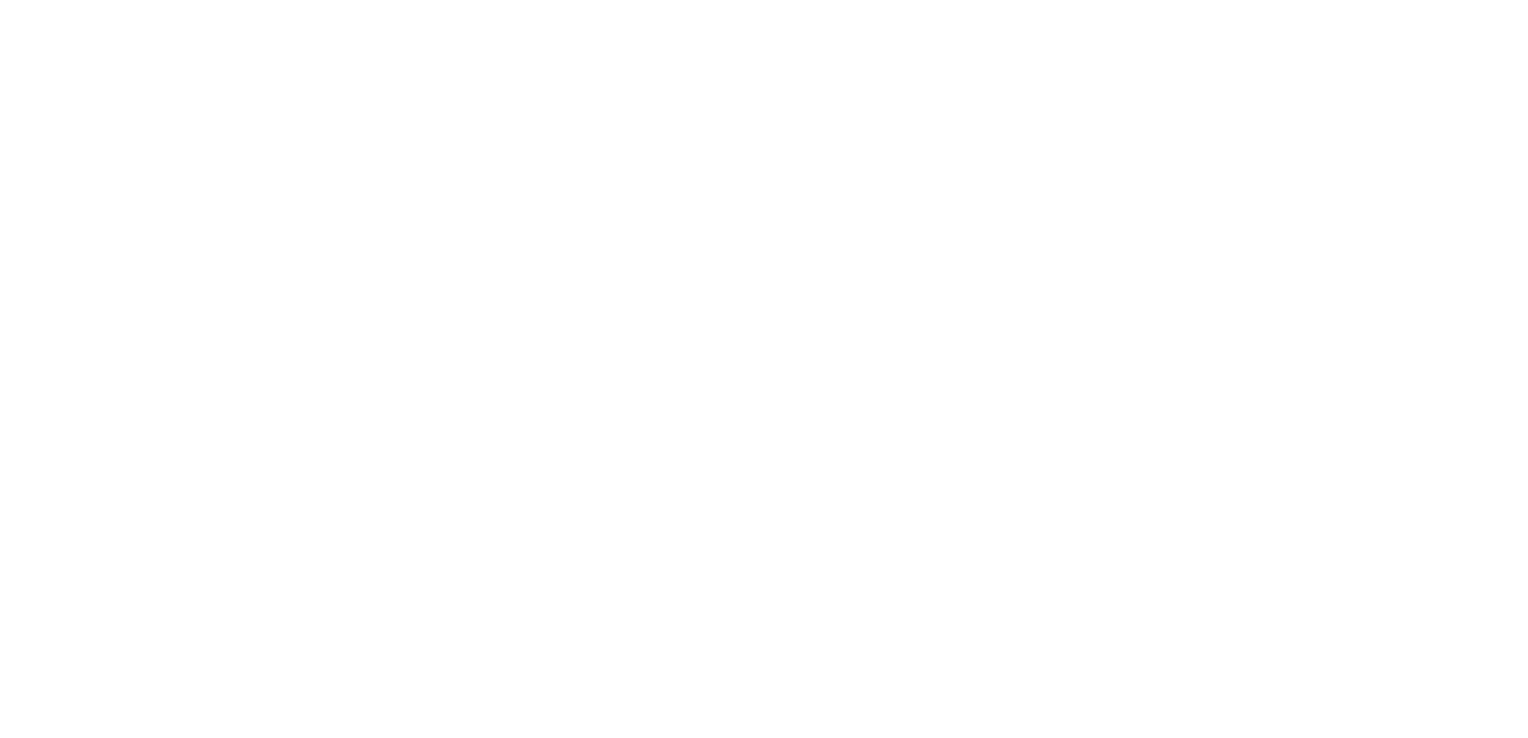 scroll, scrollTop: 0, scrollLeft: 0, axis: both 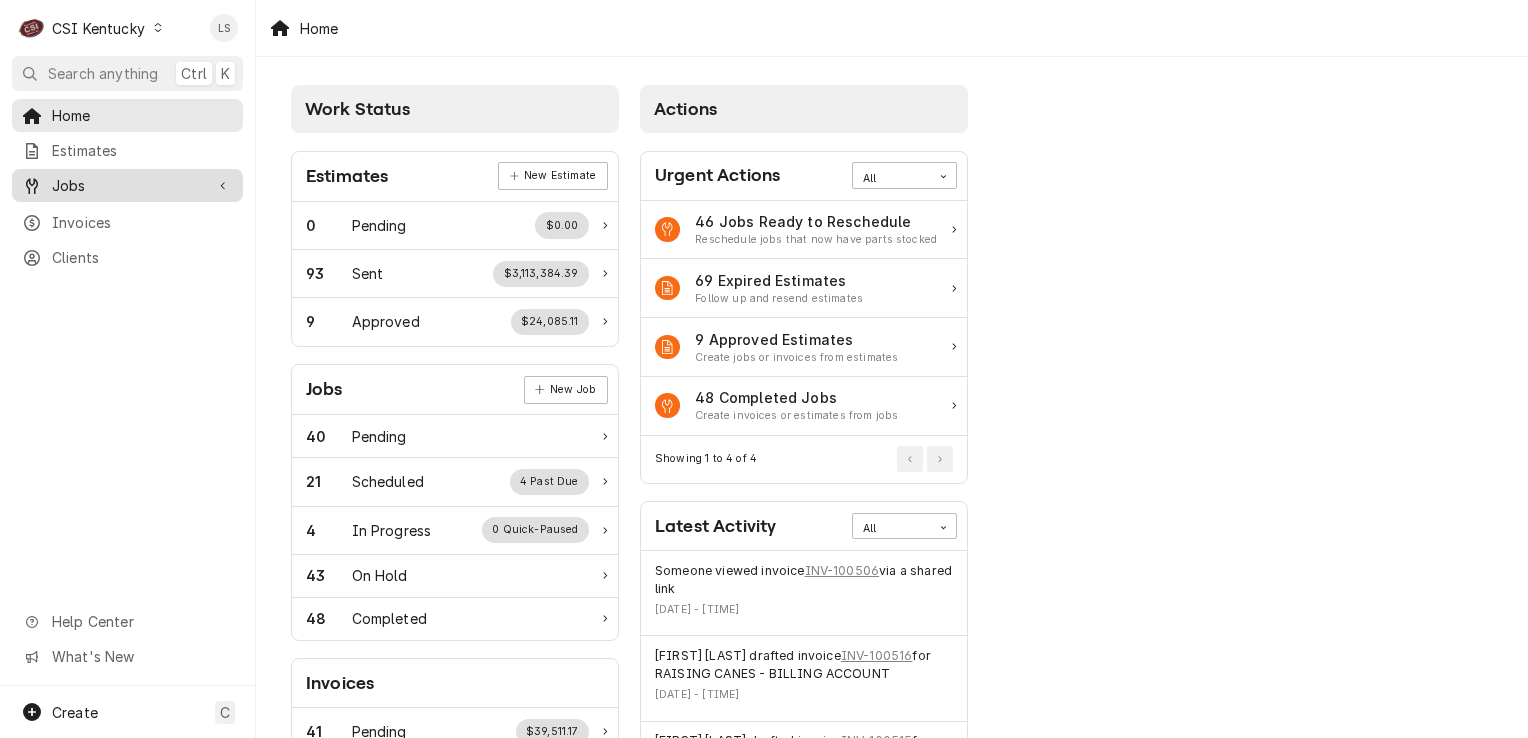 click on "Jobs" at bounding box center [127, 185] 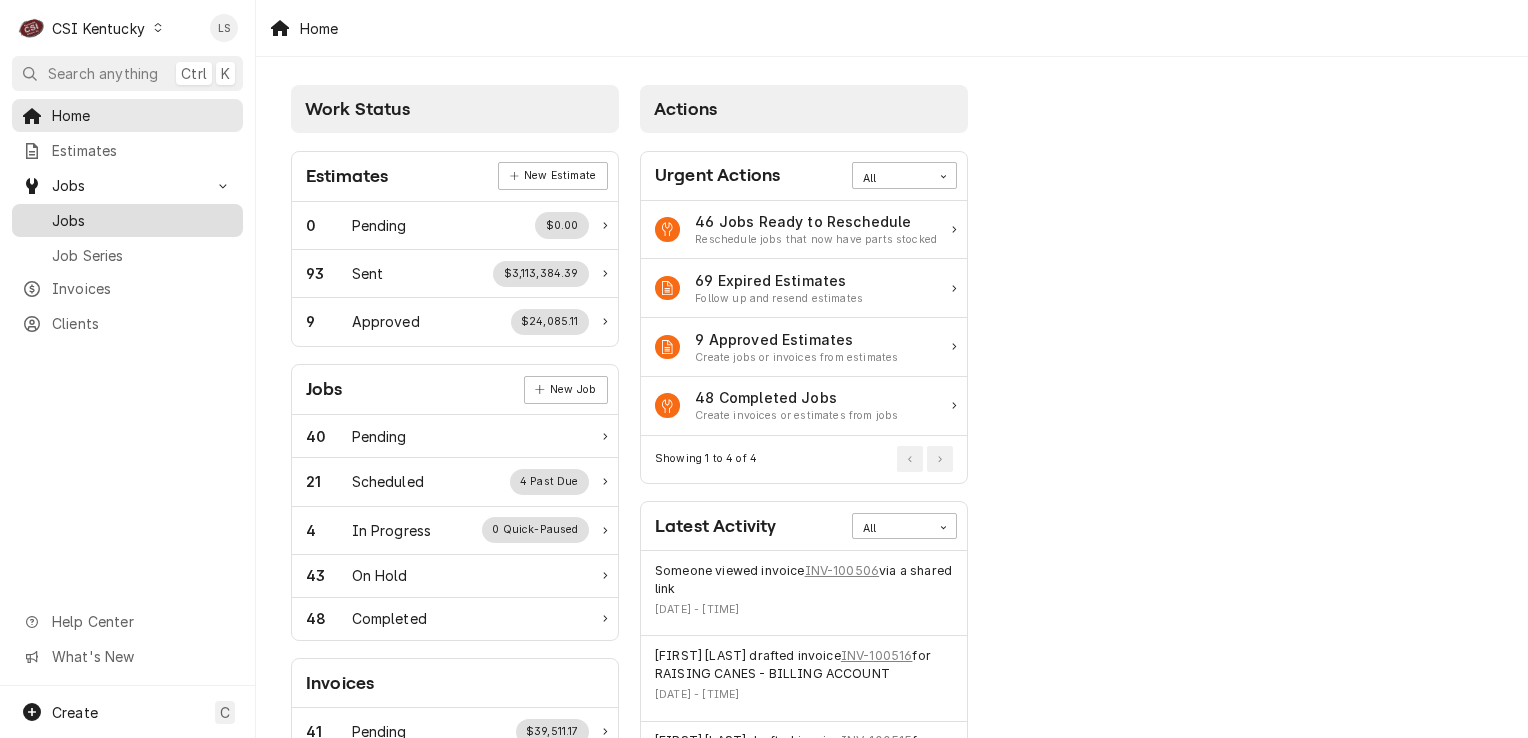 click on "Jobs" at bounding box center [142, 220] 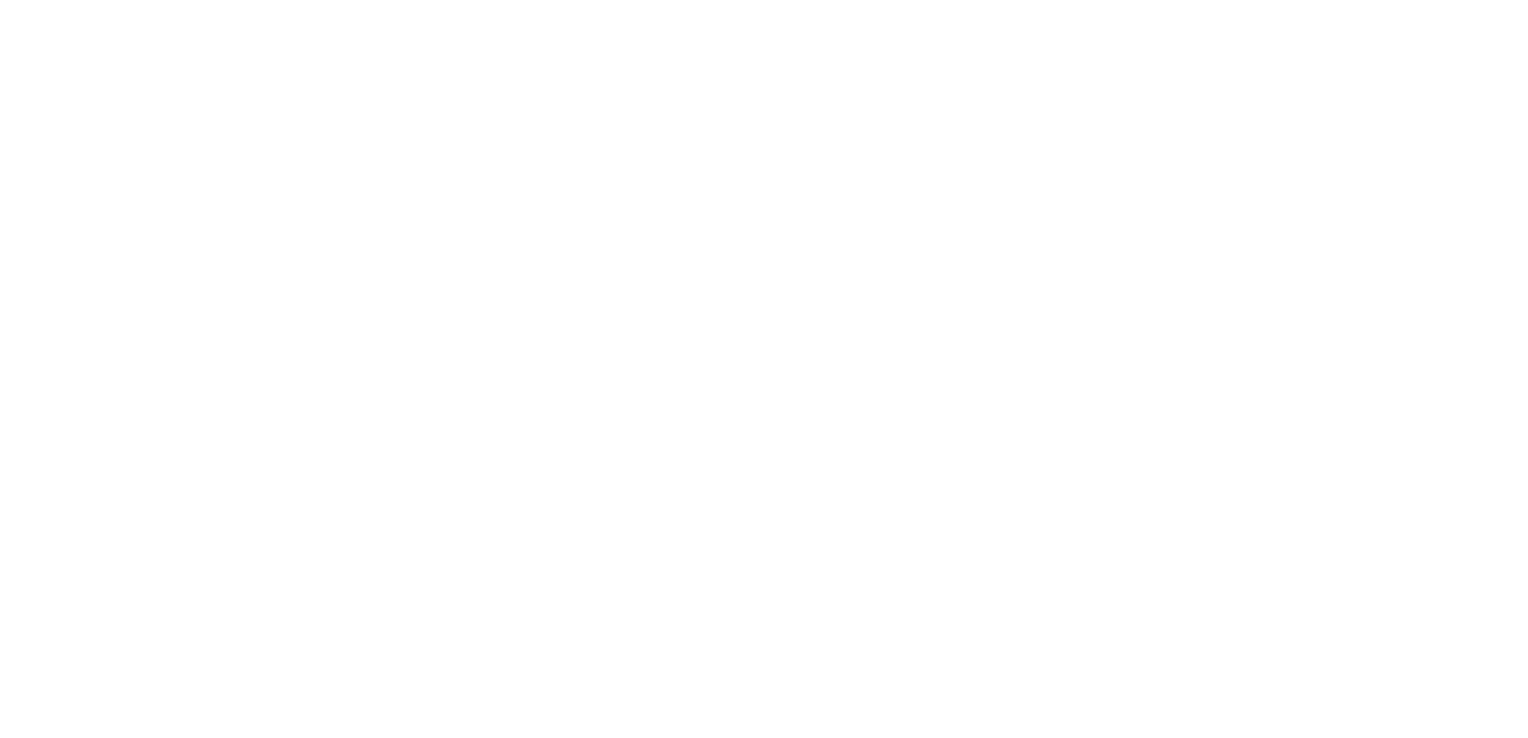 scroll, scrollTop: 0, scrollLeft: 0, axis: both 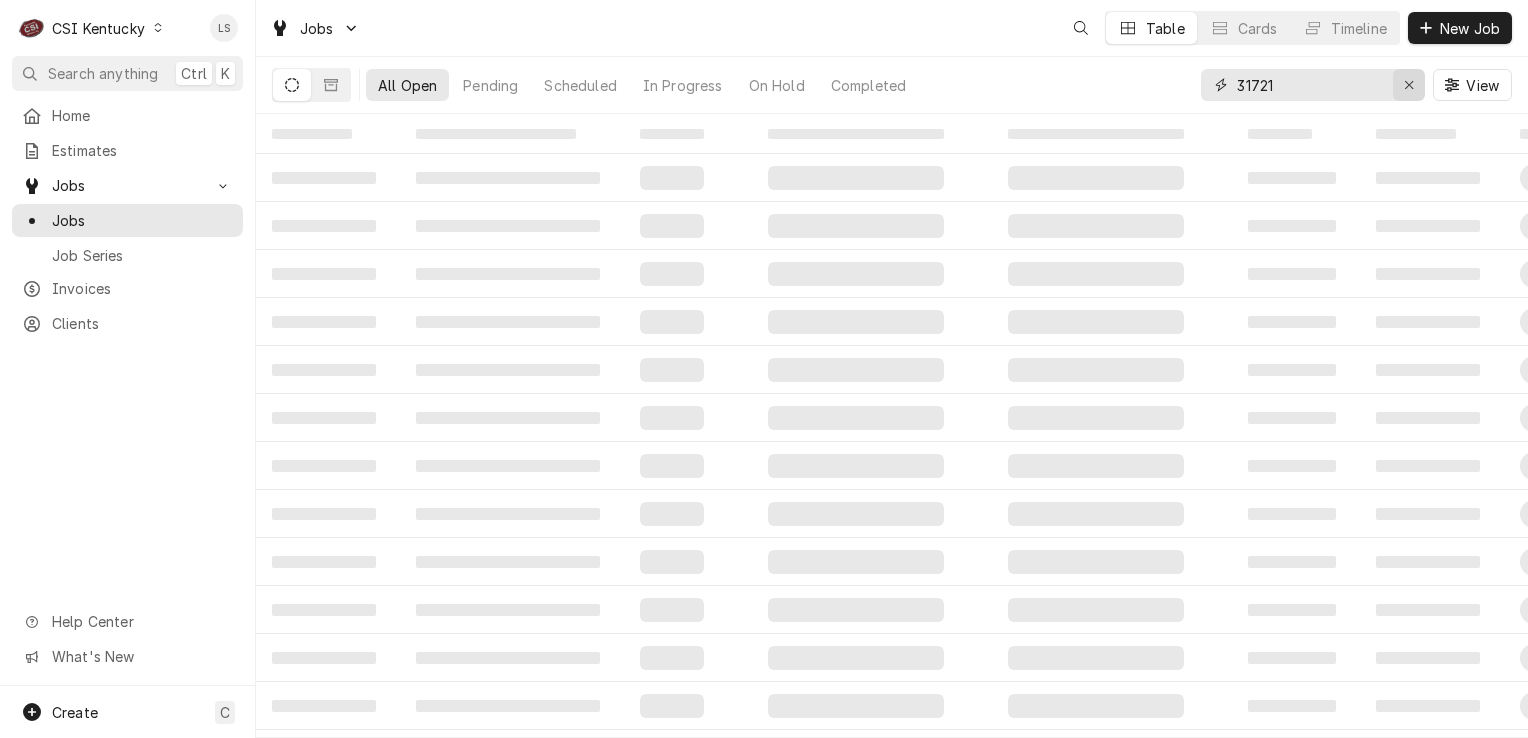 click 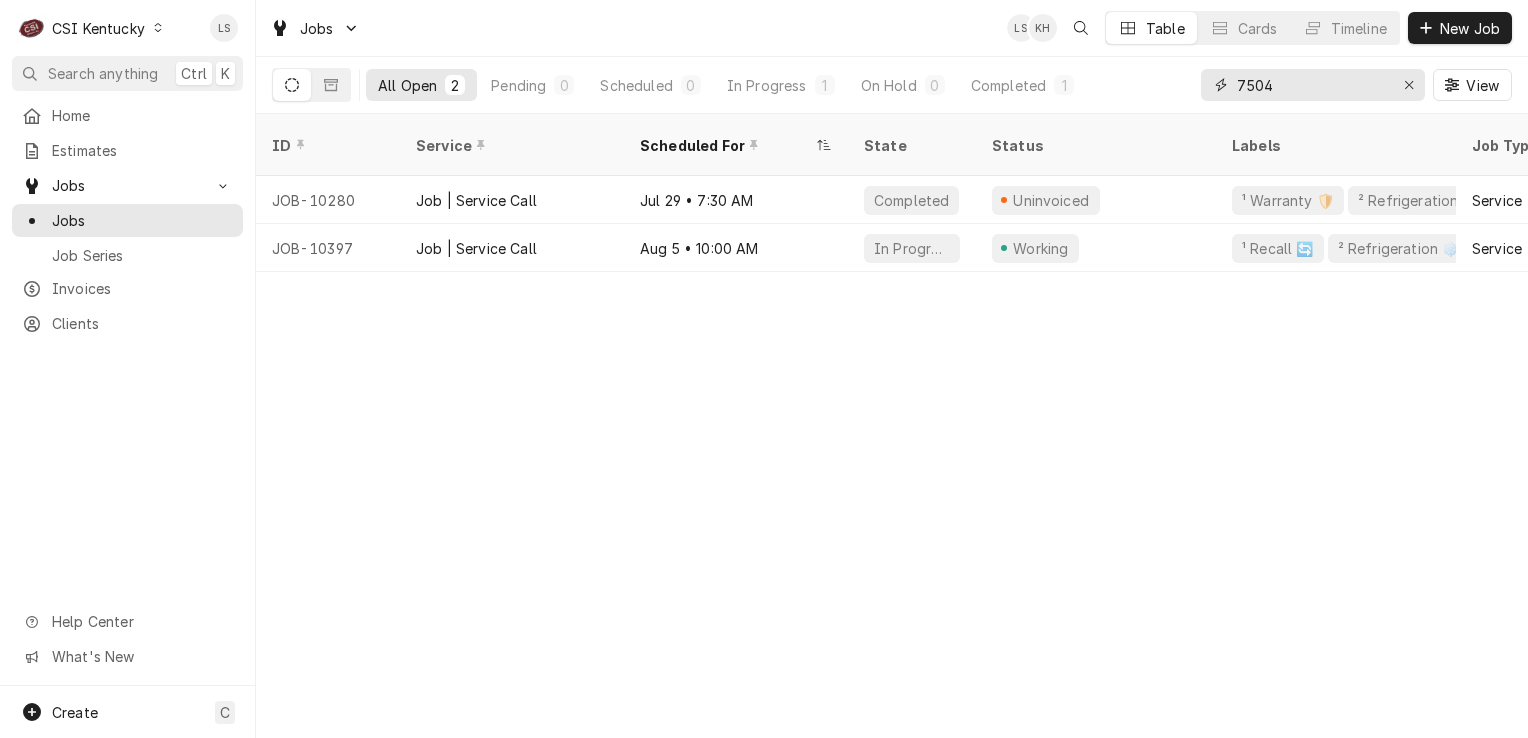 type on "7504" 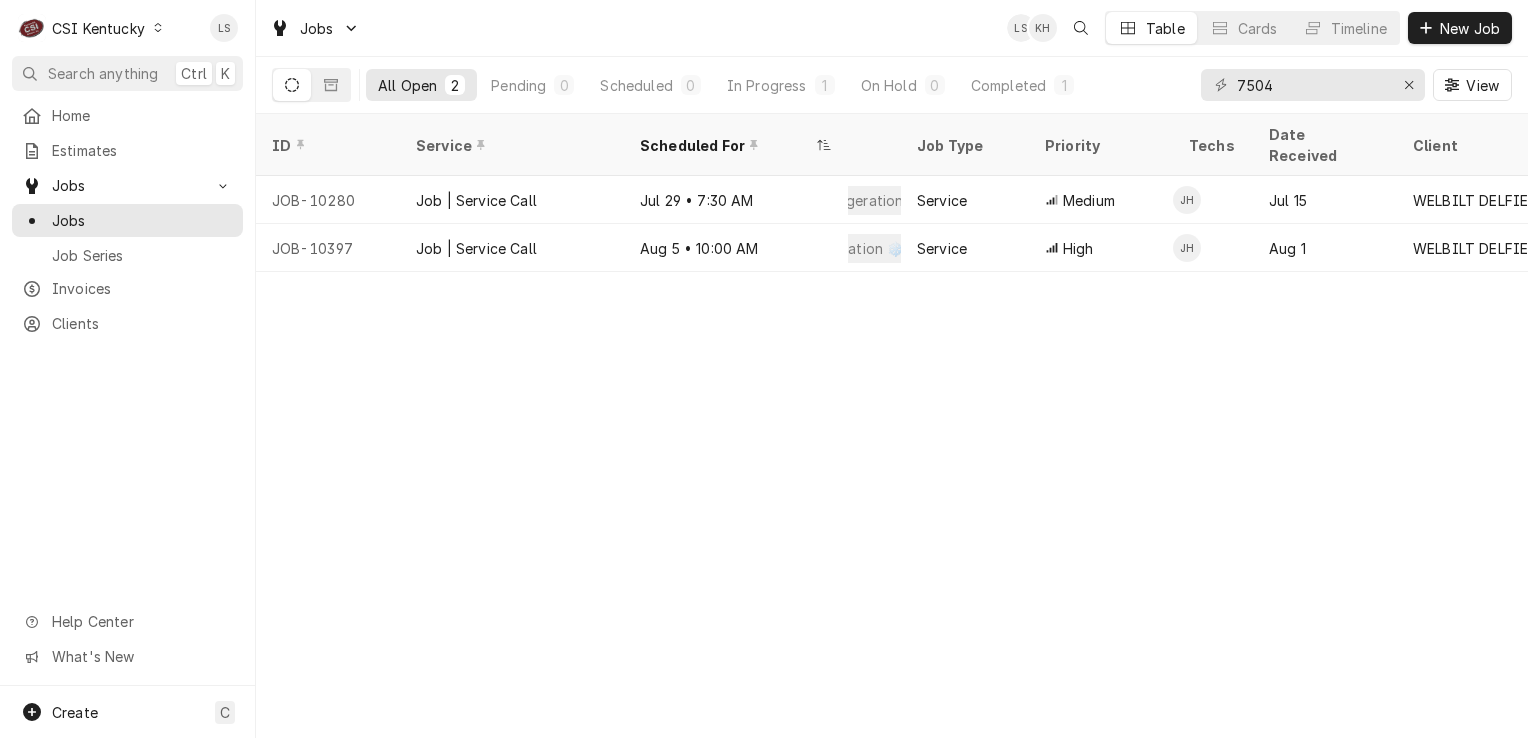 scroll, scrollTop: 0, scrollLeft: 0, axis: both 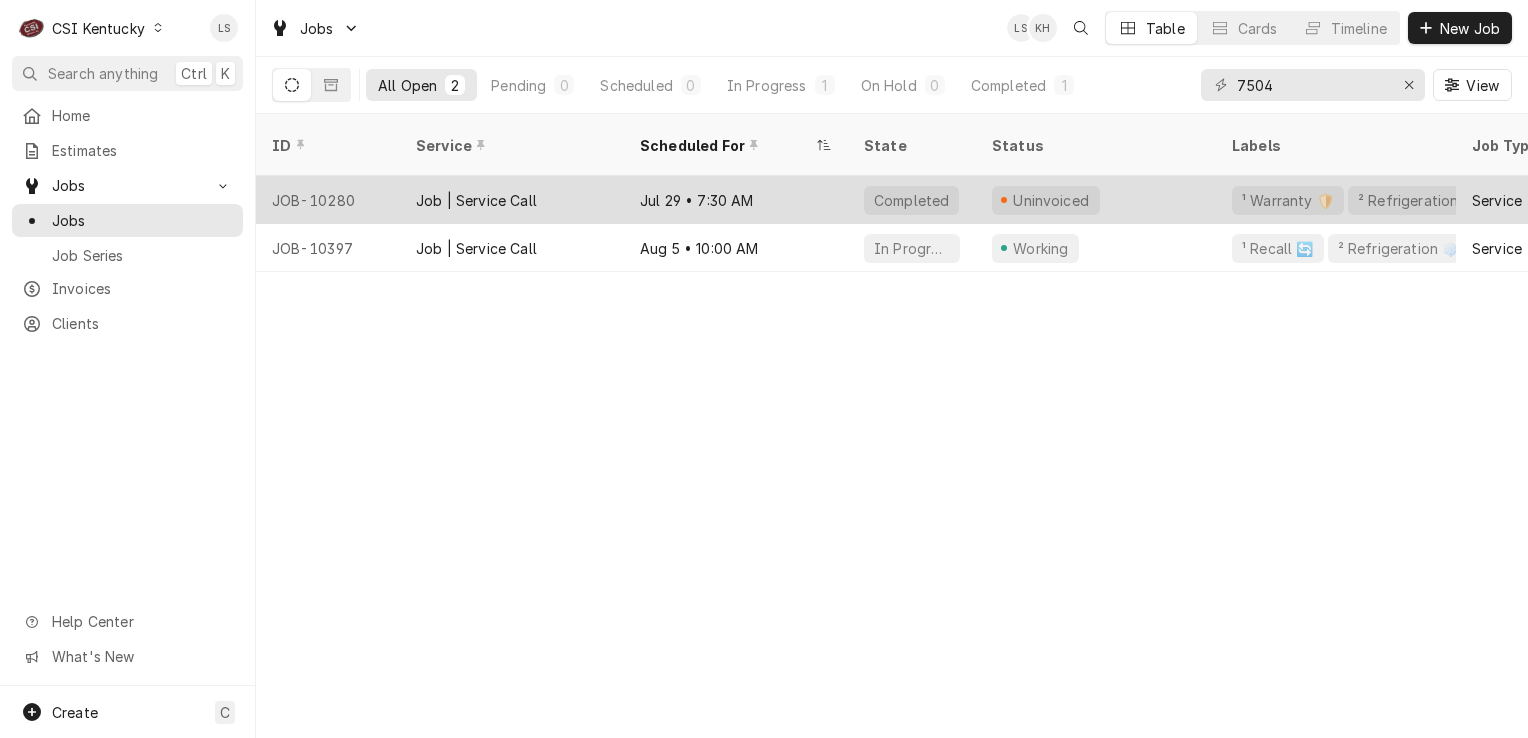 click on "JOB-10280" at bounding box center (328, 200) 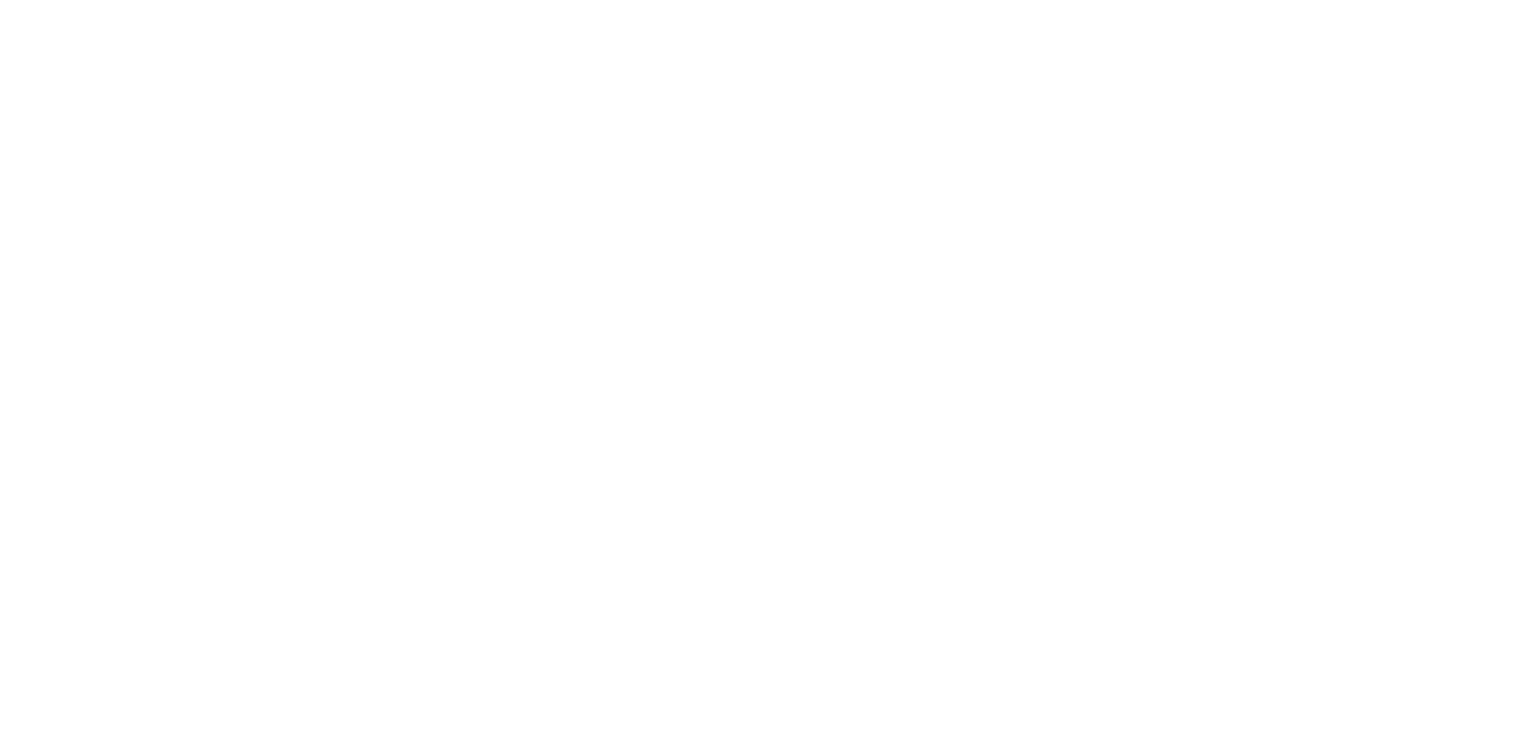 scroll, scrollTop: 0, scrollLeft: 0, axis: both 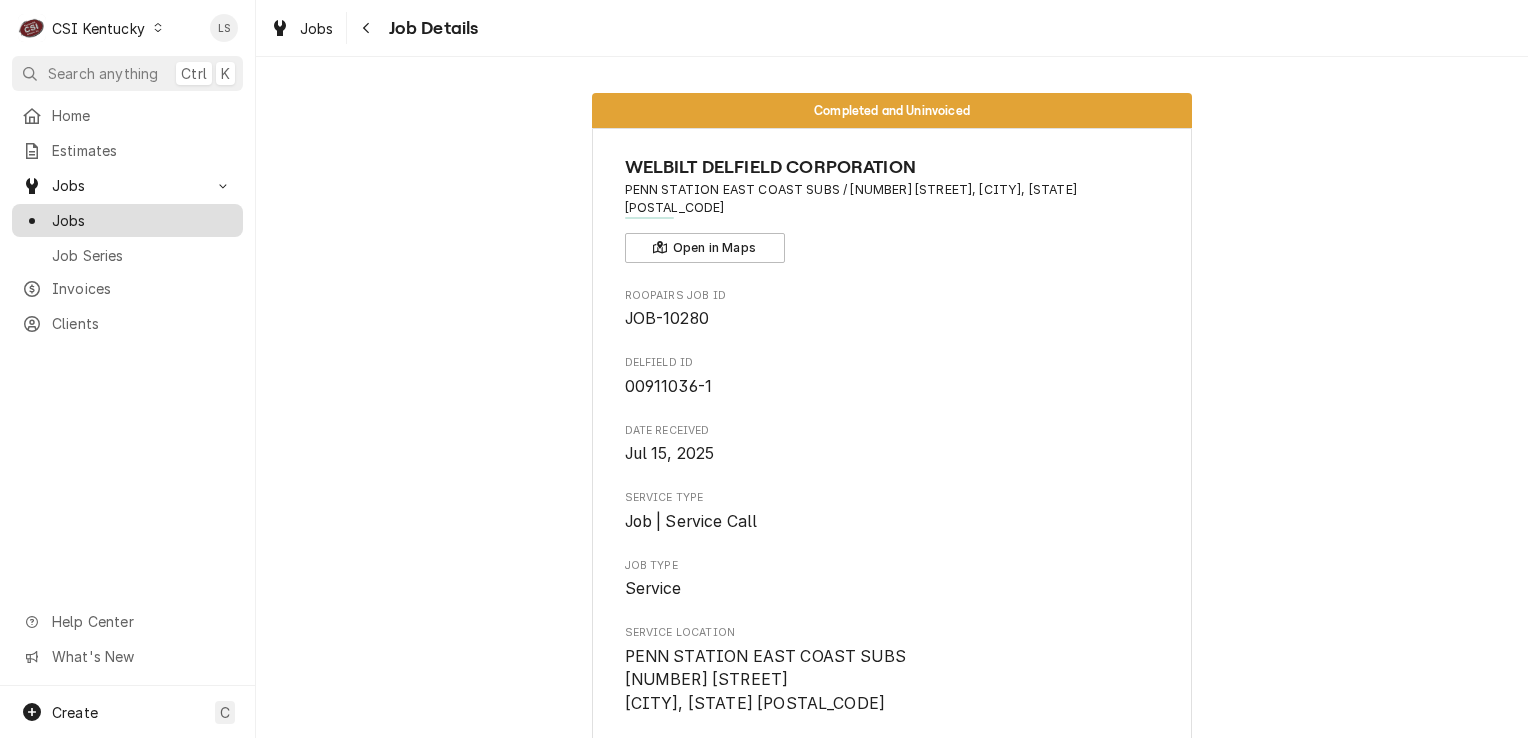 click on "Jobs" at bounding box center [142, 220] 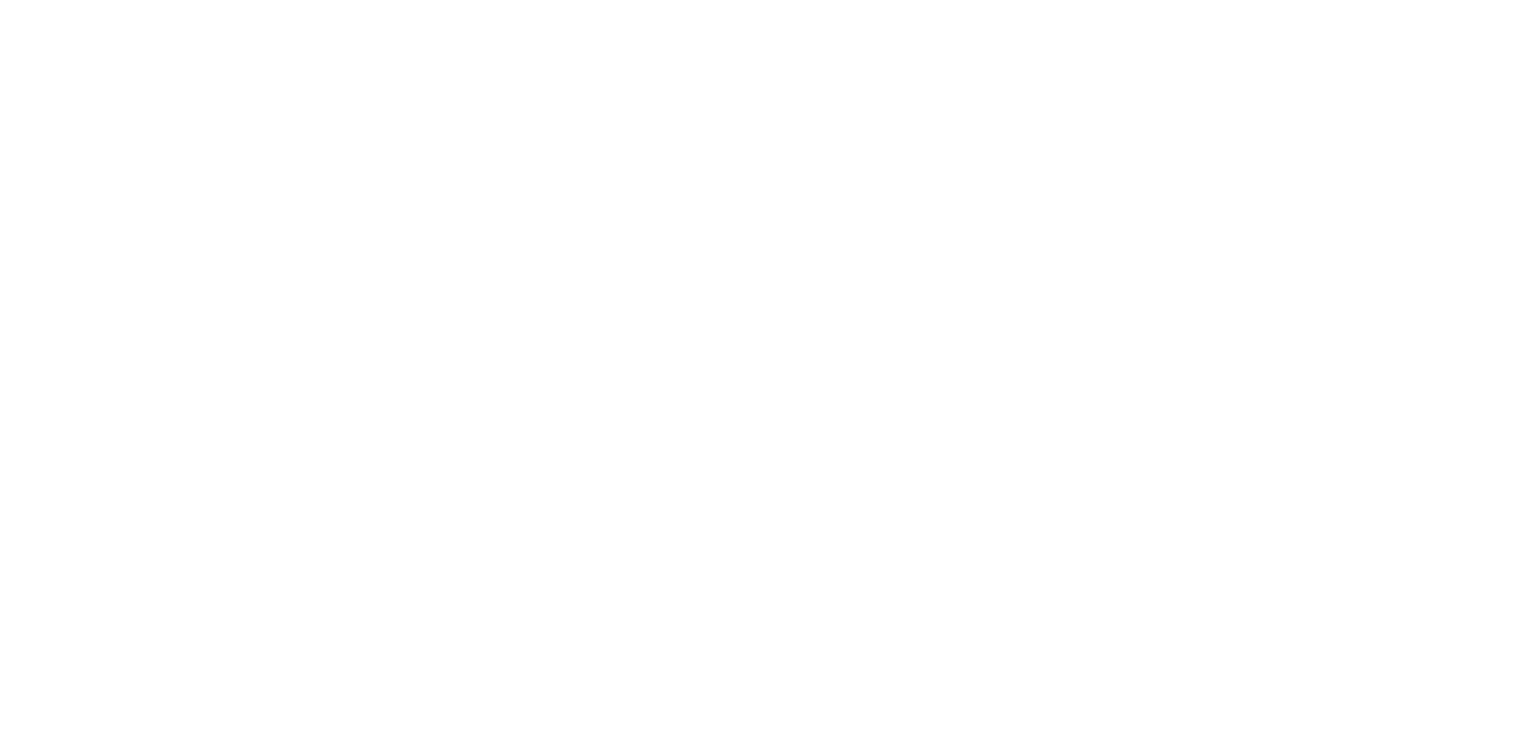 scroll, scrollTop: 0, scrollLeft: 0, axis: both 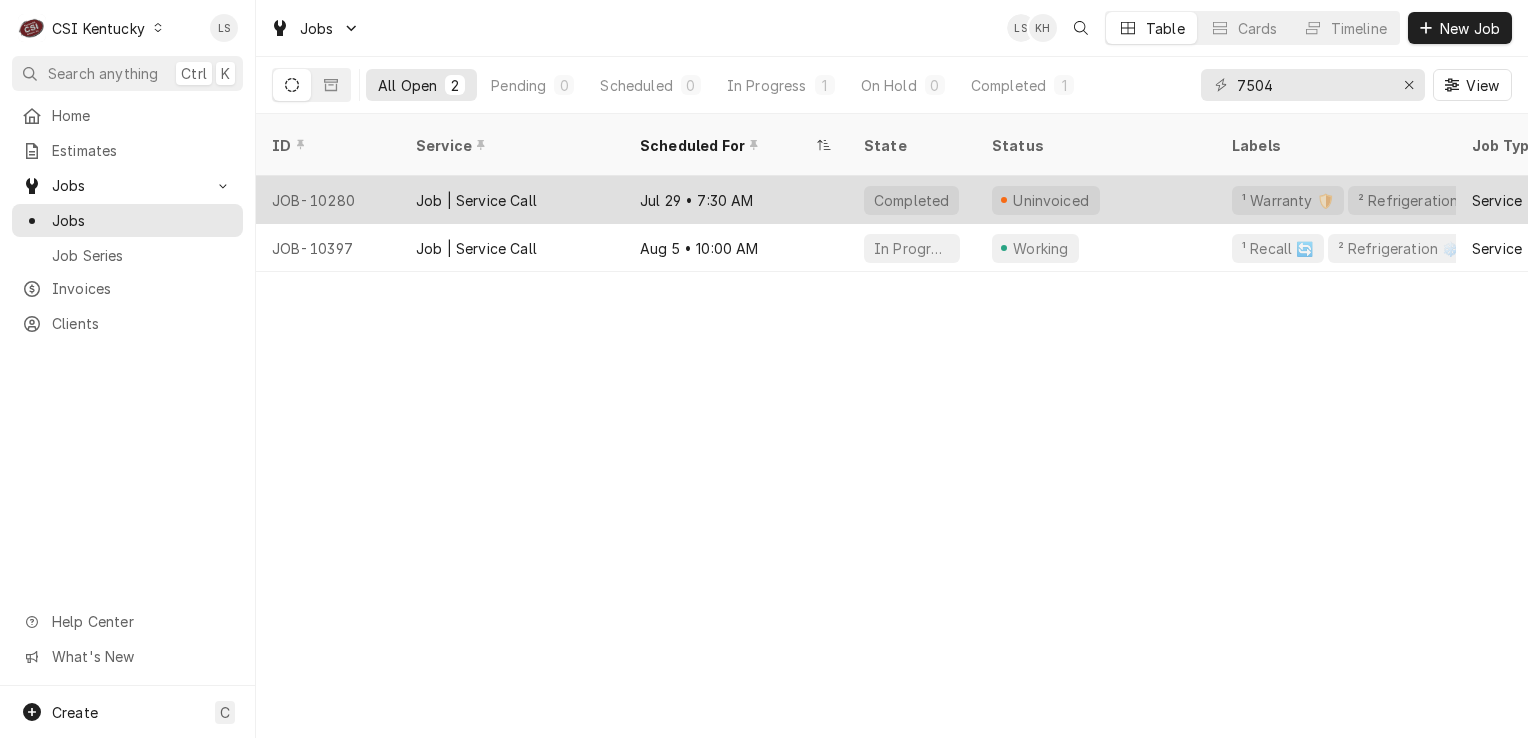 click on "JOB-10280" at bounding box center (328, 200) 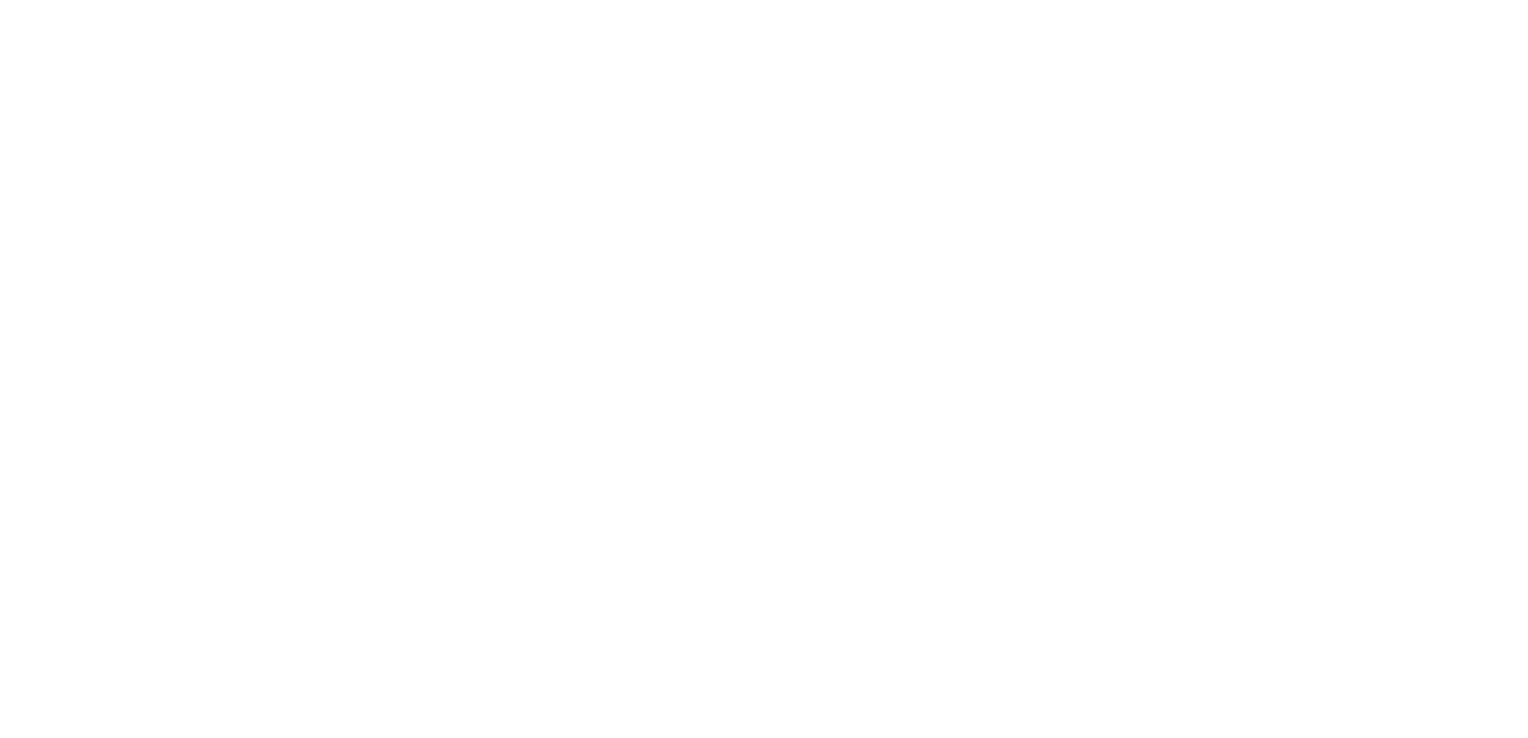 scroll, scrollTop: 0, scrollLeft: 0, axis: both 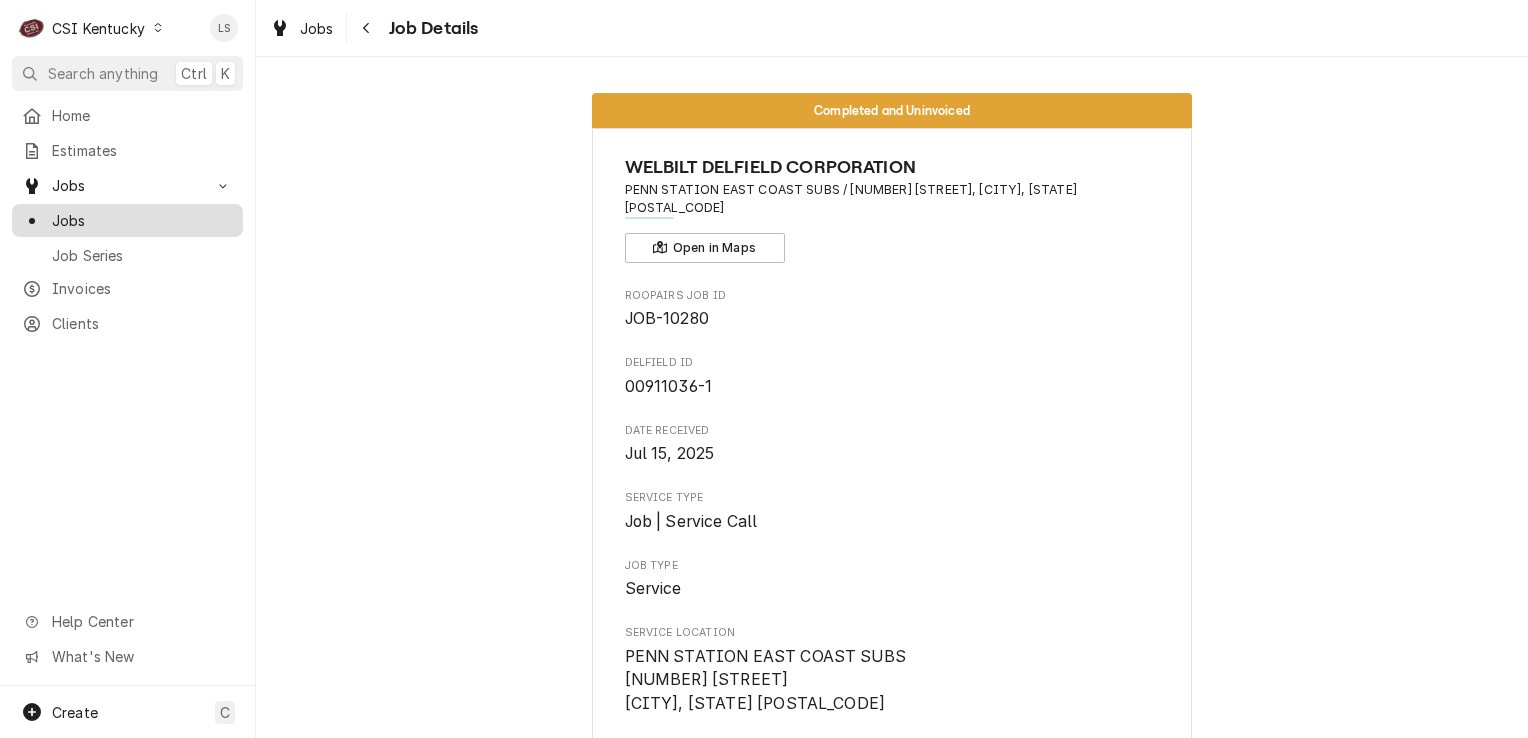 click on "Jobs" at bounding box center (127, 220) 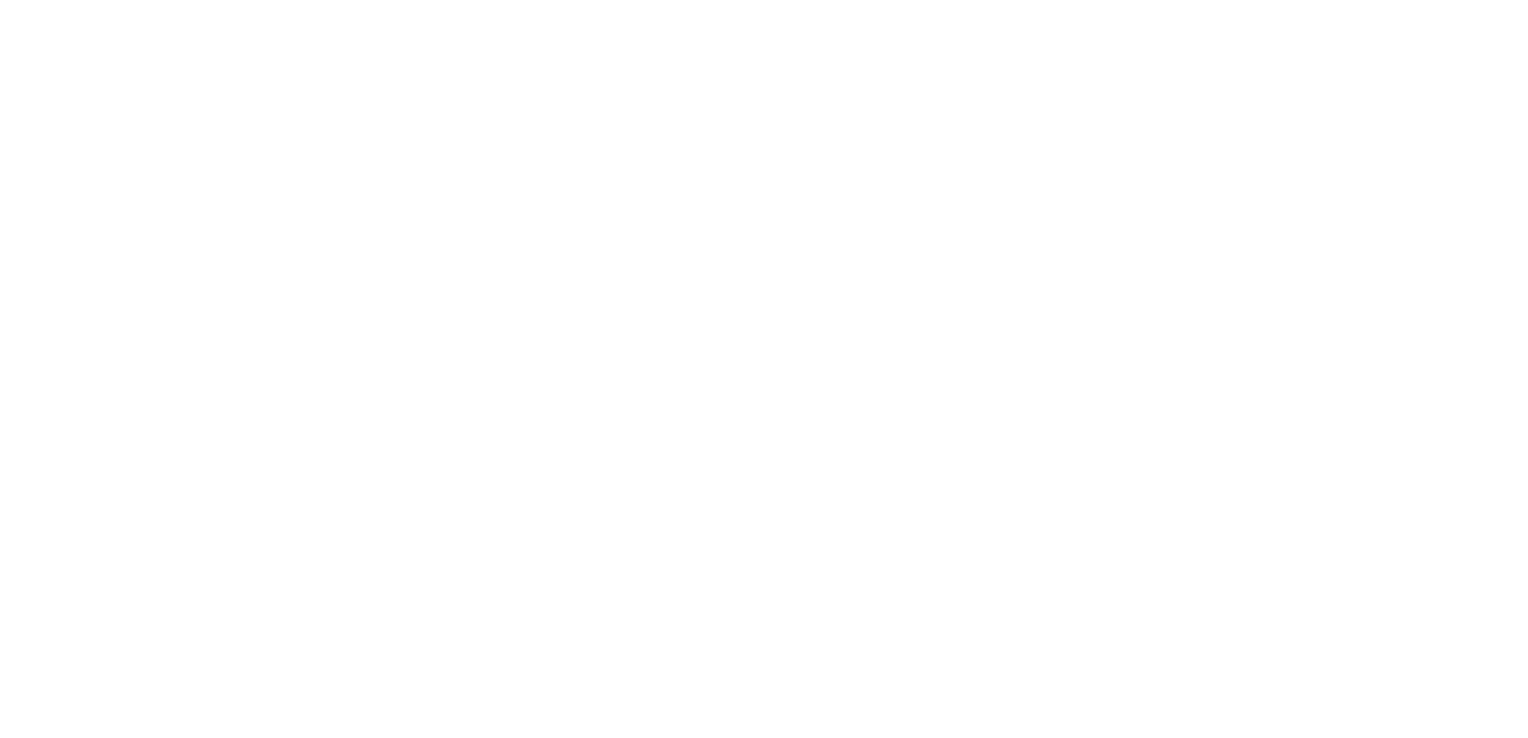 scroll, scrollTop: 0, scrollLeft: 0, axis: both 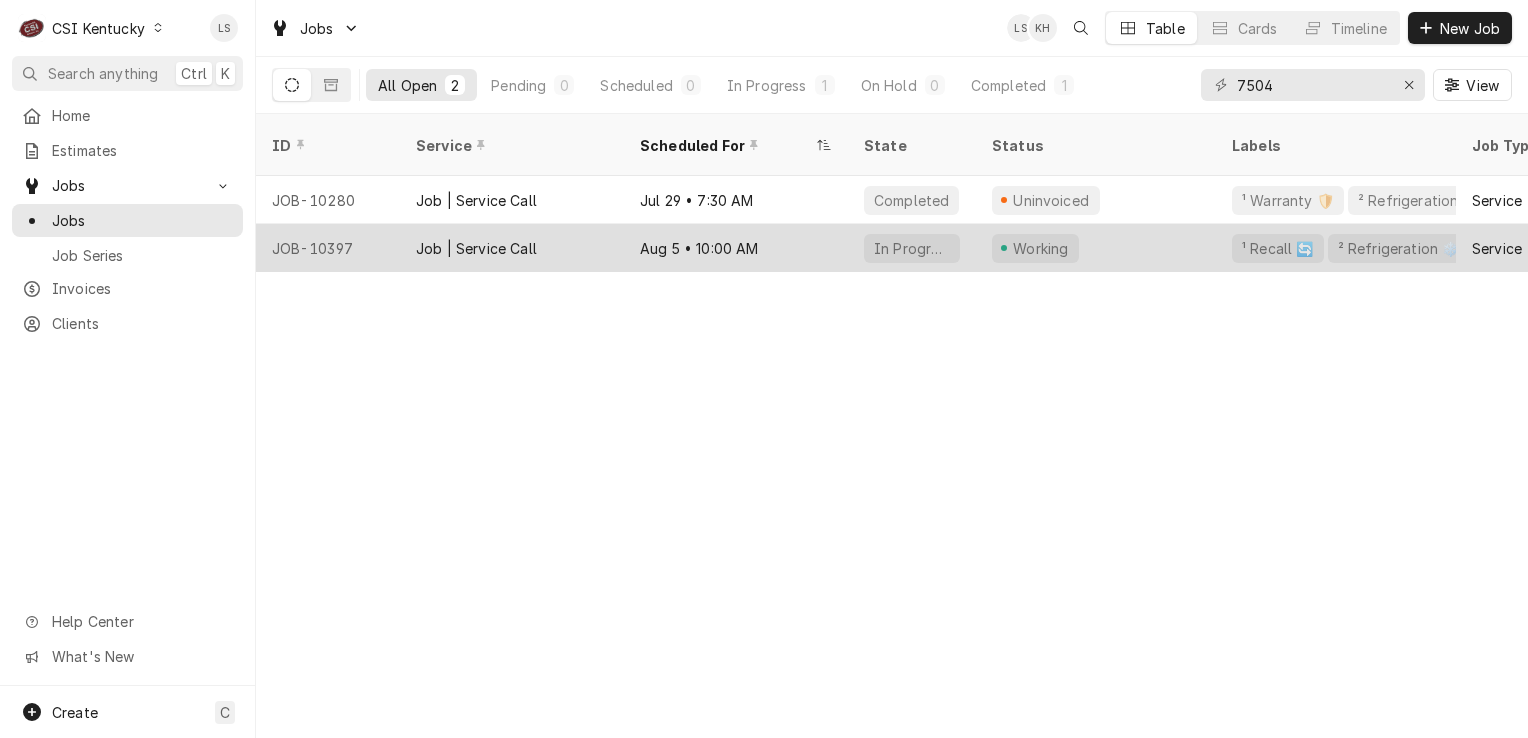 click on "JOB-10397" at bounding box center (328, 248) 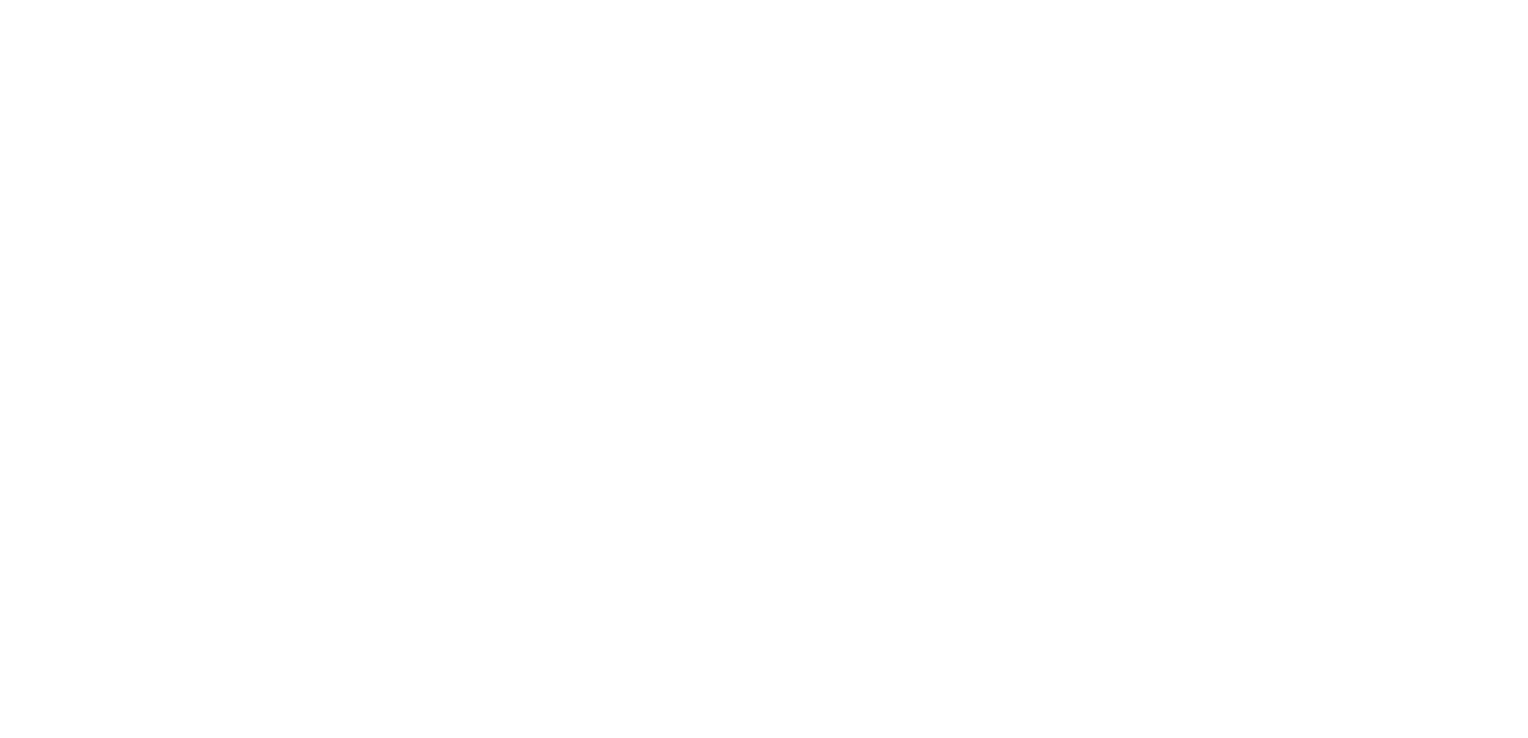 scroll, scrollTop: 0, scrollLeft: 0, axis: both 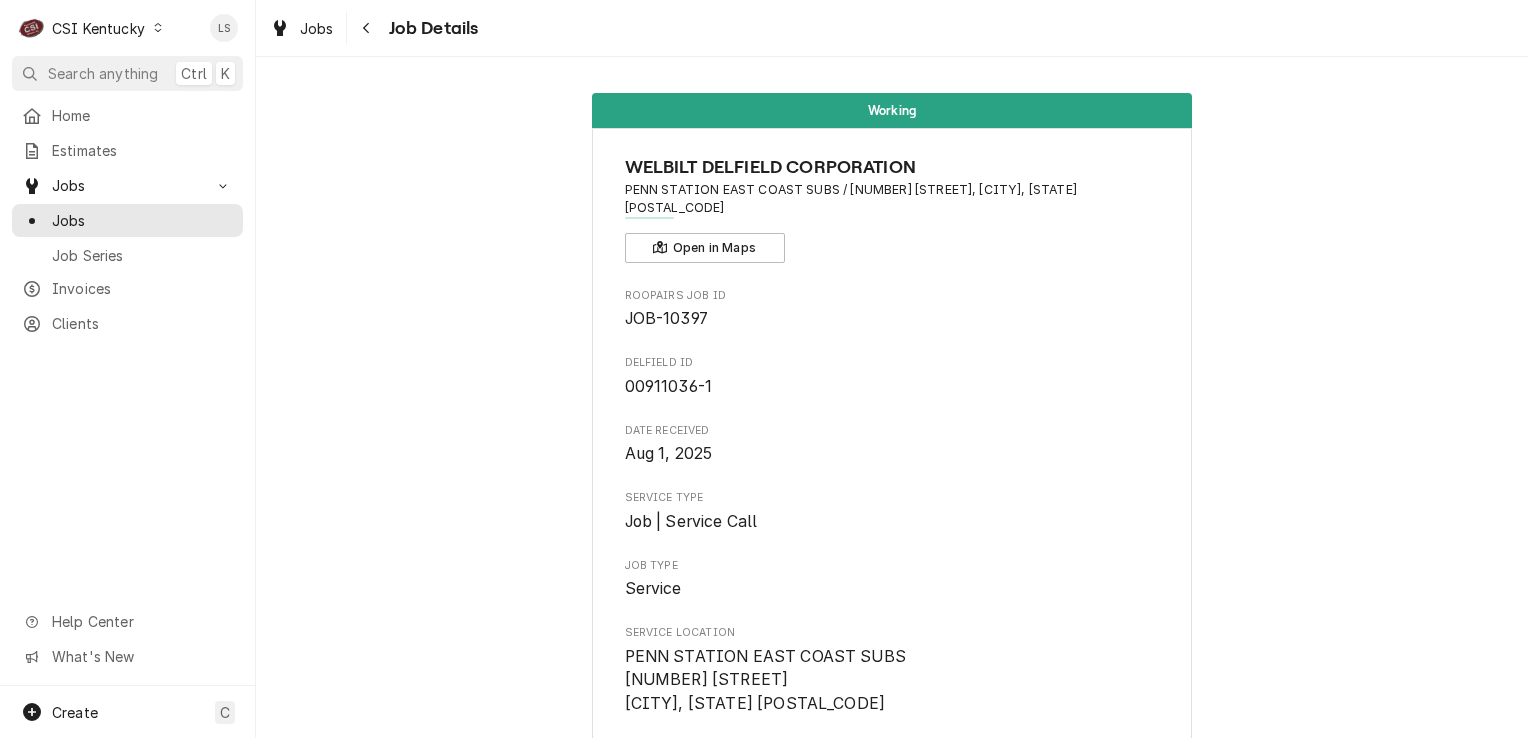 click on "C CSI Kentucky" at bounding box center (91, 28) 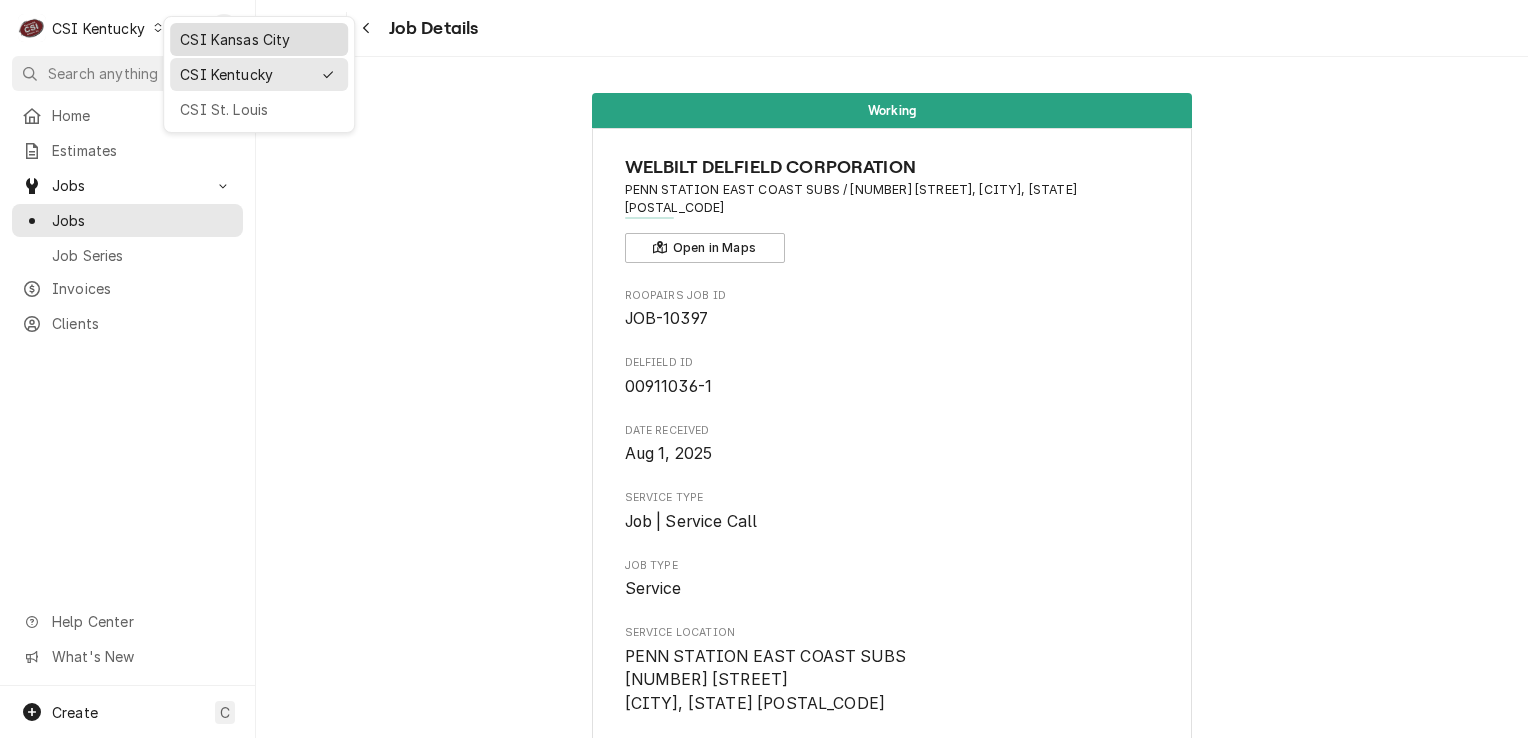 click on "CSI Kansas City" at bounding box center [259, 39] 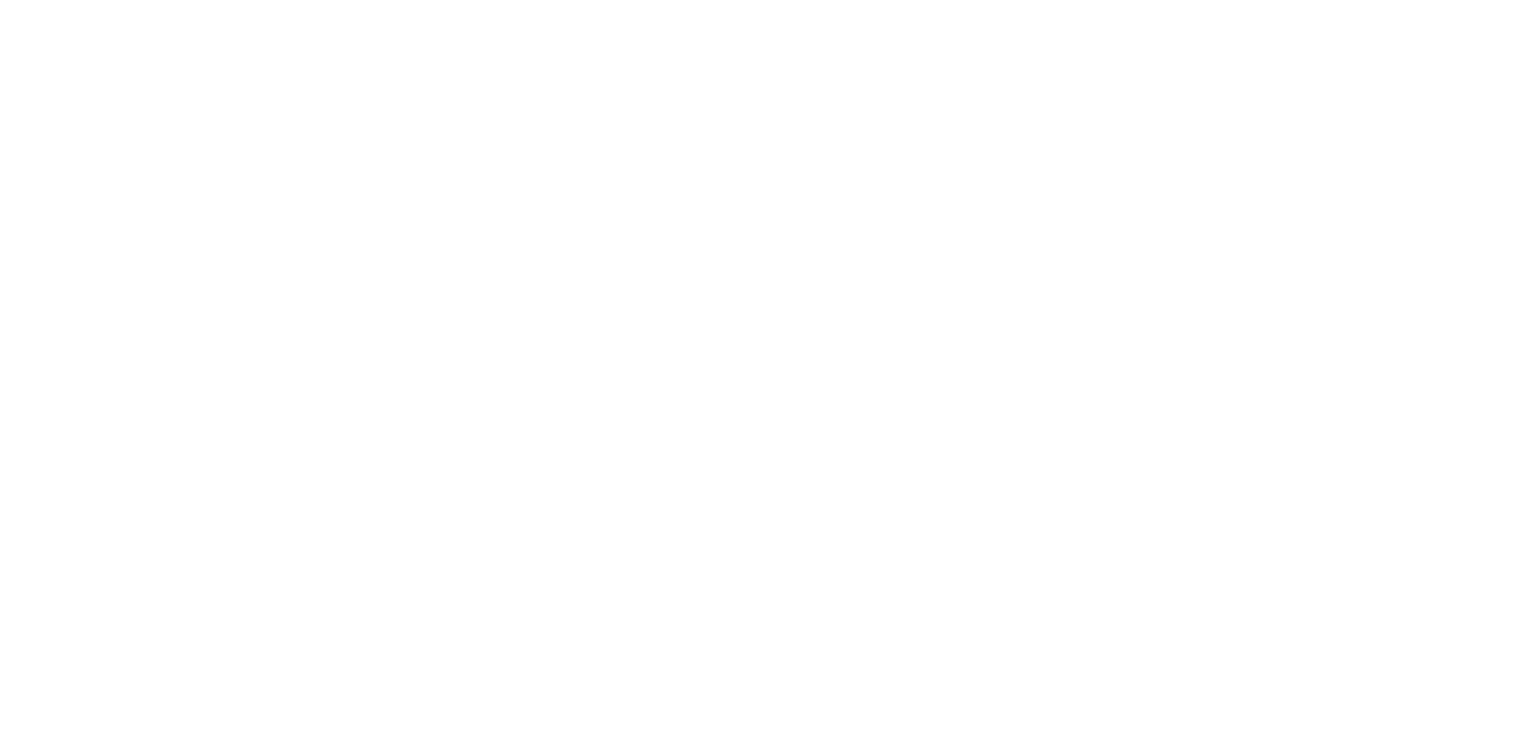 scroll, scrollTop: 0, scrollLeft: 0, axis: both 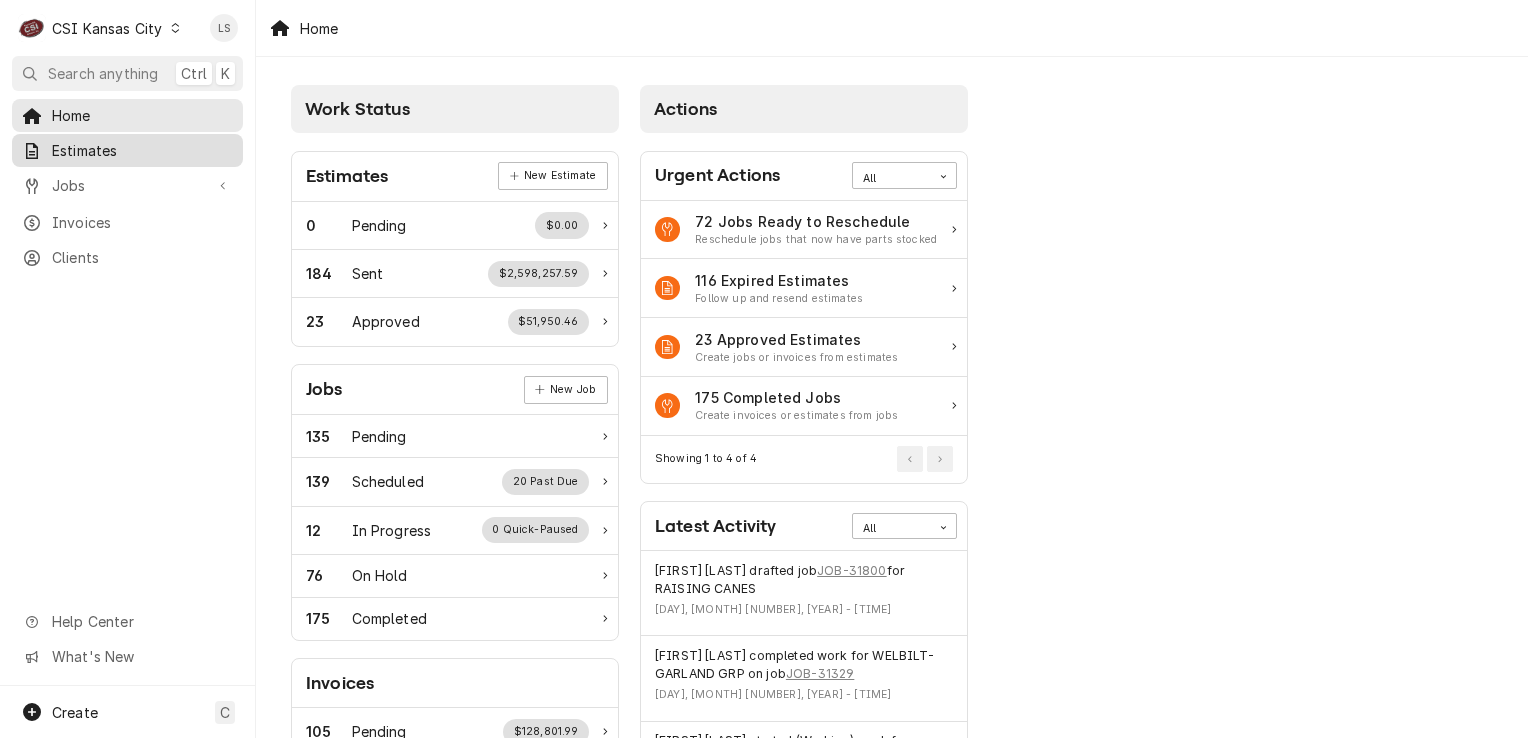 click on "Estimates" at bounding box center [142, 150] 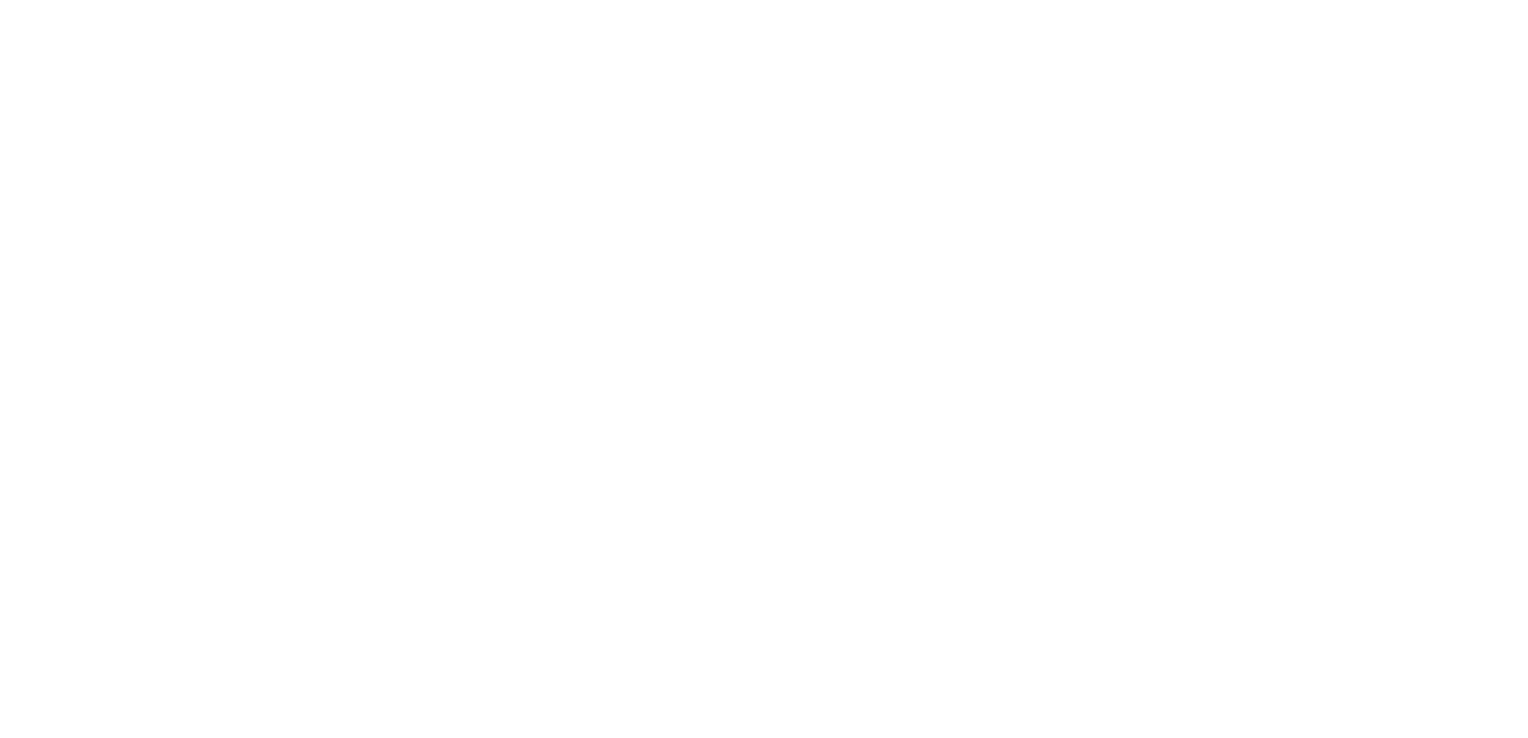scroll, scrollTop: 0, scrollLeft: 0, axis: both 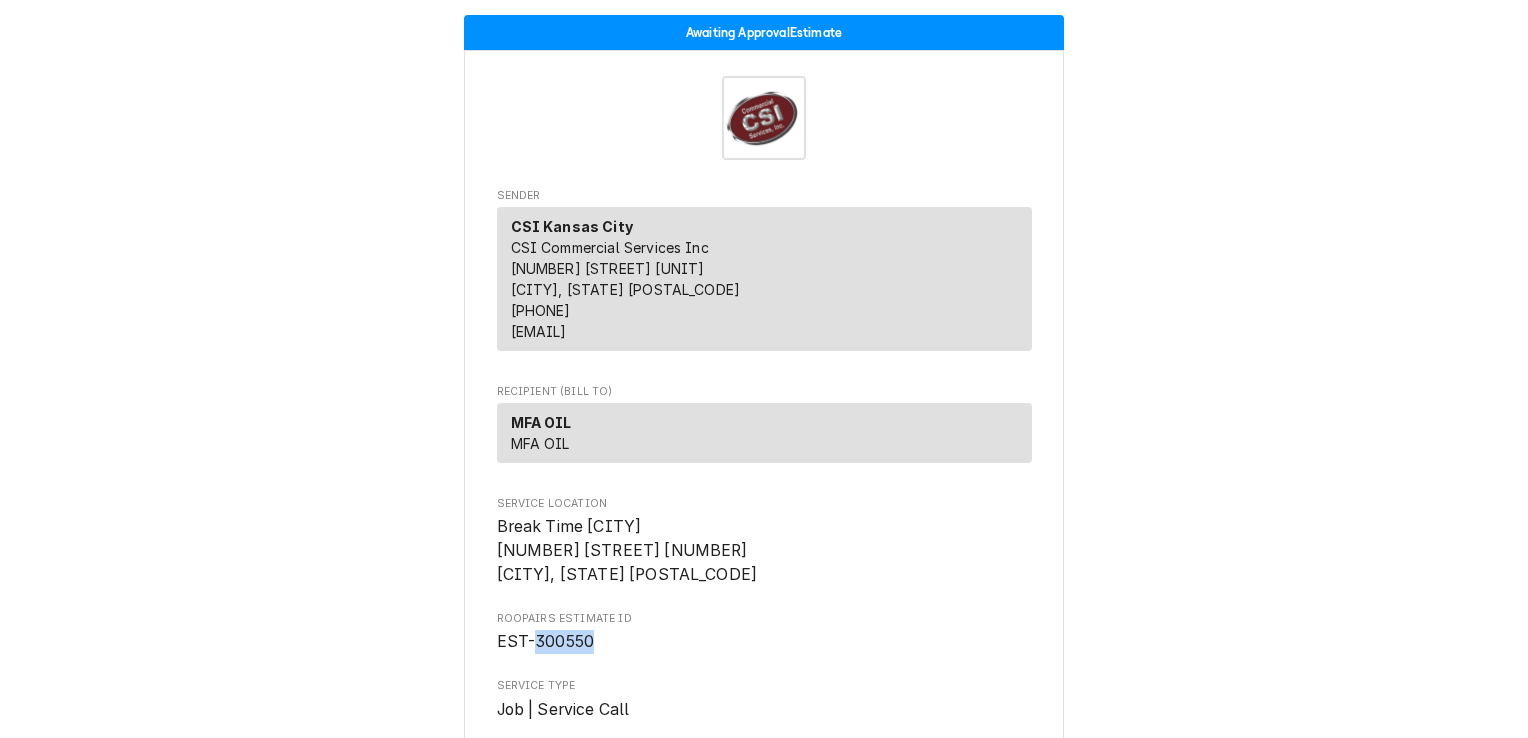 drag, startPoint x: 593, startPoint y: 643, endPoint x: 525, endPoint y: 642, distance: 68.007355 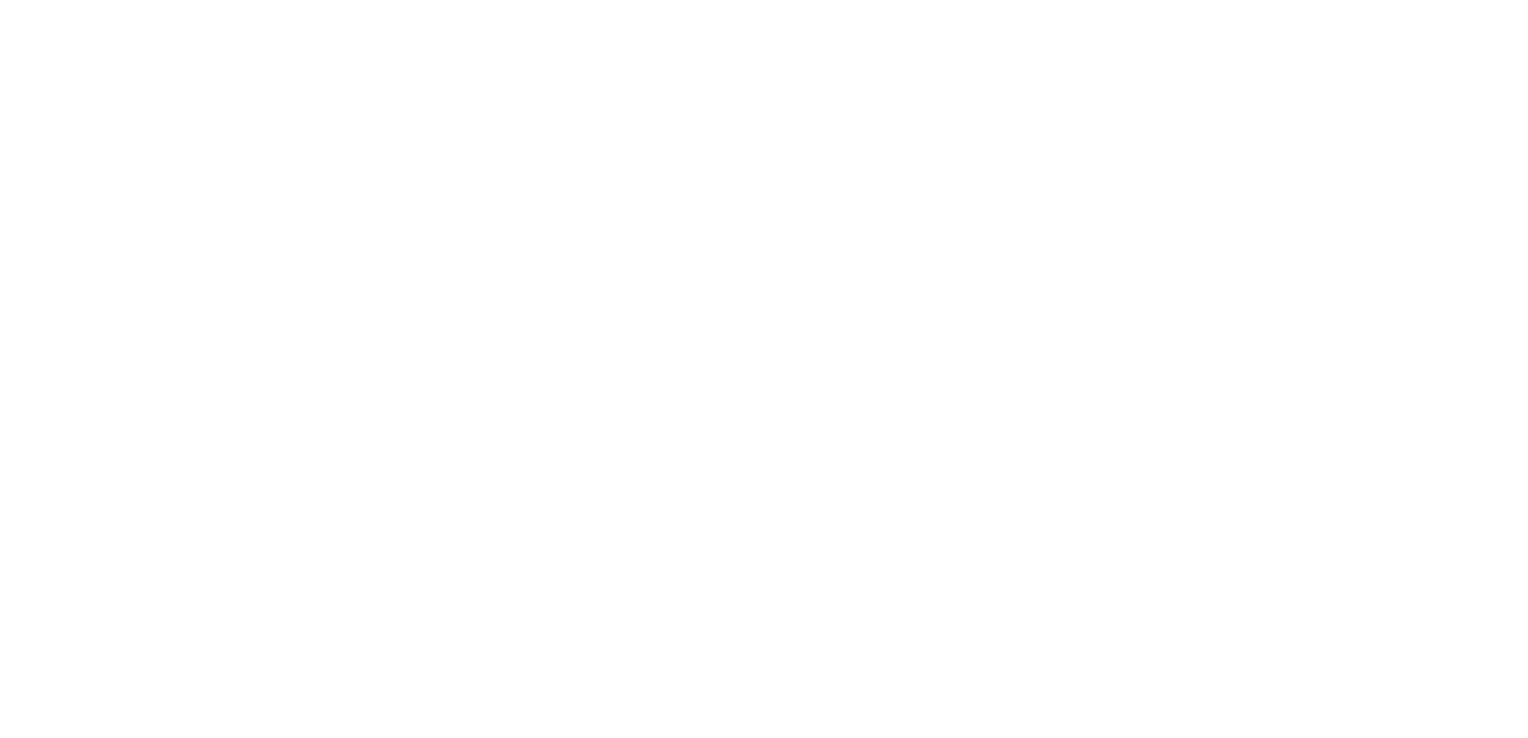 scroll, scrollTop: 0, scrollLeft: 0, axis: both 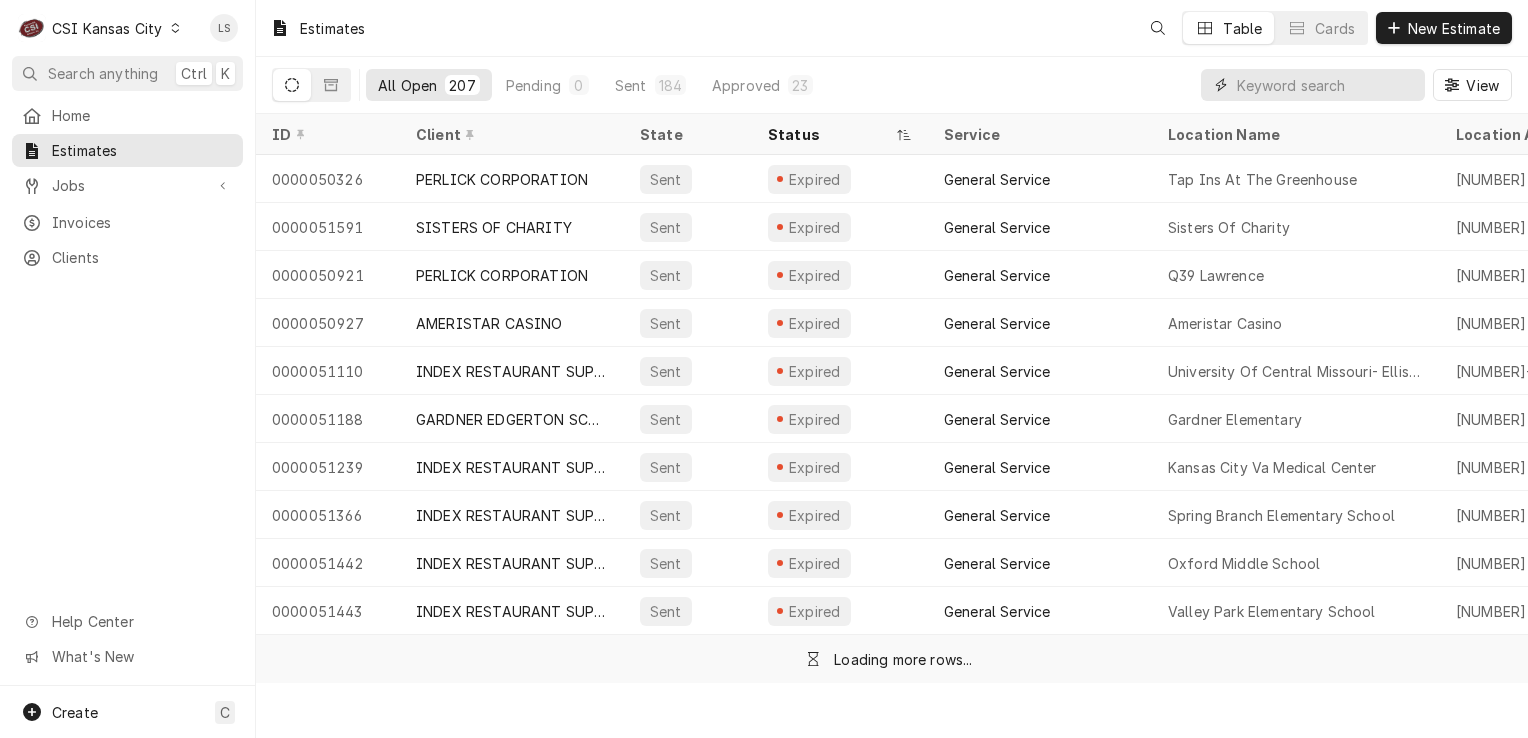 click at bounding box center (1326, 85) 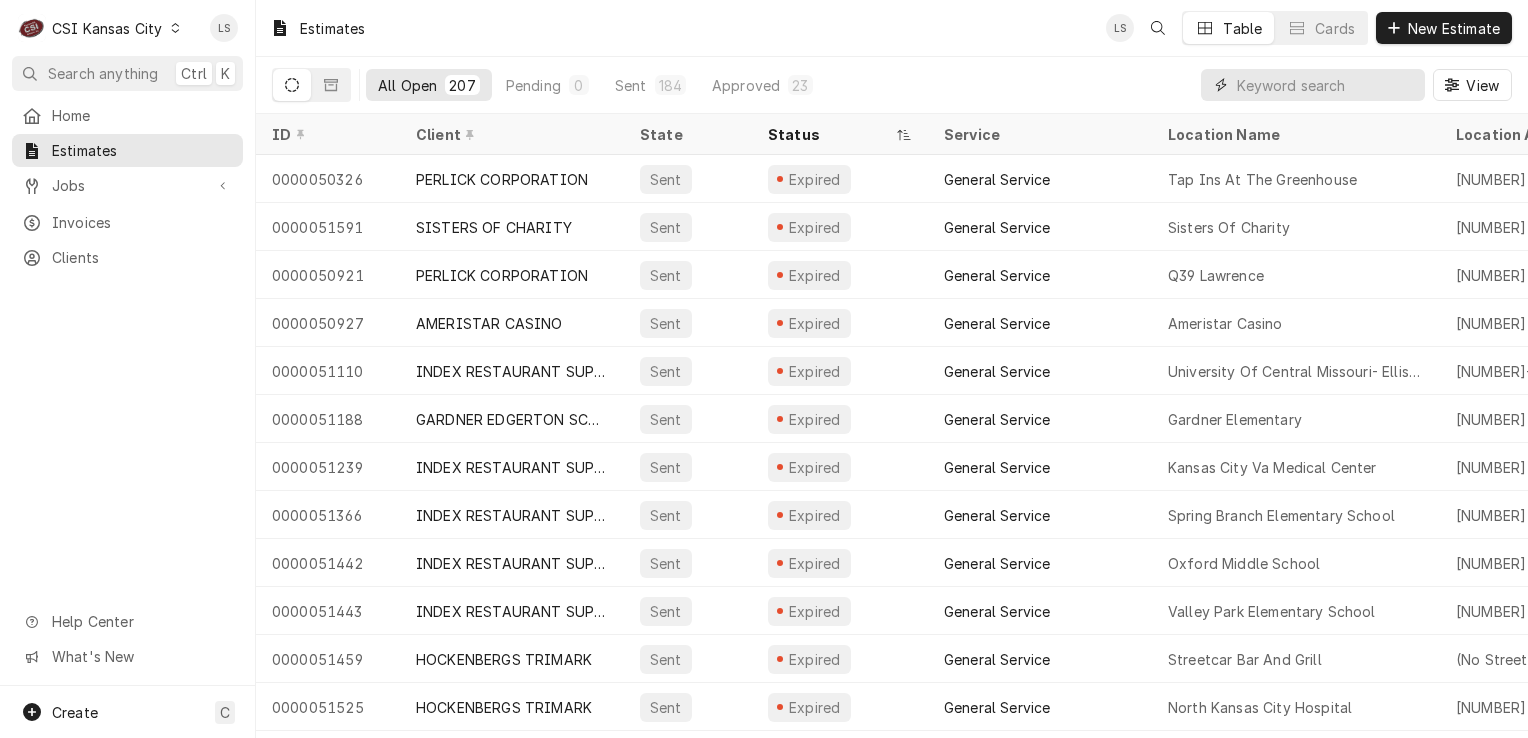 paste on "300550" 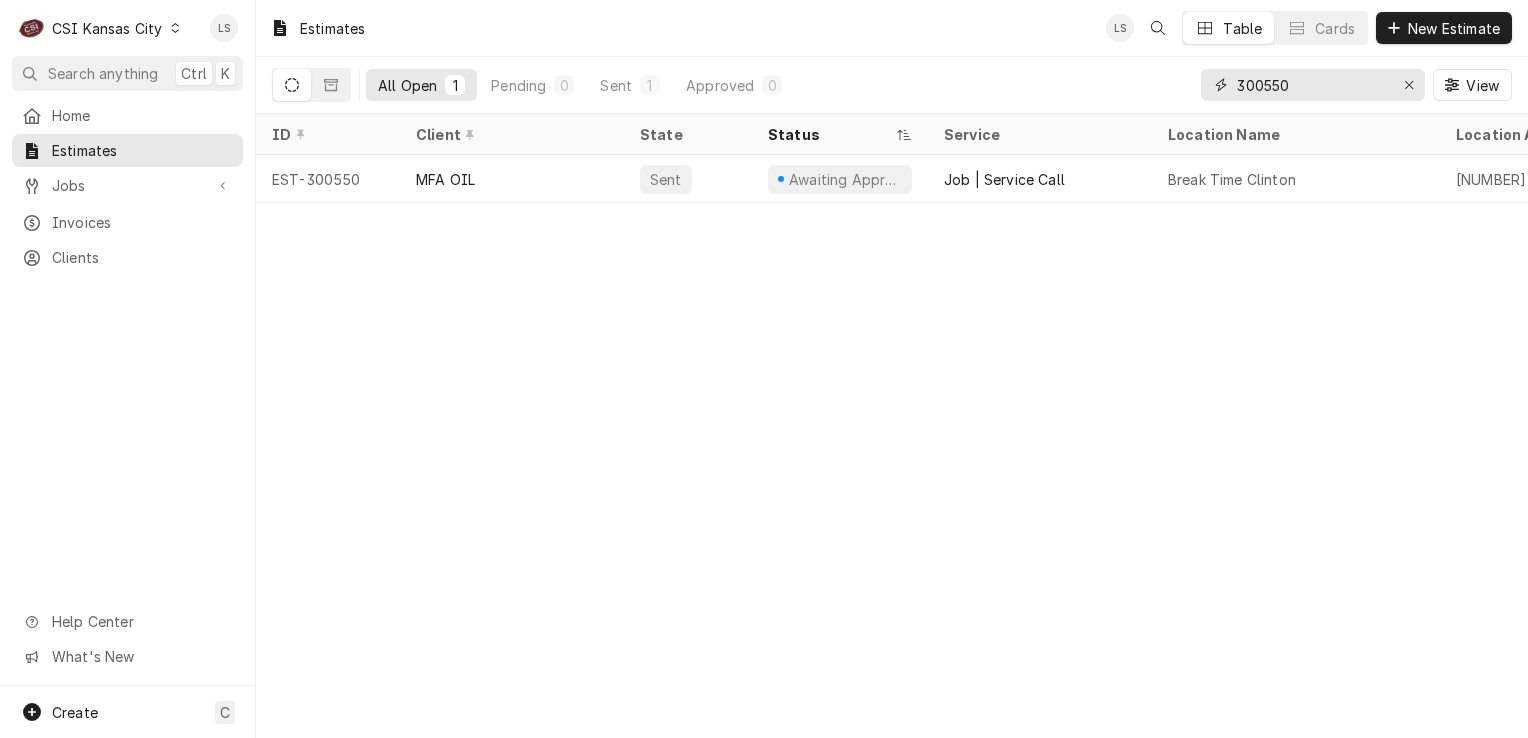 type on "300550" 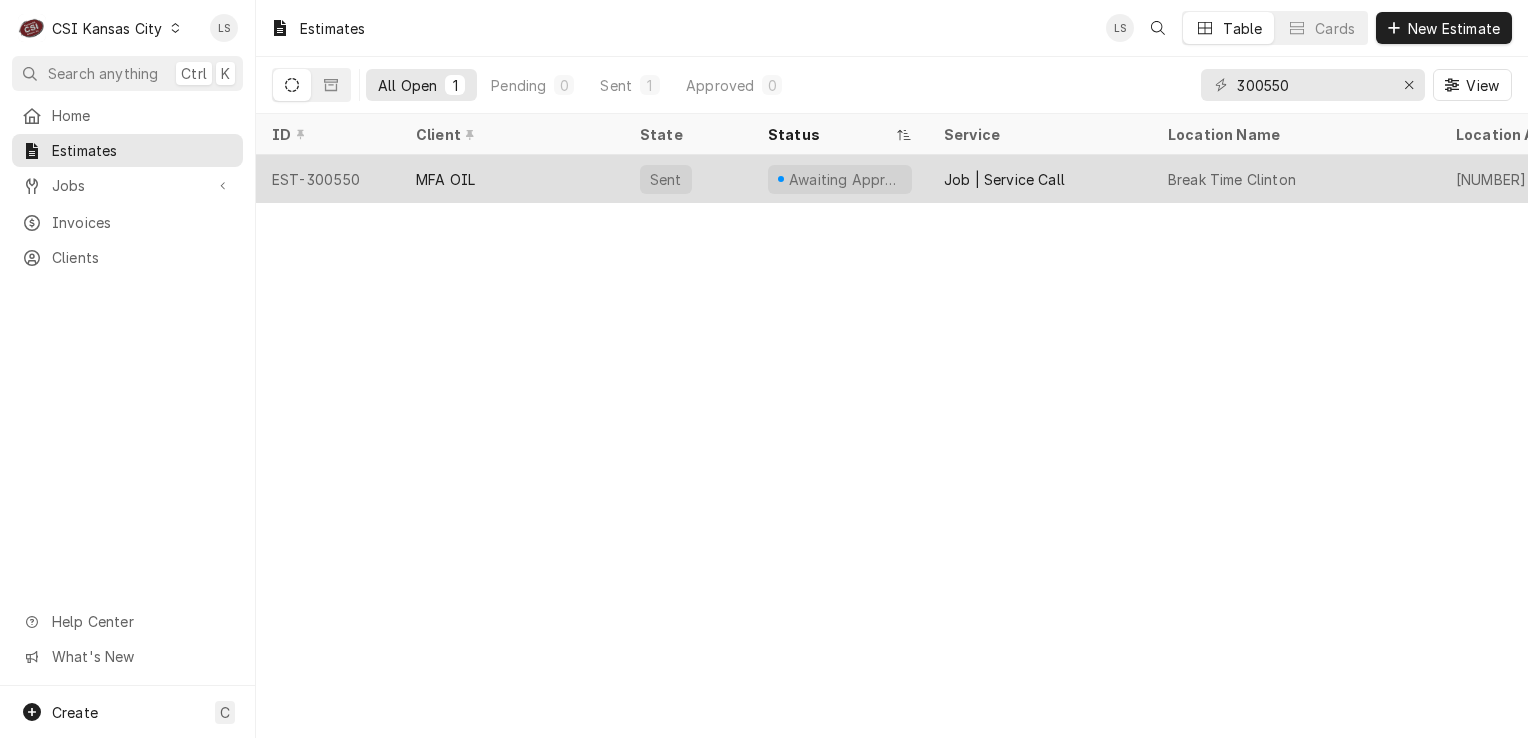 click on "EST-300550" at bounding box center [328, 179] 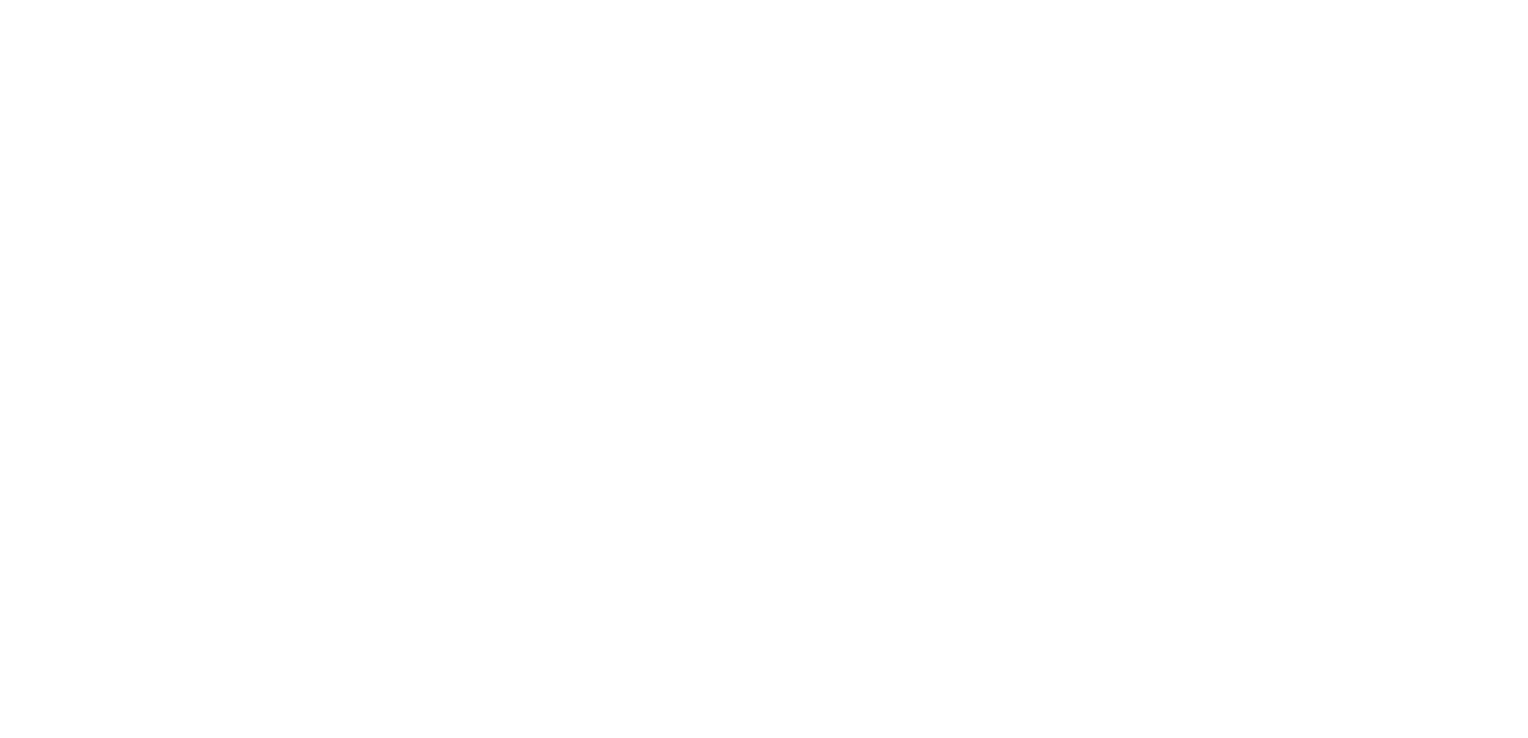 scroll, scrollTop: 0, scrollLeft: 0, axis: both 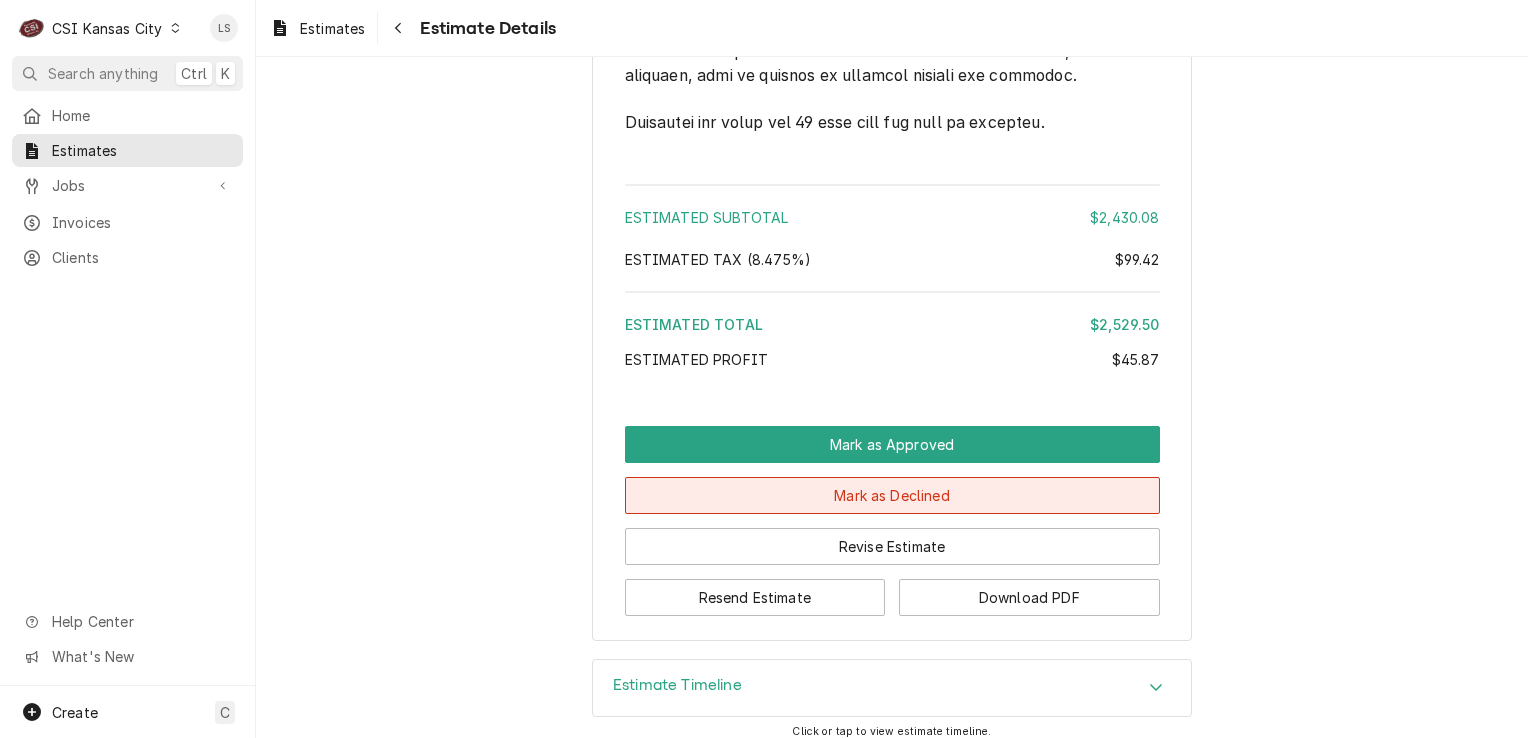 click on "Mark as Declined" at bounding box center (892, 495) 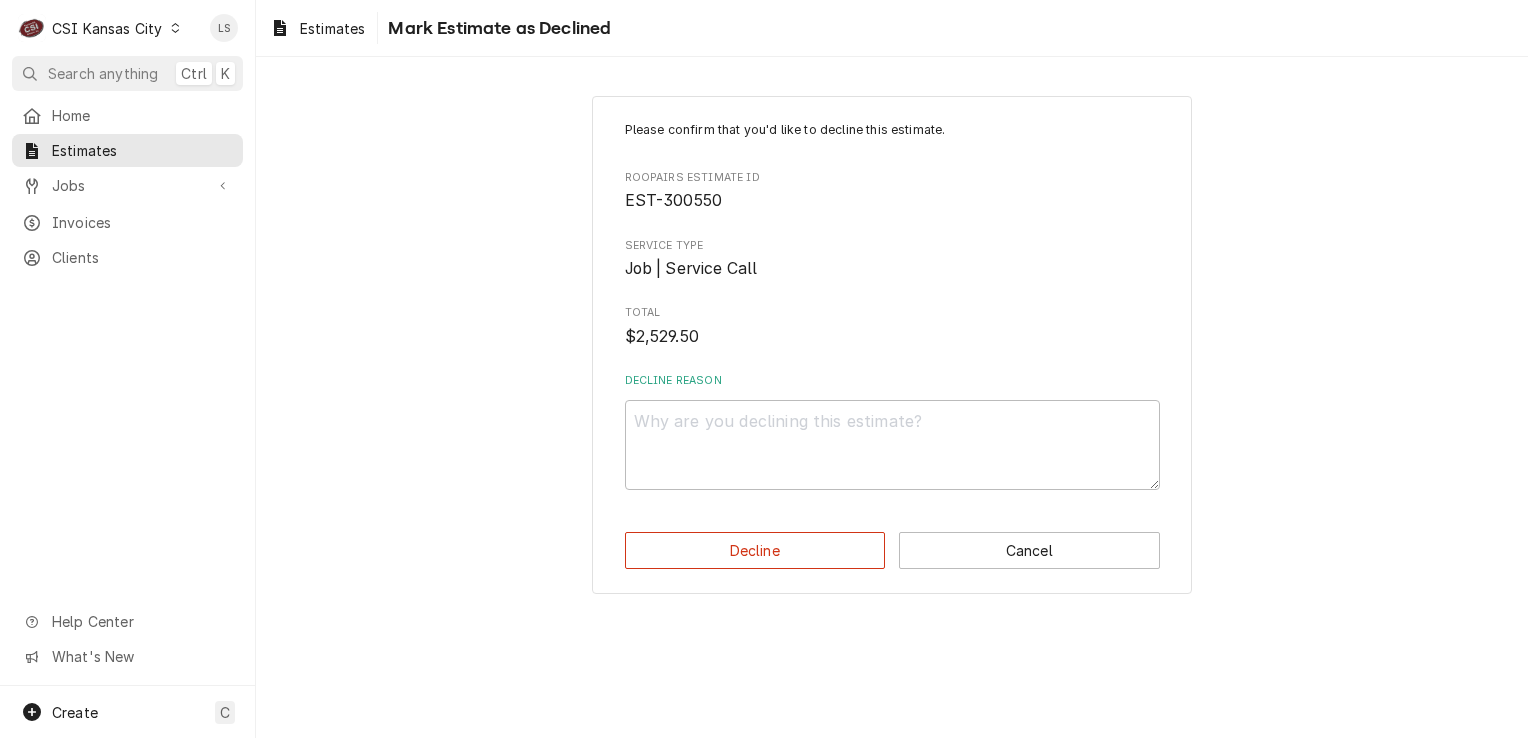 scroll, scrollTop: 0, scrollLeft: 0, axis: both 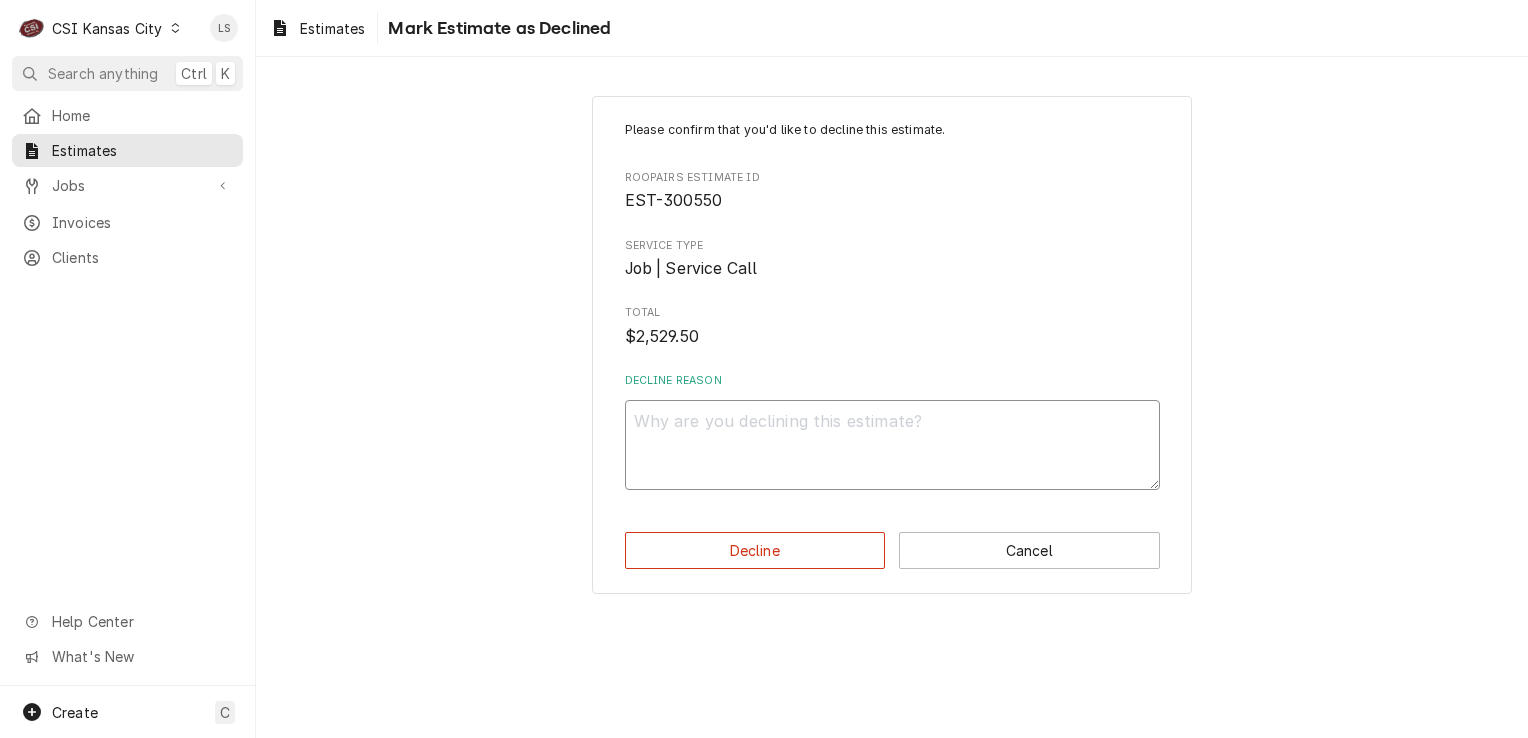 click on "Decline Reason" at bounding box center [892, 445] 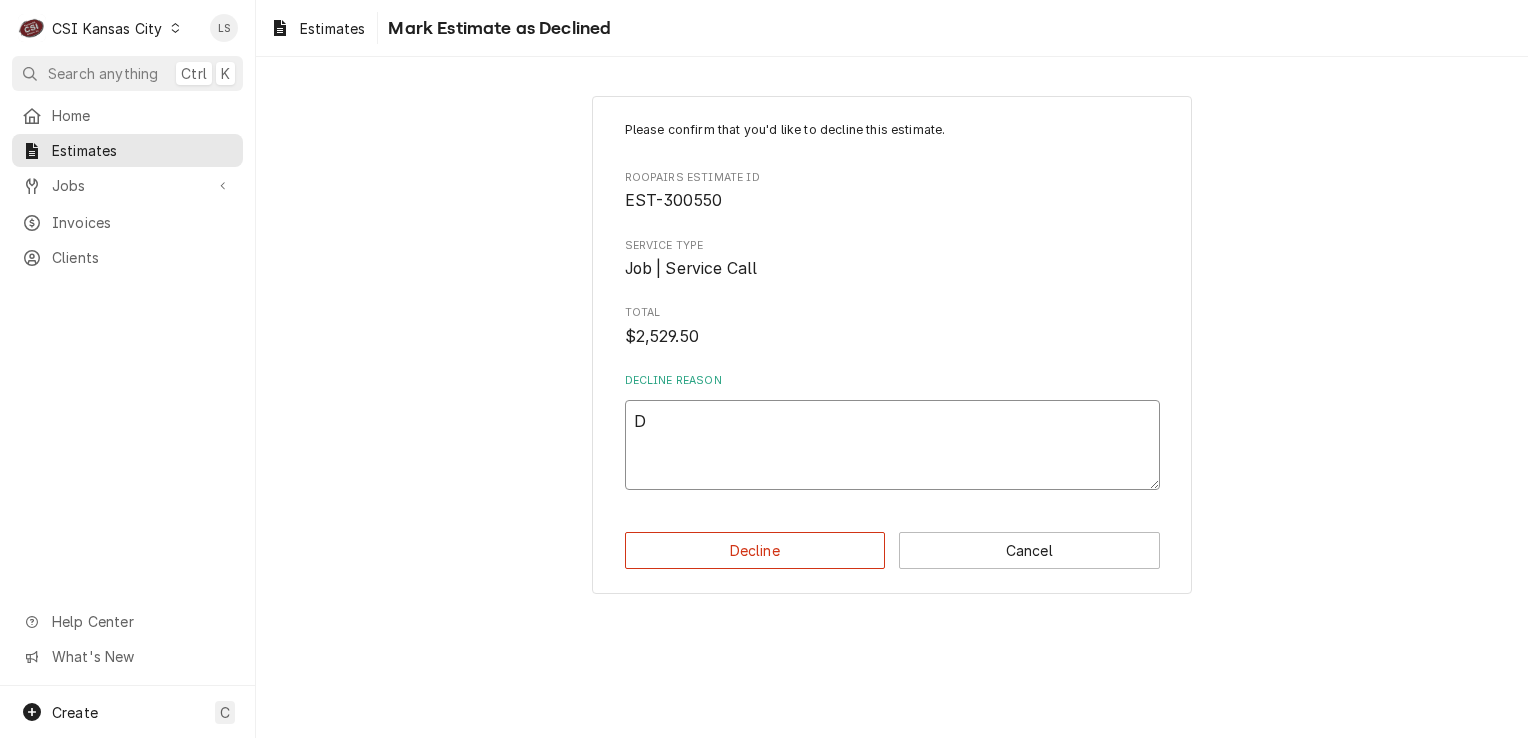 type on "x" 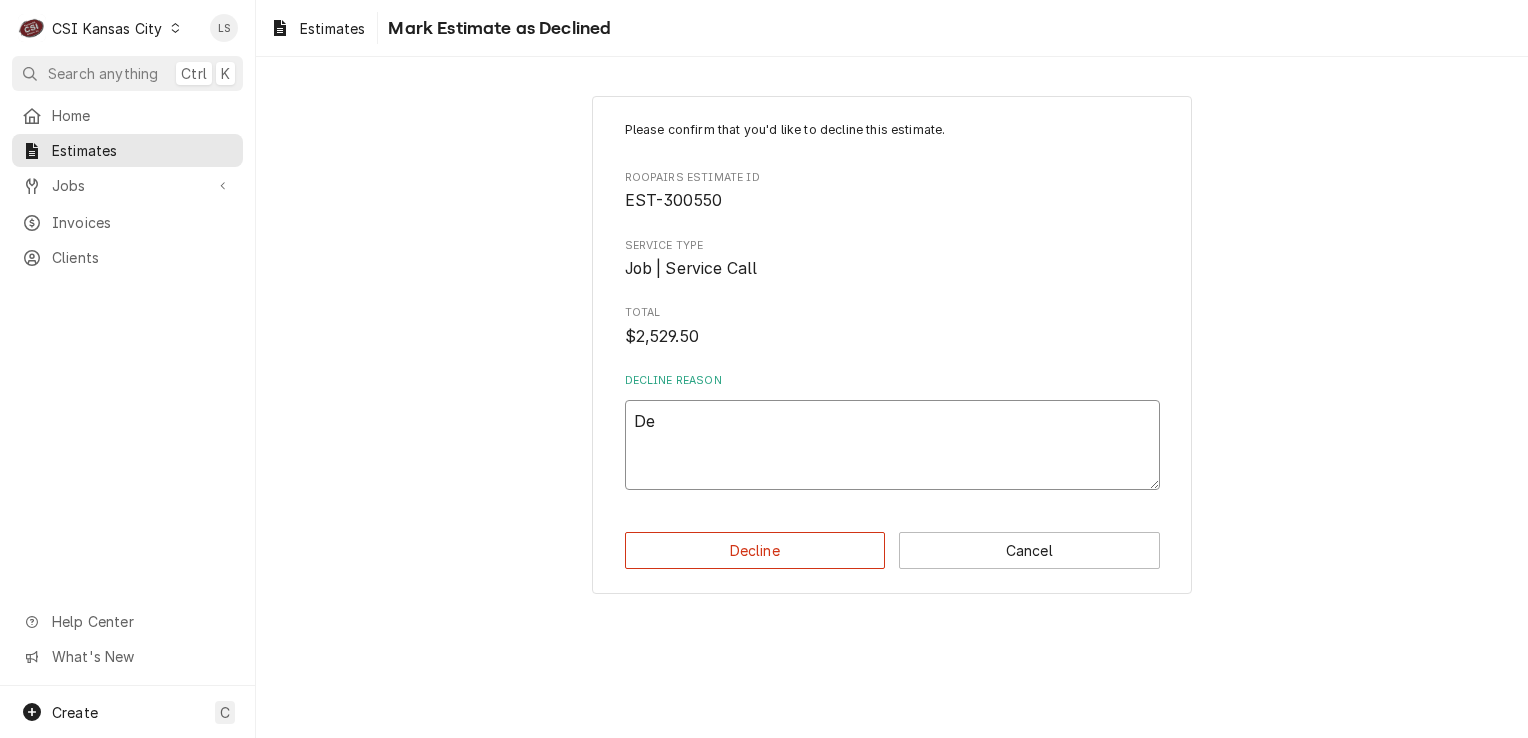 type on "x" 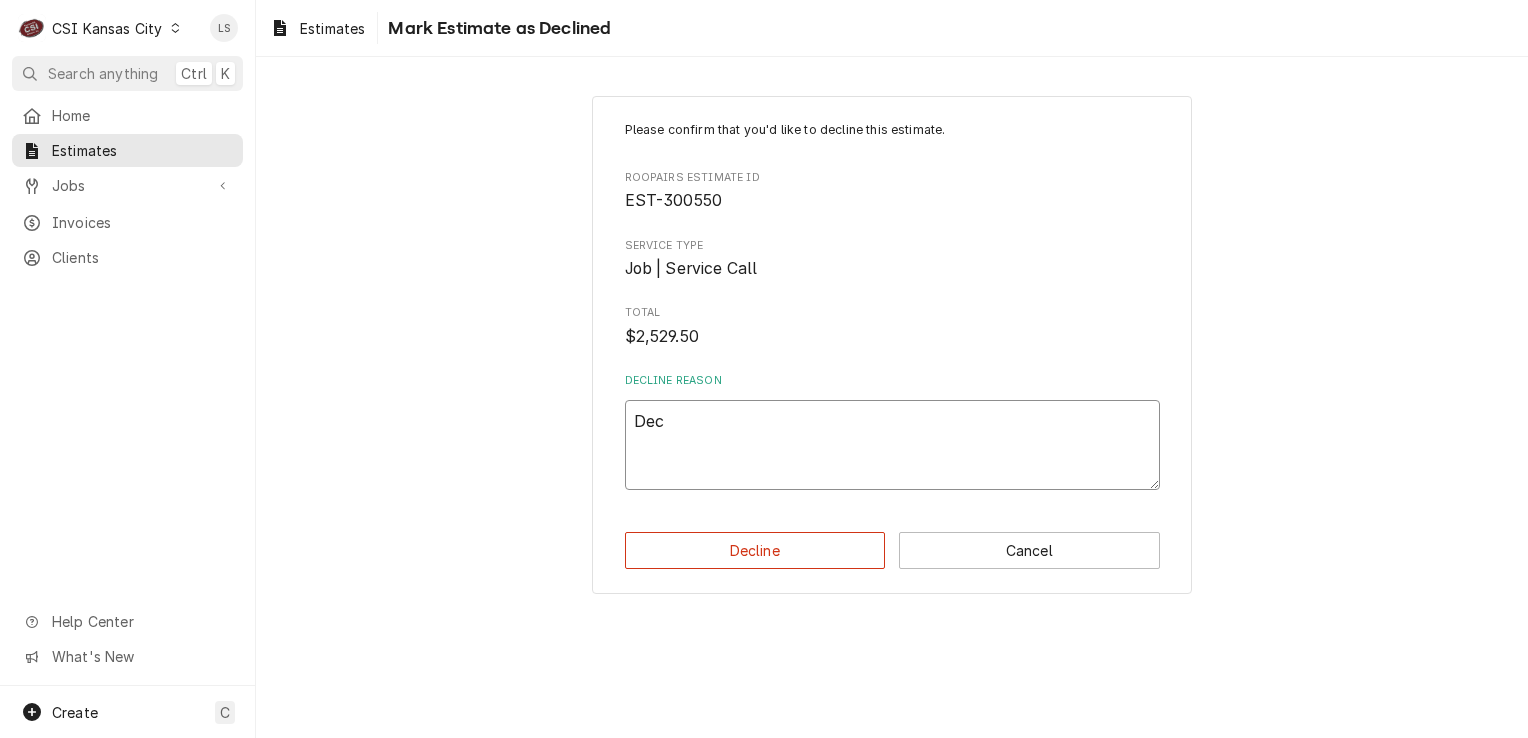 type on "x" 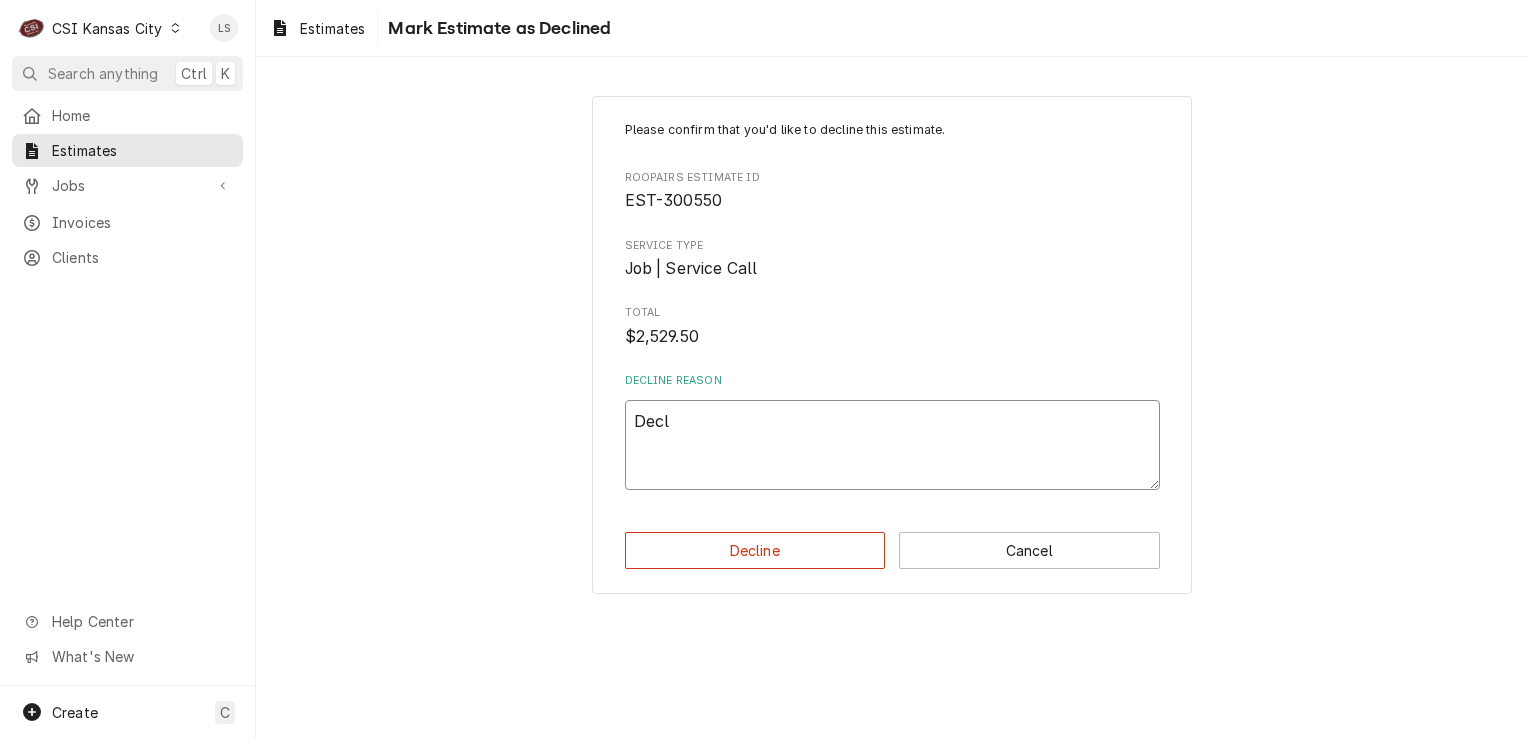 type on "x" 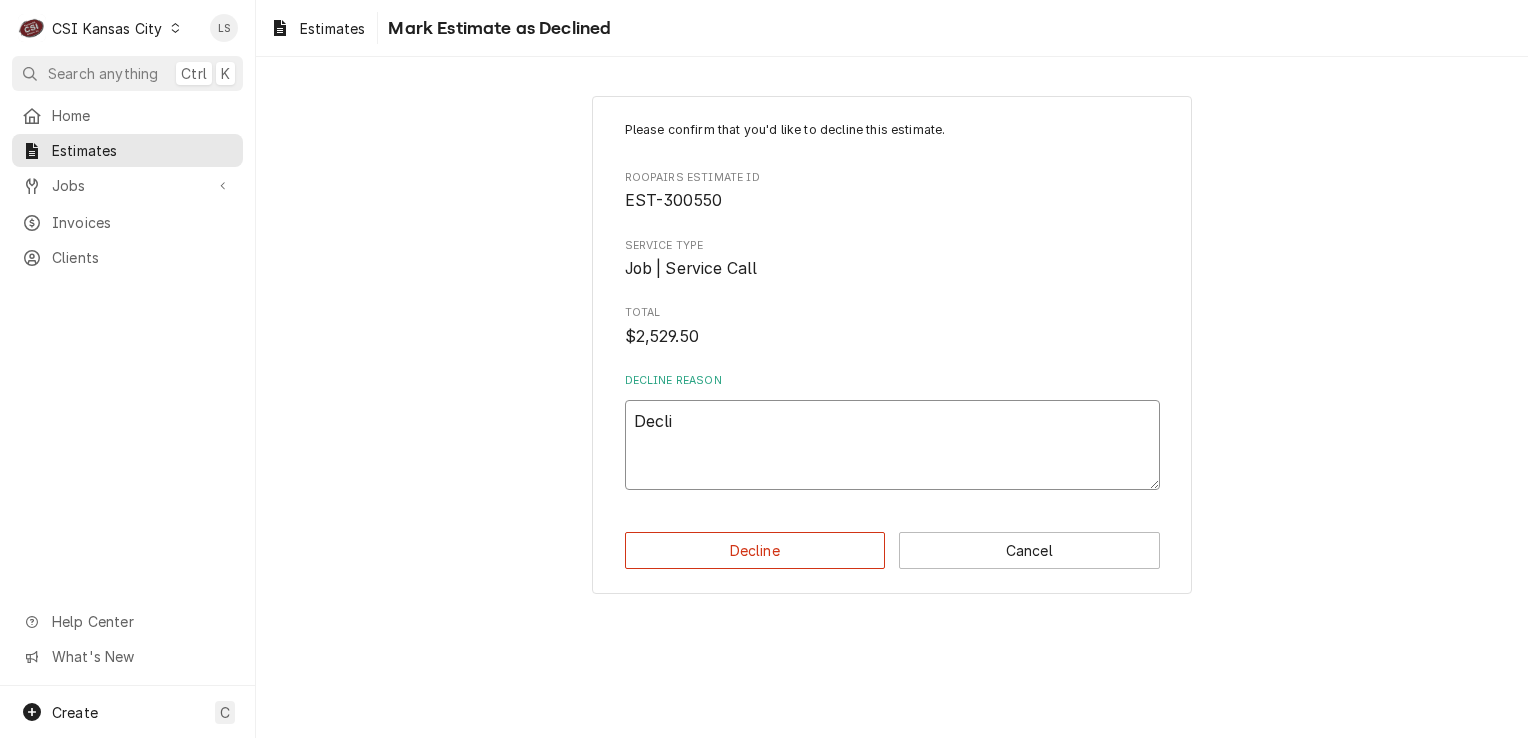 type on "x" 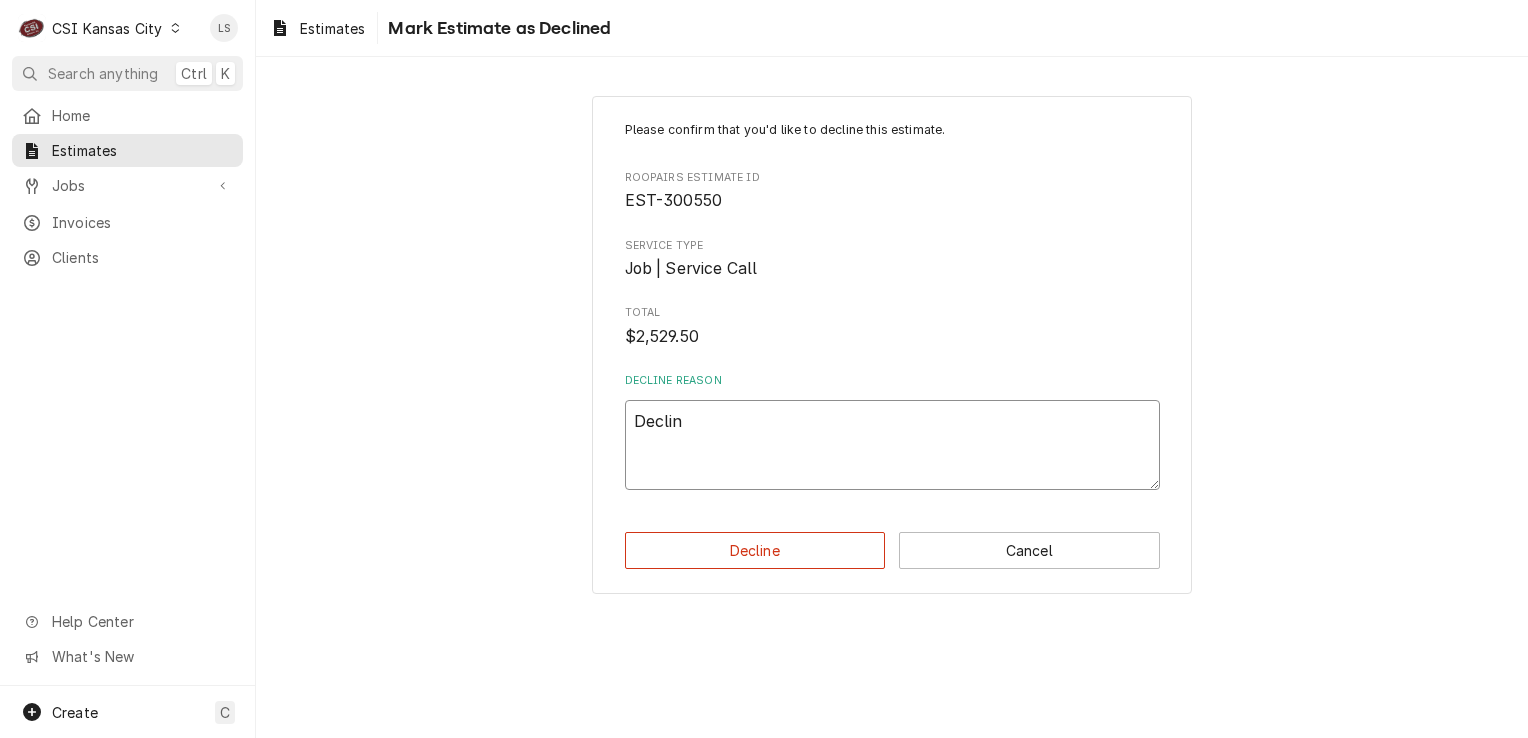 type on "x" 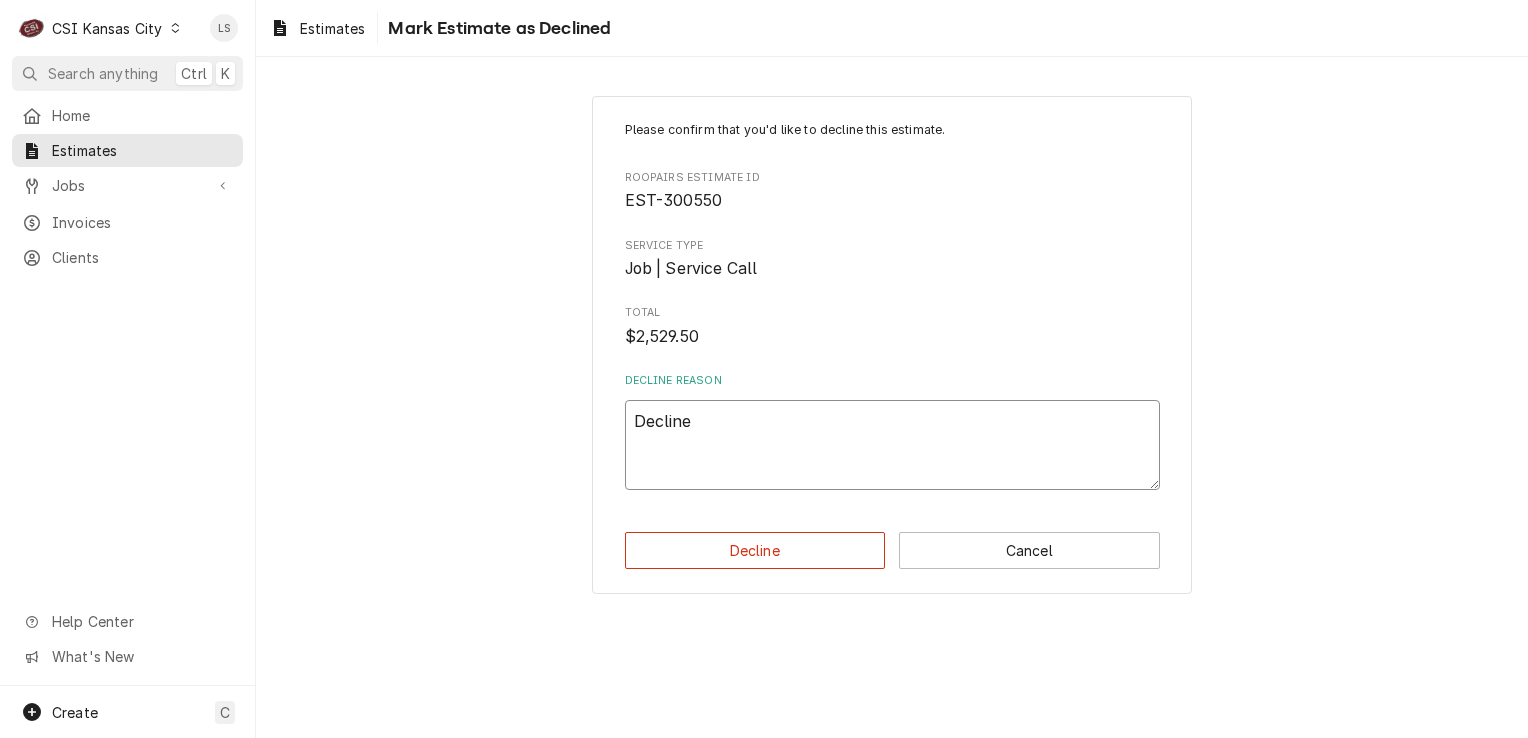 type on "x" 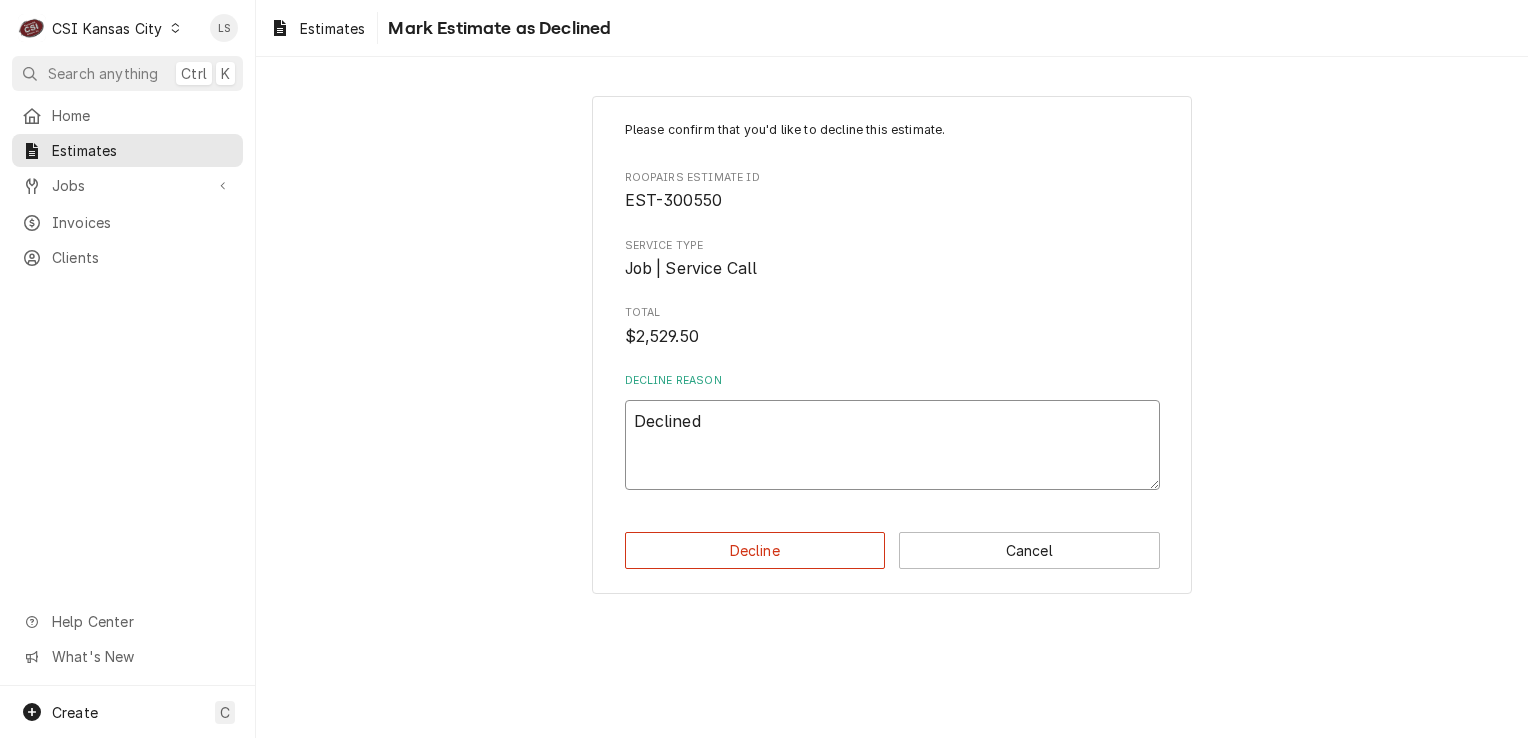 type on "x" 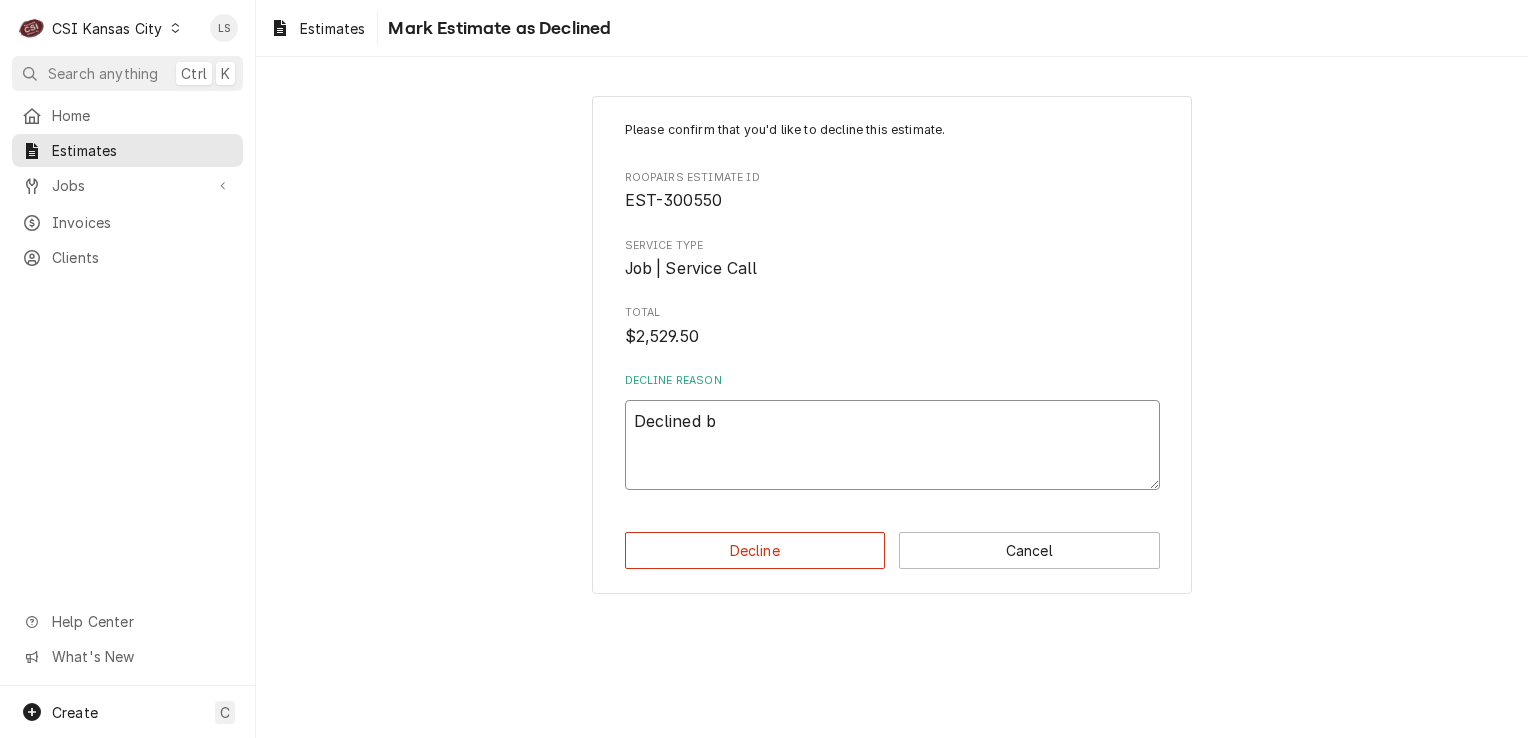 type on "x" 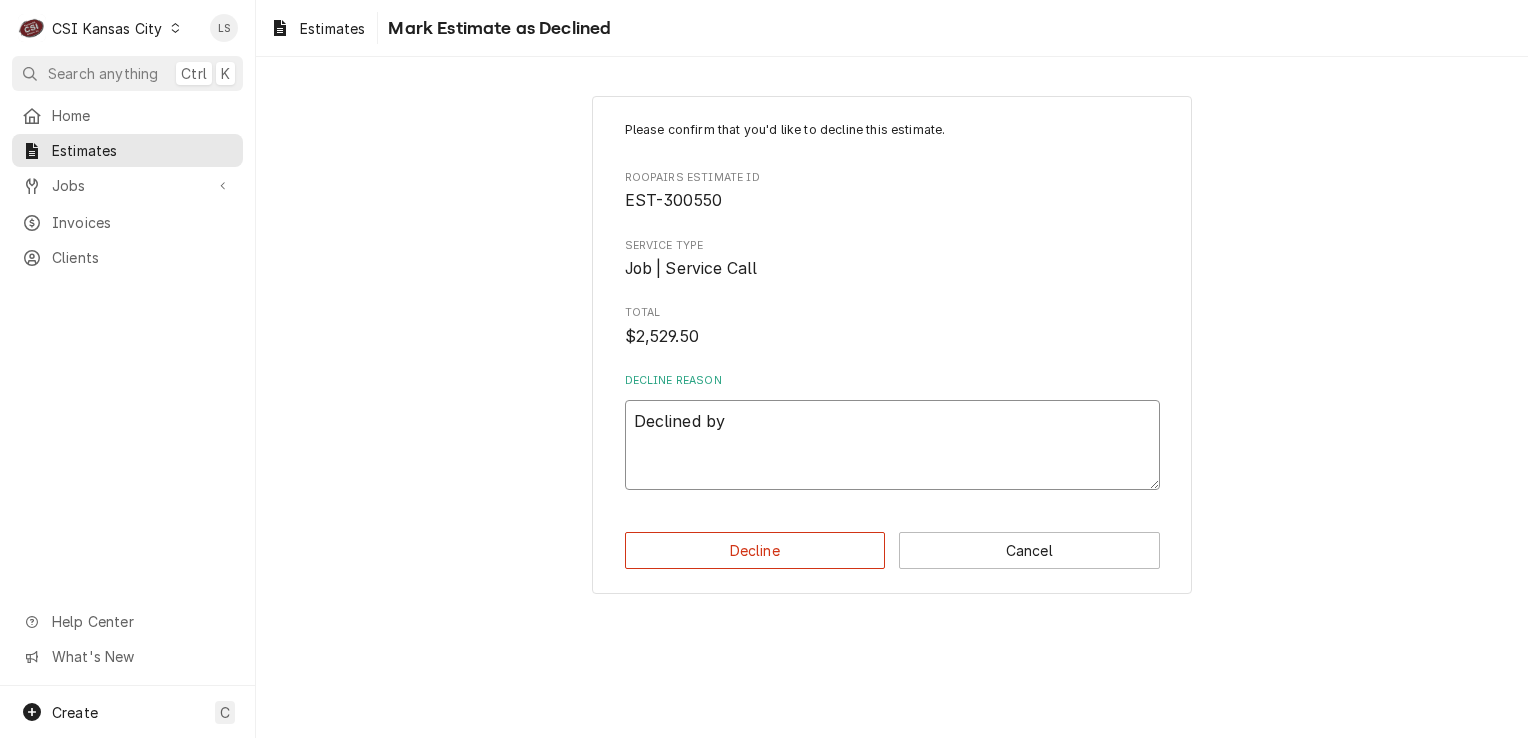 type on "x" 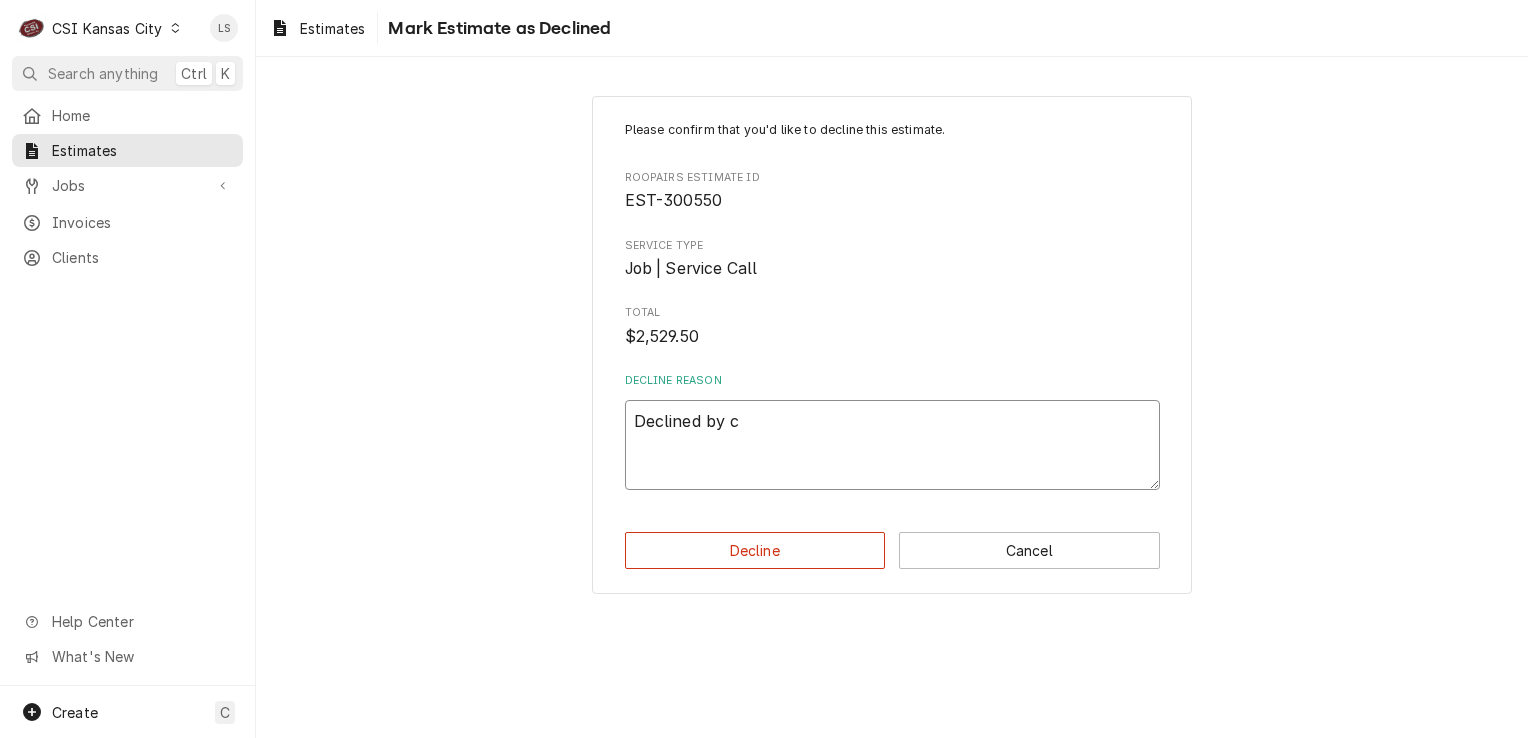 type on "x" 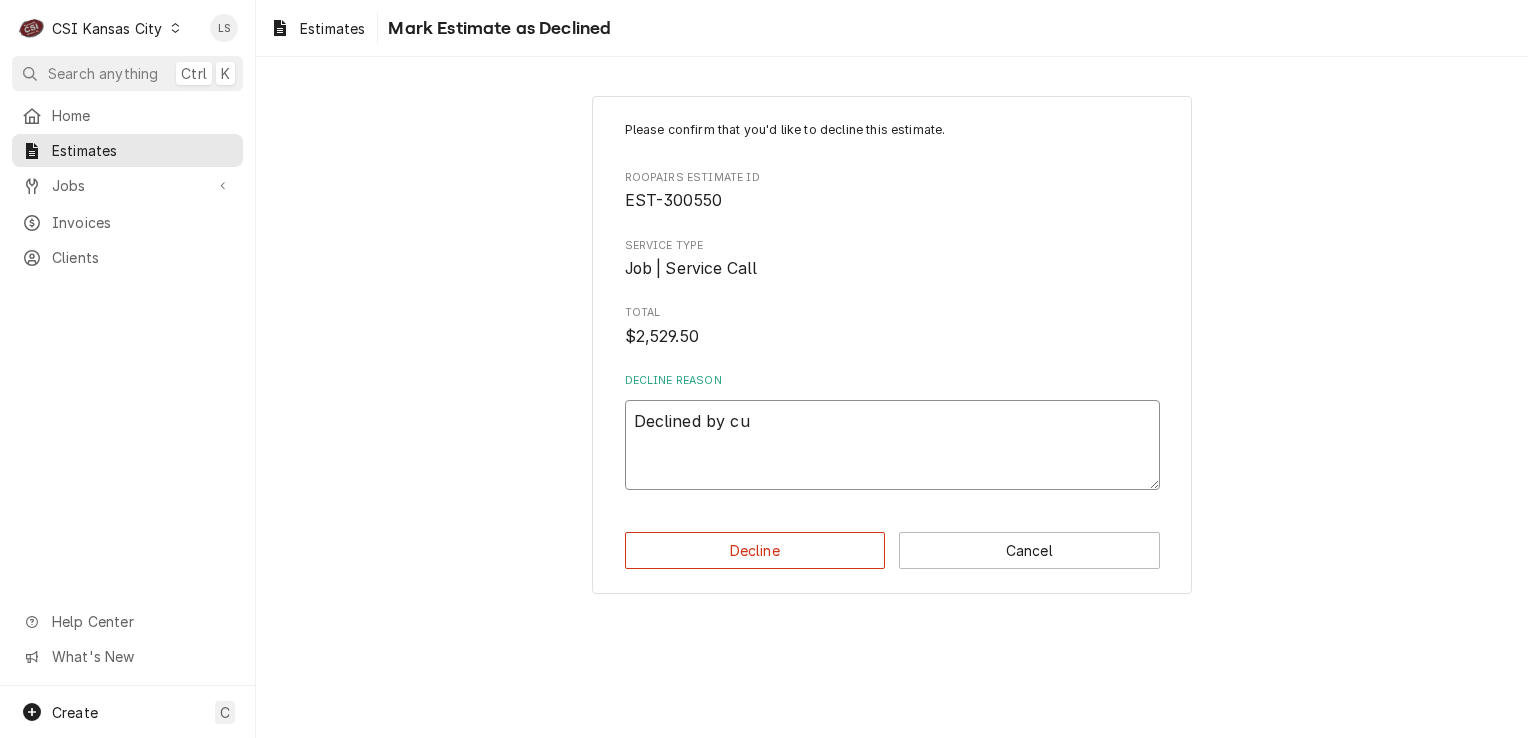 type on "x" 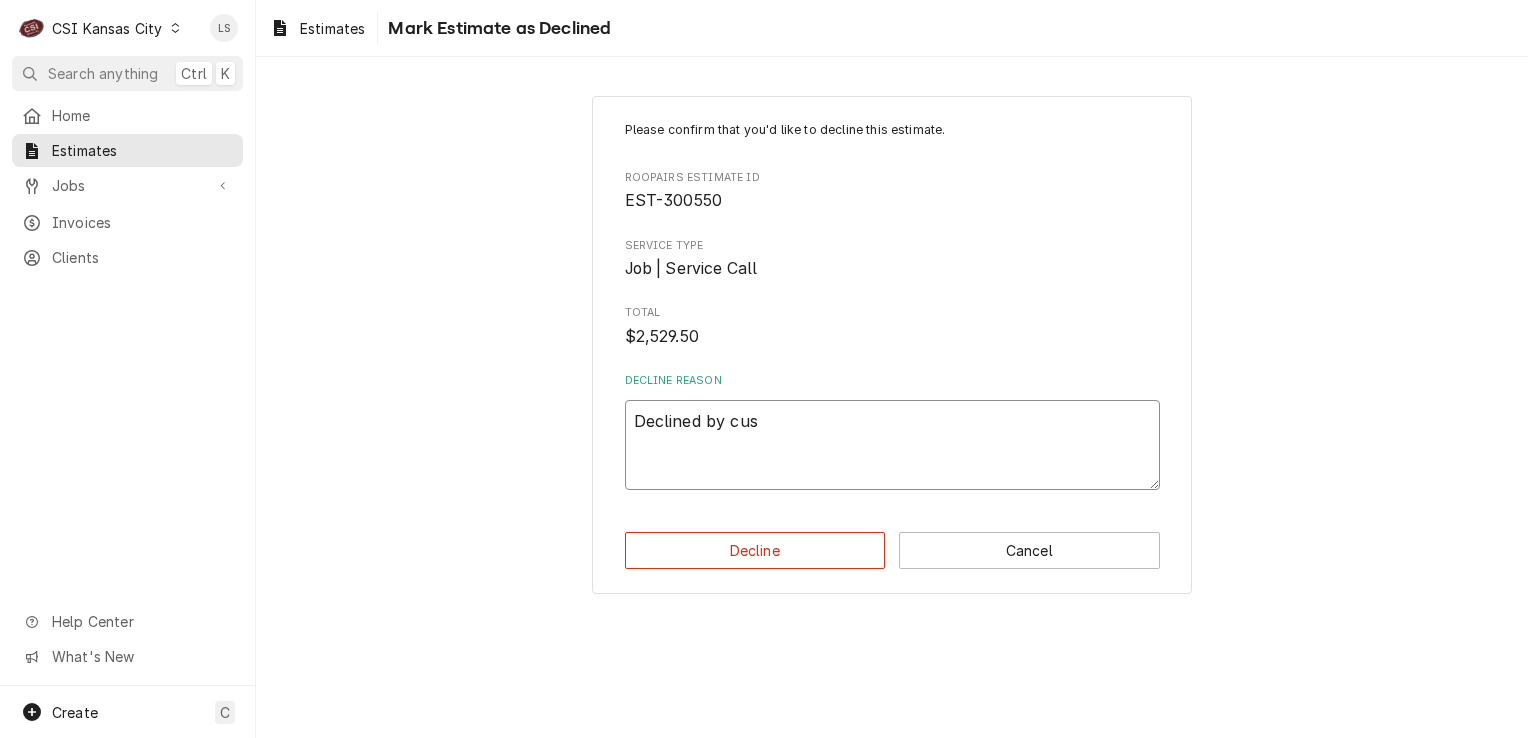 type on "x" 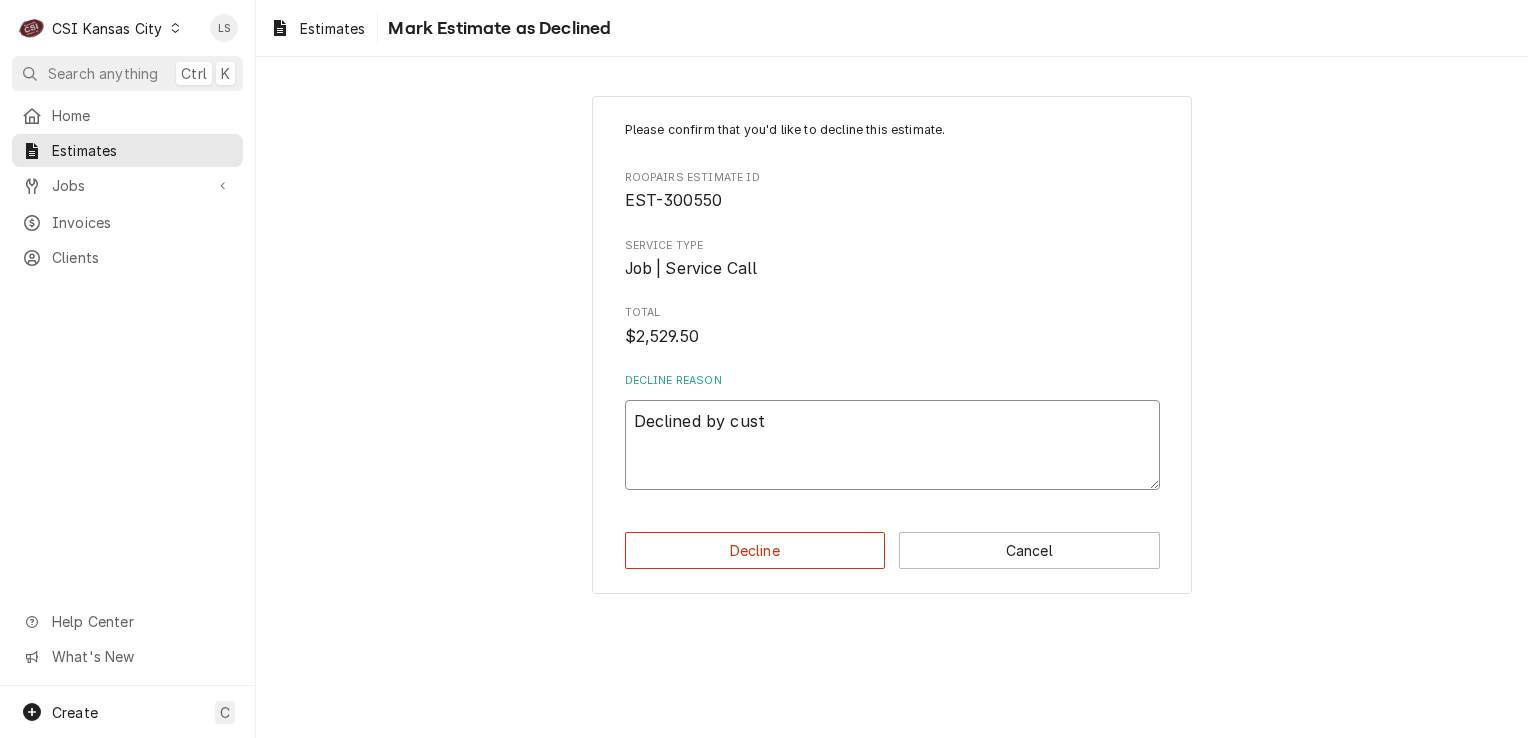 type on "Declined by custo" 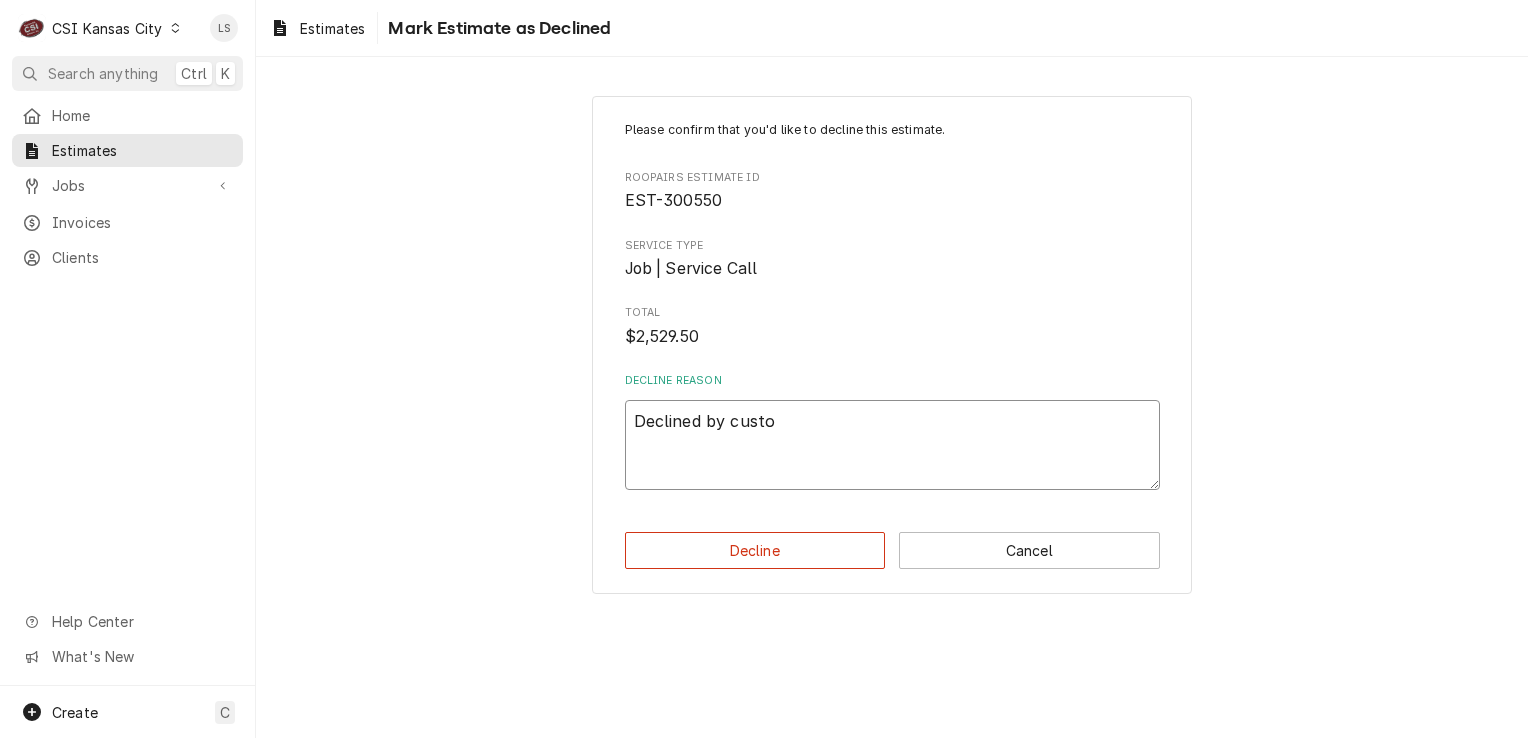 type on "x" 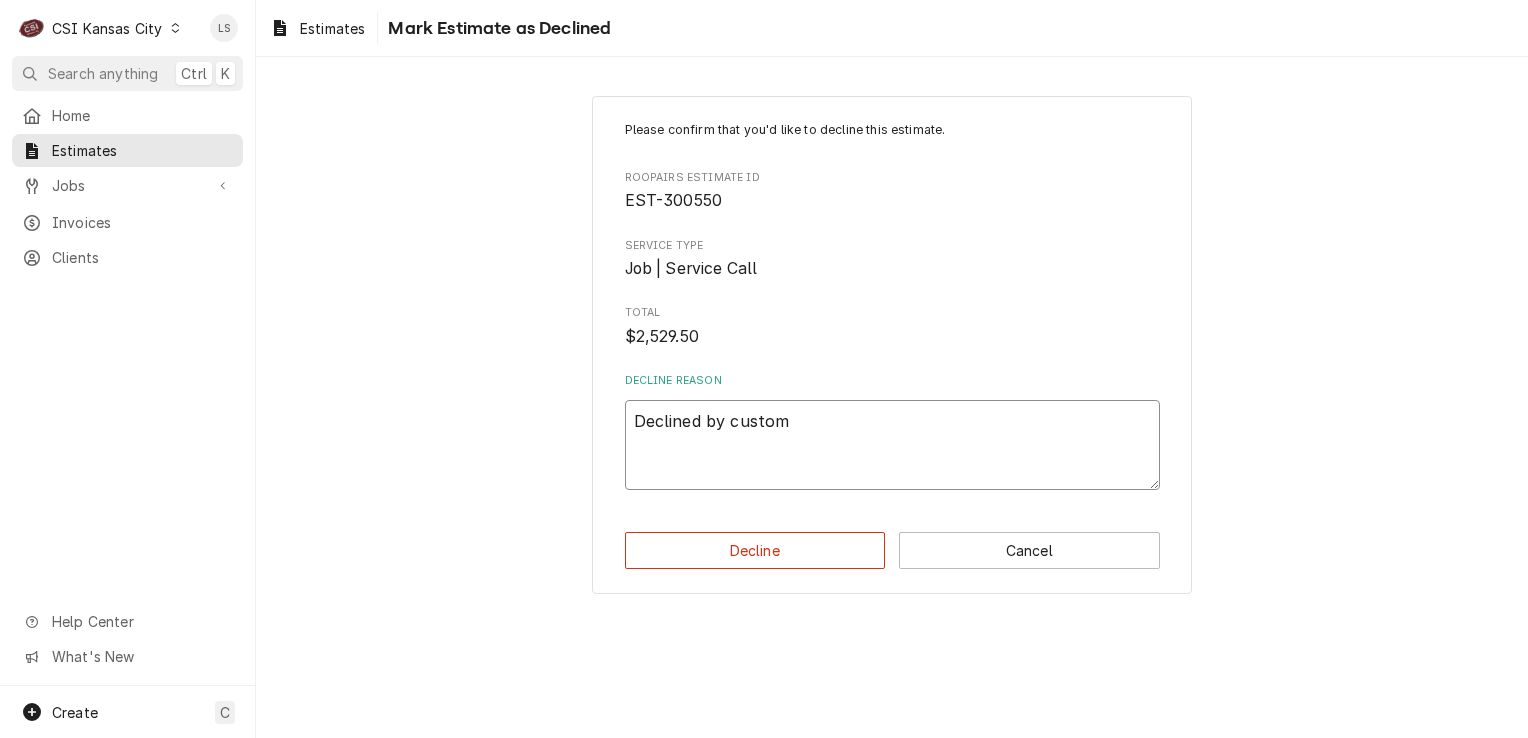 type on "x" 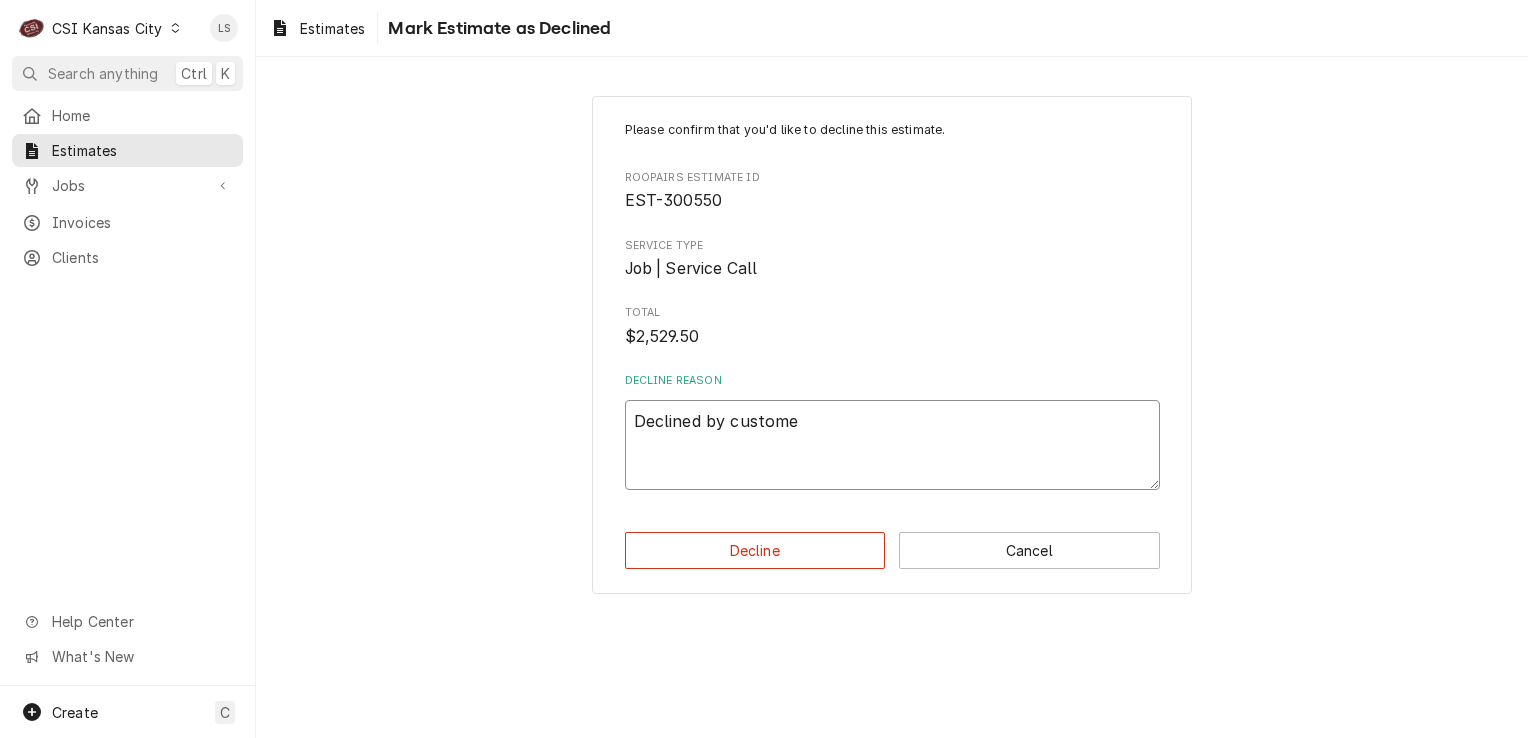 type on "x" 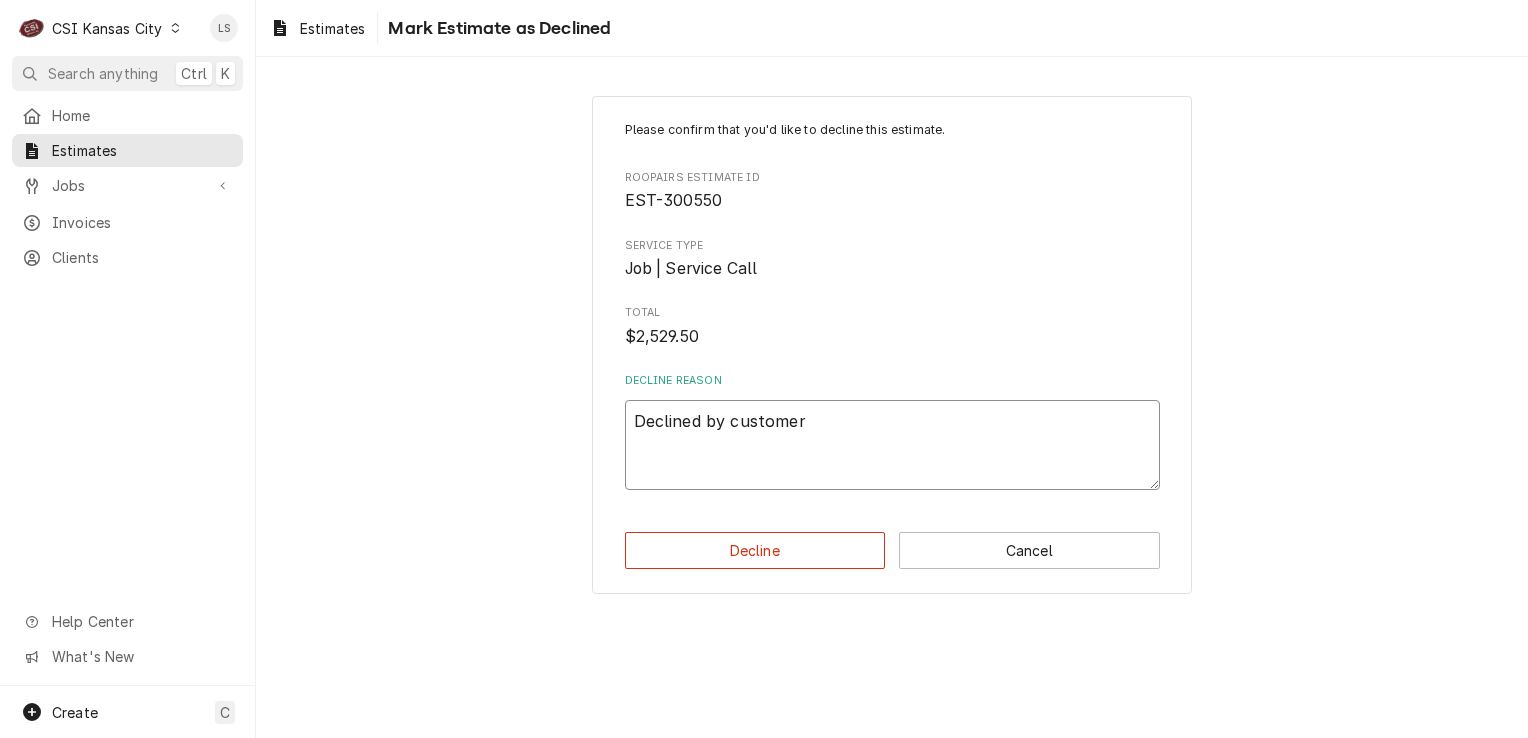 type on "x" 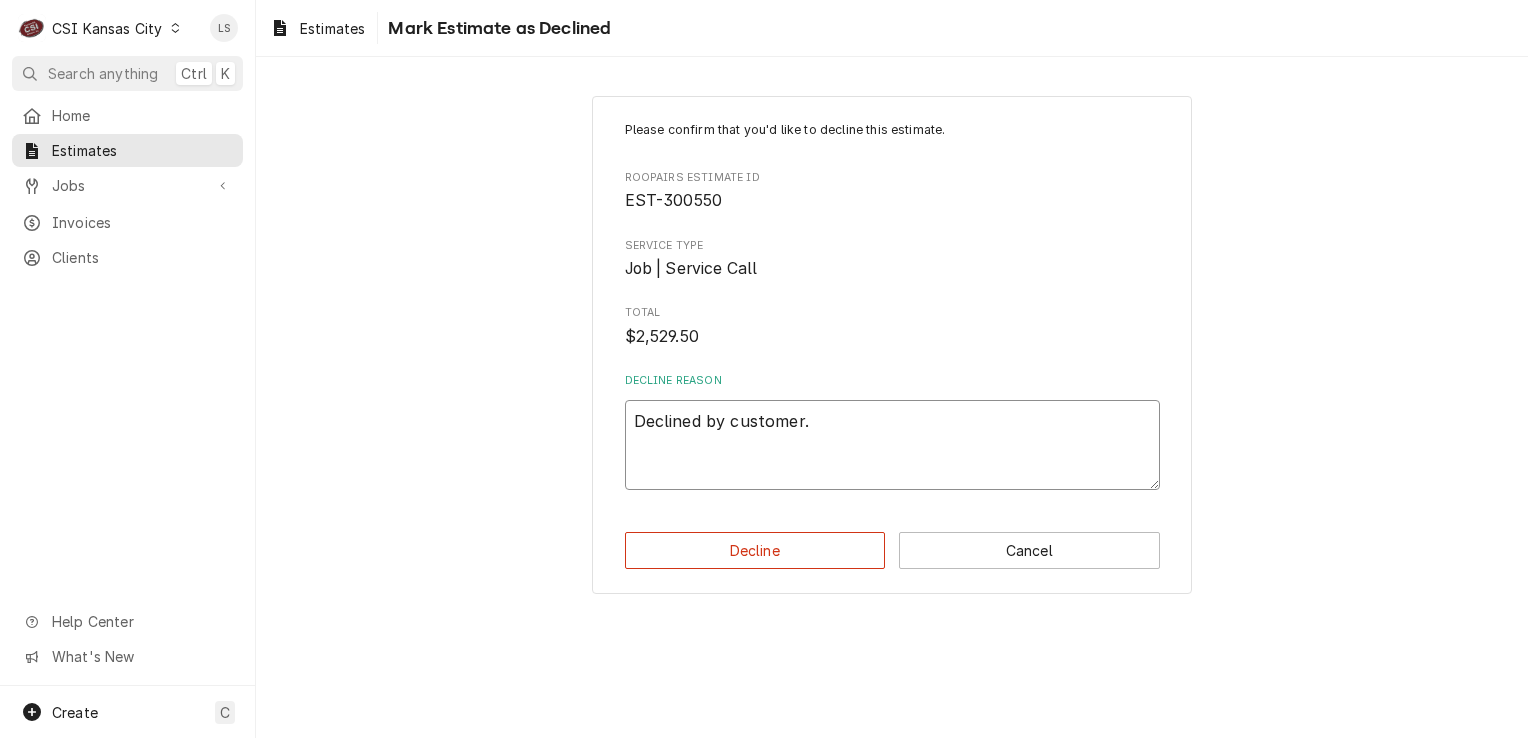 type on "x" 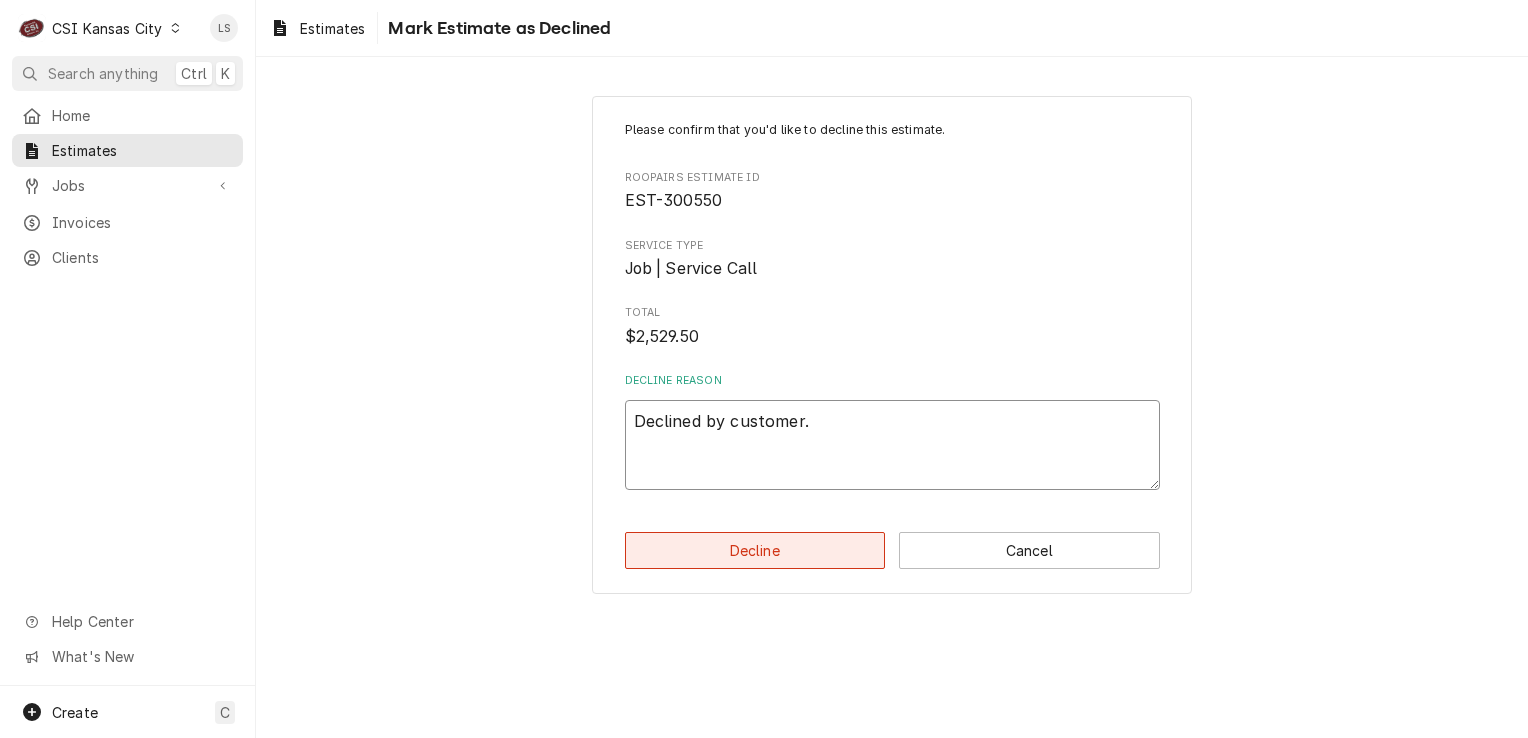 type on "Declined by customer." 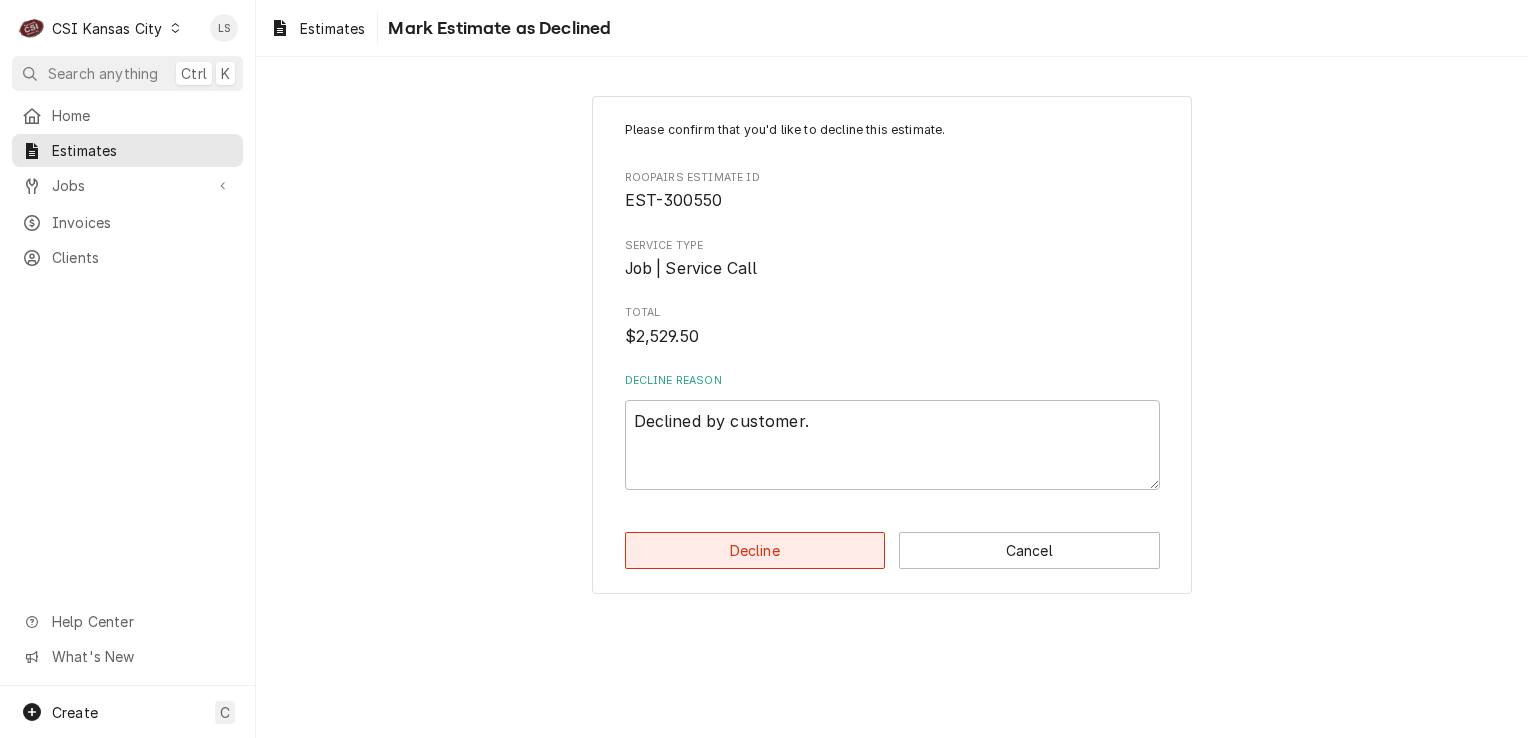 click on "Decline" at bounding box center (755, 550) 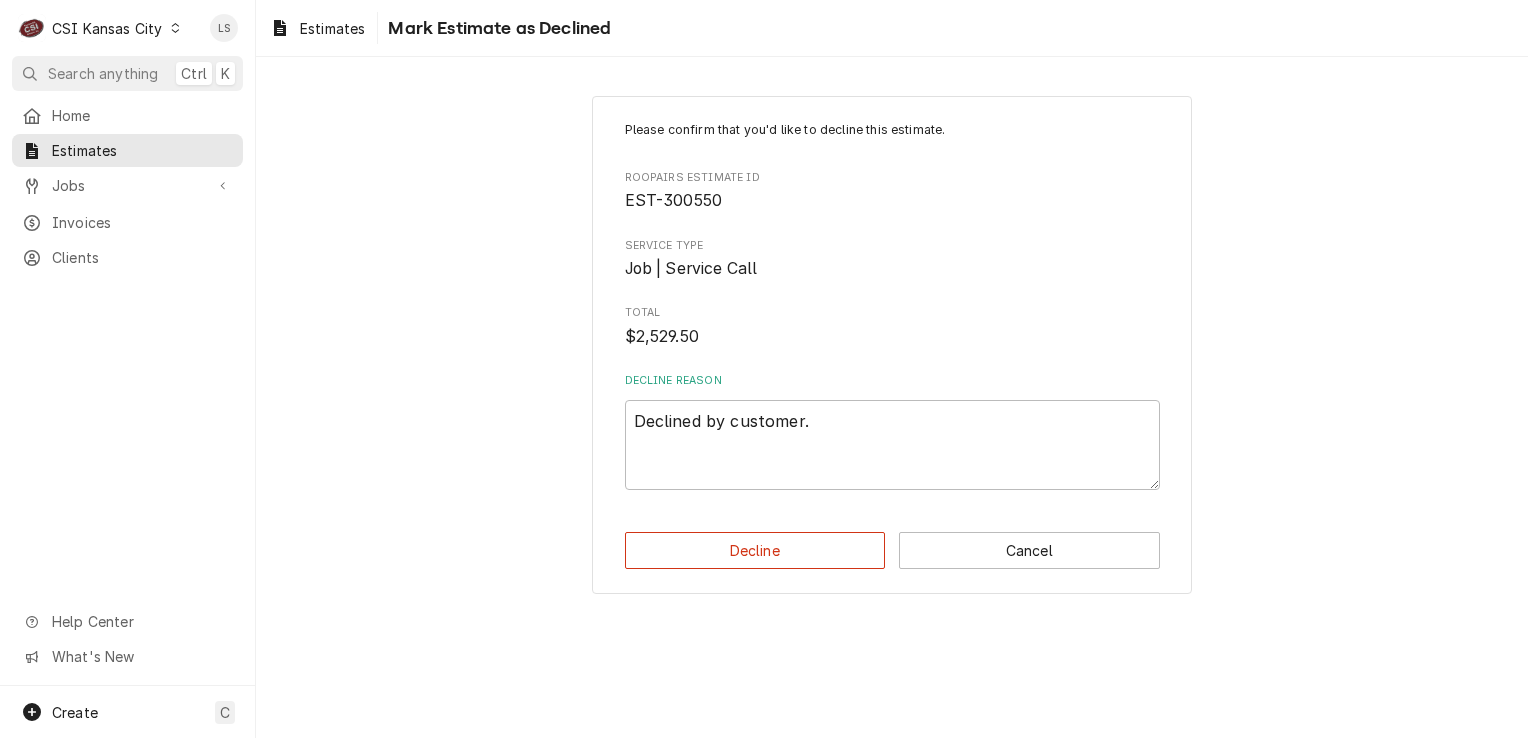 type on "x" 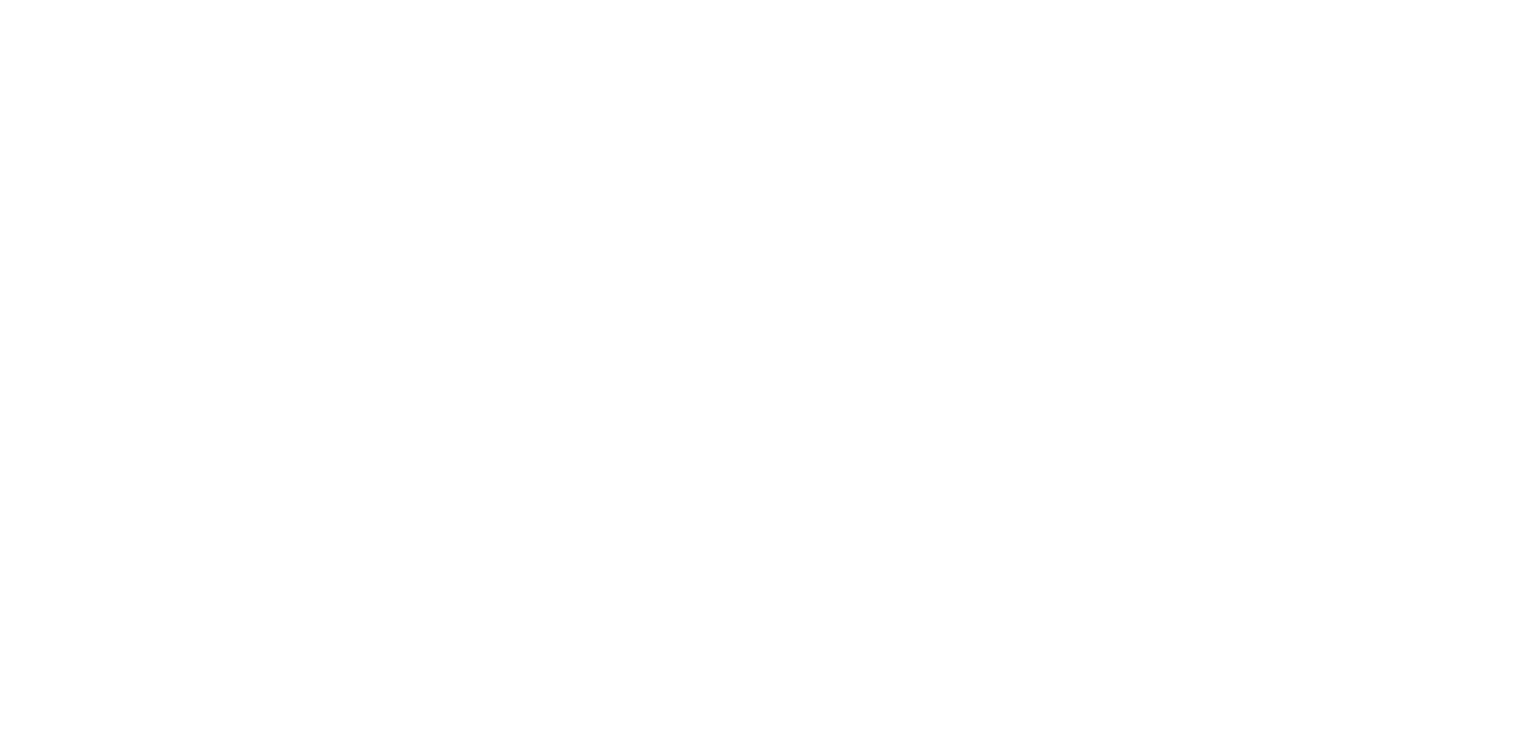 scroll, scrollTop: 0, scrollLeft: 0, axis: both 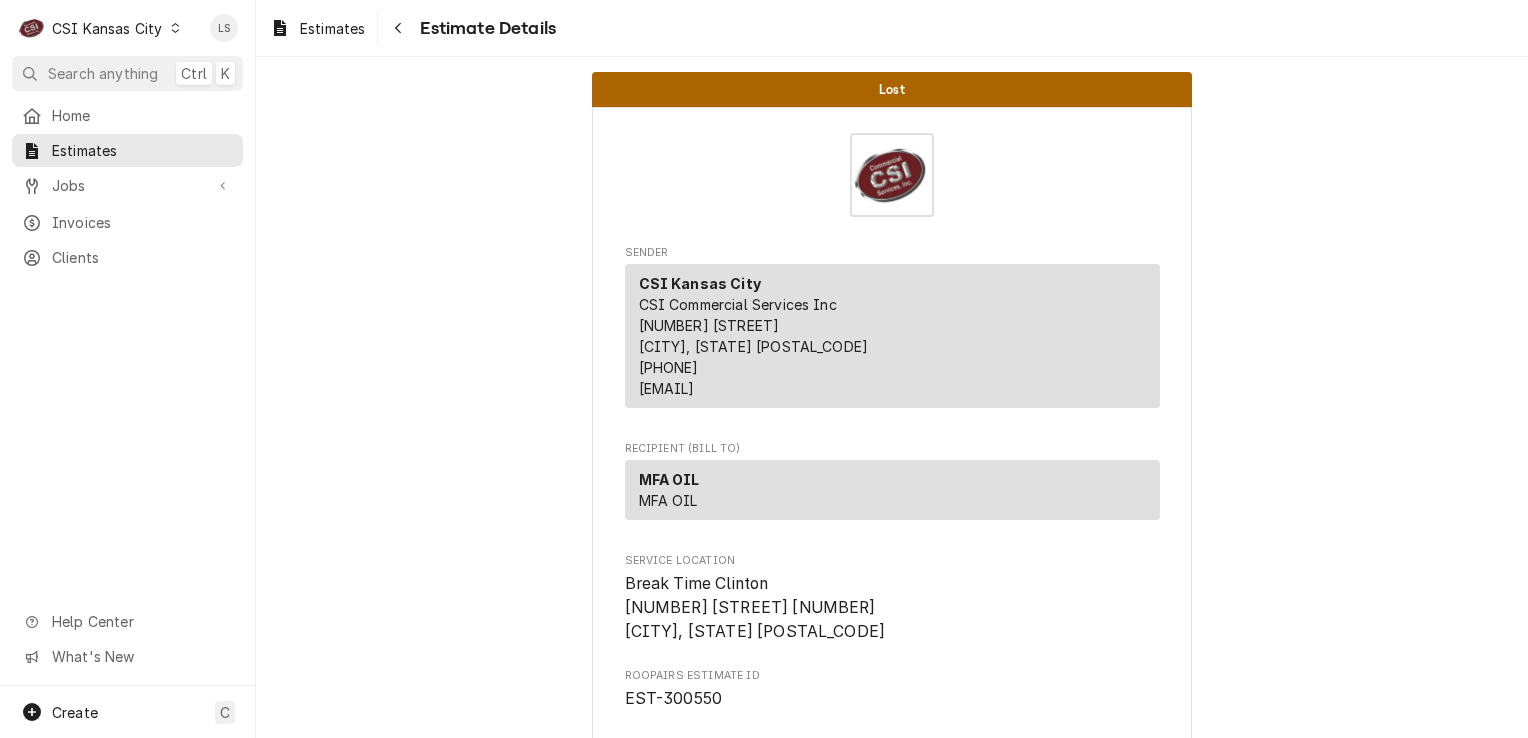 click on "C CSI Kansas City" at bounding box center [100, 28] 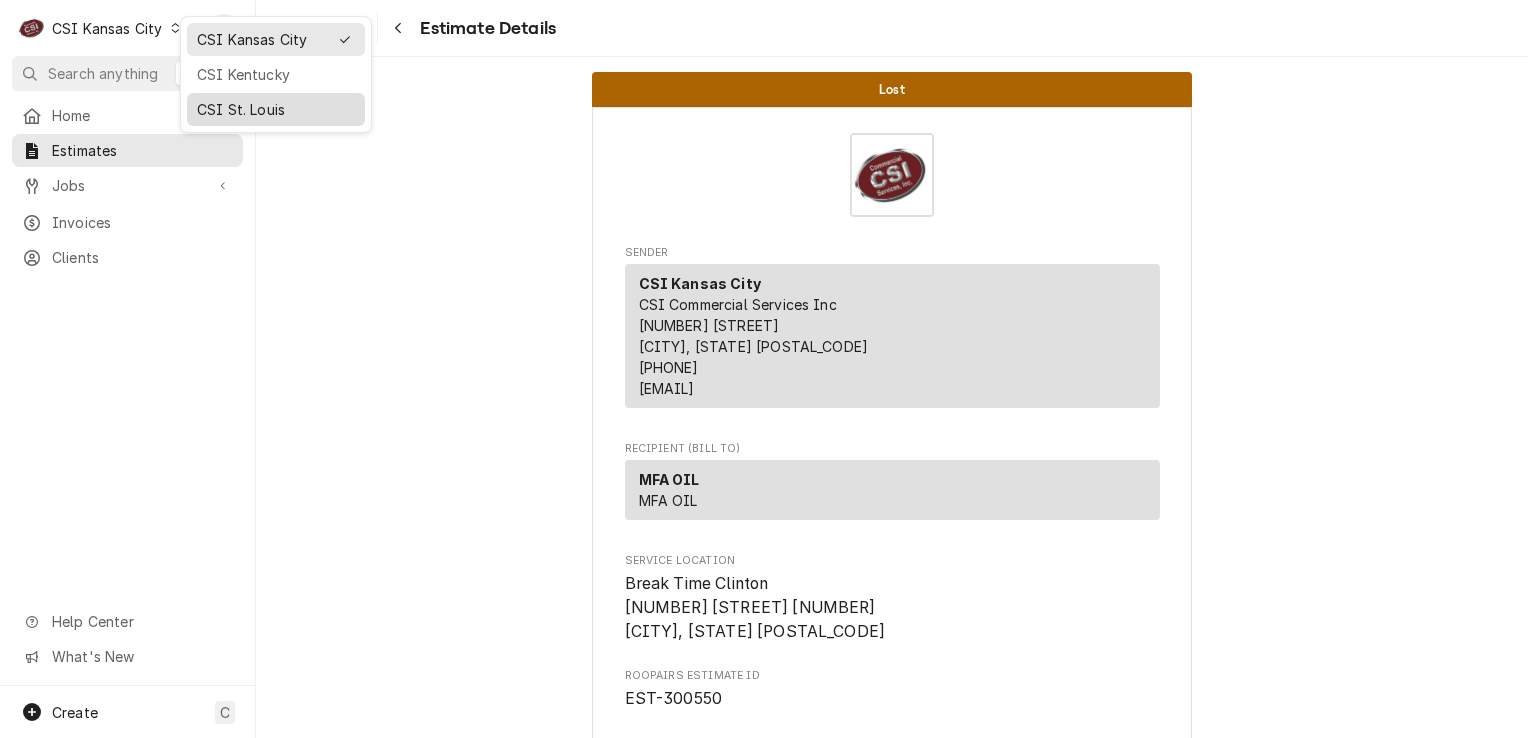 click on "CSI St. Louis" at bounding box center (276, 109) 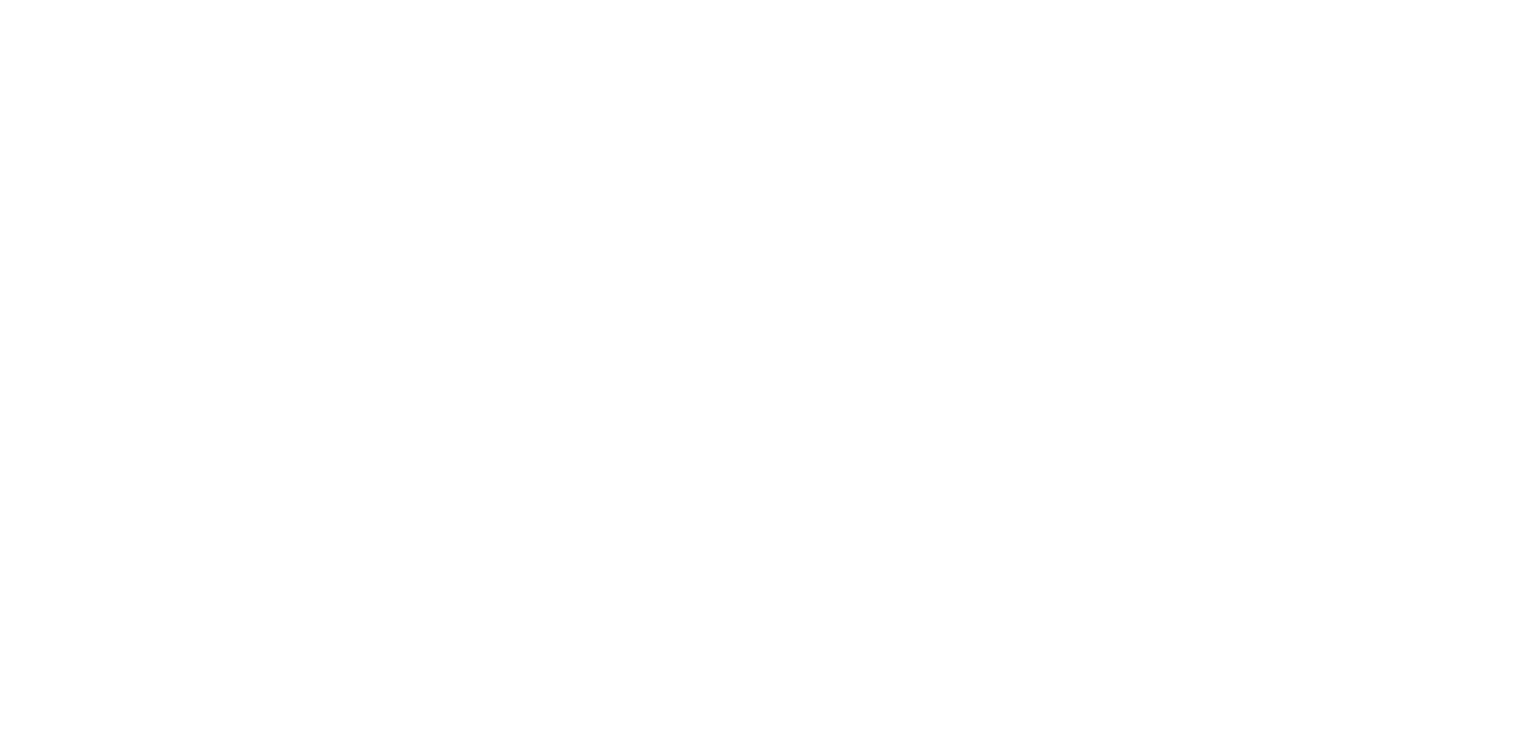 scroll, scrollTop: 0, scrollLeft: 0, axis: both 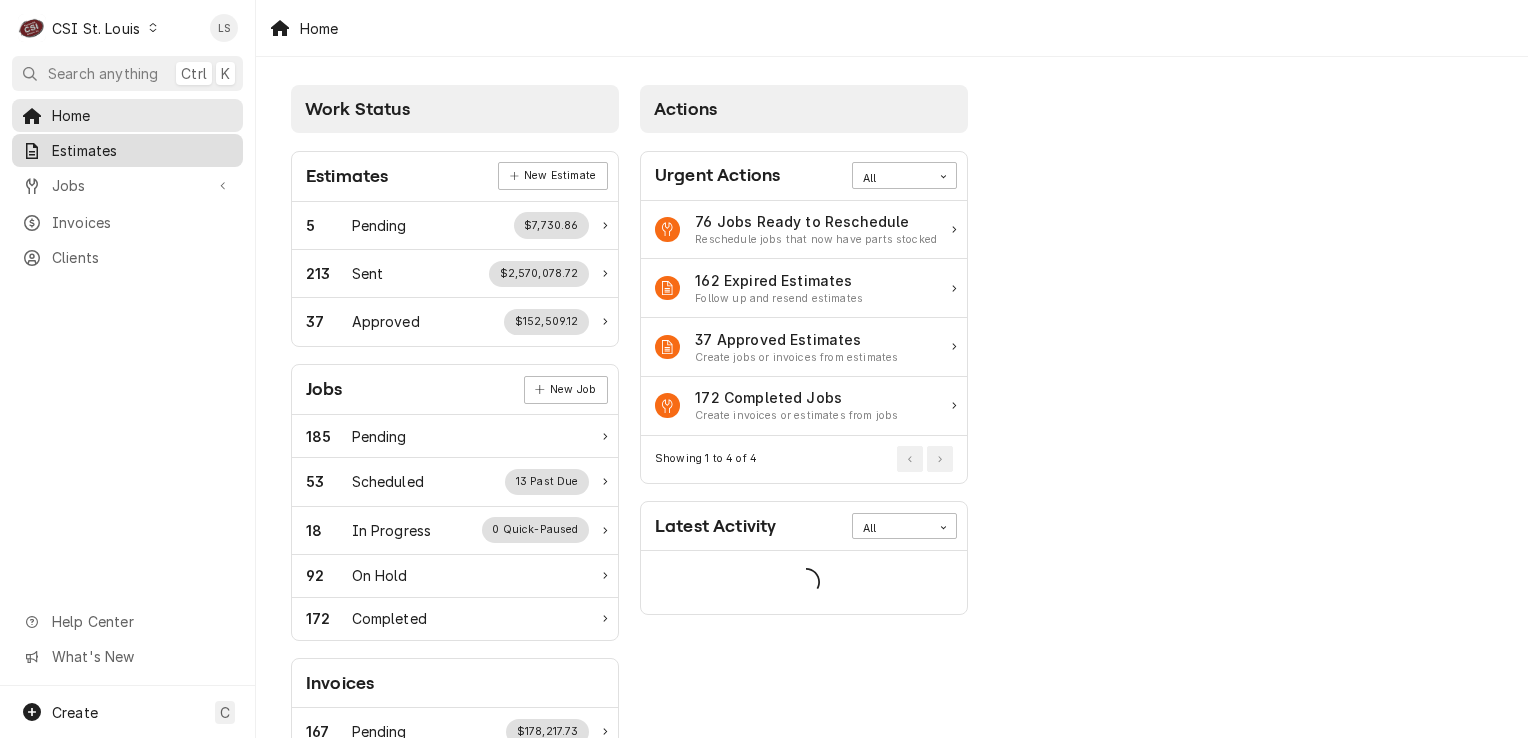 click on "Estimates" at bounding box center (142, 150) 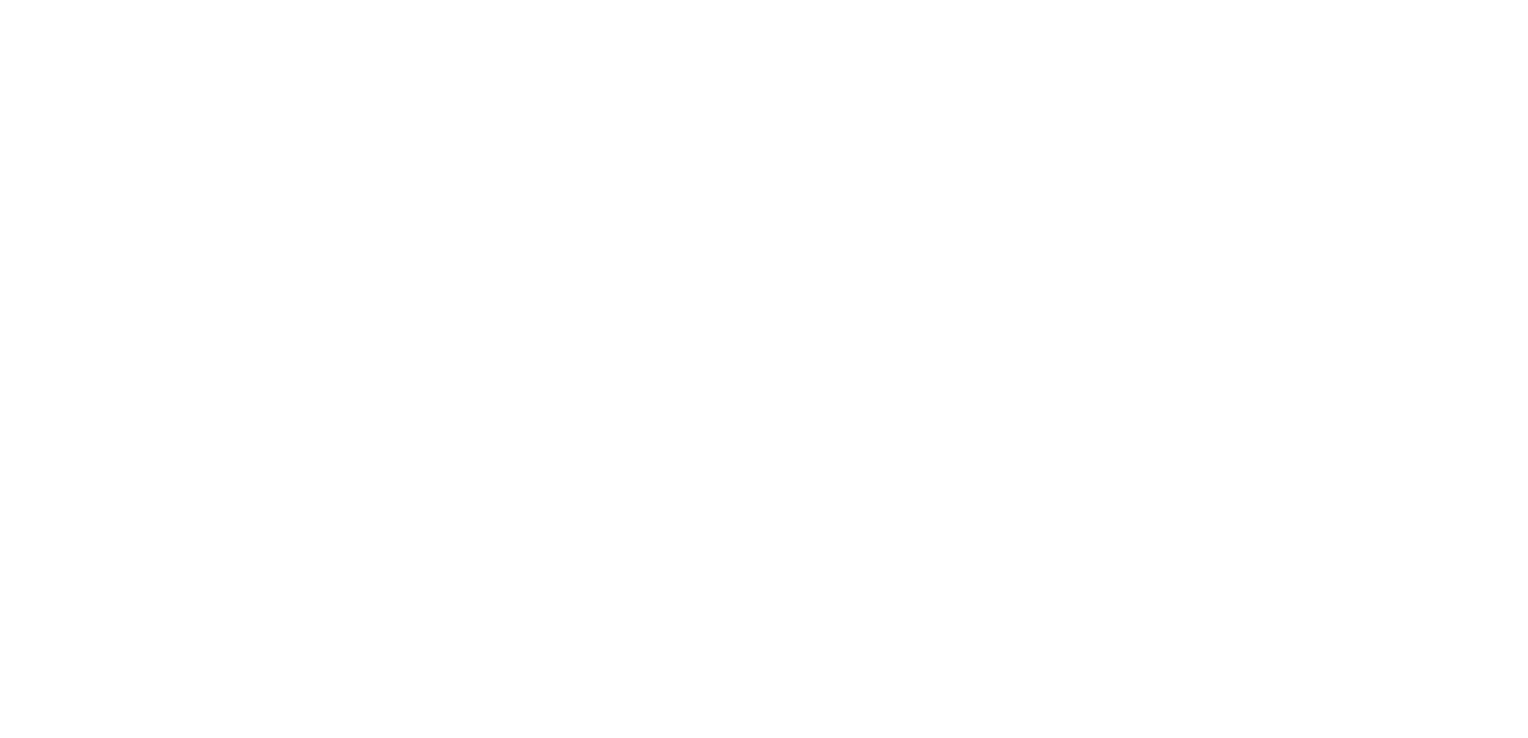 scroll, scrollTop: 0, scrollLeft: 0, axis: both 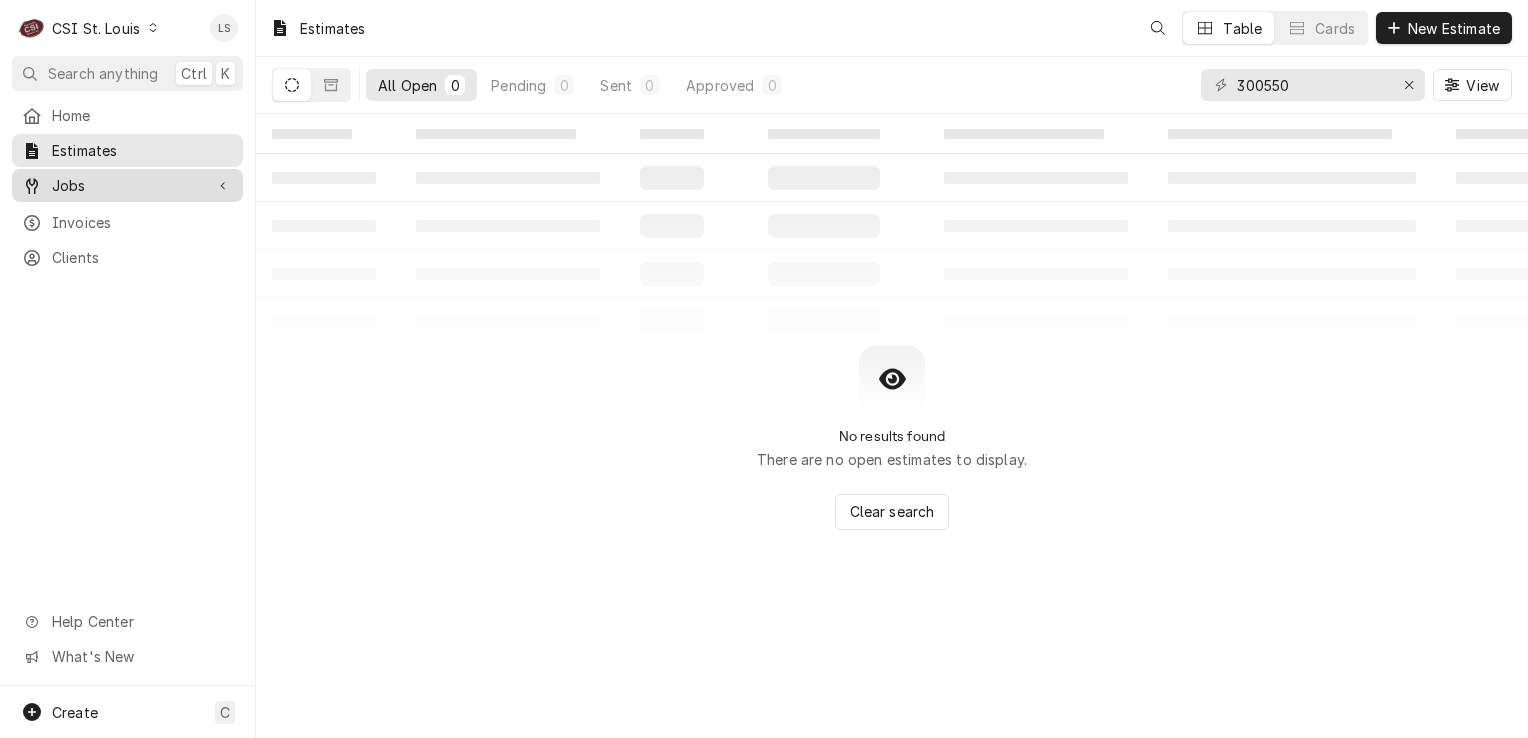 click on "Jobs" at bounding box center [127, 185] 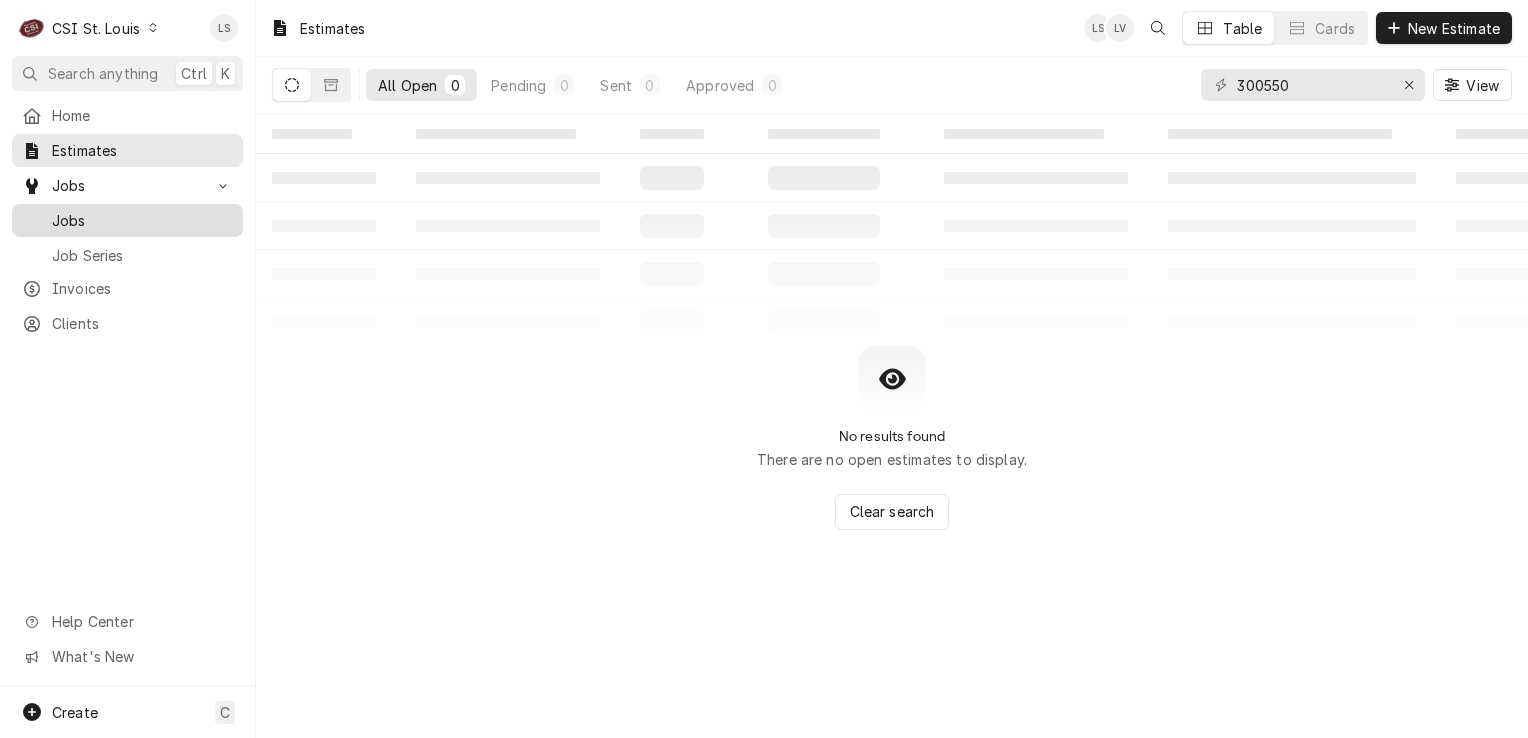 click on "Jobs" at bounding box center [142, 220] 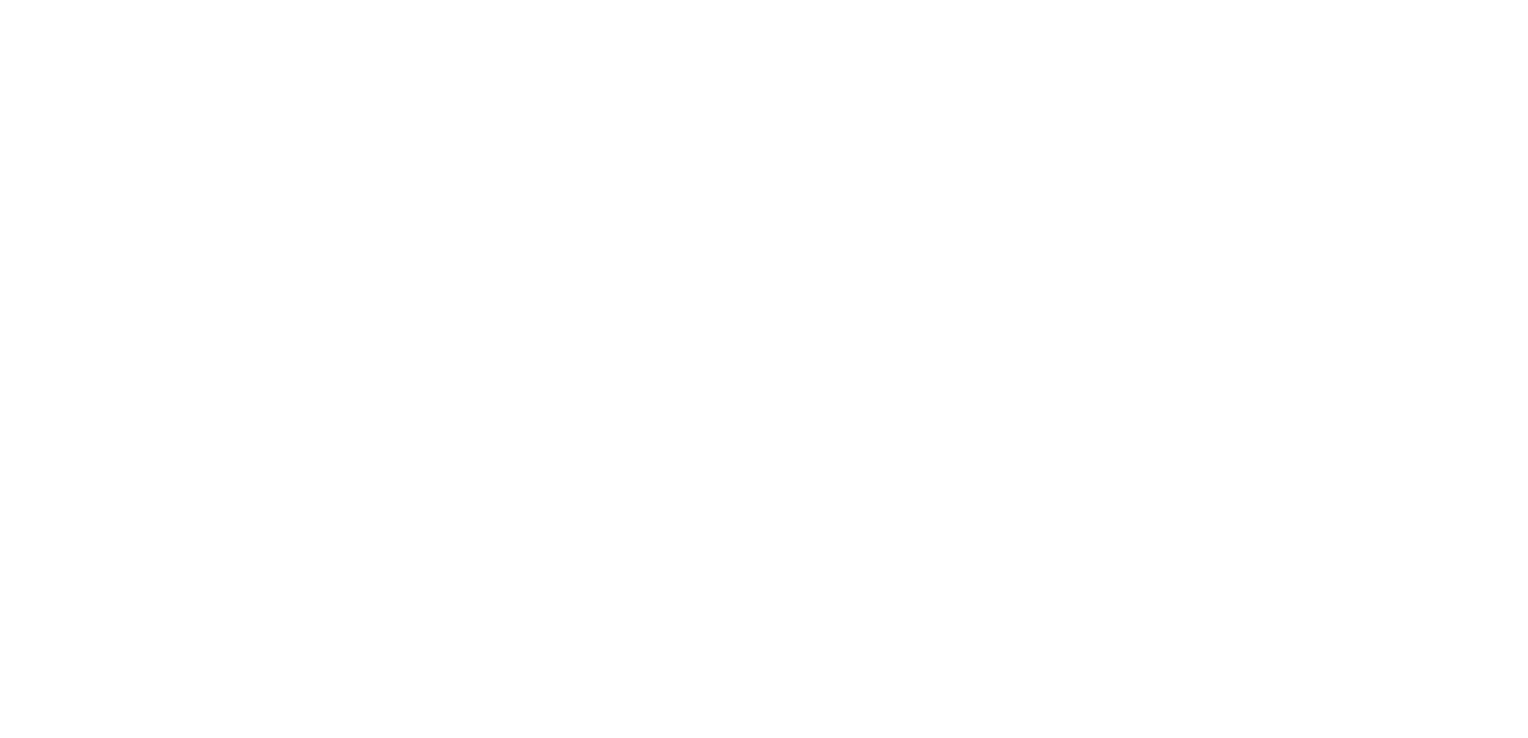 scroll, scrollTop: 0, scrollLeft: 0, axis: both 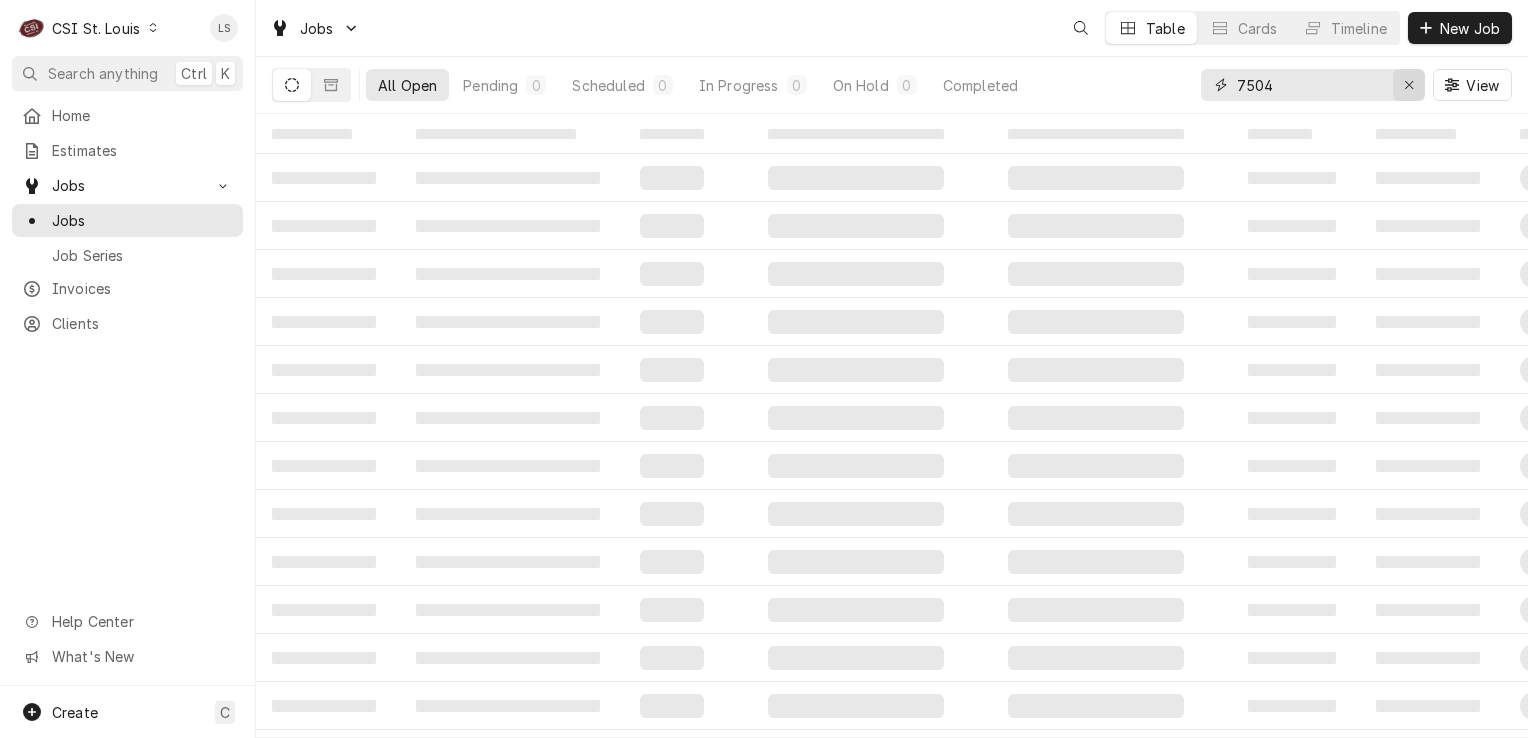 click 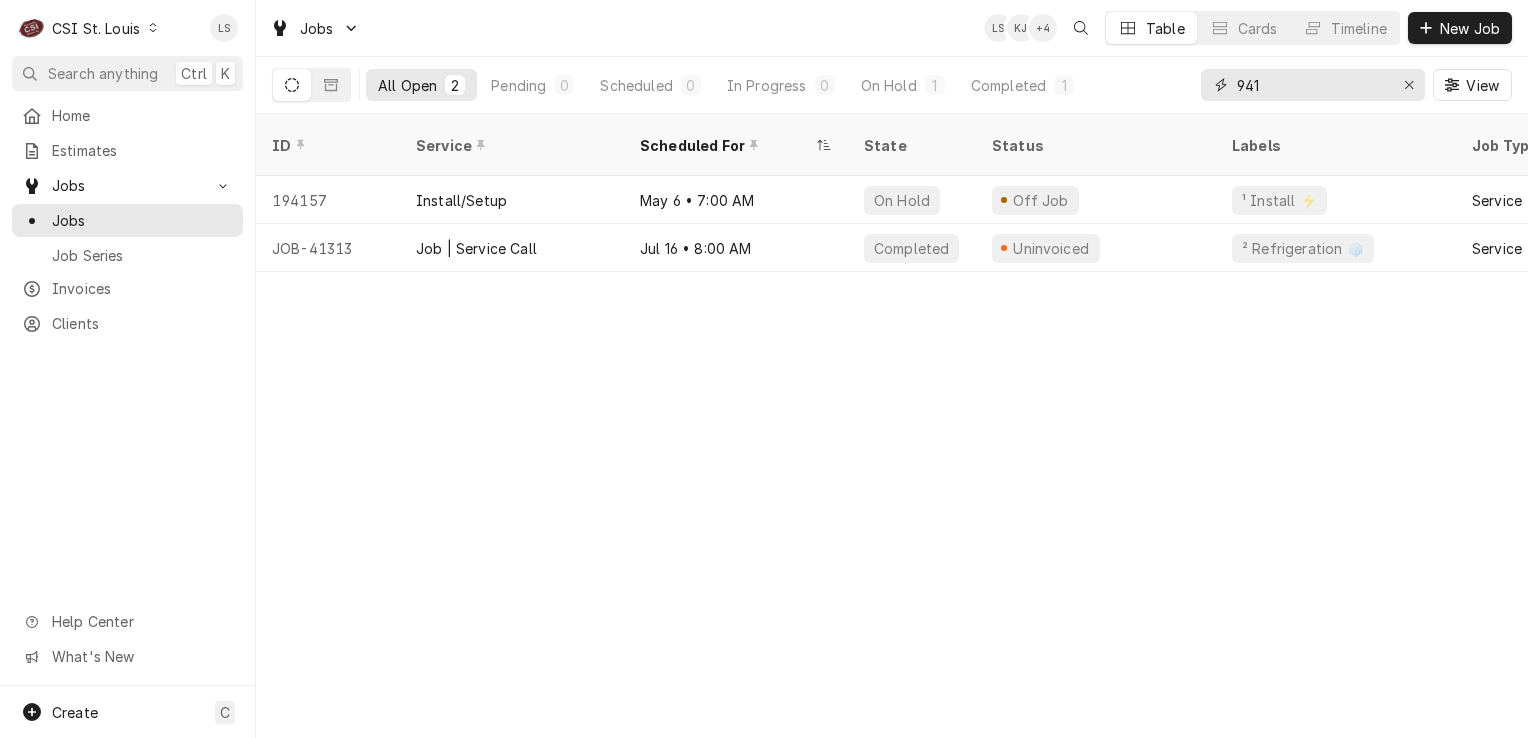 type on "941" 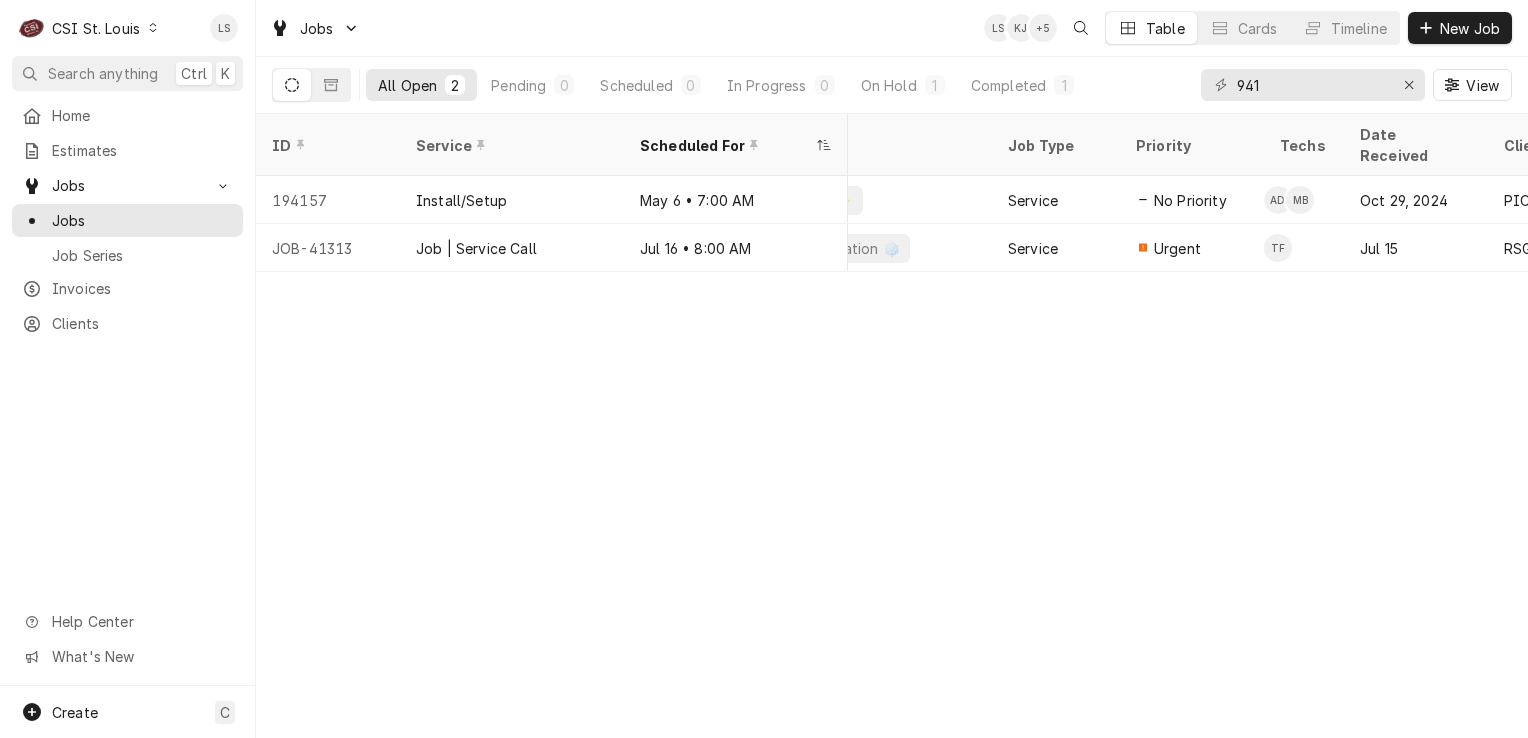 scroll, scrollTop: 0, scrollLeft: 0, axis: both 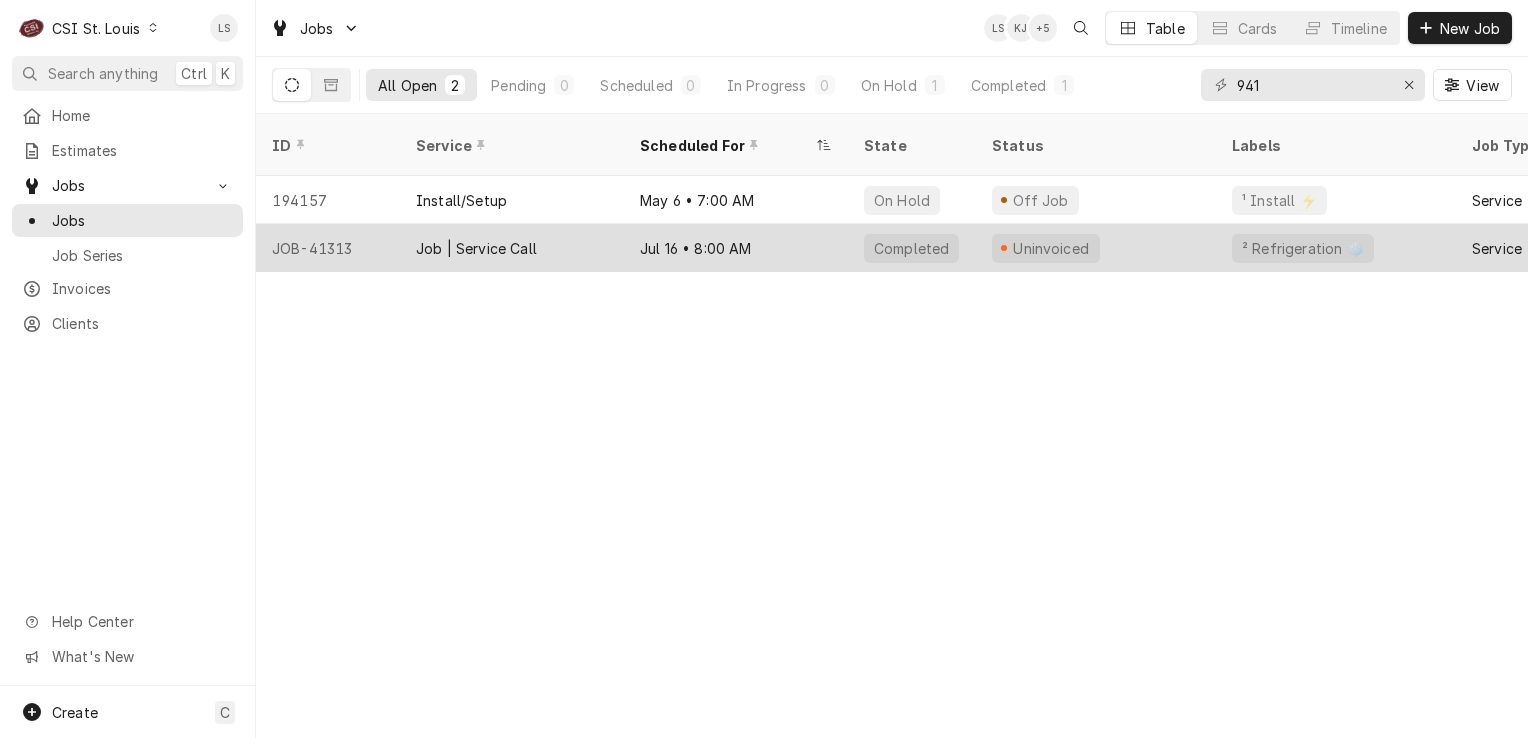 click on "JOB-41313" at bounding box center (328, 248) 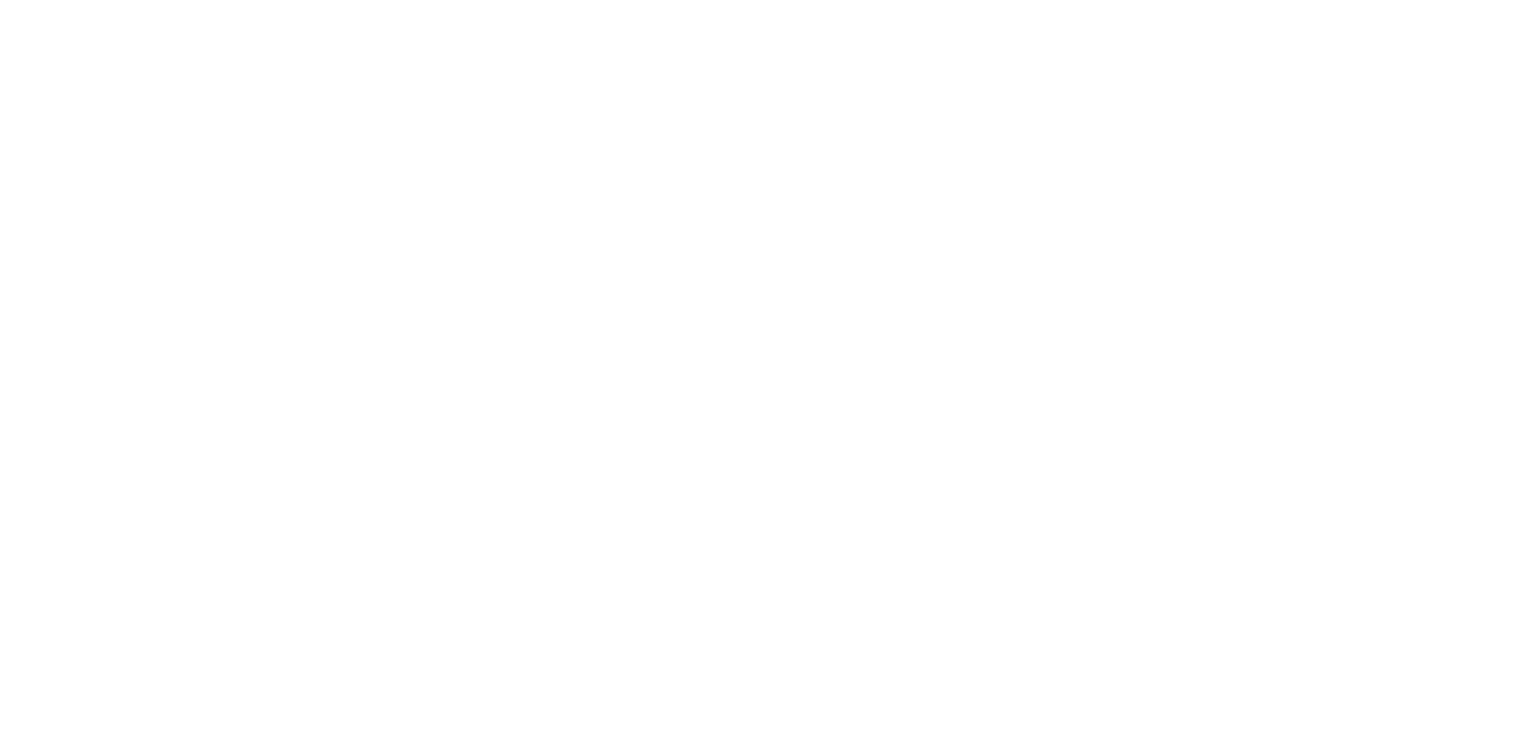 scroll, scrollTop: 0, scrollLeft: 0, axis: both 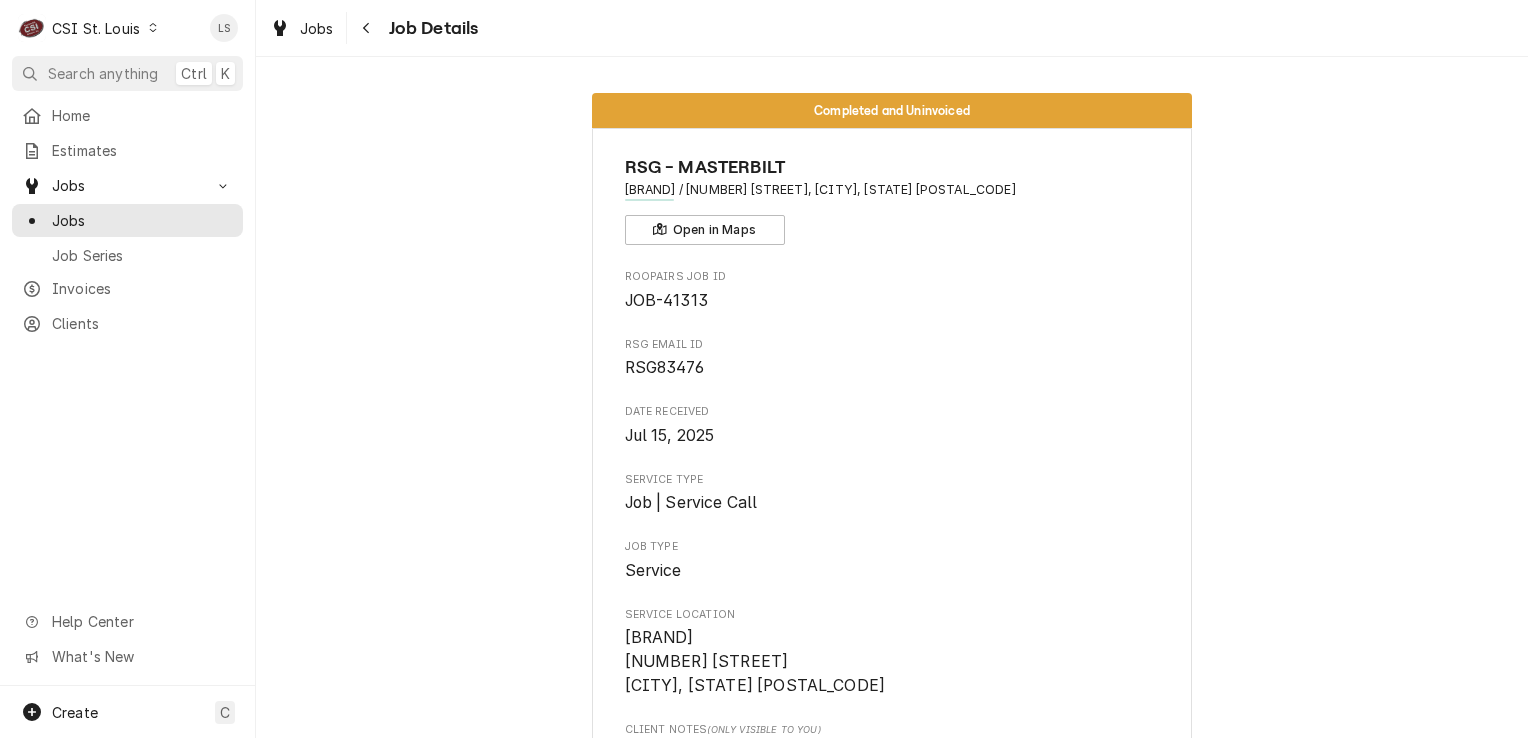 click 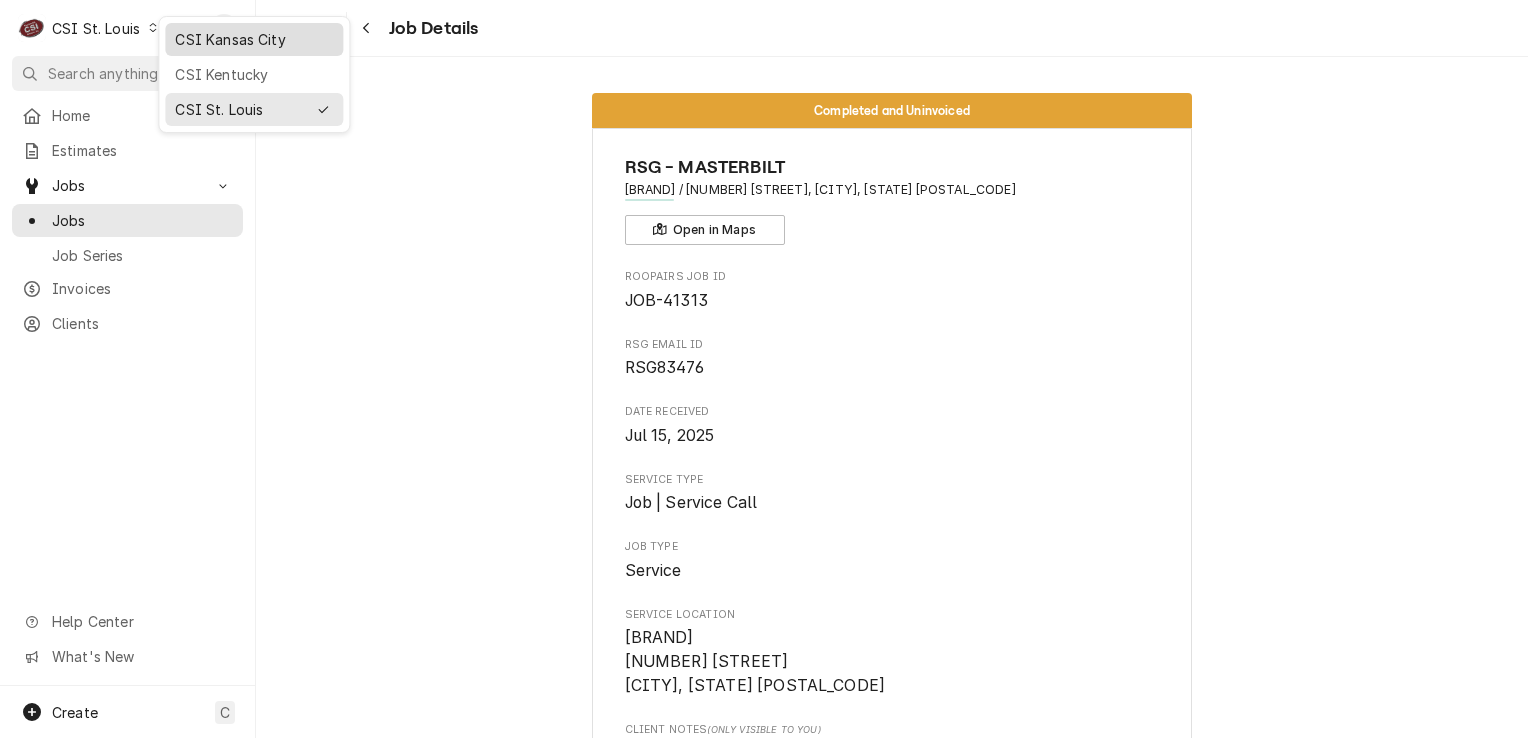 click on "CSI Kansas City" at bounding box center [254, 39] 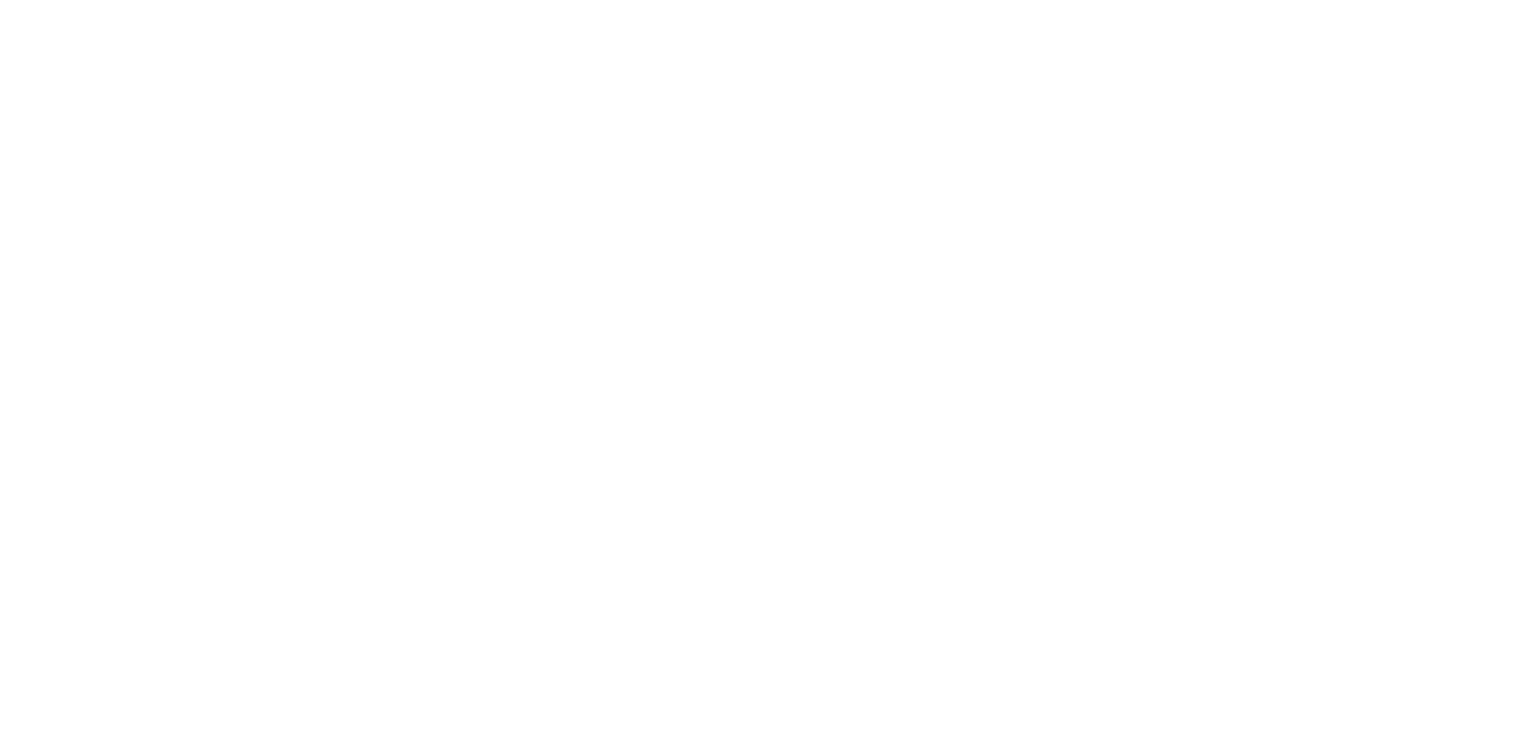 scroll, scrollTop: 0, scrollLeft: 0, axis: both 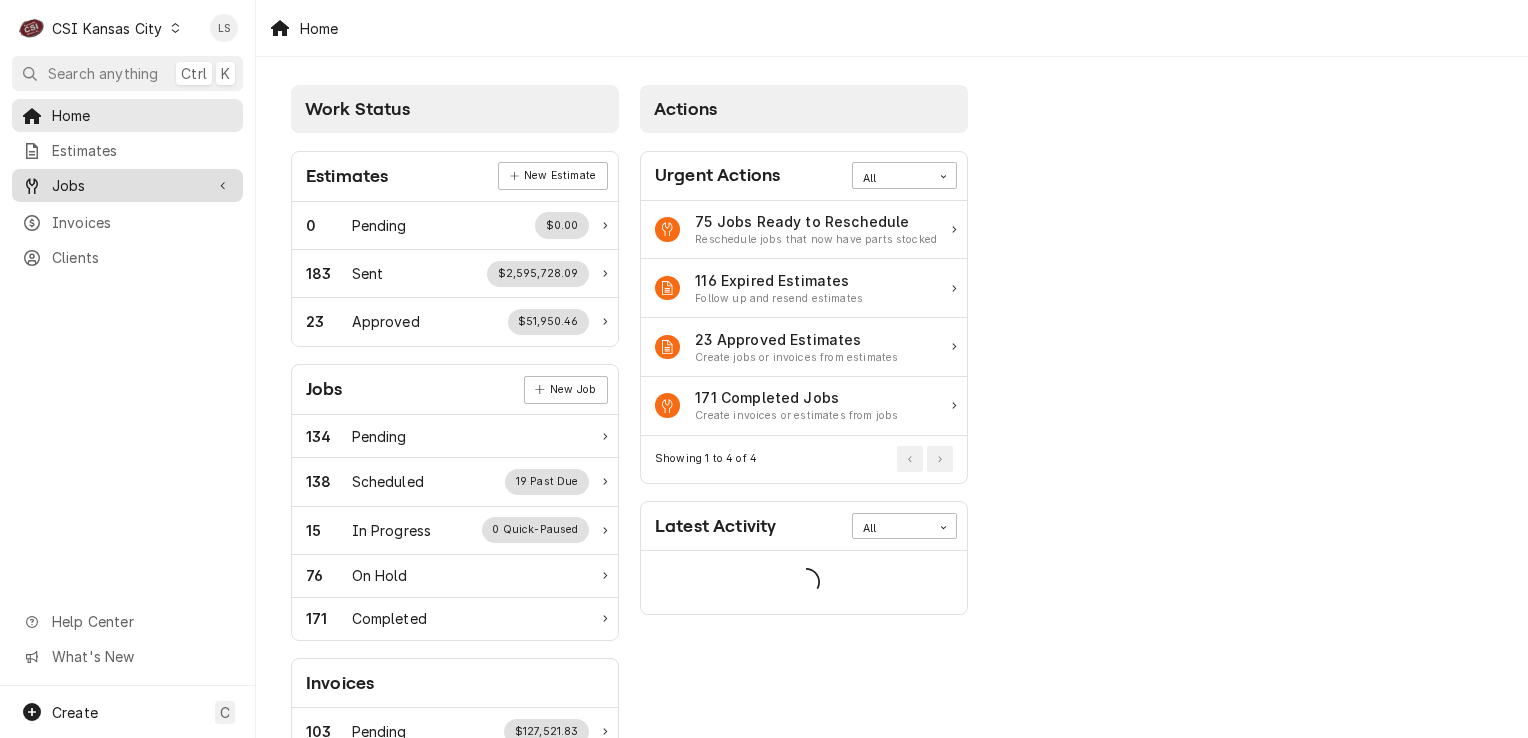 click on "Jobs" at bounding box center [127, 185] 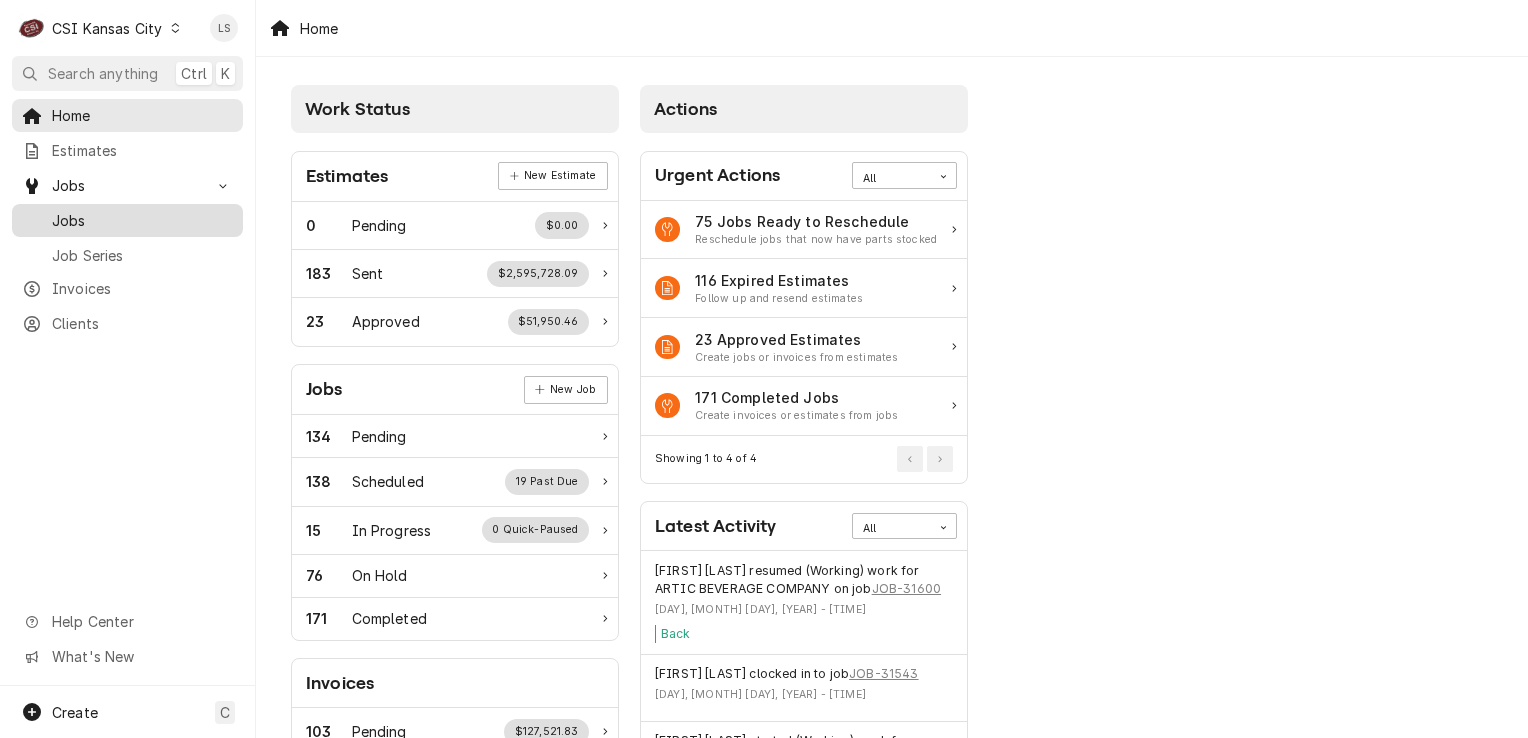 click on "Jobs" at bounding box center (142, 220) 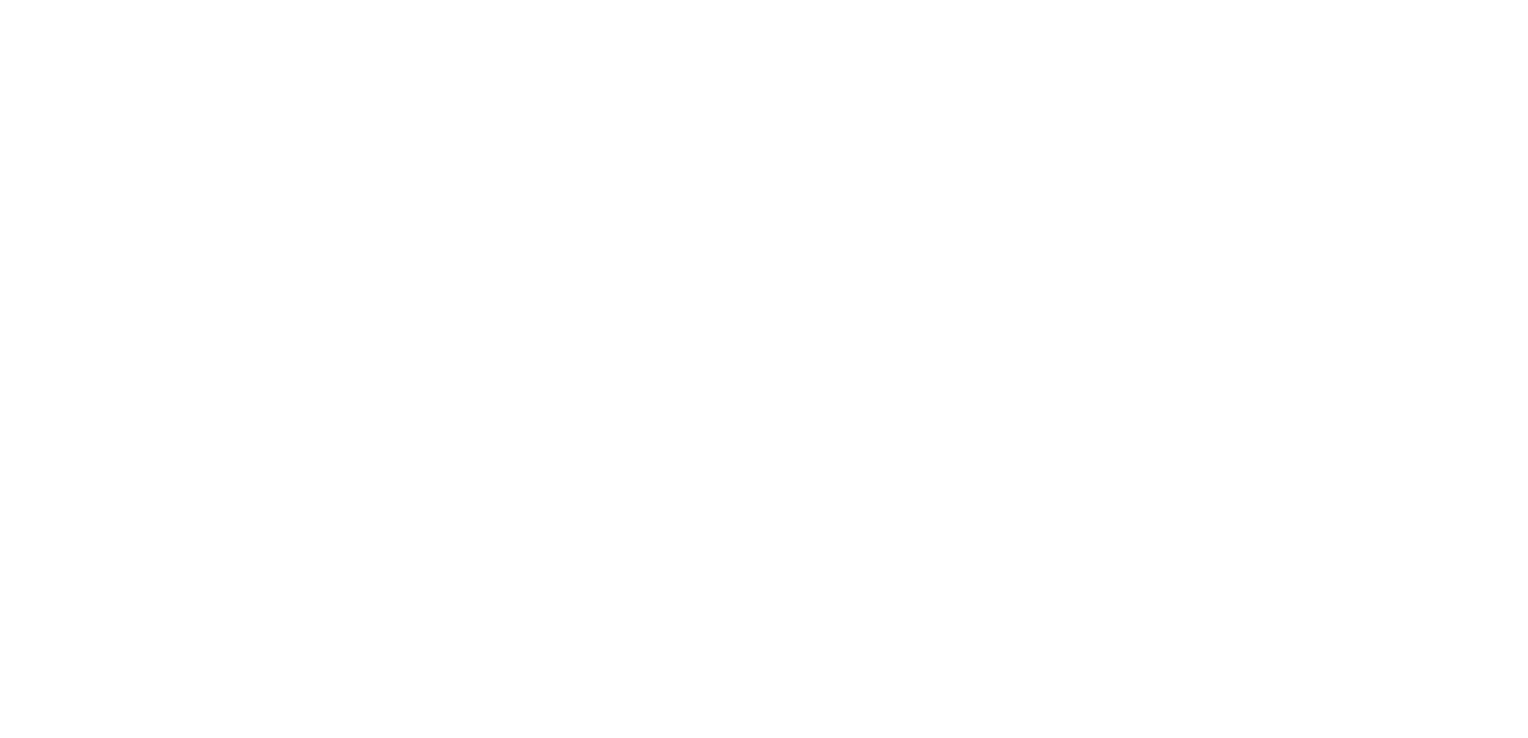 scroll, scrollTop: 0, scrollLeft: 0, axis: both 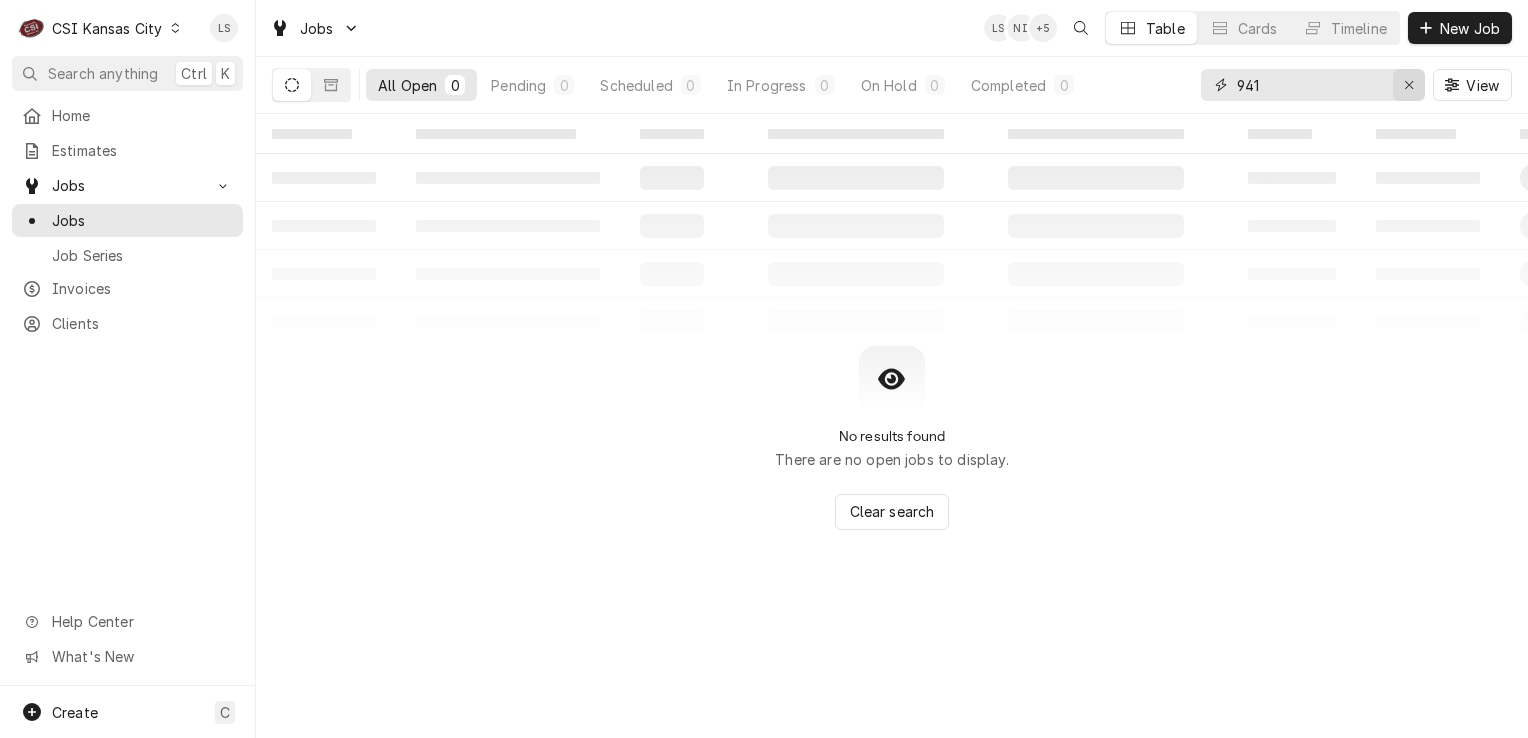click at bounding box center (1409, 85) 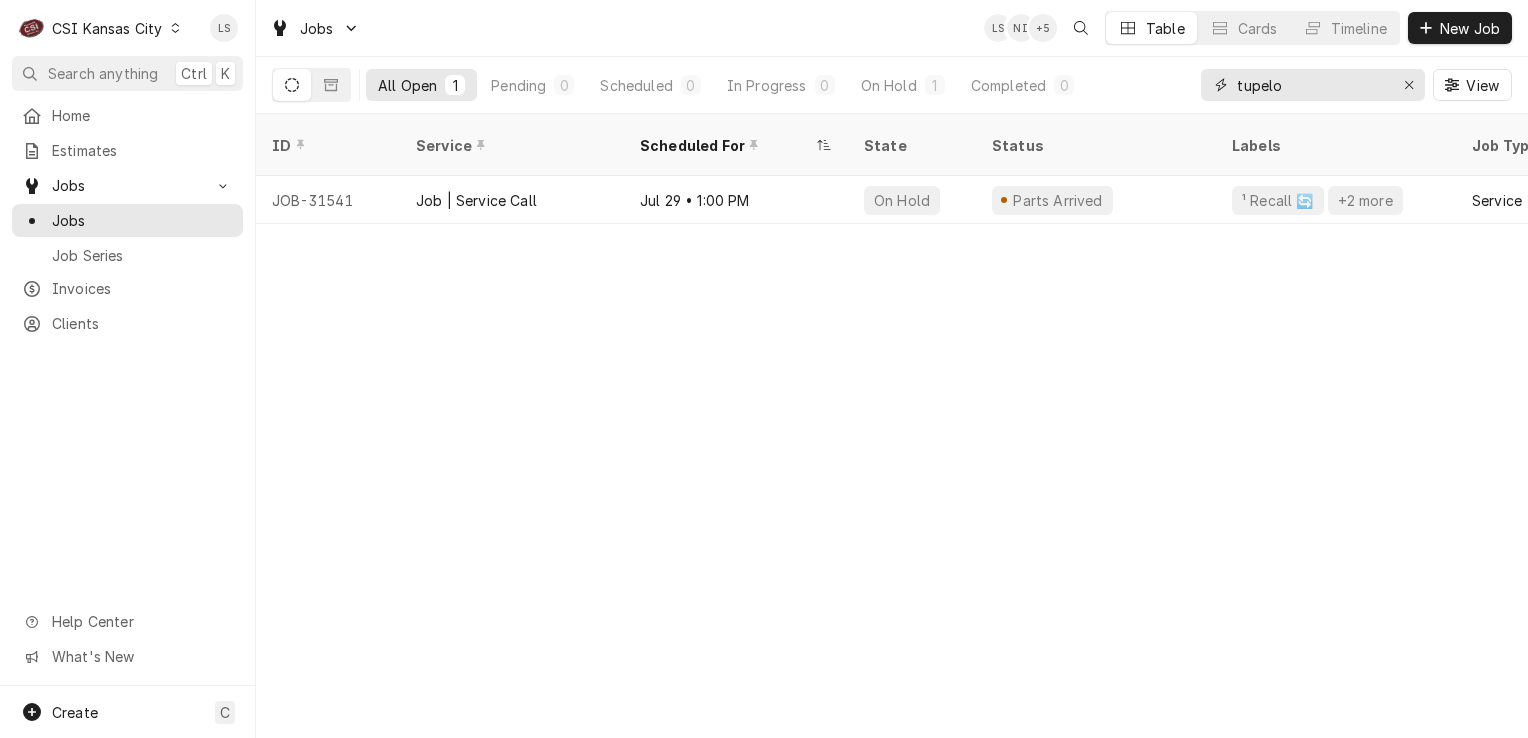 type on "tupelo" 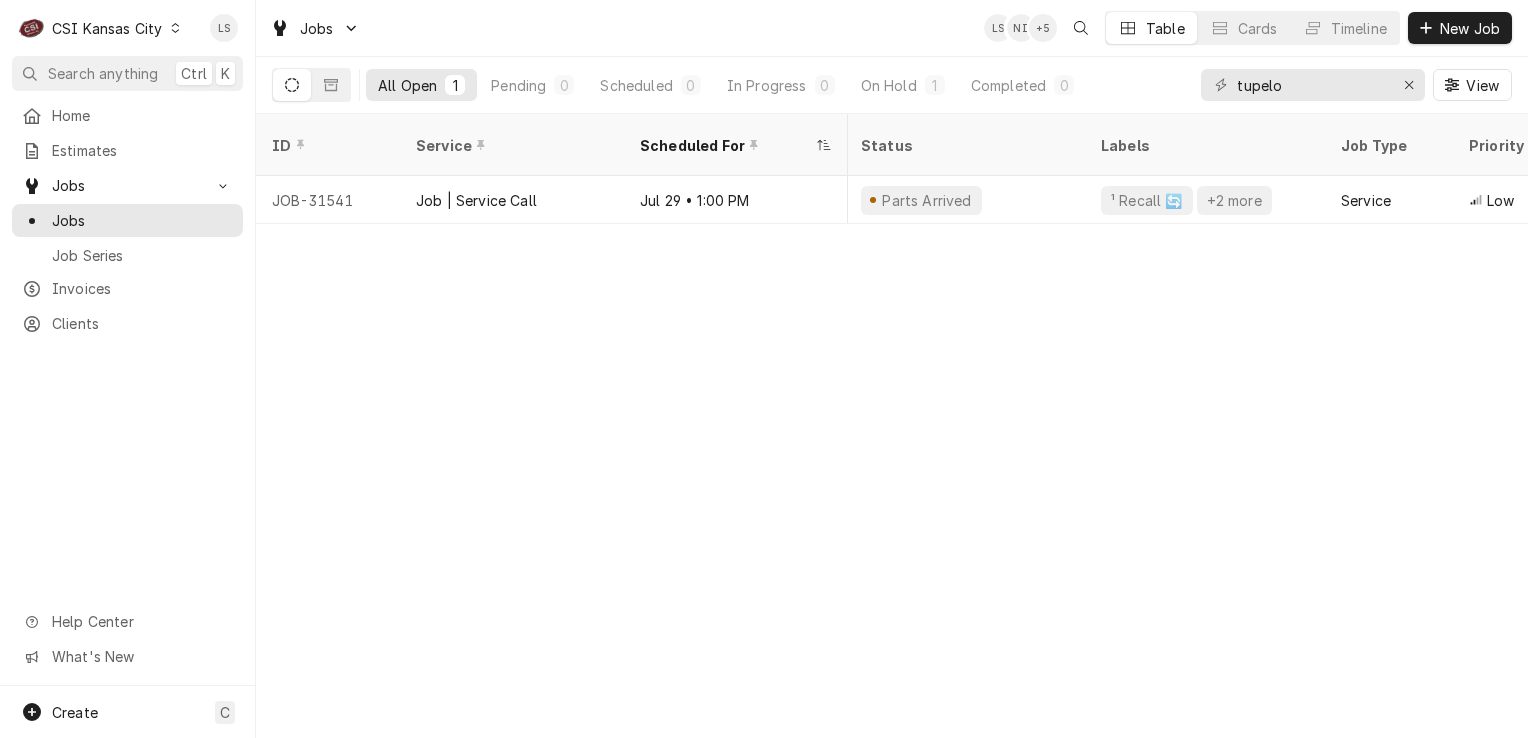 scroll, scrollTop: 0, scrollLeft: 0, axis: both 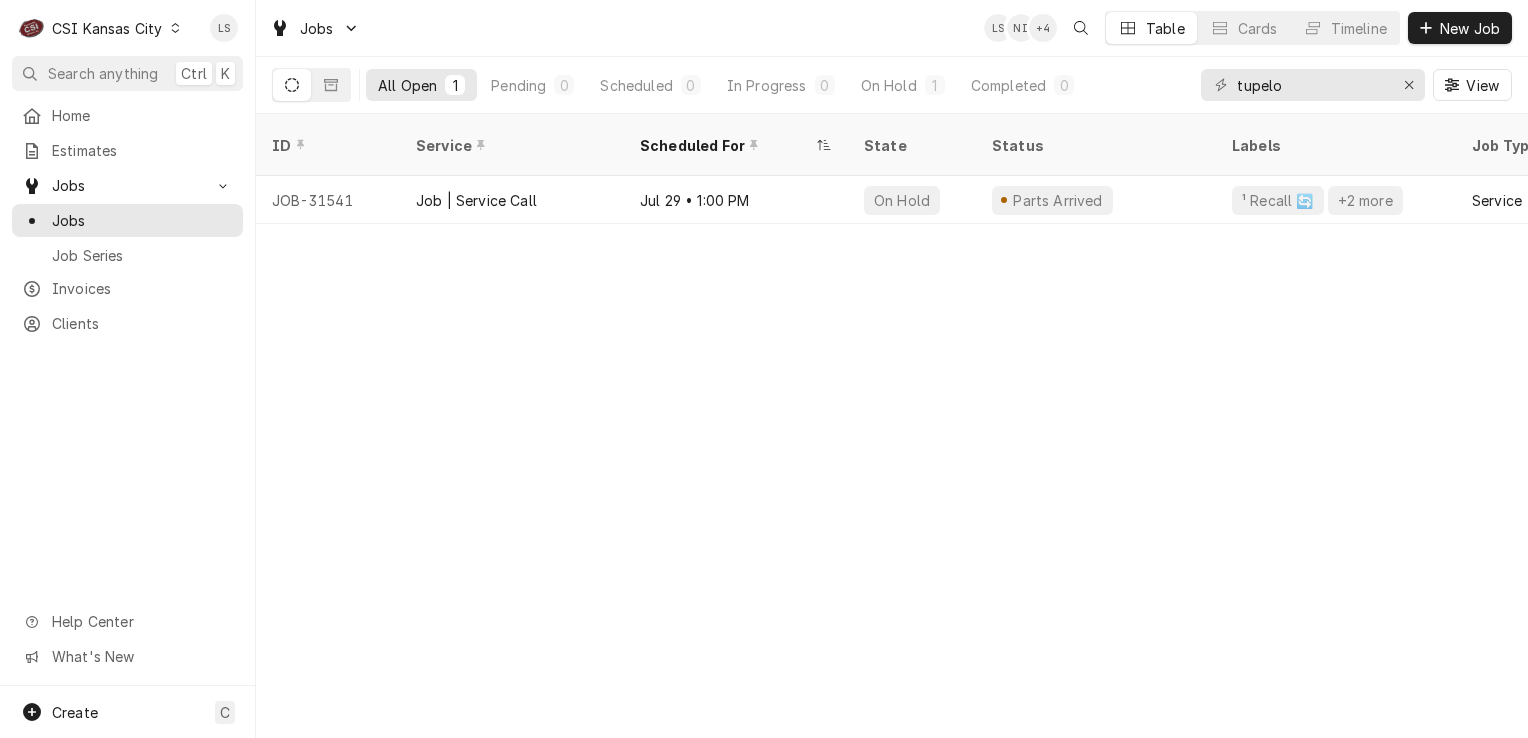 click 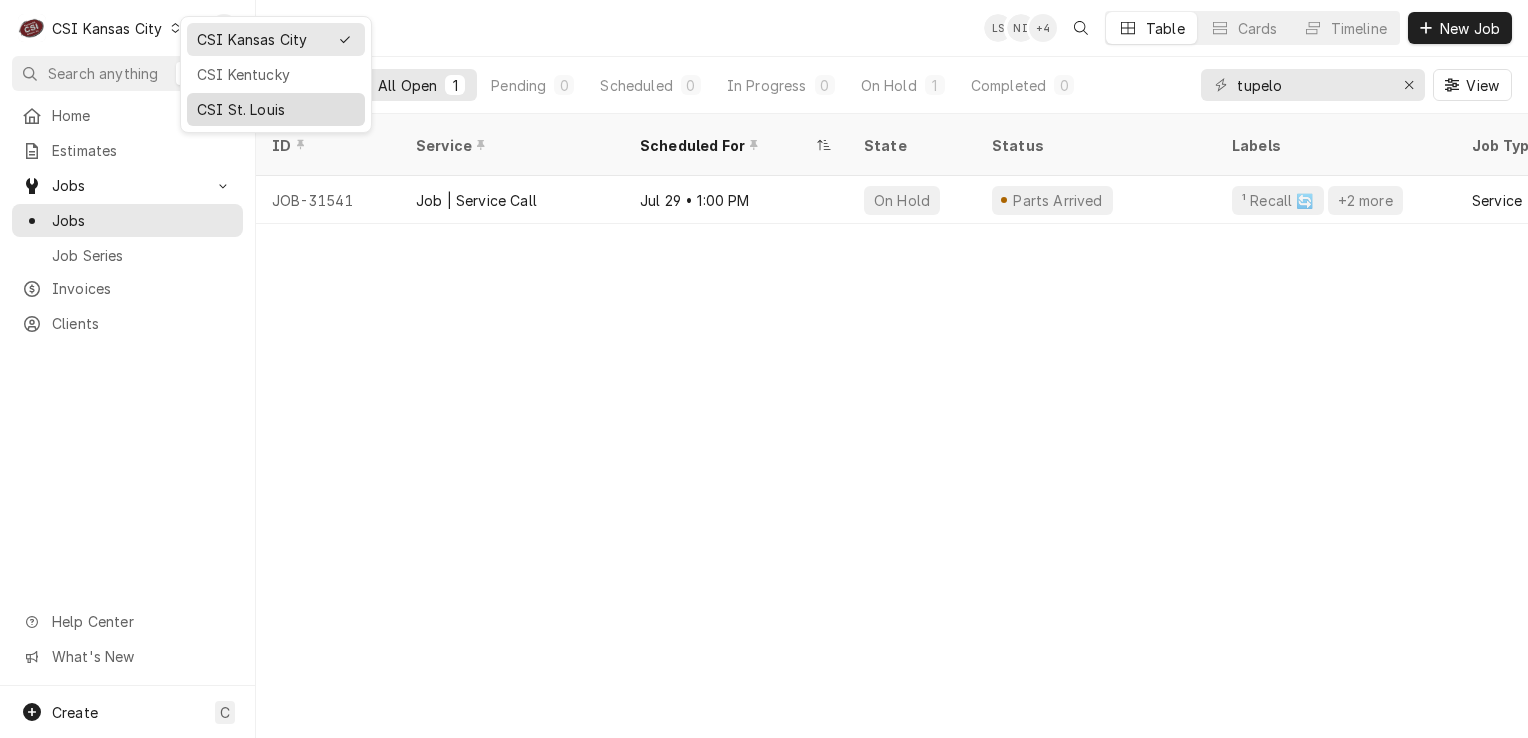 click on "CSI St. Louis" at bounding box center (276, 109) 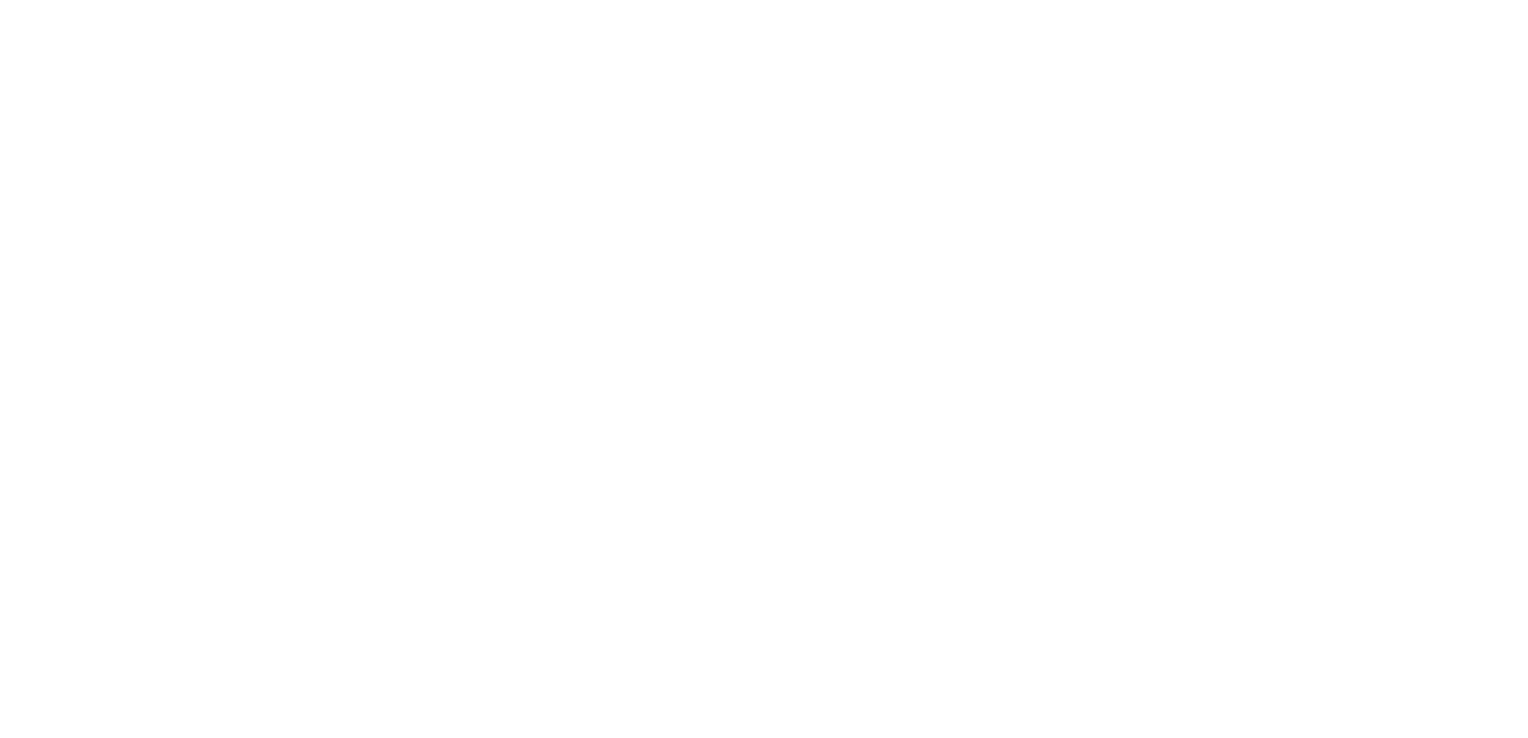scroll, scrollTop: 0, scrollLeft: 0, axis: both 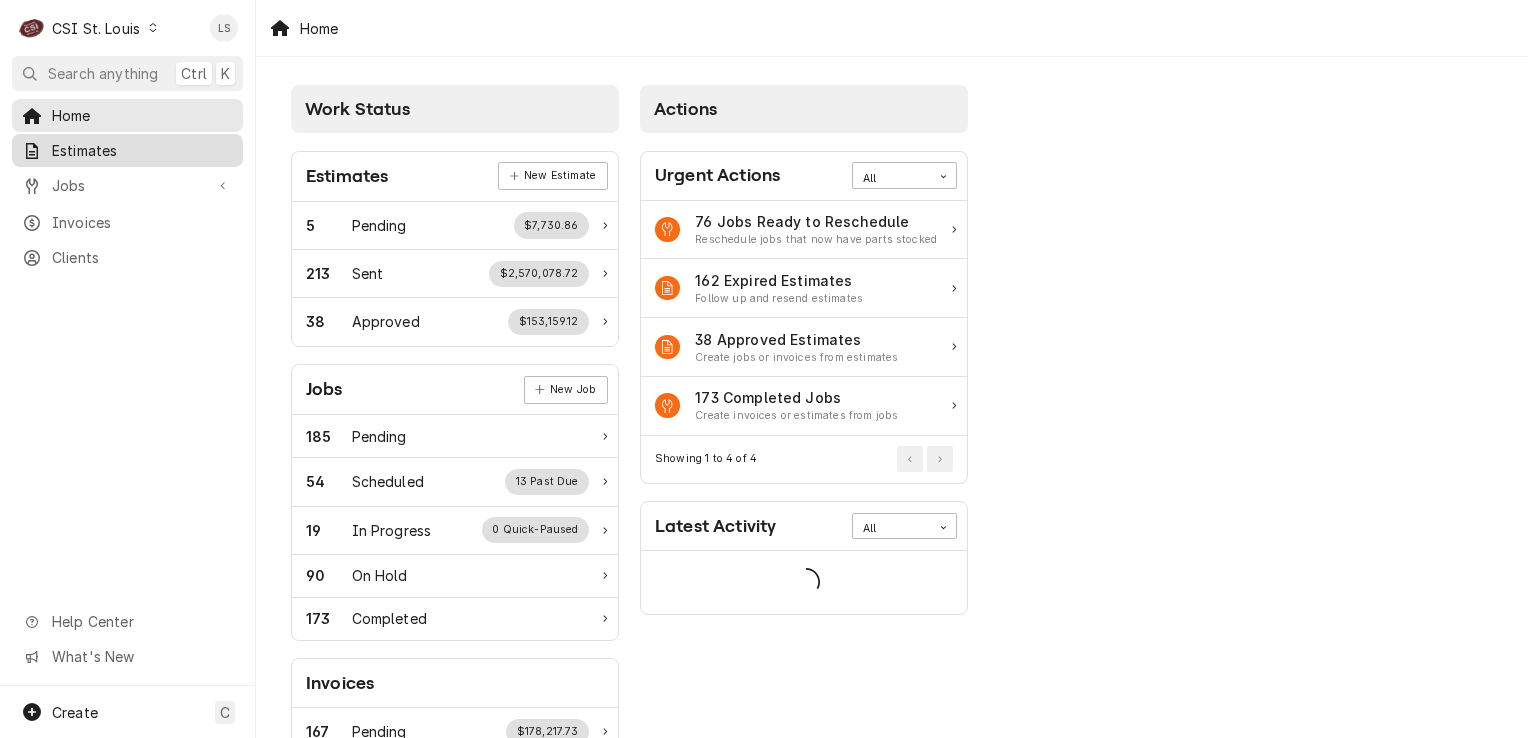 click on "Estimates" at bounding box center (127, 150) 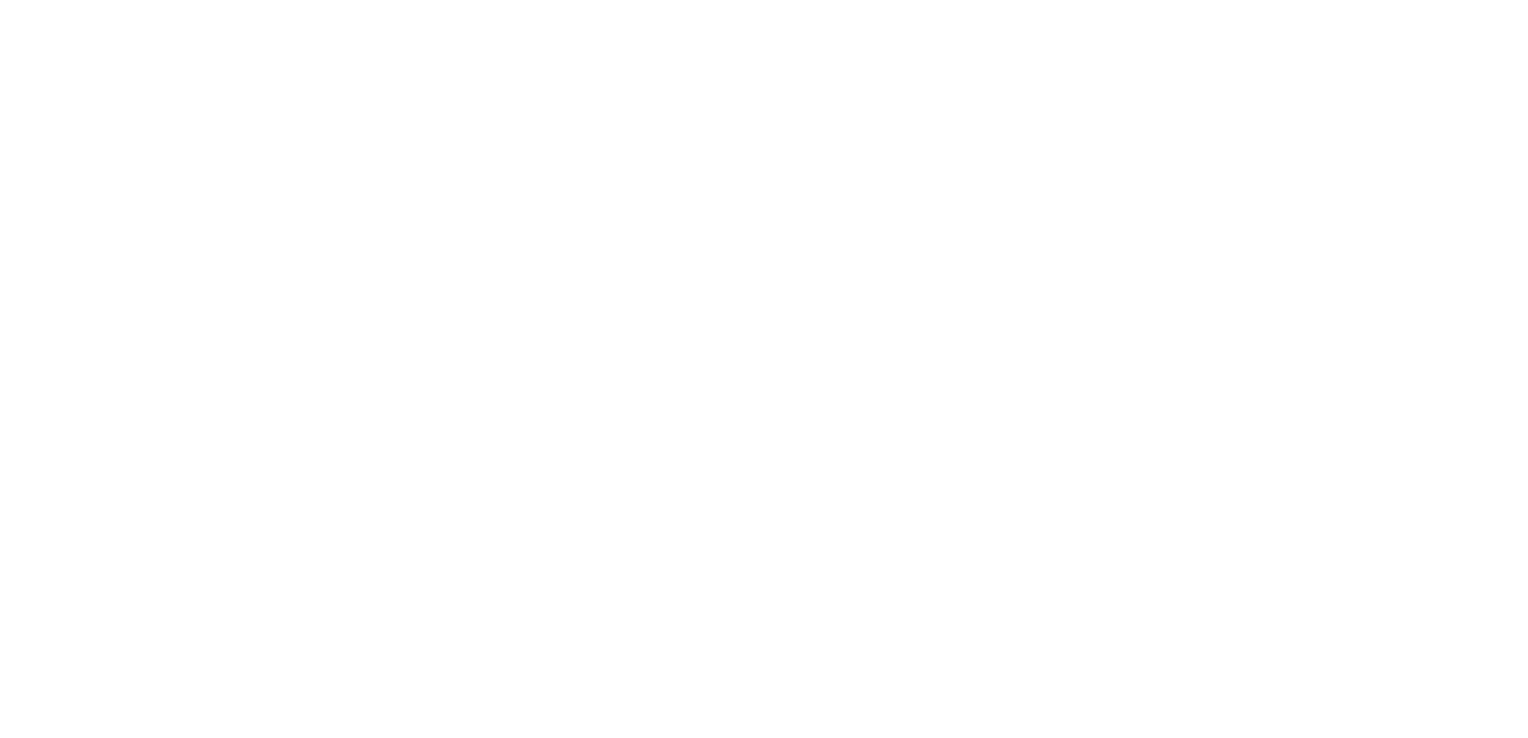 scroll, scrollTop: 0, scrollLeft: 0, axis: both 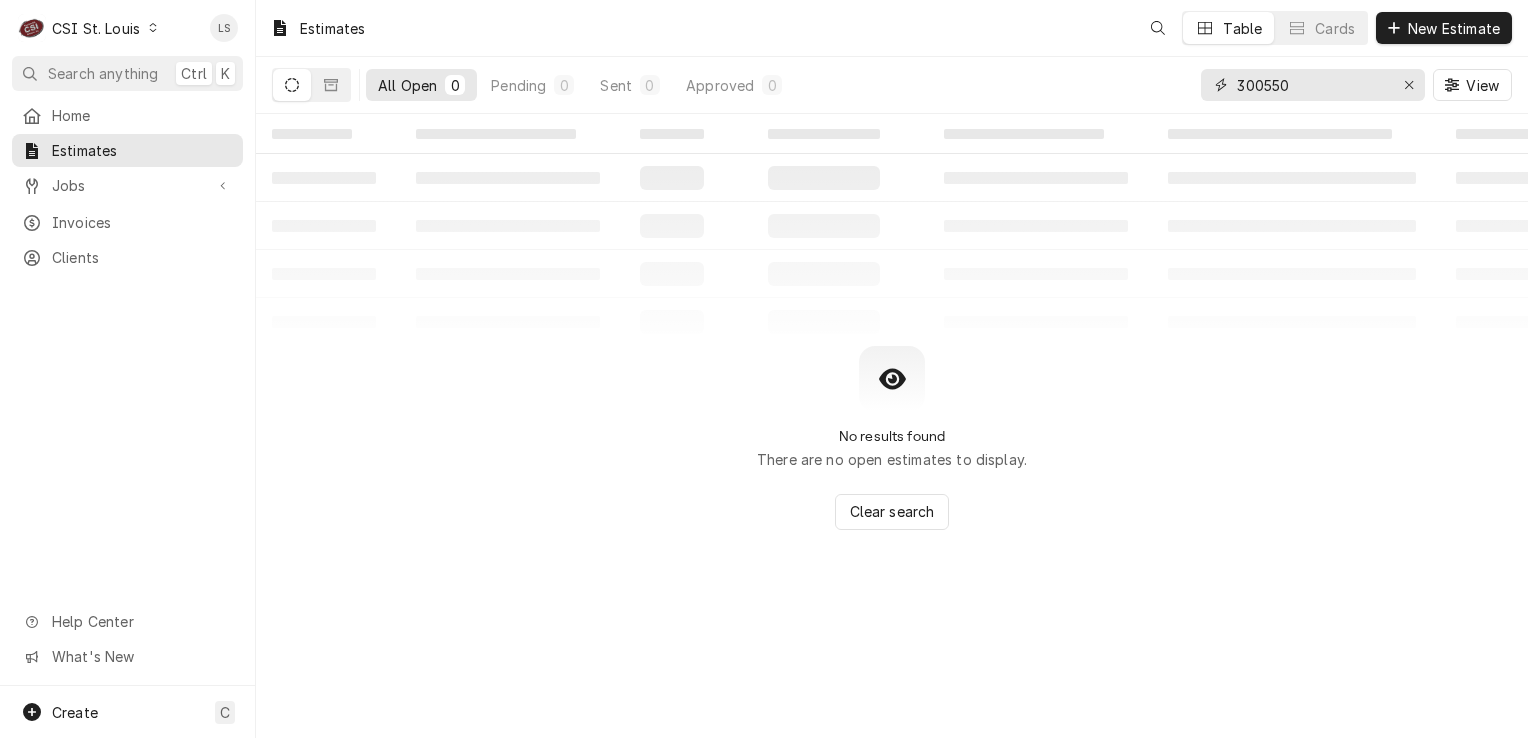drag, startPoint x: 1407, startPoint y: 85, endPoint x: 1349, endPoint y: 86, distance: 58.00862 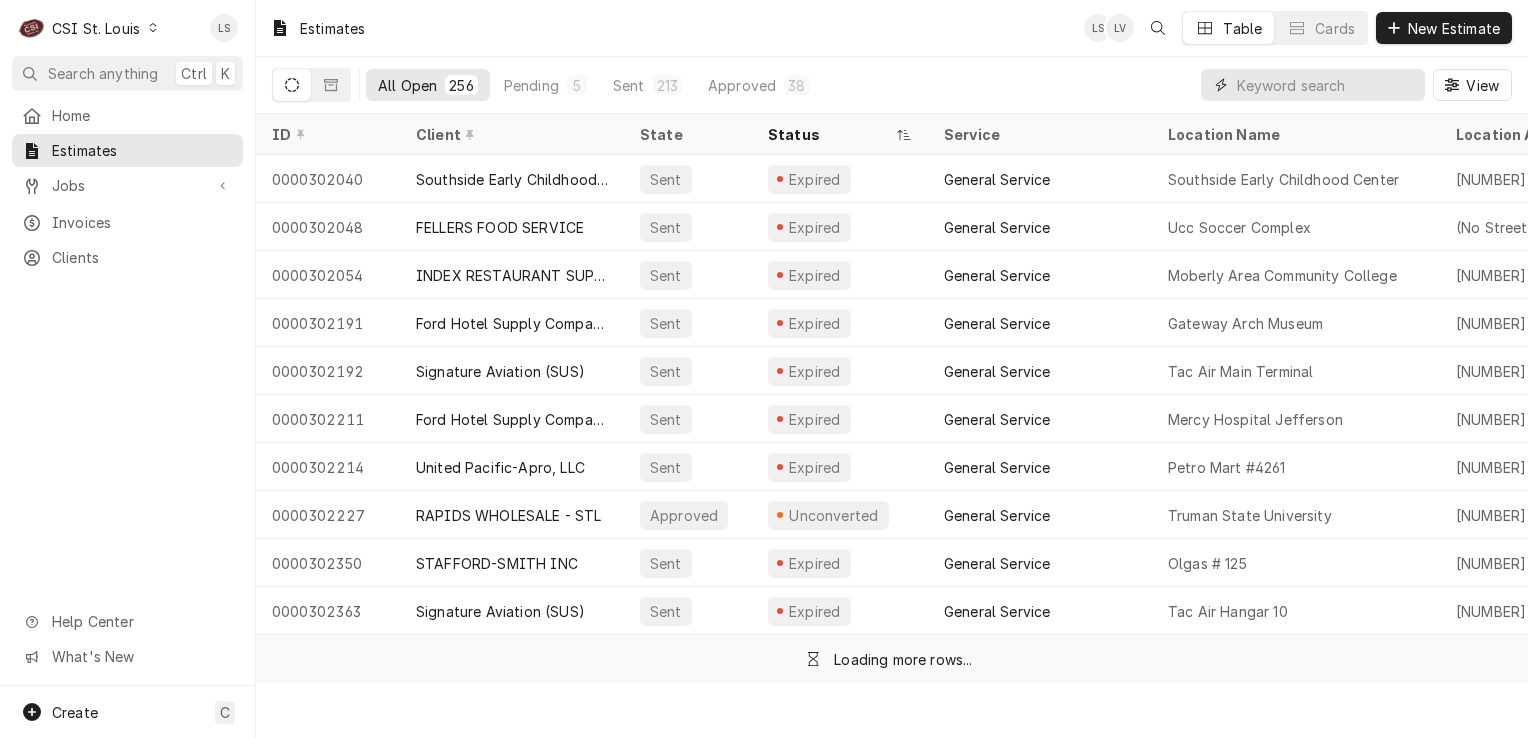 paste on "400556" 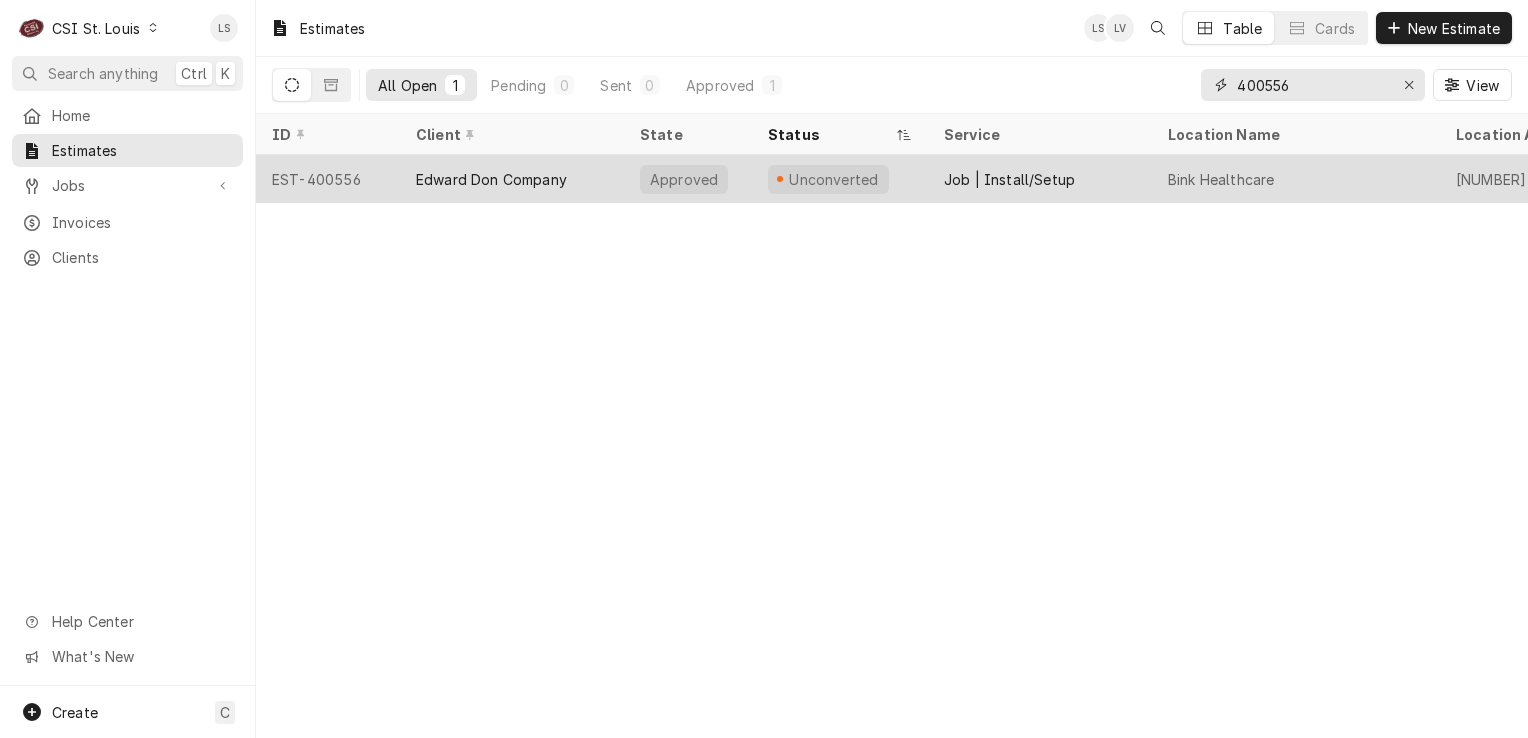 type on "400556" 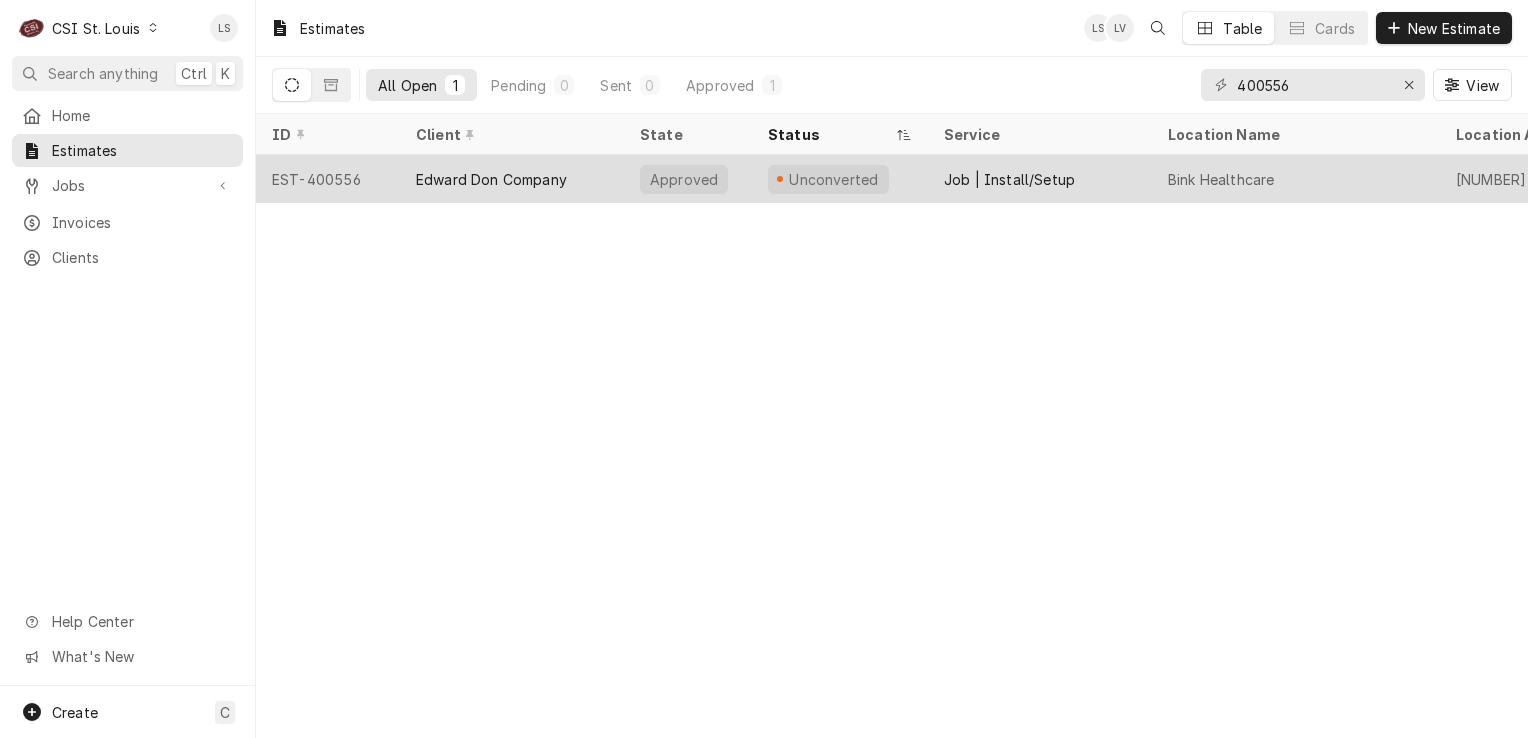 click on "EST-400556" at bounding box center (328, 179) 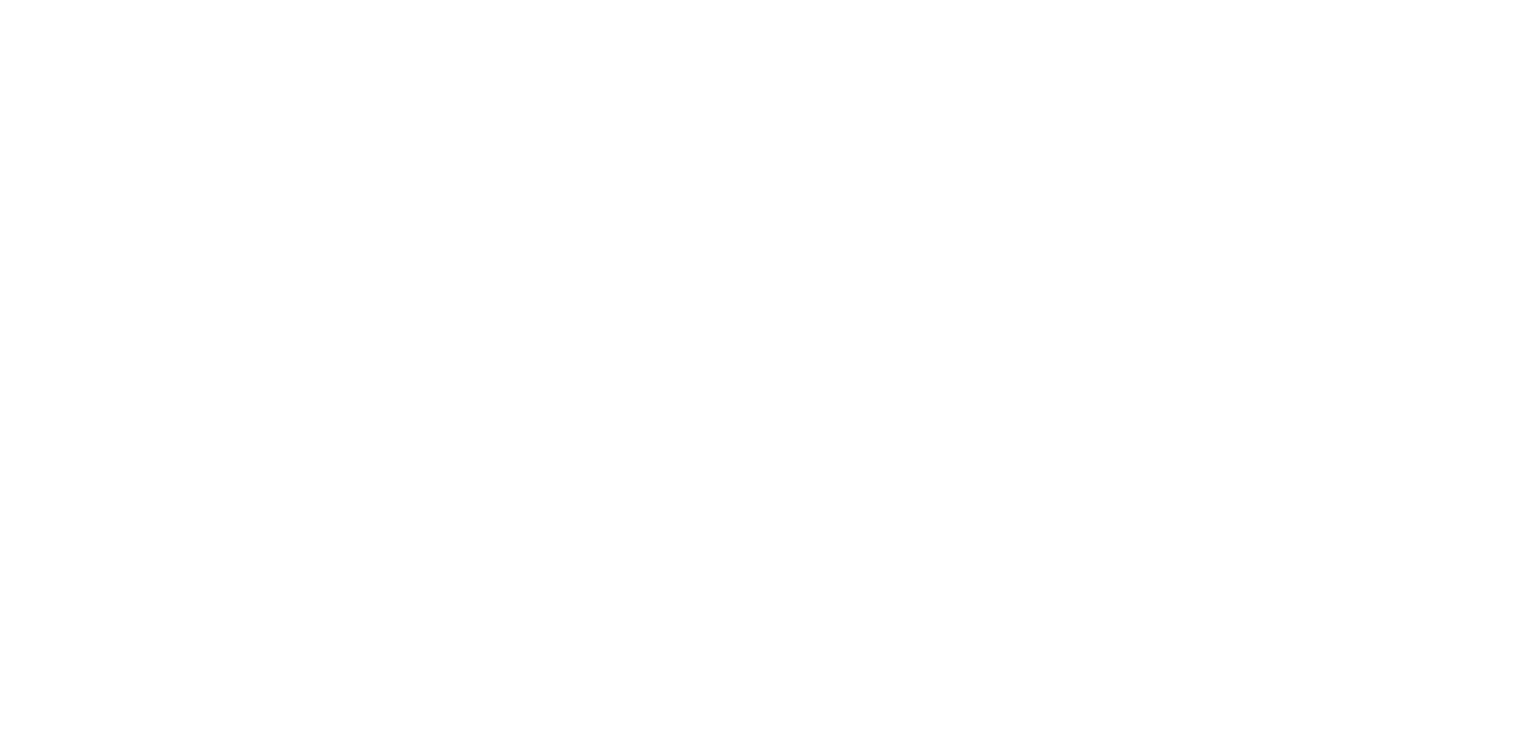 scroll, scrollTop: 0, scrollLeft: 0, axis: both 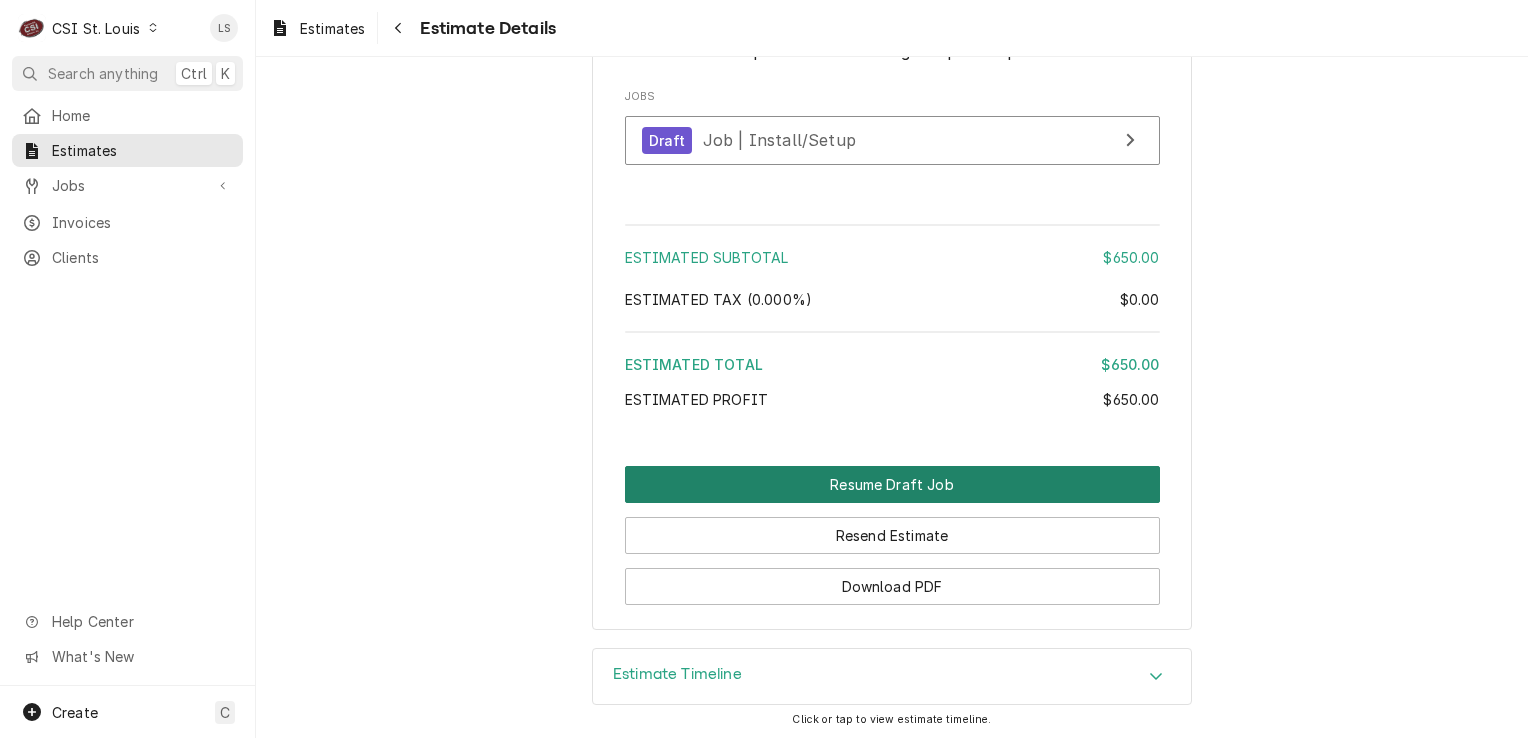 click on "Resume Draft Job" at bounding box center (892, 484) 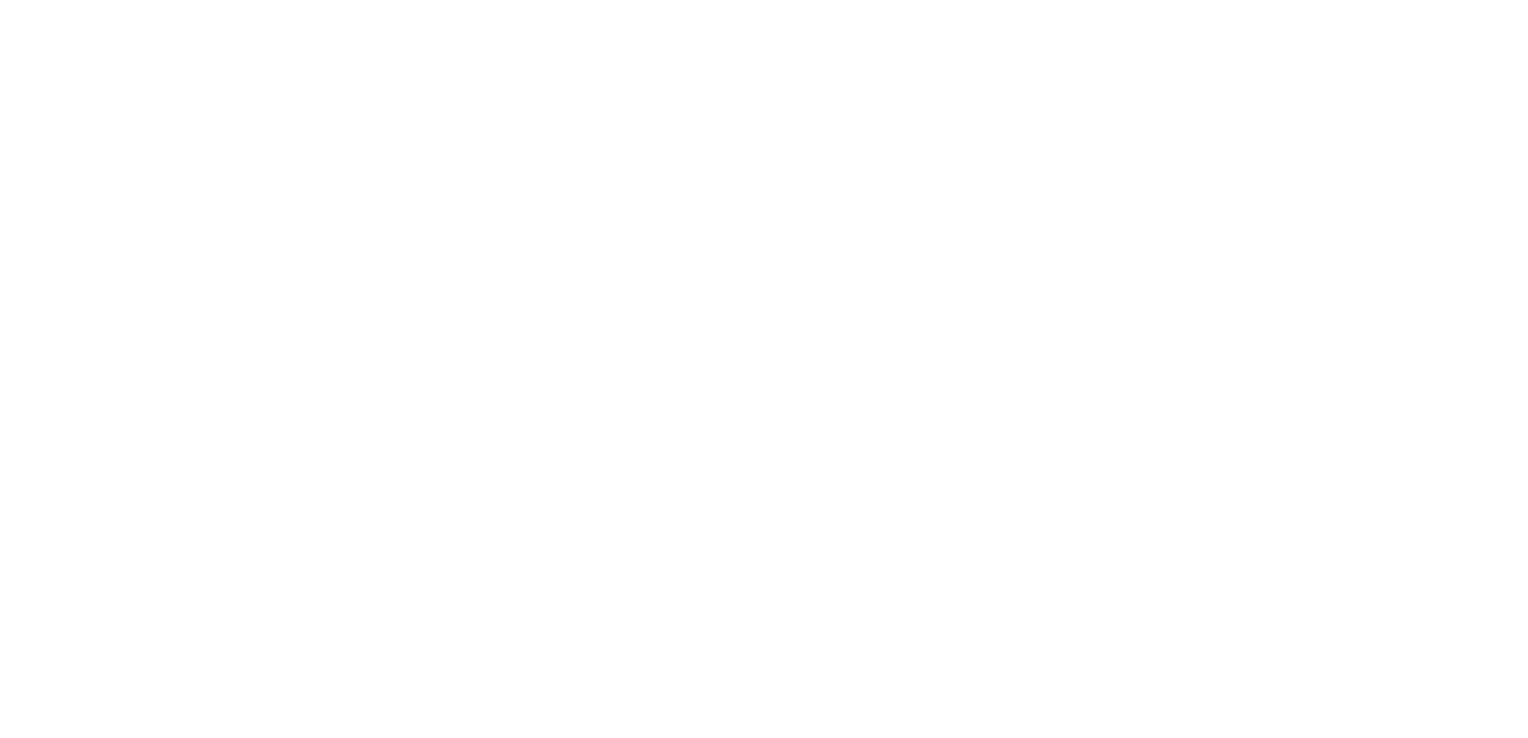 scroll, scrollTop: 0, scrollLeft: 0, axis: both 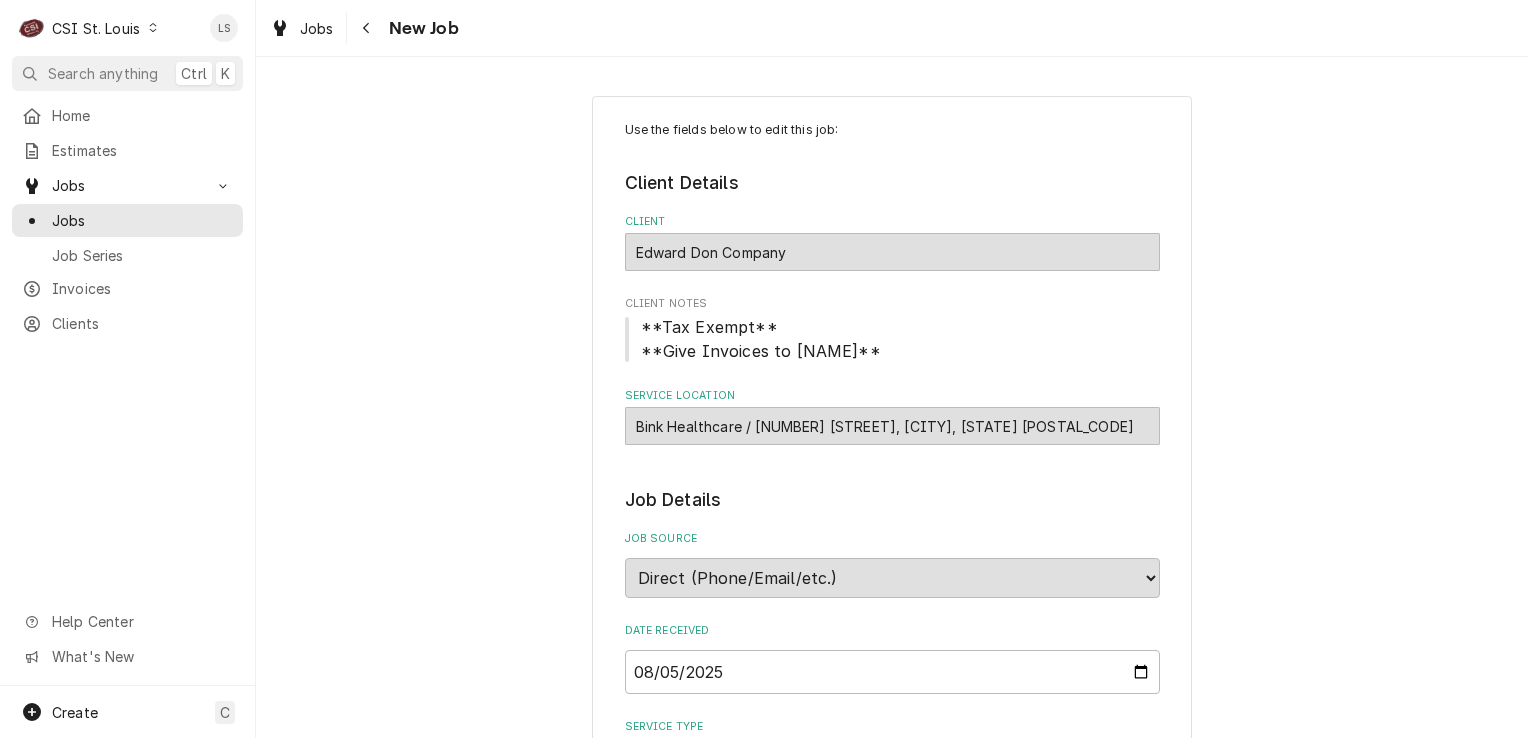 type on "x" 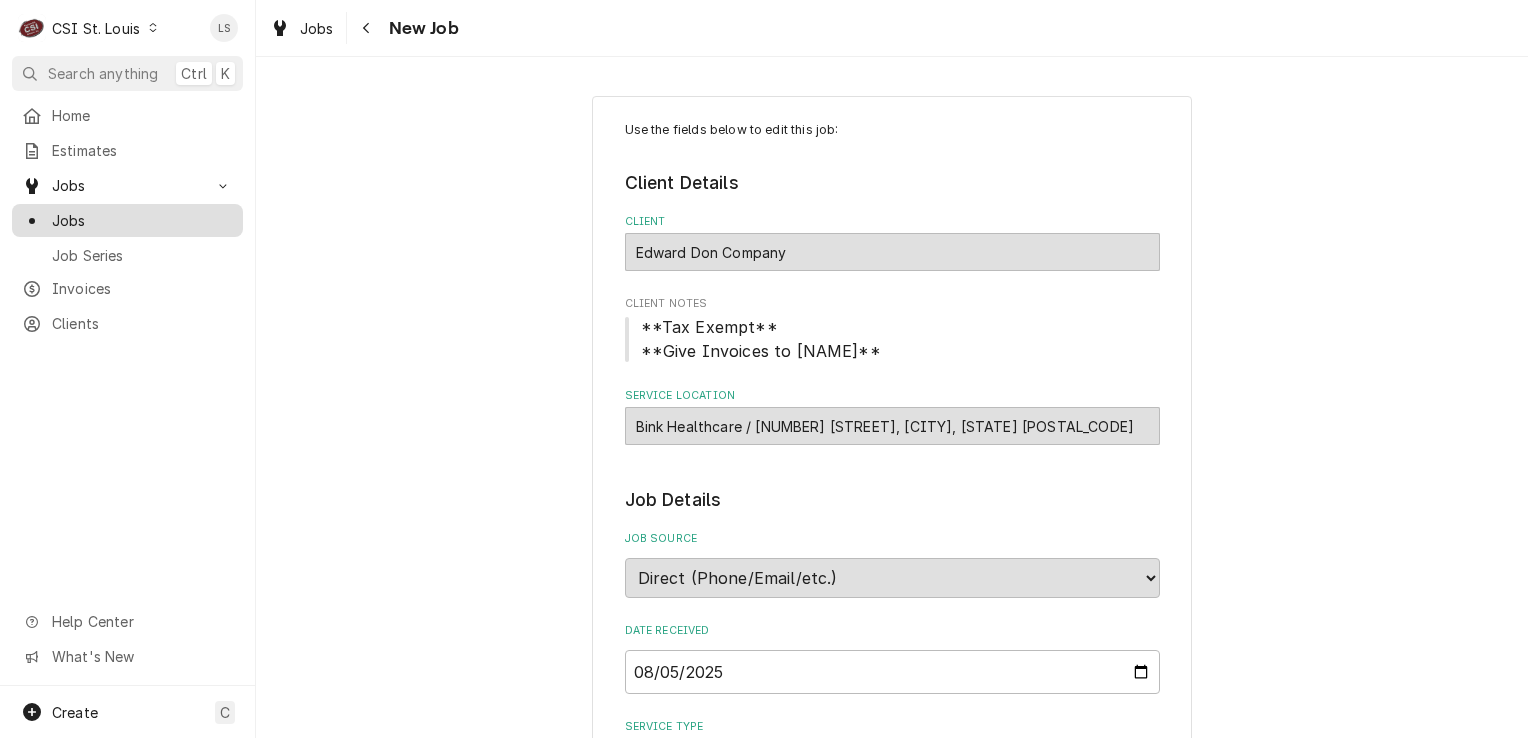 click on "Jobs" at bounding box center [142, 220] 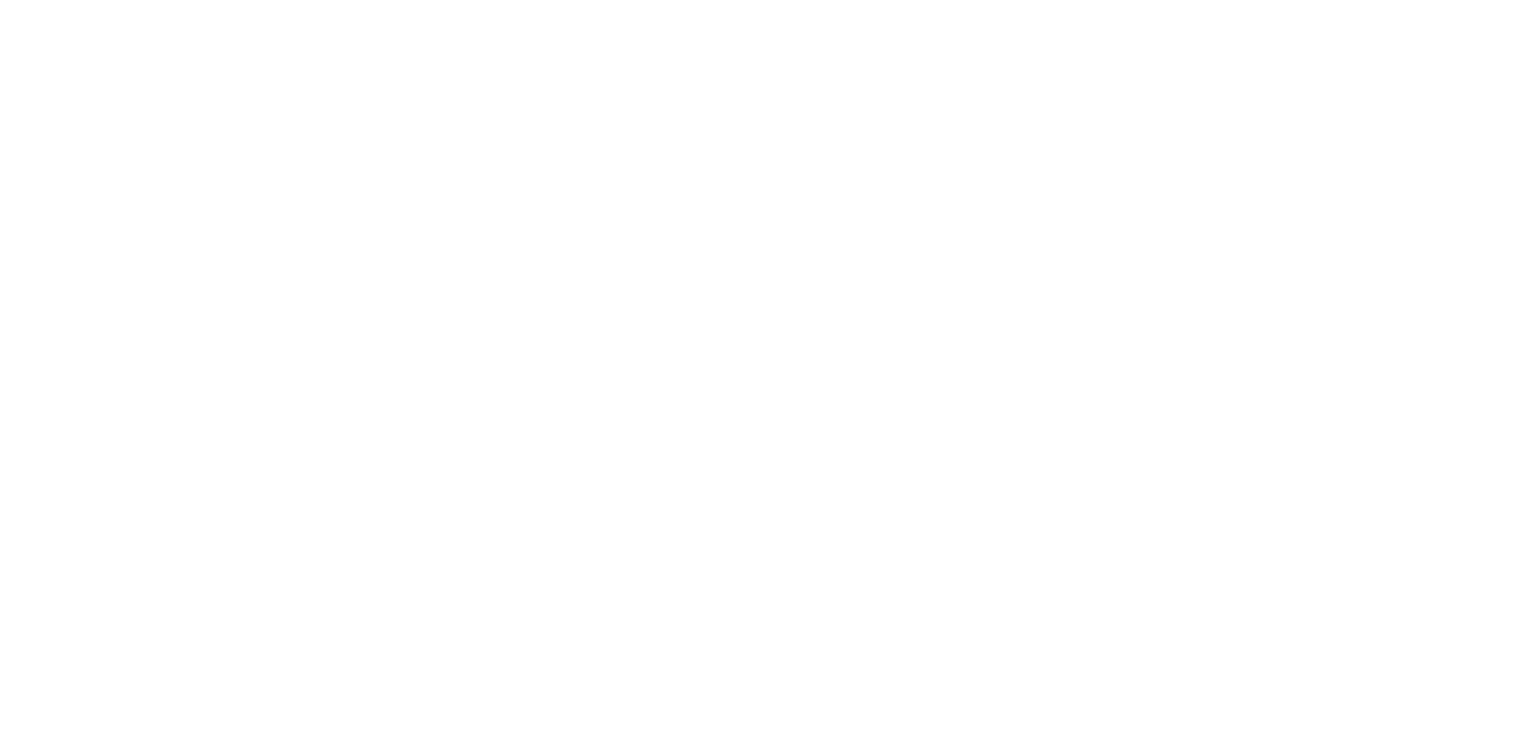 scroll, scrollTop: 0, scrollLeft: 0, axis: both 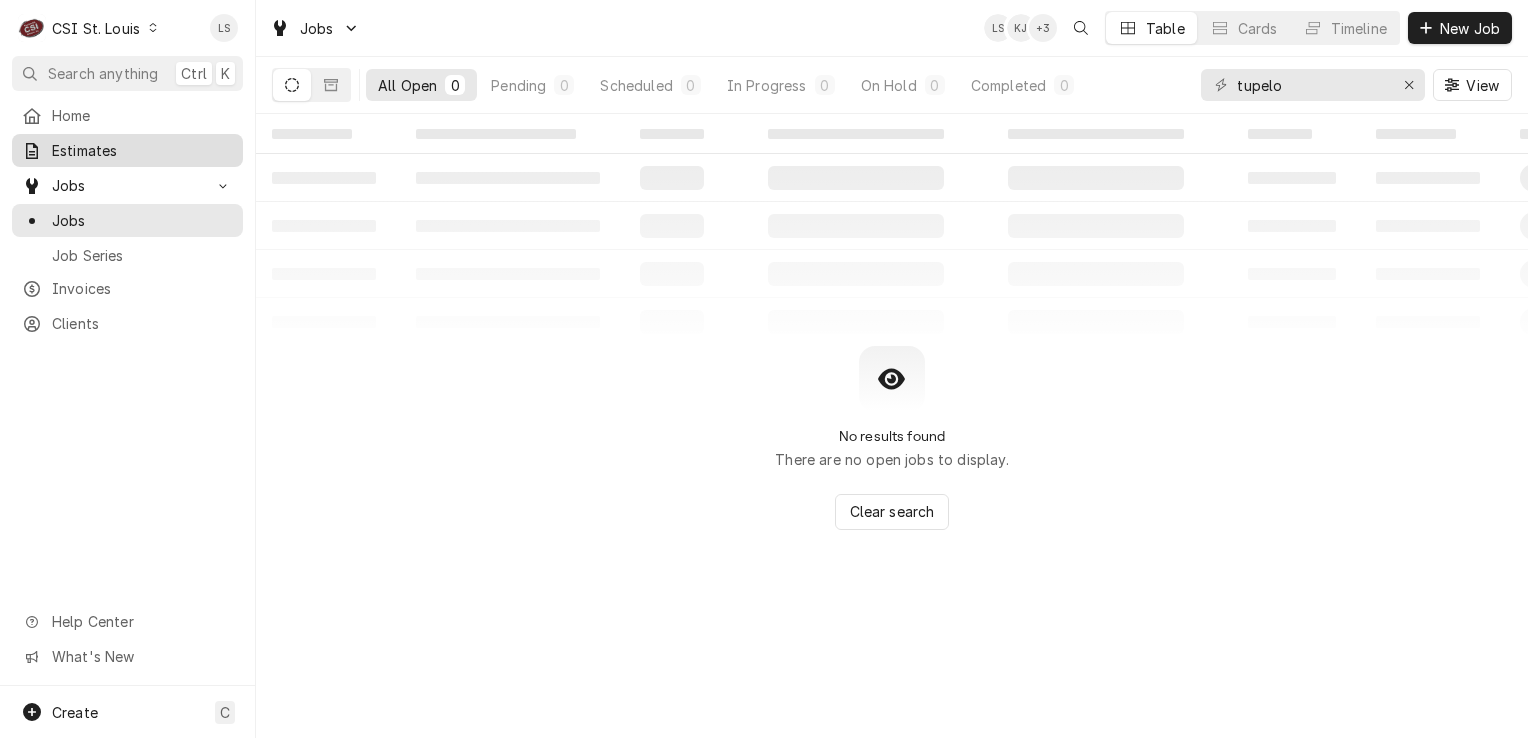 click on "Estimates" at bounding box center (142, 150) 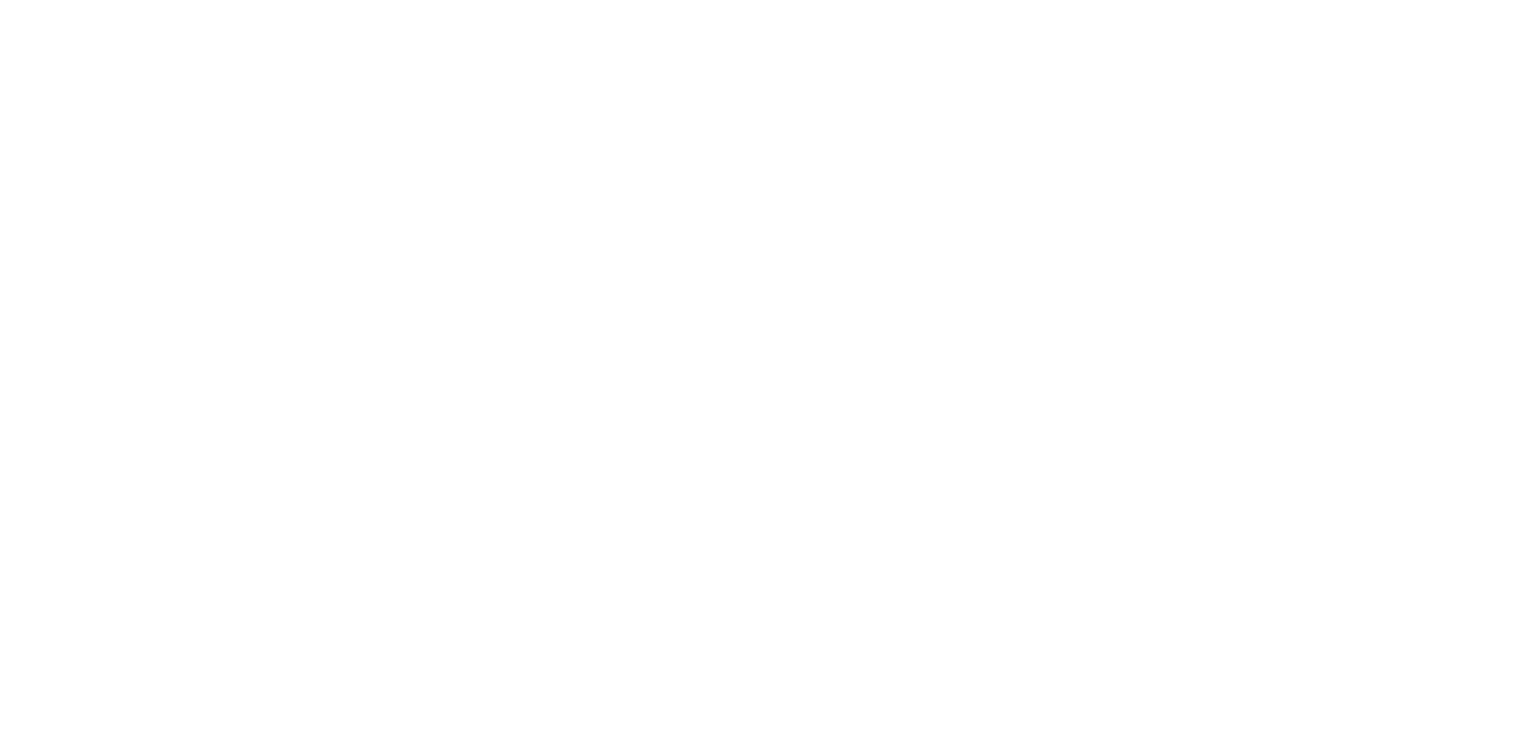 scroll, scrollTop: 0, scrollLeft: 0, axis: both 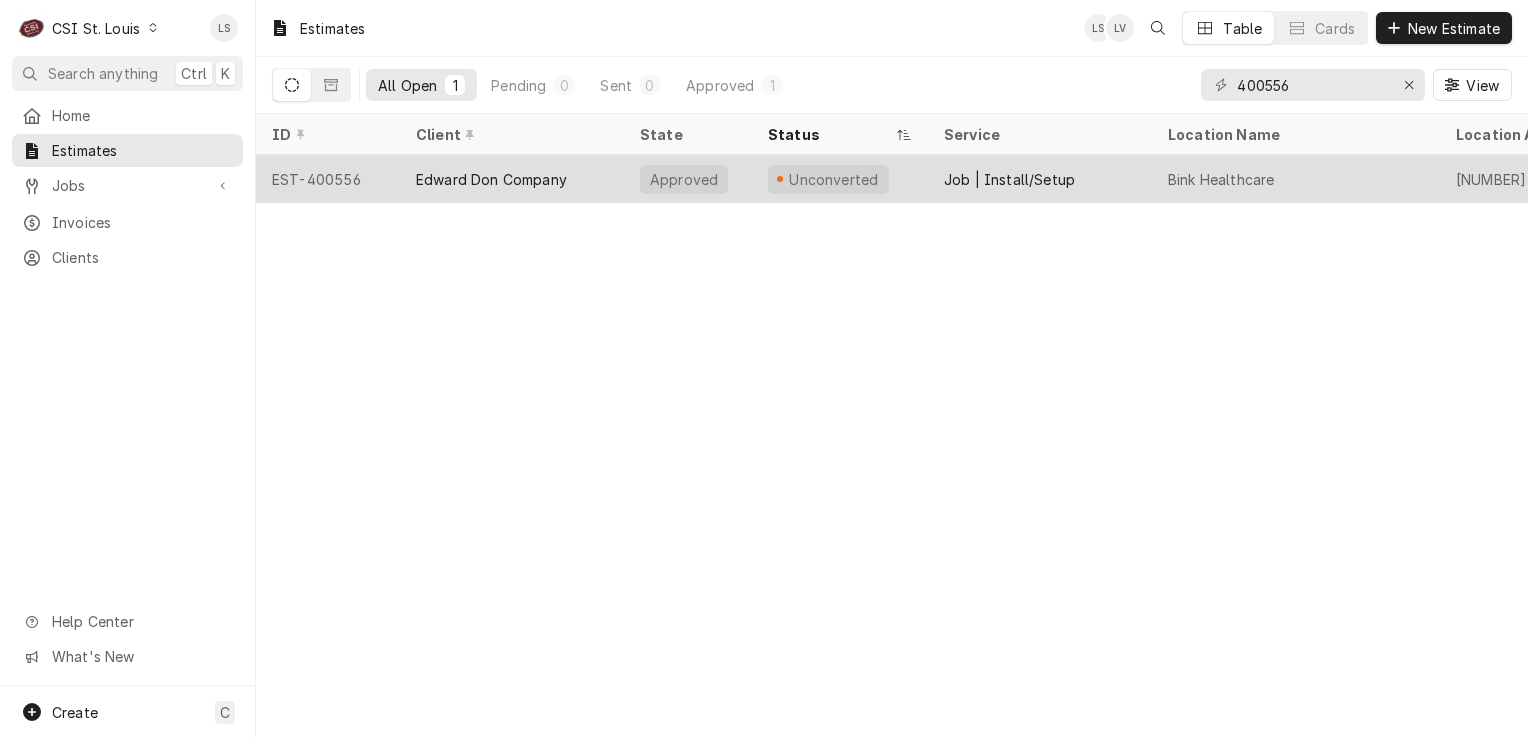 click on "EST-400556" at bounding box center [328, 179] 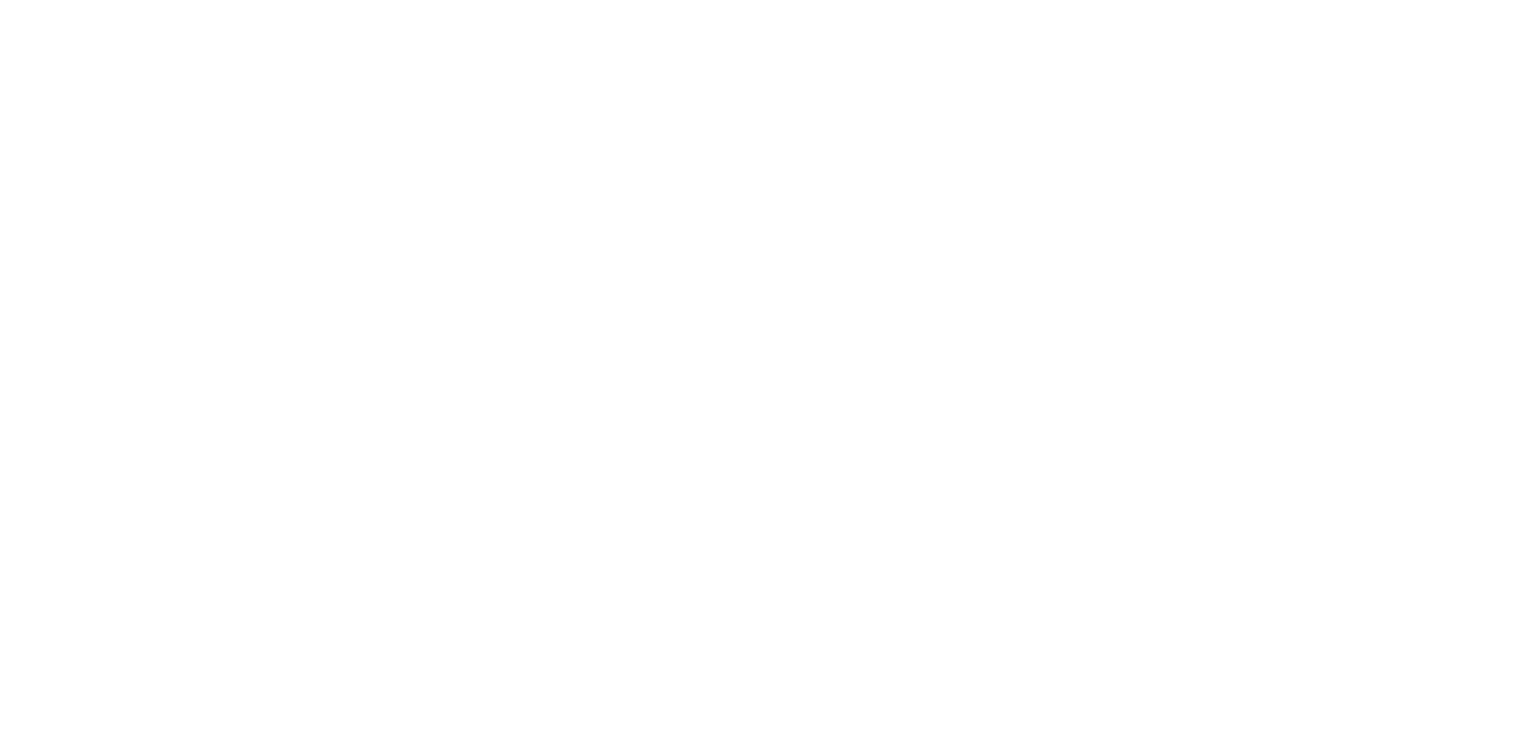 scroll, scrollTop: 0, scrollLeft: 0, axis: both 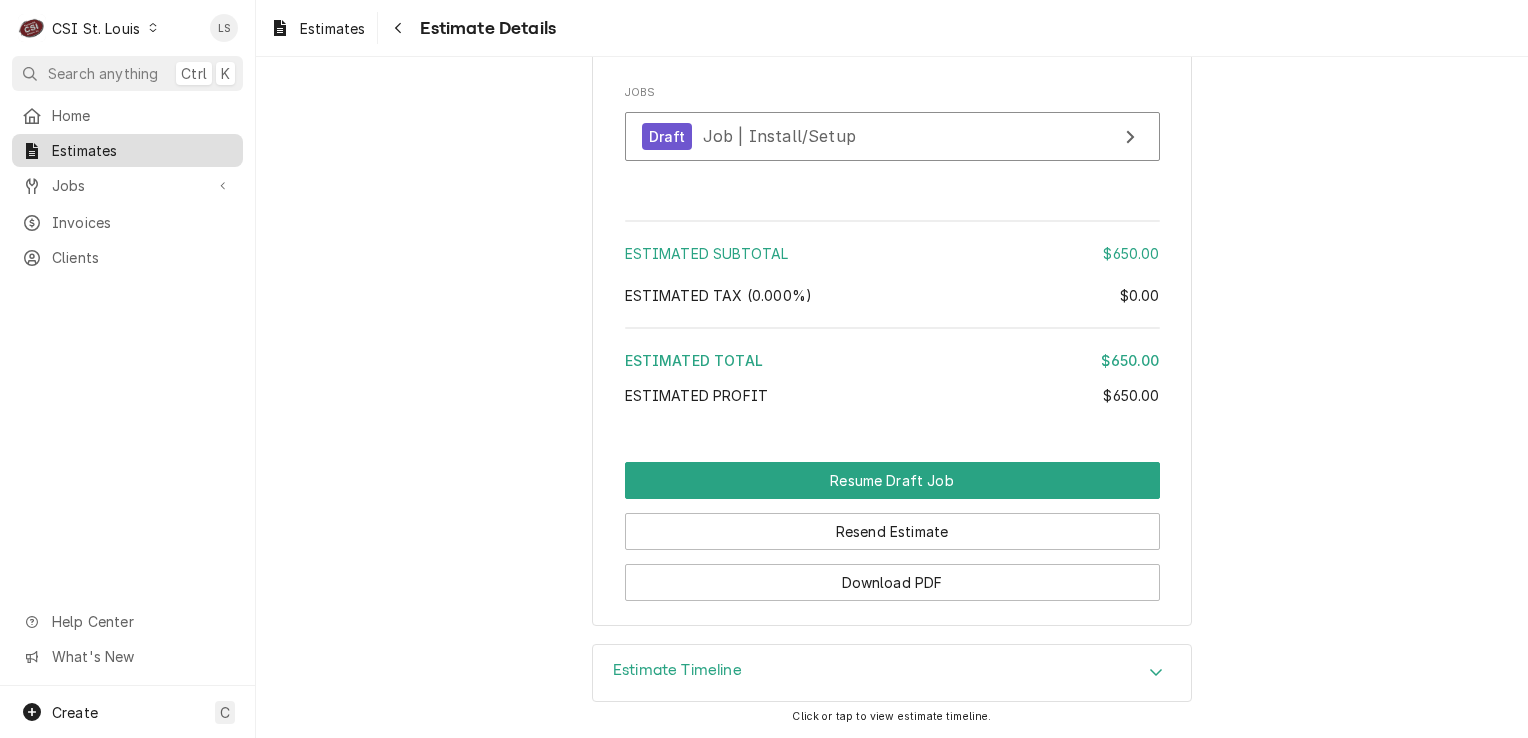 click on "Estimates" at bounding box center [142, 150] 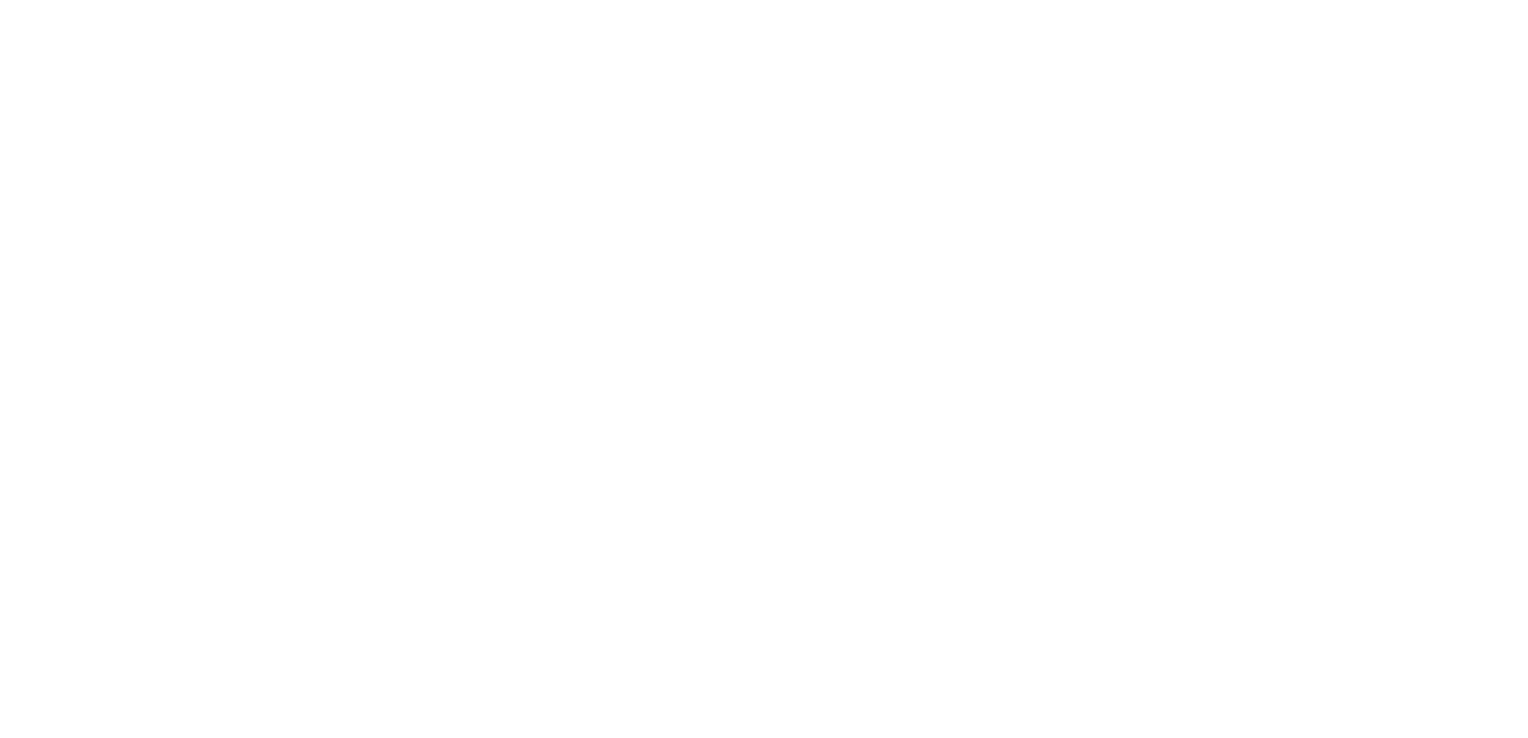 scroll, scrollTop: 0, scrollLeft: 0, axis: both 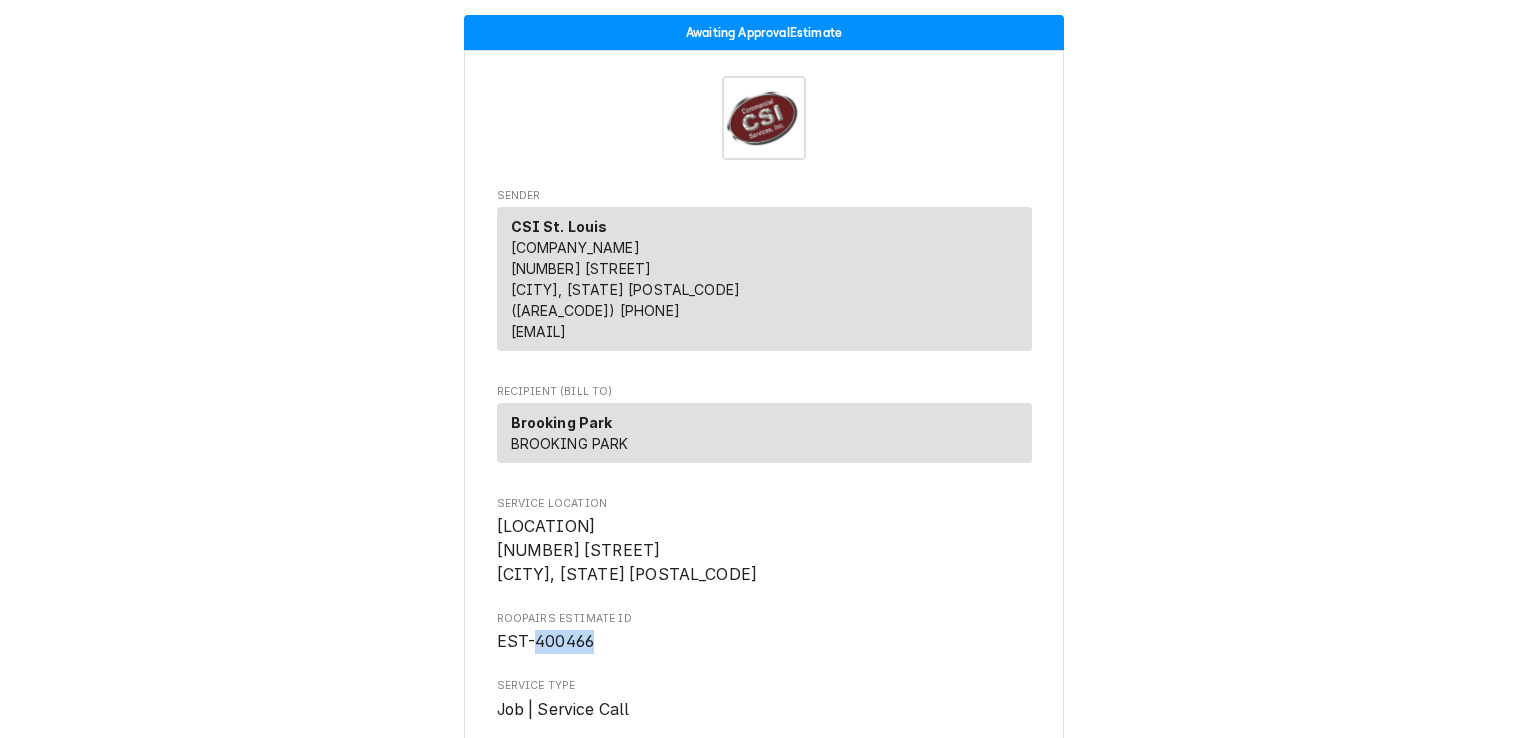 drag, startPoint x: 560, startPoint y: 642, endPoint x: 521, endPoint y: 642, distance: 39 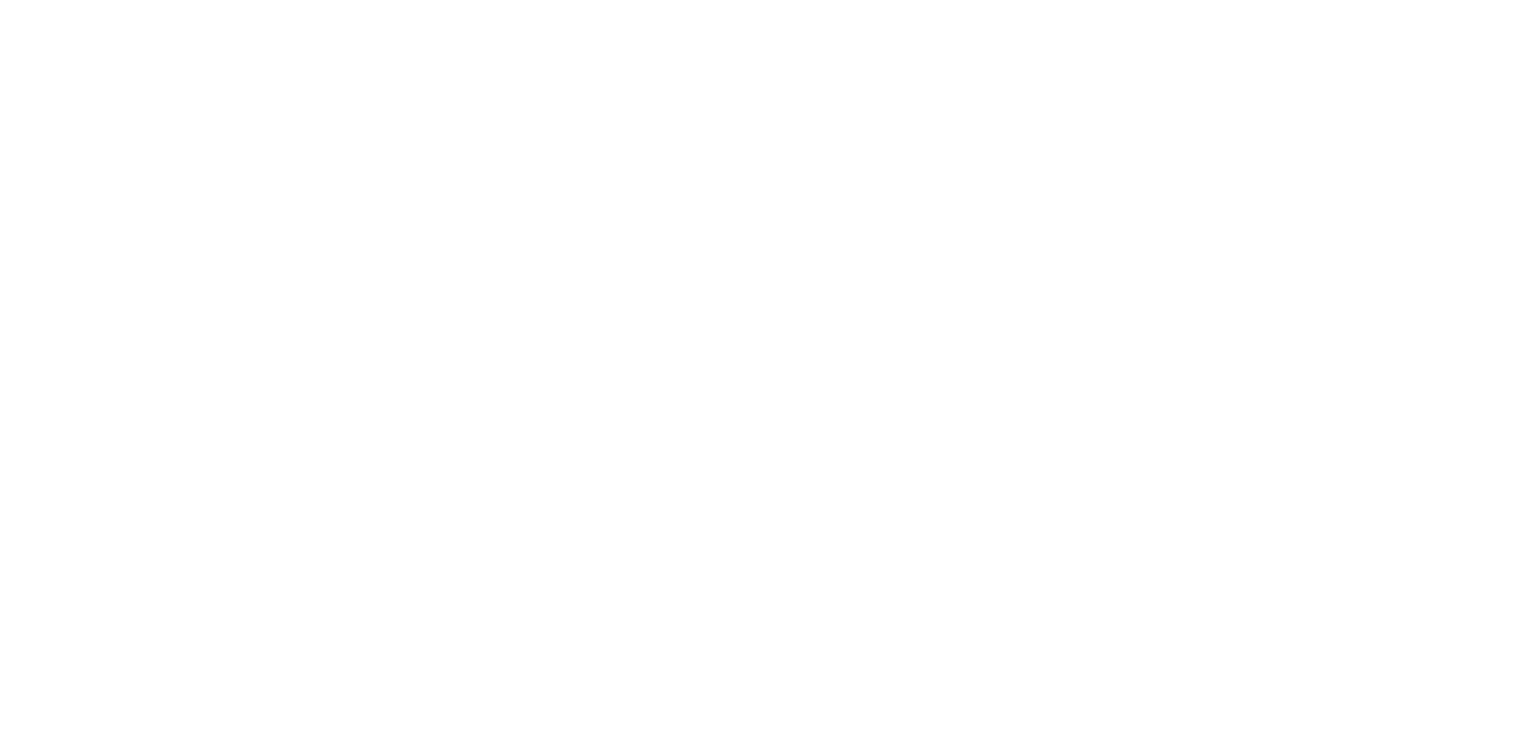 scroll, scrollTop: 0, scrollLeft: 0, axis: both 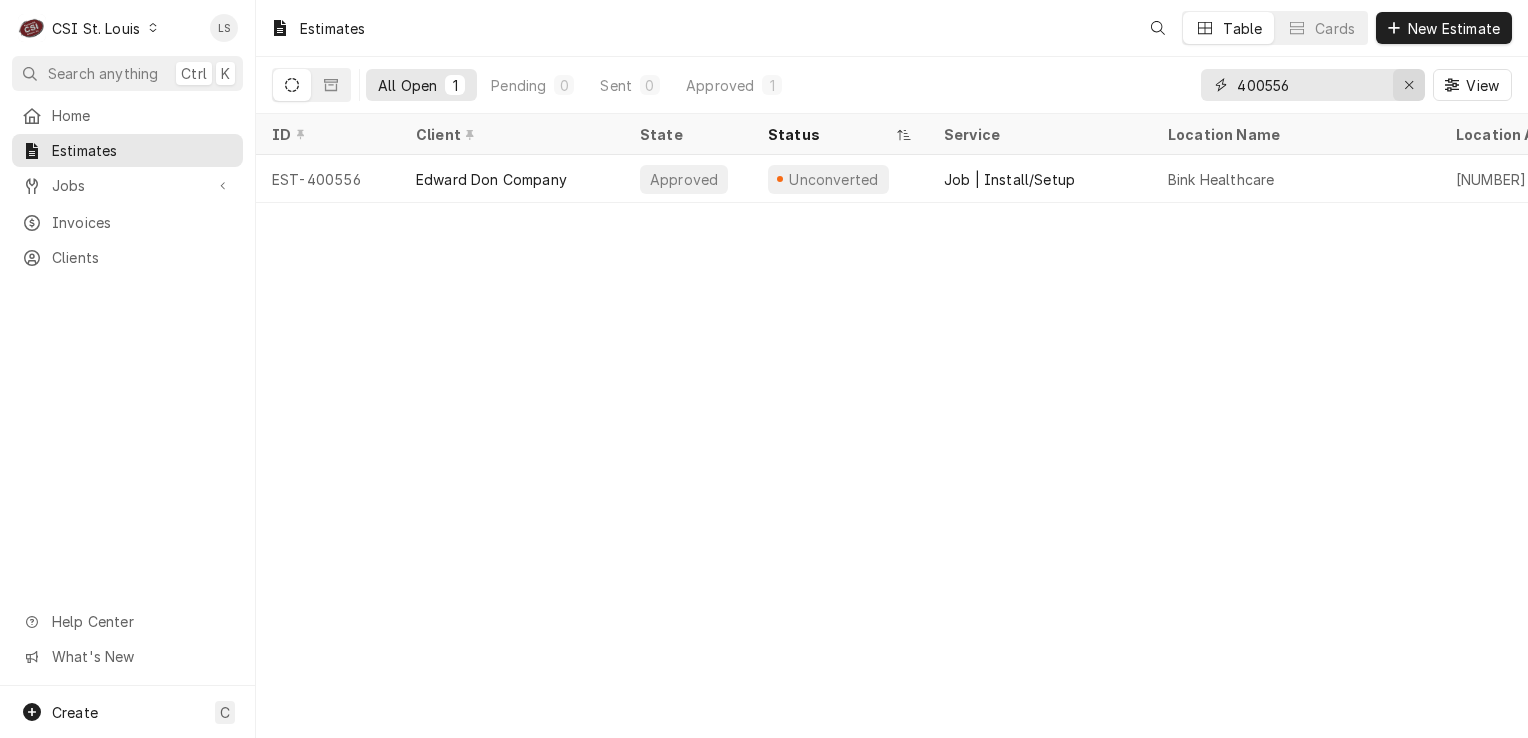 click at bounding box center (1409, 85) 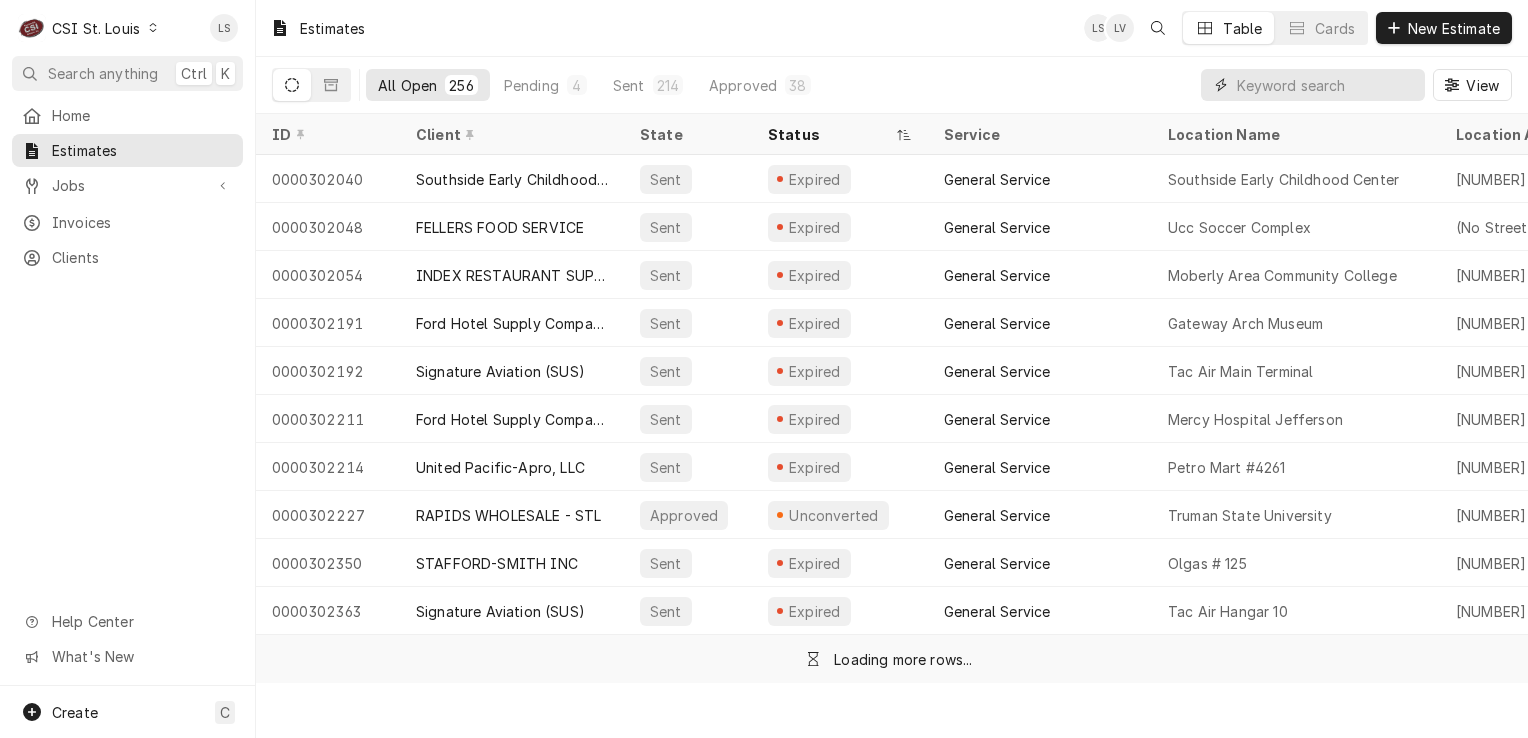 paste on "400466" 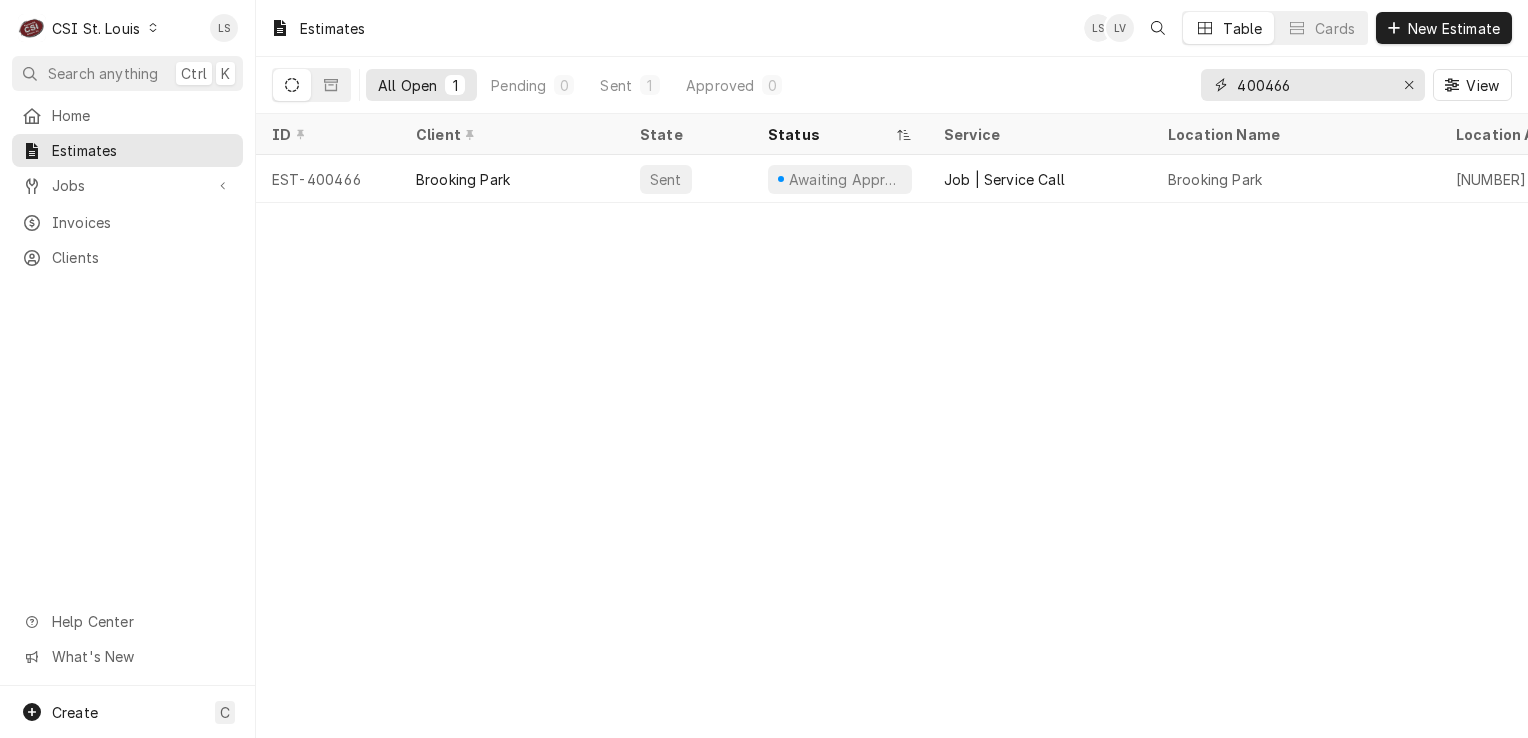 type on "400466" 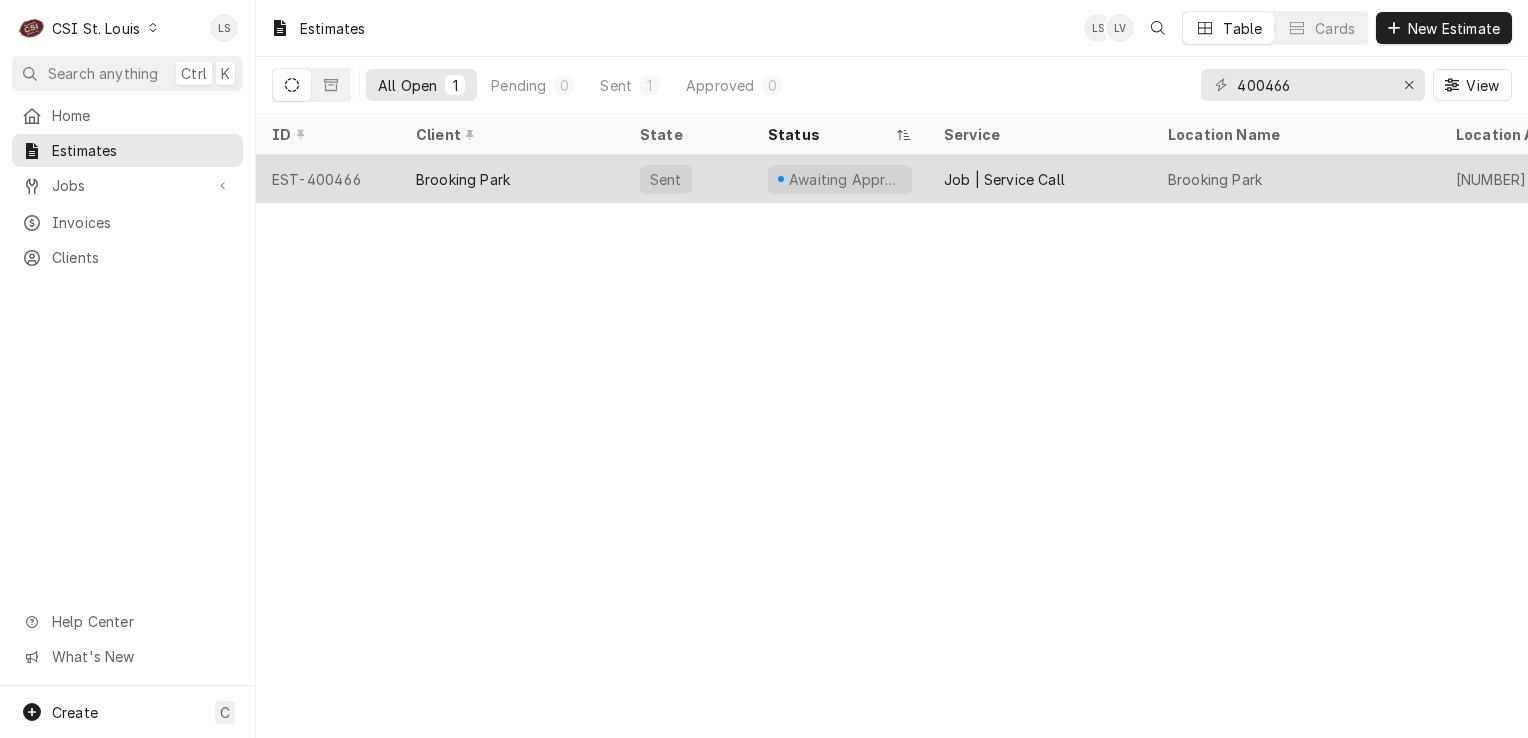click on "EST-400466" at bounding box center (328, 179) 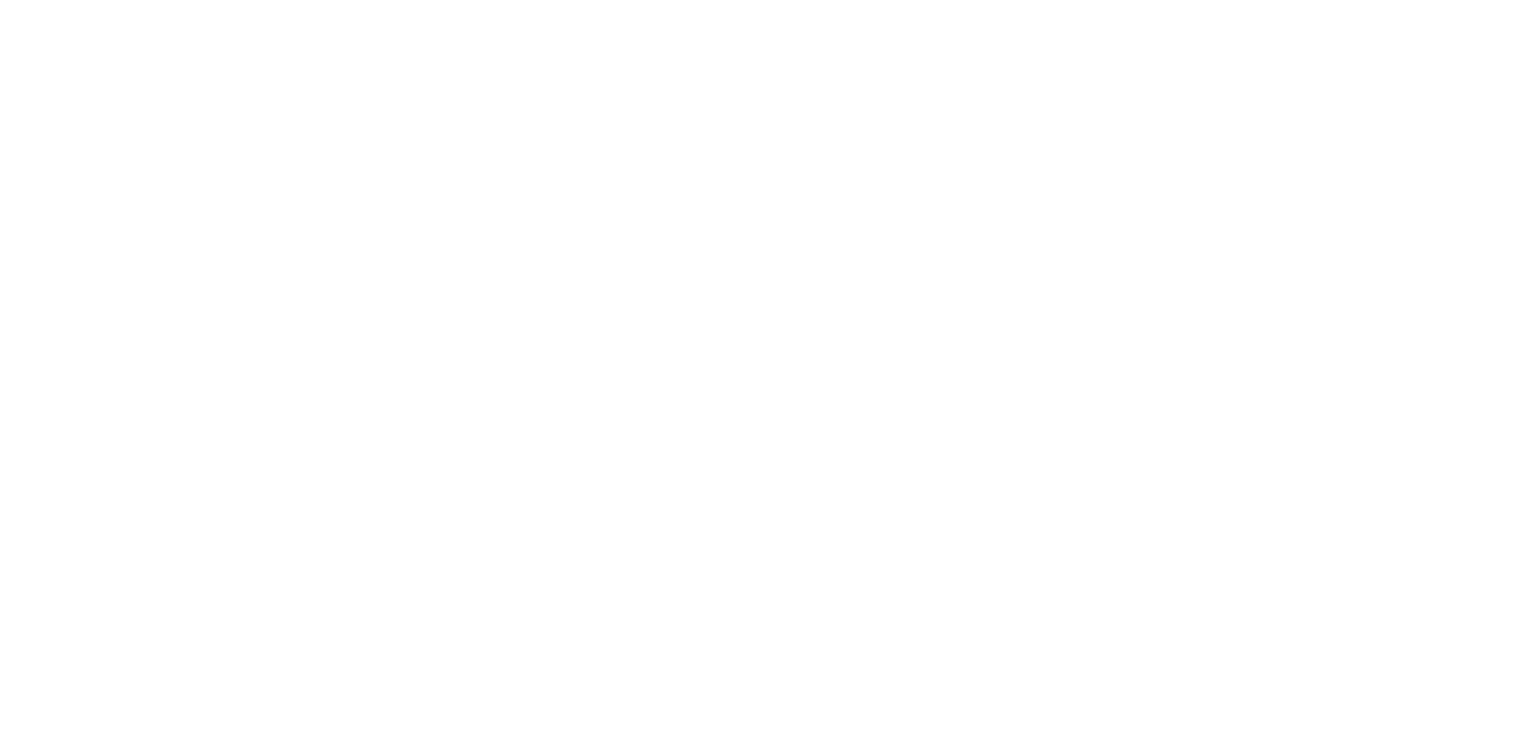 scroll, scrollTop: 0, scrollLeft: 0, axis: both 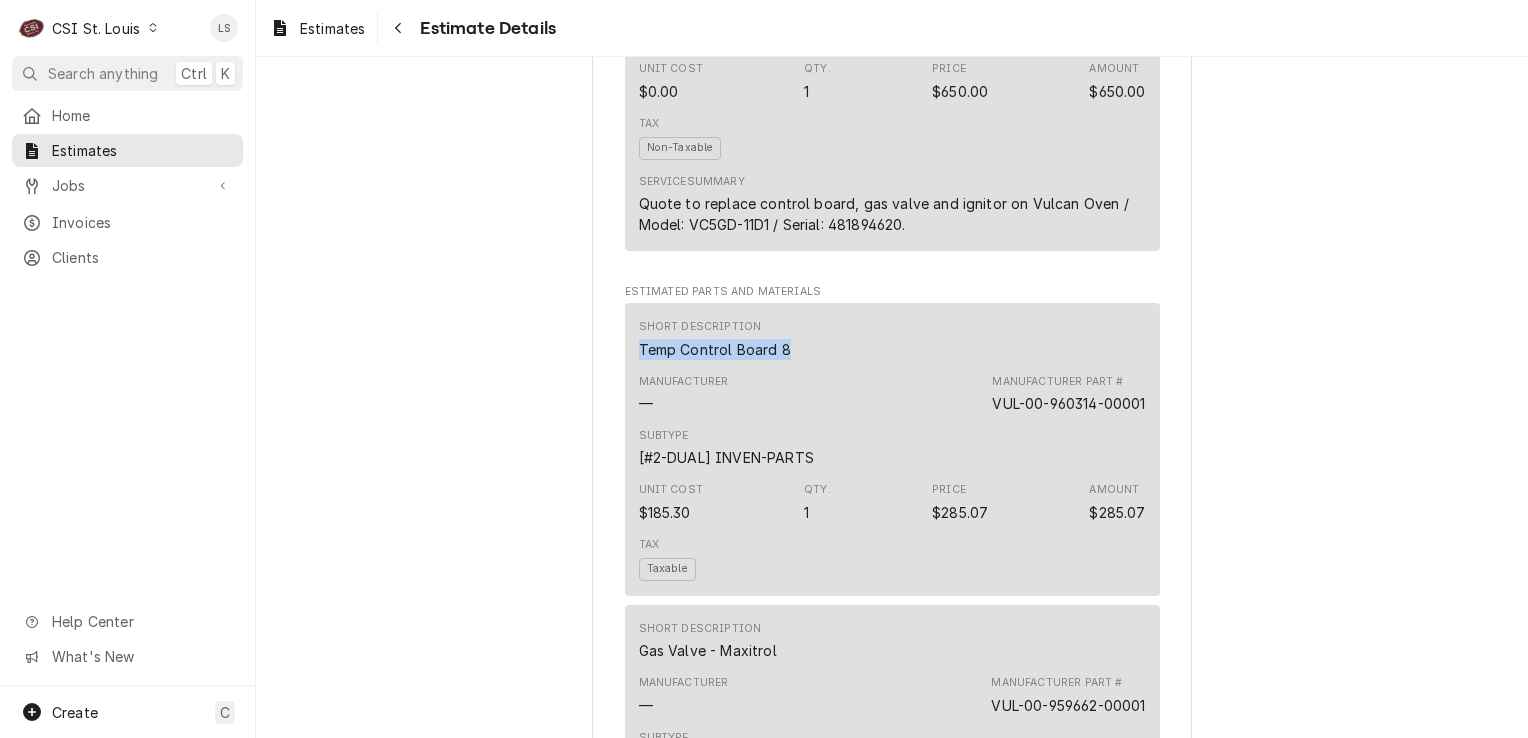 drag, startPoint x: 792, startPoint y: 346, endPoint x: 601, endPoint y: 352, distance: 191.09422 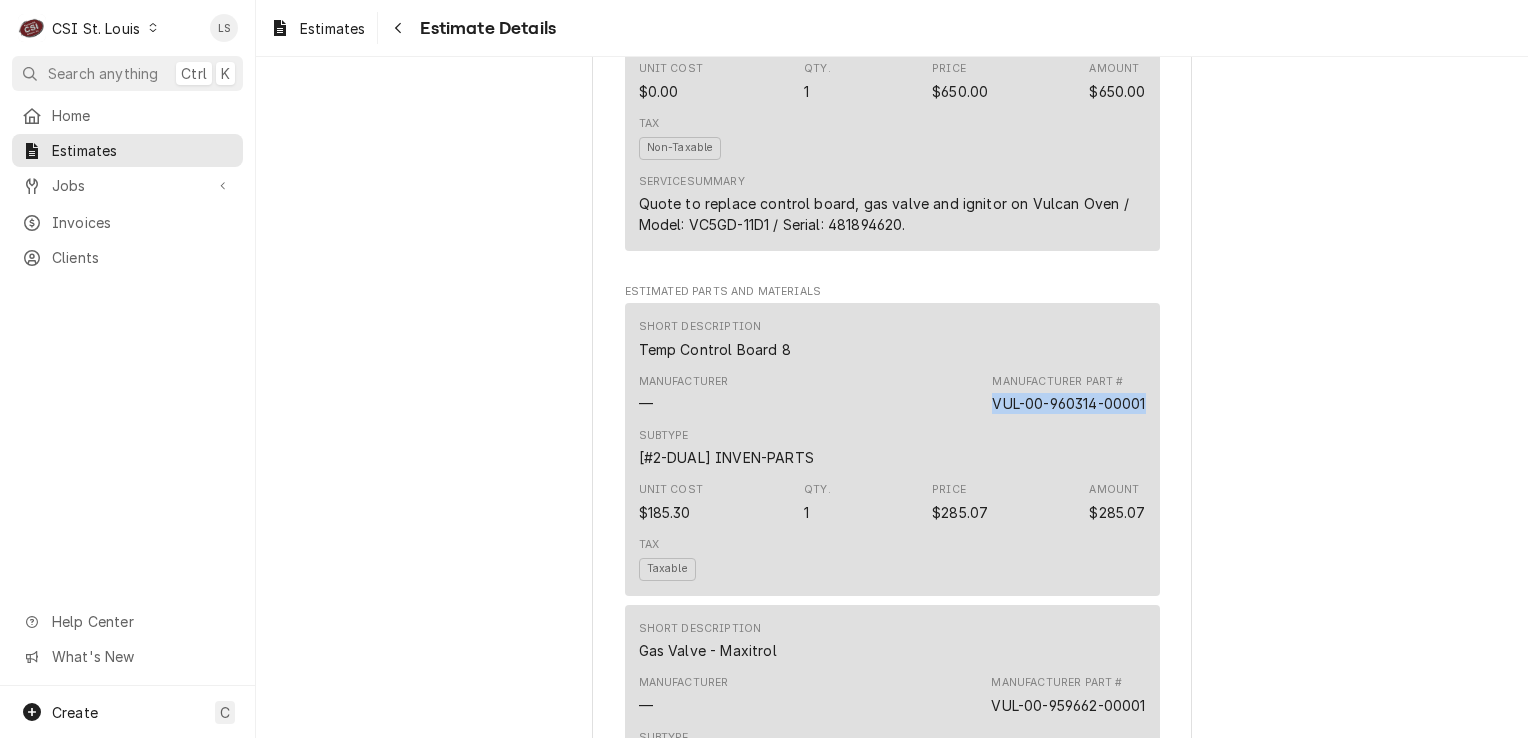 drag, startPoint x: 1141, startPoint y: 401, endPoint x: 978, endPoint y: 402, distance: 163.00307 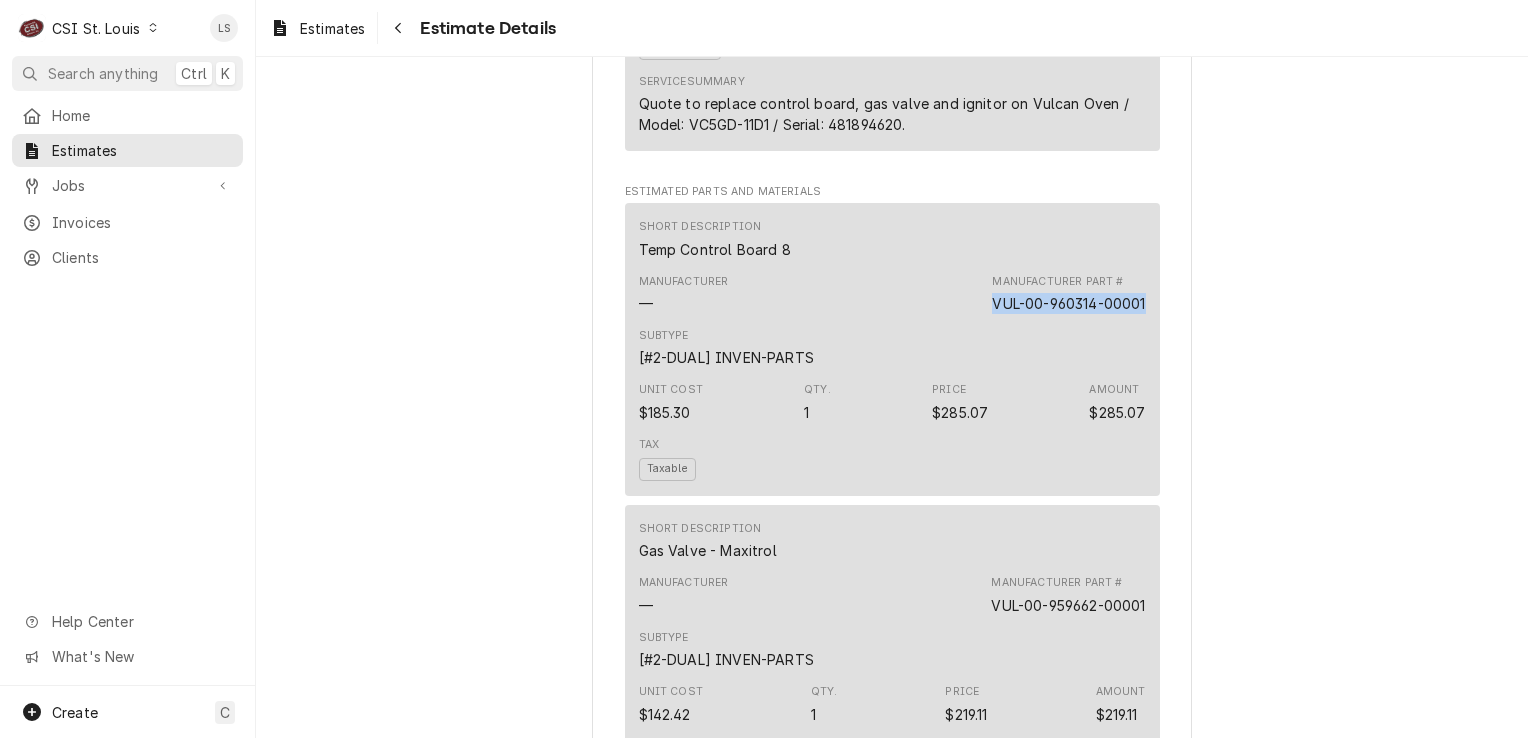 scroll, scrollTop: 2000, scrollLeft: 0, axis: vertical 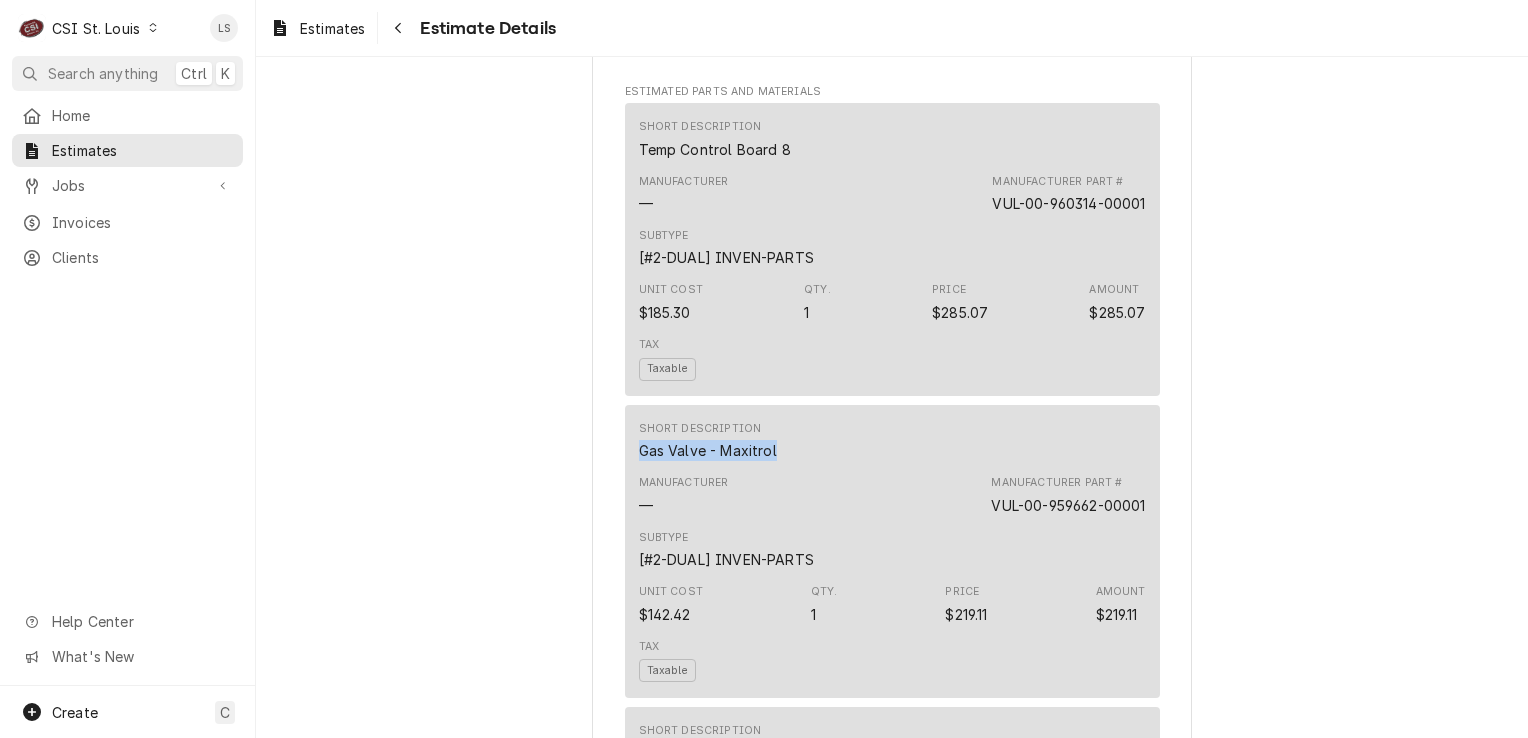 drag, startPoint x: 770, startPoint y: 451, endPoint x: 617, endPoint y: 451, distance: 153 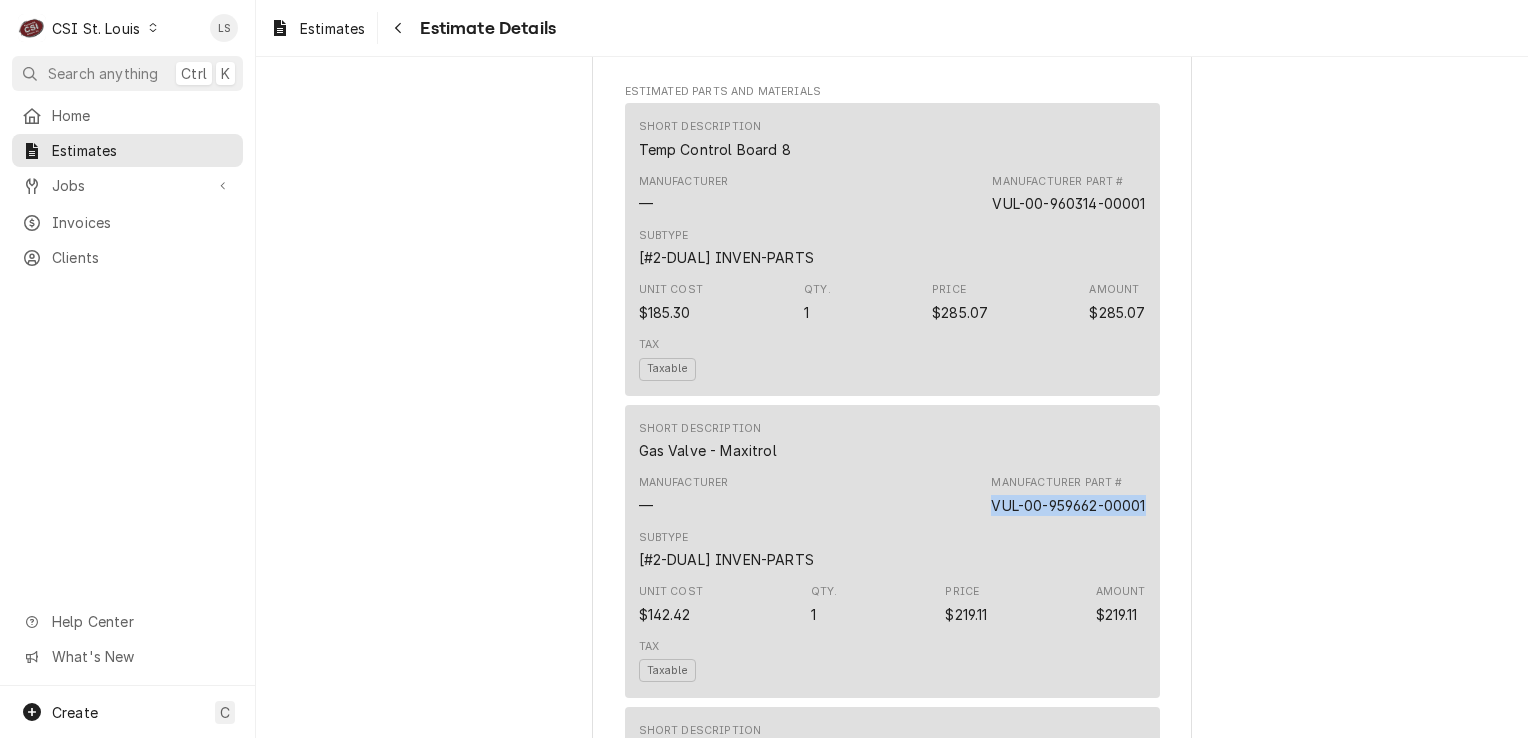 drag, startPoint x: 1145, startPoint y: 504, endPoint x: 972, endPoint y: 494, distance: 173.28877 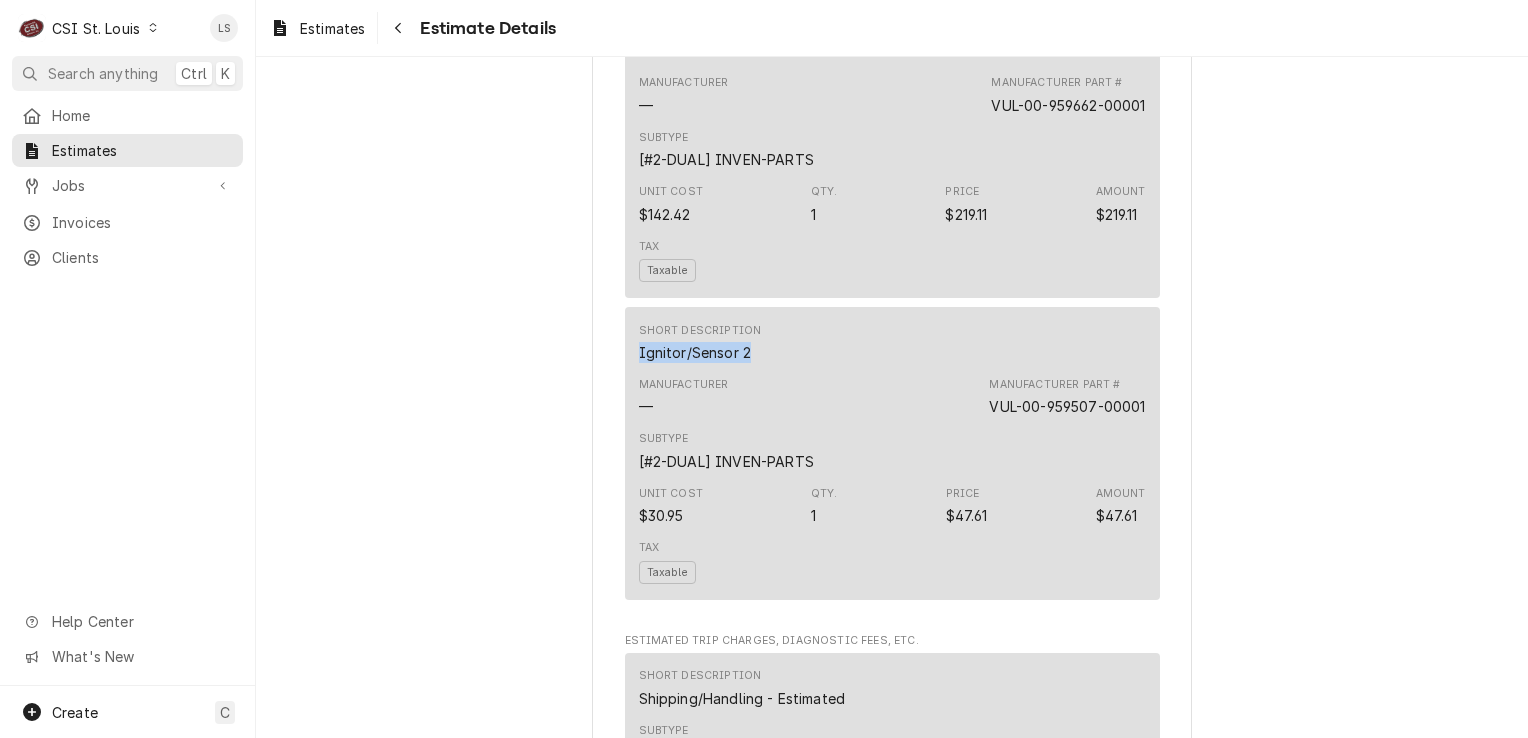 drag, startPoint x: 740, startPoint y: 350, endPoint x: 609, endPoint y: 349, distance: 131.00381 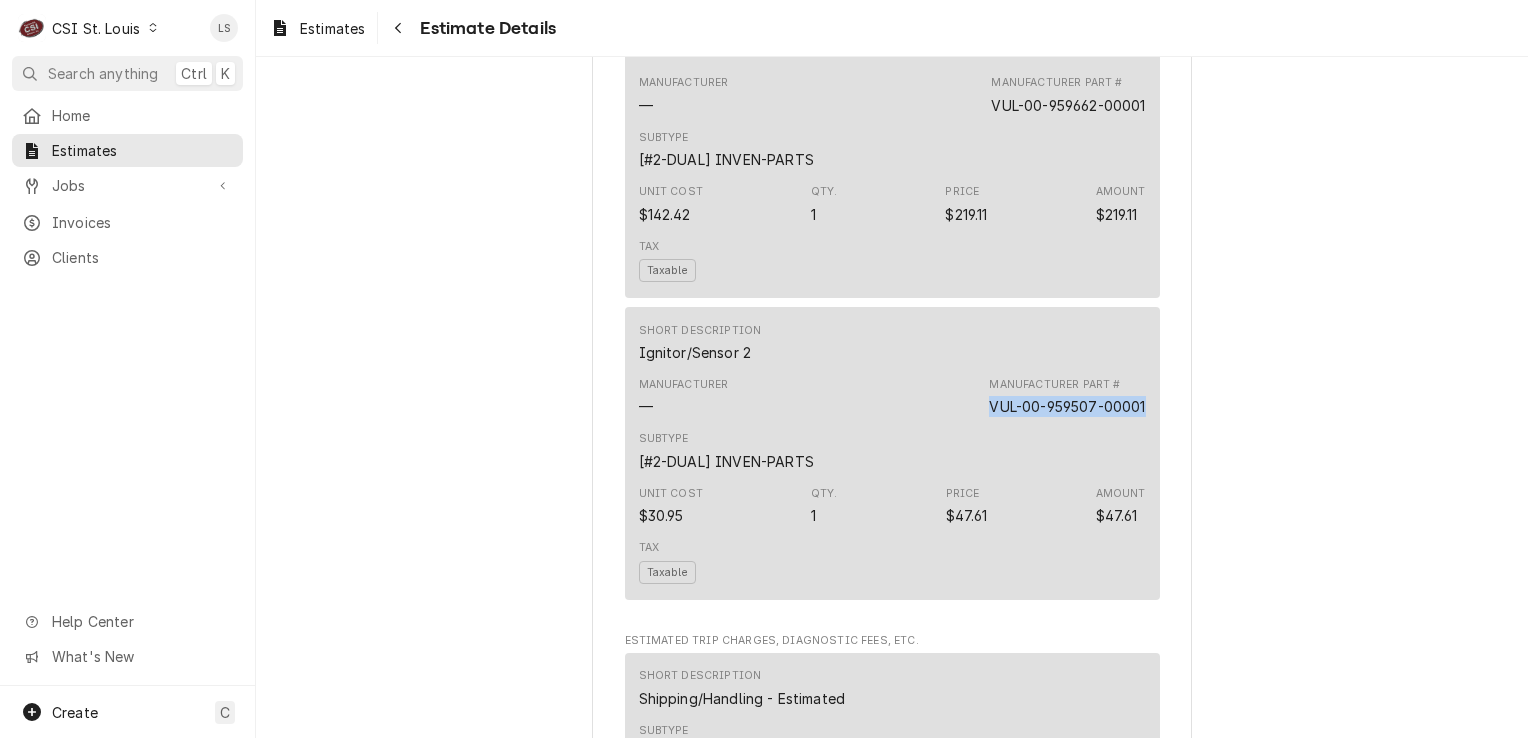 drag, startPoint x: 1104, startPoint y: 408, endPoint x: 975, endPoint y: 395, distance: 129.65338 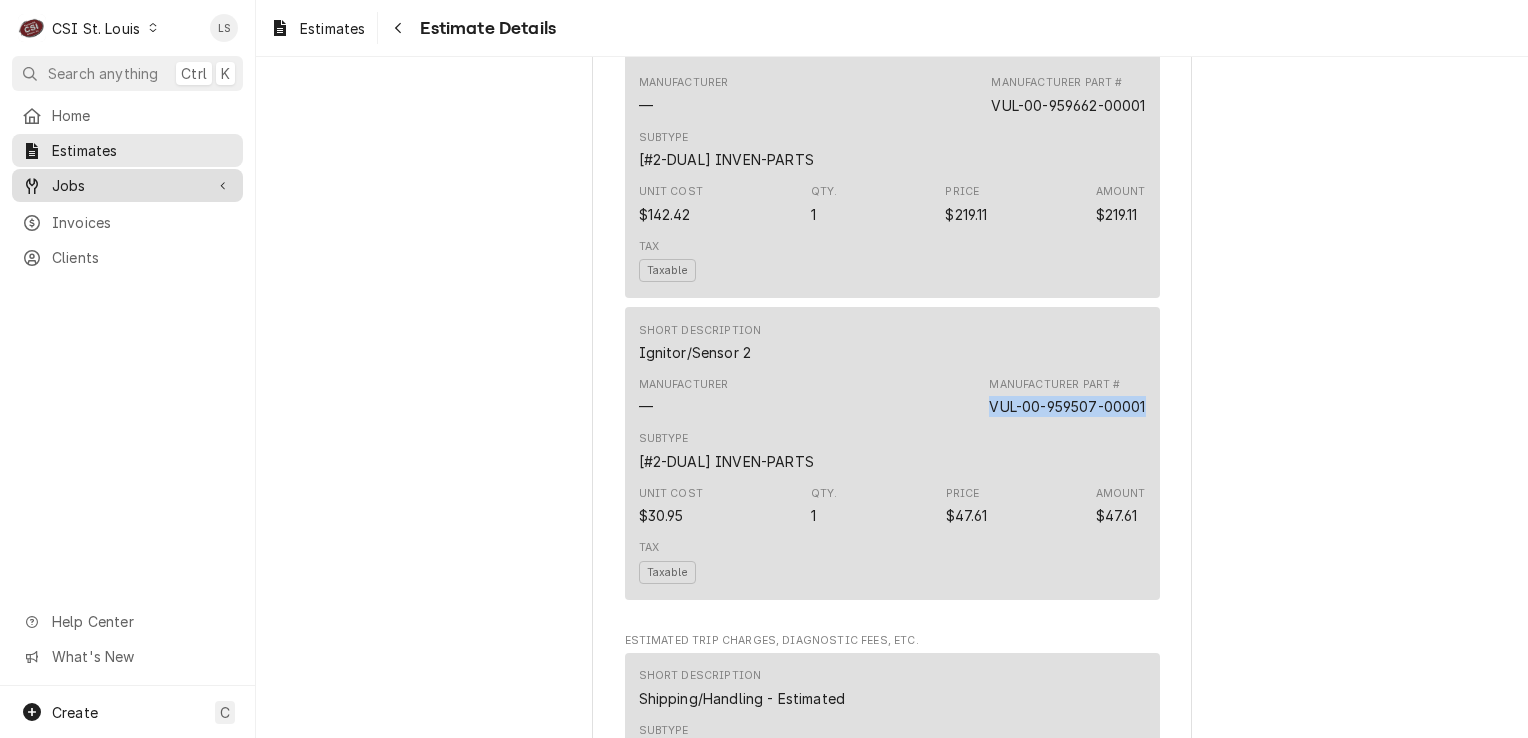 click on "Jobs" at bounding box center (127, 185) 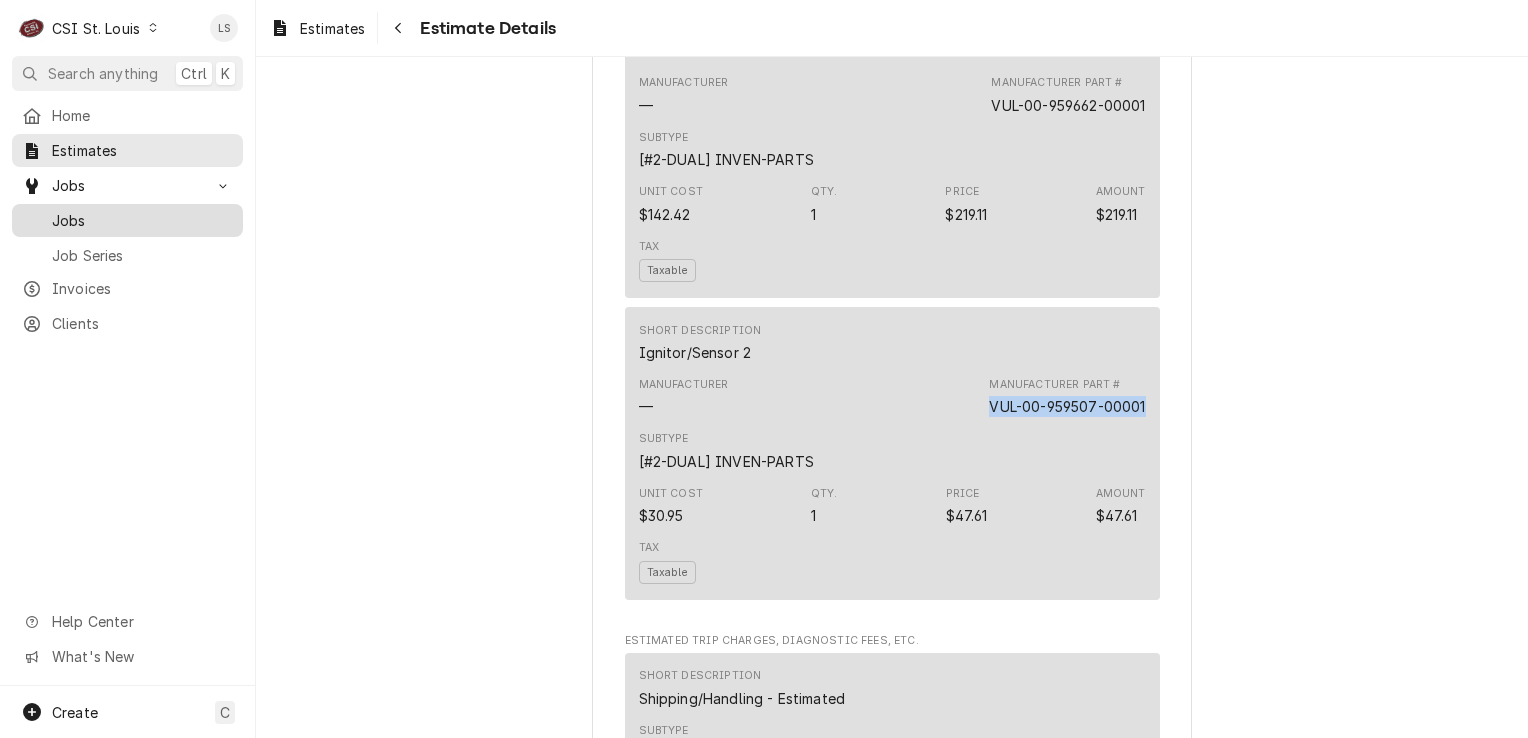 click on "Jobs" at bounding box center [142, 220] 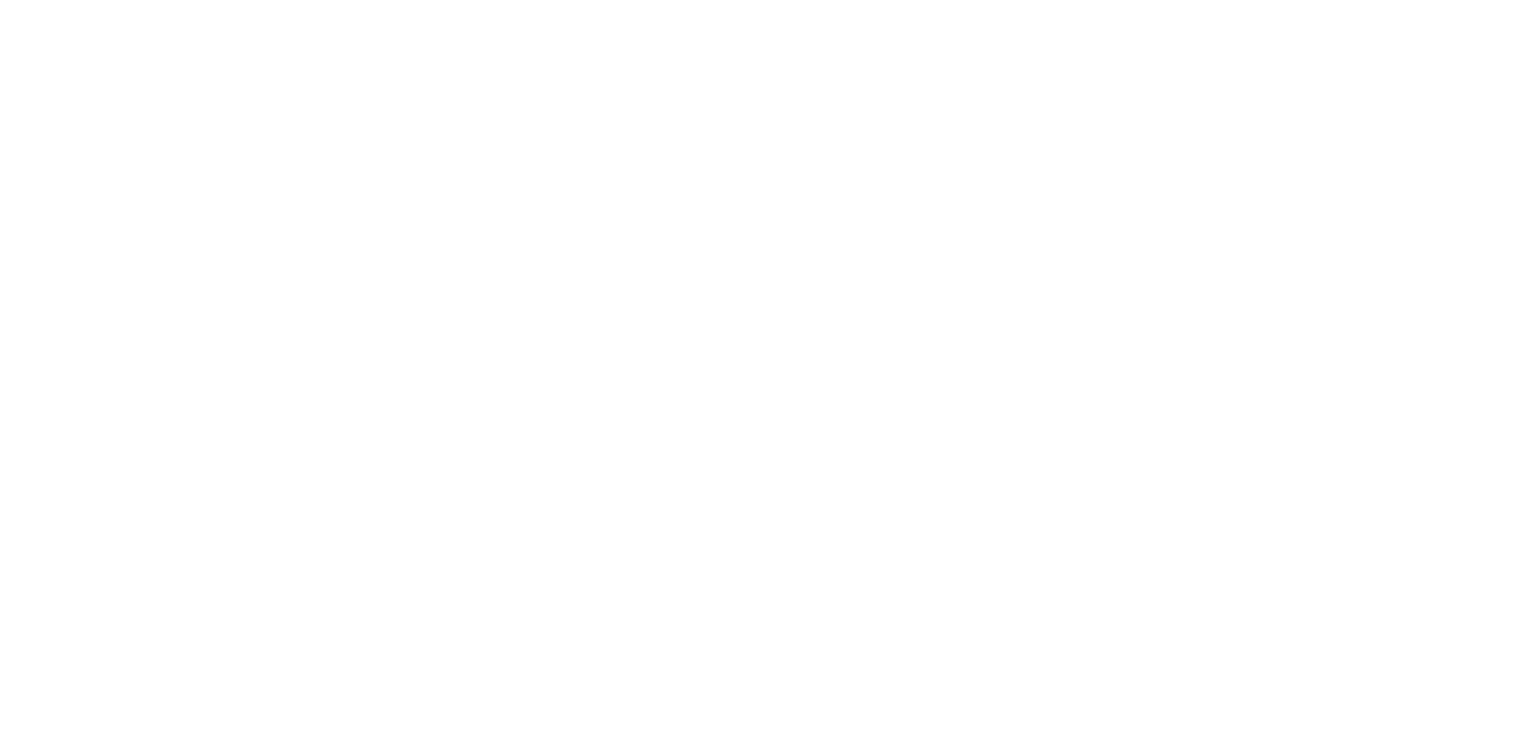 scroll, scrollTop: 0, scrollLeft: 0, axis: both 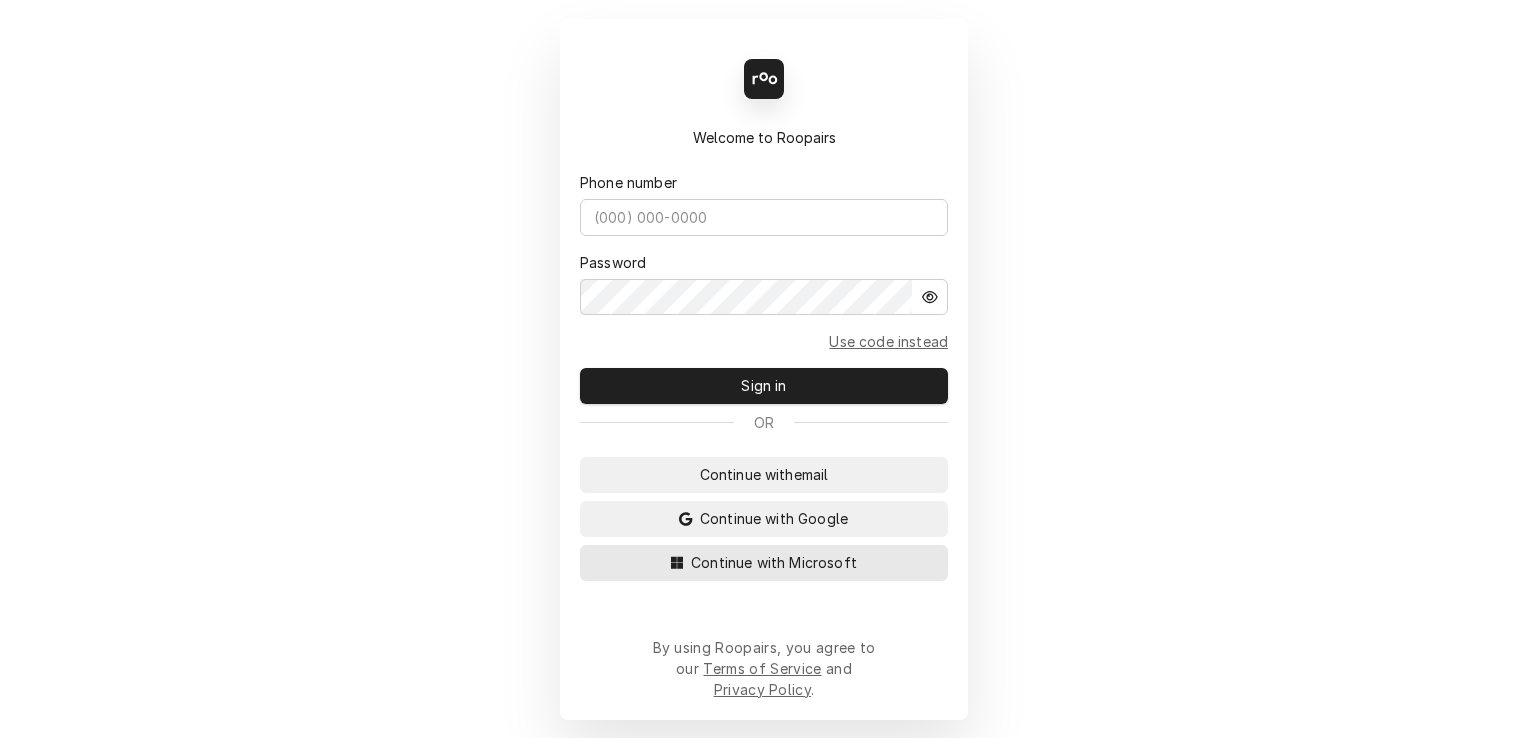 click on "Continue with Microsoft" at bounding box center [774, 562] 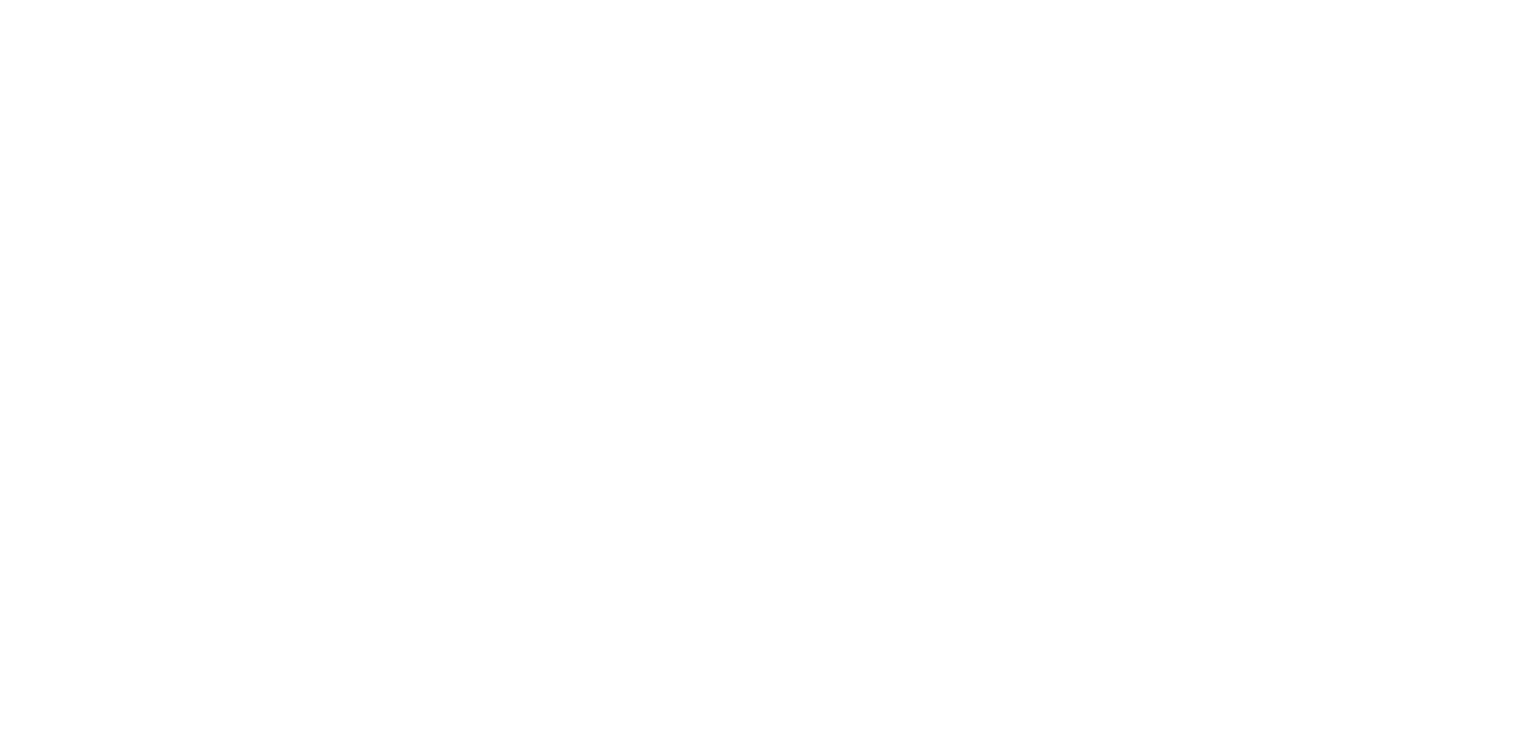 scroll, scrollTop: 0, scrollLeft: 0, axis: both 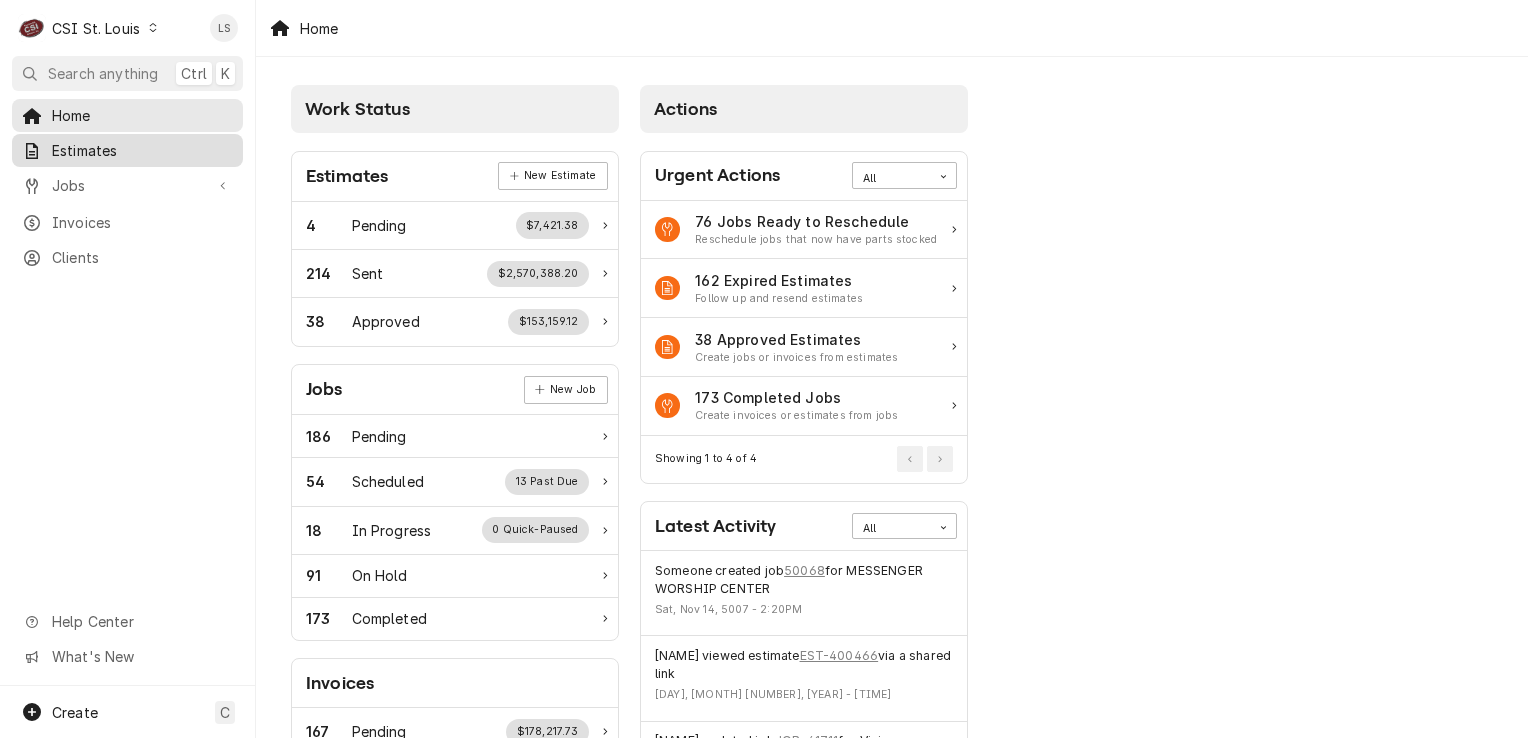 click on "Estimates" at bounding box center (142, 150) 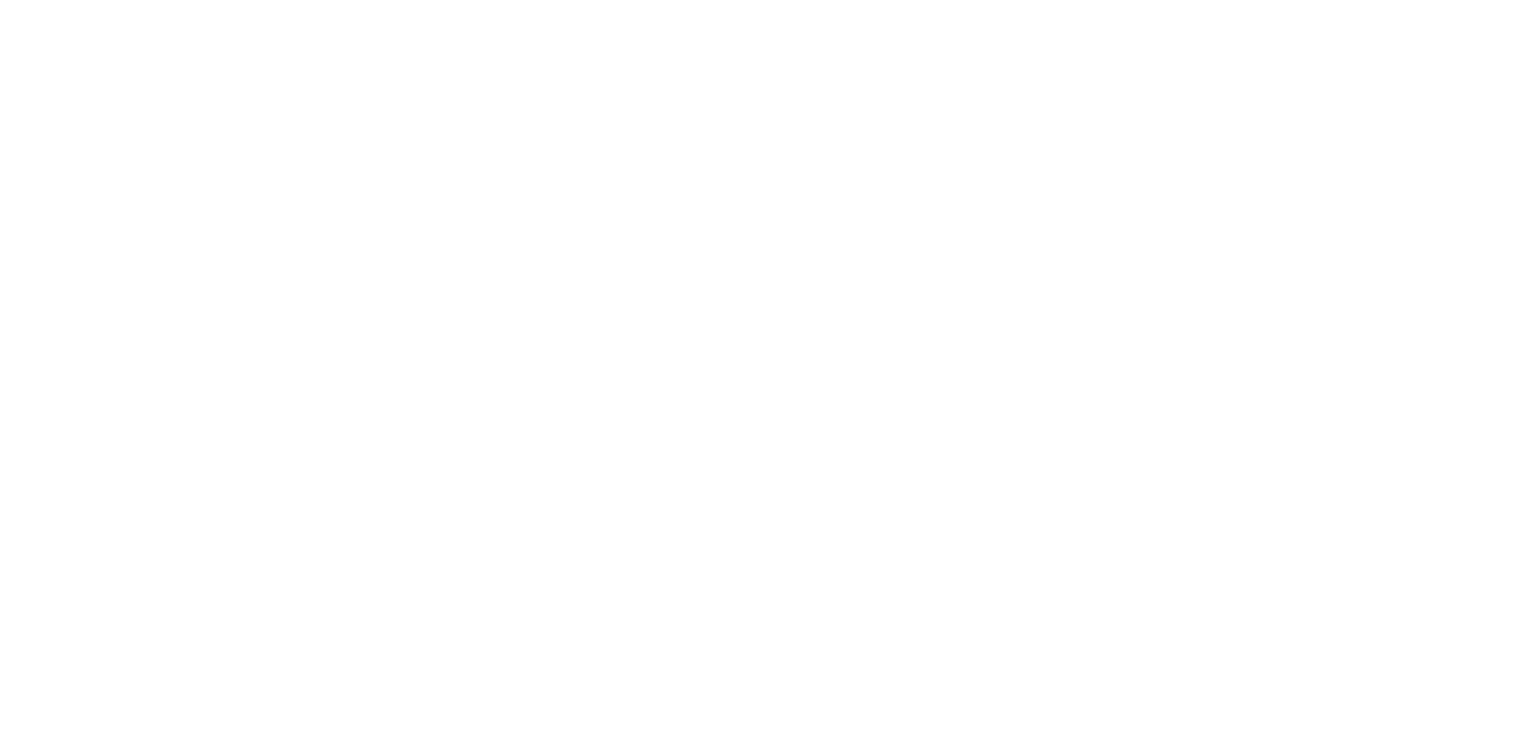 scroll, scrollTop: 0, scrollLeft: 0, axis: both 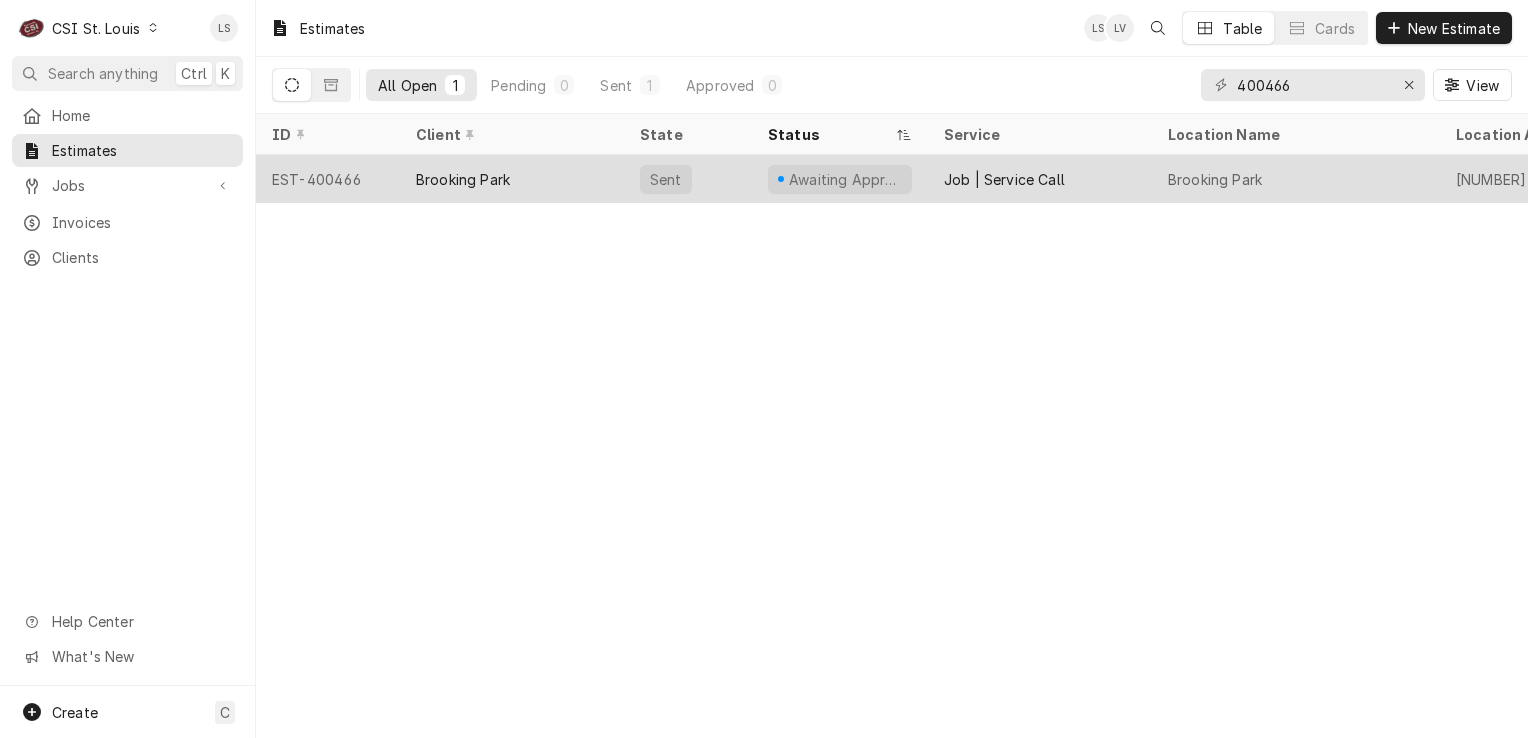 click on "EST-400466" at bounding box center (328, 179) 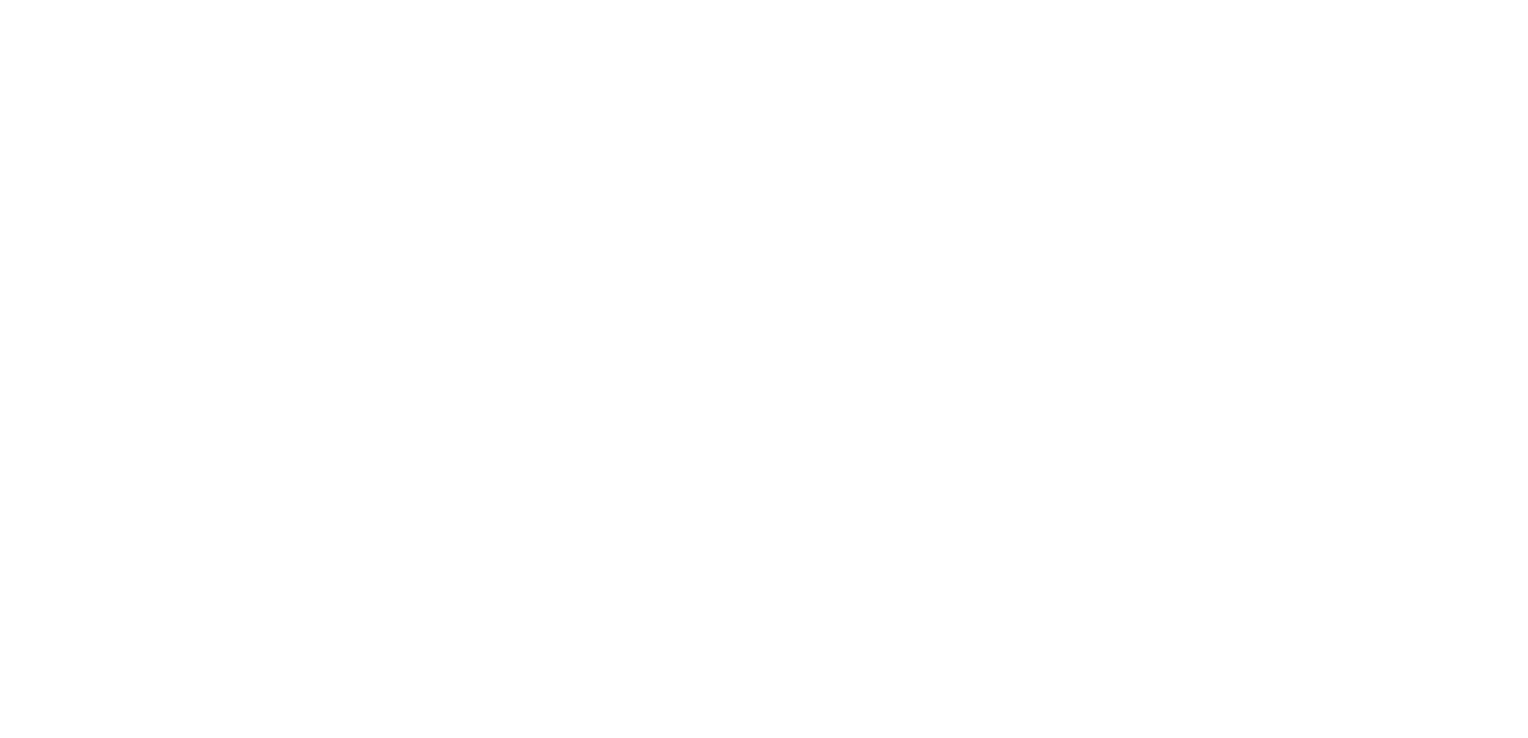 scroll, scrollTop: 0, scrollLeft: 0, axis: both 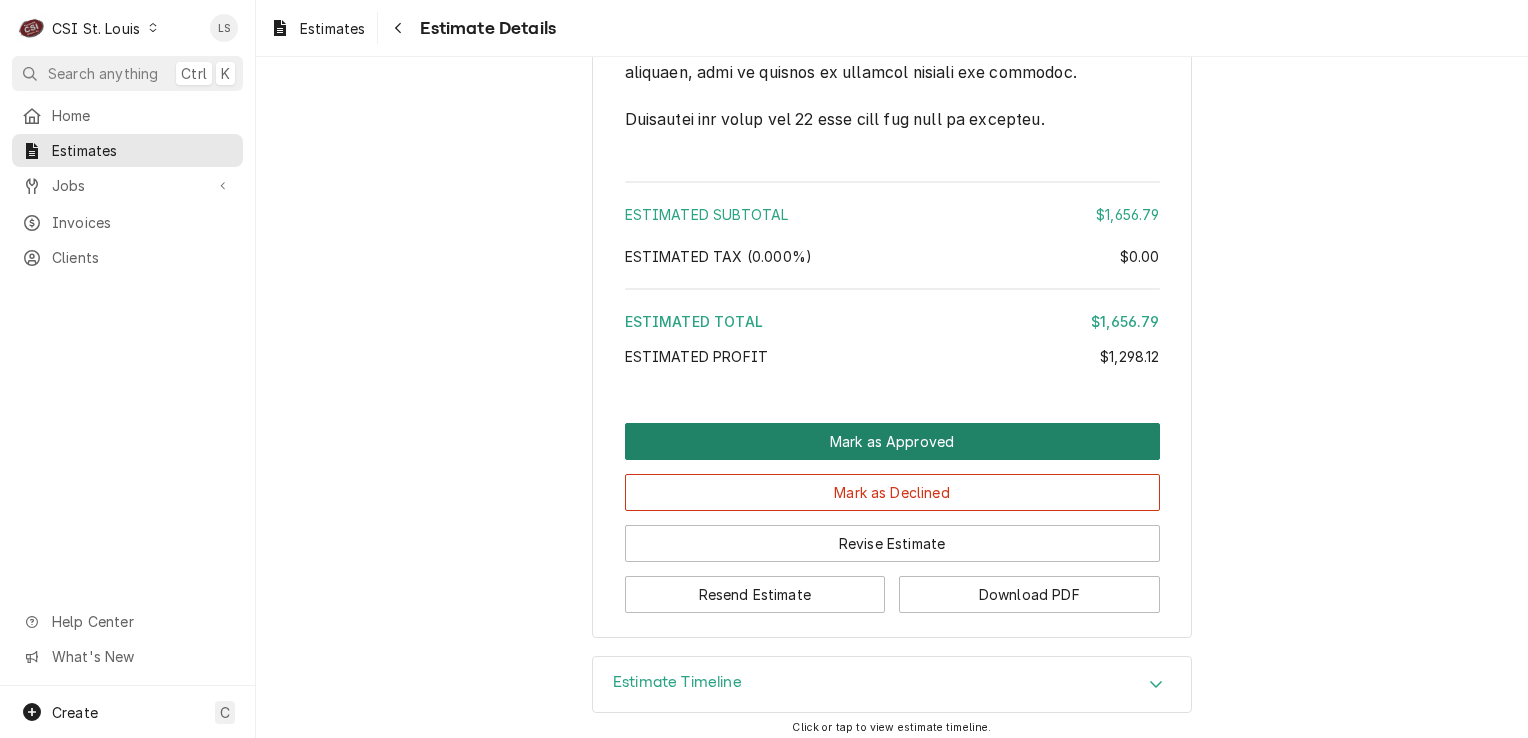 click on "Mark as Approved" at bounding box center [892, 441] 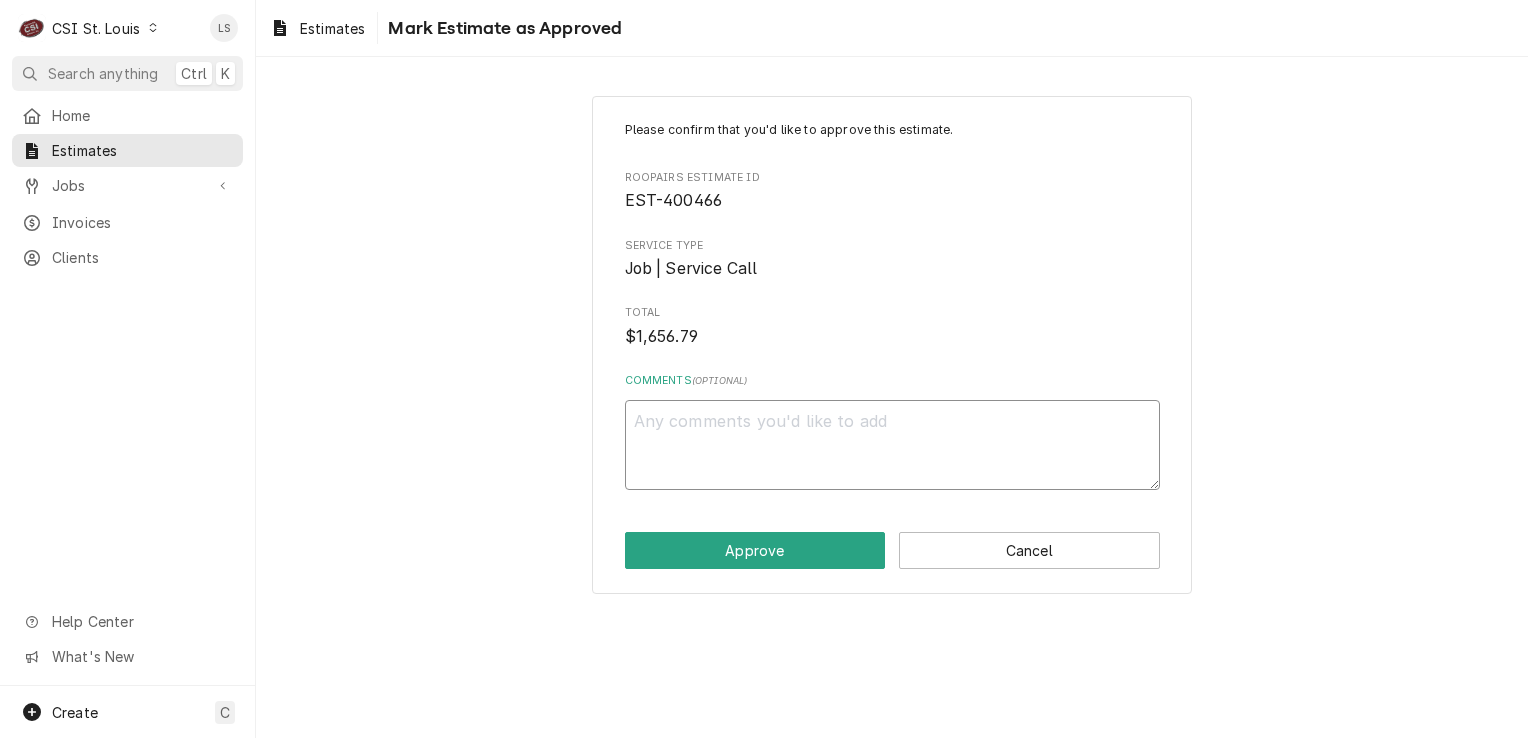 click on "Comments  ( optional )" at bounding box center [892, 445] 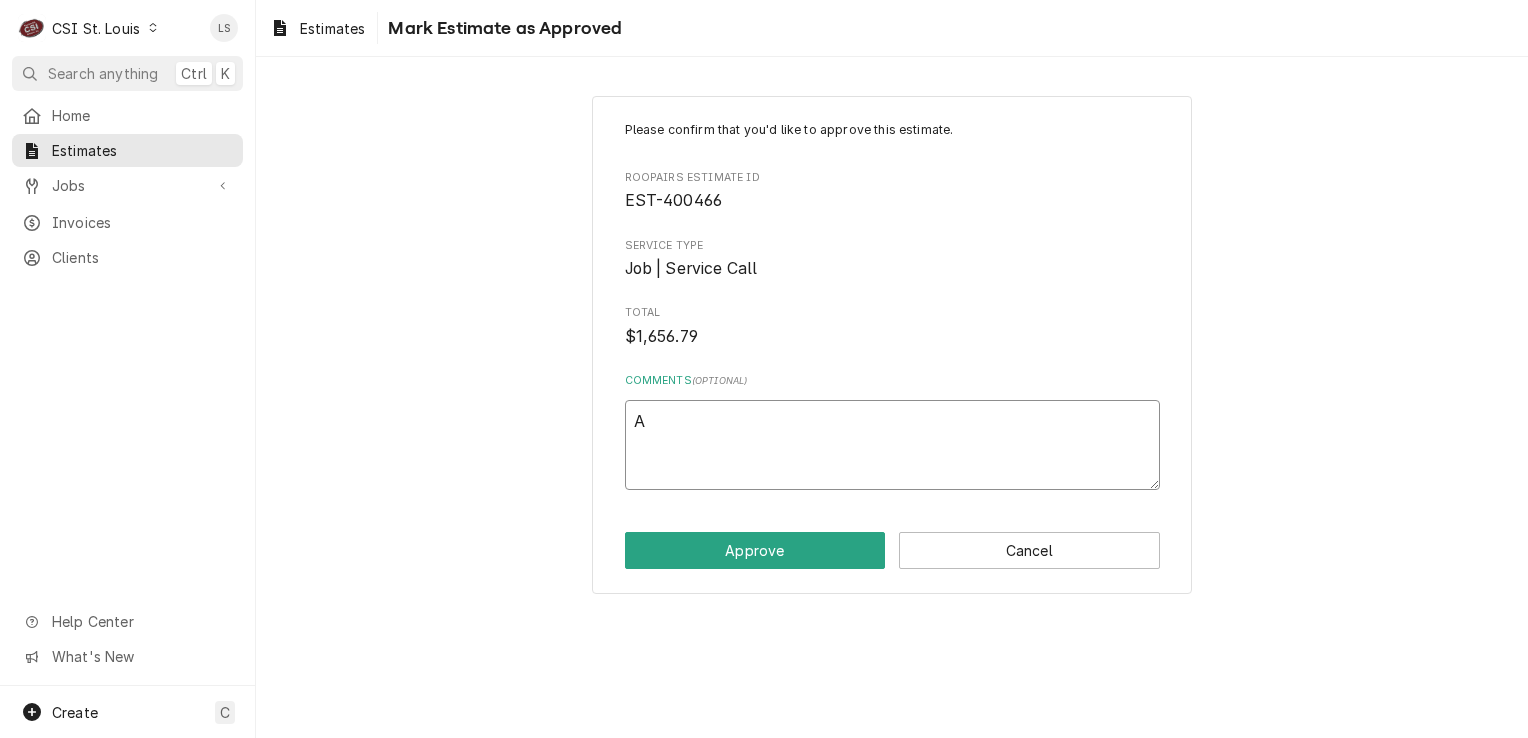 type on "x" 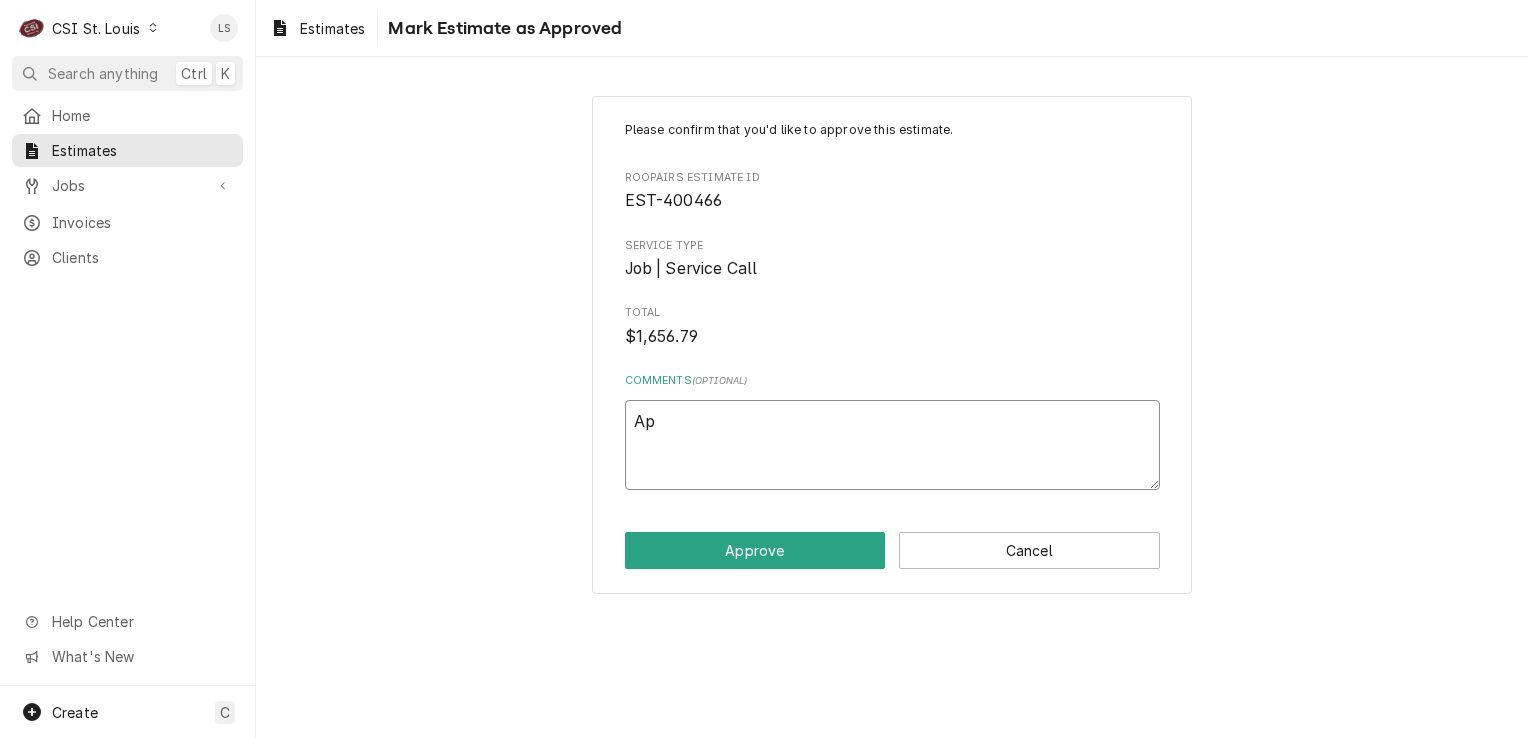 type on "x" 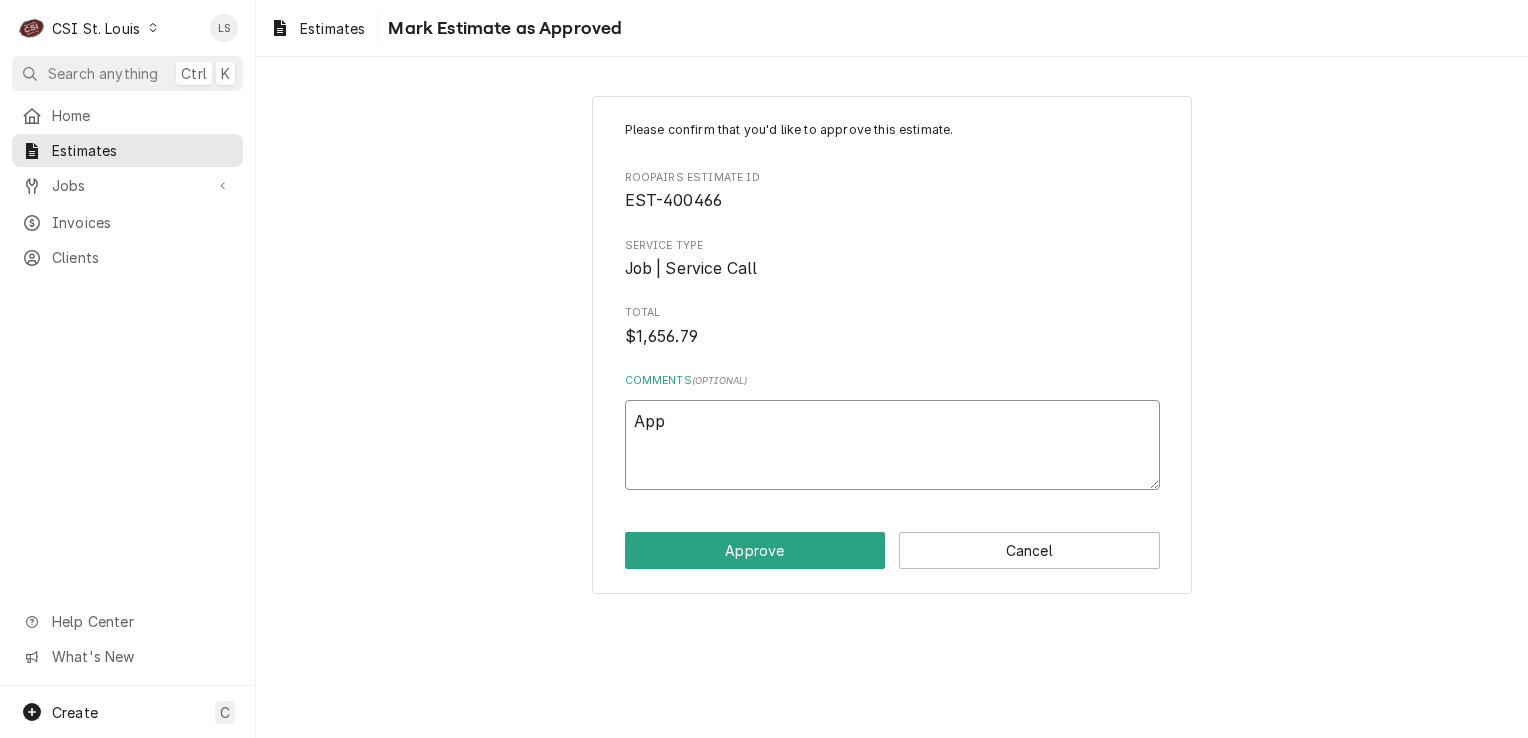 type on "x" 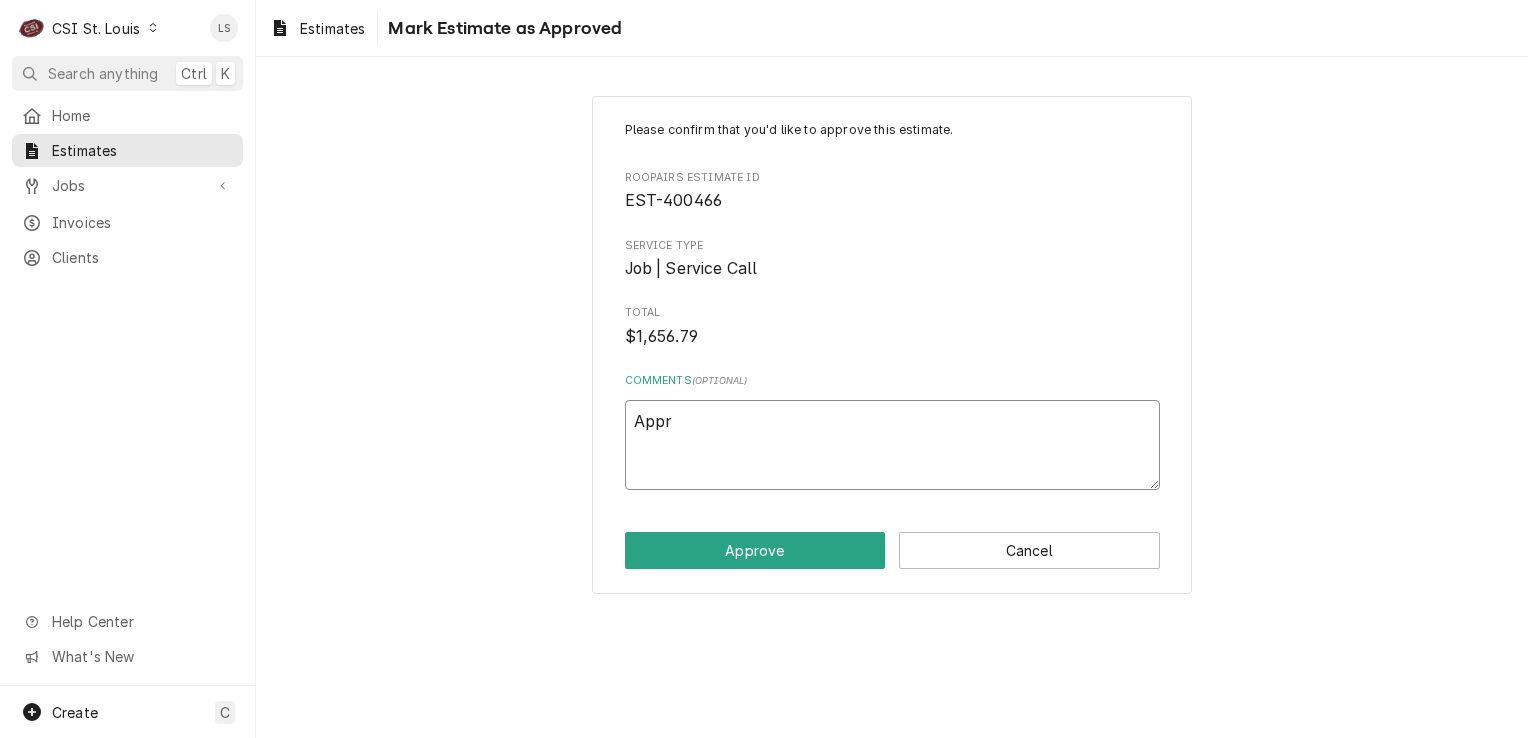 type on "Appro" 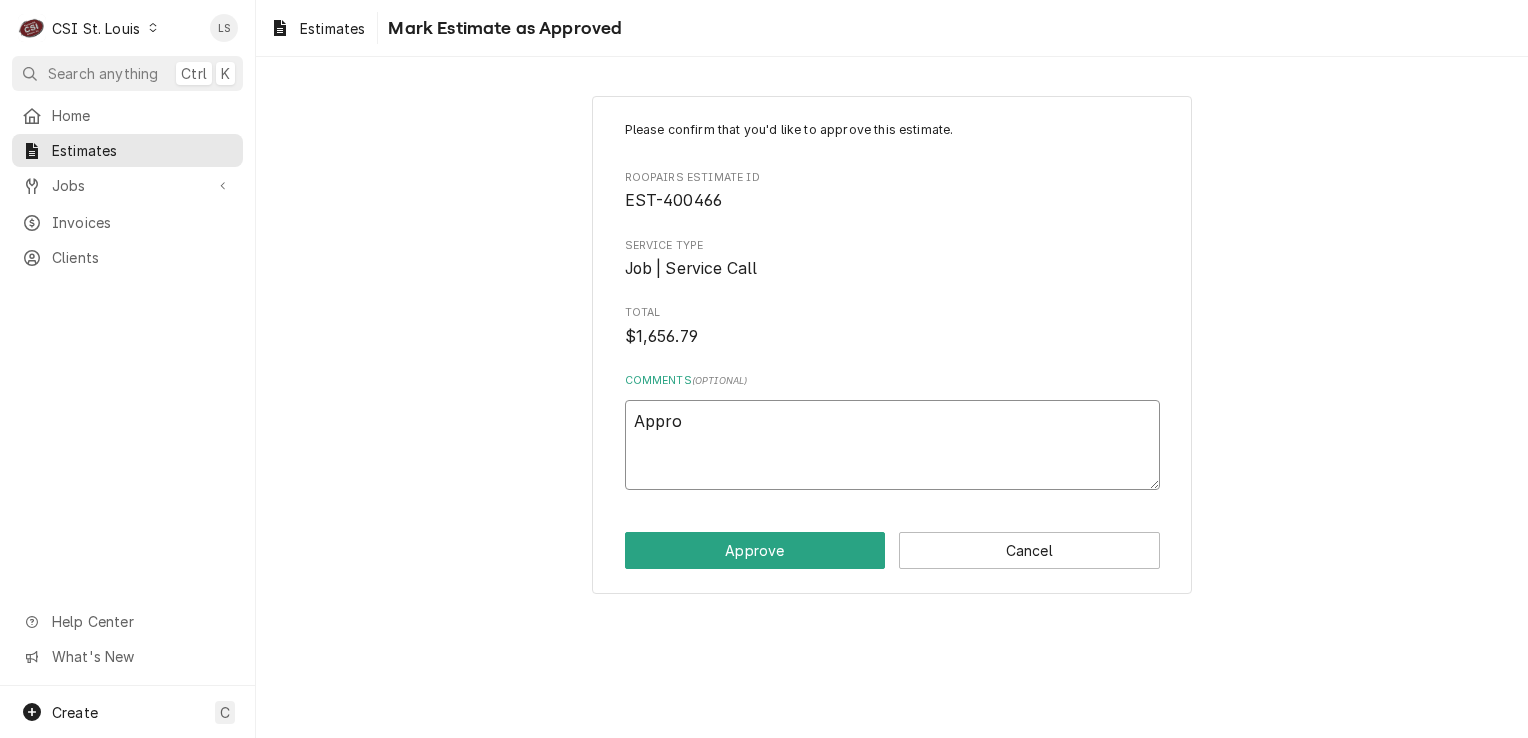 type on "x" 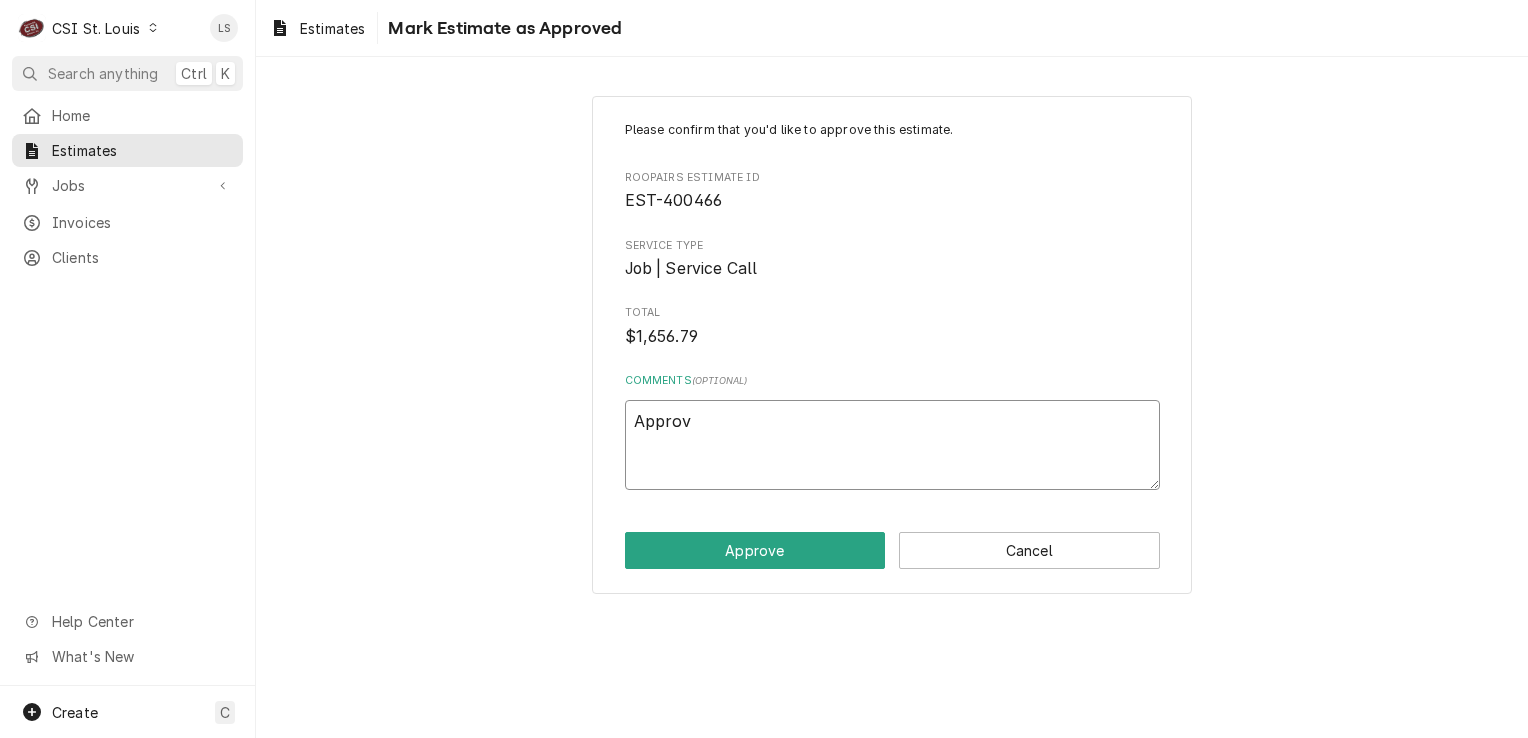 type on "x" 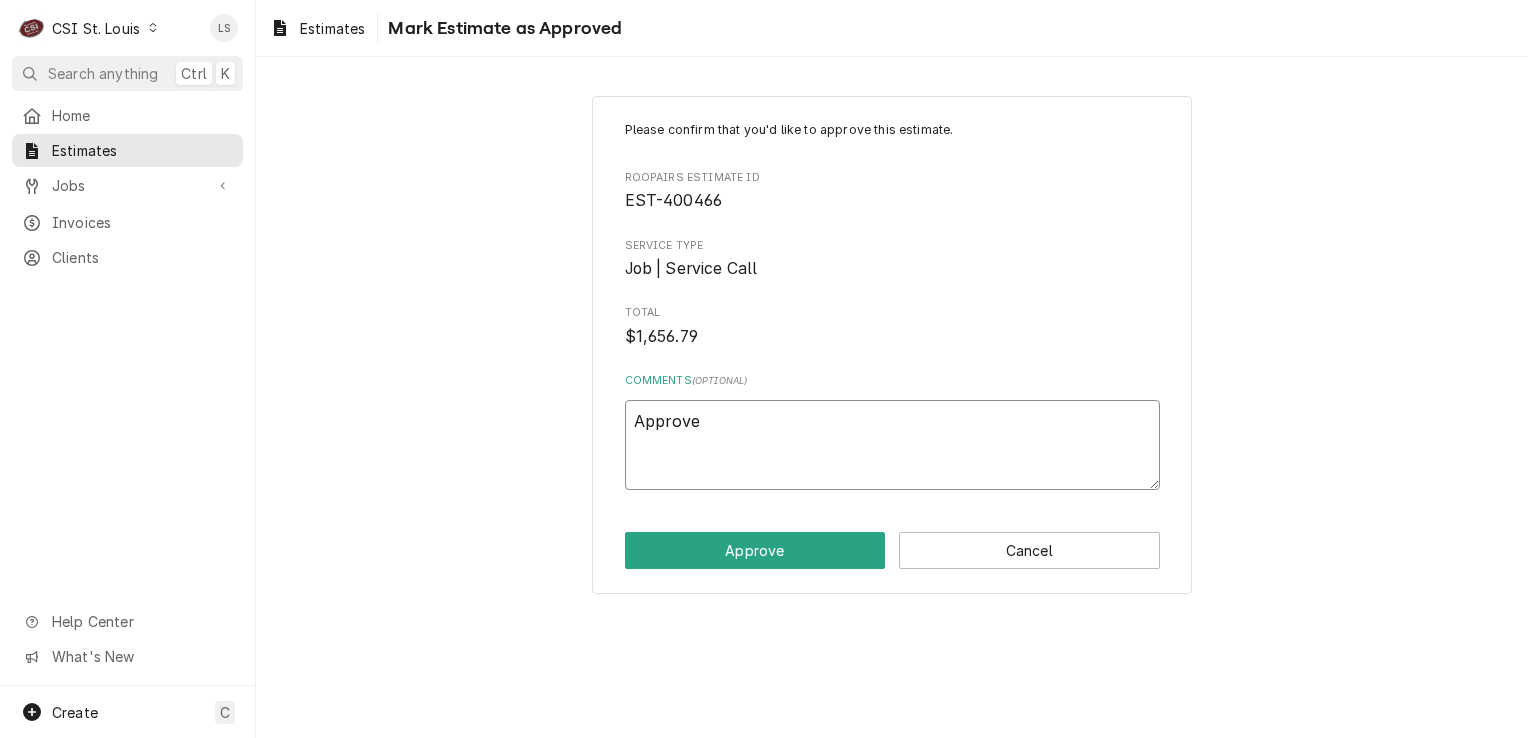 type on "x" 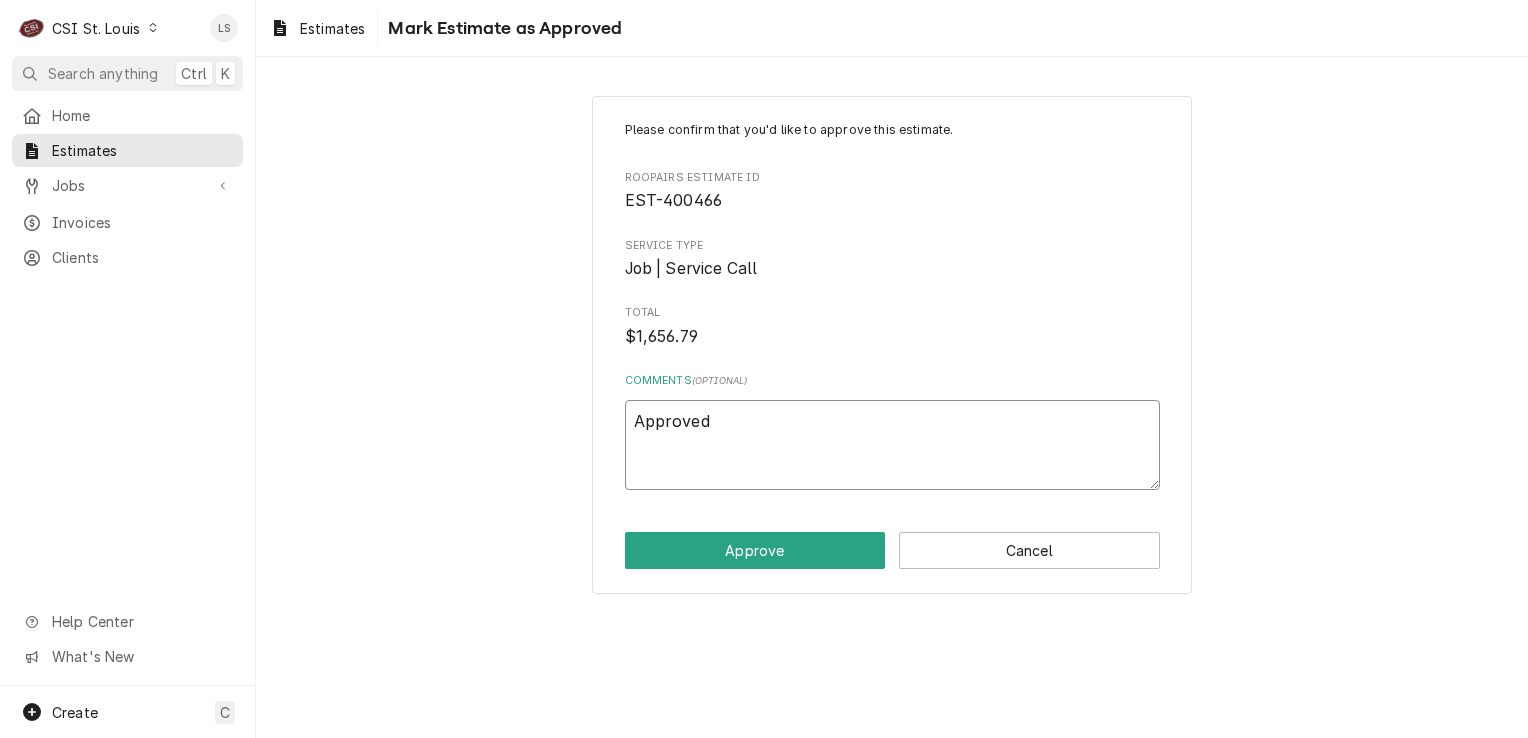type on "x" 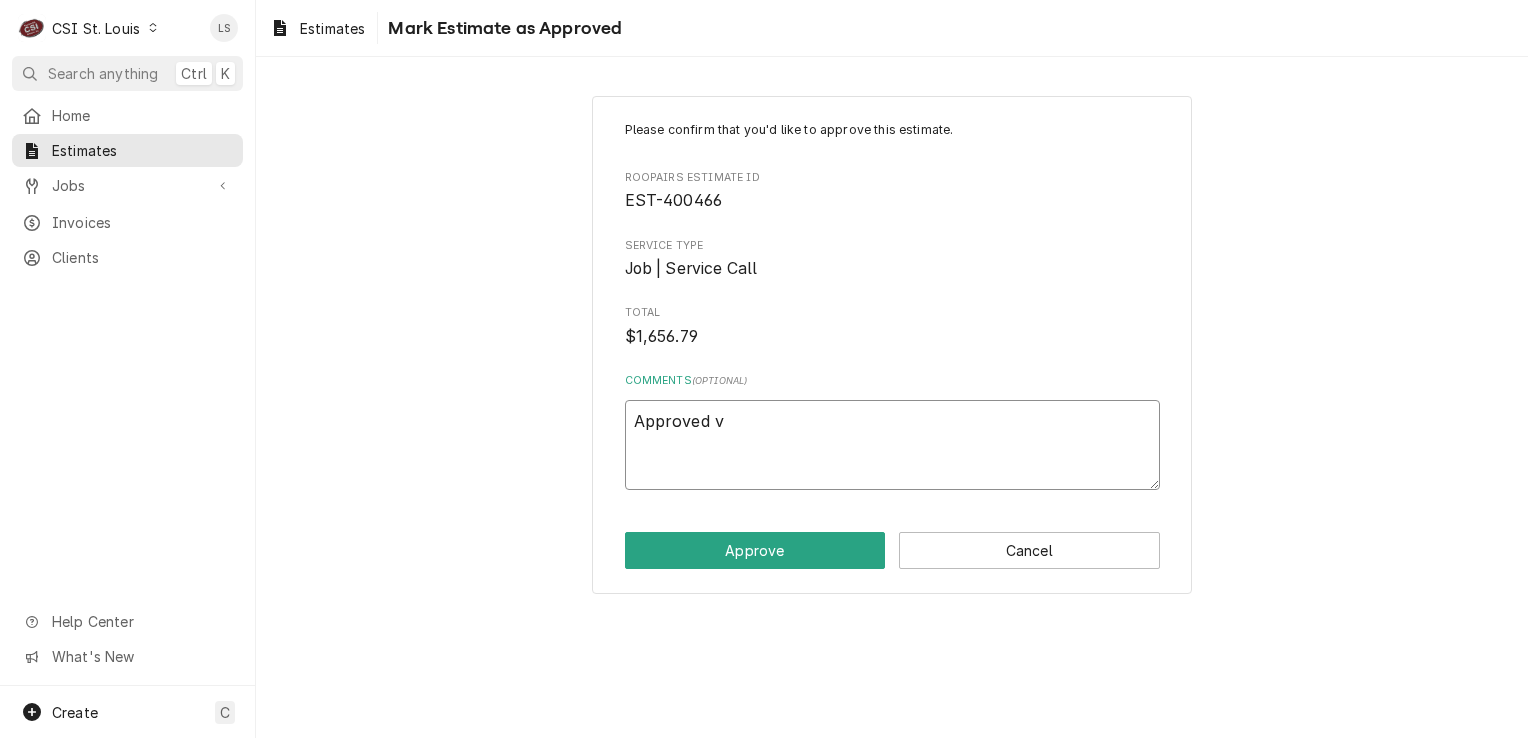 type on "x" 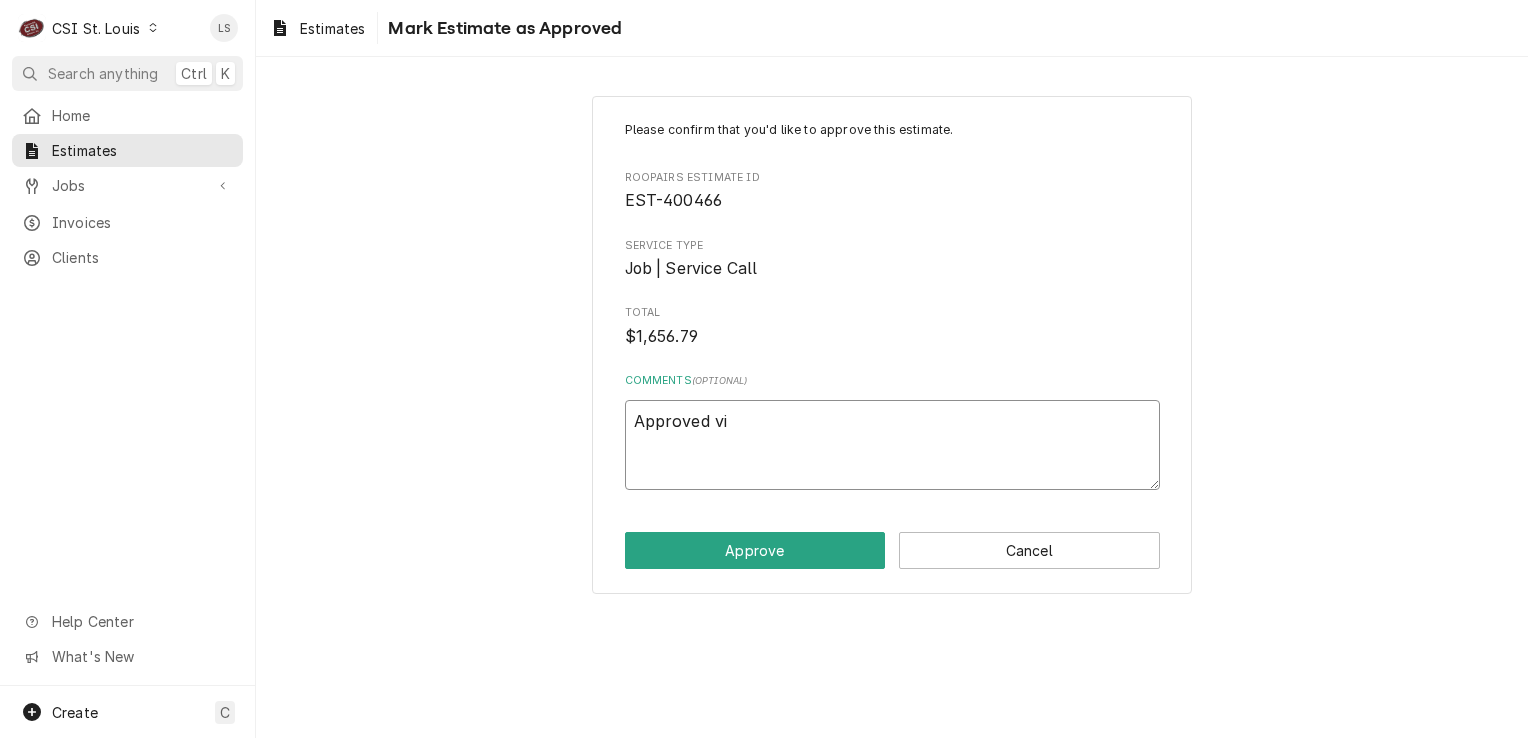type on "x" 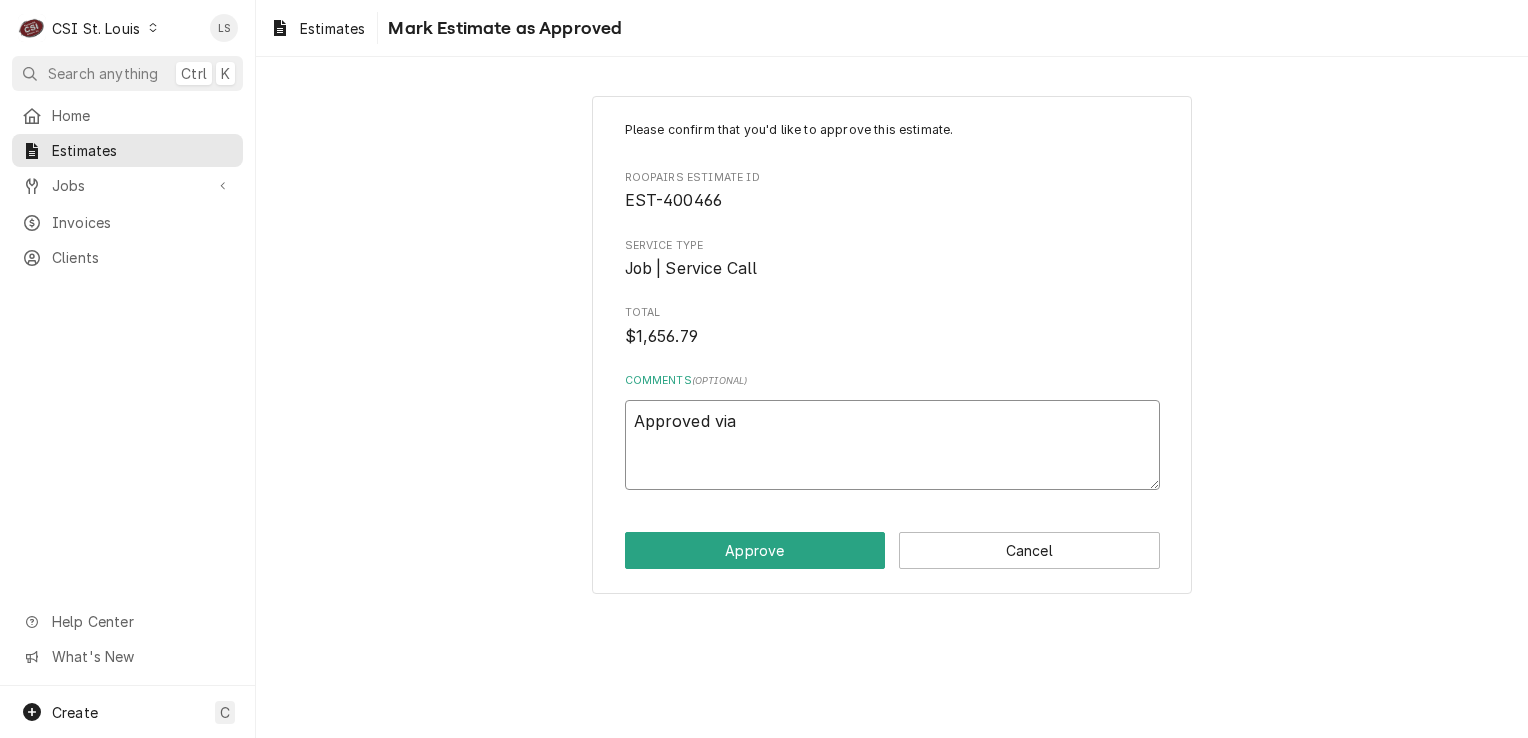 type on "x" 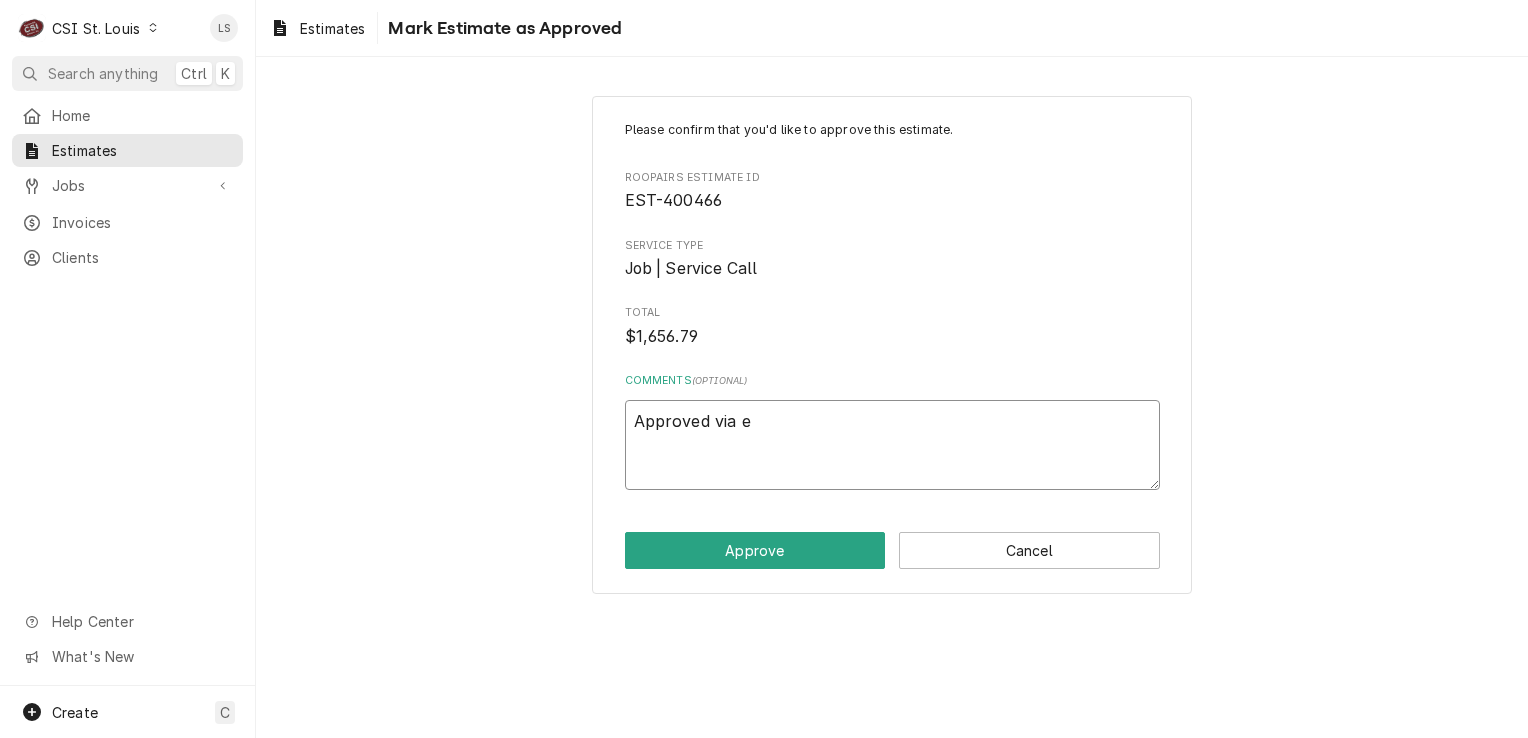 type on "x" 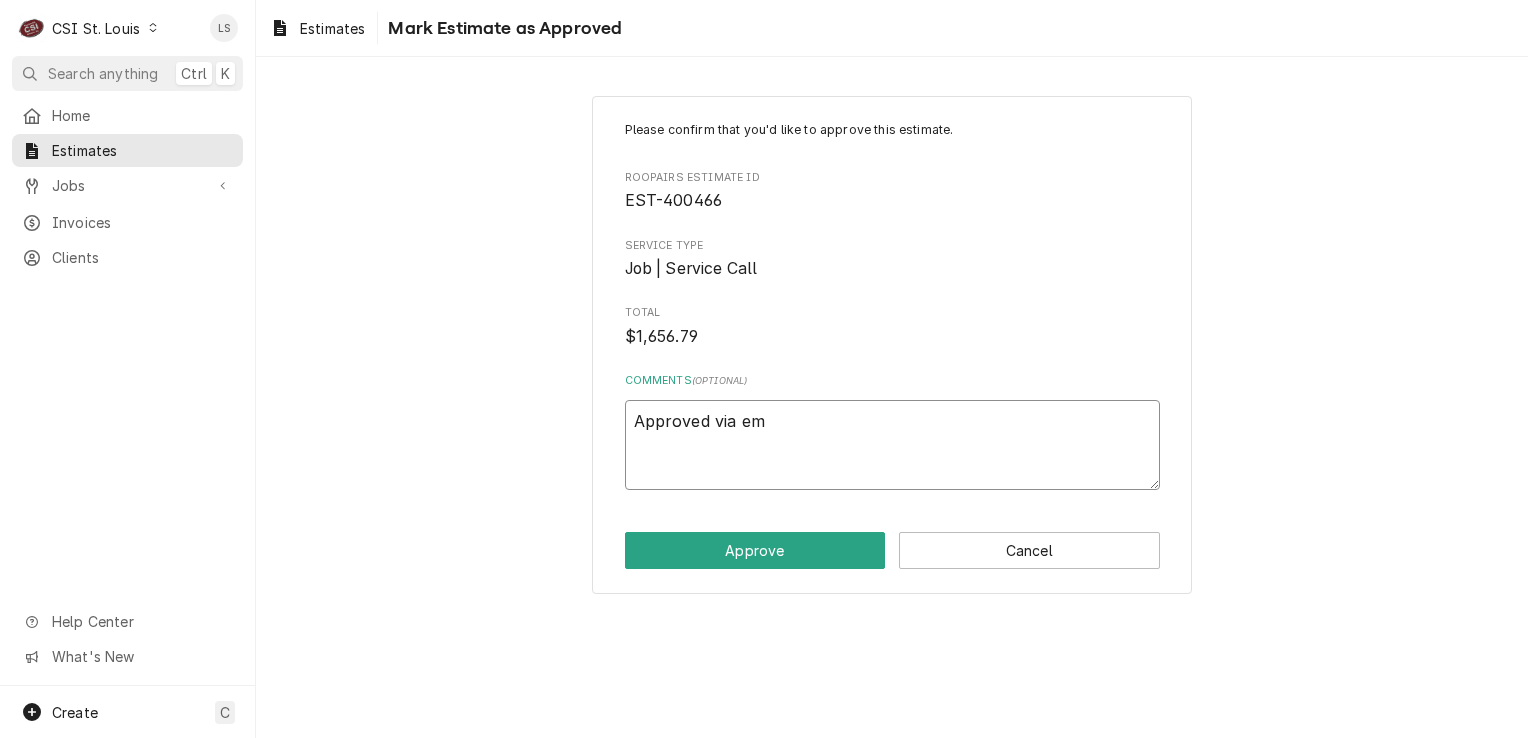 type on "x" 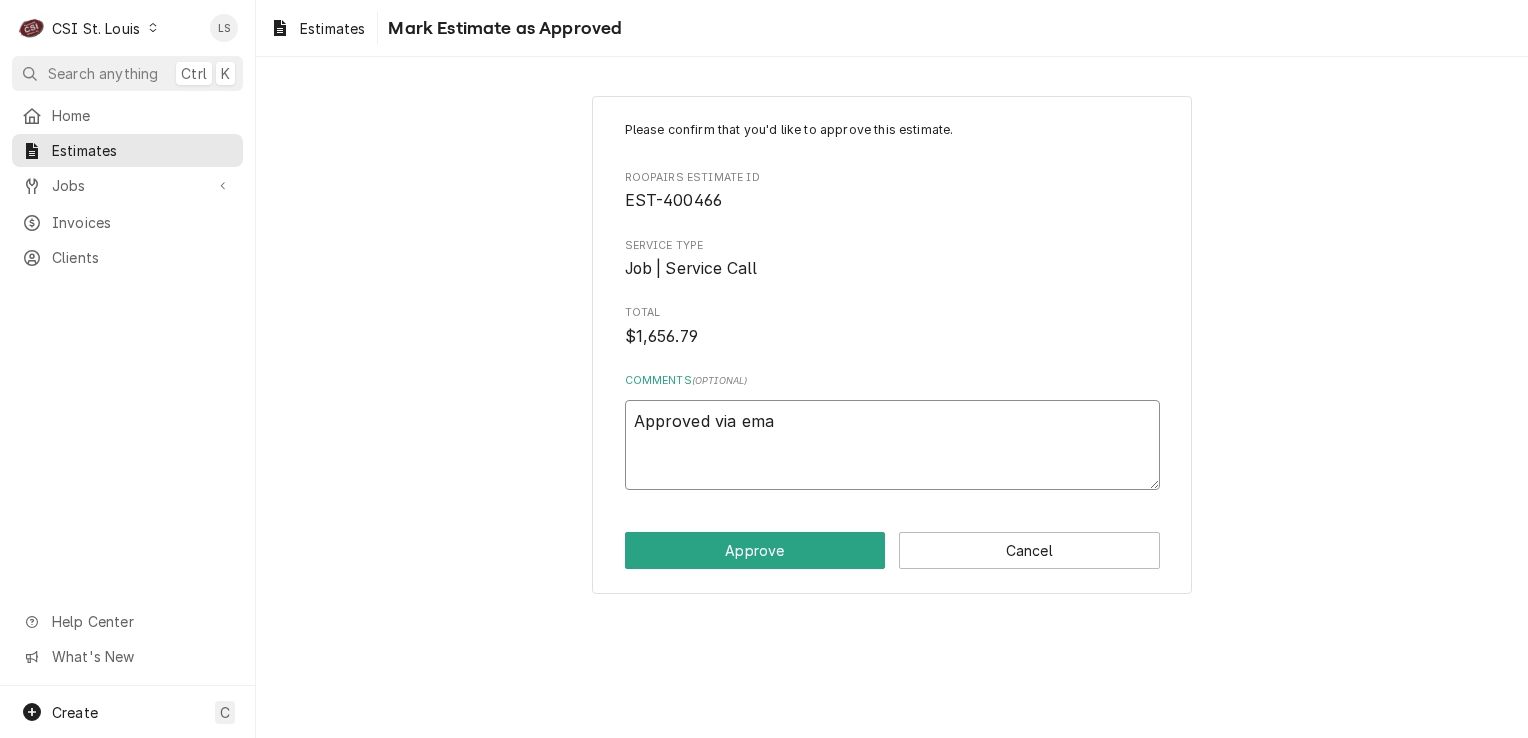 type on "x" 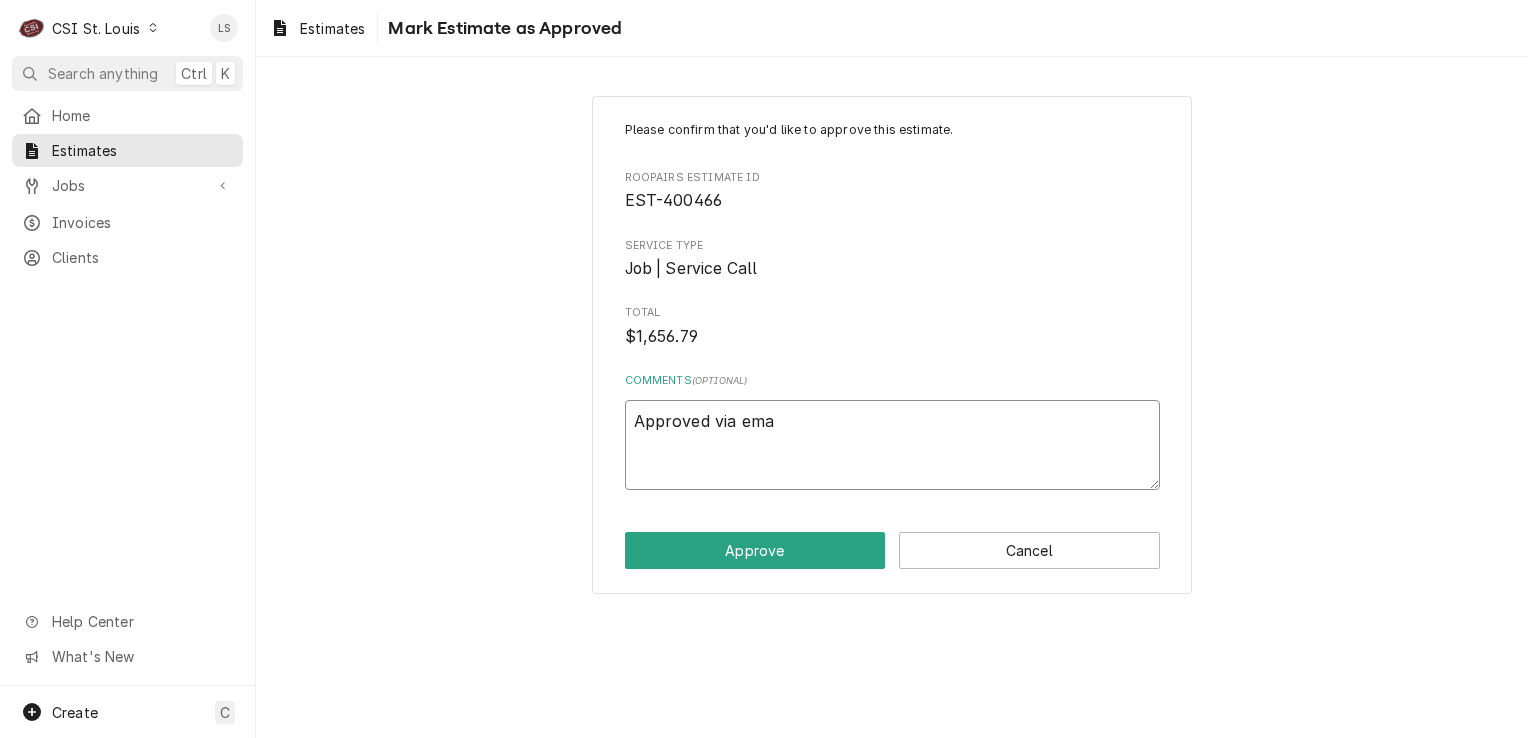 type on "Approved via emai" 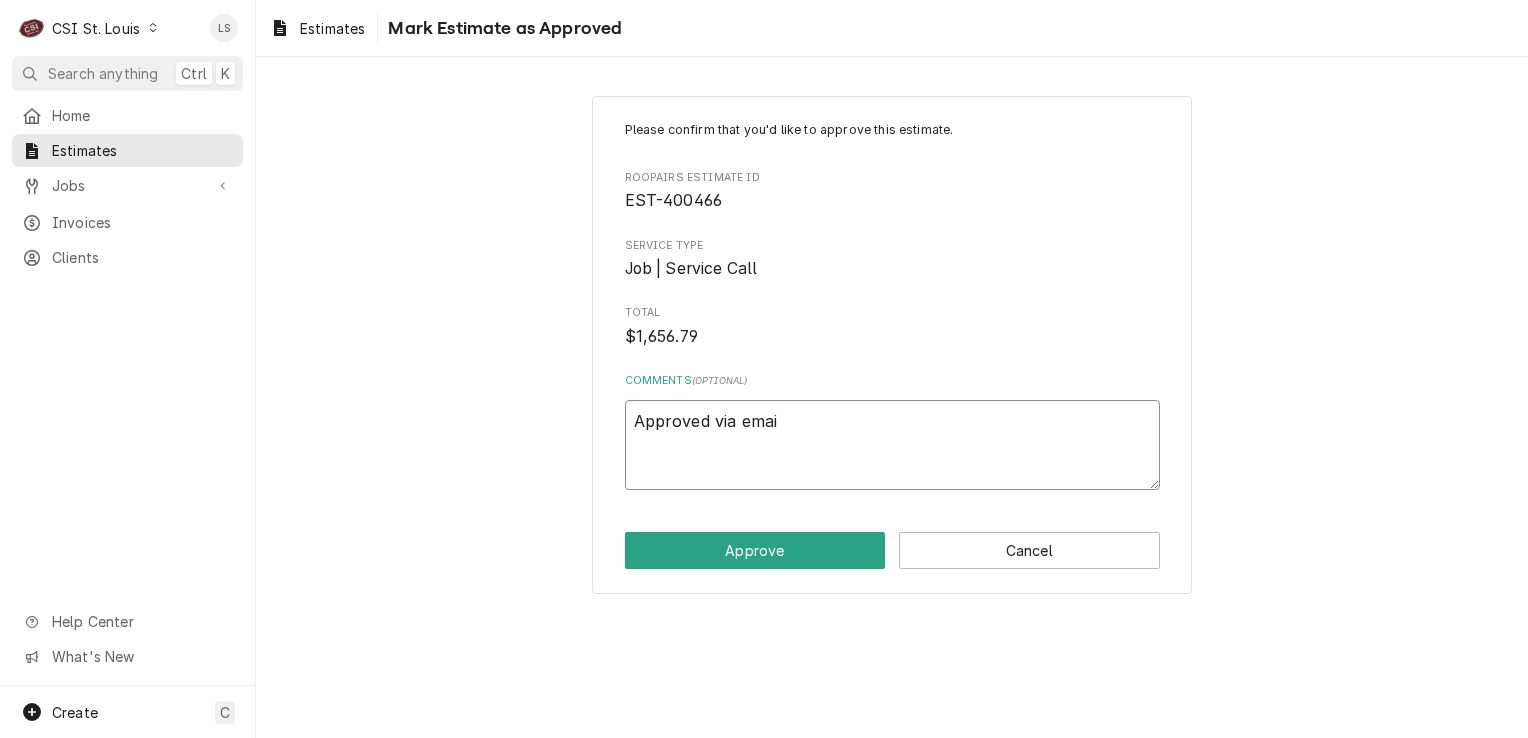 type on "x" 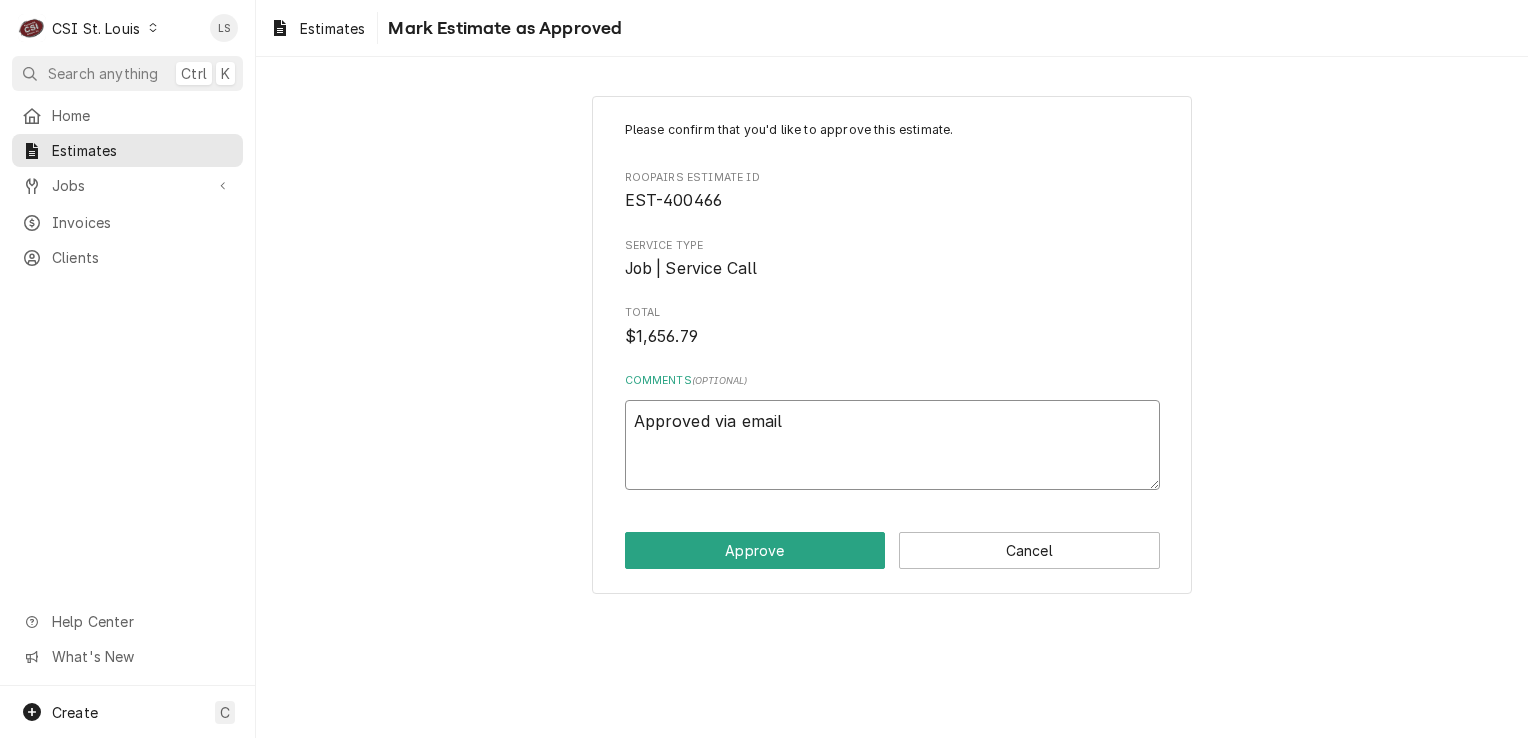 type on "x" 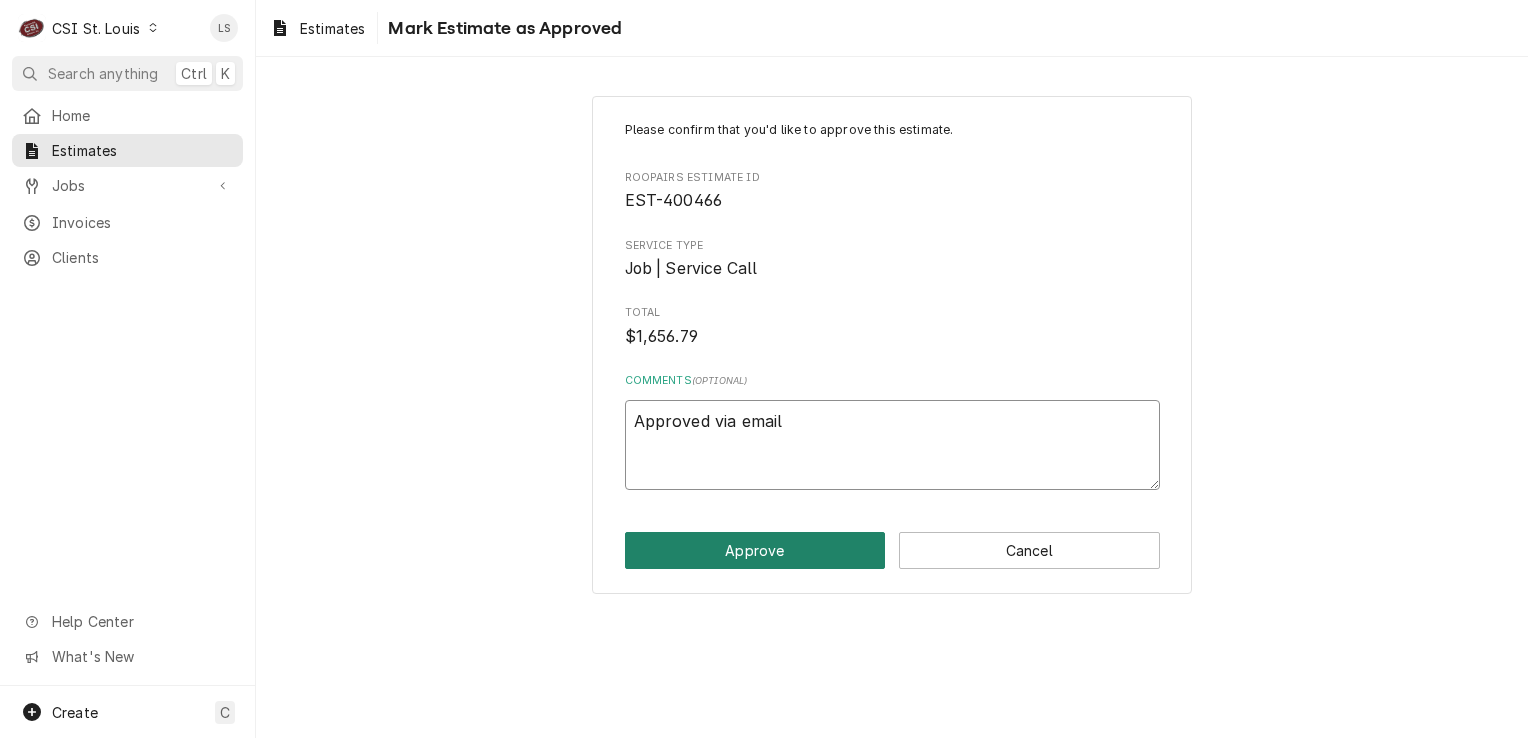 type on "Approved via email" 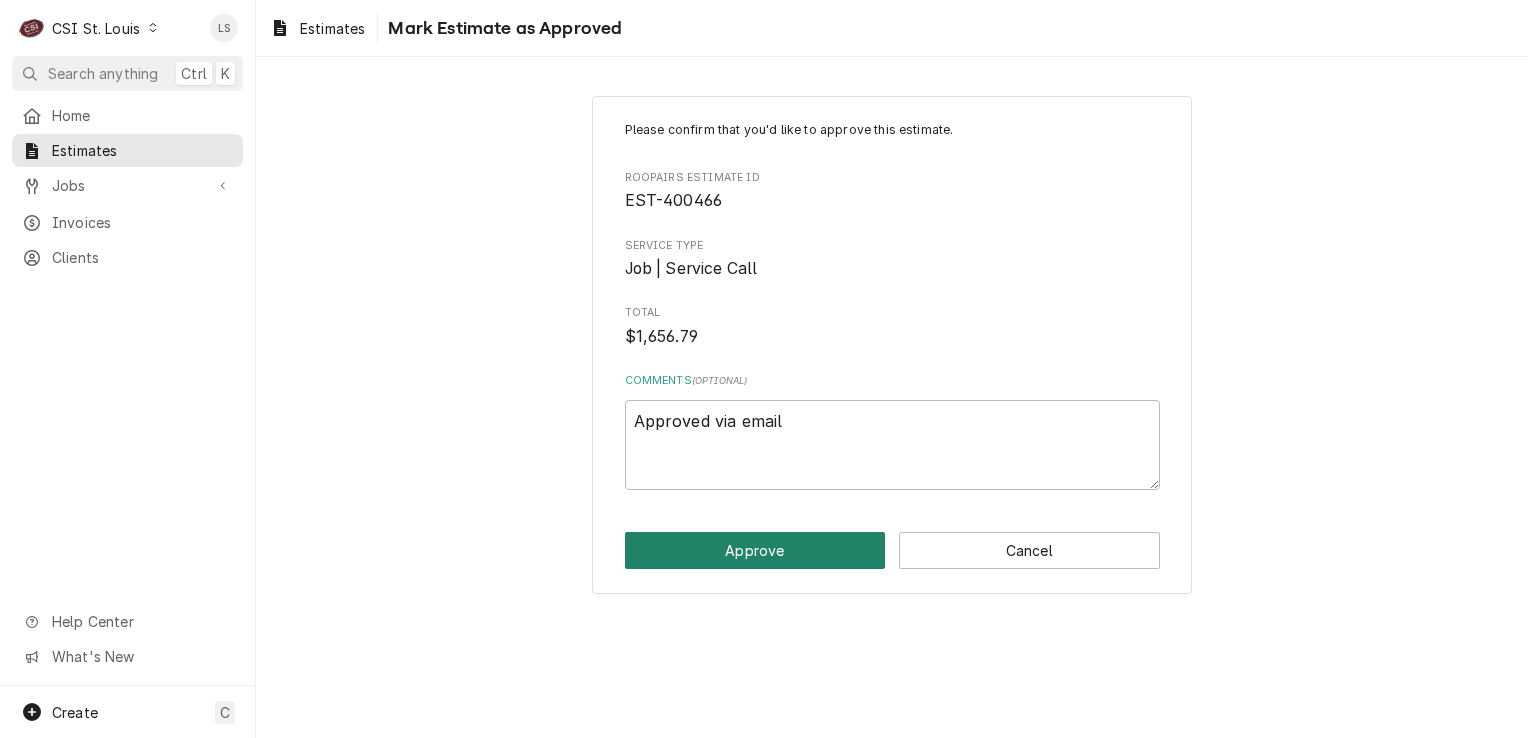 click on "Approve" at bounding box center (755, 550) 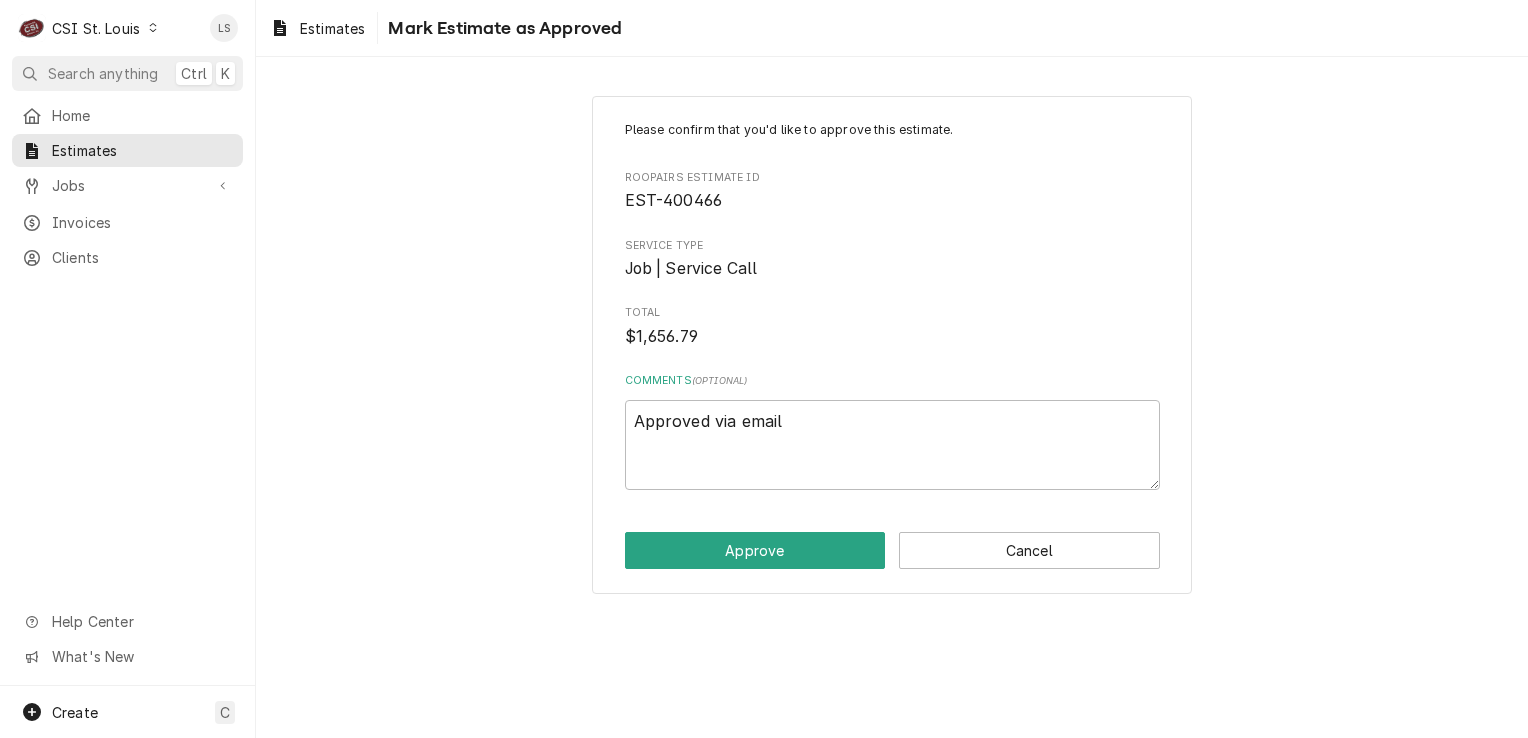 type on "x" 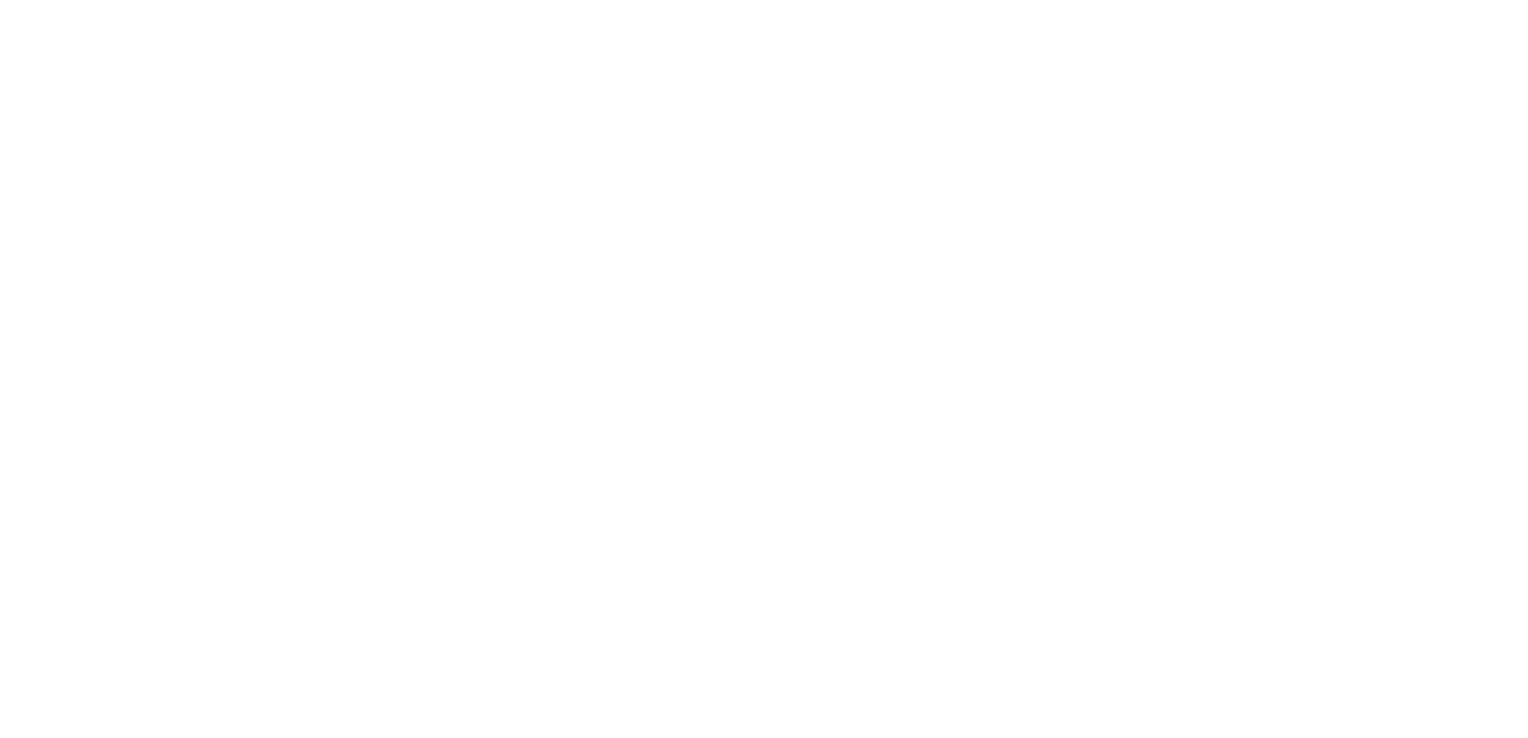 scroll, scrollTop: 0, scrollLeft: 0, axis: both 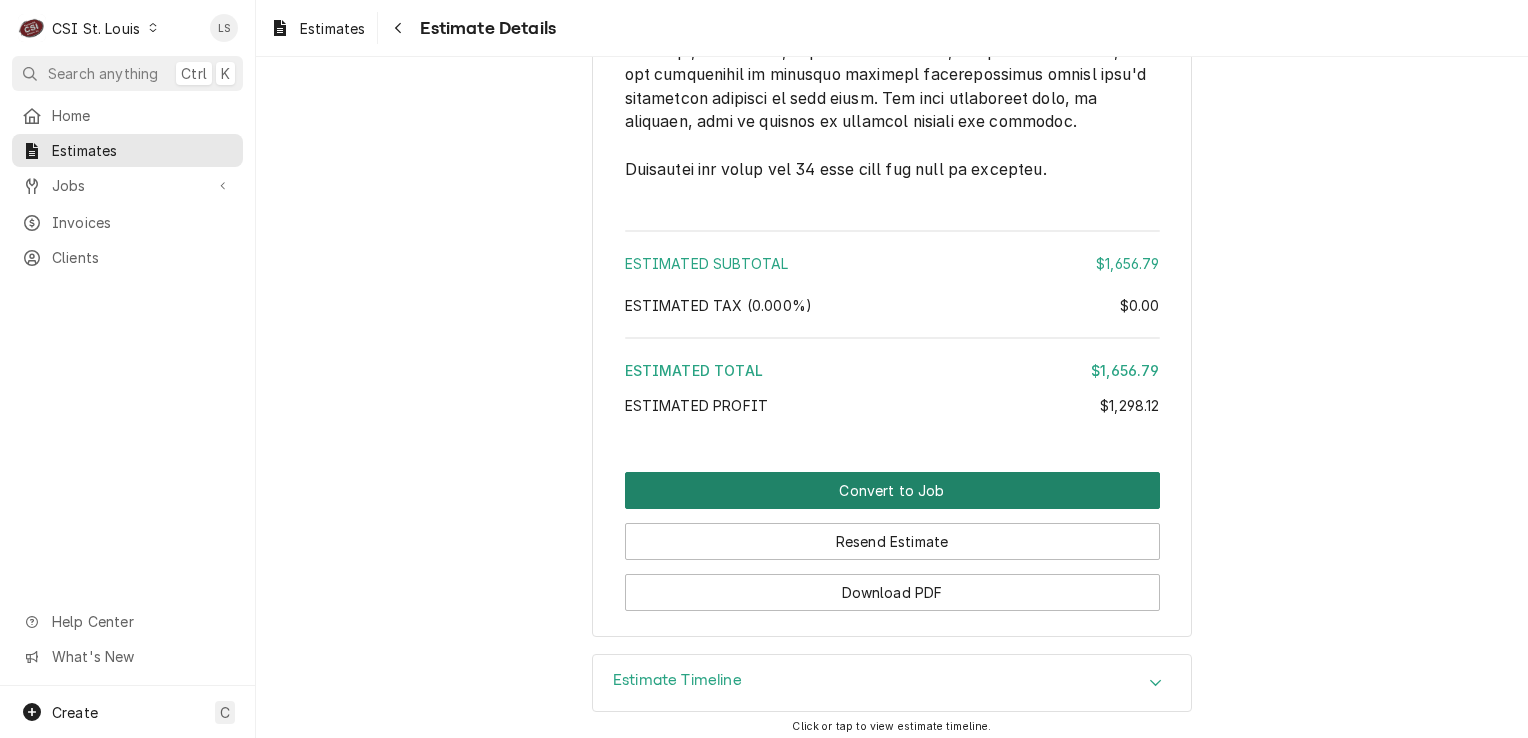 click on "Convert to Job" at bounding box center (892, 490) 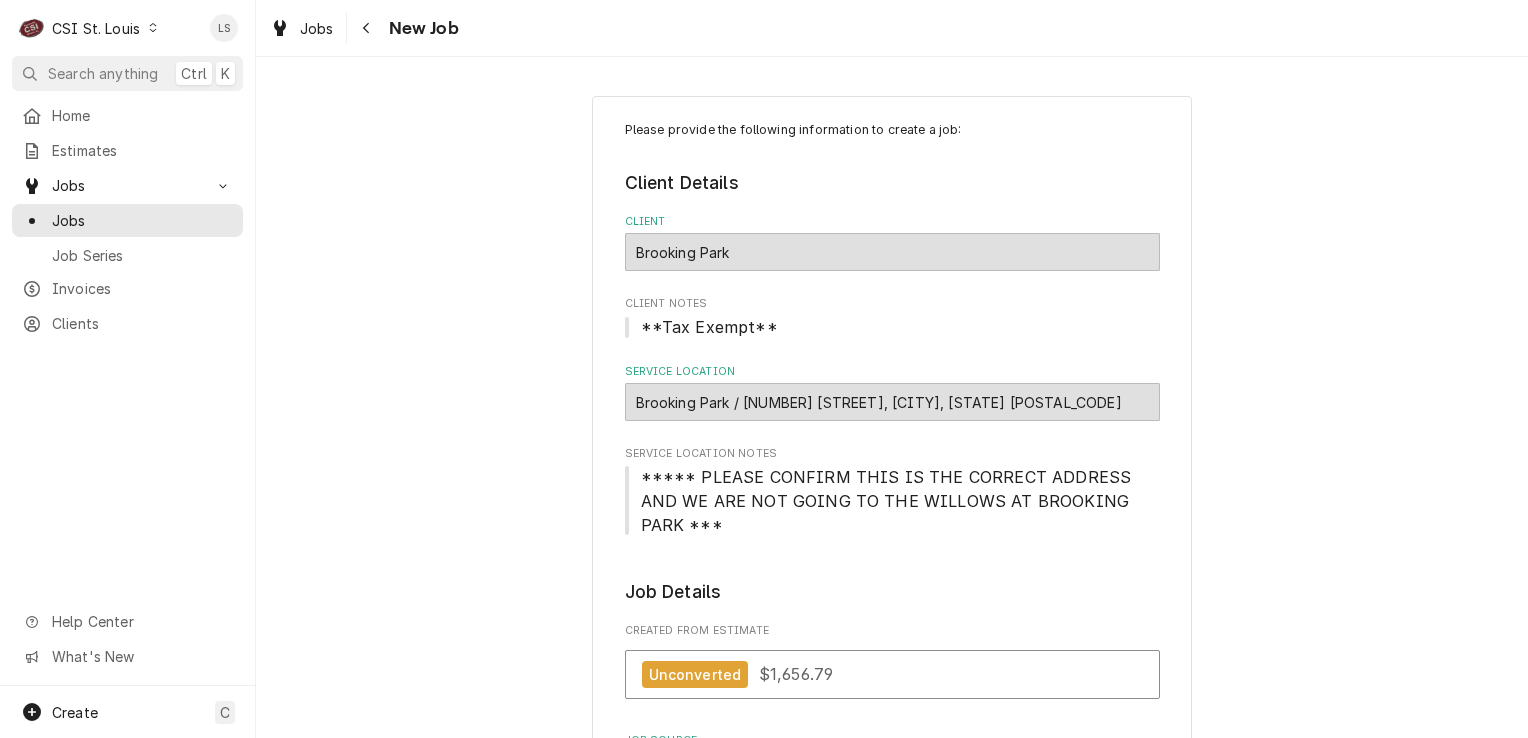 scroll, scrollTop: 0, scrollLeft: 0, axis: both 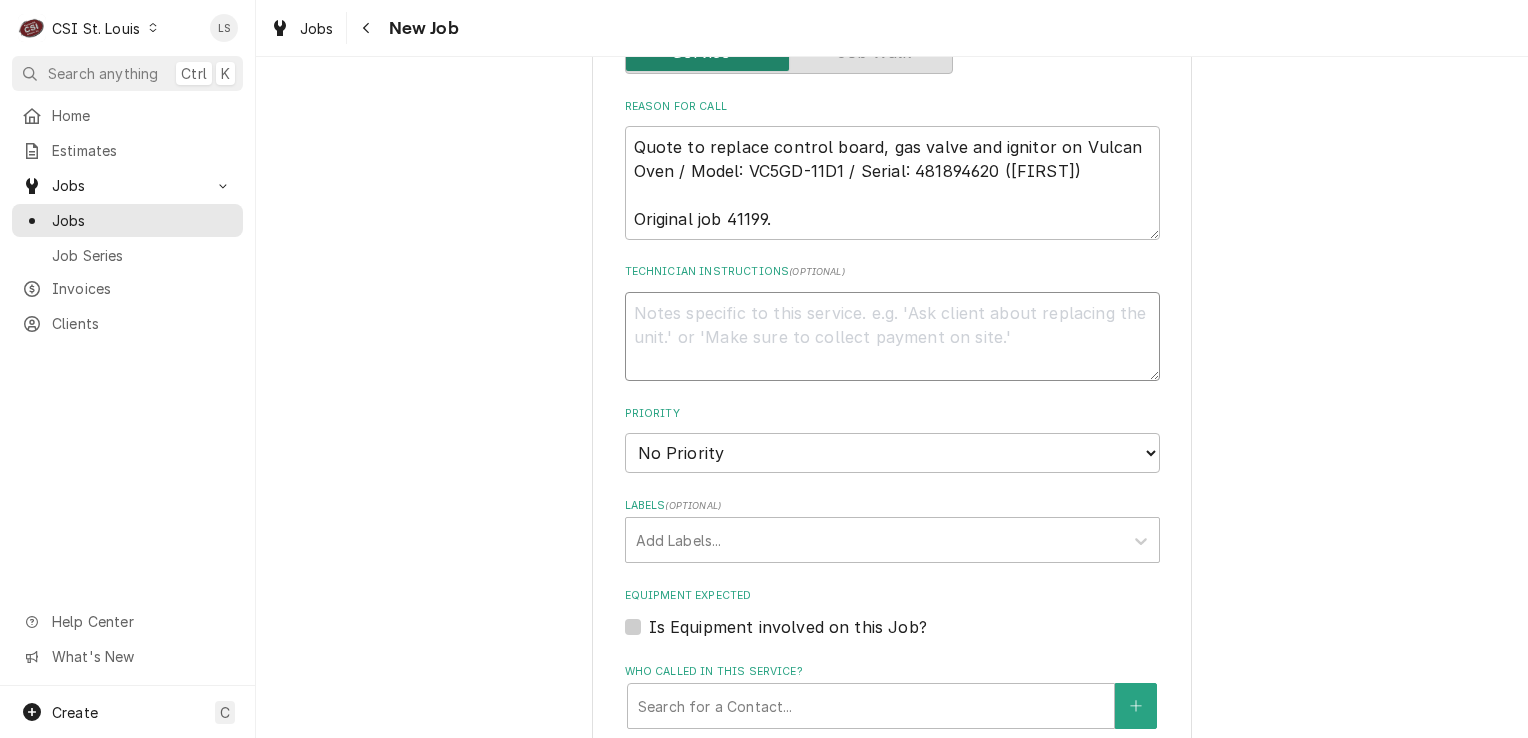 click on "Technician Instructions  ( optional )" at bounding box center [892, 337] 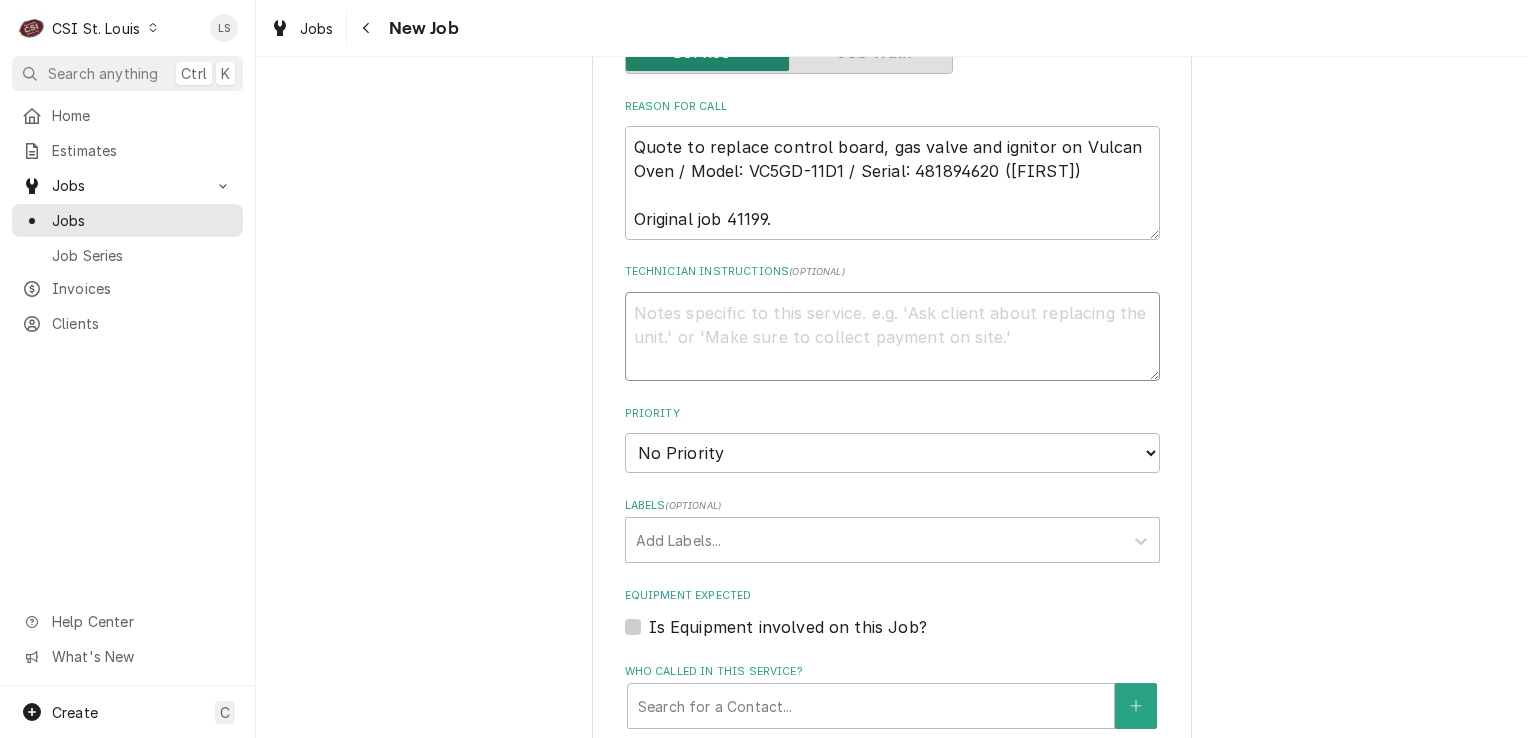 type on "Temp Control Board 8" 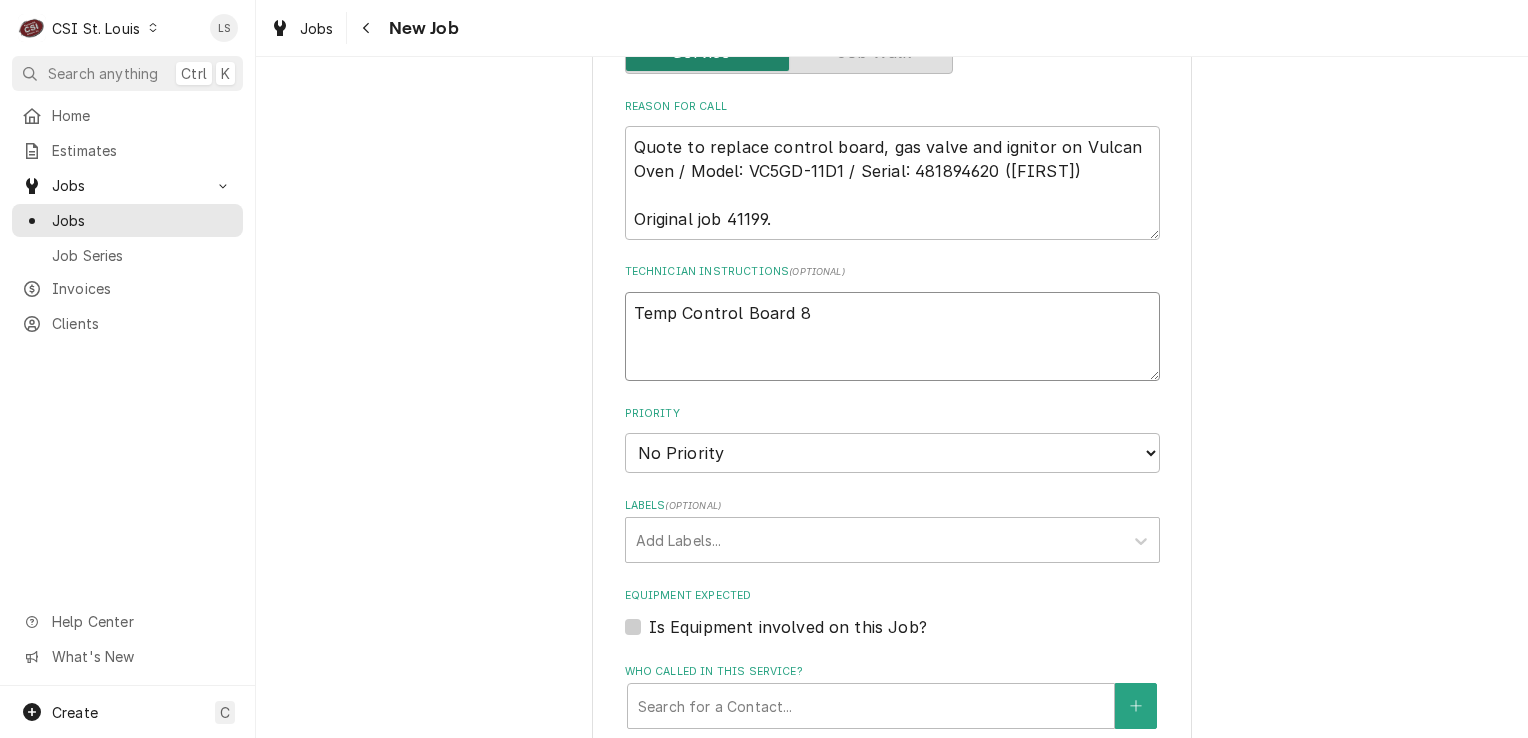 type on "x" 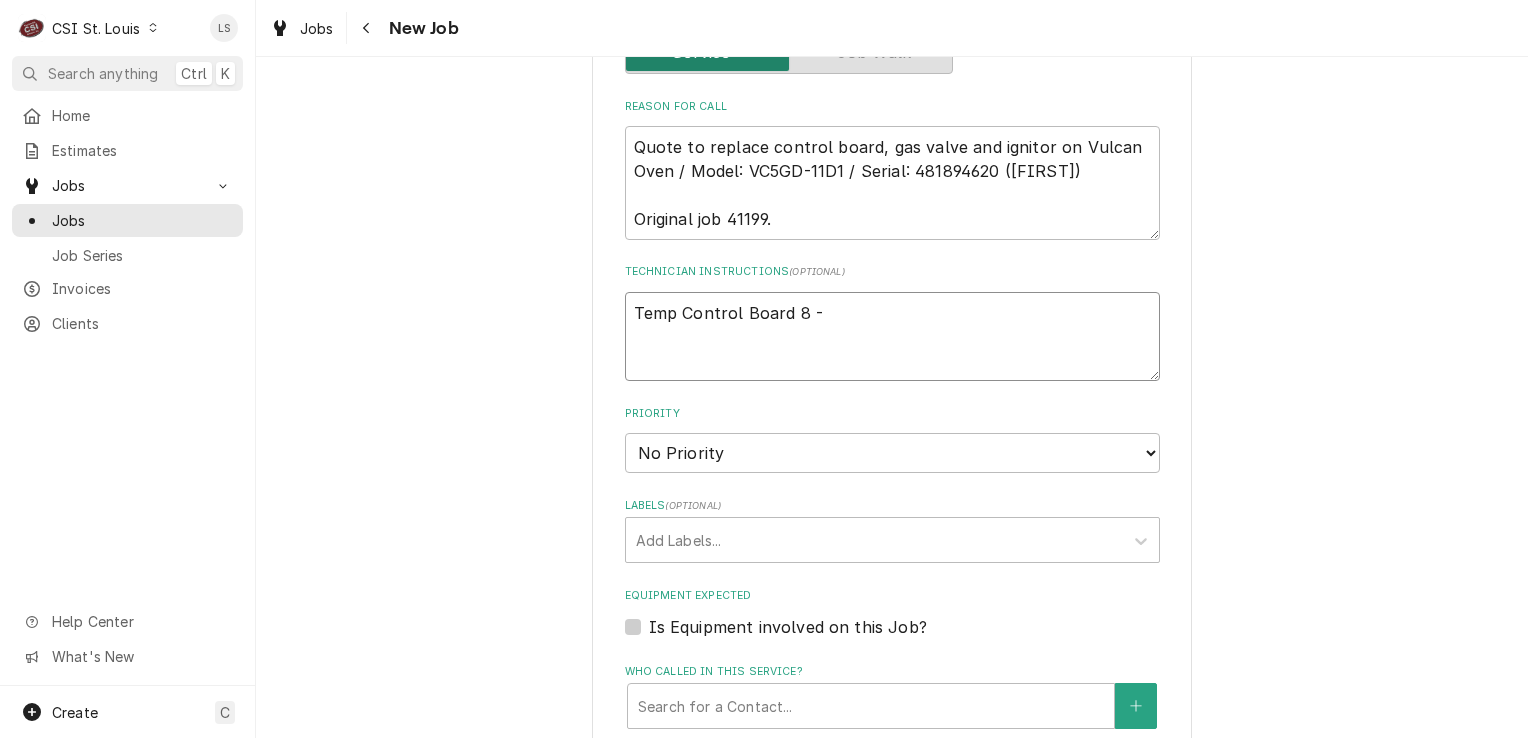 type on "x" 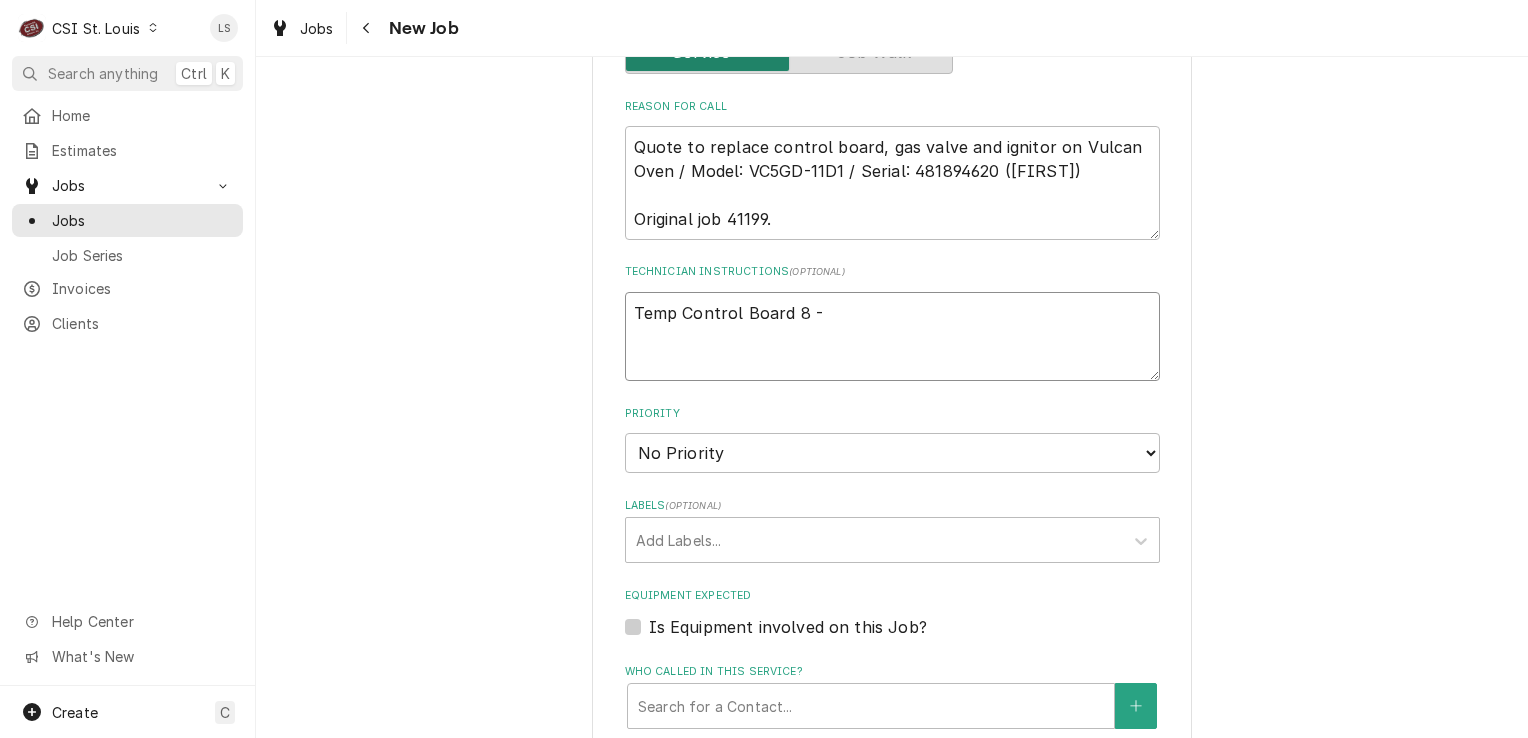 paste on "VUL-00-960314-00001" 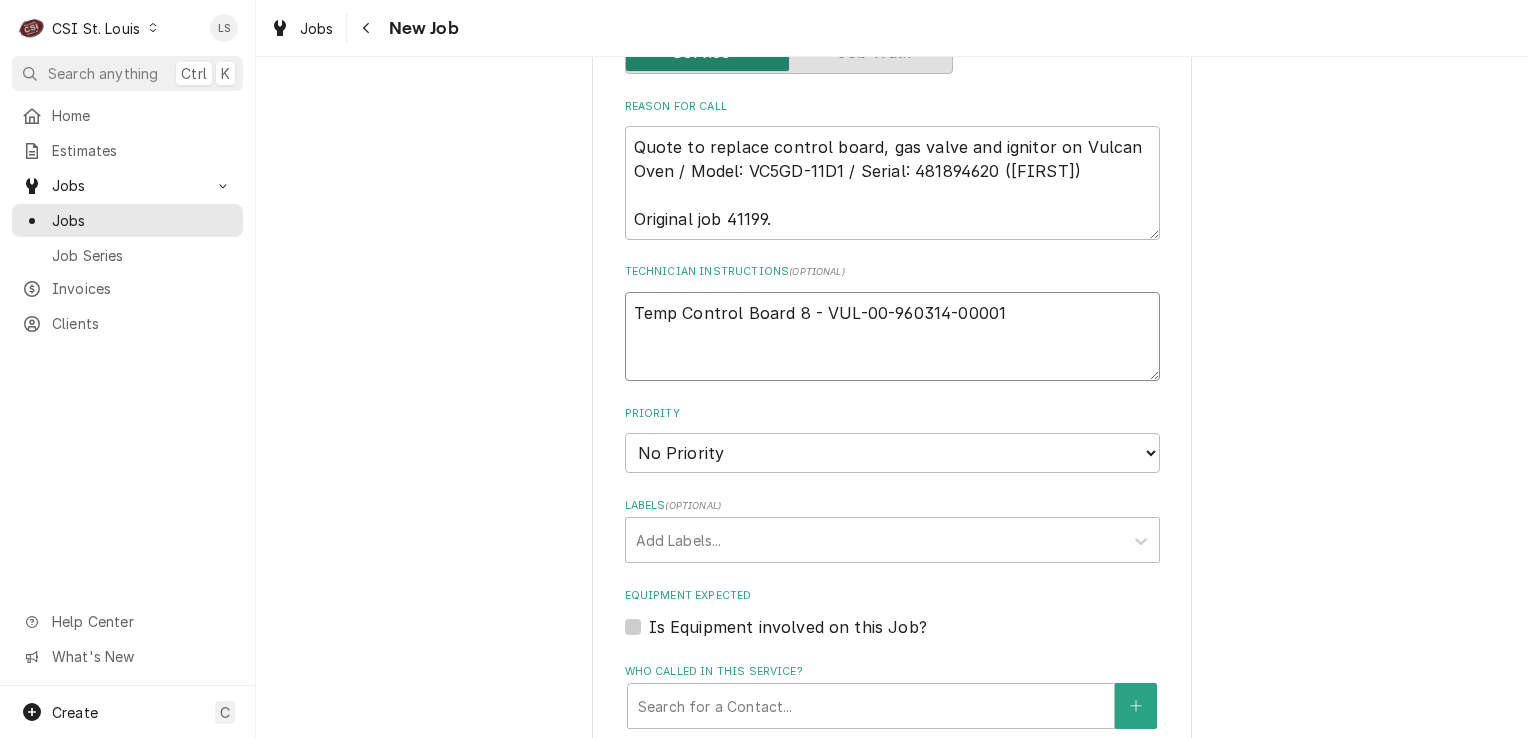 type on "x" 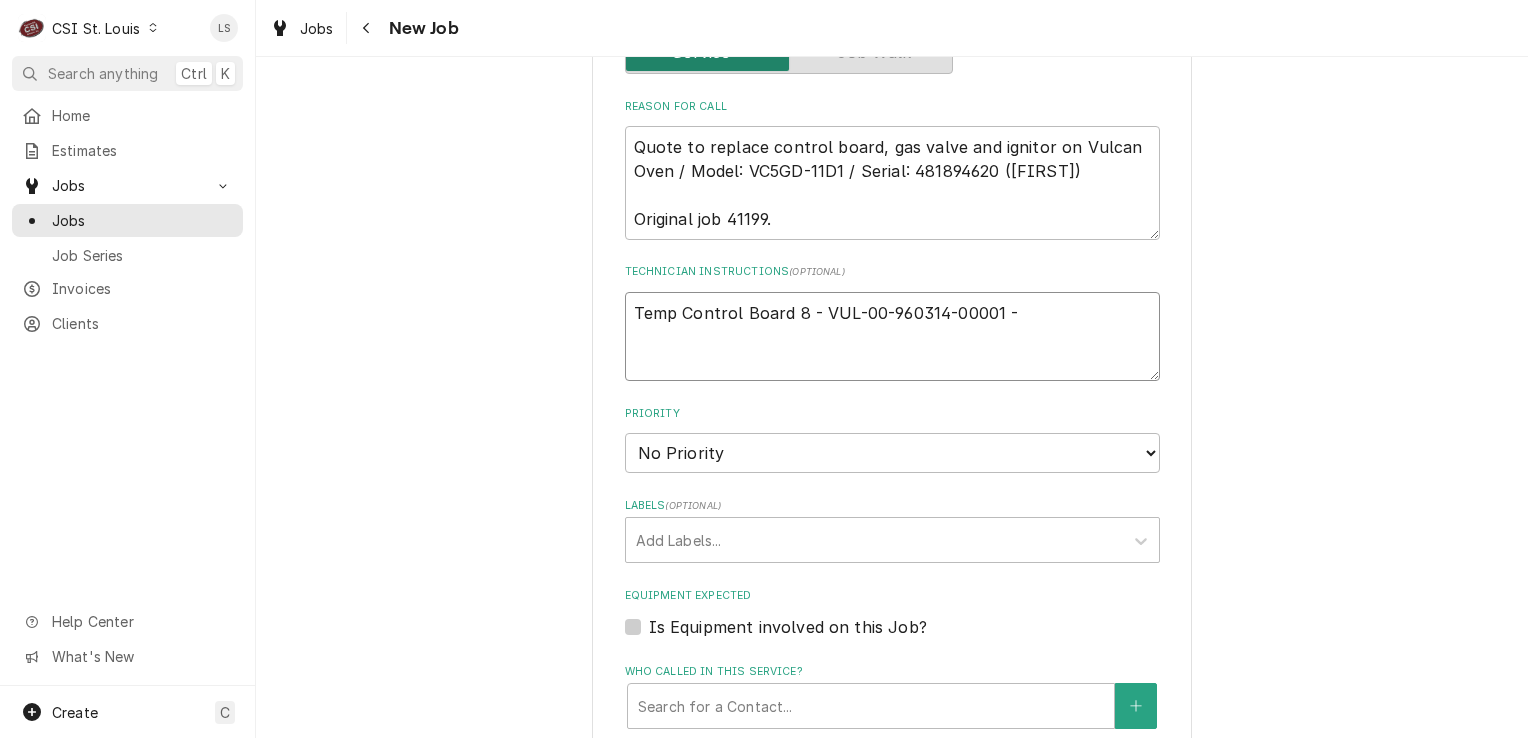 type on "x" 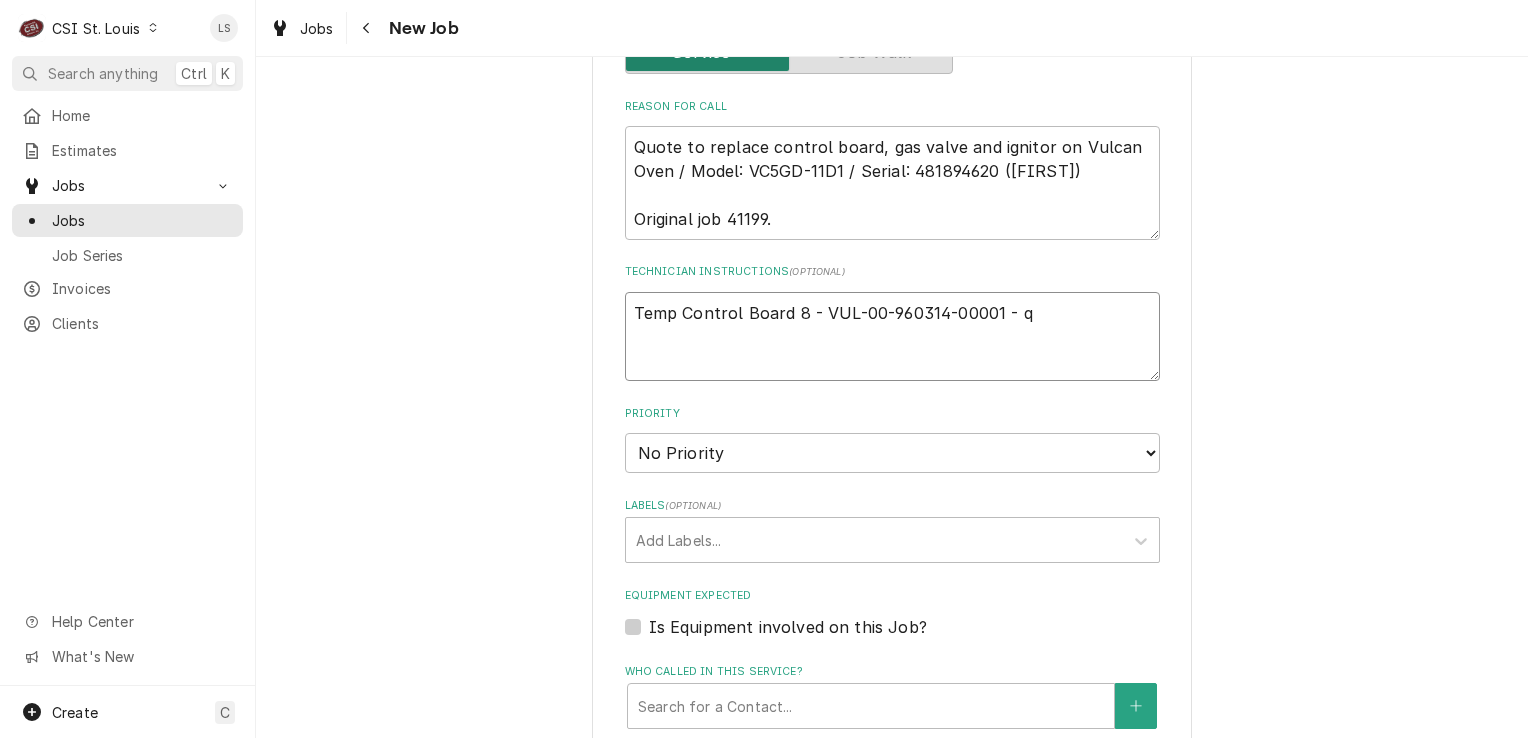 type on "x" 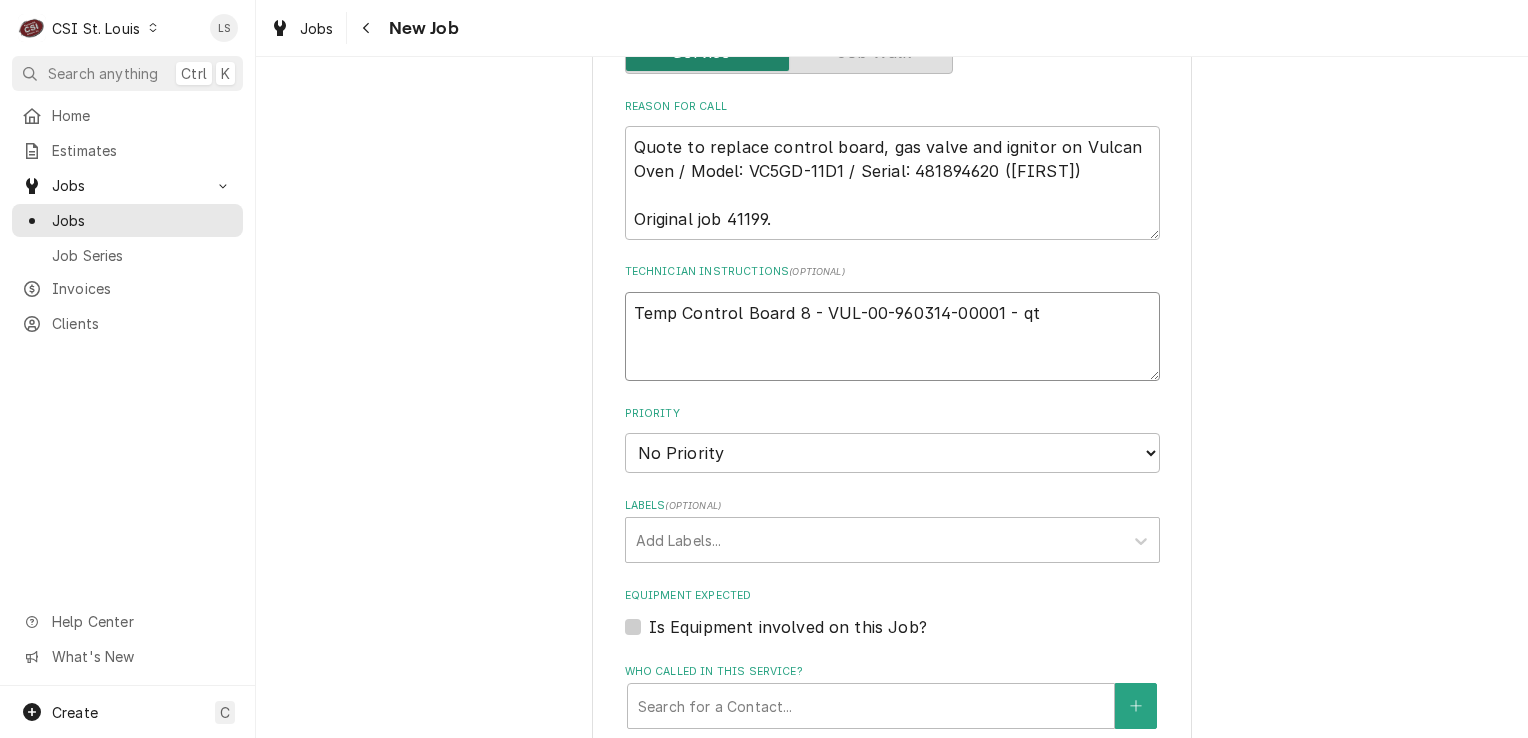 type on "x" 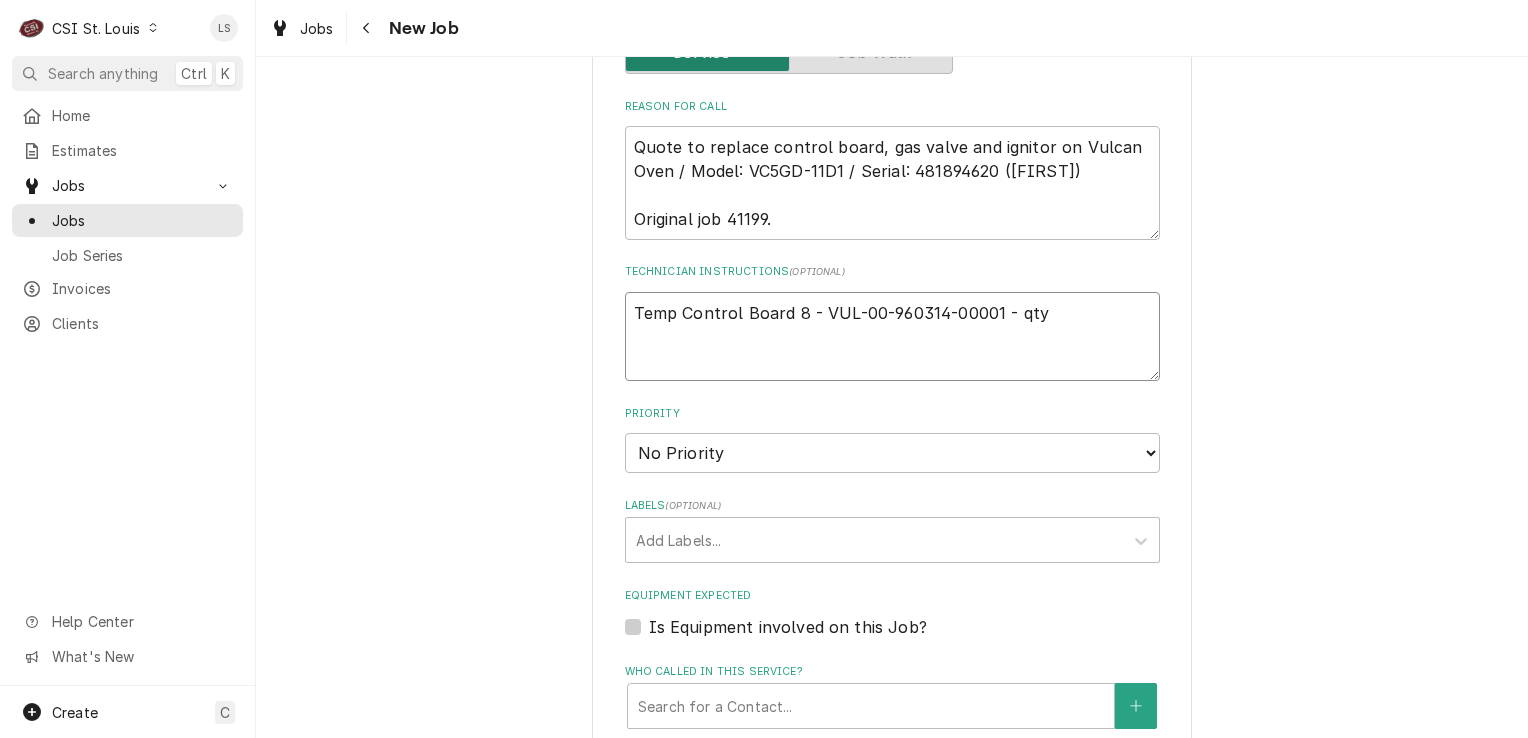 type on "x" 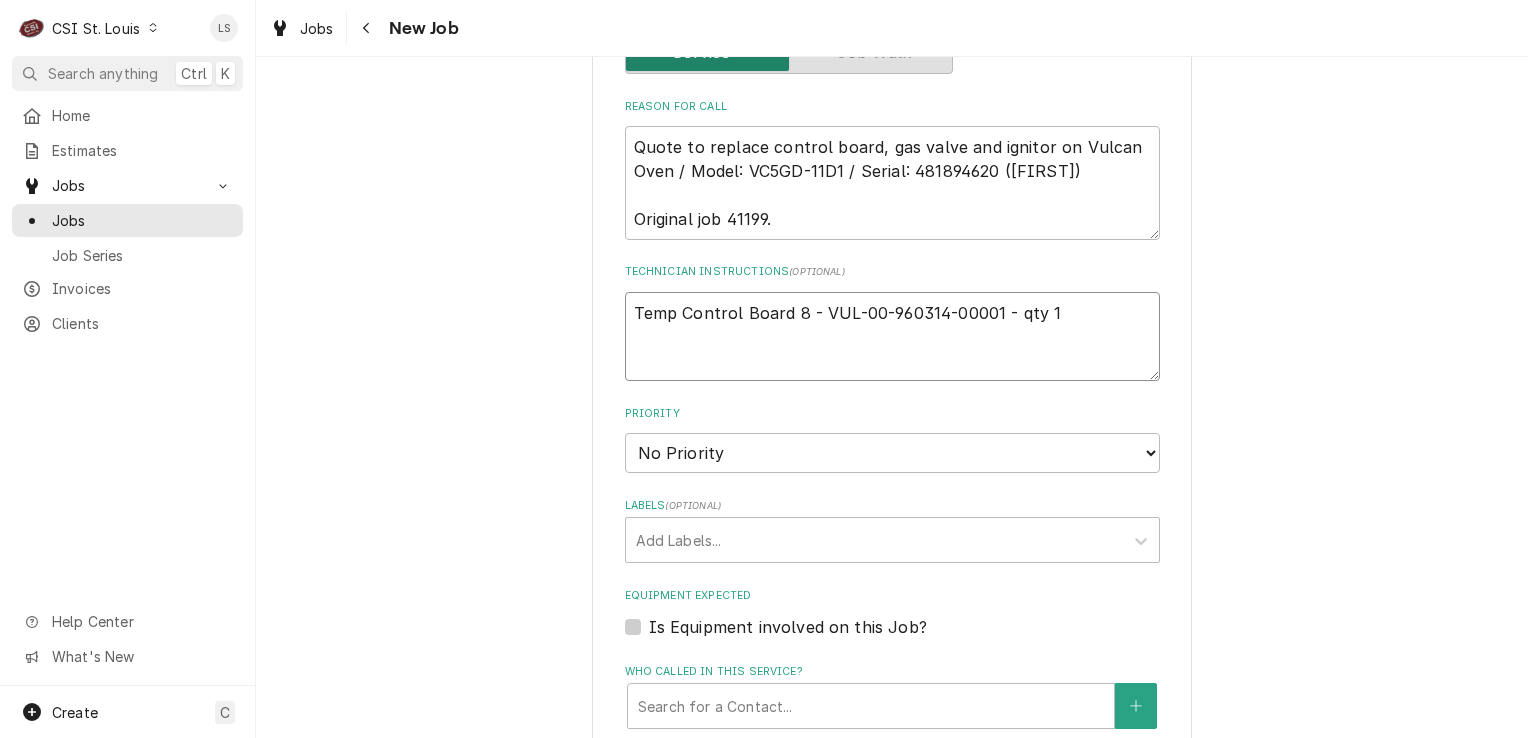 type on "x" 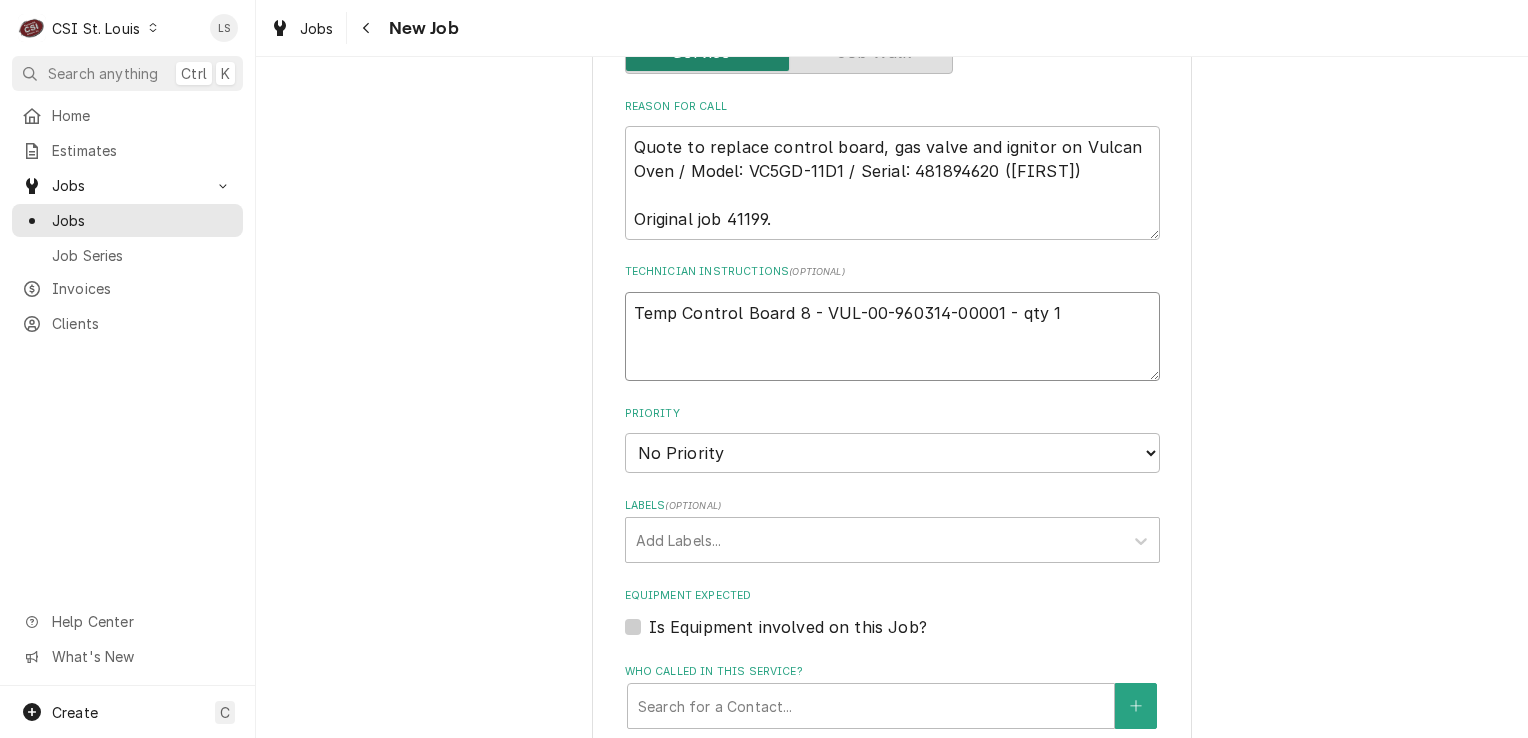 paste on "Gas Valve - Maxitrol" 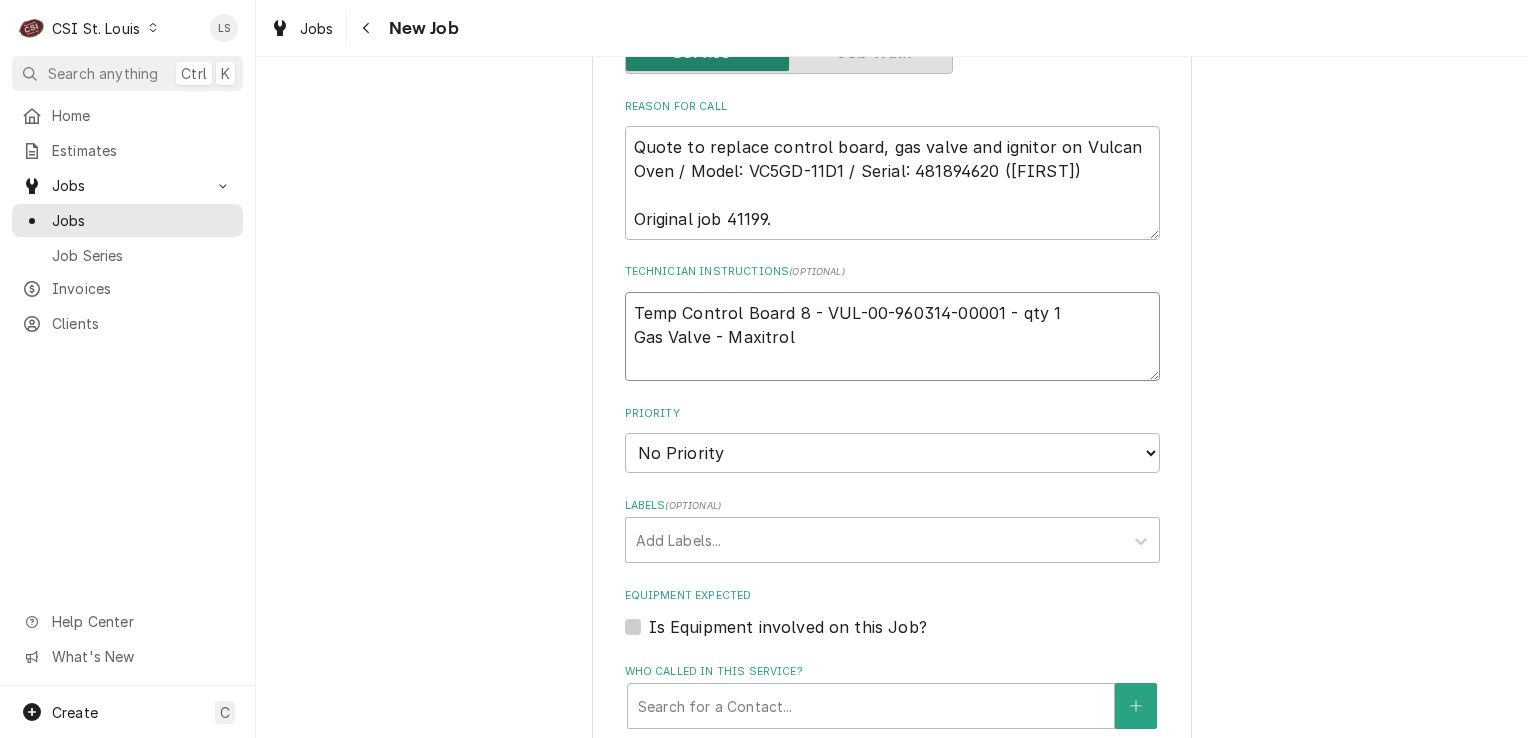 type on "x" 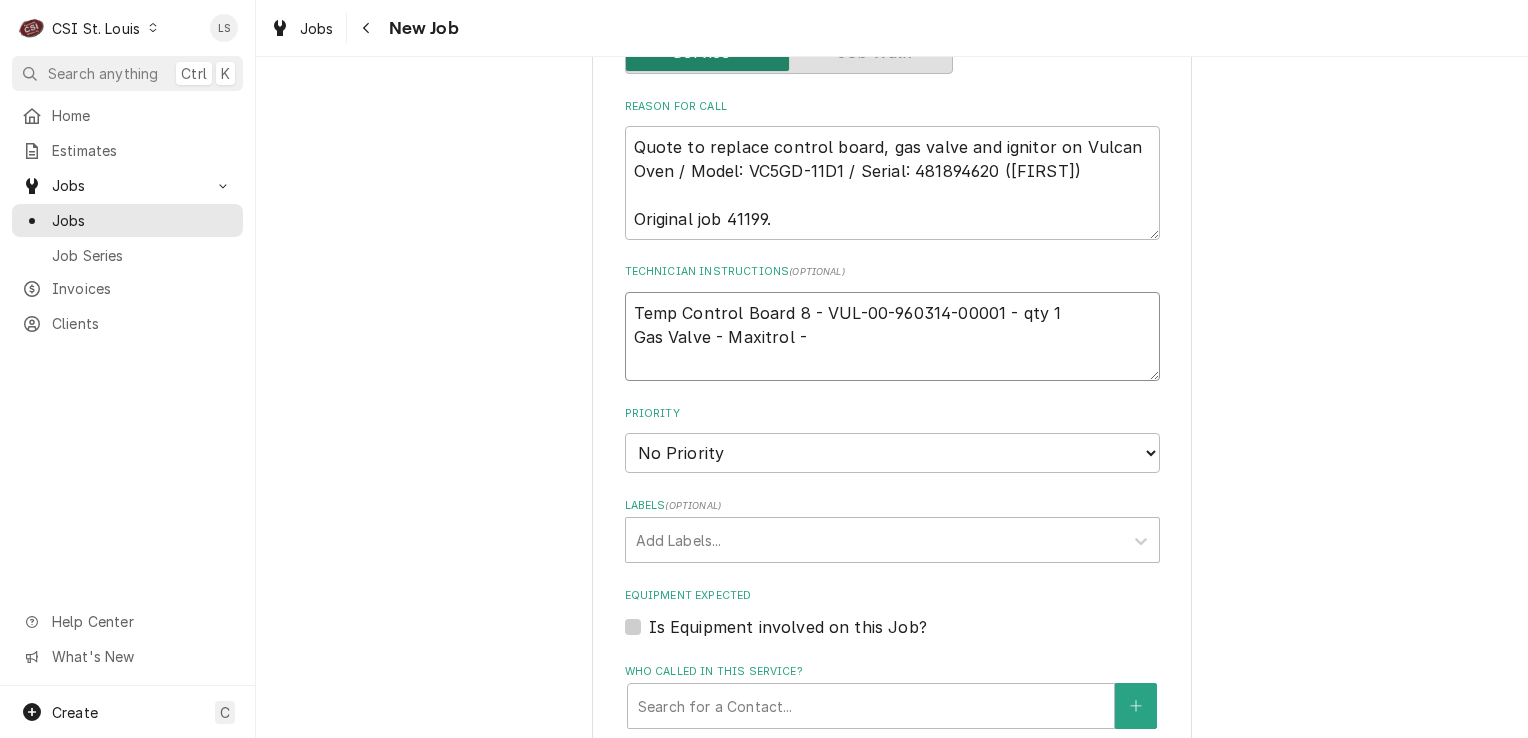 type on "x" 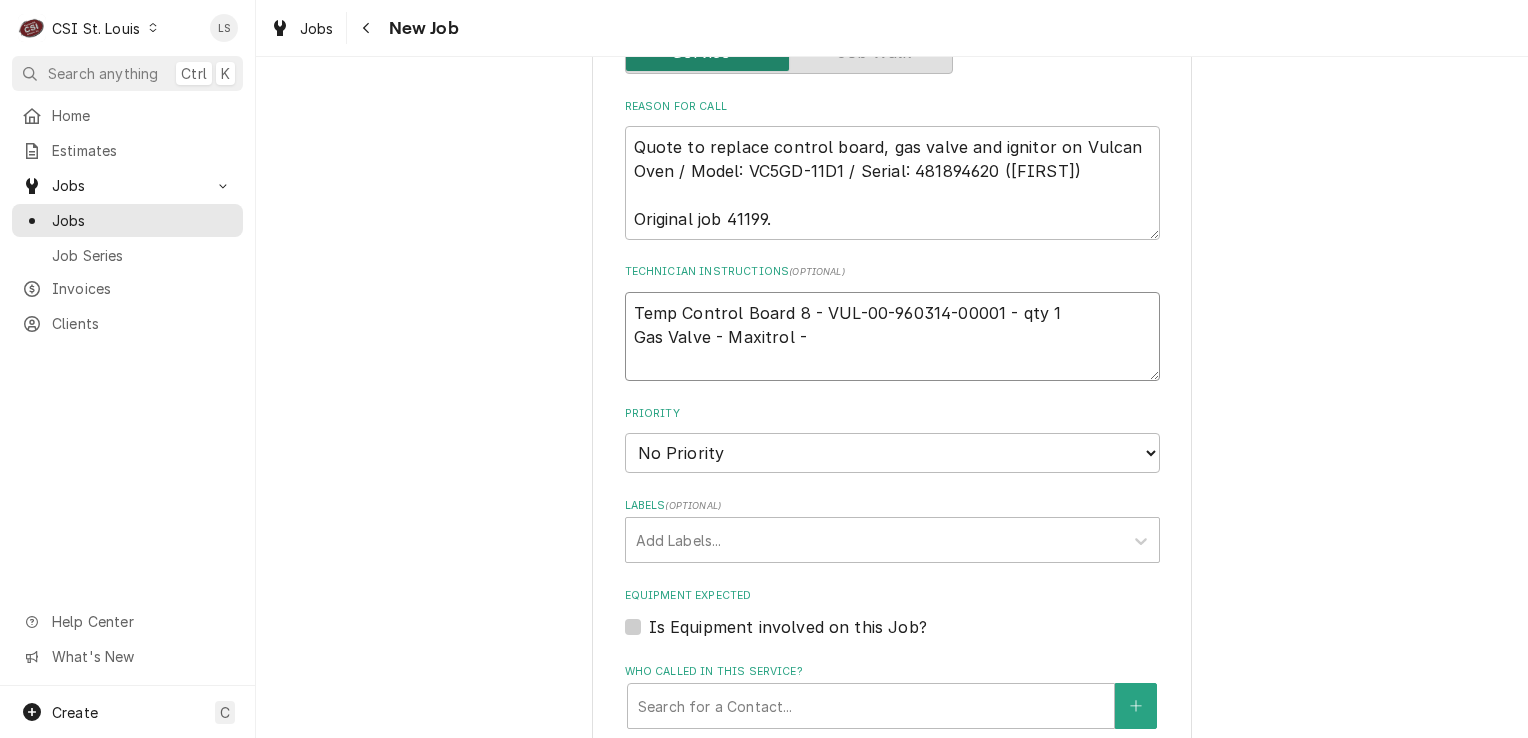 type on "Temp Control Board 8 - VUL-00-960314-00001 - qty 1
Gas Valve - Maxitrol -" 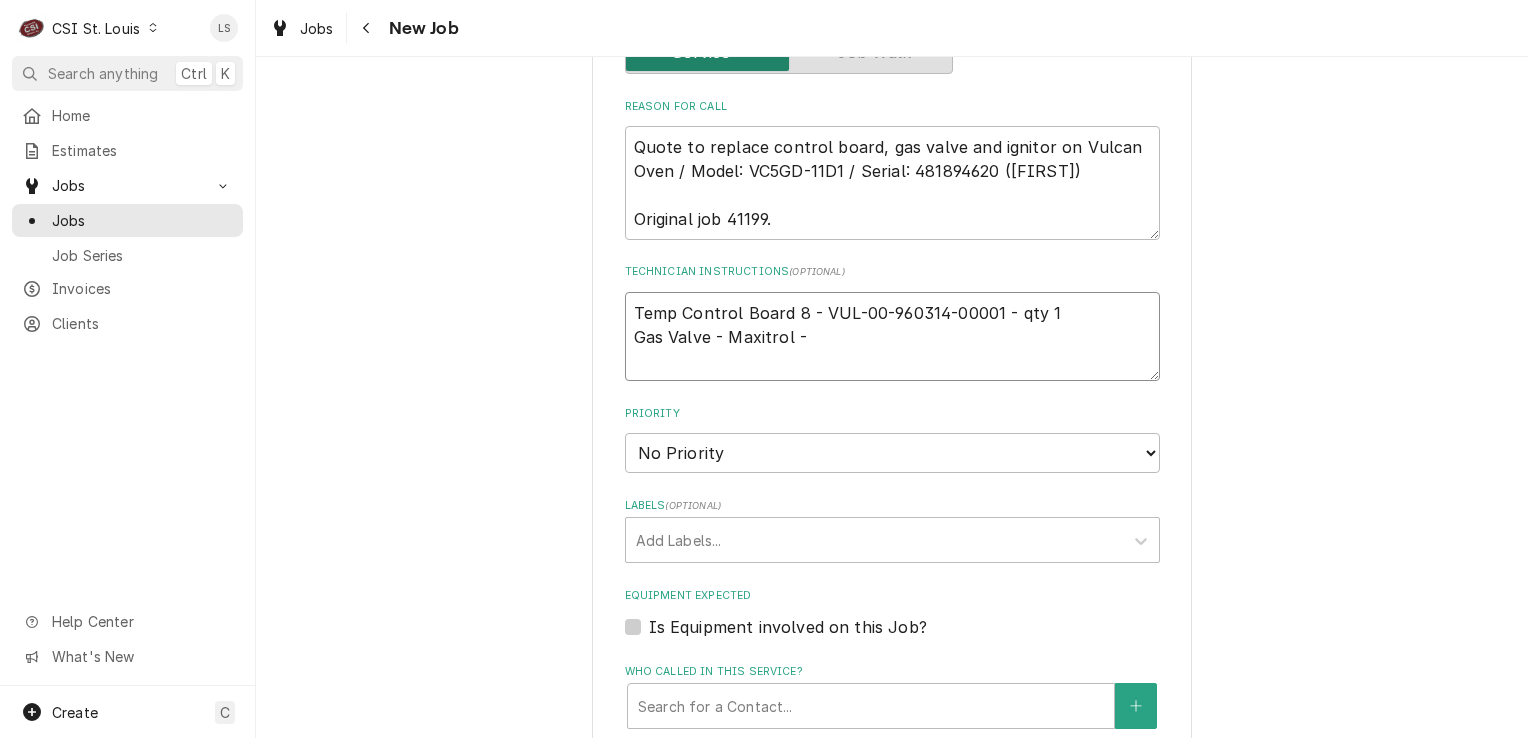 paste on "VUL-00-959662-00001" 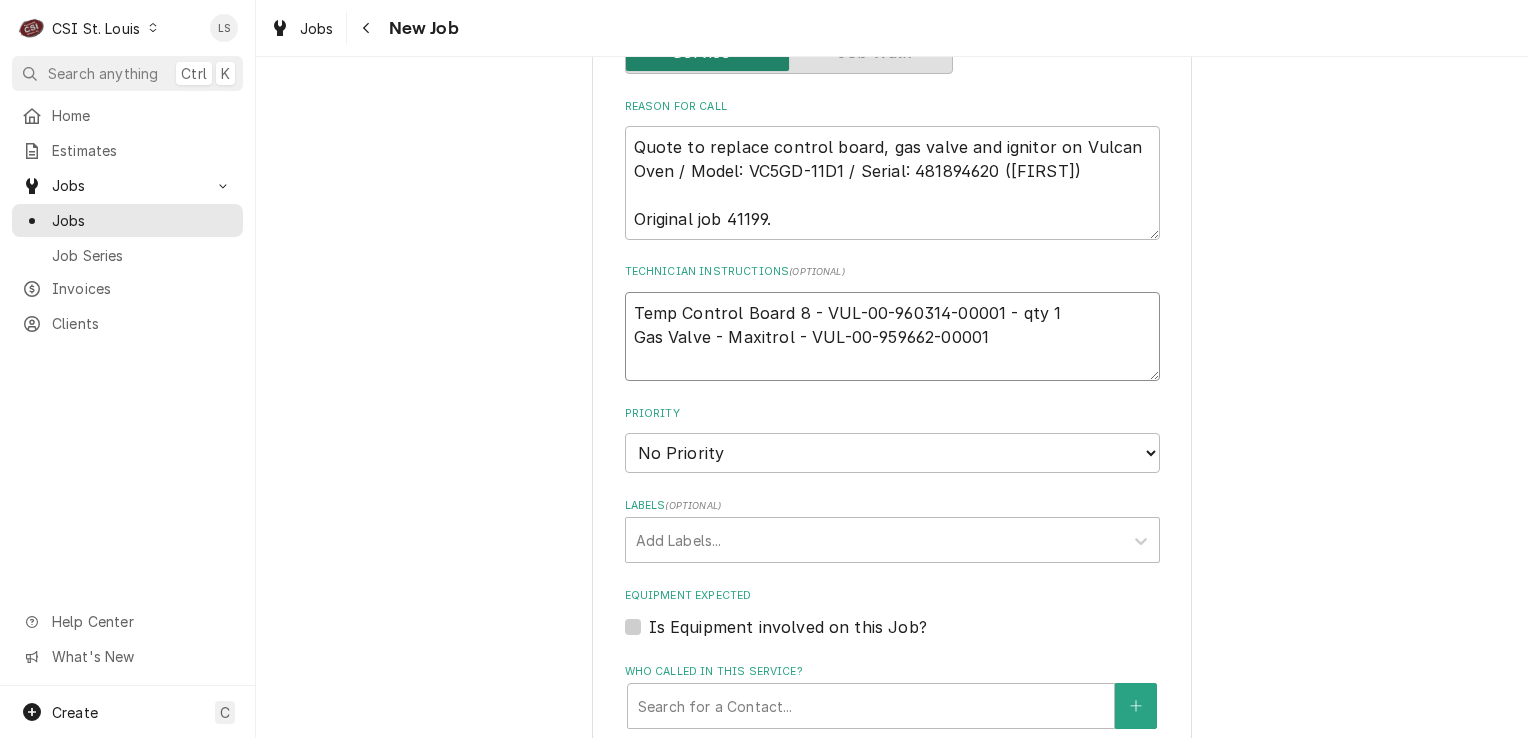 type on "x" 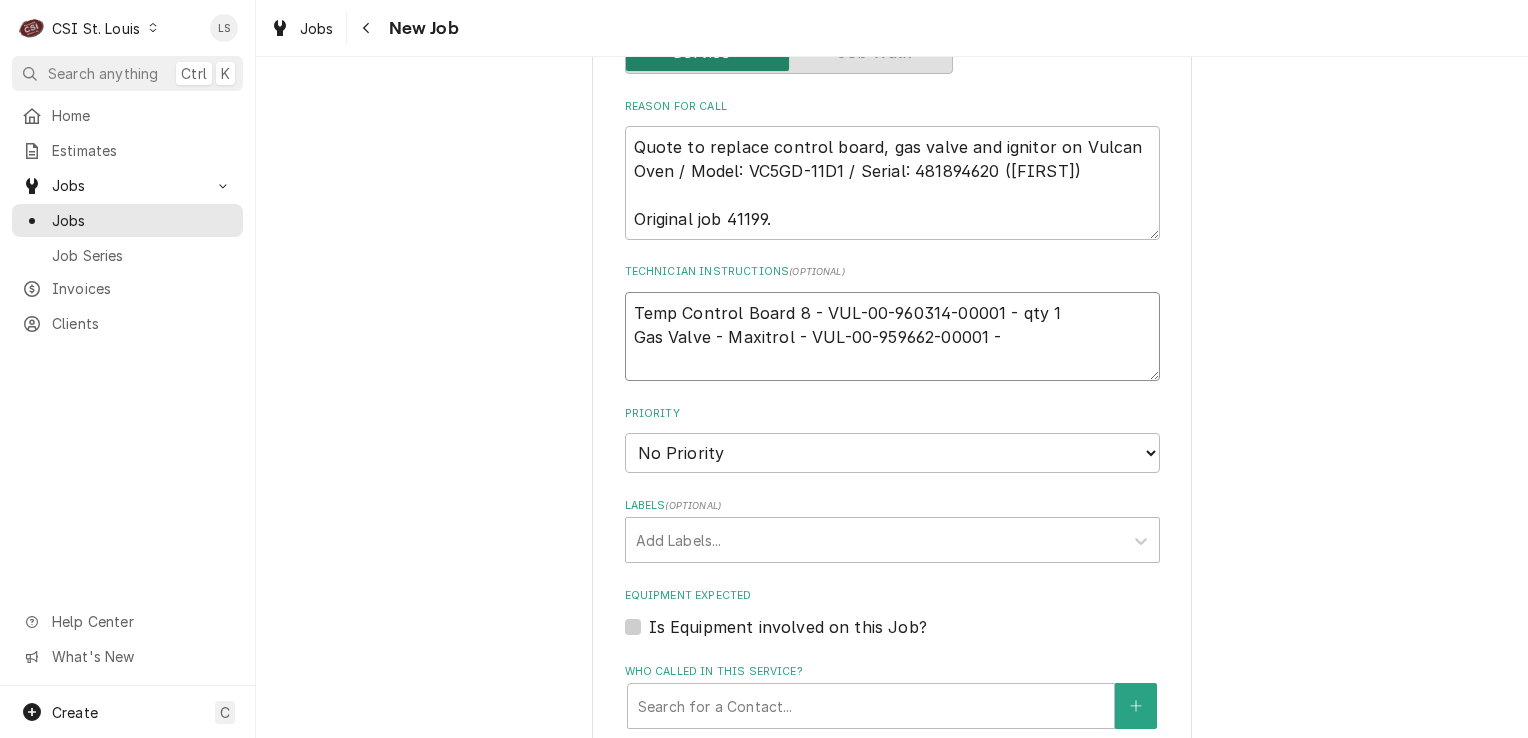 type on "x" 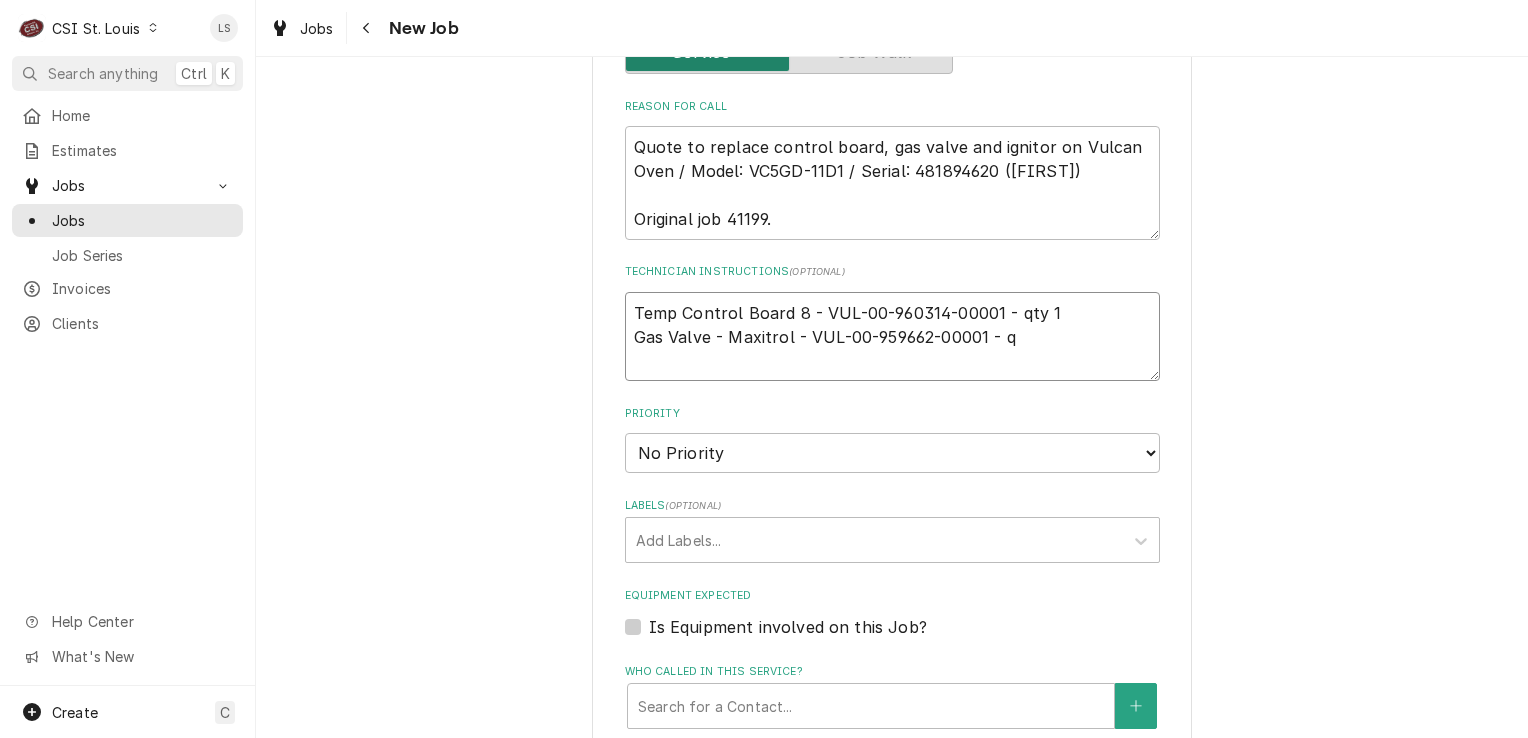 type on "x" 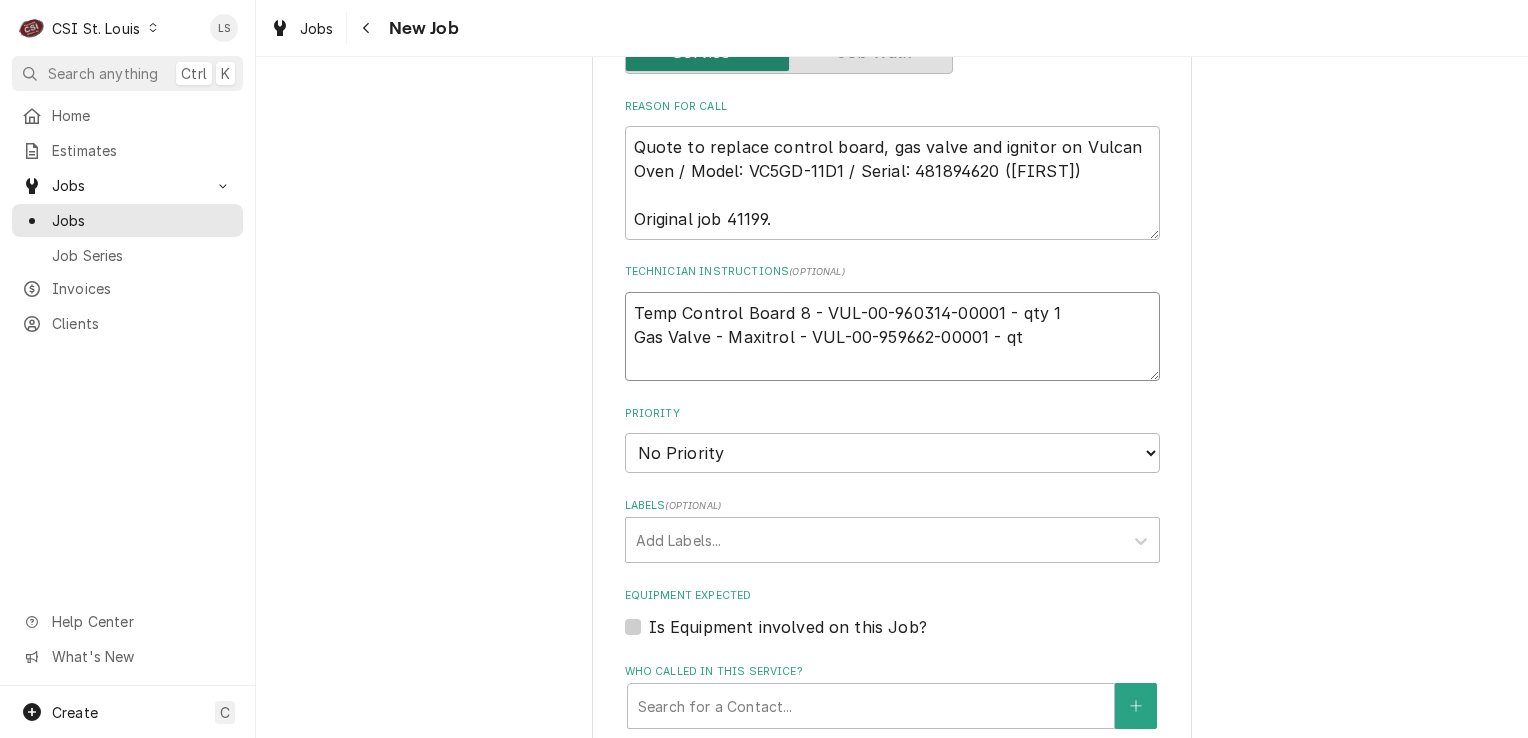 type on "x" 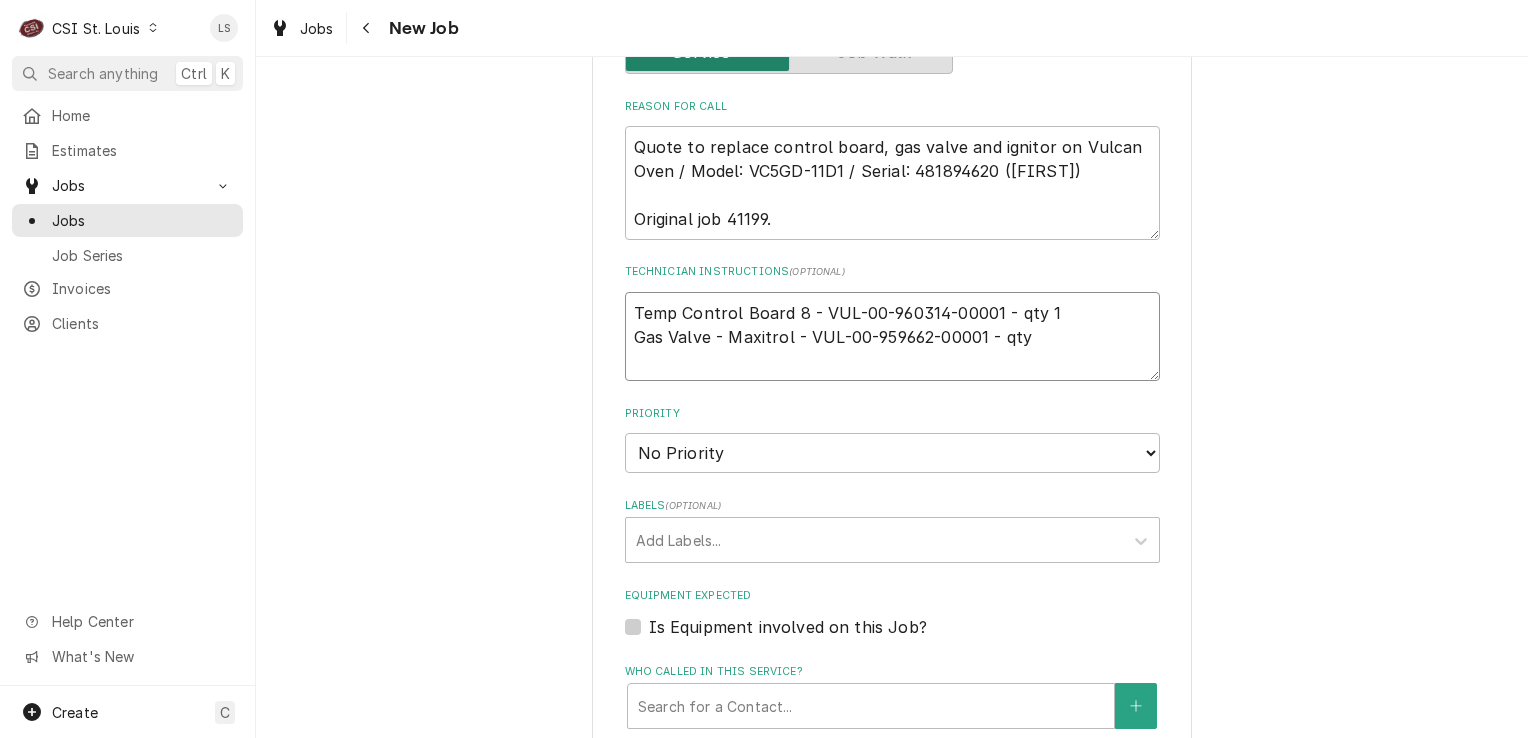type on "x" 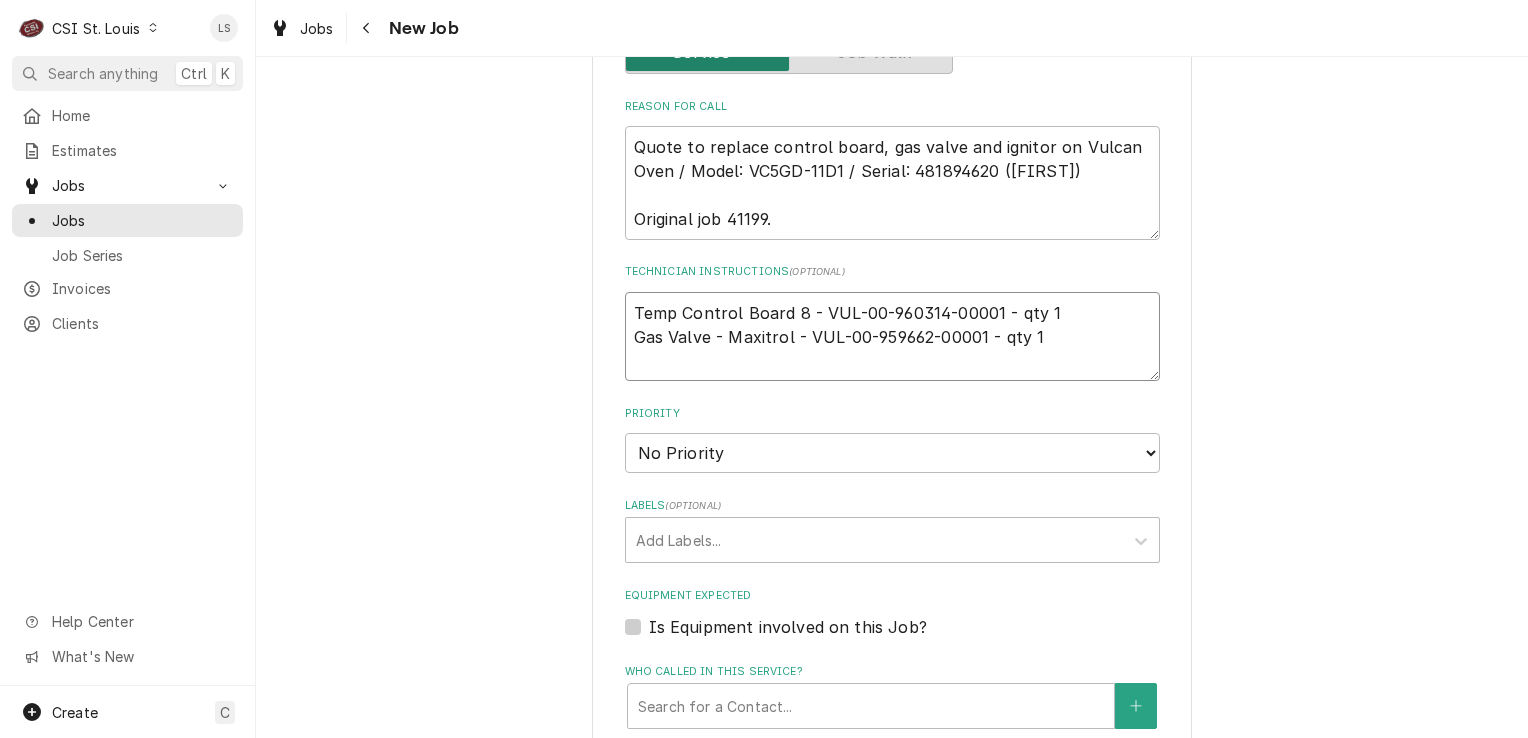 type on "x" 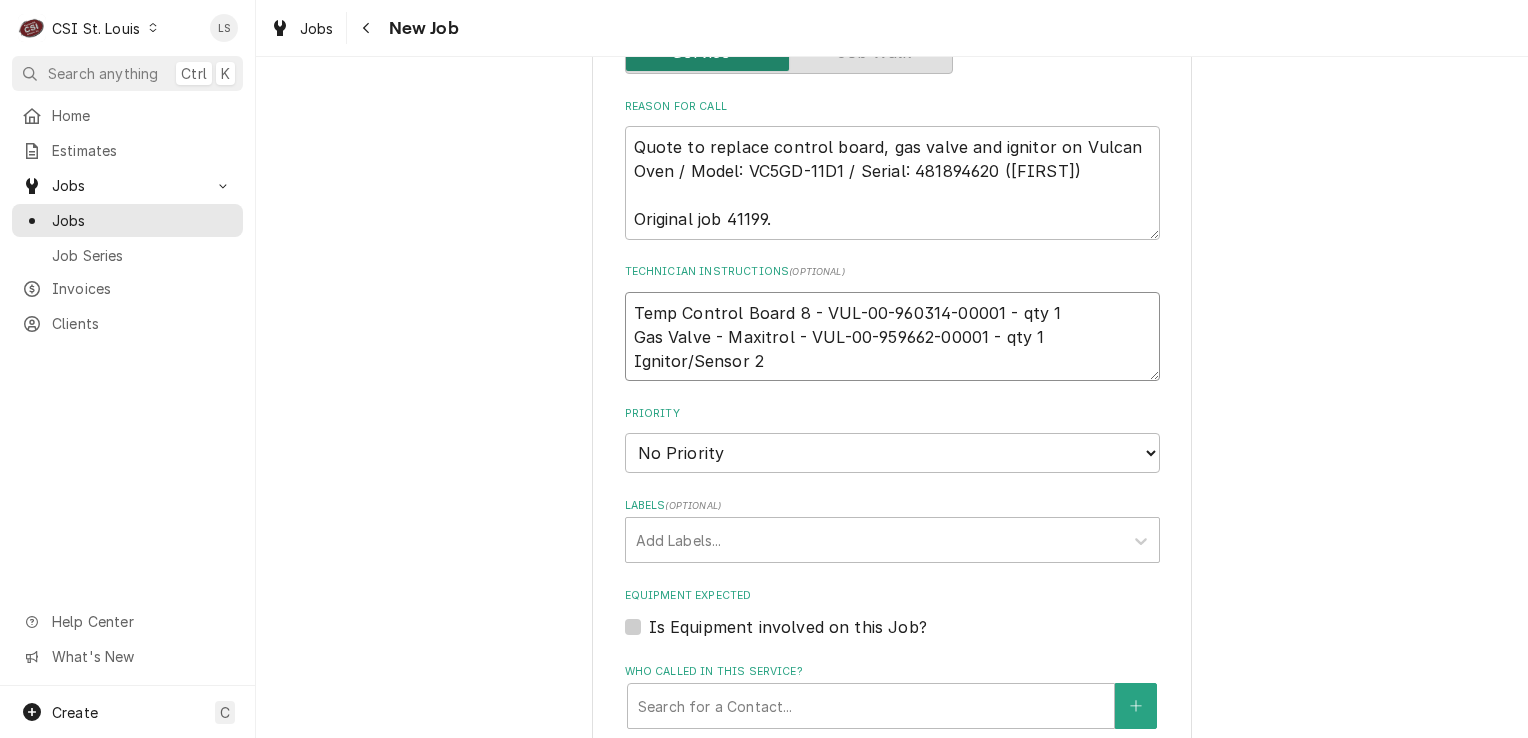 type on "x" 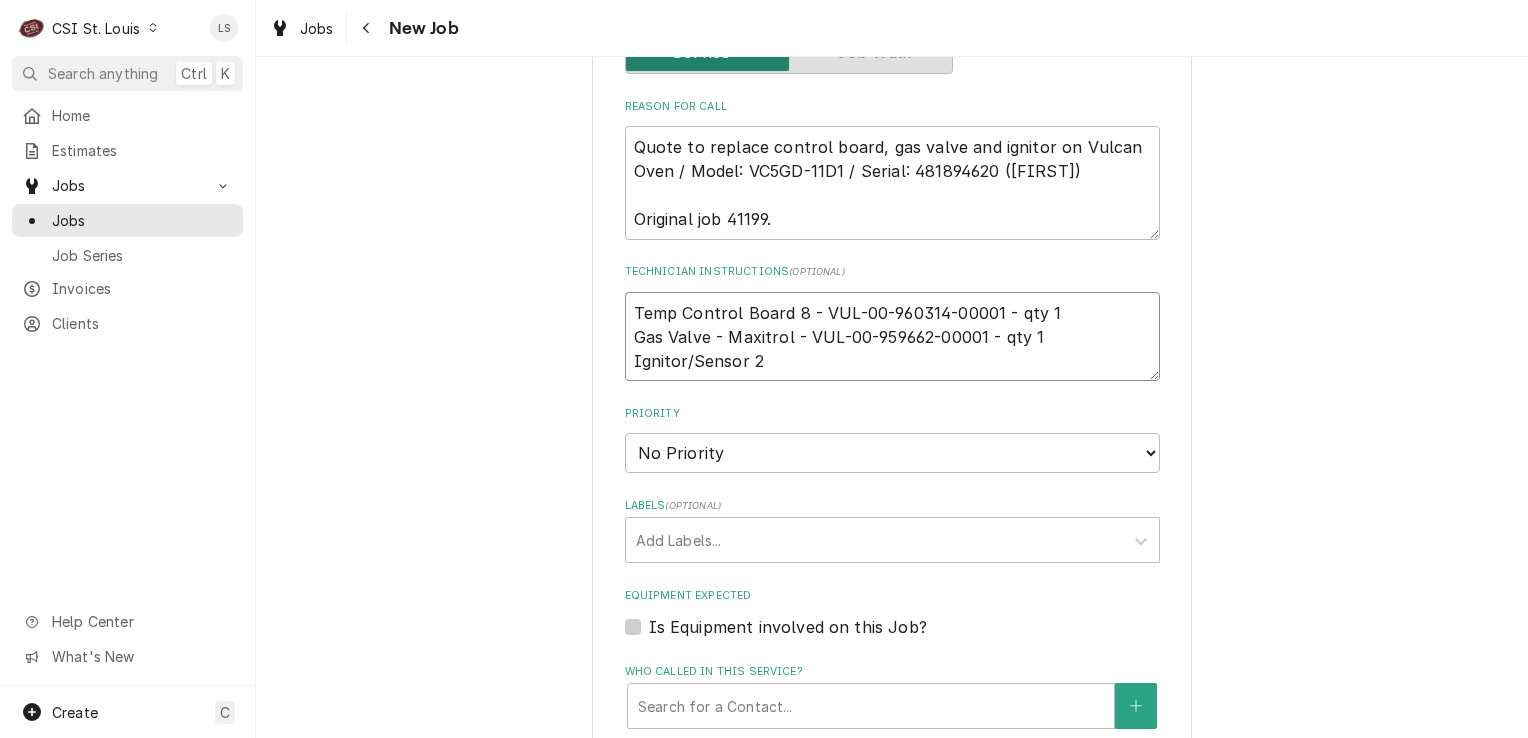 type on "x" 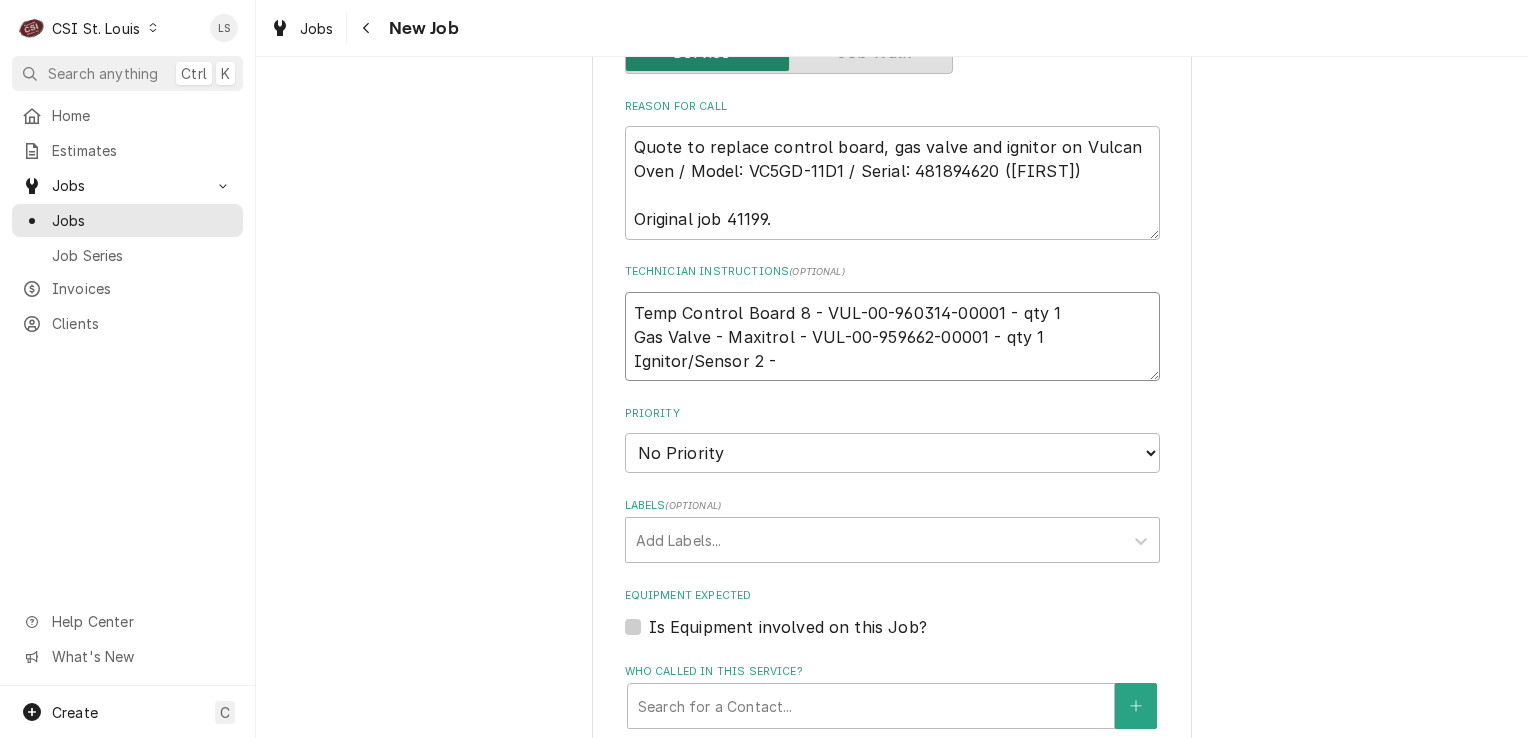 type on "x" 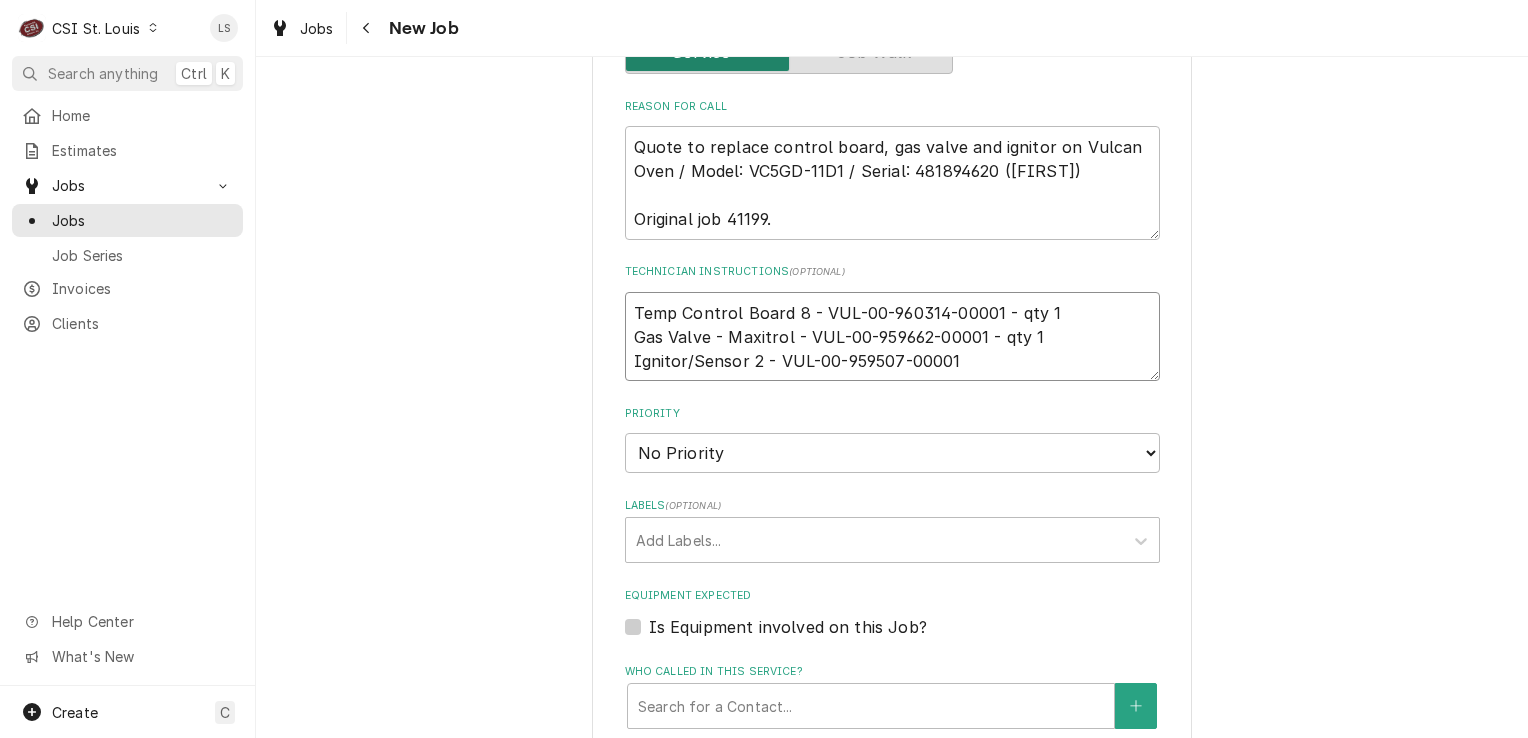 type on "x" 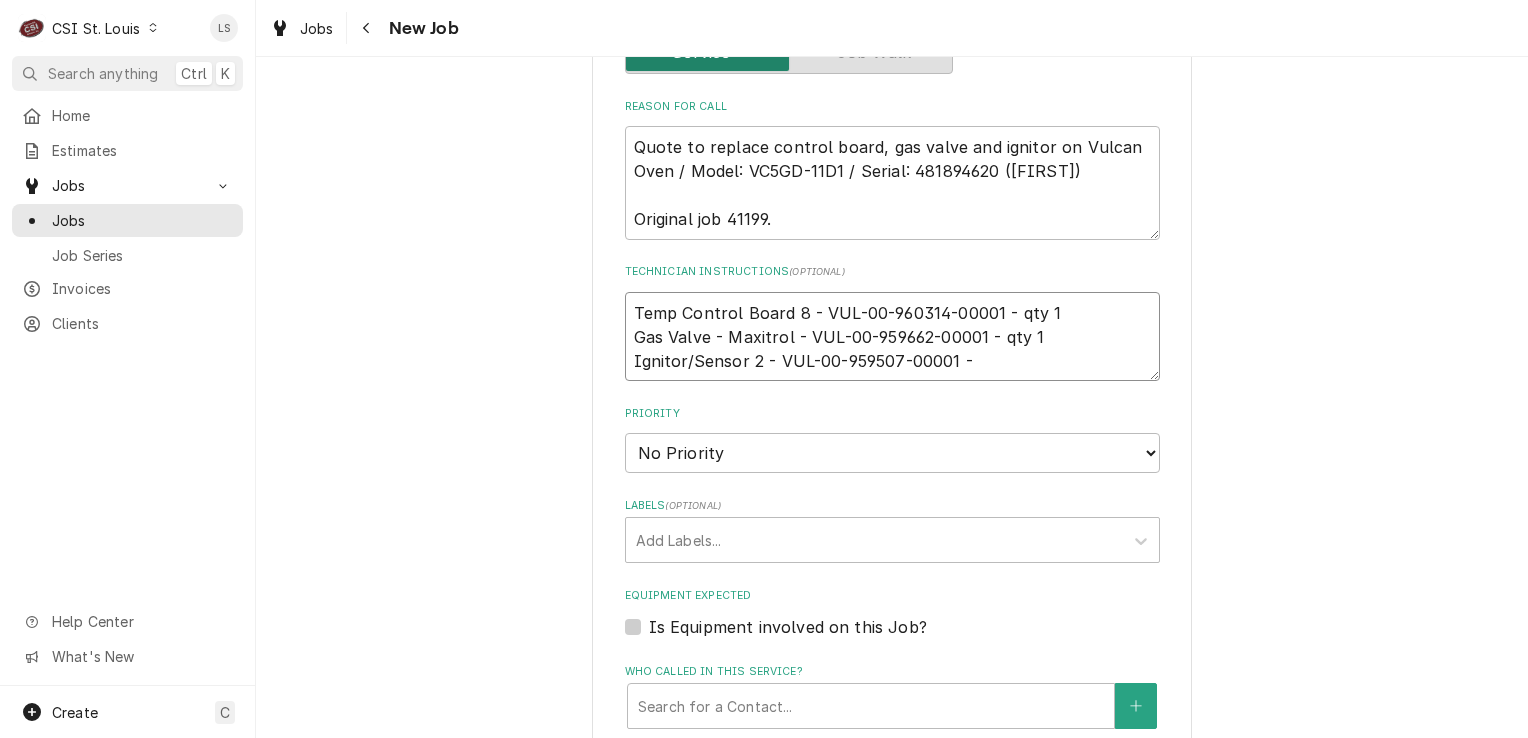 type on "x" 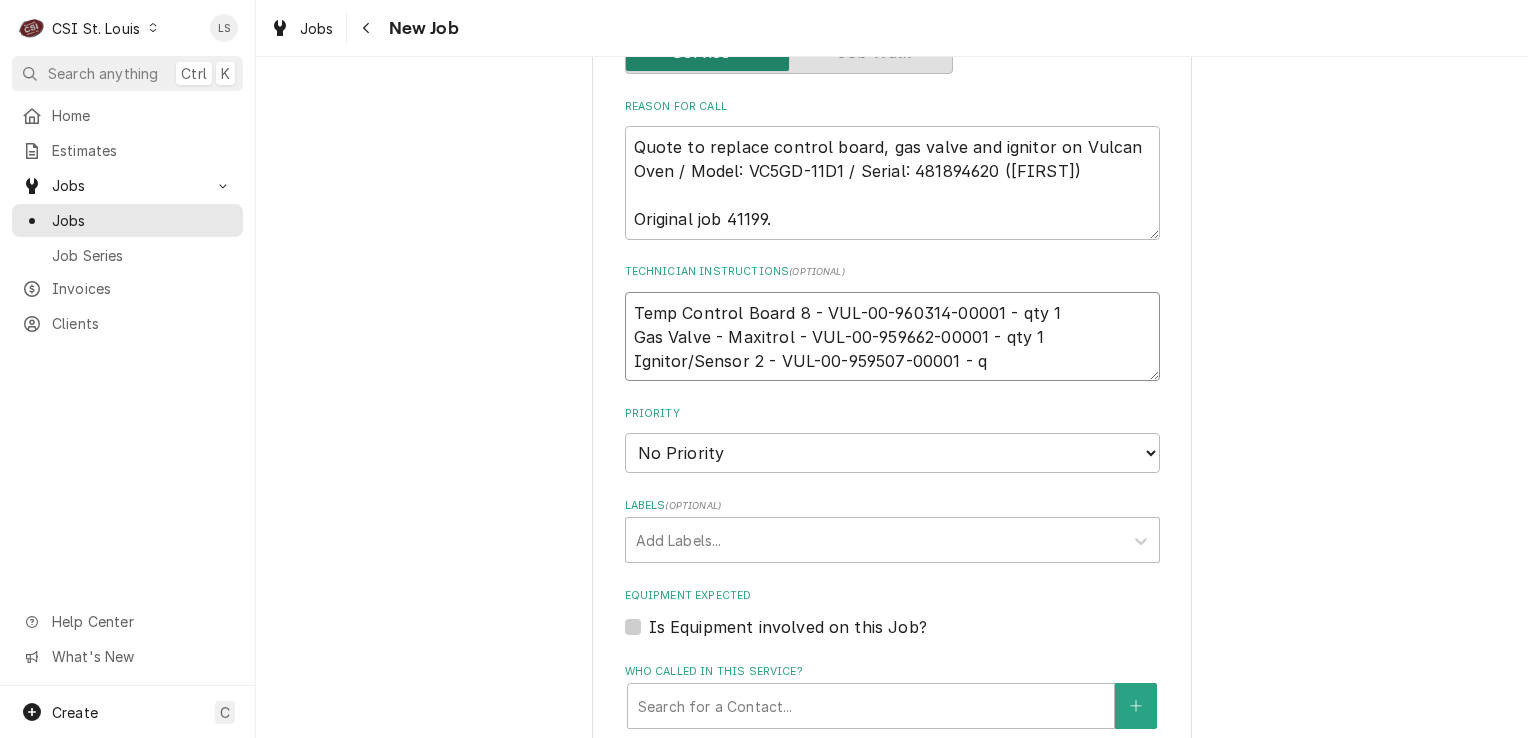type on "x" 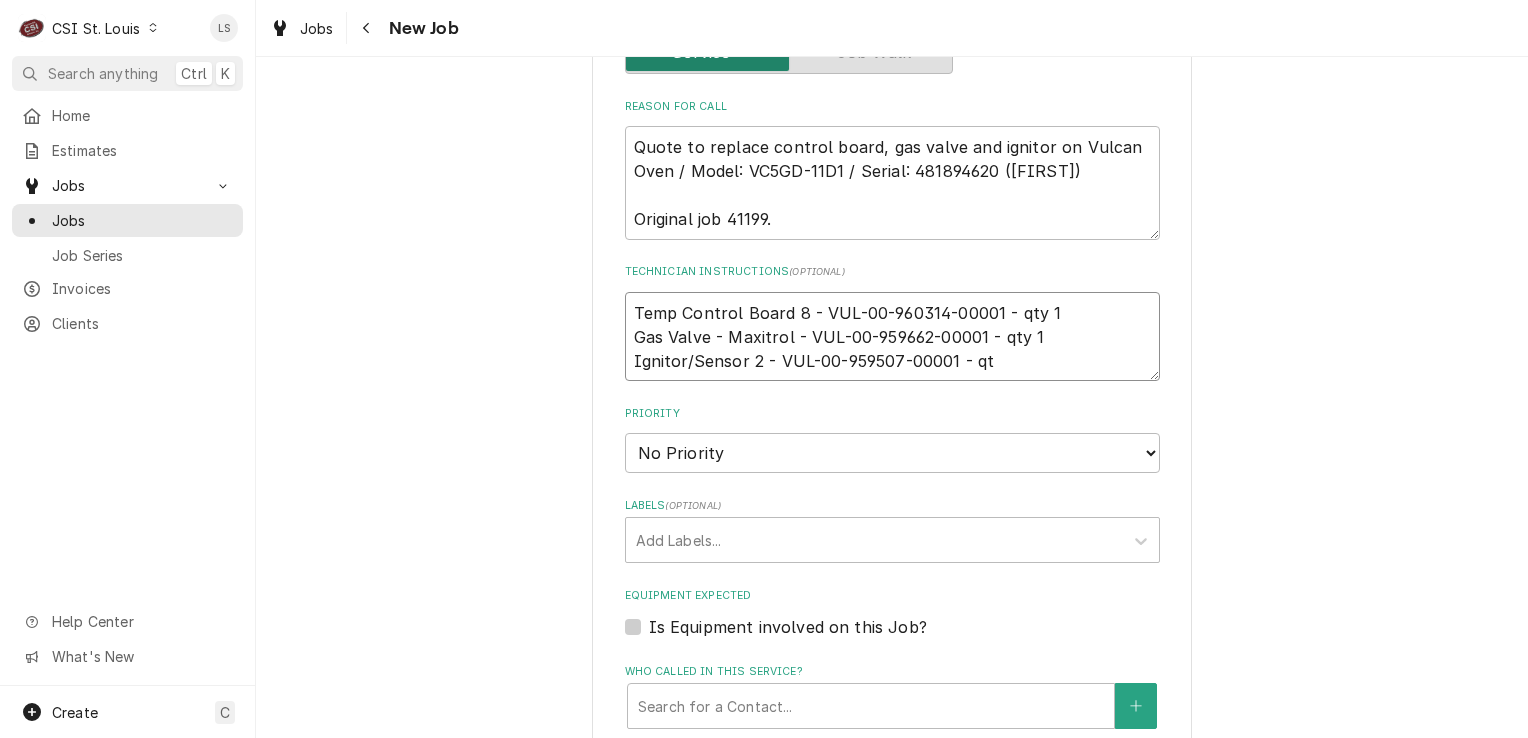 type on "x" 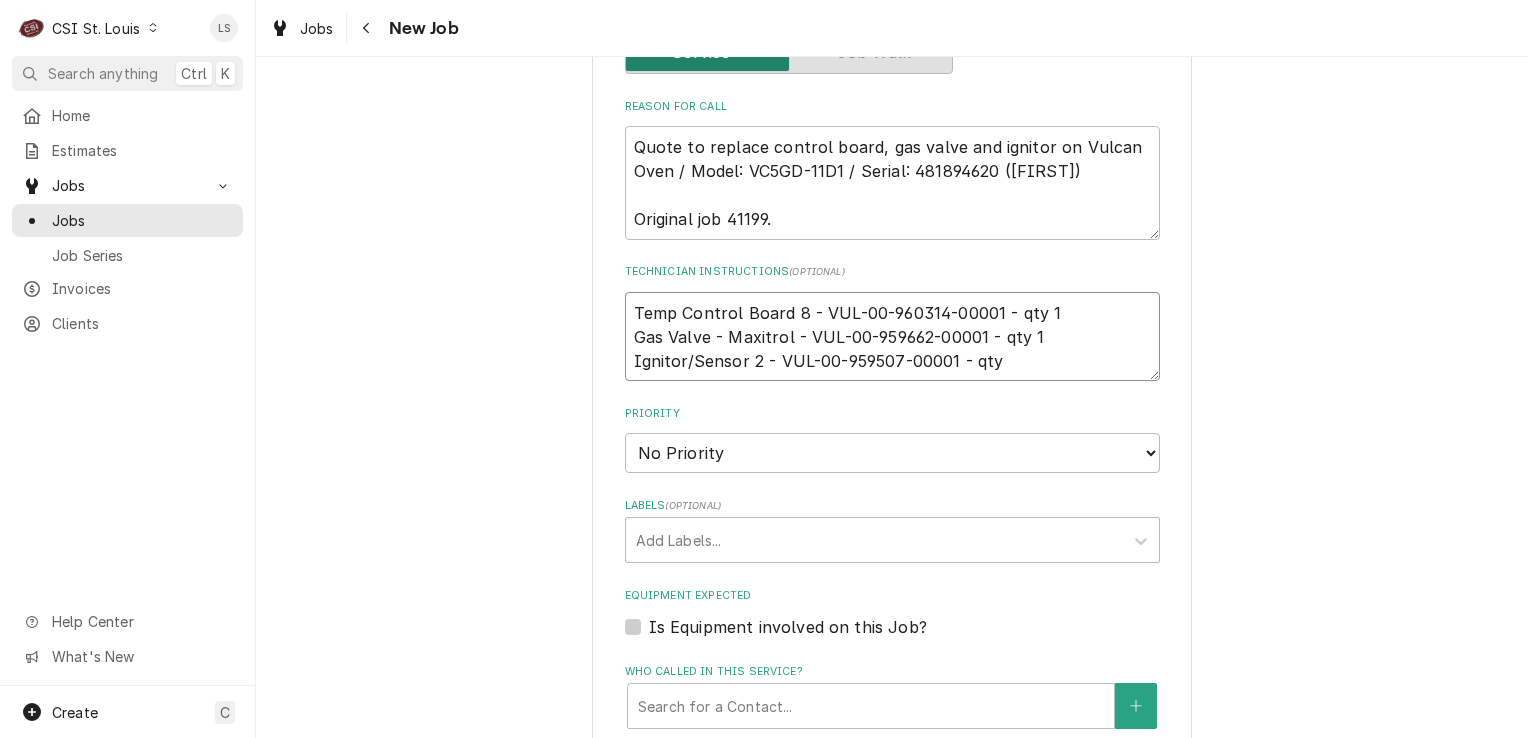 type on "x" 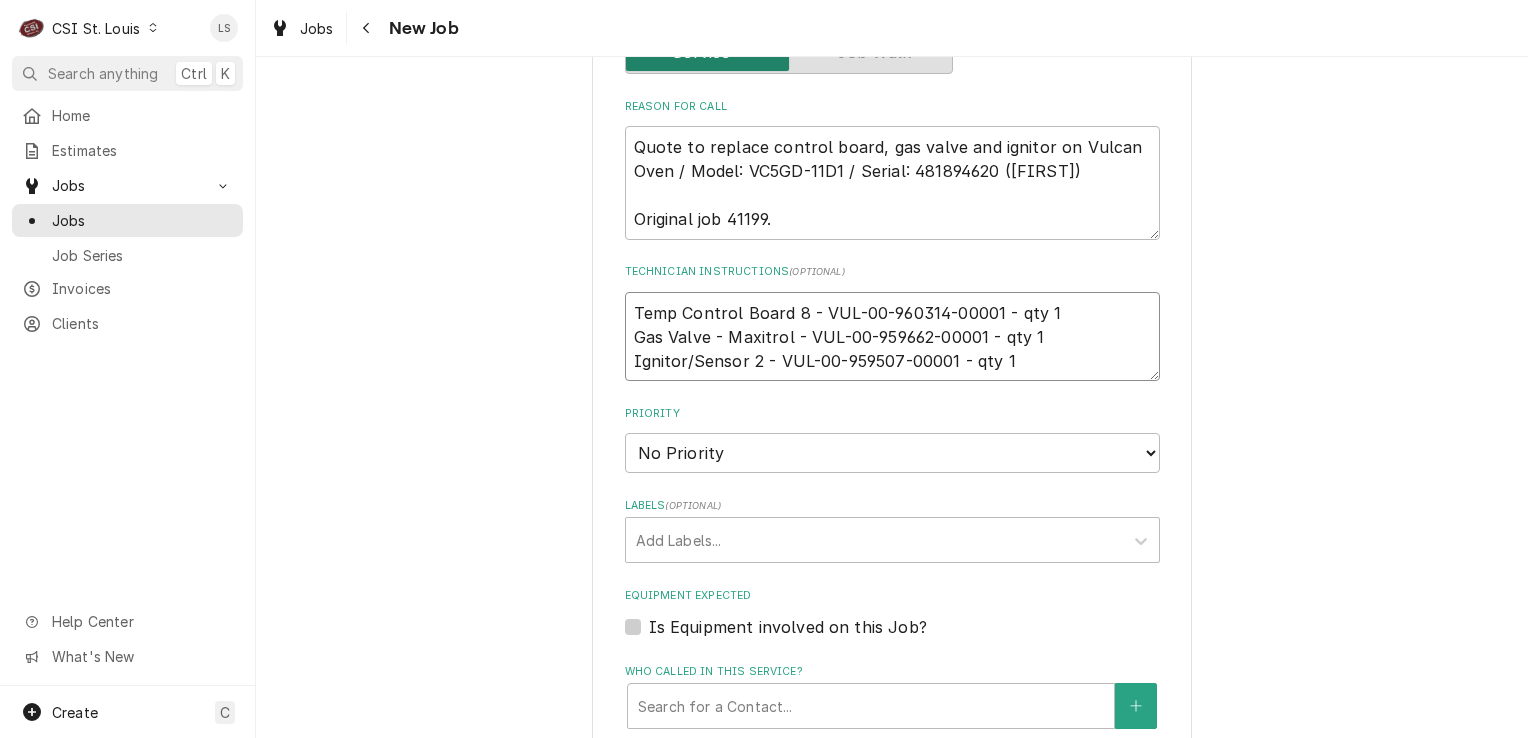 click on "Temp Control Board 8 - VUL-00-960314-00001 - qty 1
Gas Valve - Maxitrol - VUL-00-959662-00001 - qty 1
Ignitor/Sensor 2 - VUL-00-959507-00001 - qty 1" at bounding box center [892, 337] 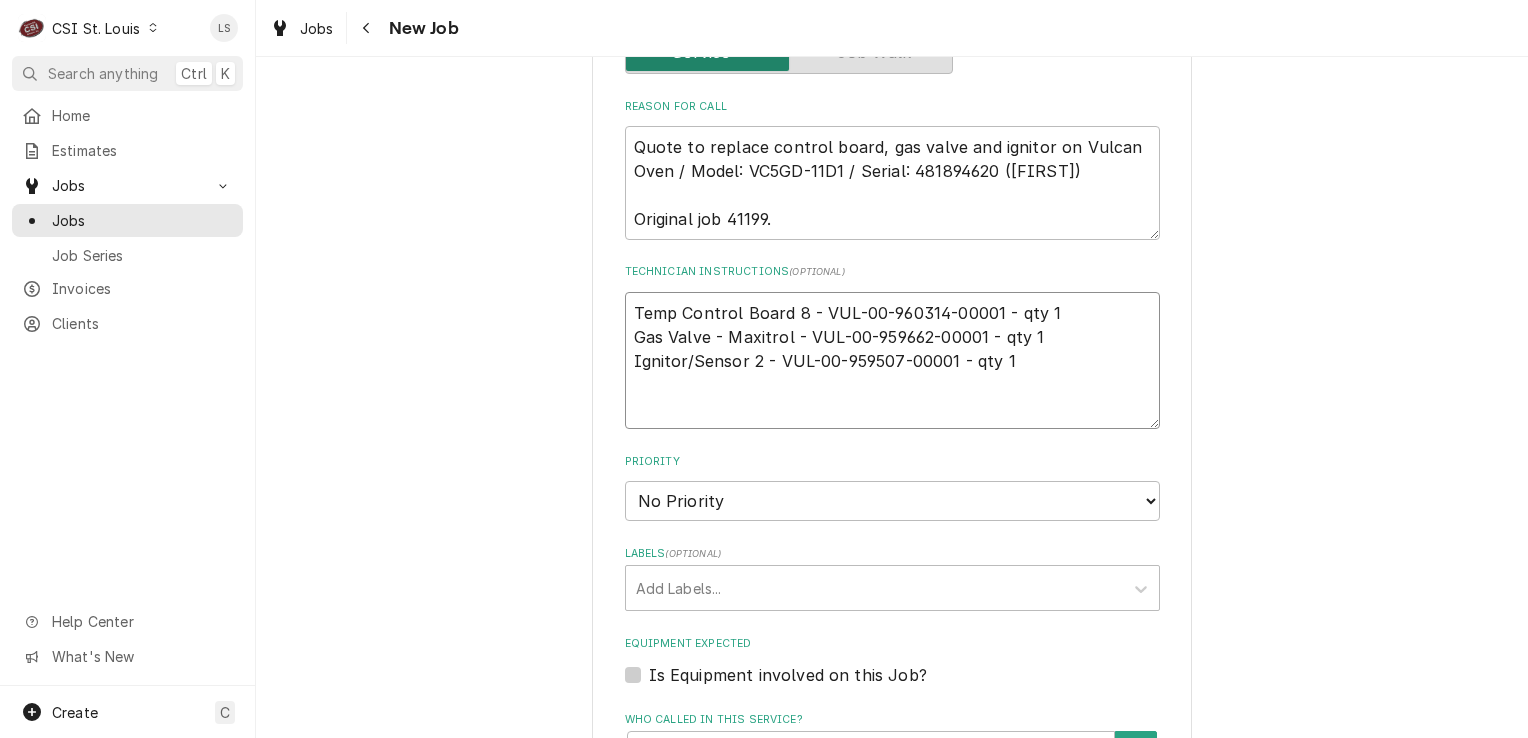 click on "Temp Control Board 8 - VUL-00-960314-00001 - qty 1
Gas Valve - Maxitrol - VUL-00-959662-00001 - qty 1
Ignitor/Sensor 2 - VUL-00-959507-00001 - qty 1" at bounding box center (892, 361) 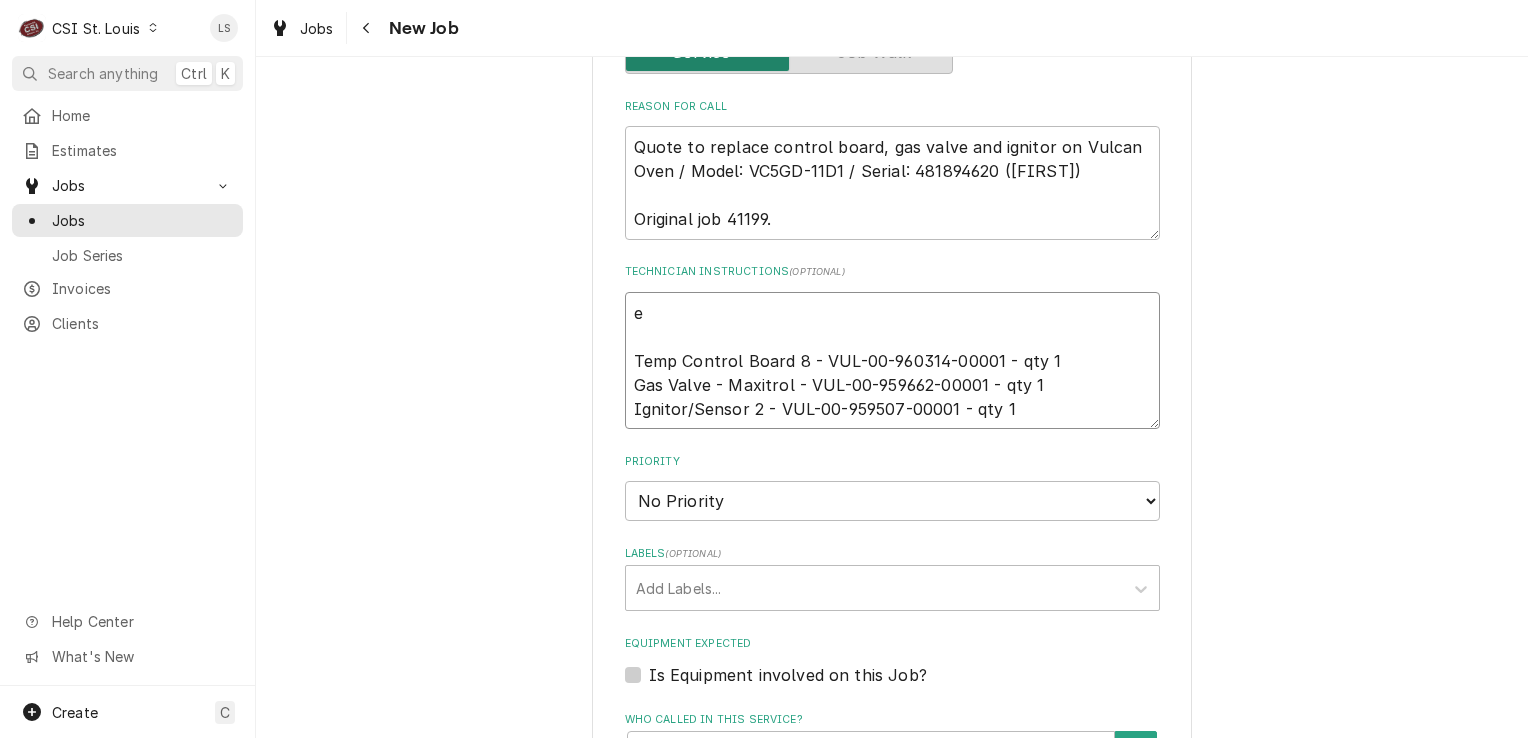 type on "x" 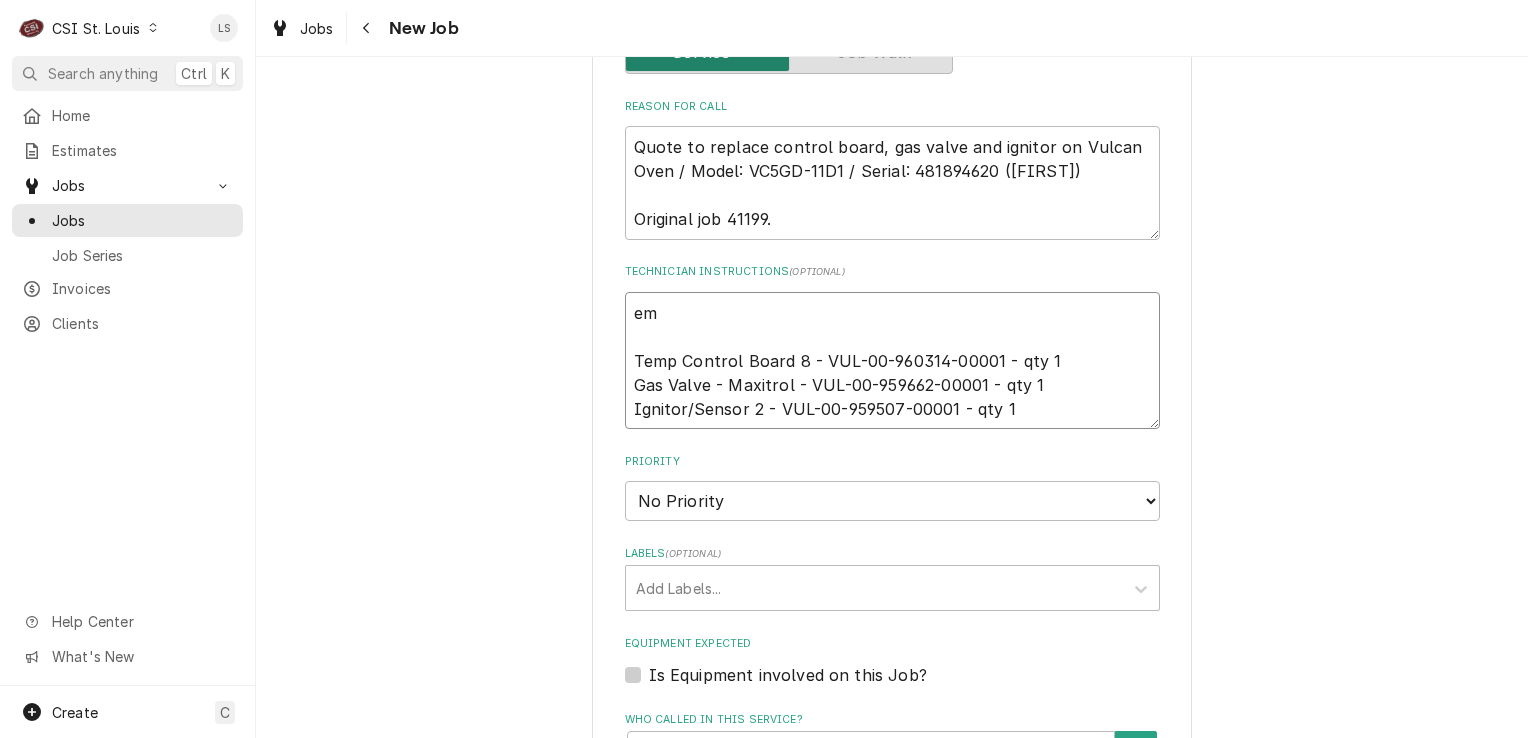 type on "x" 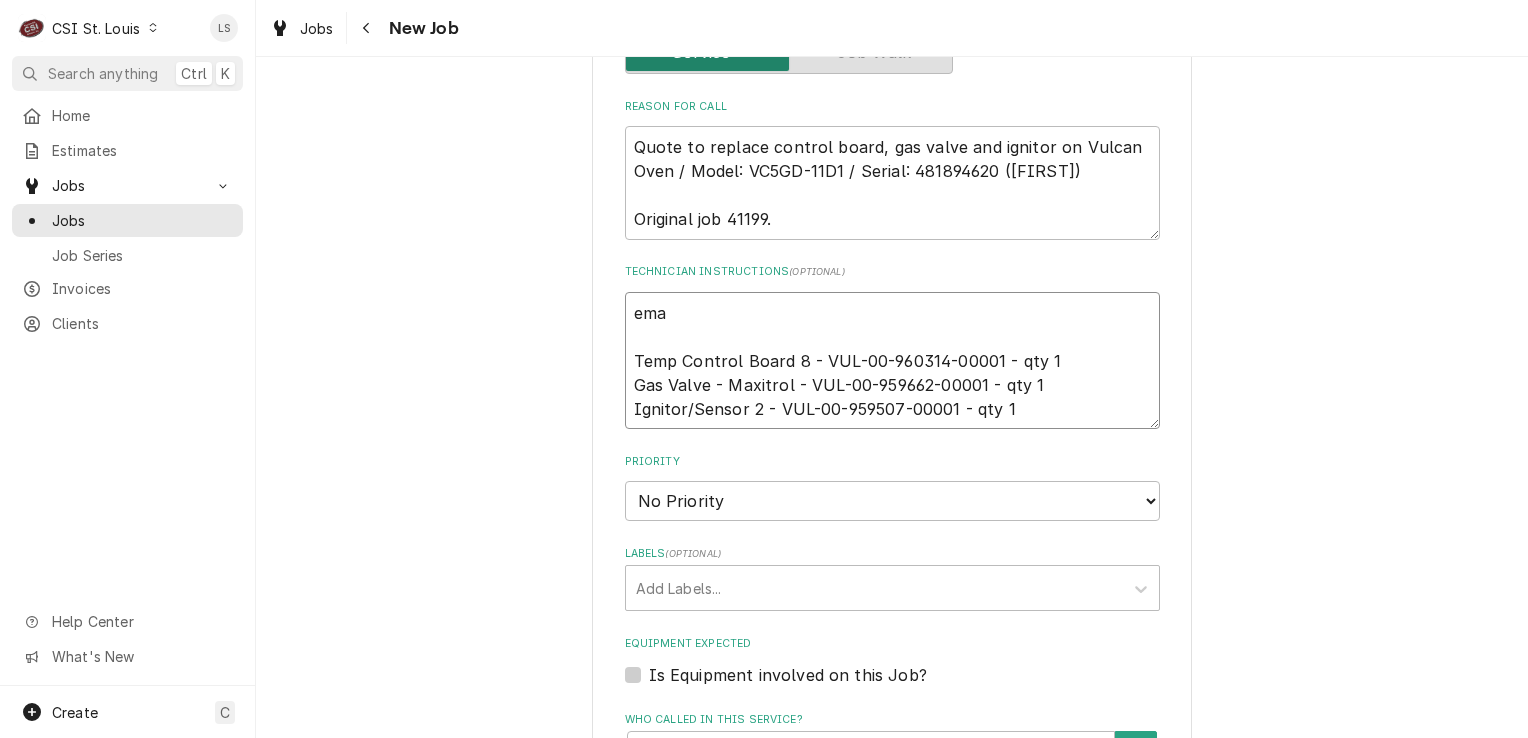 type on "emai
Temp Control Board 8 - VUL-00-960314-00001 - qty 1
Gas Valve - Maxitrol - VUL-00-959662-00001 - qty 1
Ignitor/Sensor 2 - VUL-00-959507-00001 - qty 1" 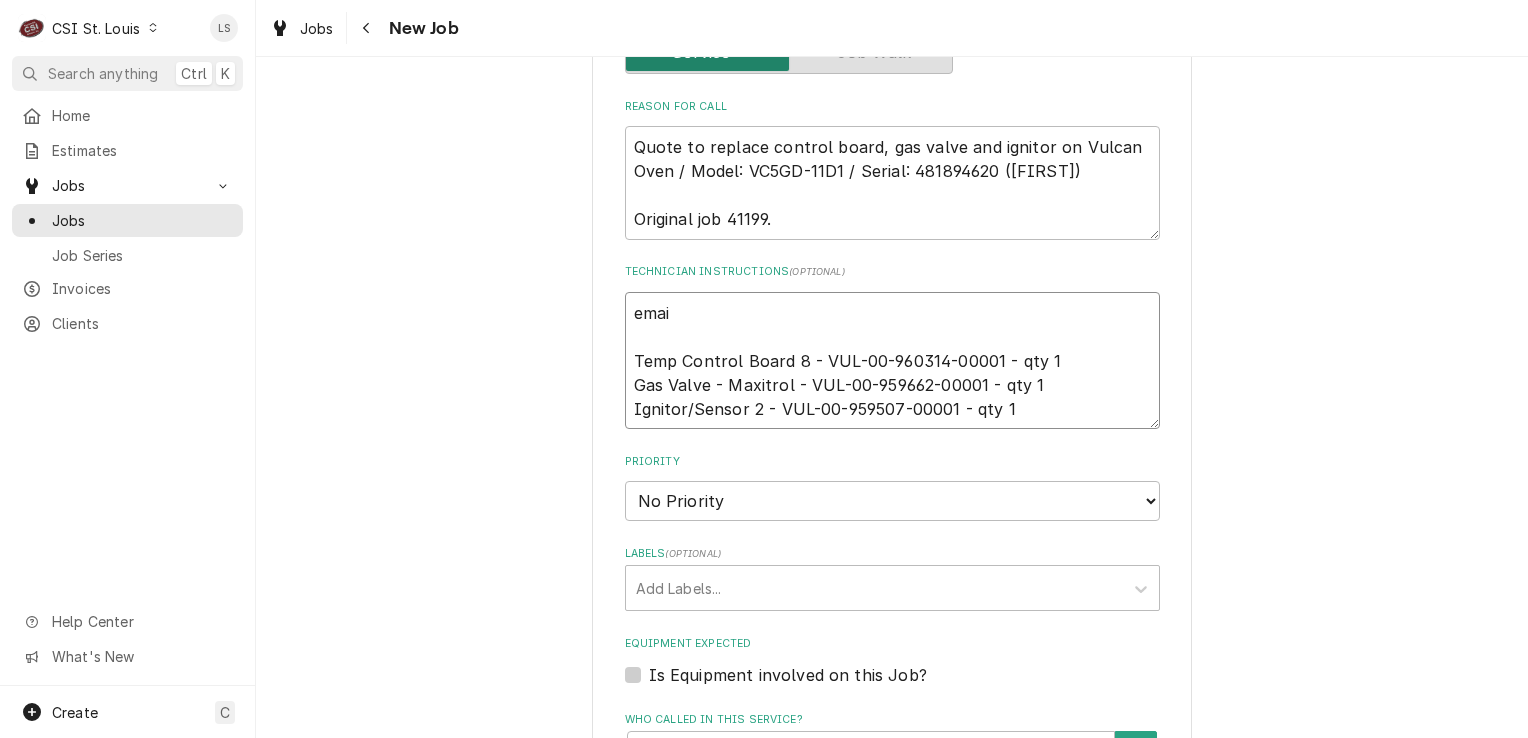 type on "x" 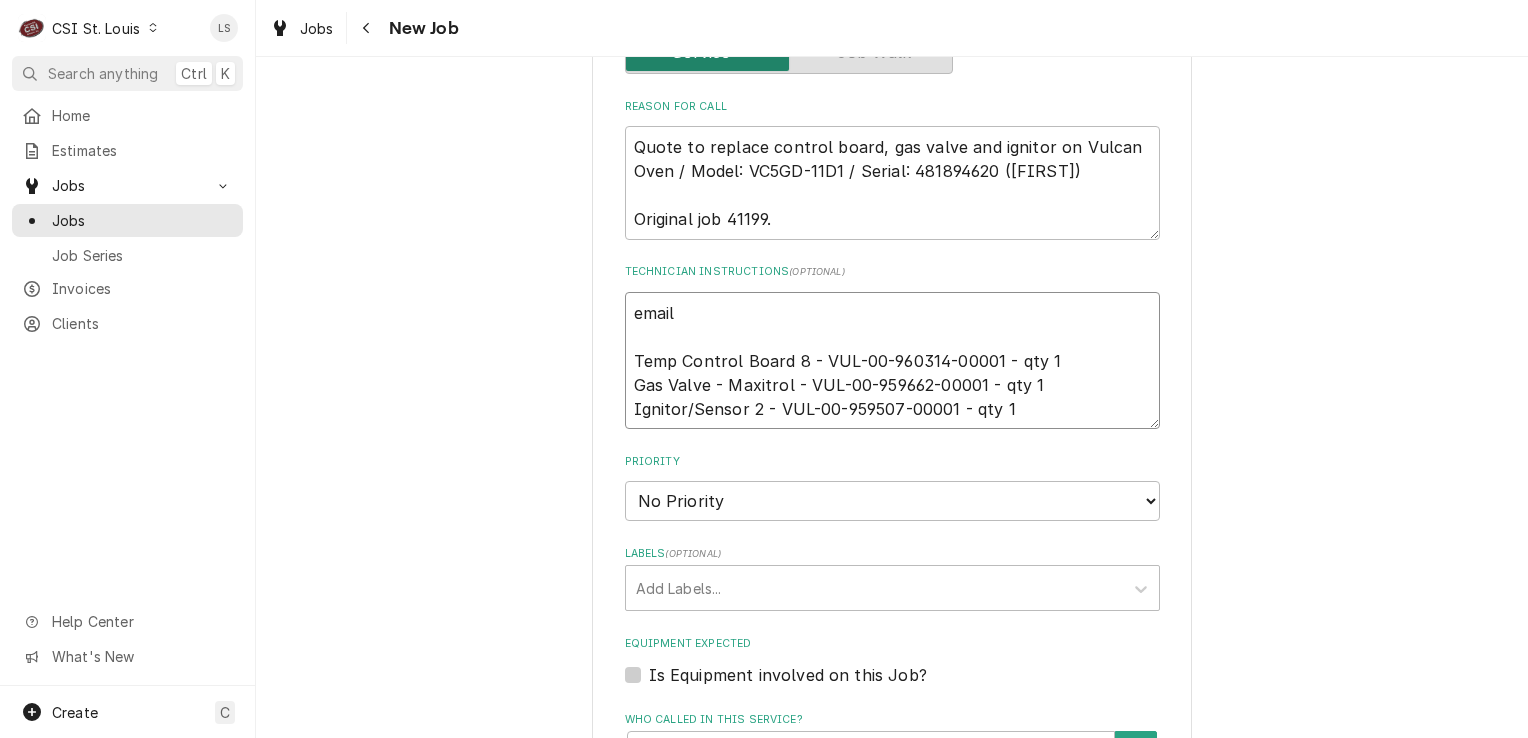type on "x" 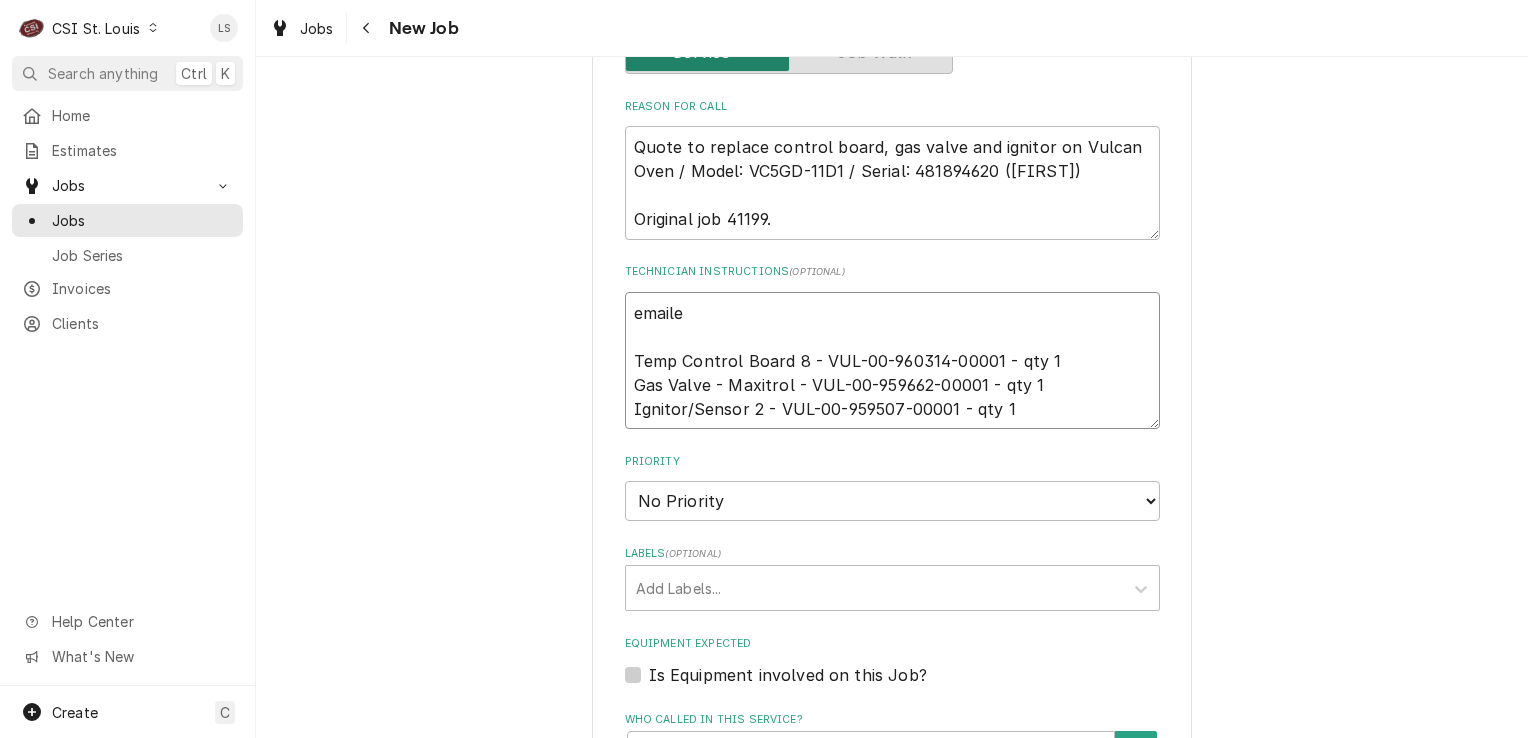 type on "x" 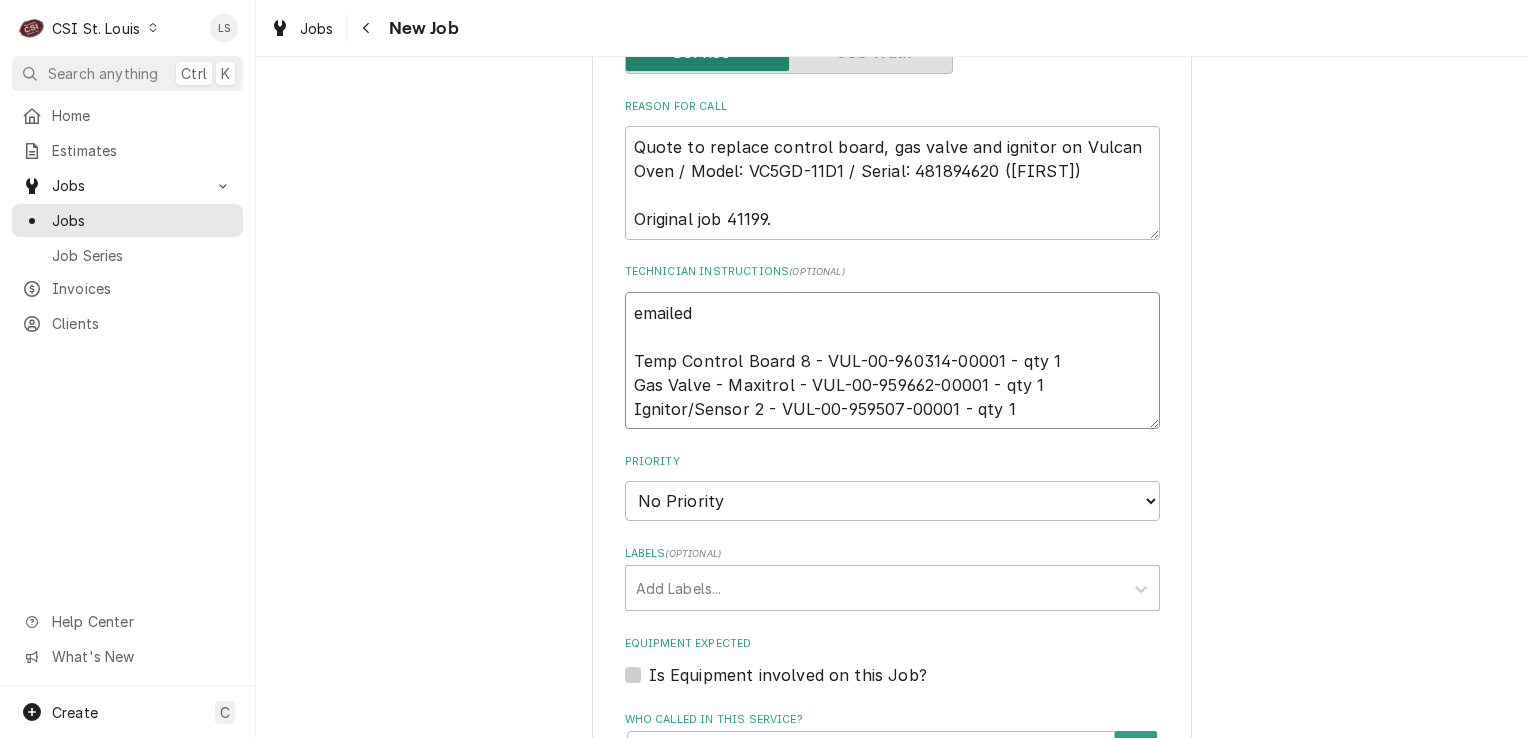 type on "x" 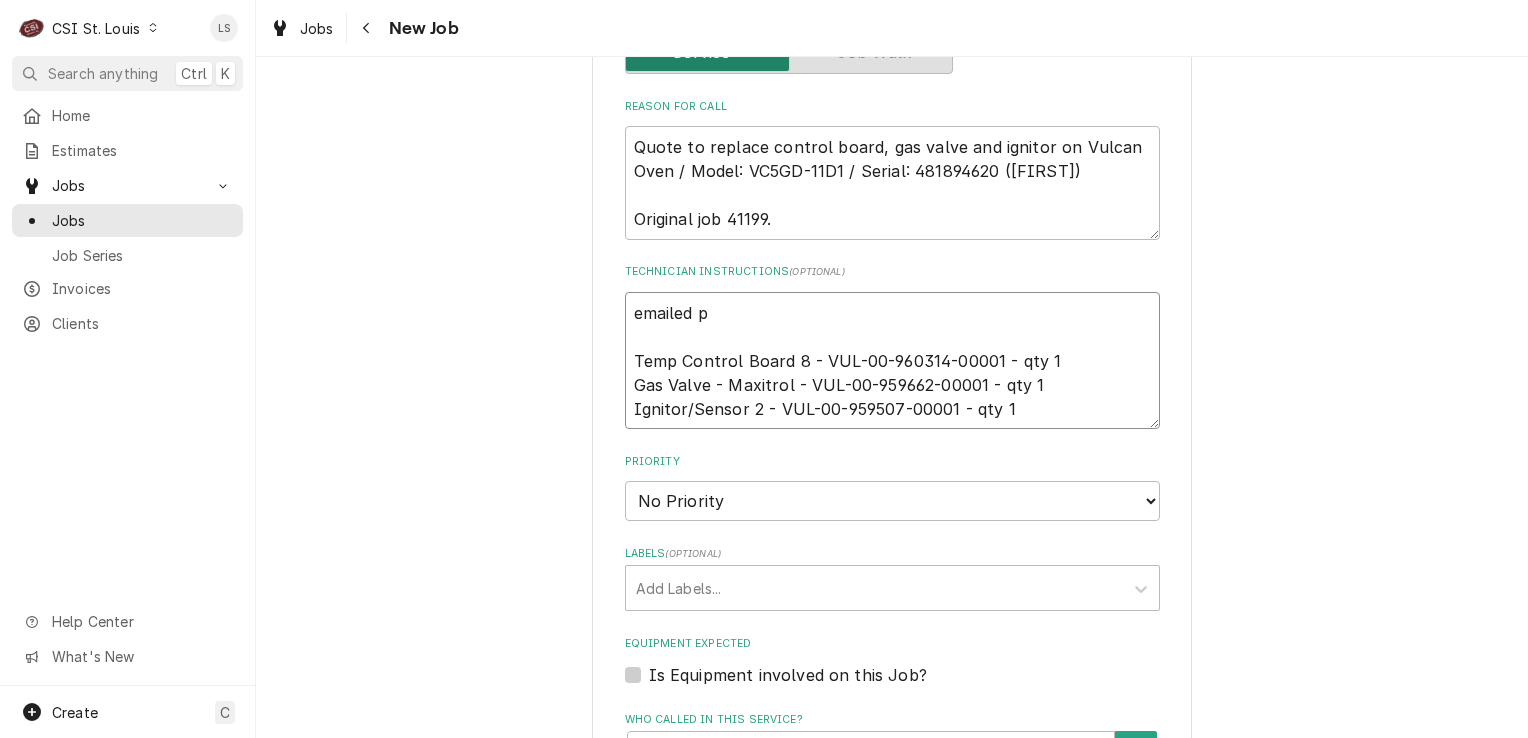 type on "emailed pa
Temp Control Board 8 - VUL-00-960314-00001 - qty 1
Gas Valve - Maxitrol - VUL-00-959662-00001 - qty 1
Ignitor/Sensor 2 - VUL-00-959507-00001 - qty 1" 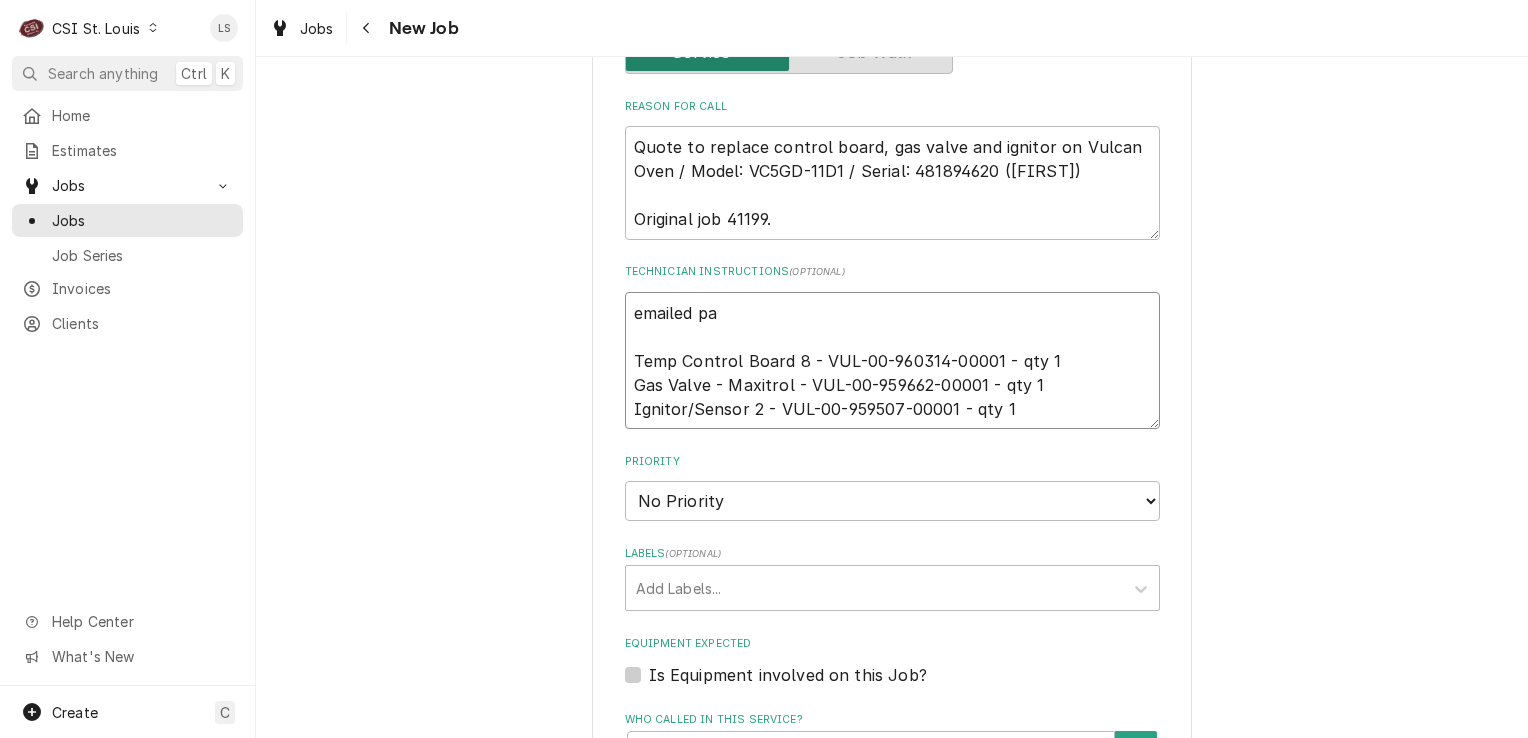 type on "x" 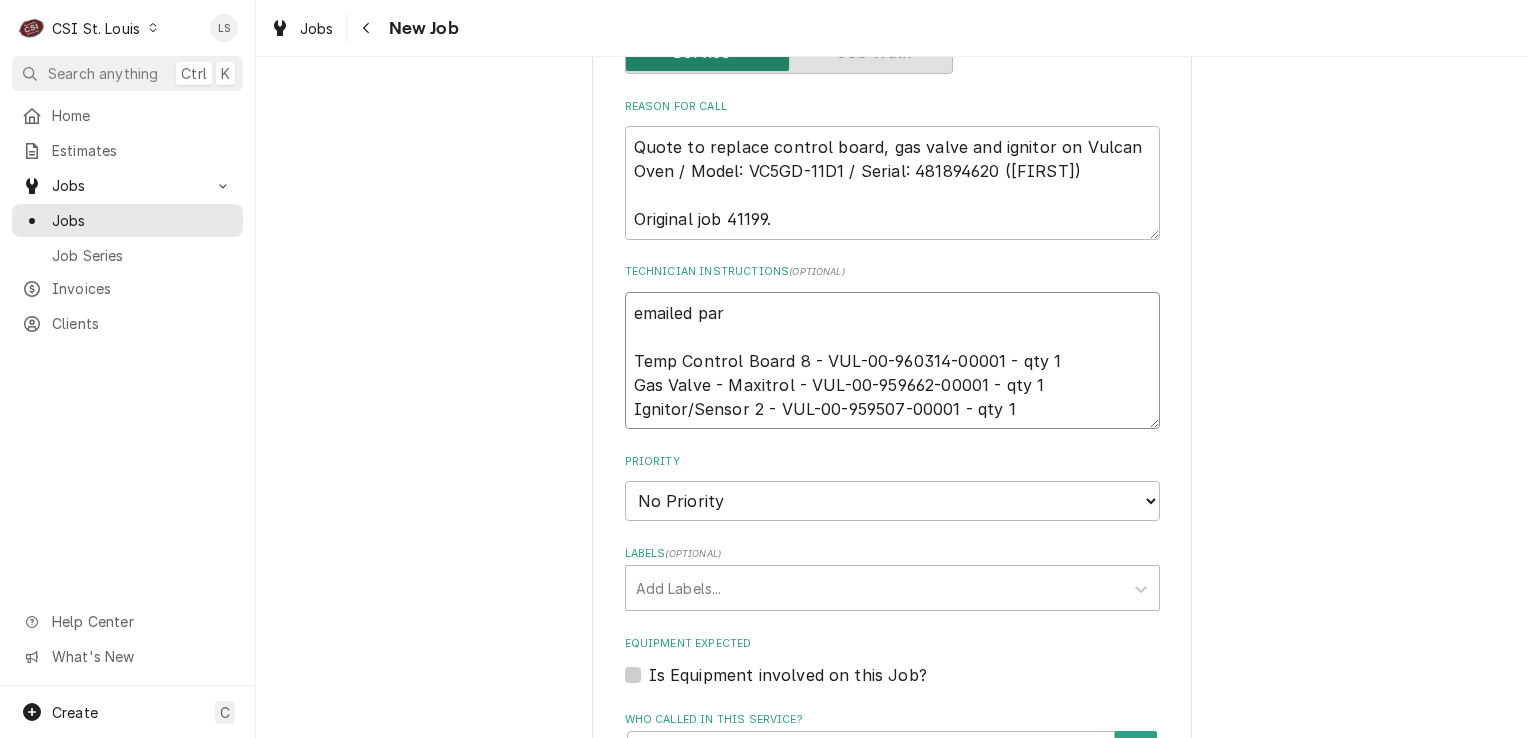 type on "x" 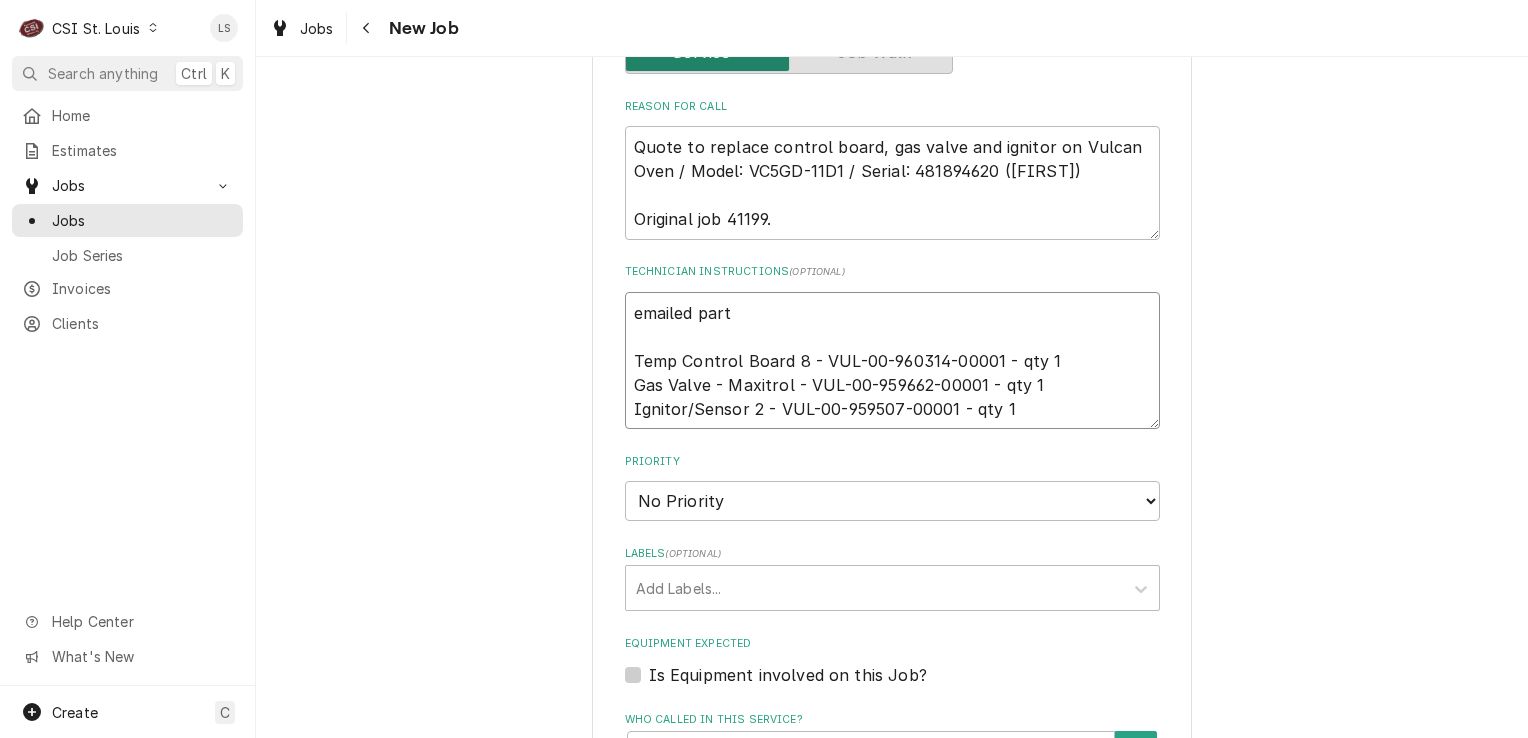 type on "x" 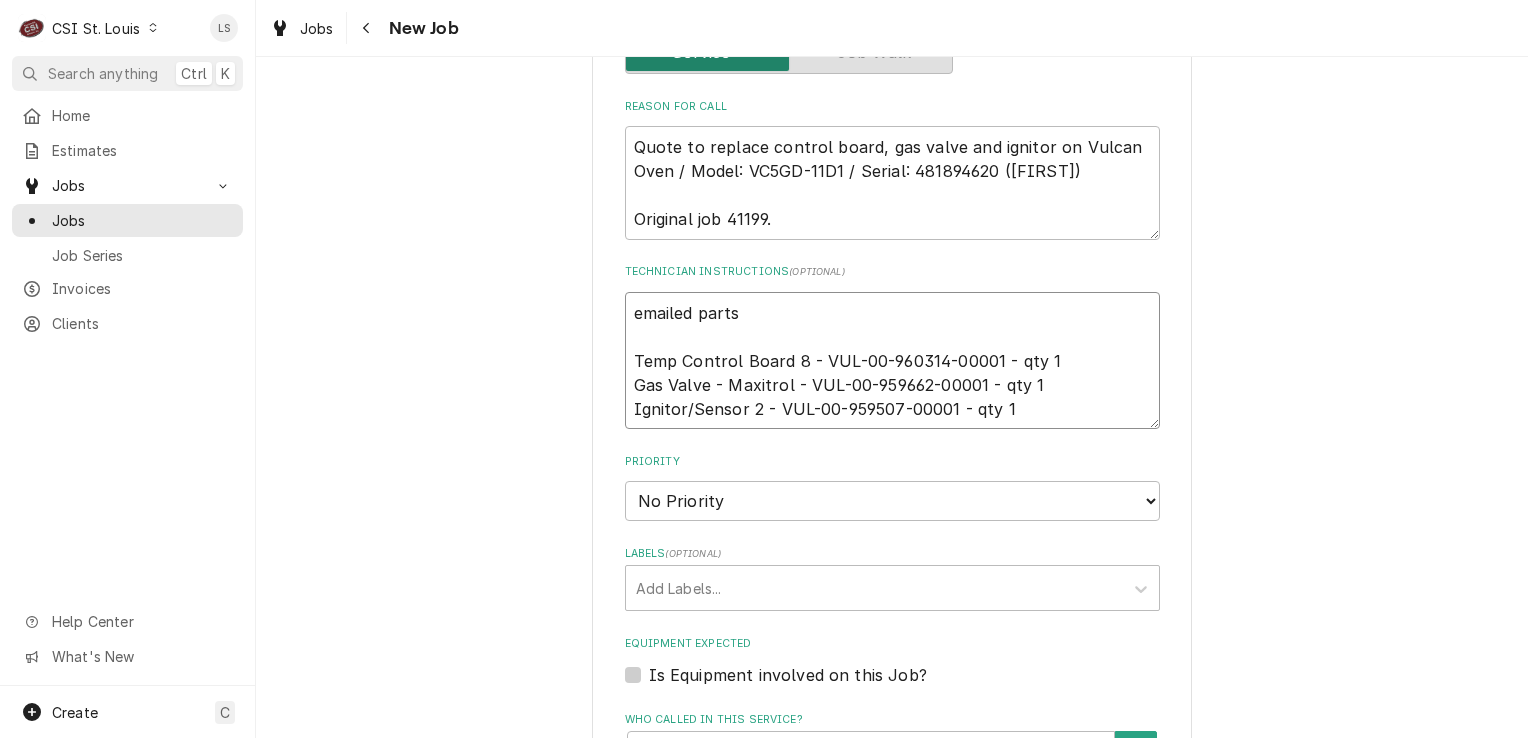 type on "x" 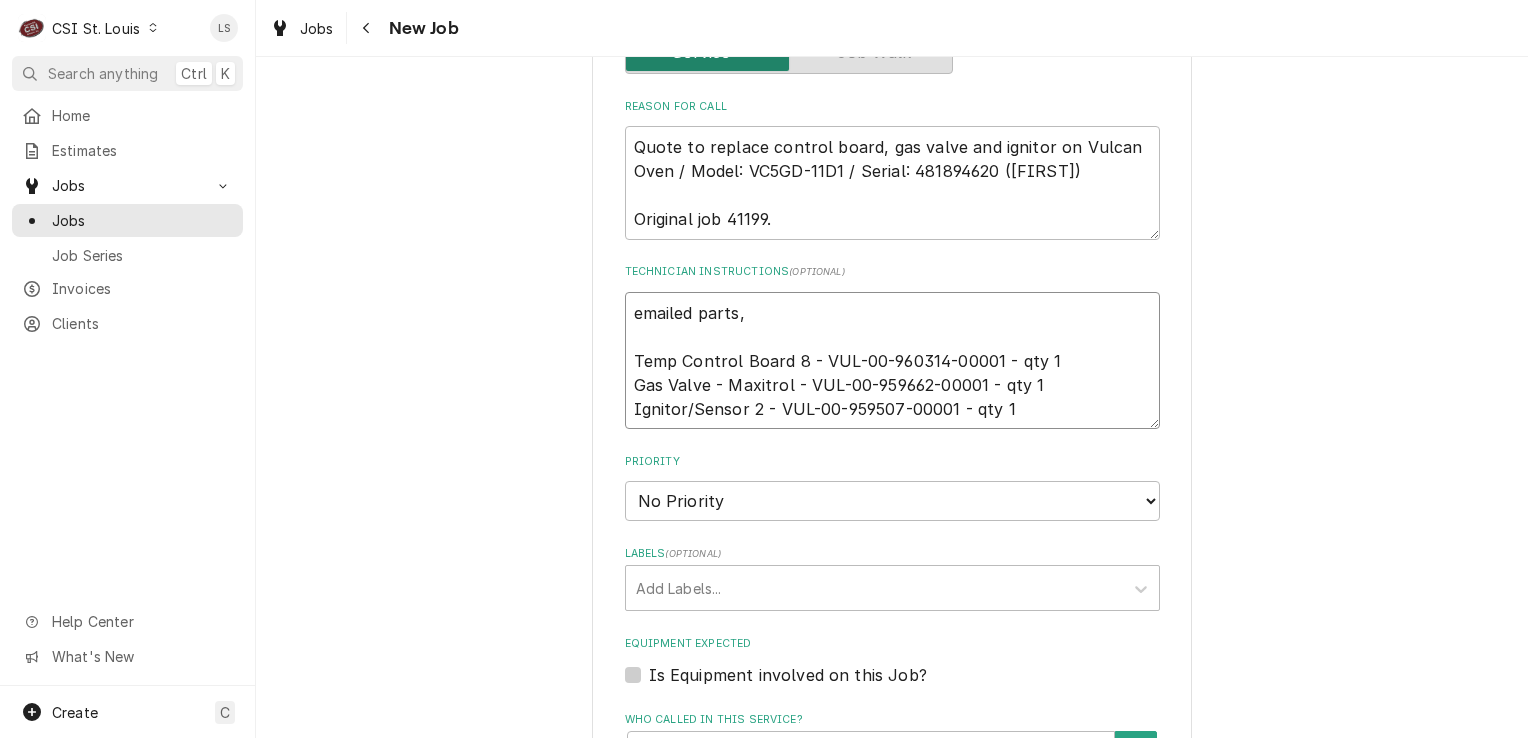 type on "x" 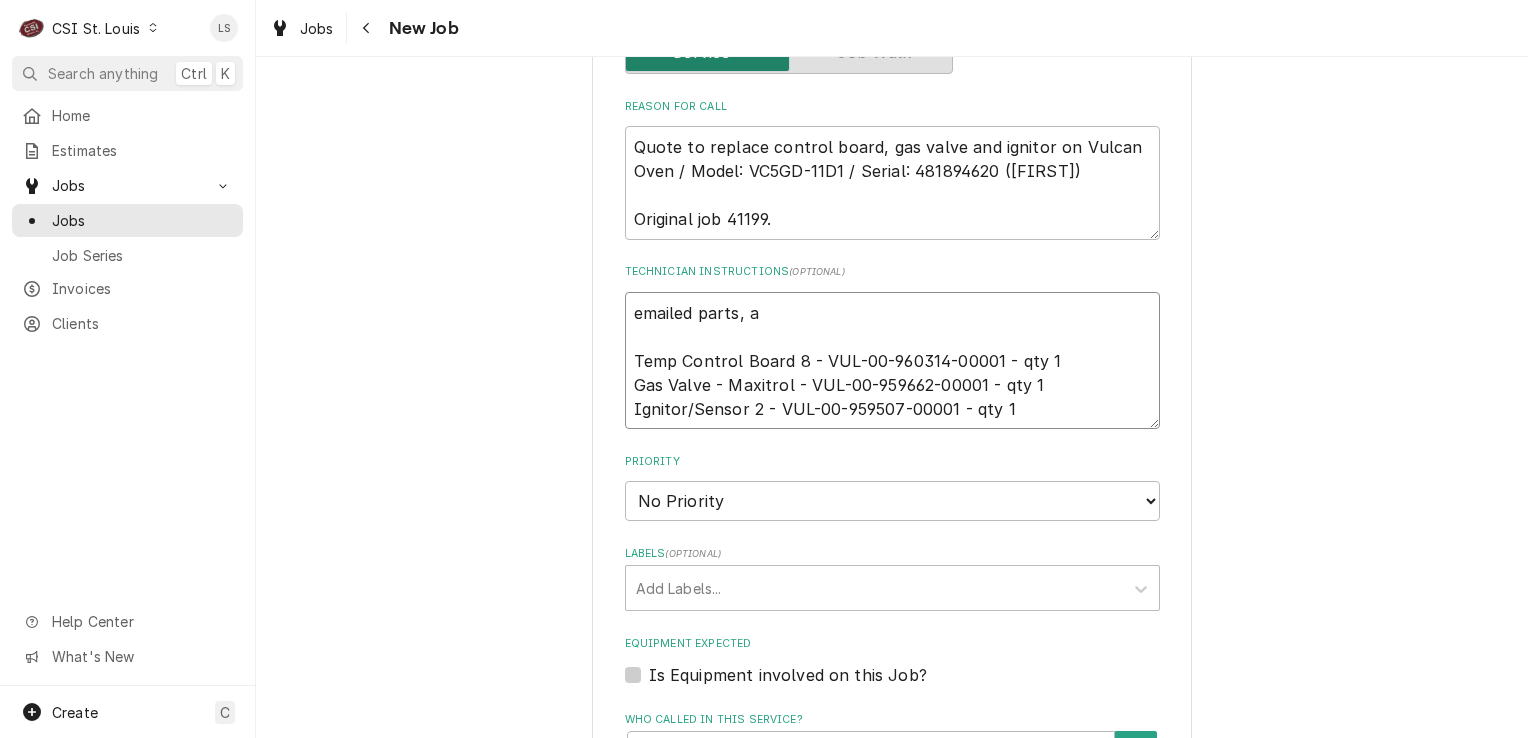 type on "x" 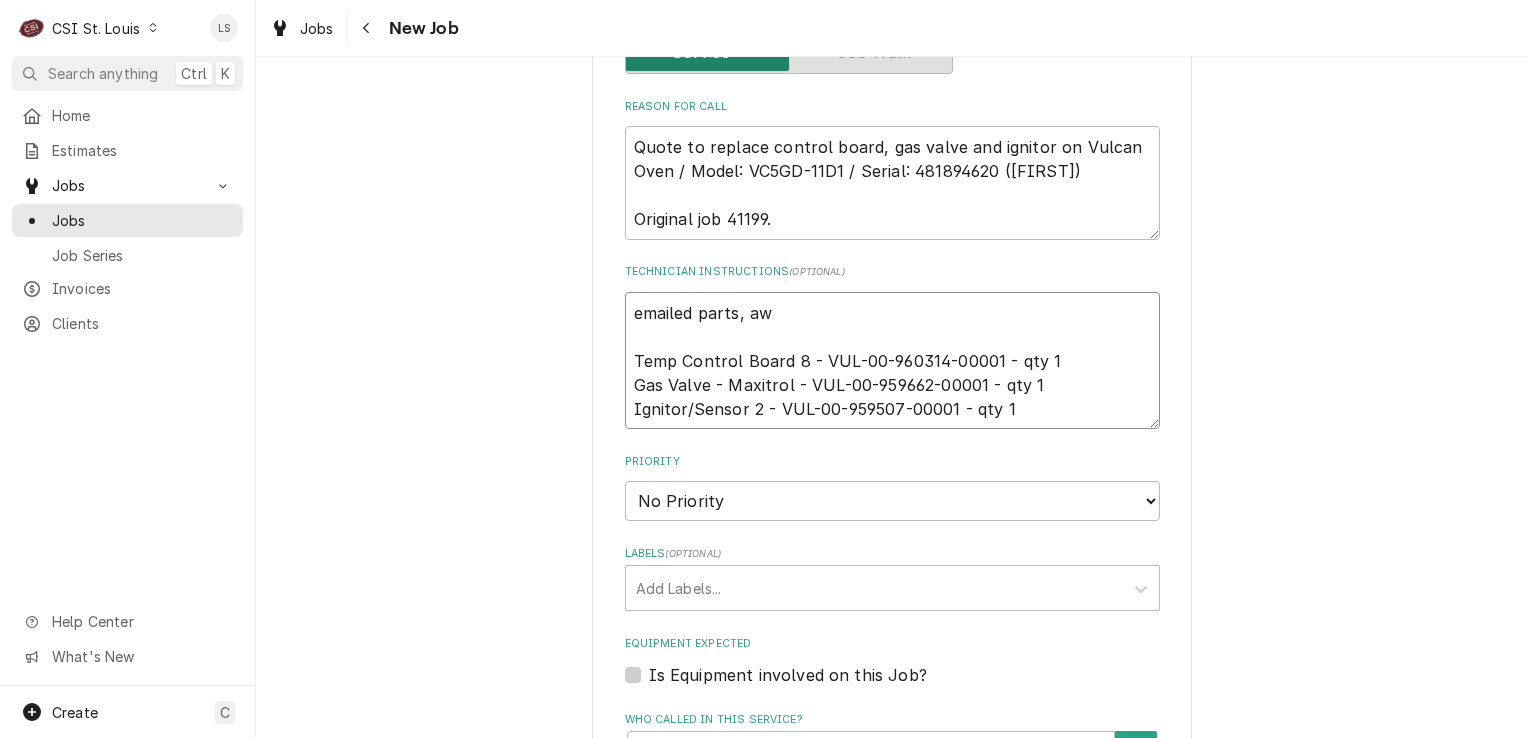 type on "x" 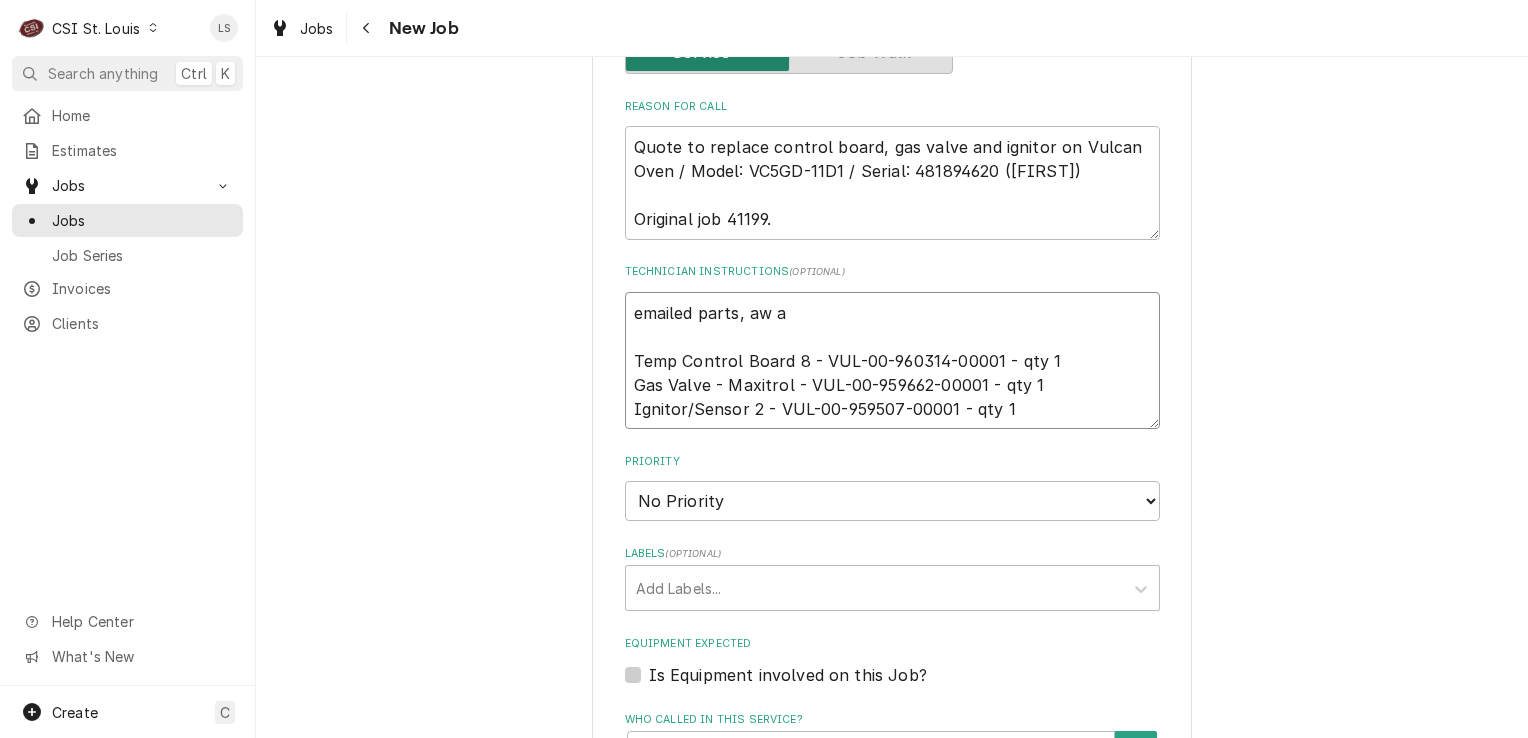 type on "x" 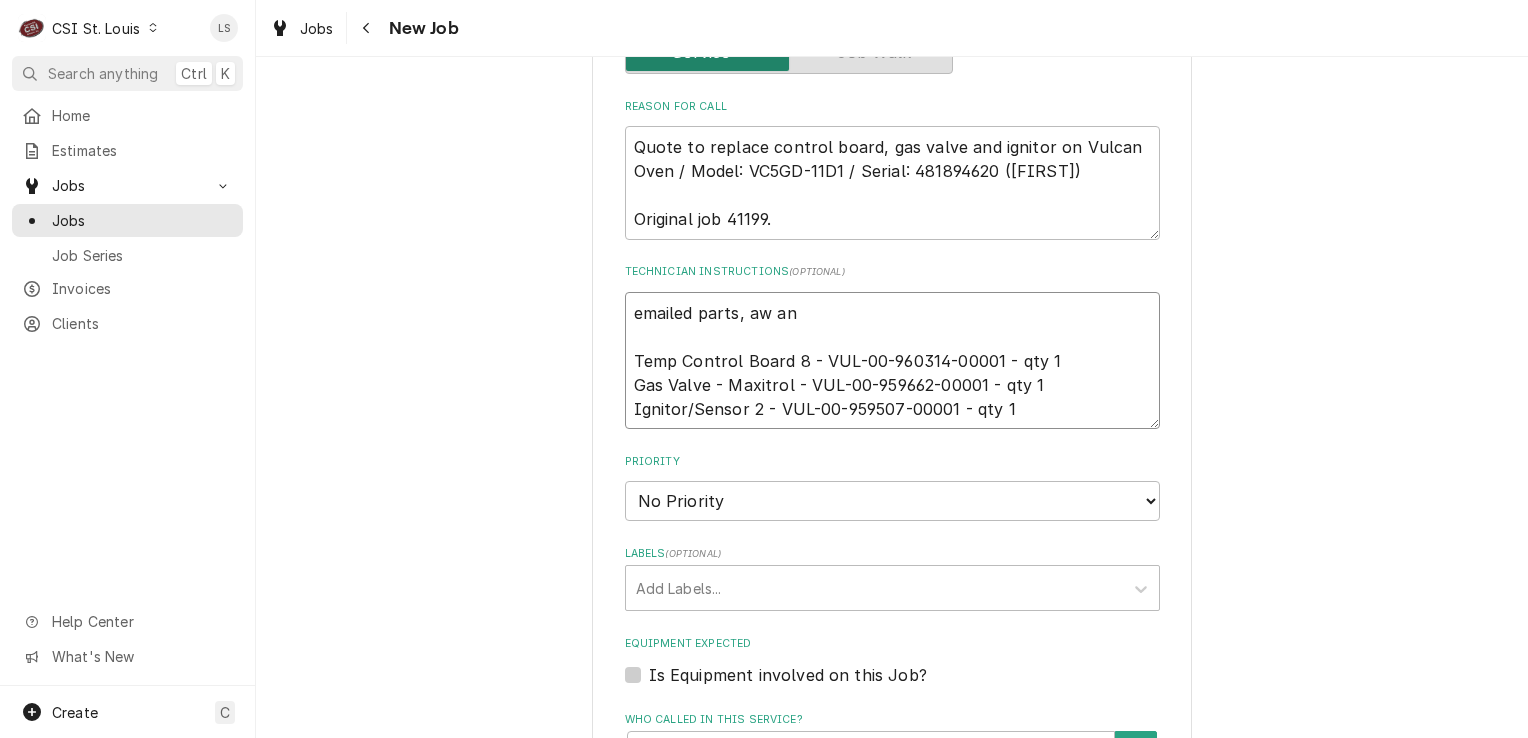 type on "x" 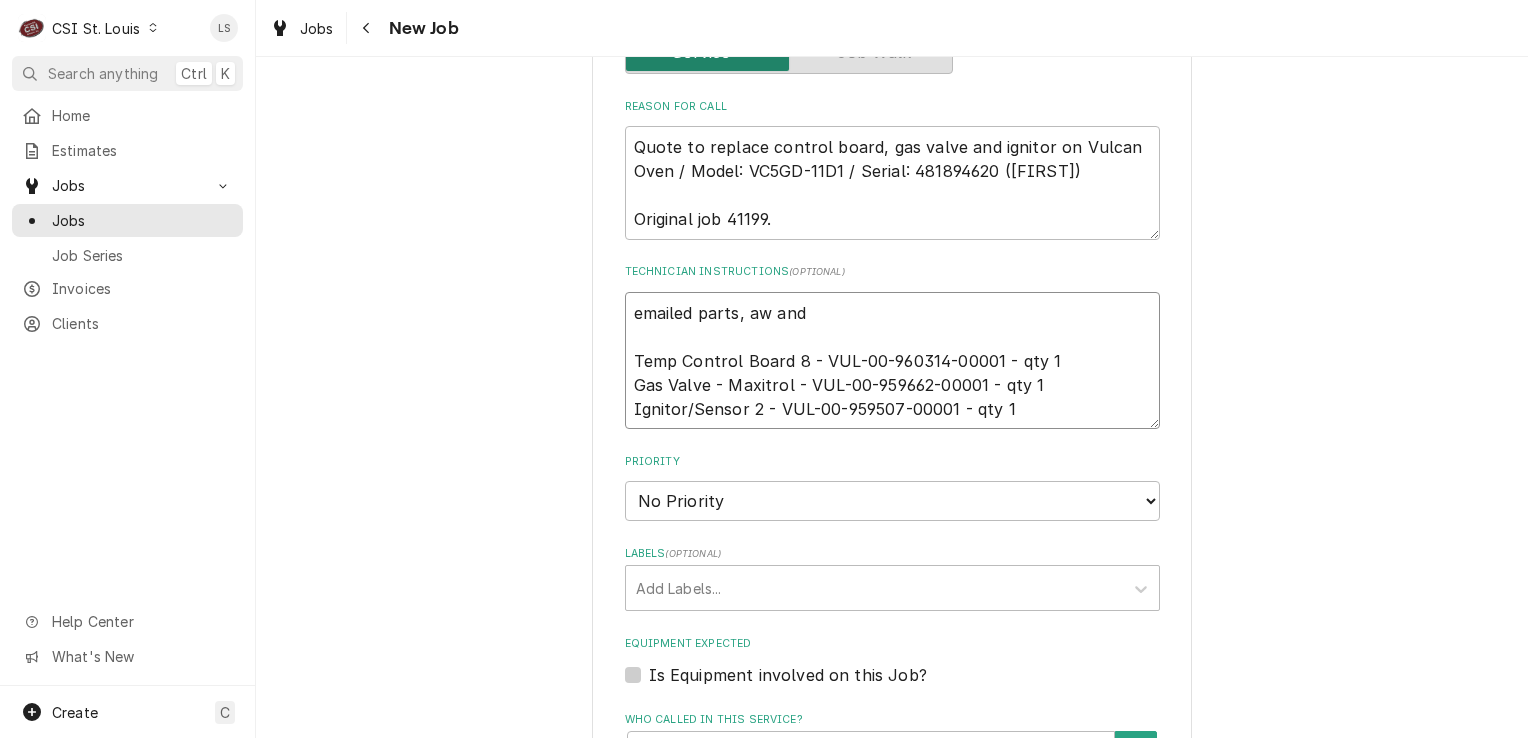 type on "emailed parts, aw and
Temp Control Board 8 - VUL-00-960314-00001 - qty 1
Gas Valve - Maxitrol - VUL-00-959662-00001 - qty 1
Ignitor/Sensor 2 - VUL-00-959507-00001 - qty 1" 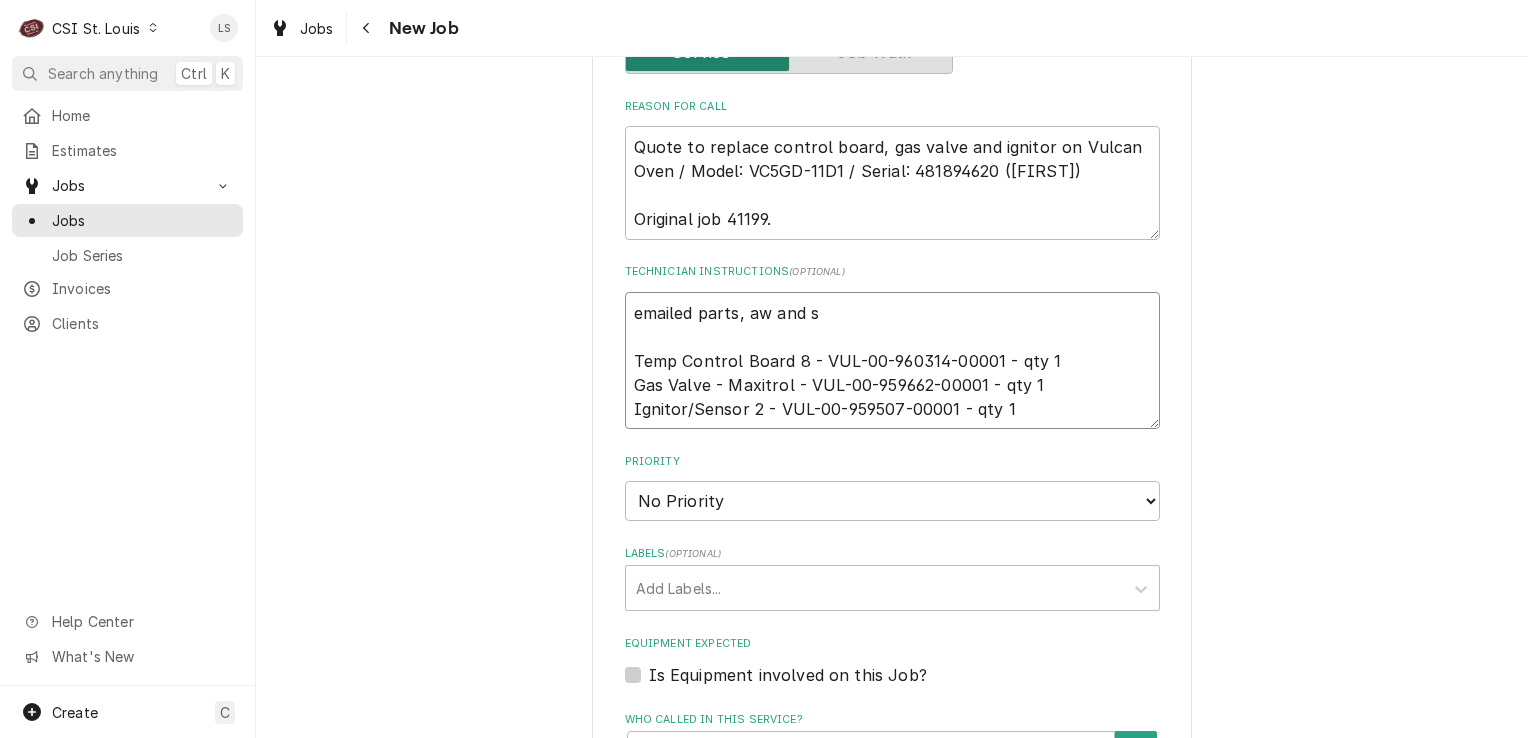 type on "x" 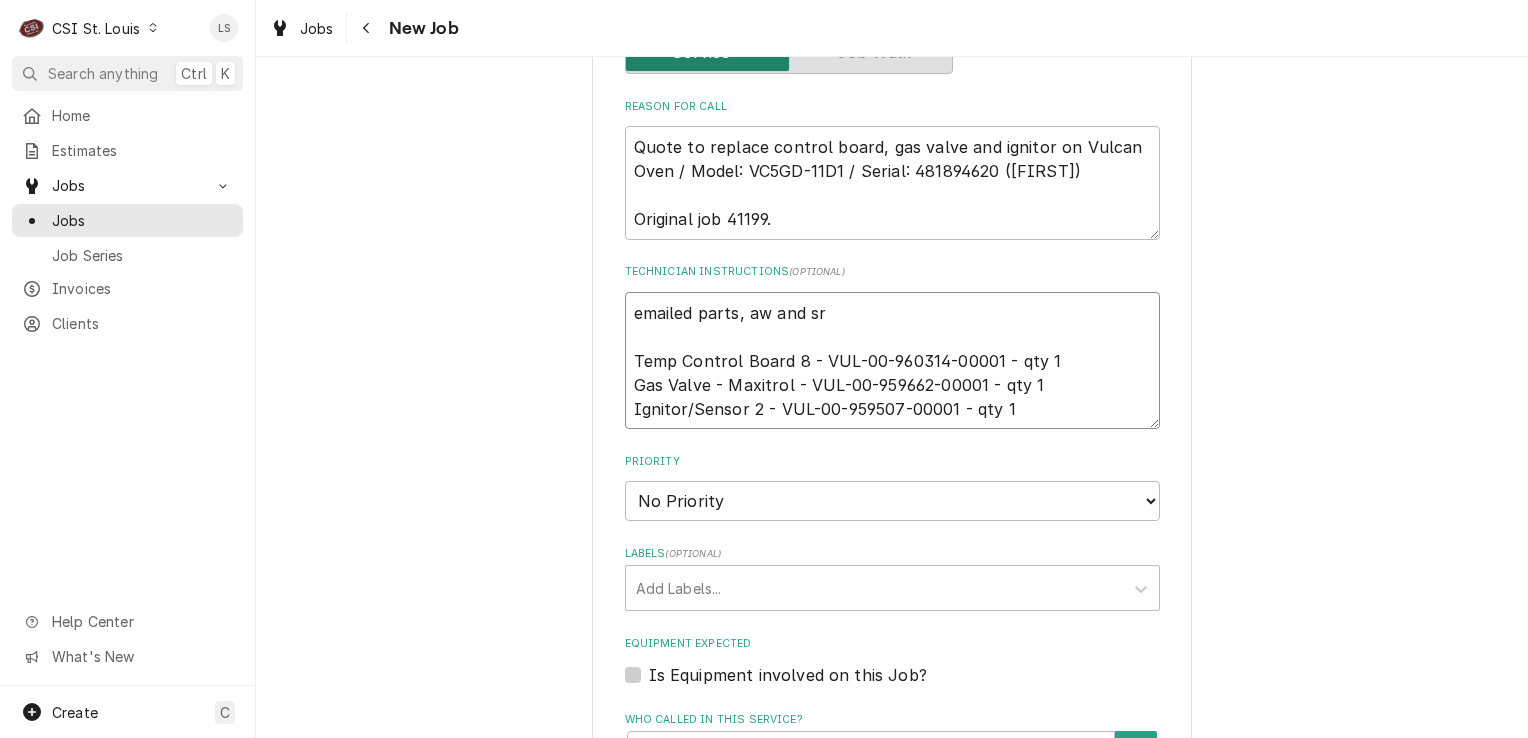 type on "x" 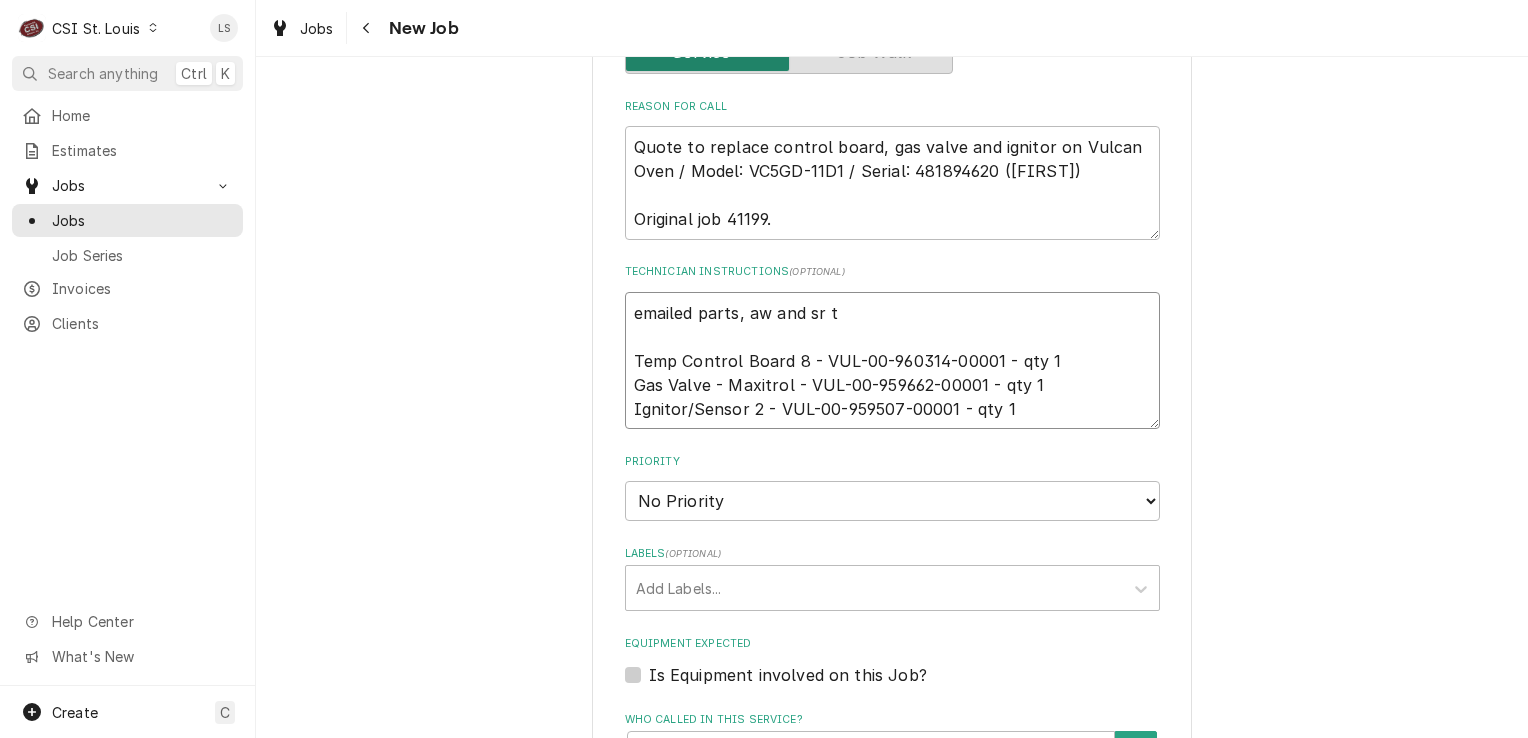 type on "emailed parts, aw and sr to
Temp Control Board 8 - VUL-00-960314-00001 - qty 1
Gas Valve - Maxitrol - VUL-00-959662-00001 - qty 1
Ignitor/Sensor 2 - VUL-00-959507-00001 - qty 1" 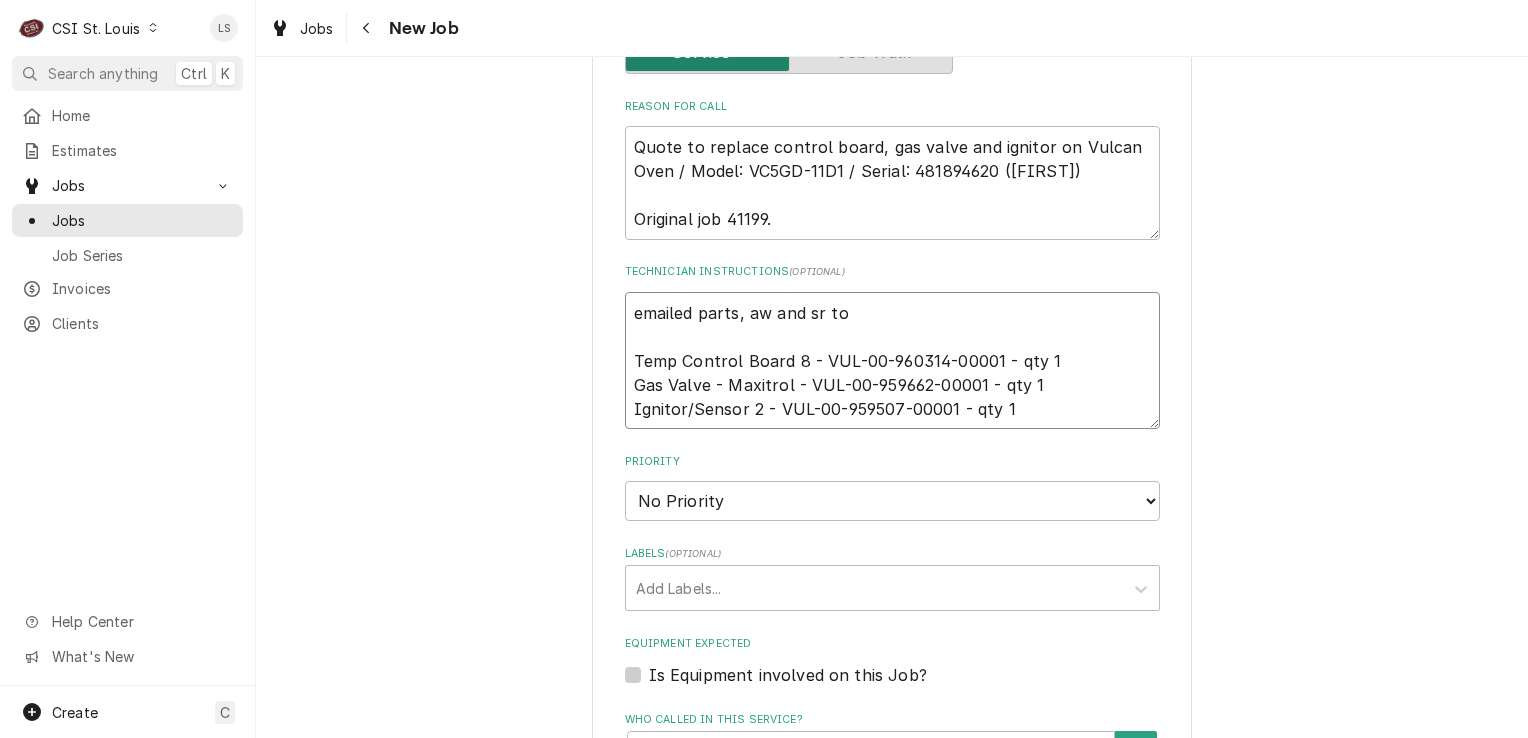 type on "x" 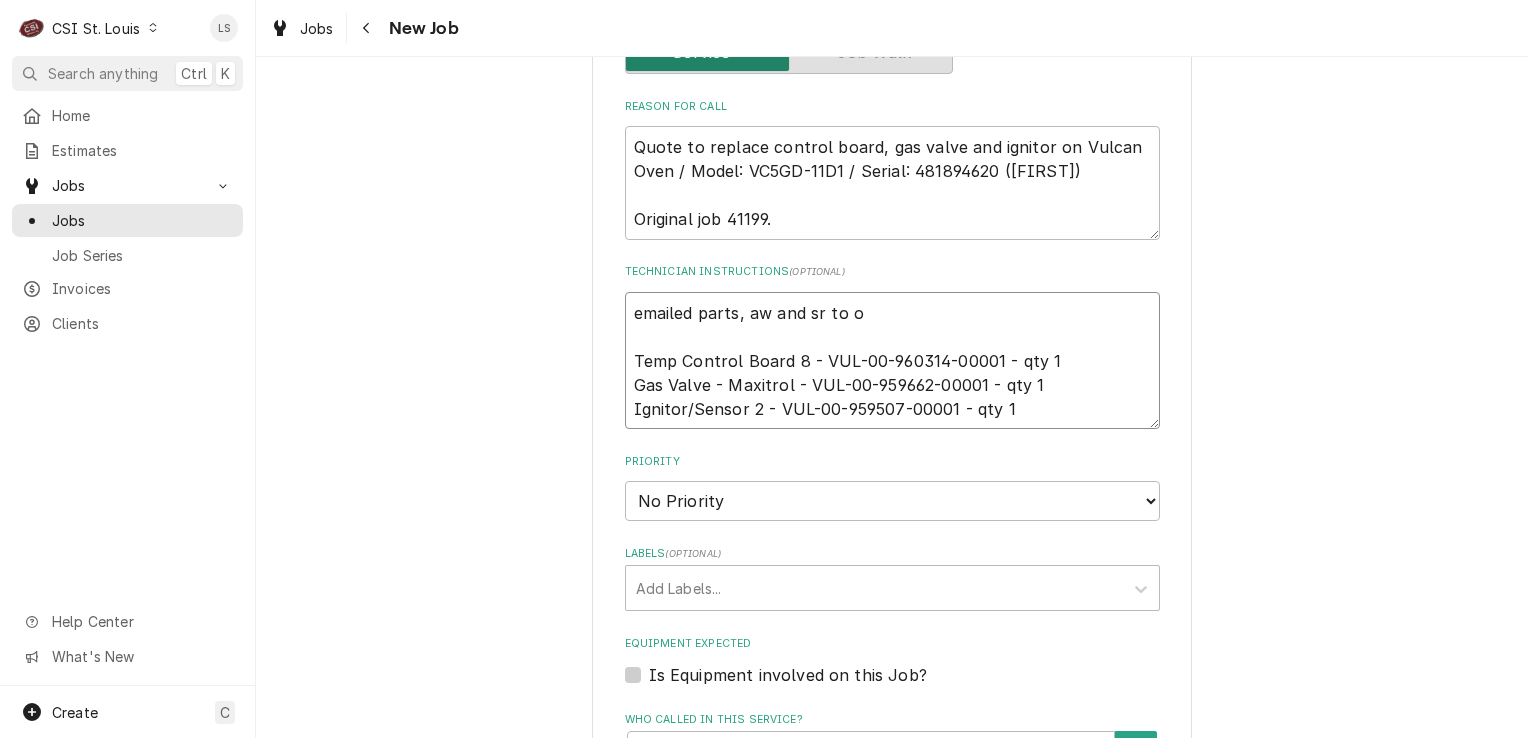 type on "emailed parts, aw and sr to or
Temp Control Board 8 - VUL-00-960314-00001 - qty 1
Gas Valve - Maxitrol - VUL-00-959662-00001 - qty 1
Ignitor/Sensor 2 - VUL-00-959507-00001 - qty 1" 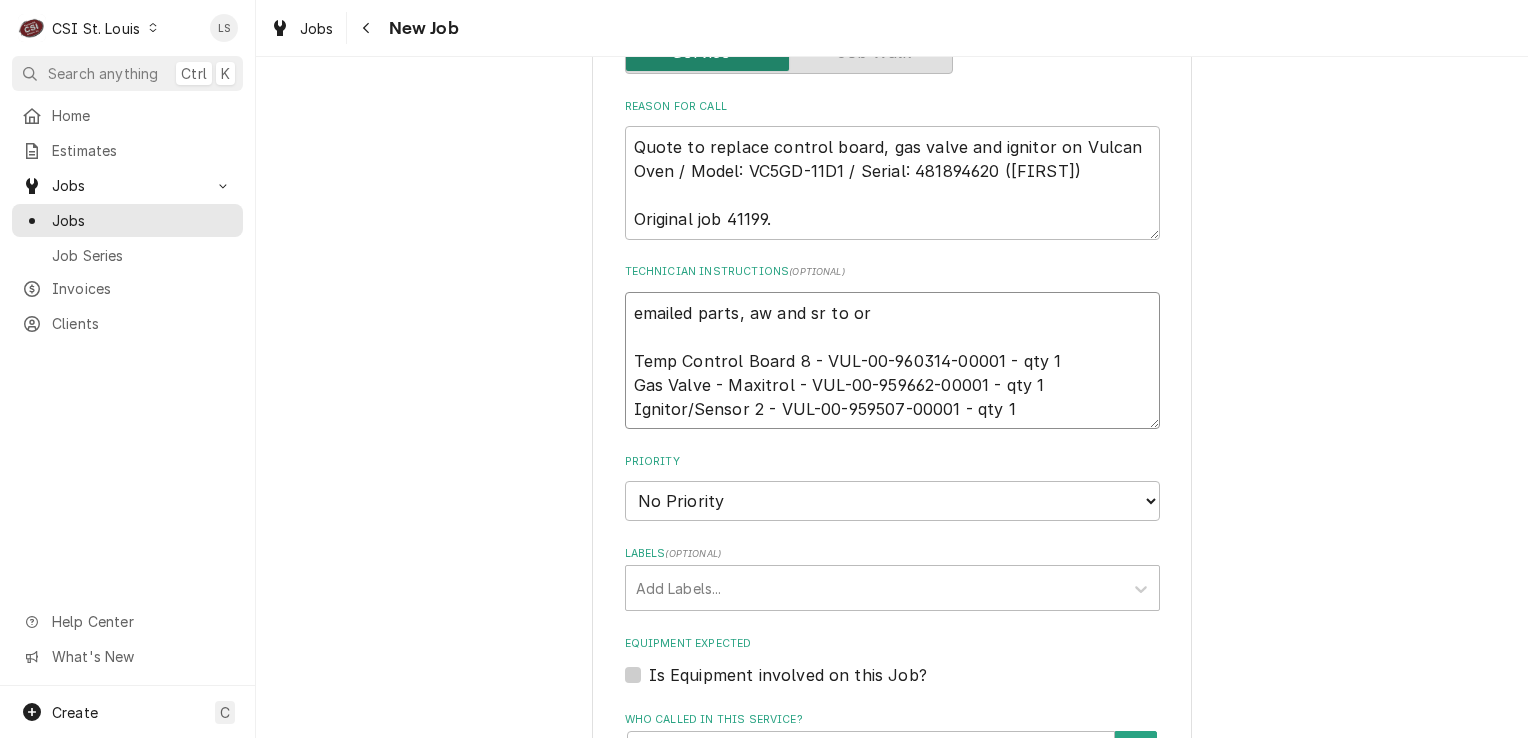 type on "x" 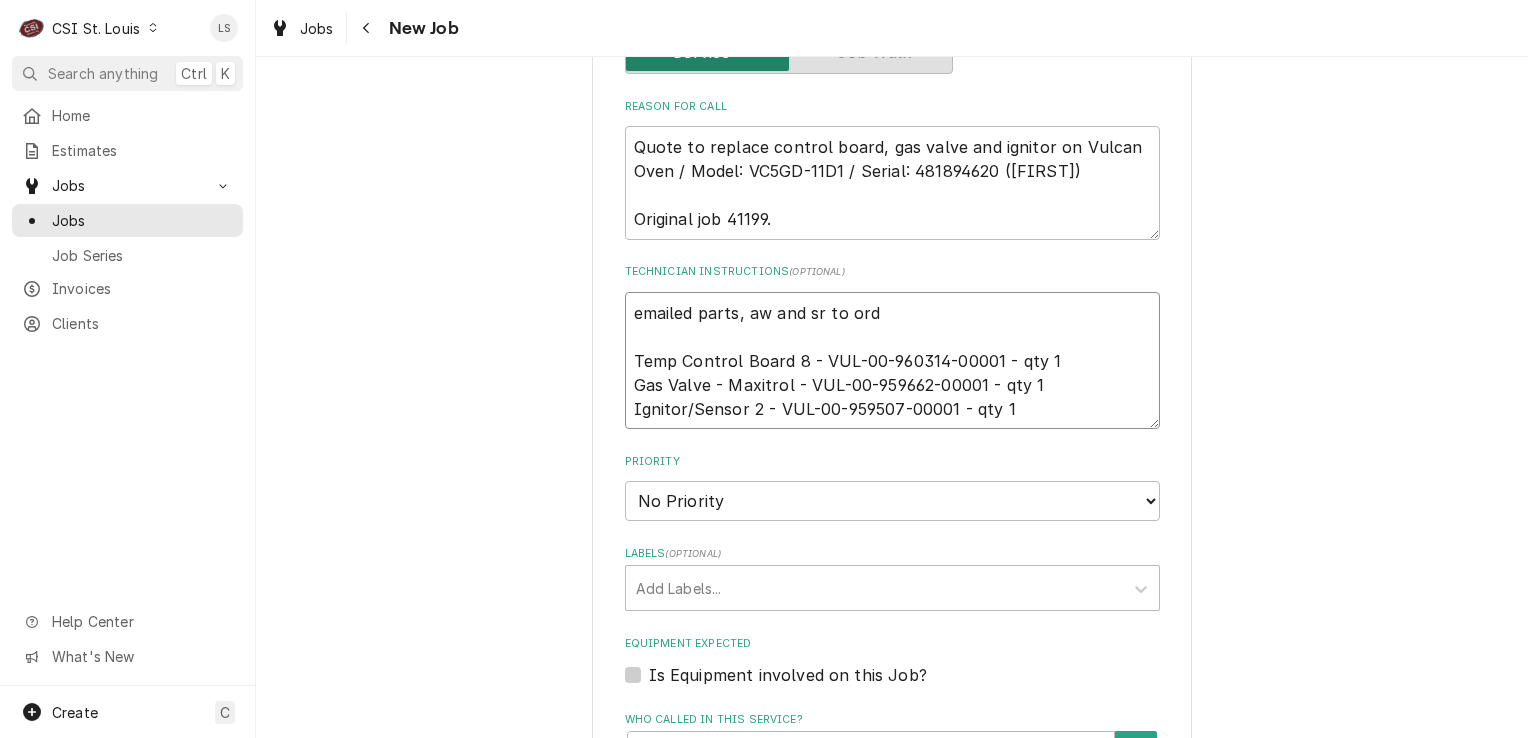type on "x" 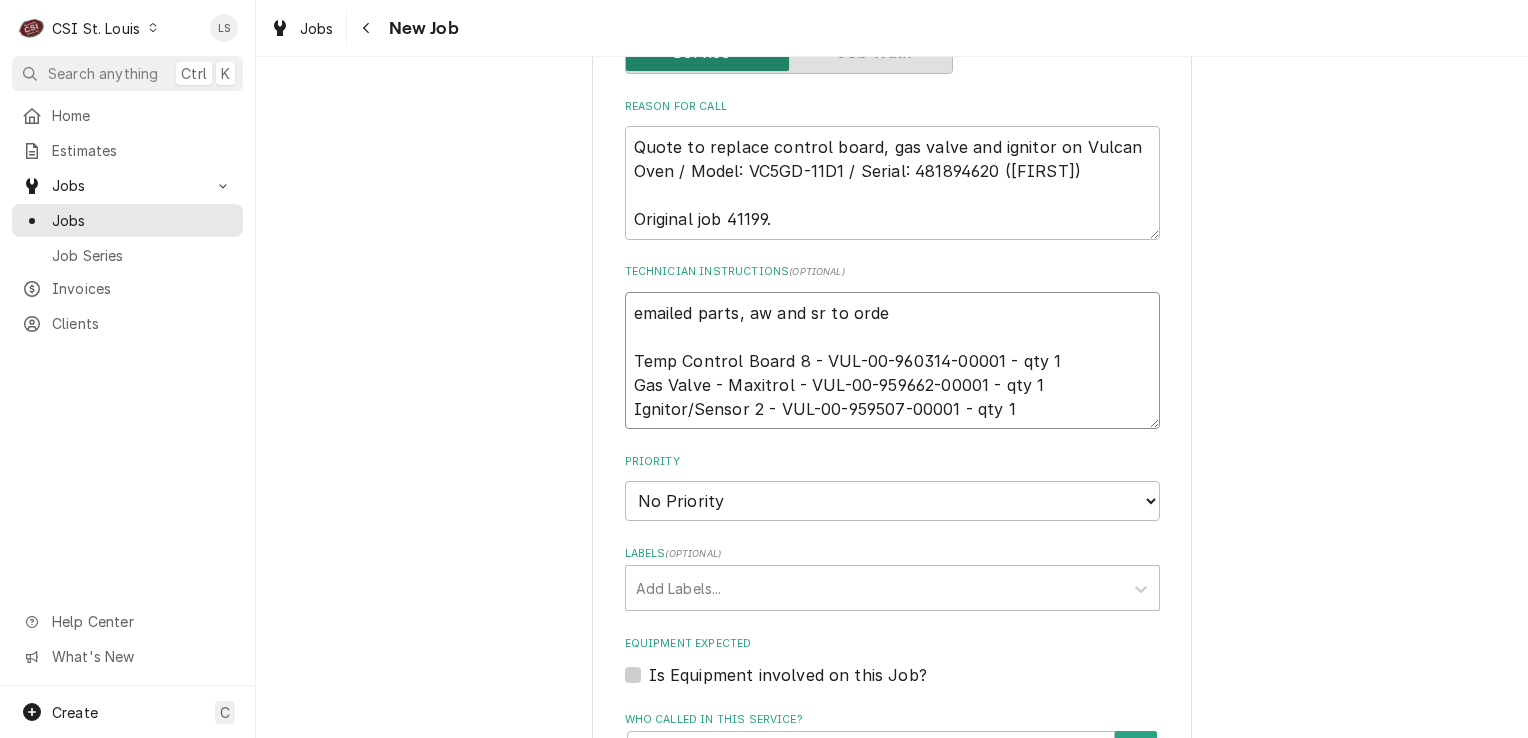 type on "emailed parts, aw and sr to order
Temp Control Board 8 - VUL-00-960314-00001 - qty 1
Gas Valve - Maxitrol - VUL-00-959662-00001 - qty 1
Ignitor/Sensor 2 - VUL-00-959507-00001 - qty 1" 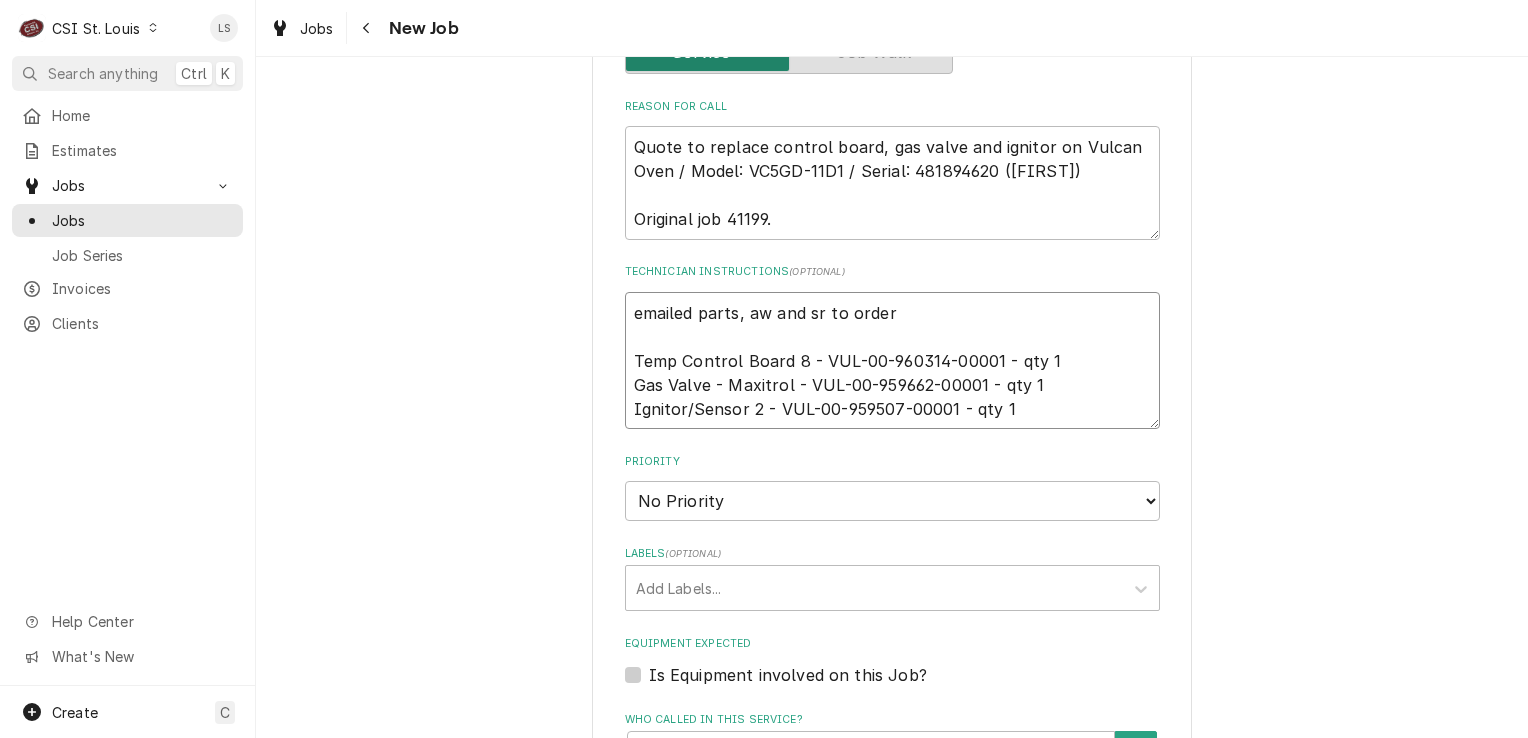 type on "x" 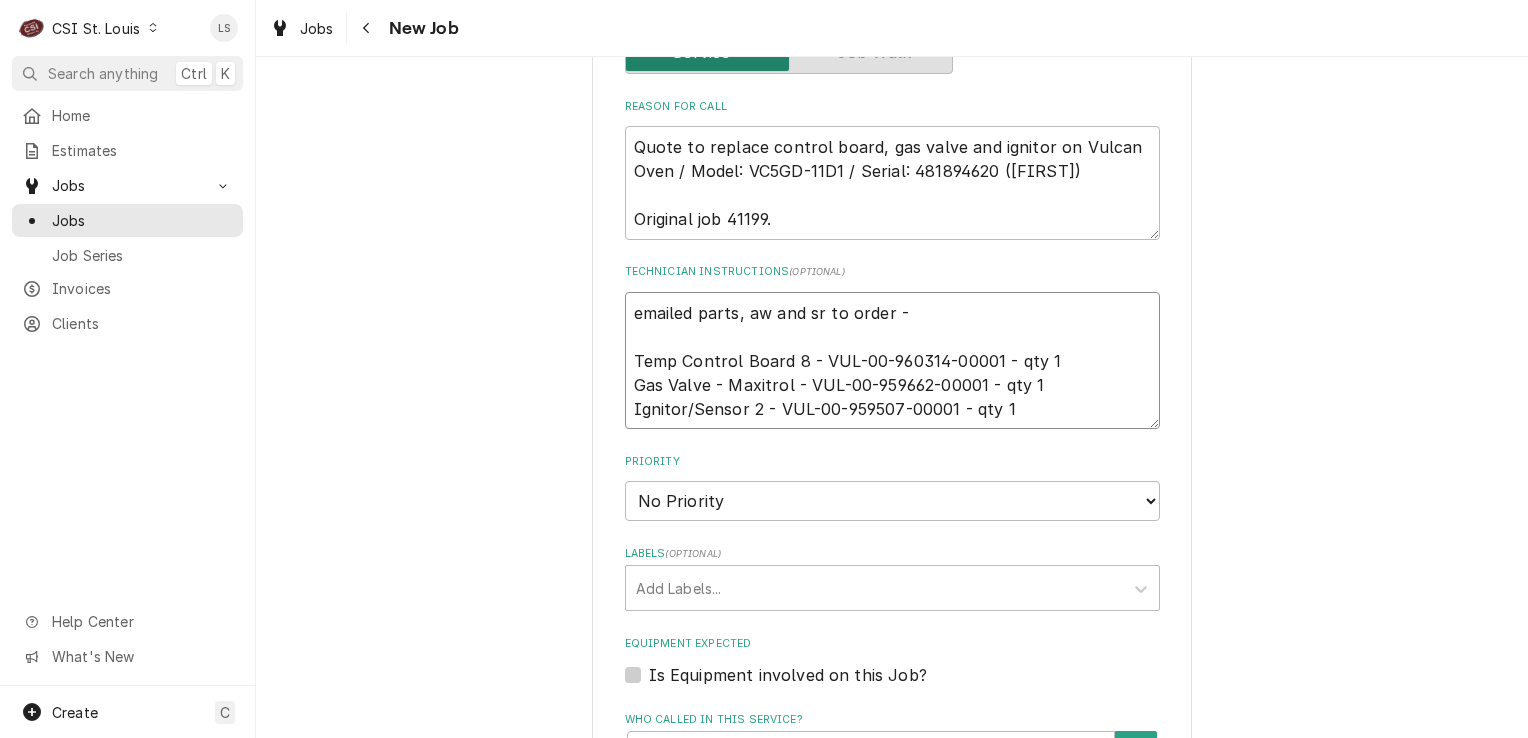 type on "x" 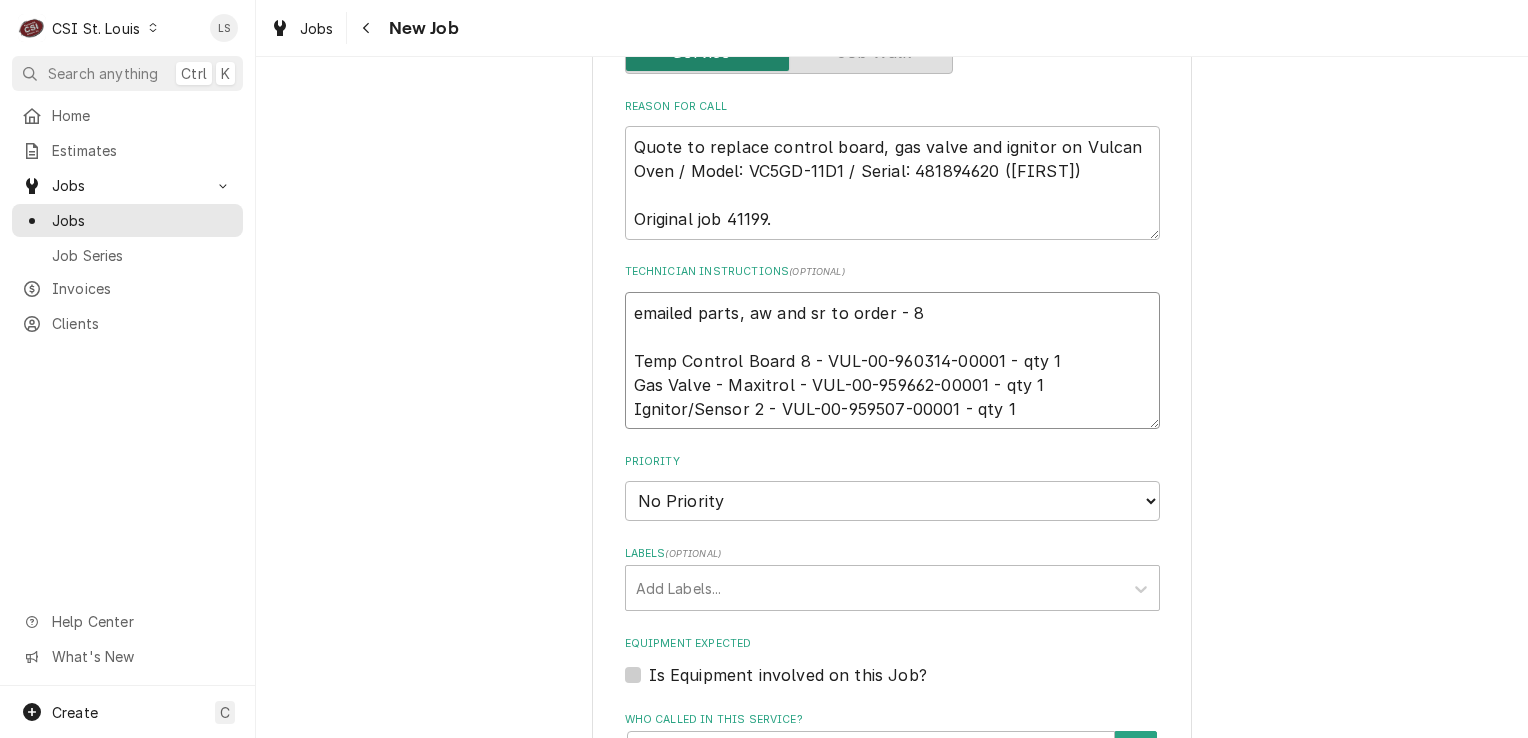 type on "x" 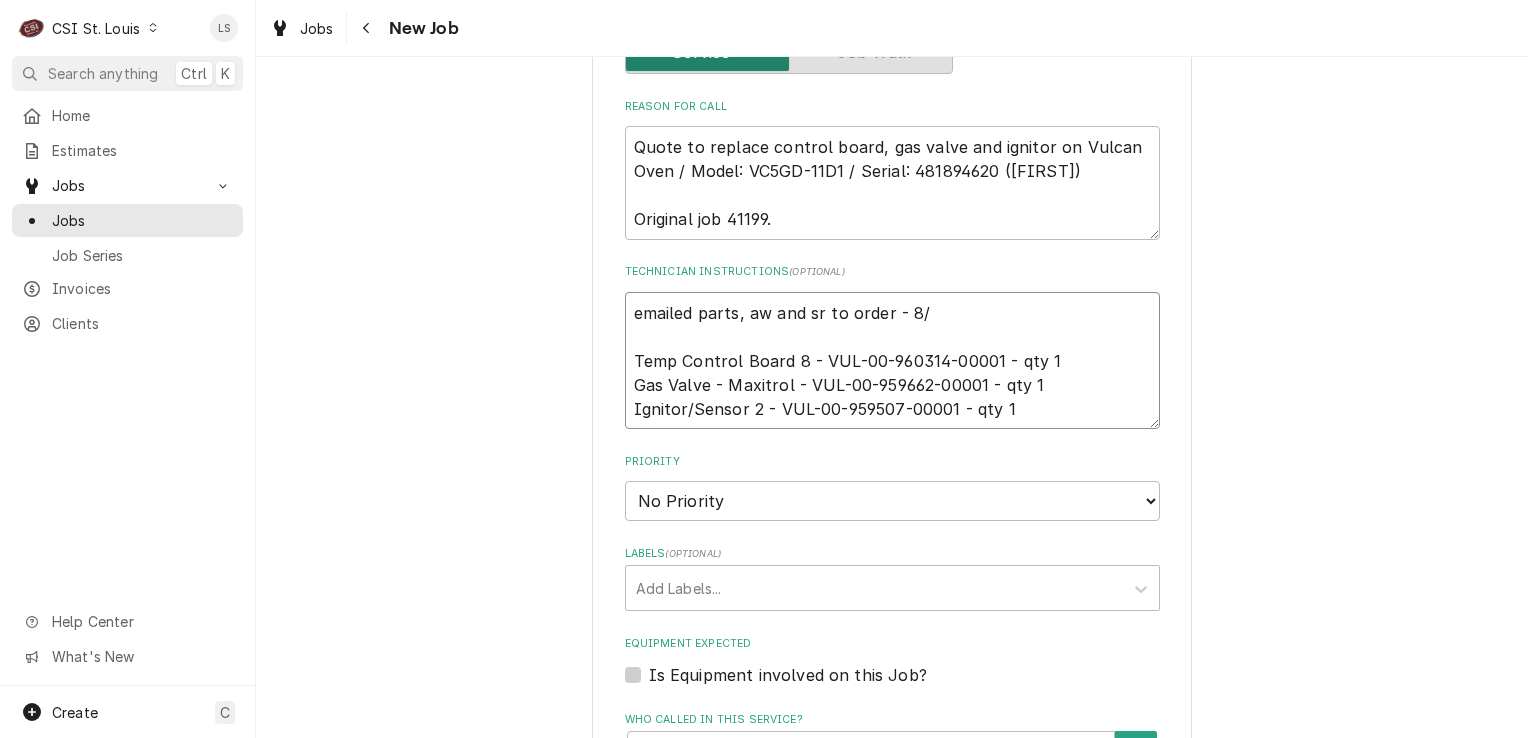type on "x" 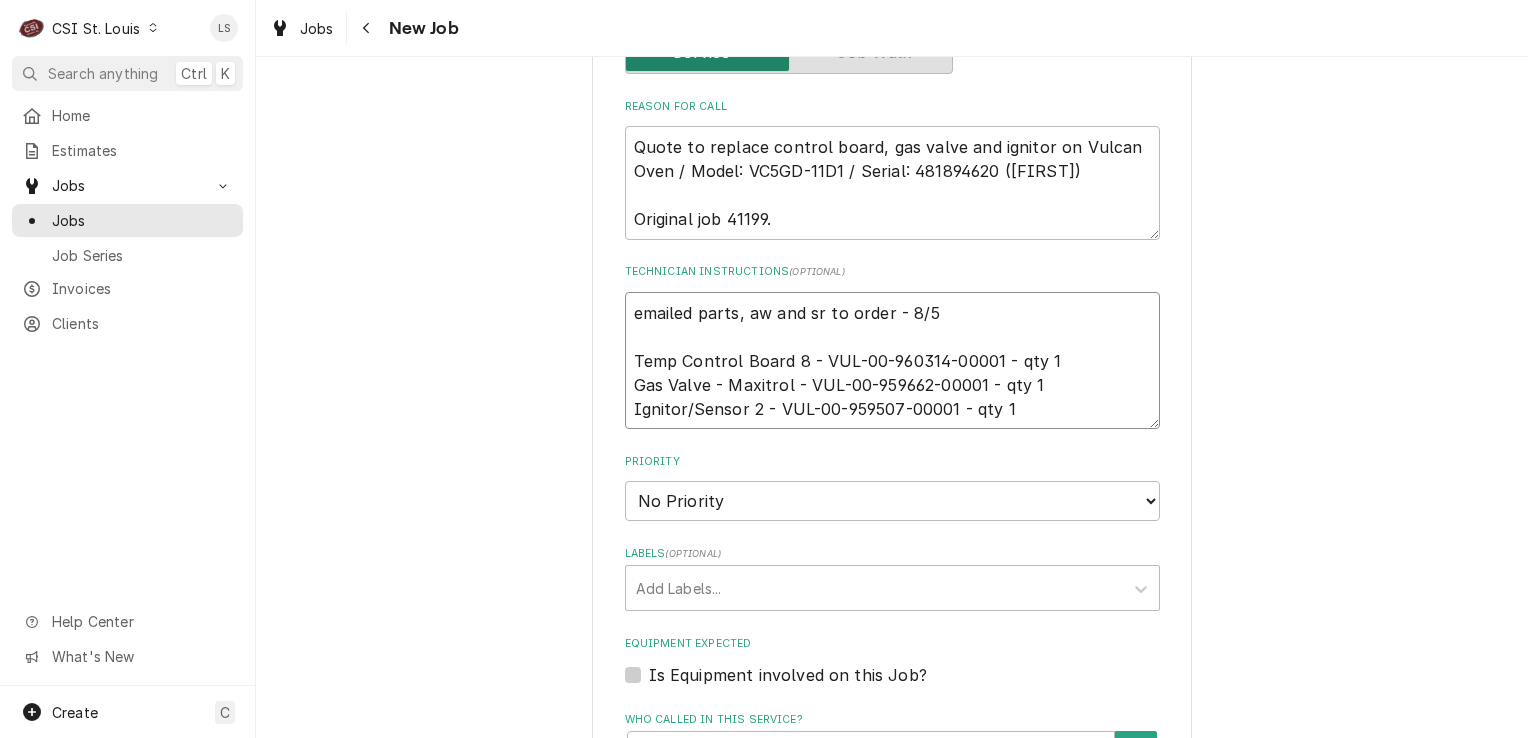 type on "x" 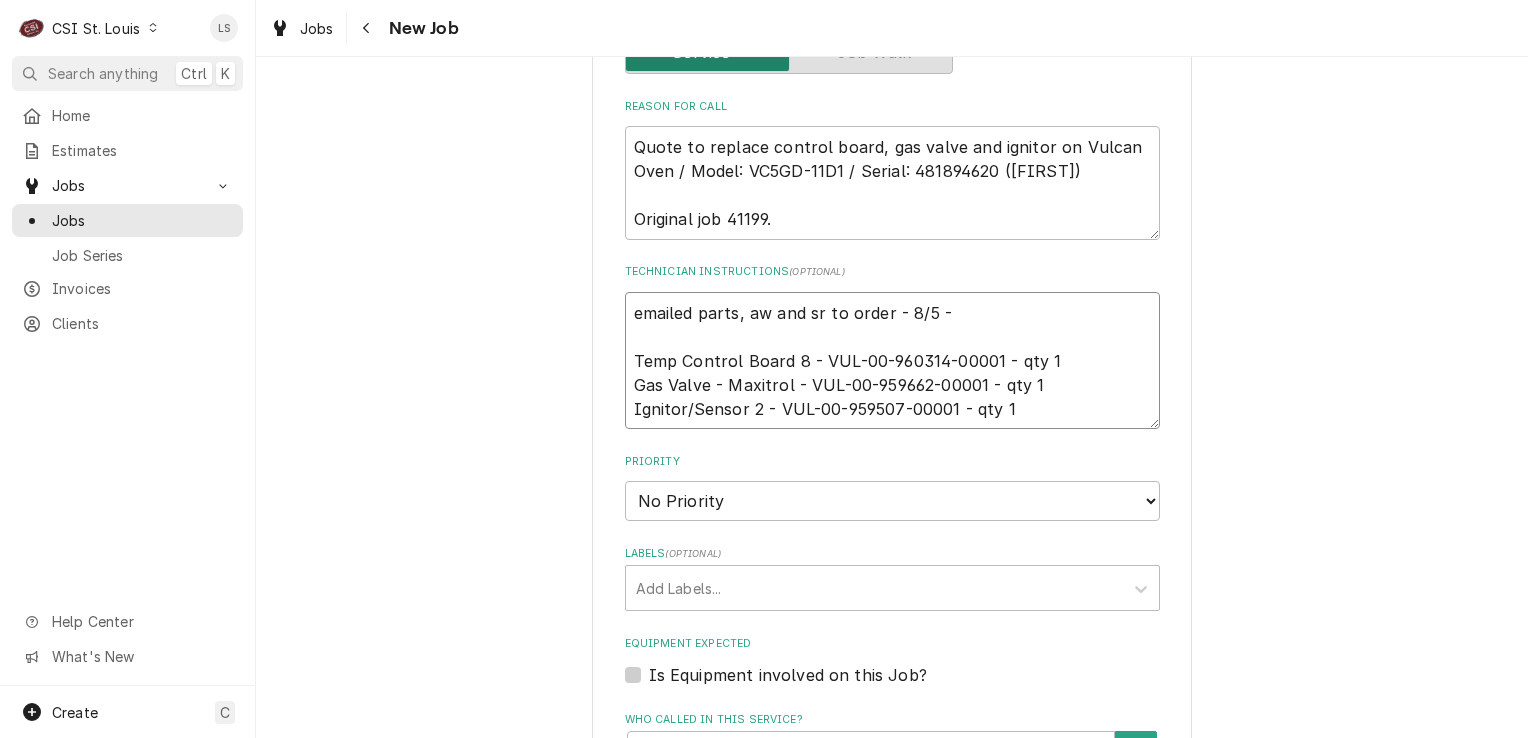 type on "x" 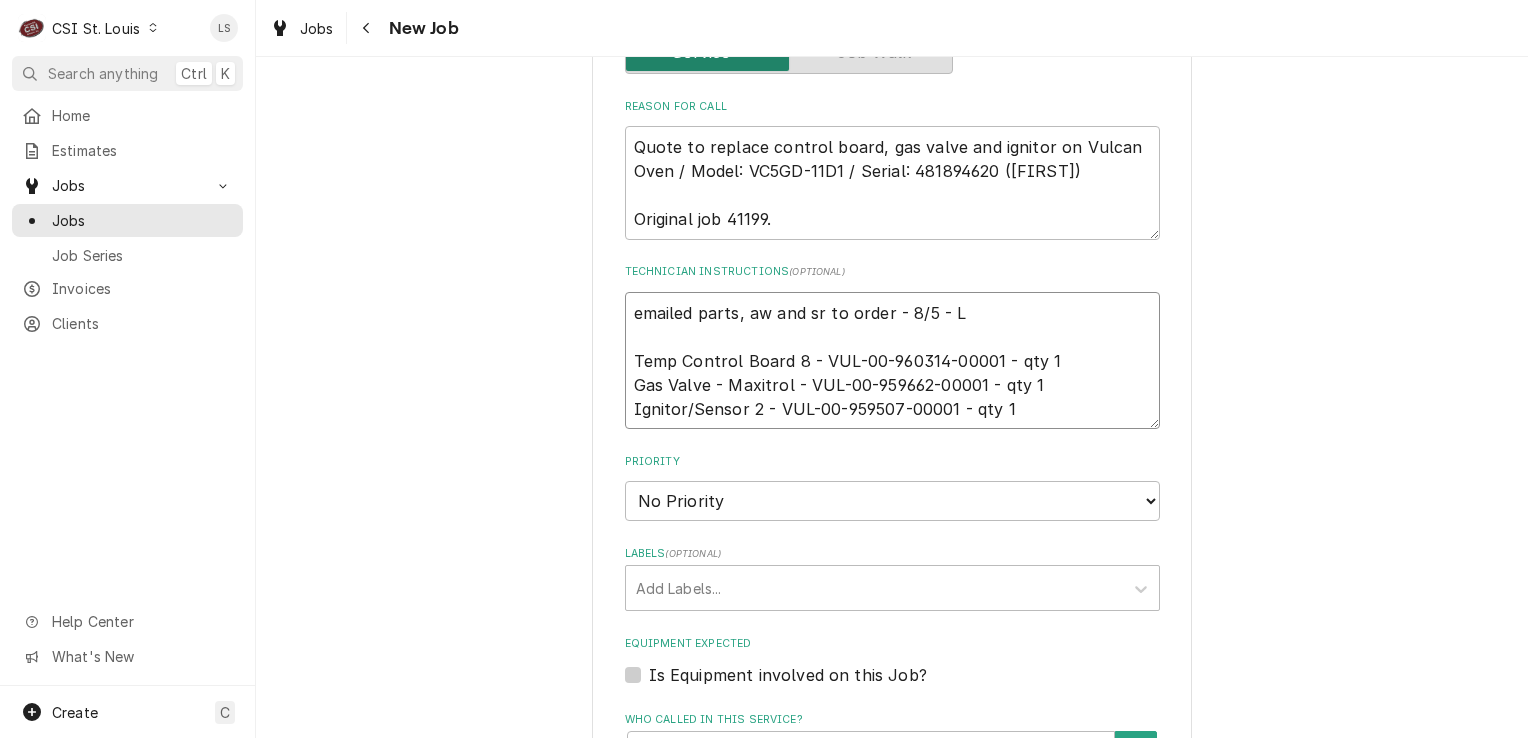 type on "x" 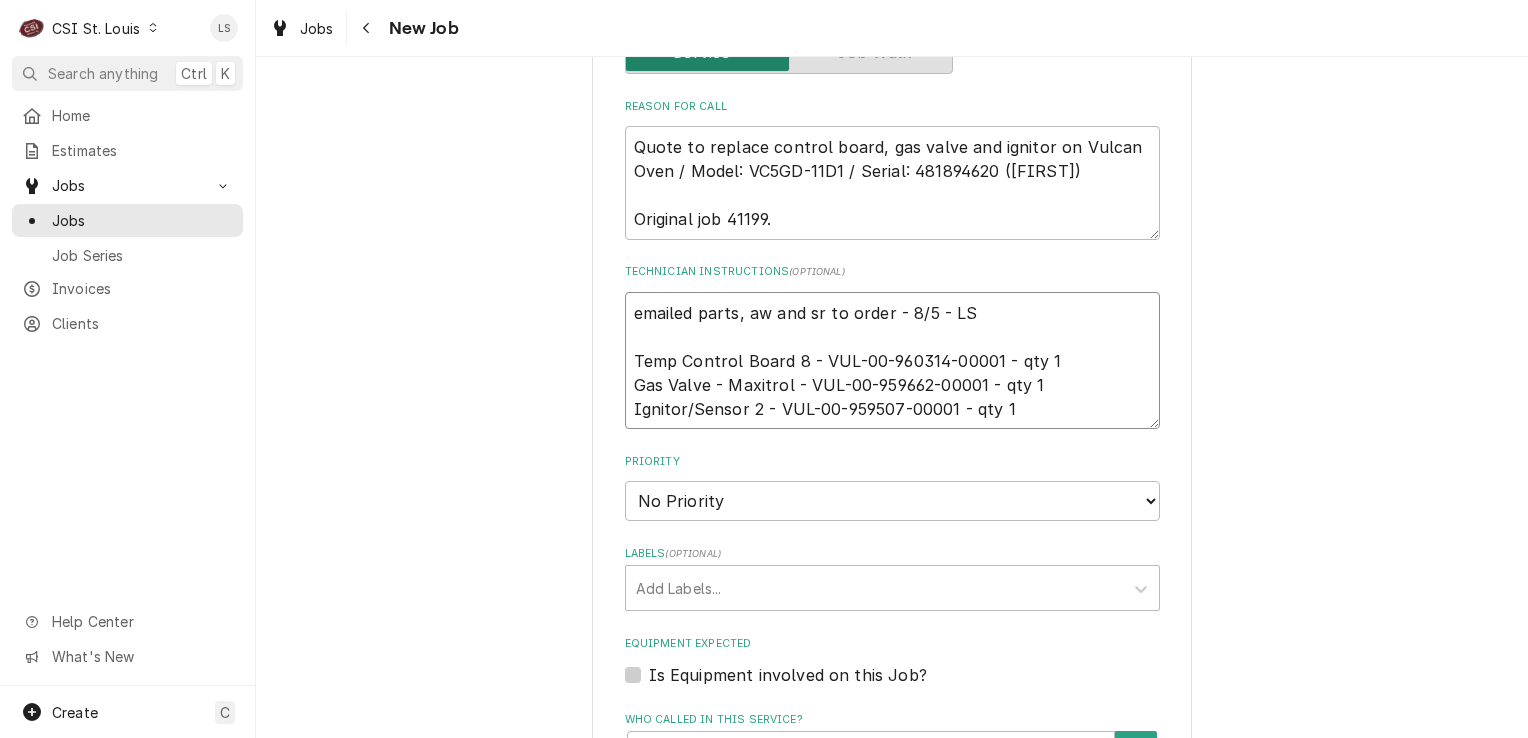 type on "x" 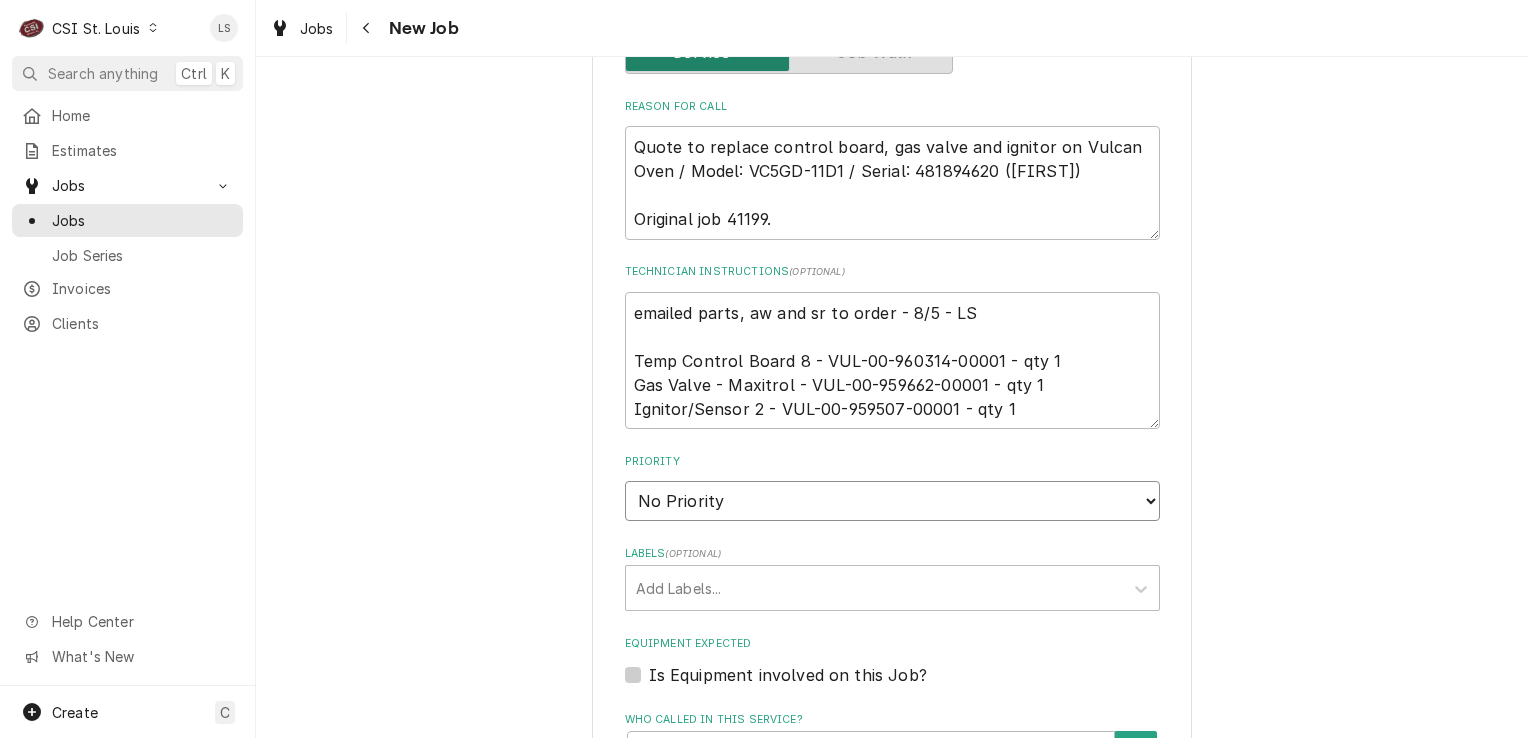 click on "No Priority Urgent High Medium Low" at bounding box center [892, 501] 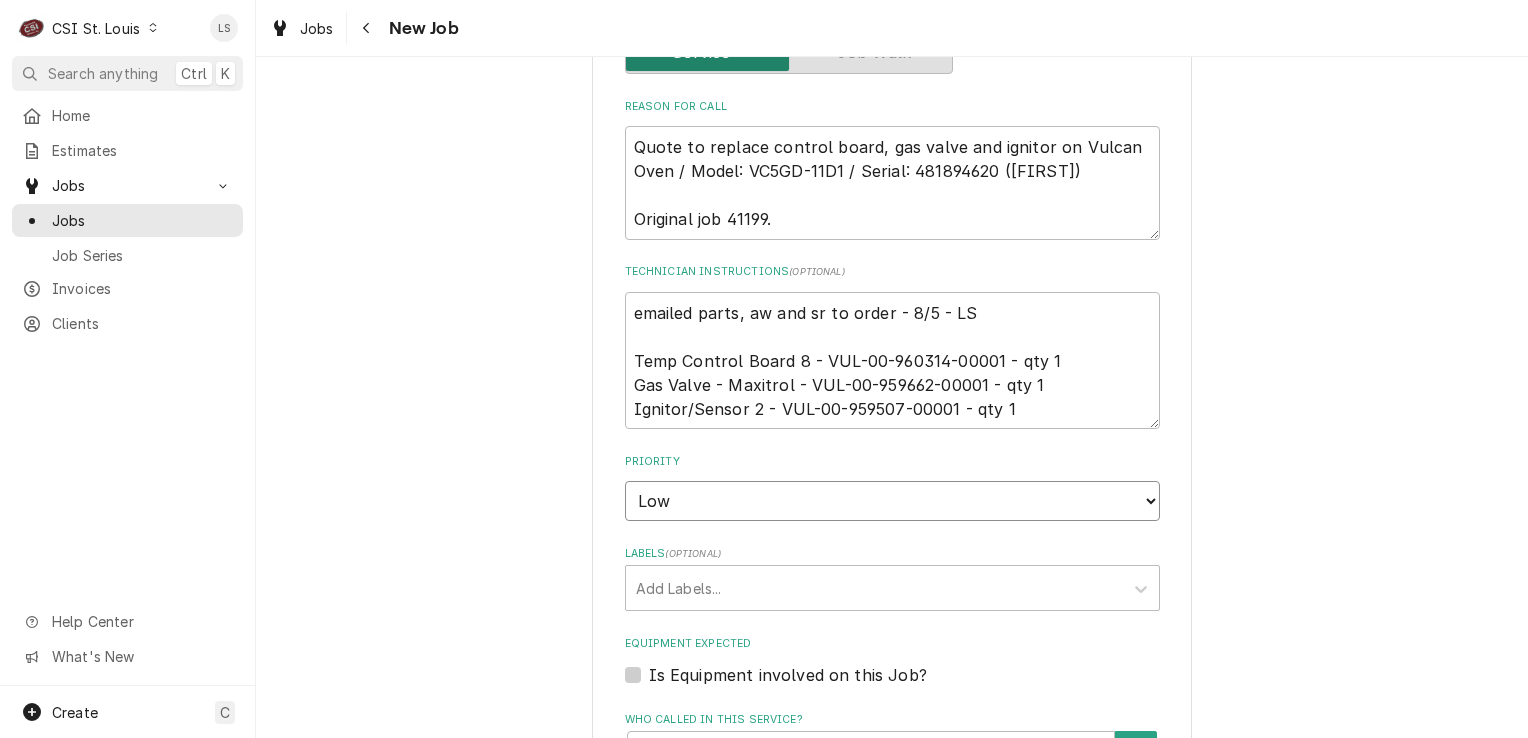 click on "No Priority Urgent High Medium Low" at bounding box center [892, 501] 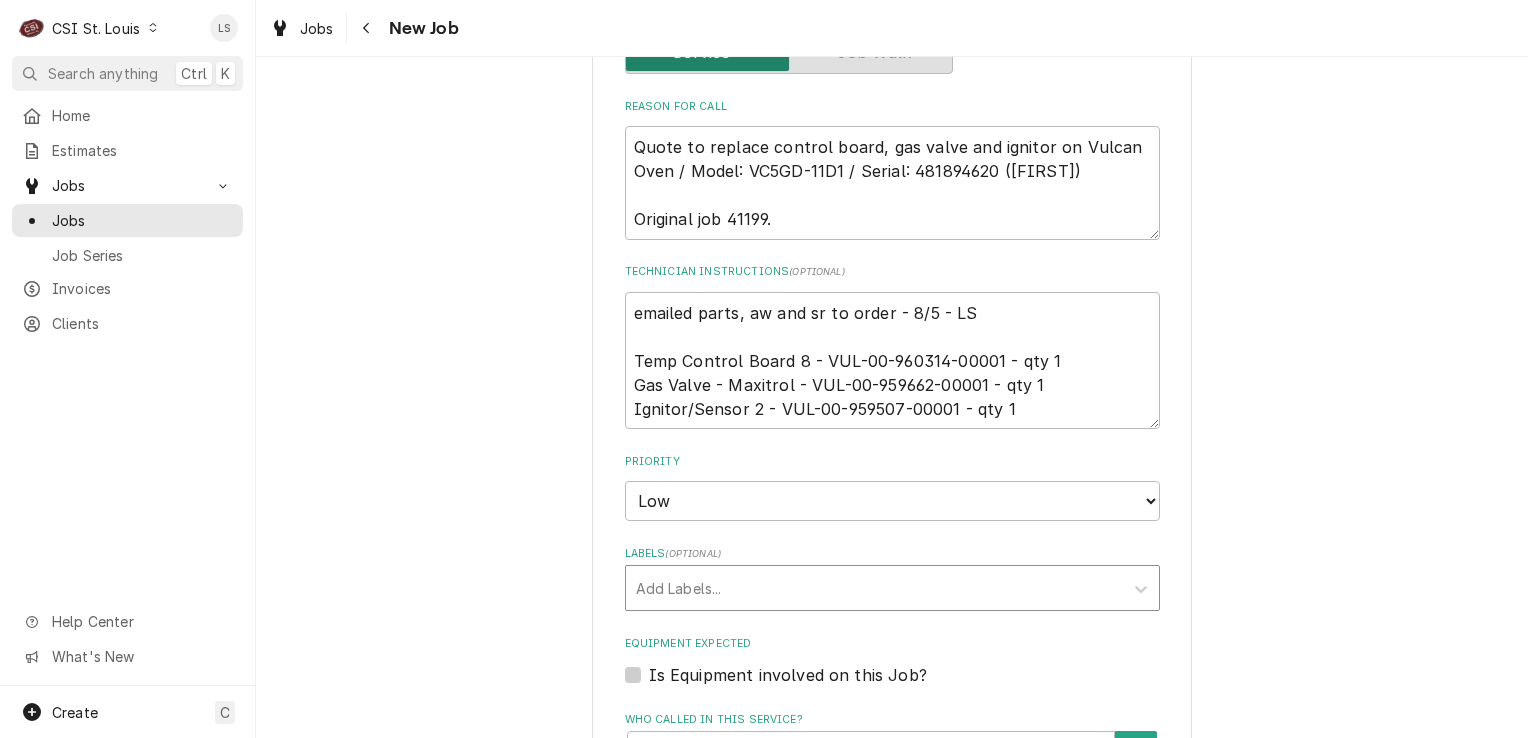 click at bounding box center (874, 588) 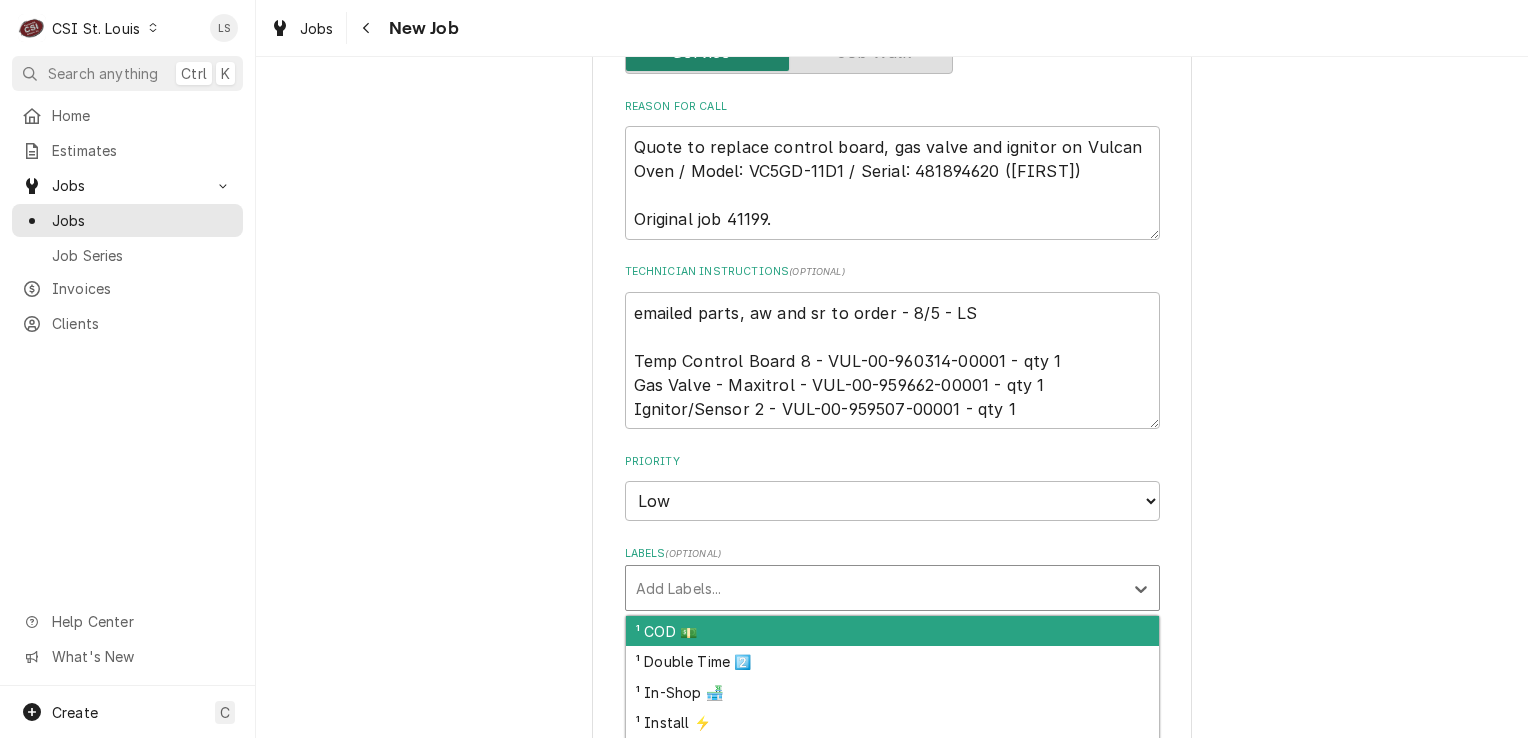 type on "x" 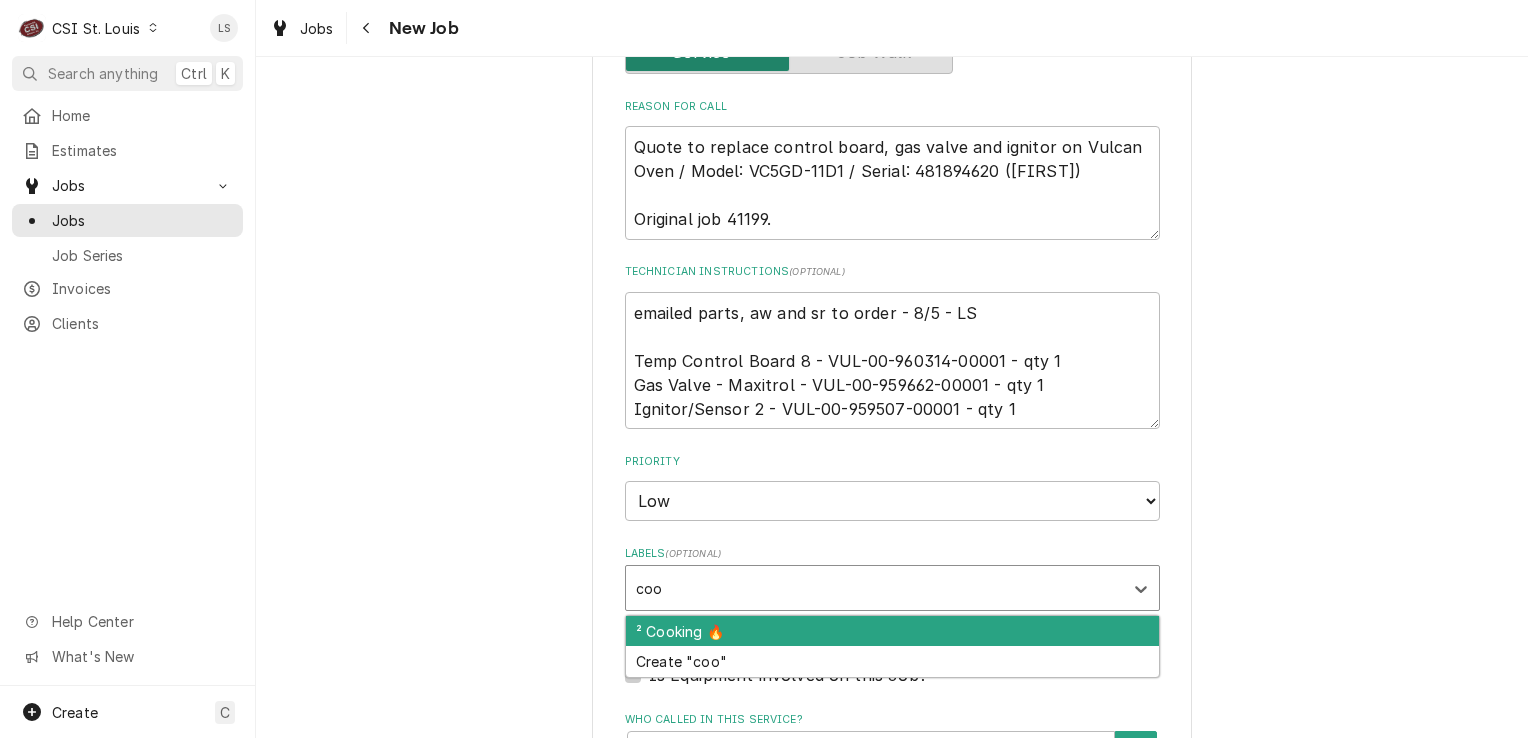 type on "cook" 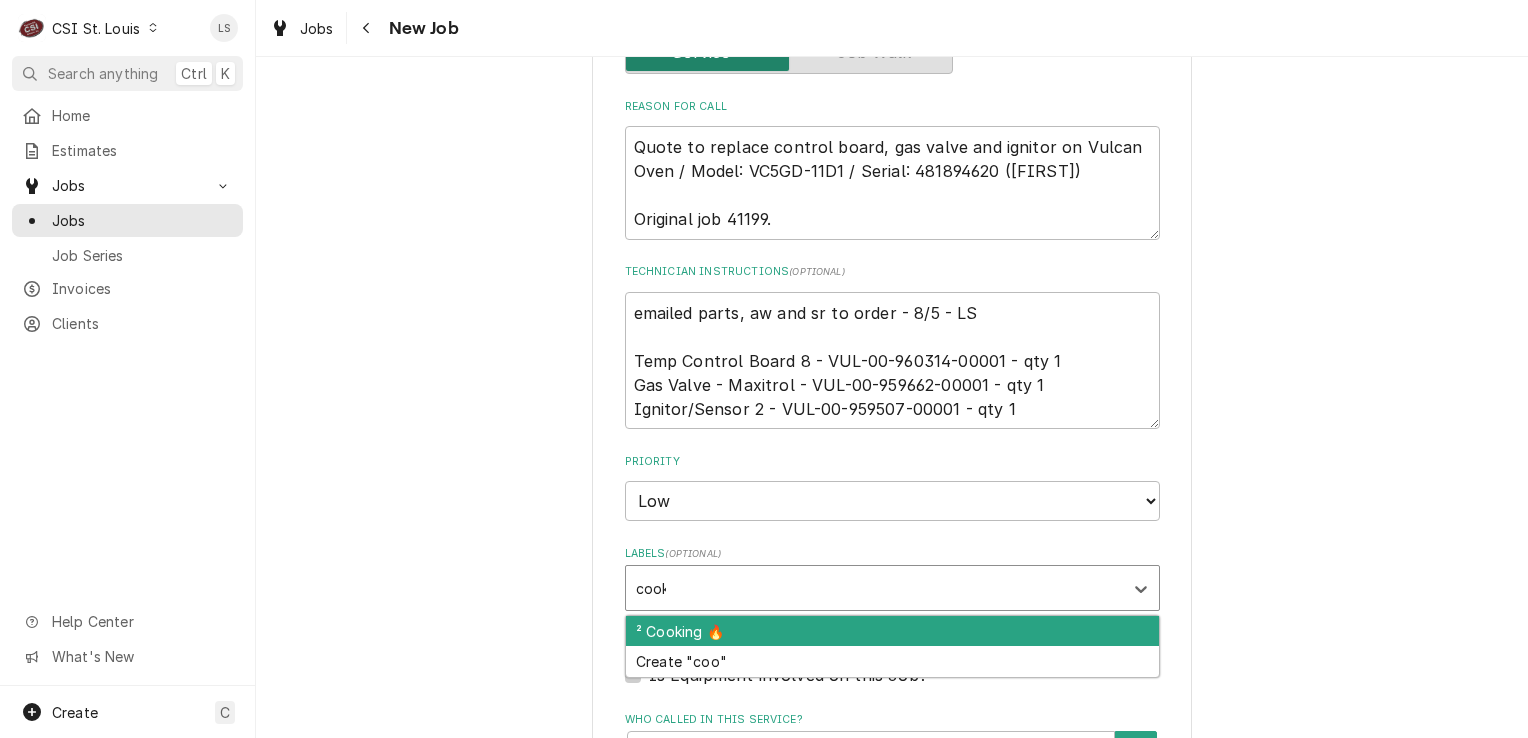 type on "x" 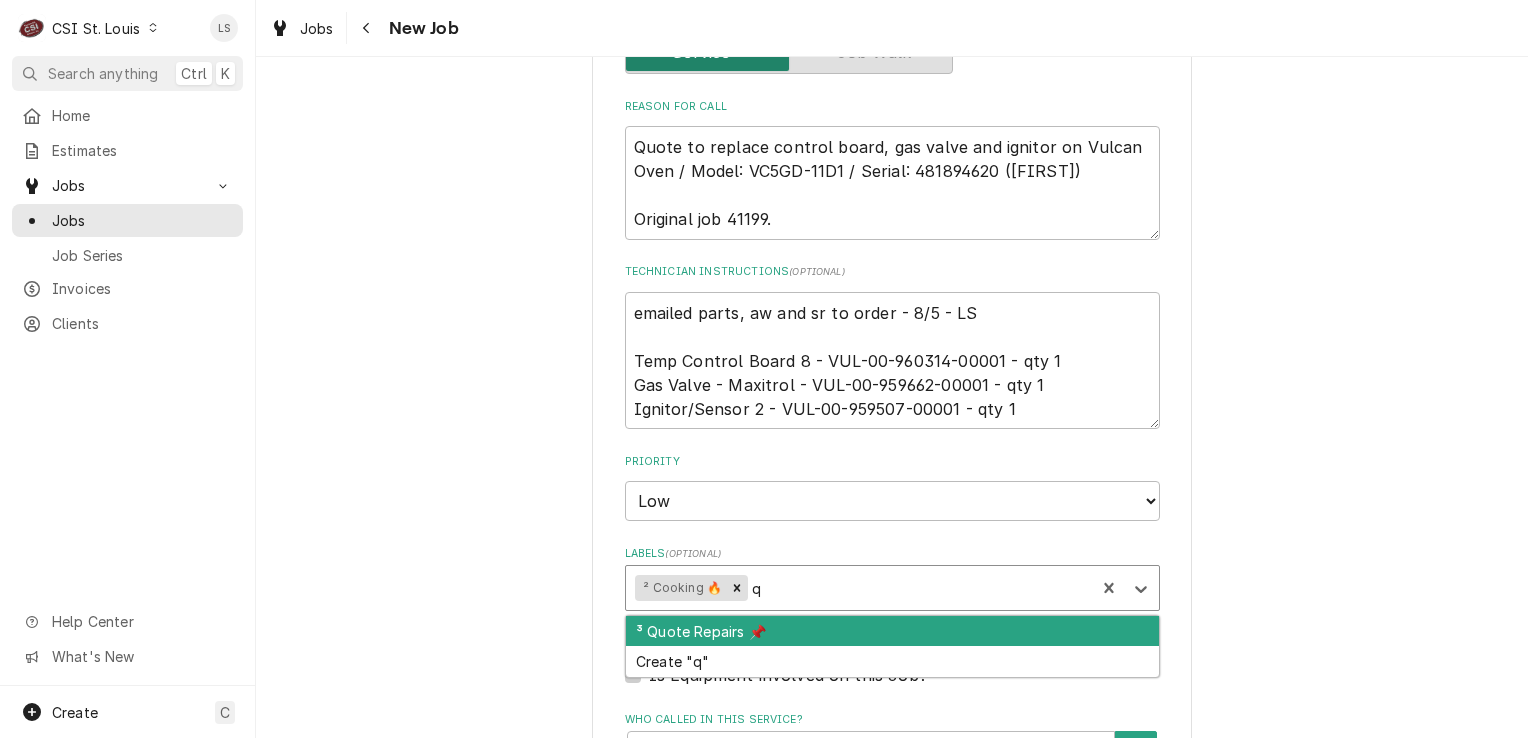 type on "qu" 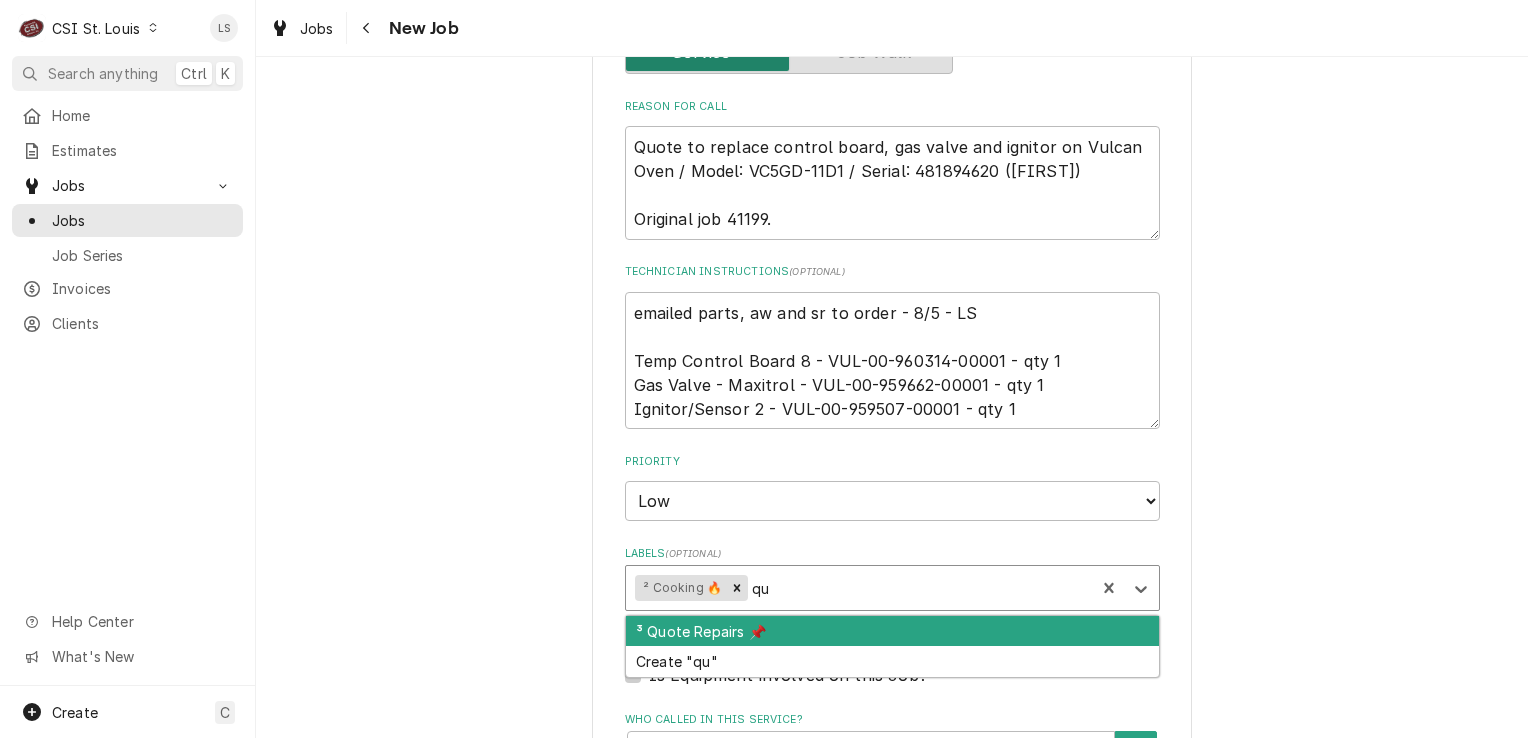type on "x" 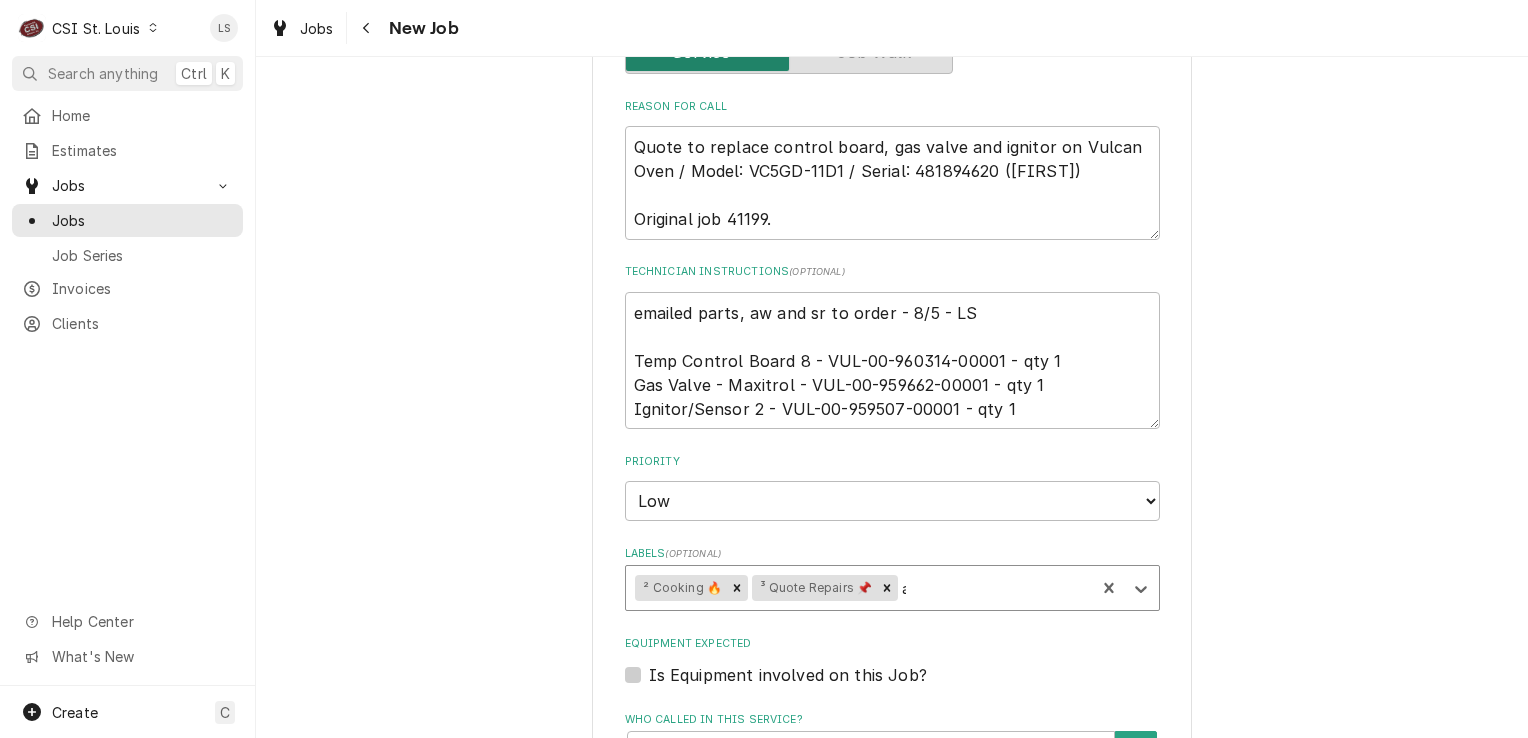 type on "aw" 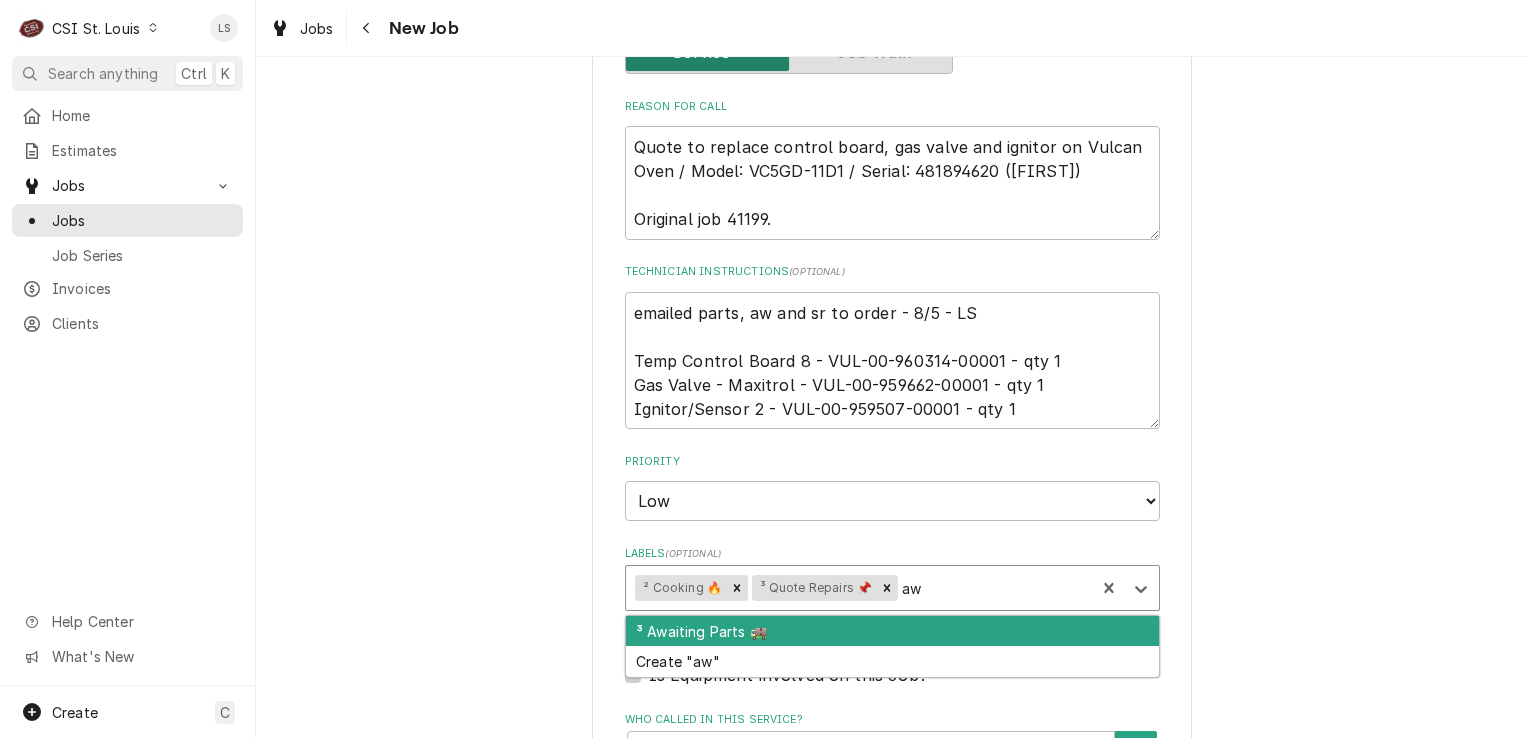 type on "x" 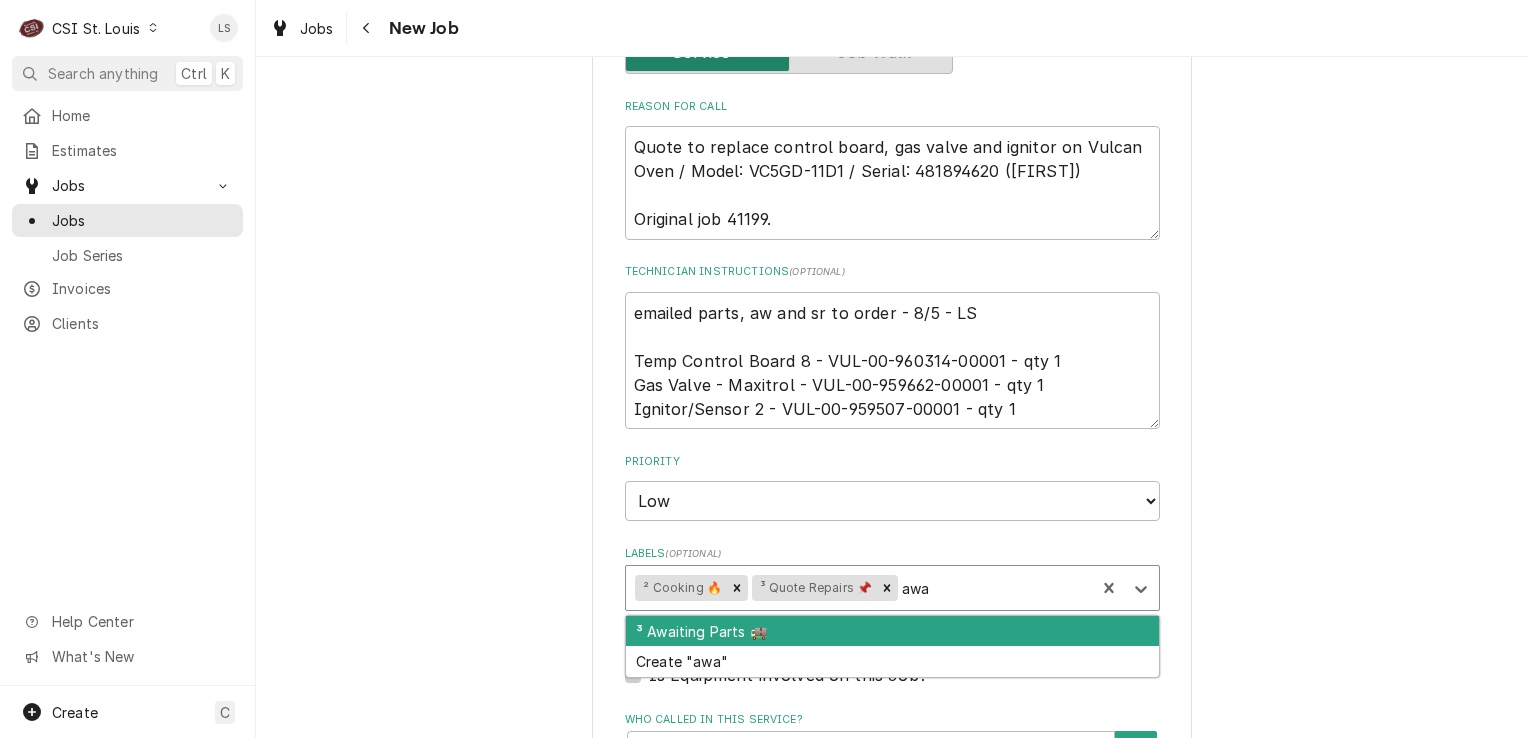 type on "x" 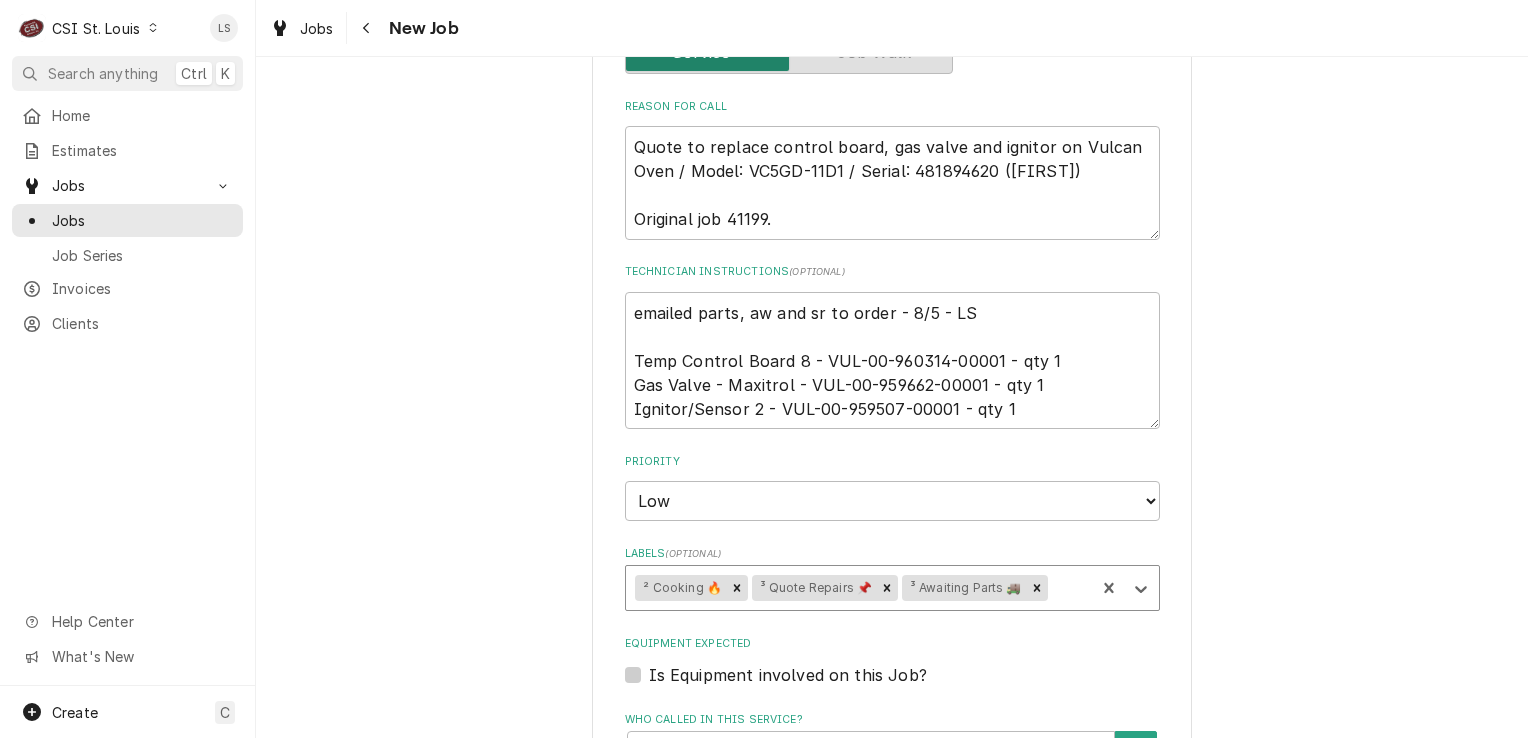 scroll, scrollTop: 1300, scrollLeft: 0, axis: vertical 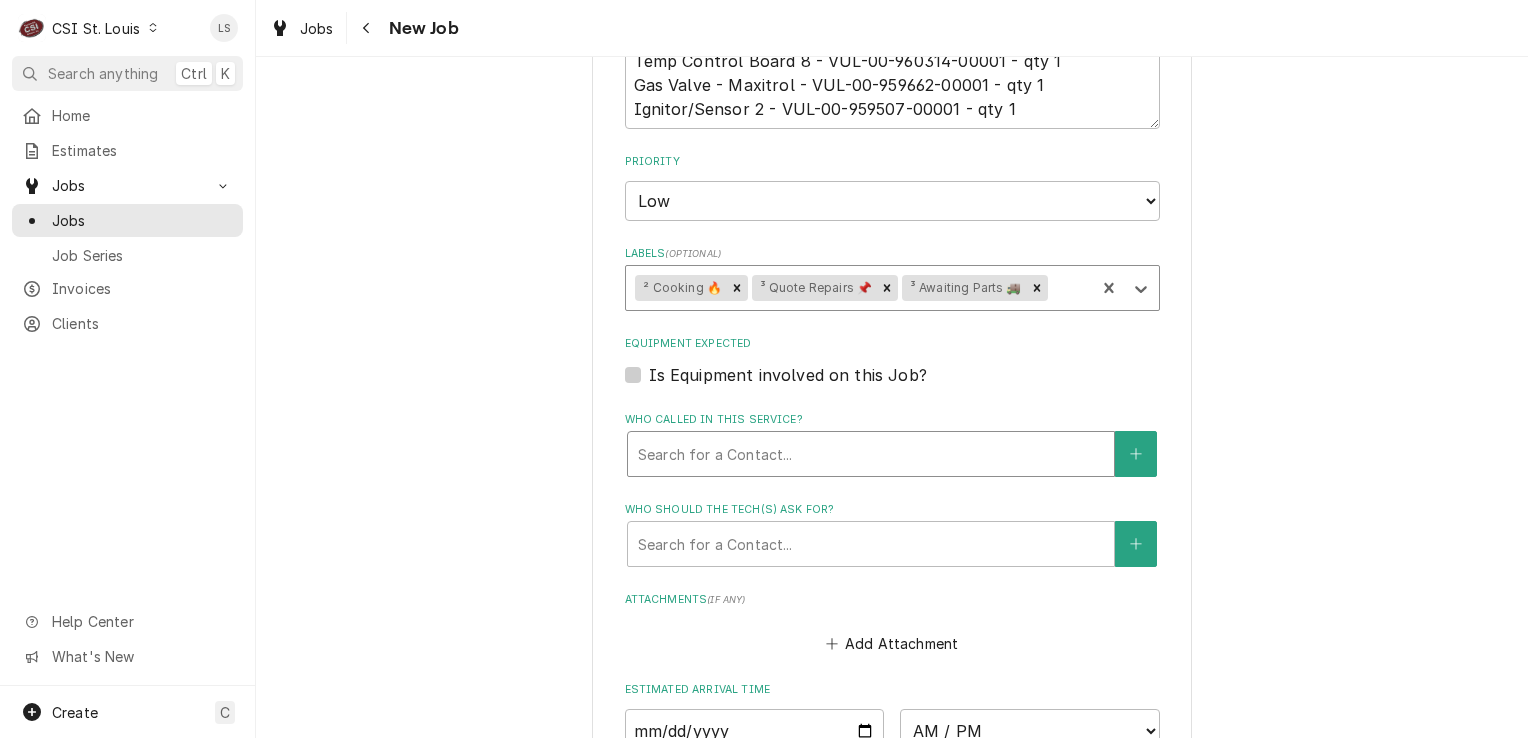 click at bounding box center [871, 454] 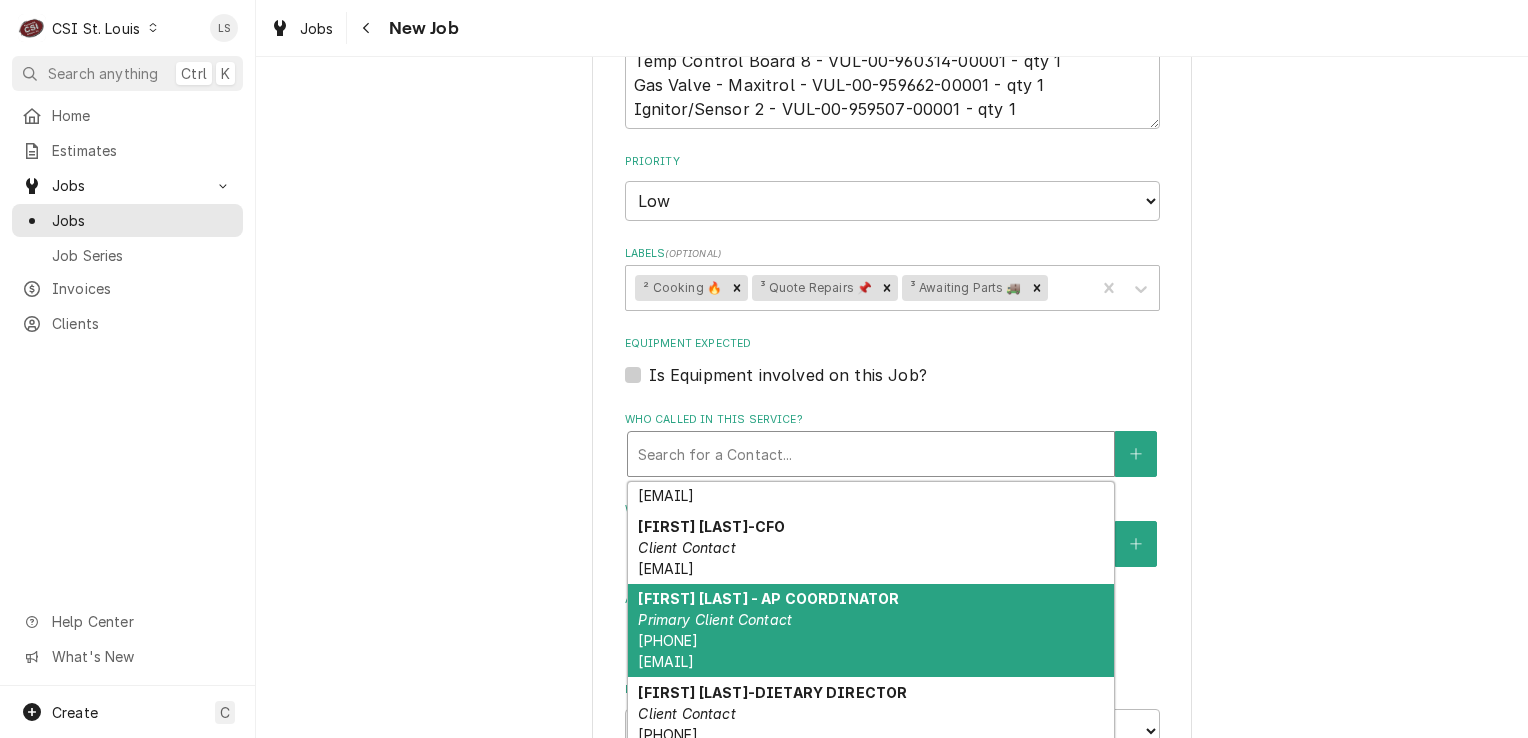 scroll, scrollTop: 576, scrollLeft: 0, axis: vertical 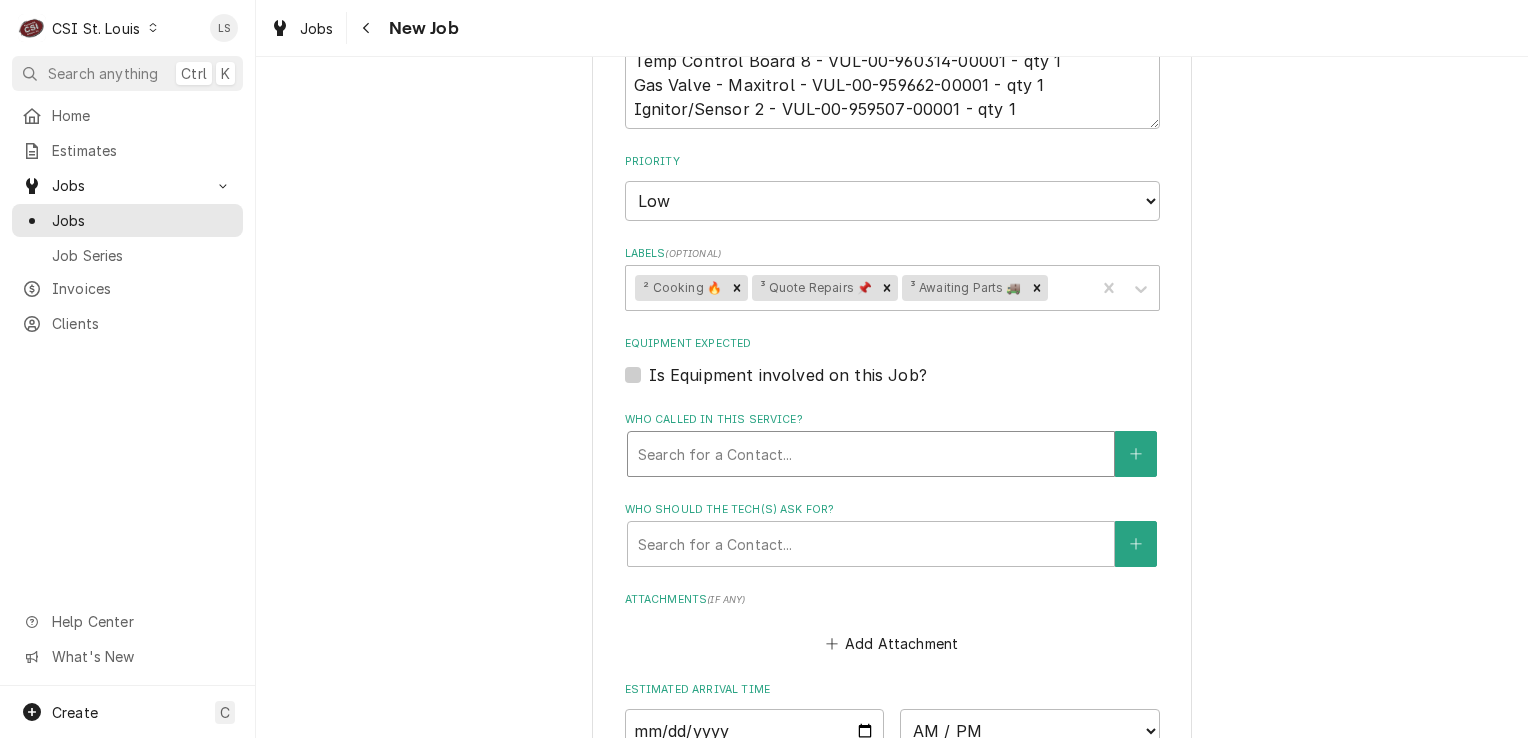 type on "x" 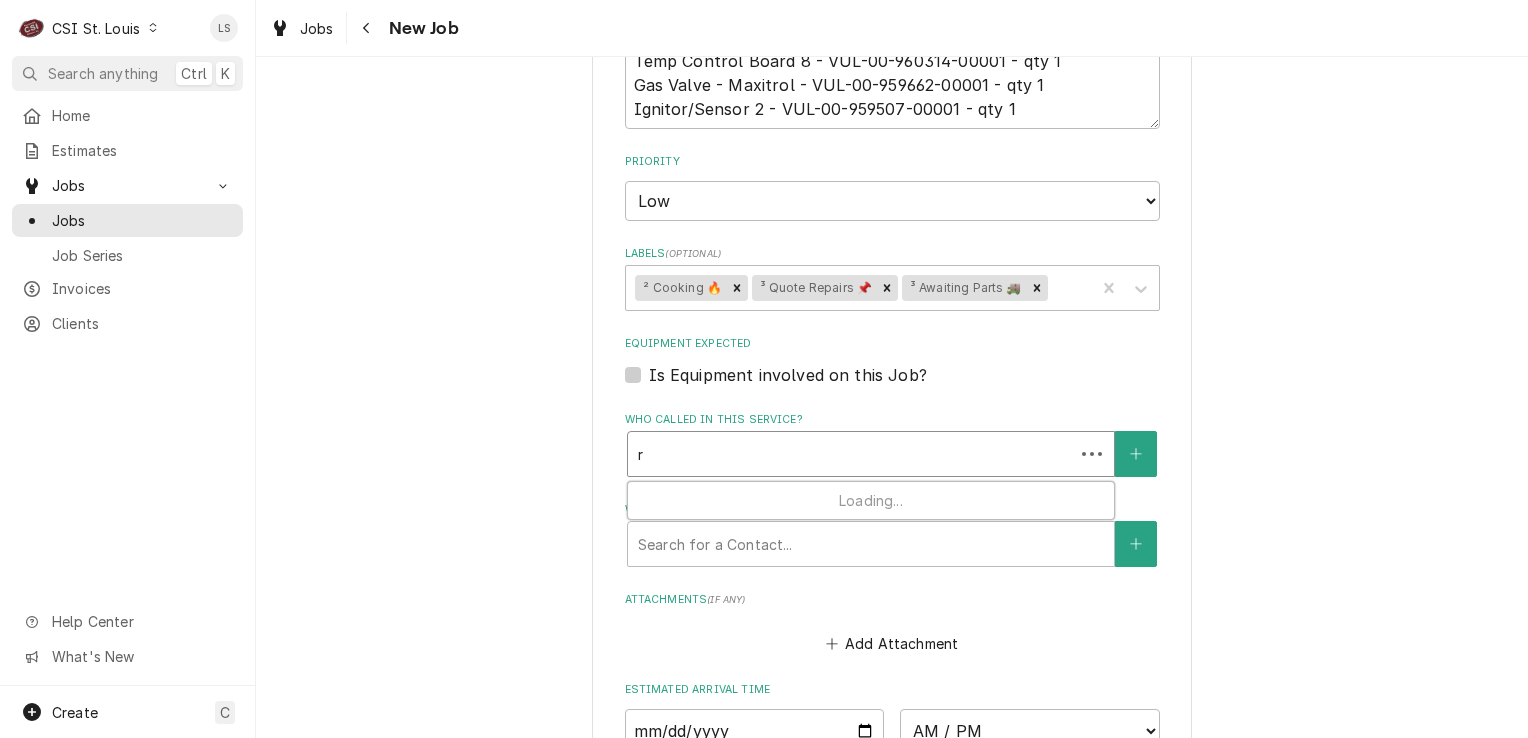 type on "x" 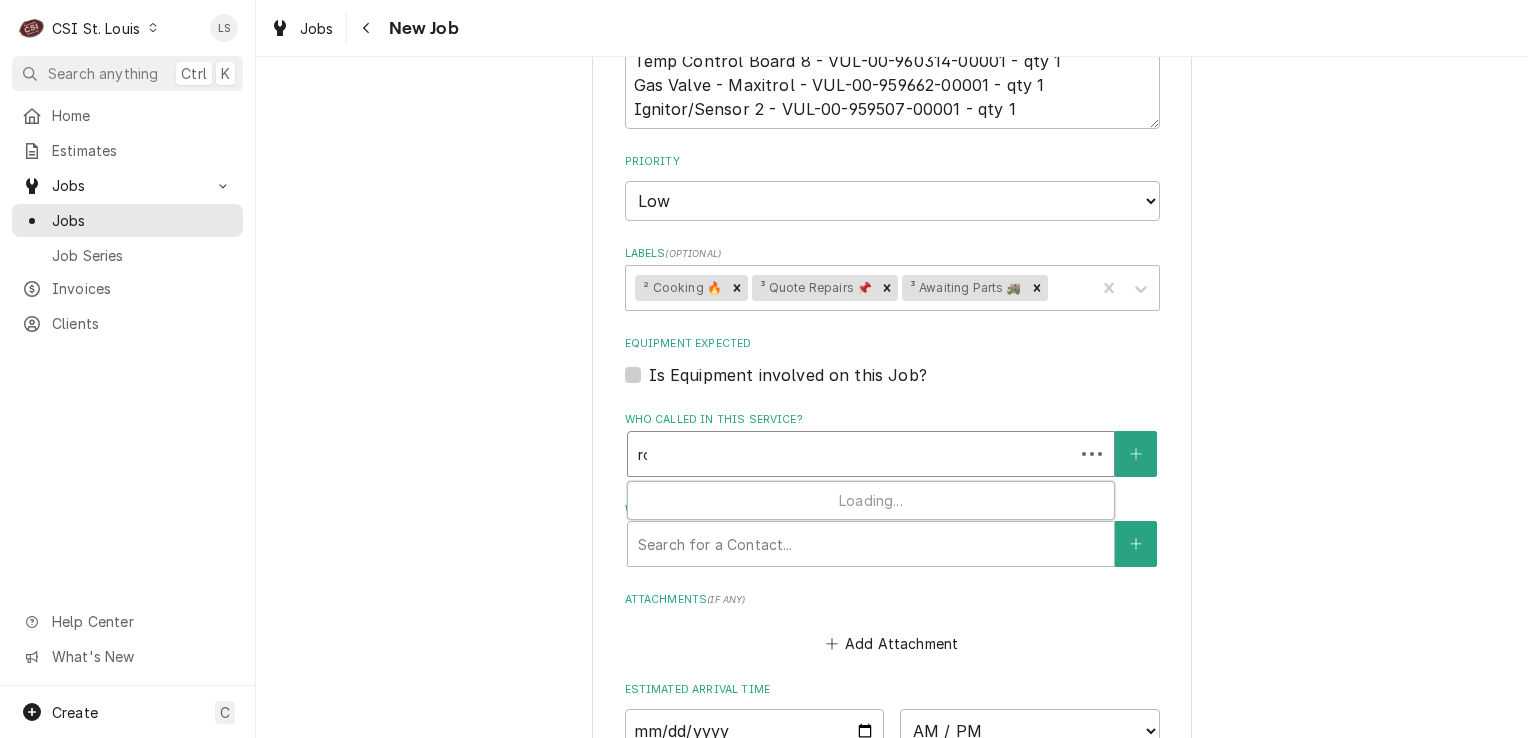 type on "x" 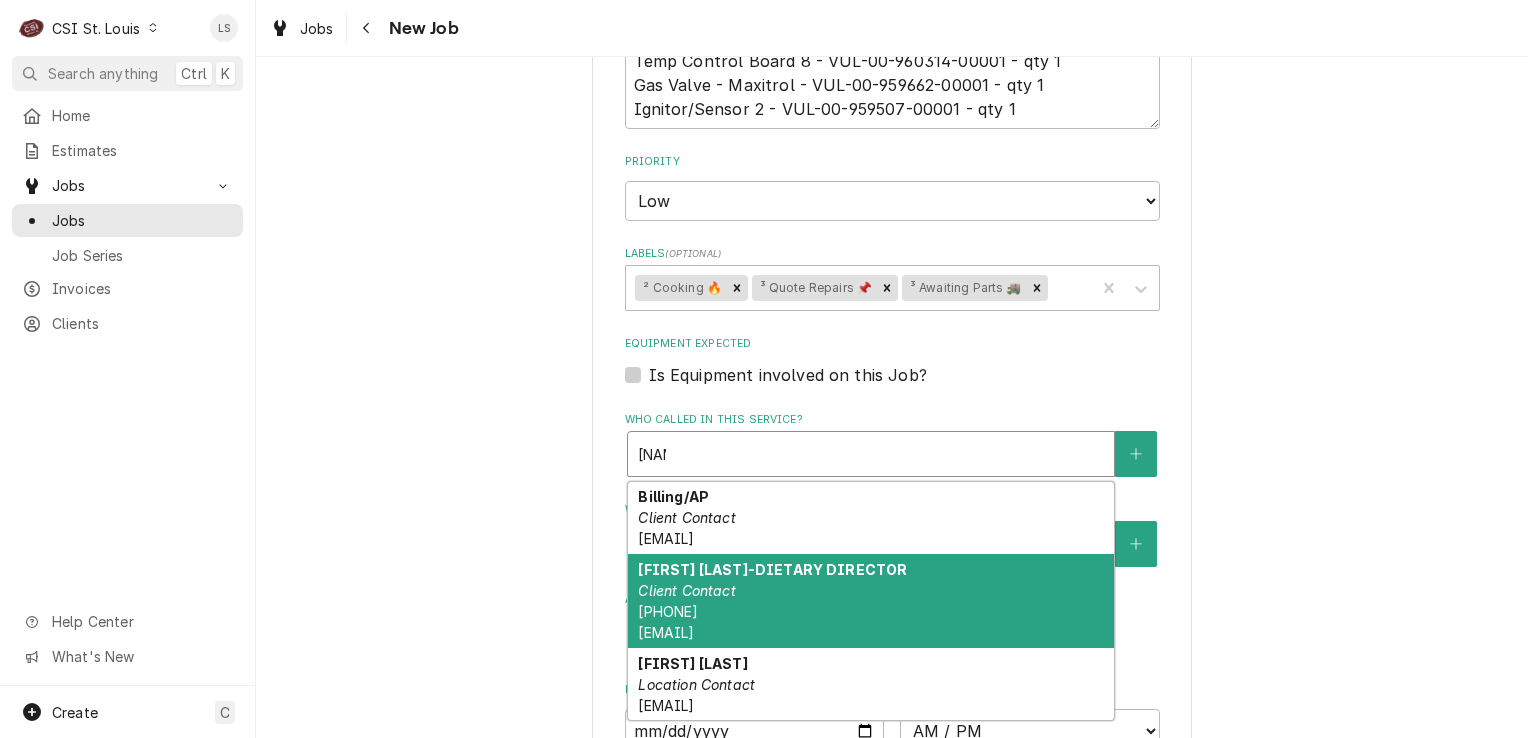 click on "Client Contact" at bounding box center (686, 590) 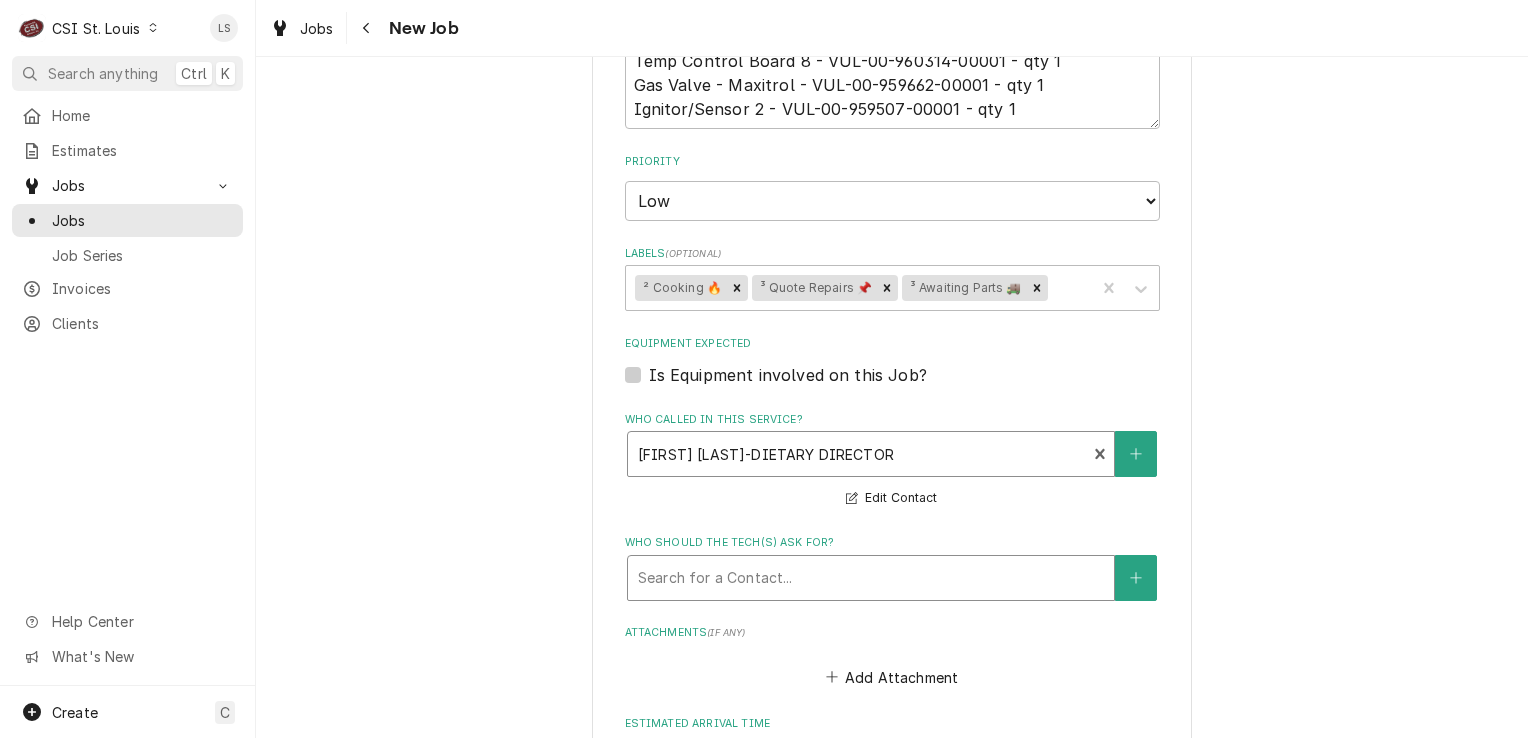 click at bounding box center [871, 578] 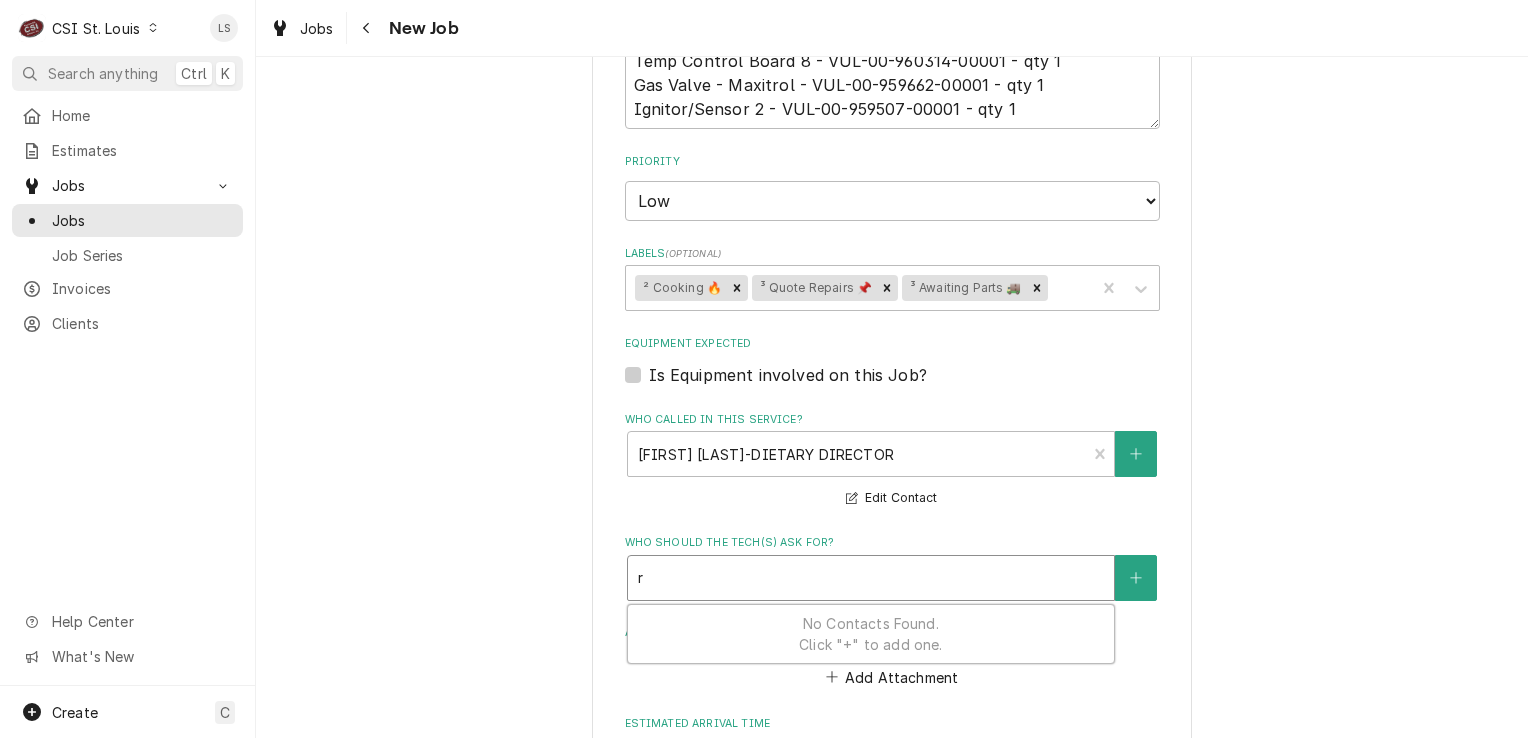 type on "x" 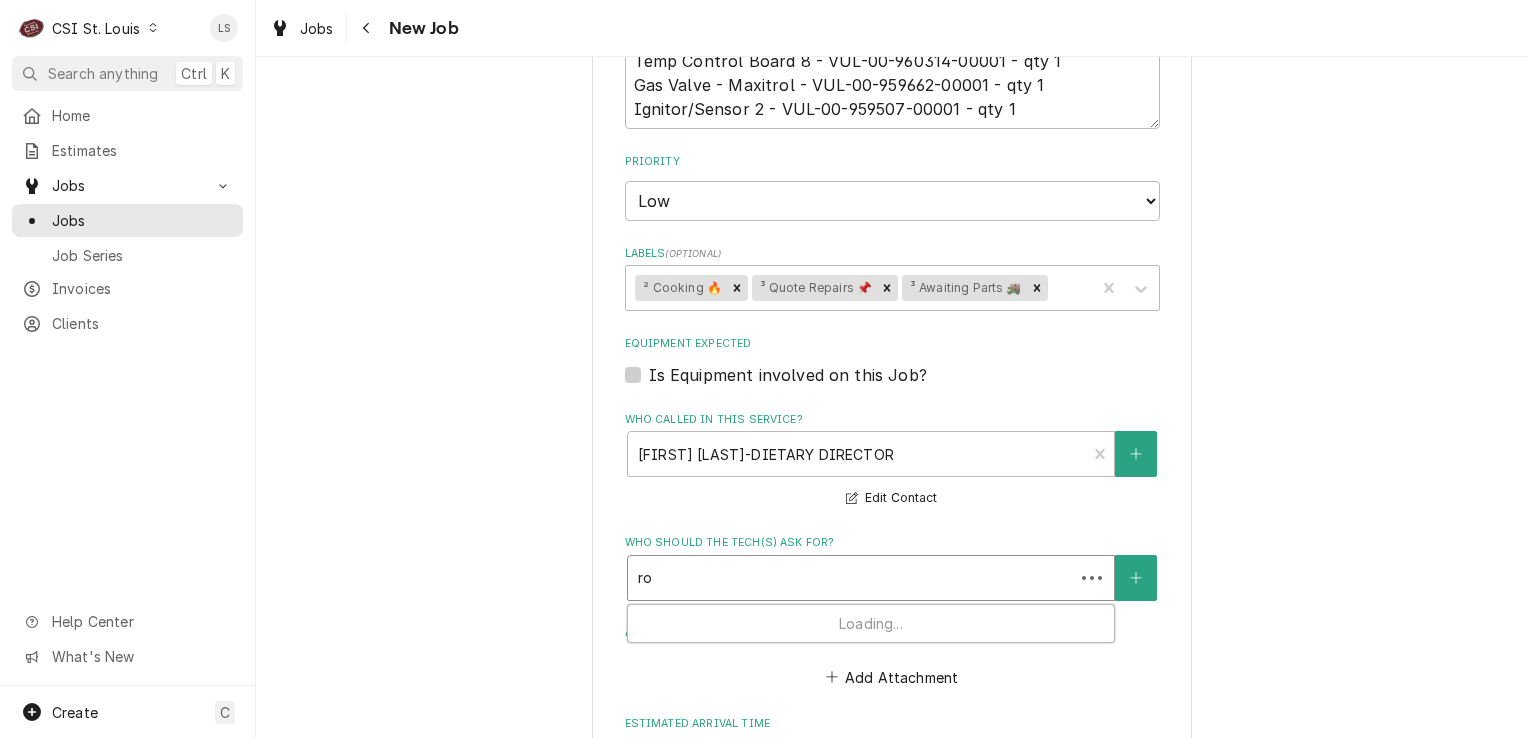 type on "x" 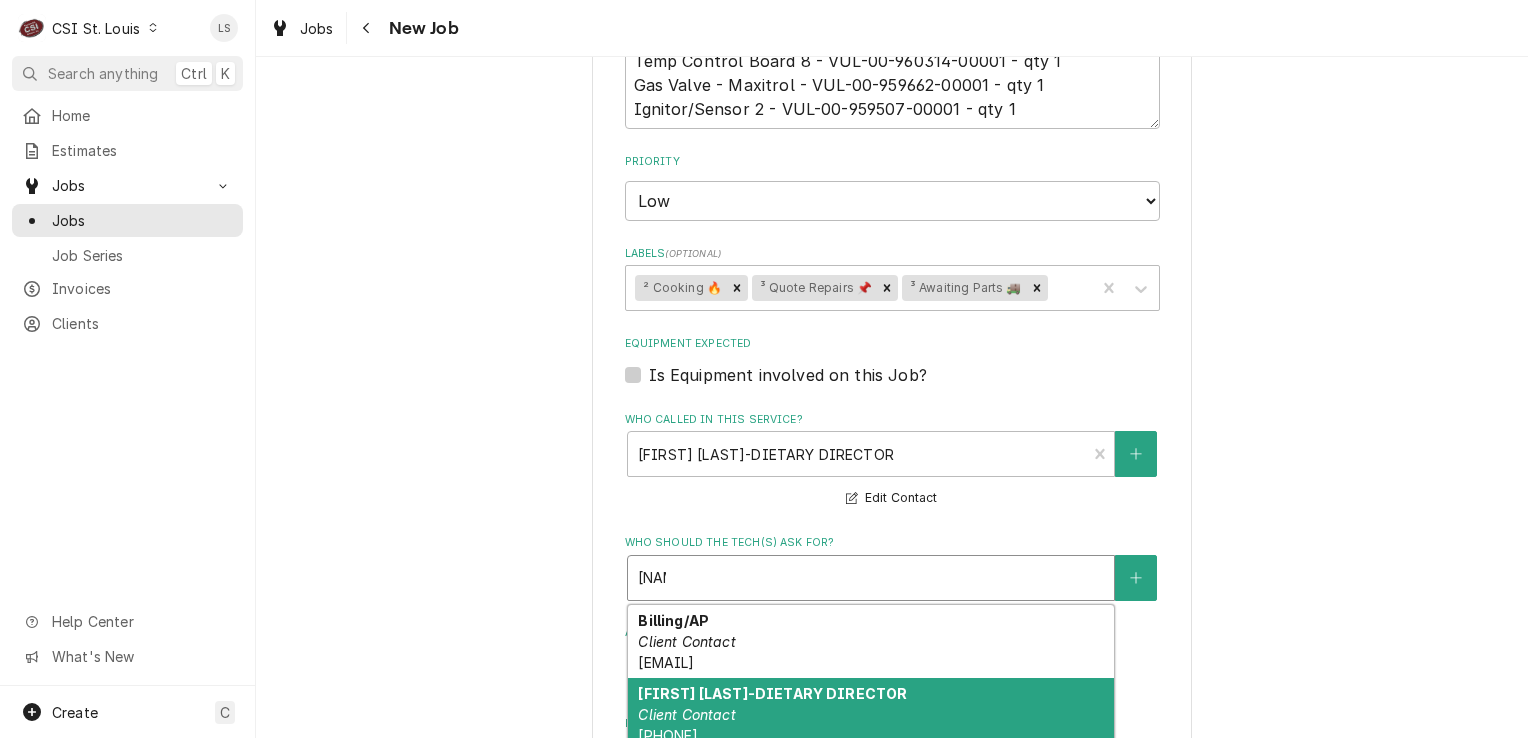 scroll, scrollTop: 36, scrollLeft: 0, axis: vertical 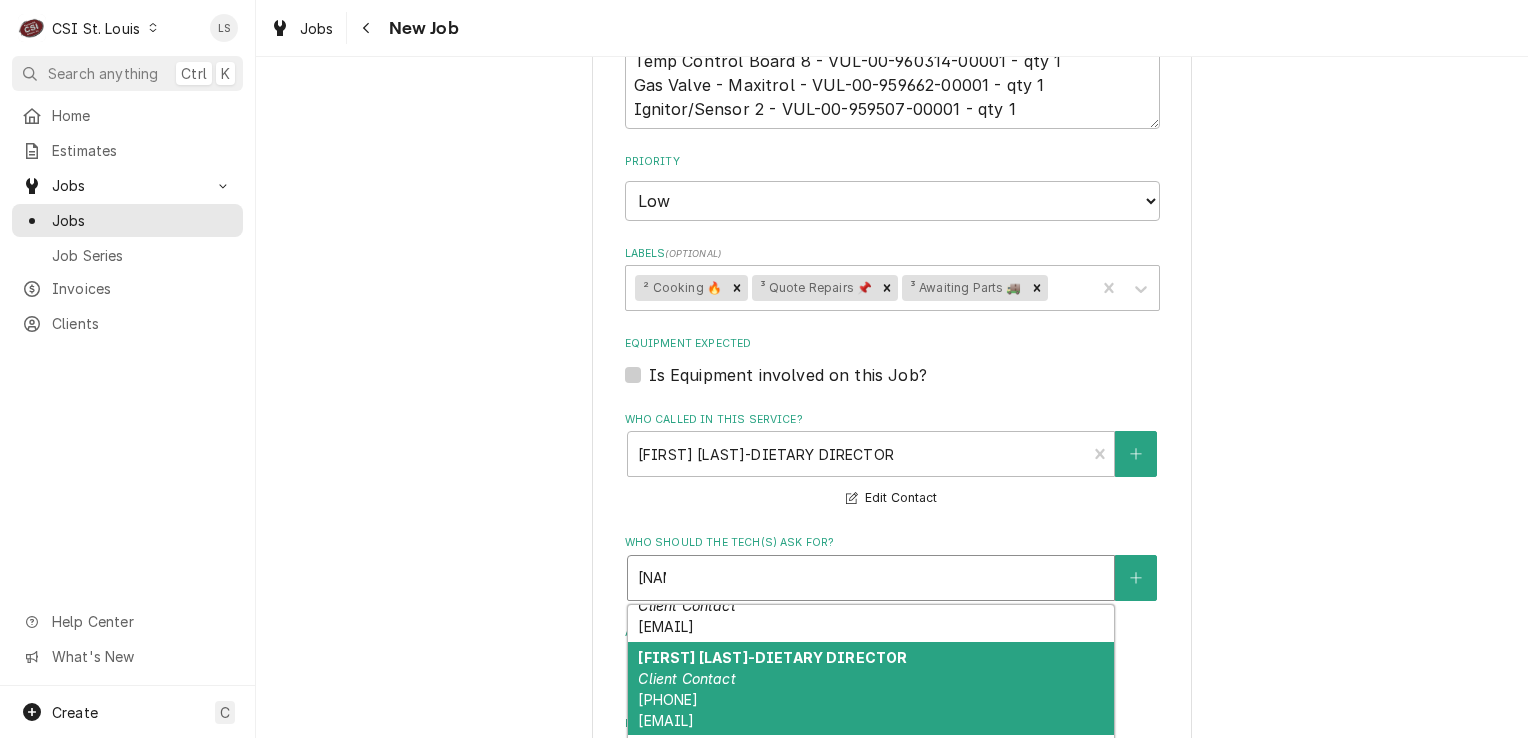 type on "x" 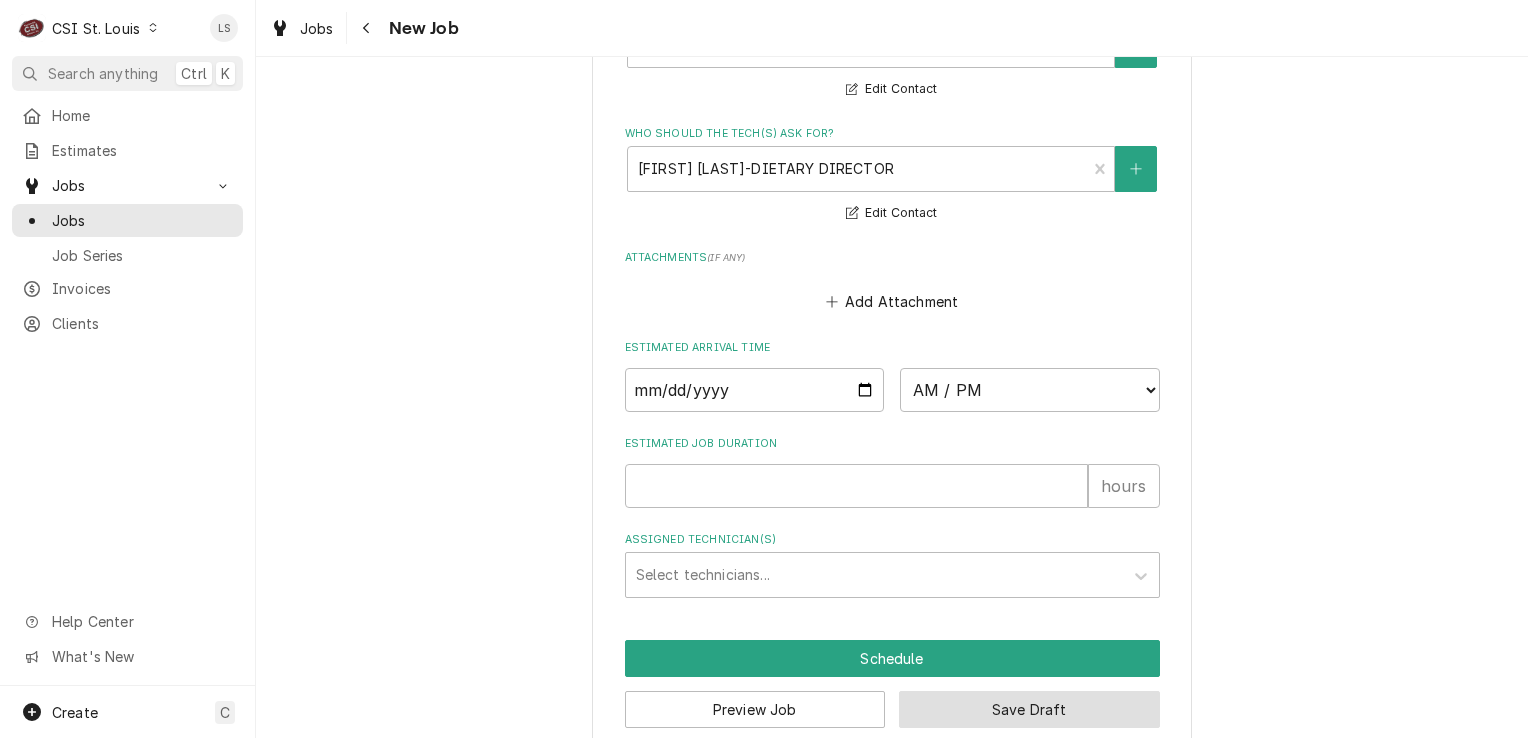 click on "Save Draft" at bounding box center (1029, 709) 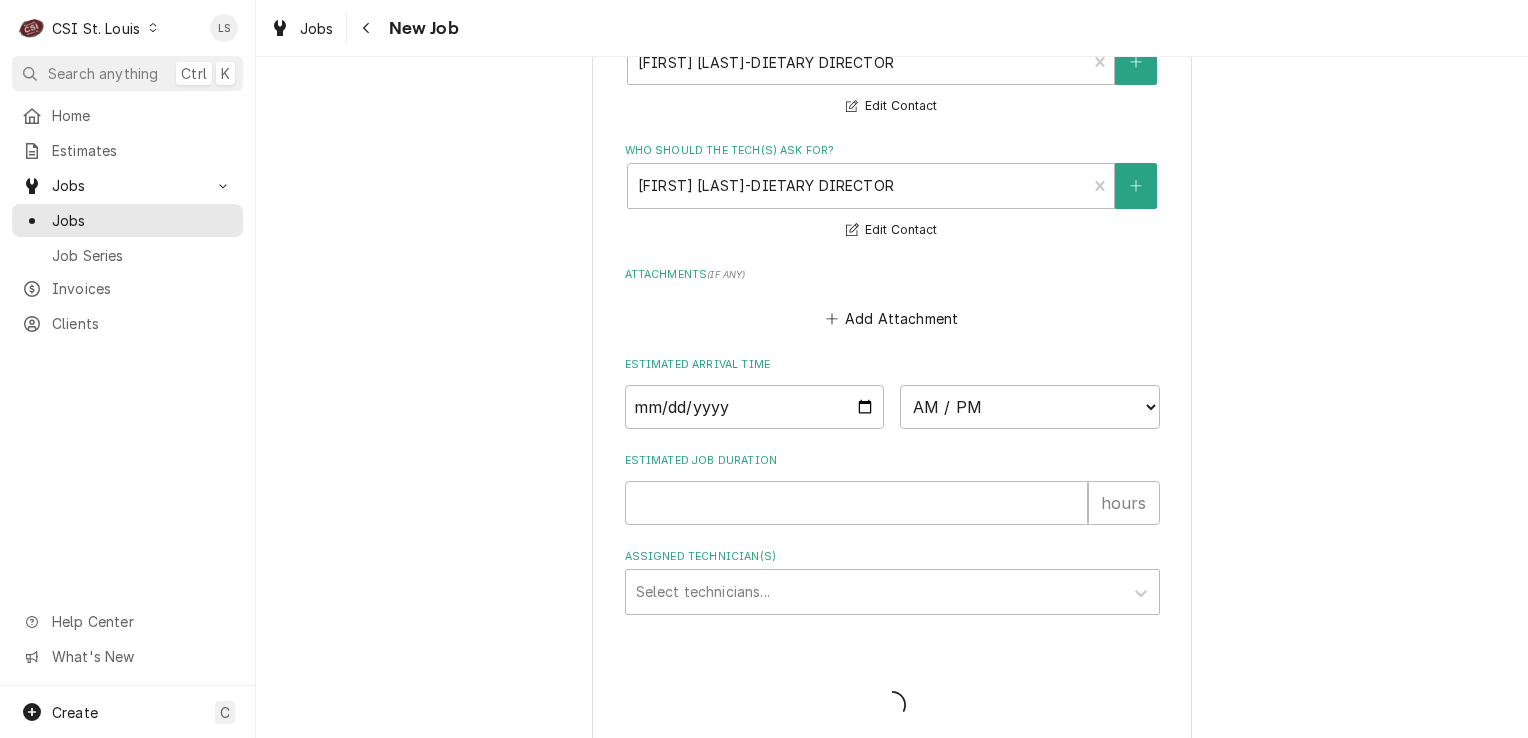 type on "x" 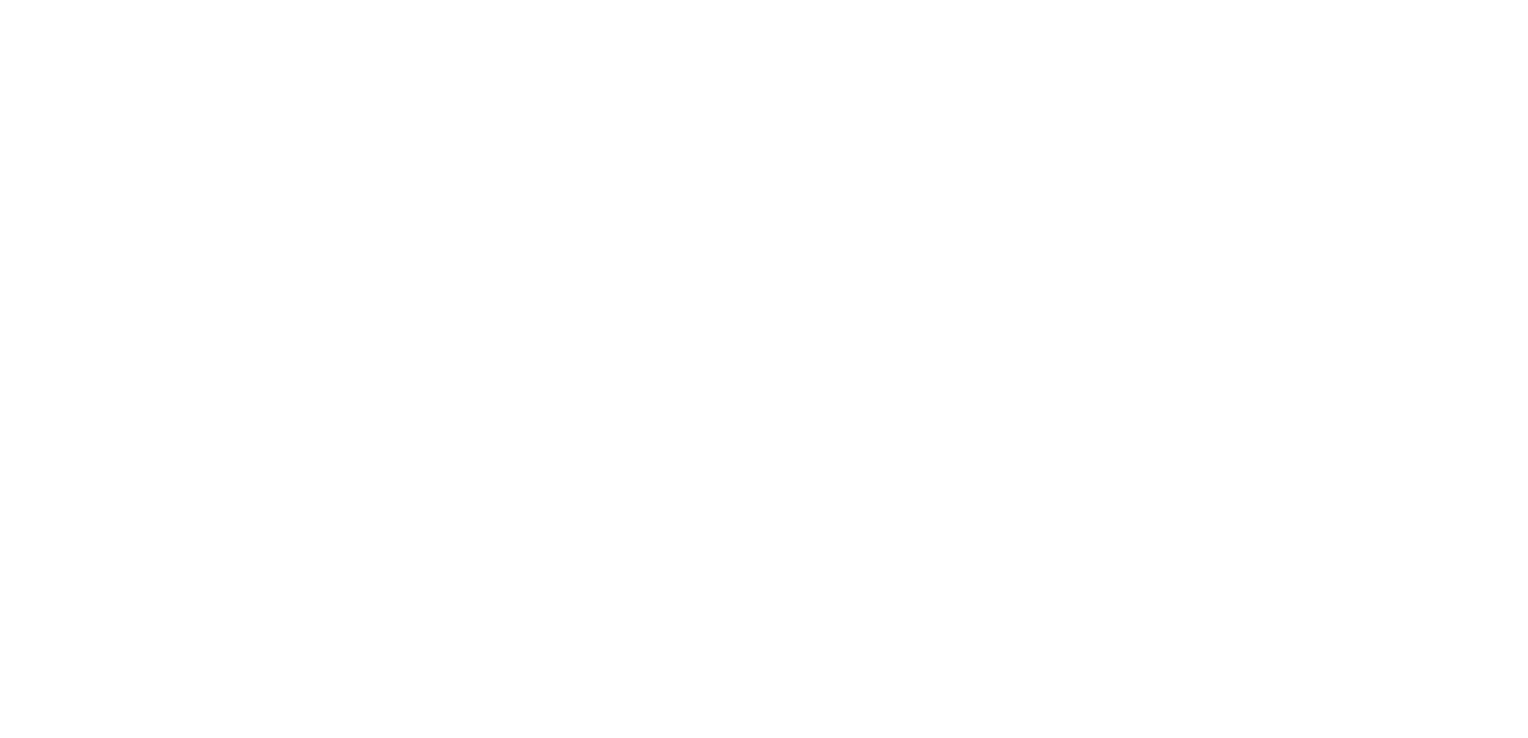 scroll, scrollTop: 0, scrollLeft: 0, axis: both 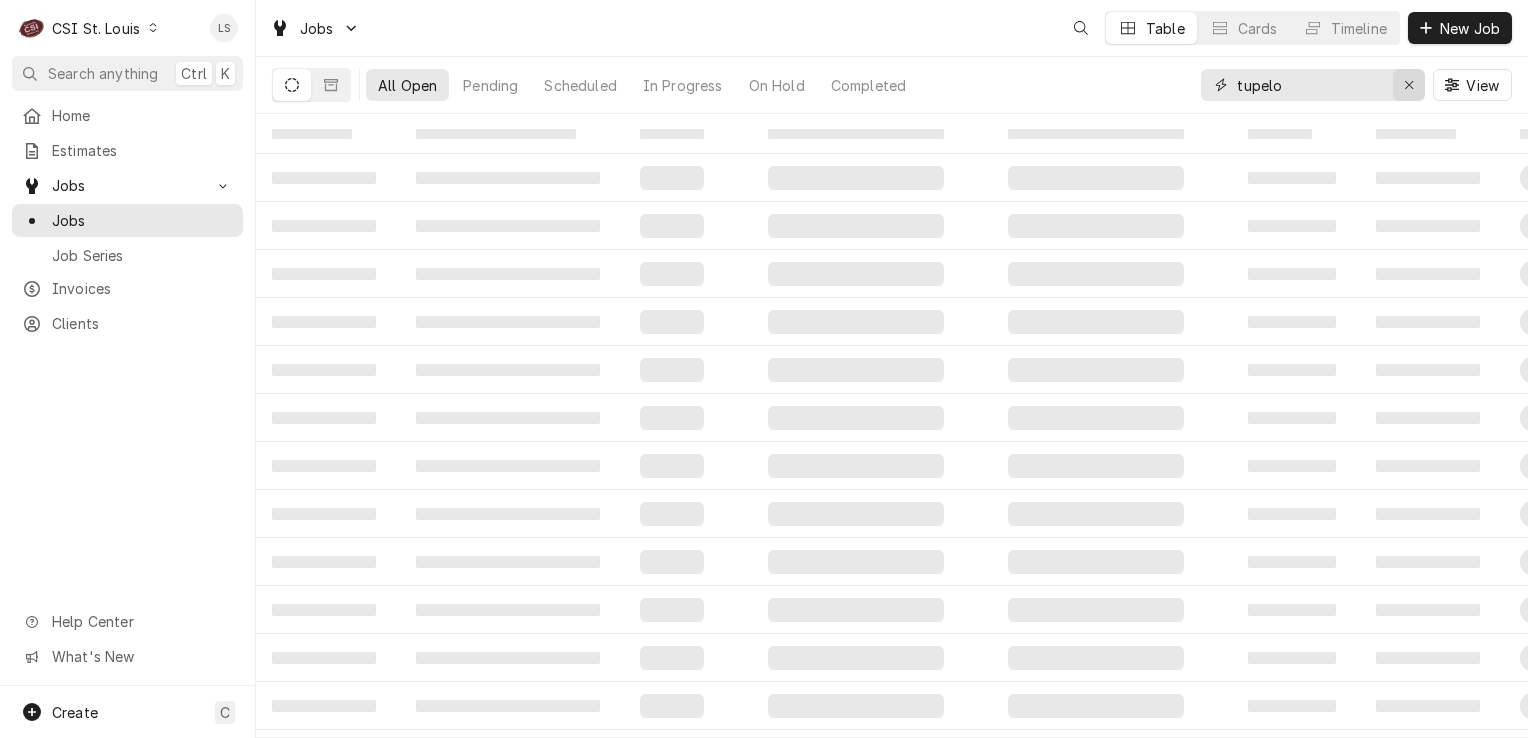click at bounding box center [1409, 85] 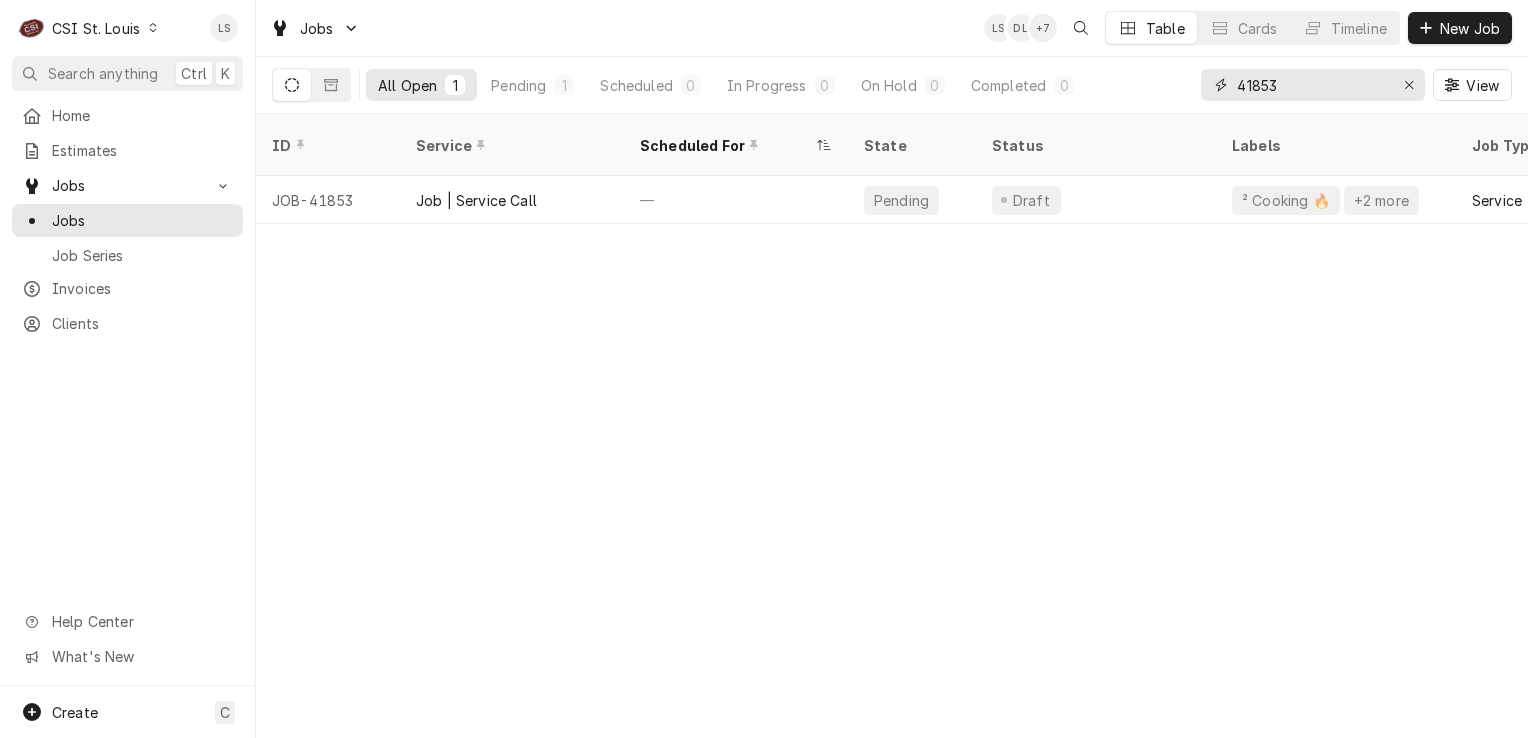 type on "41853" 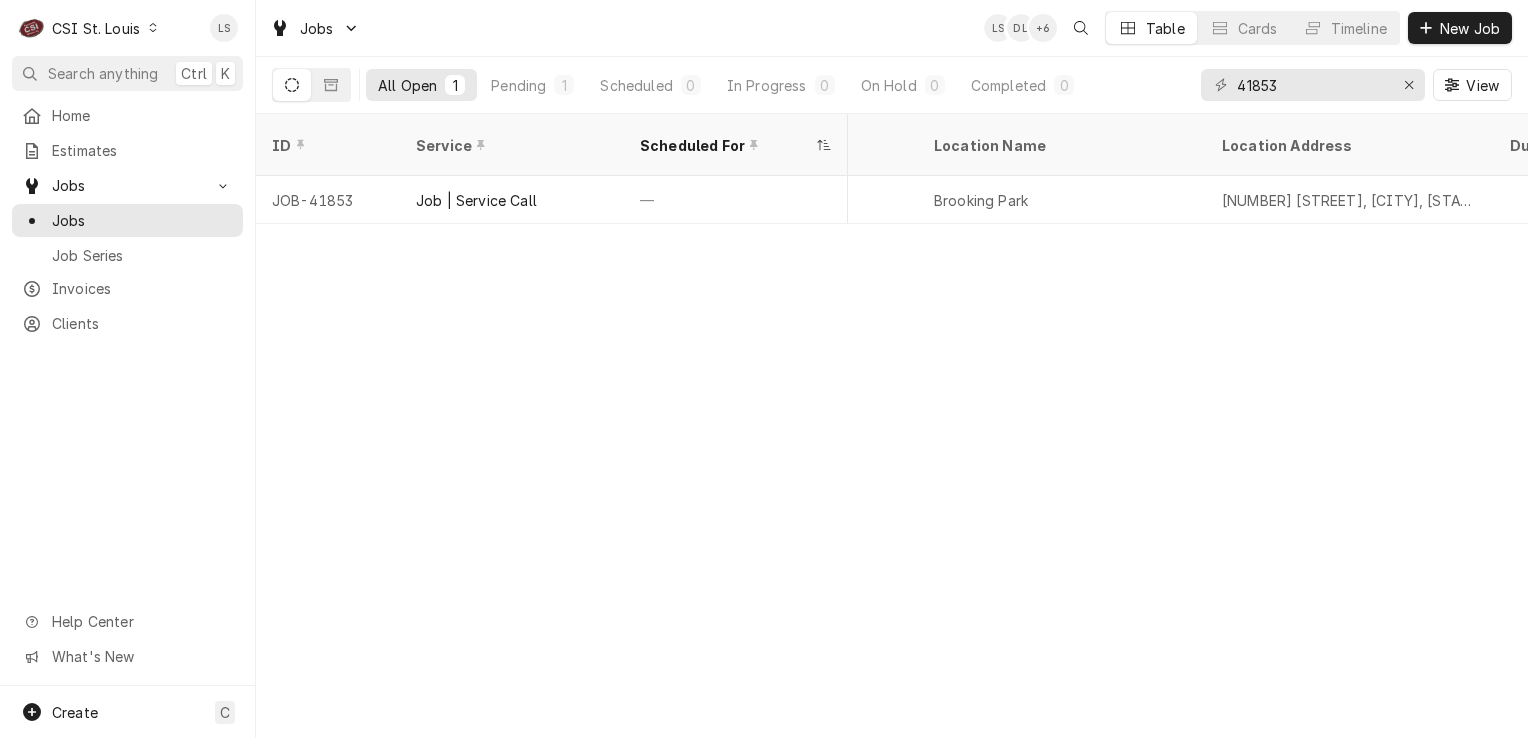 scroll, scrollTop: 0, scrollLeft: 1254, axis: horizontal 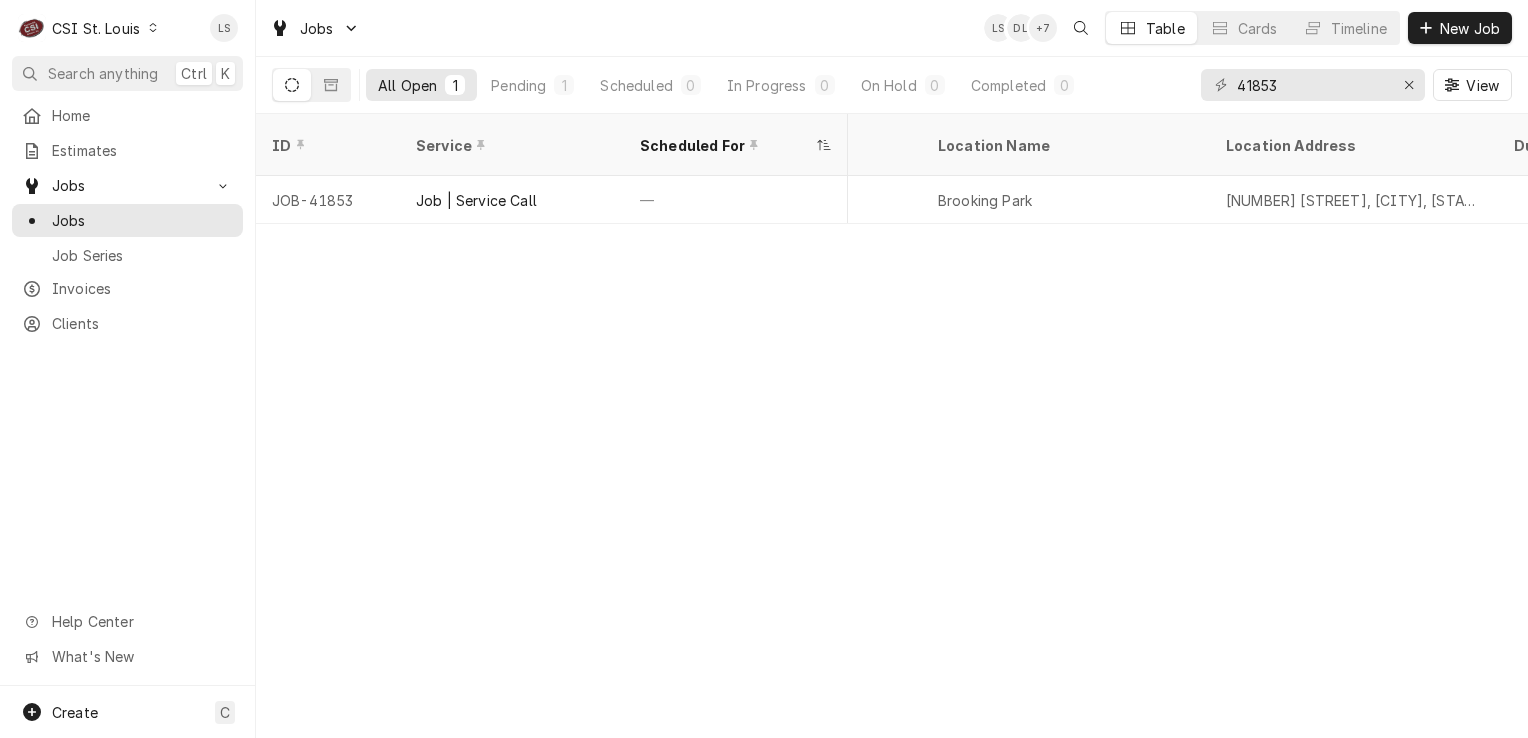 click at bounding box center [153, 28] 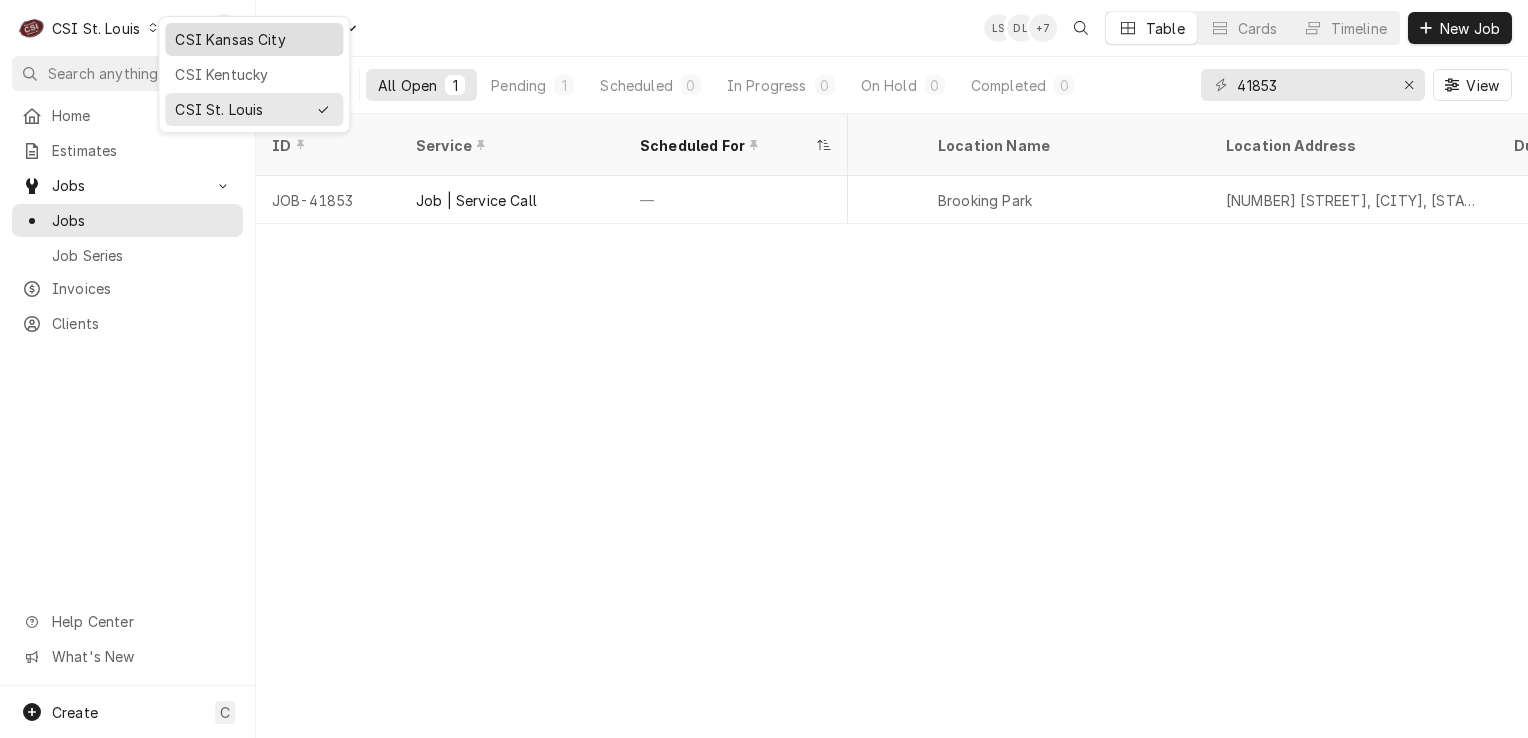 click on "CSI Kansas City" at bounding box center [254, 39] 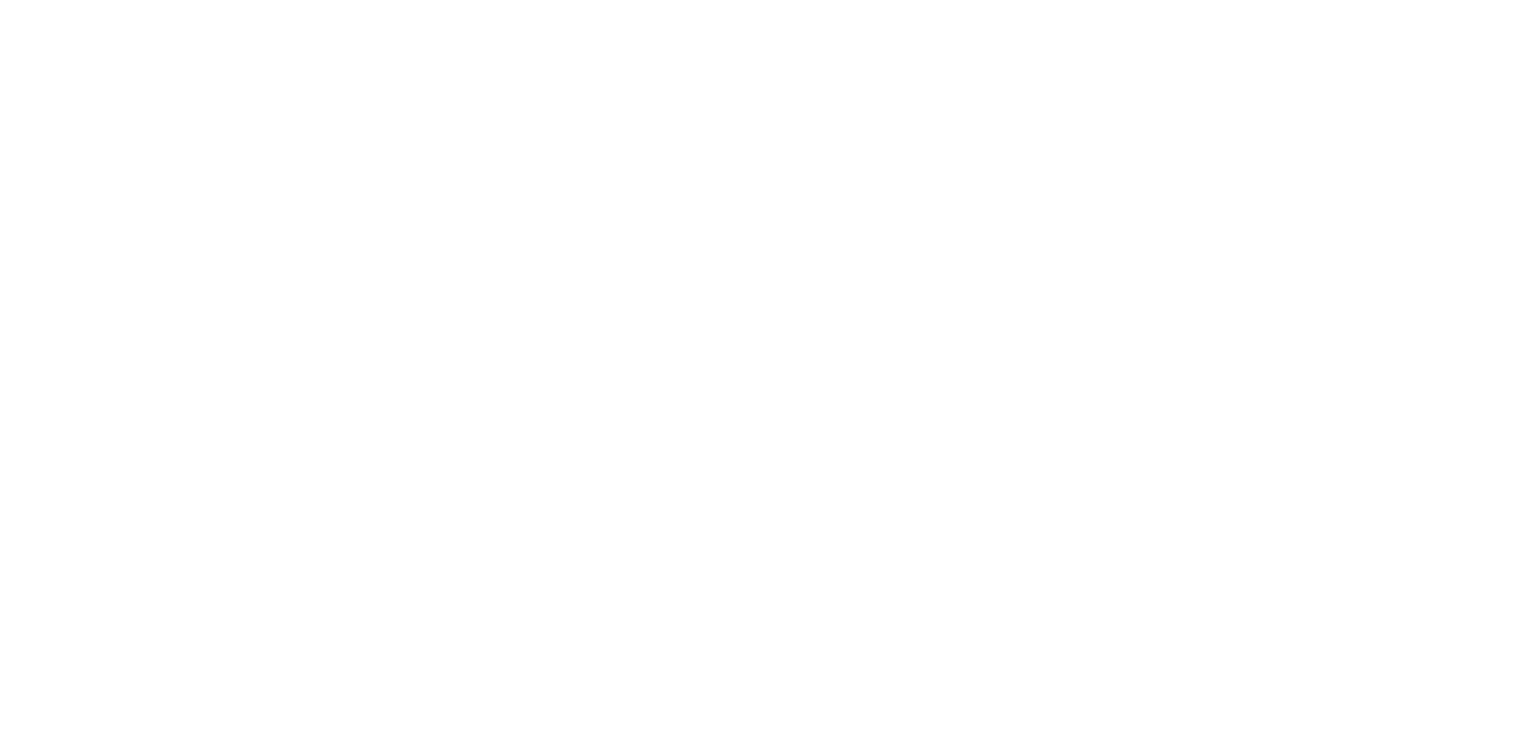 scroll, scrollTop: 0, scrollLeft: 0, axis: both 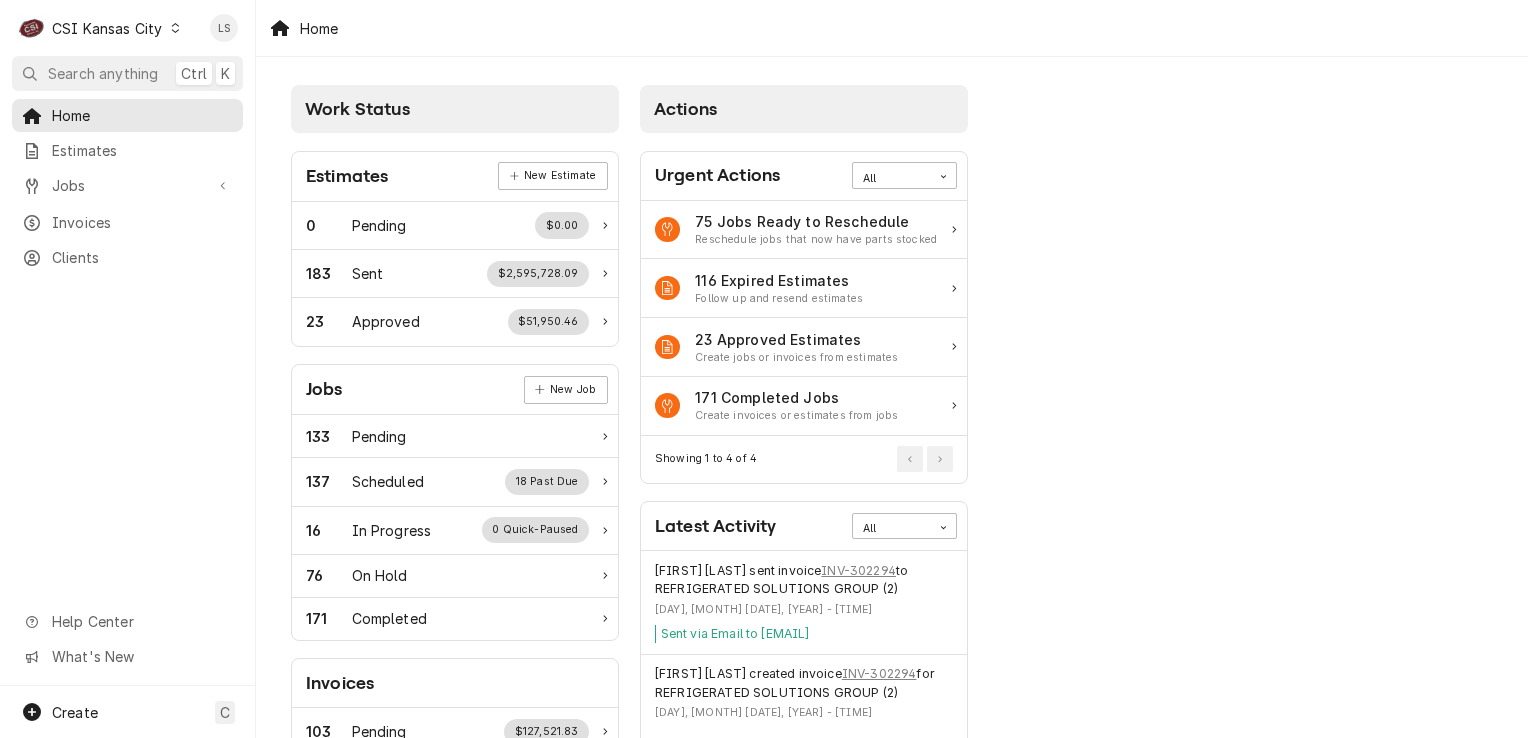 click at bounding box center [175, 28] 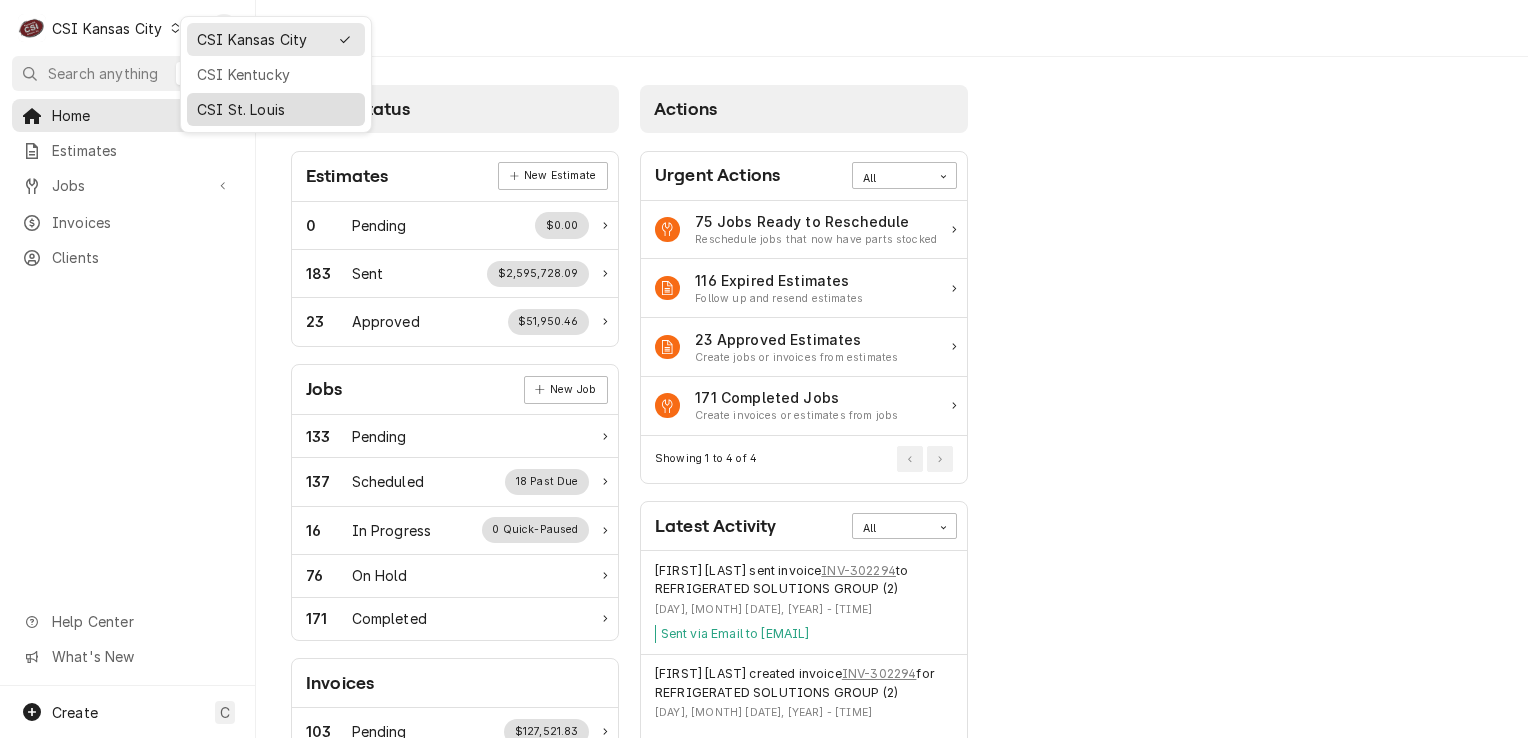 click on "CSI St. Louis" at bounding box center (276, 109) 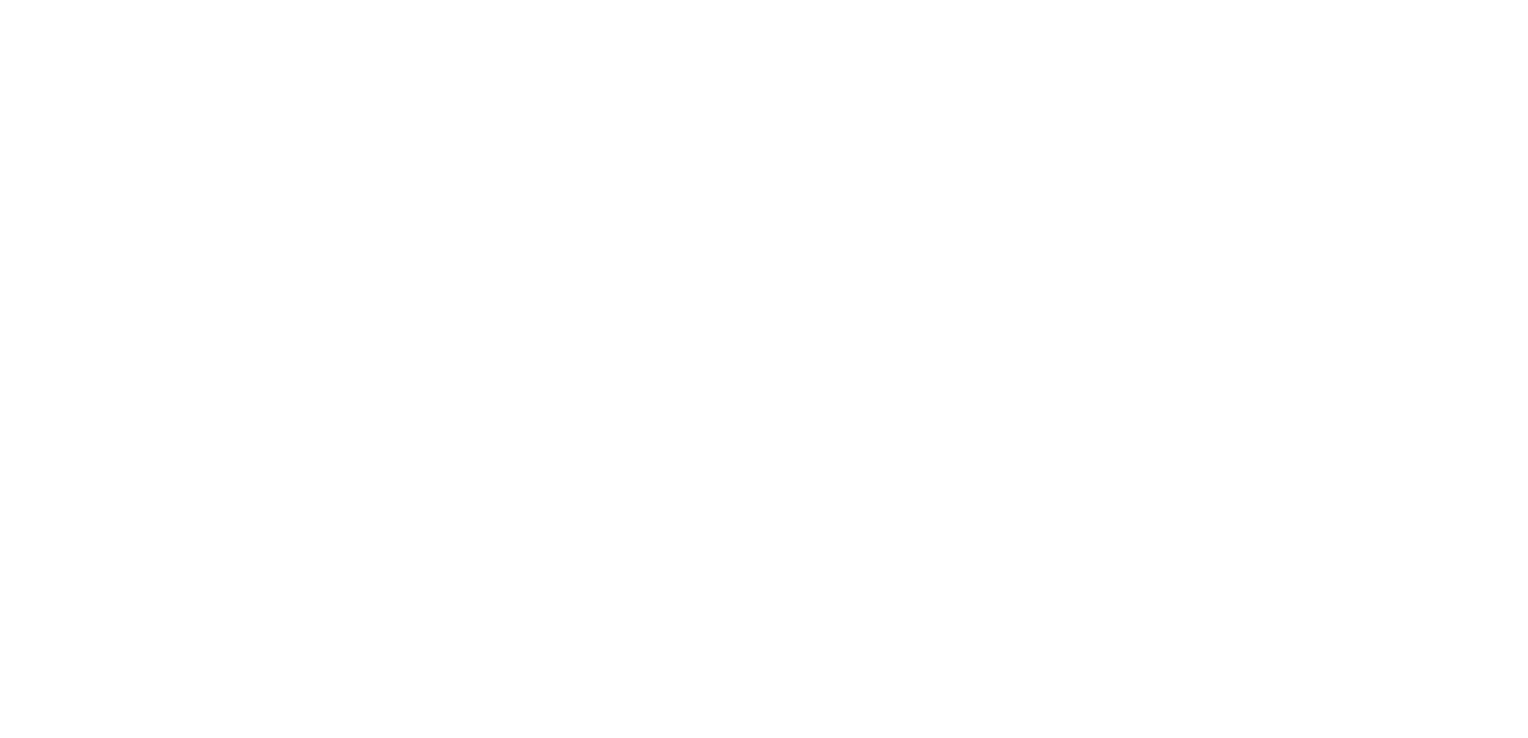 scroll, scrollTop: 0, scrollLeft: 0, axis: both 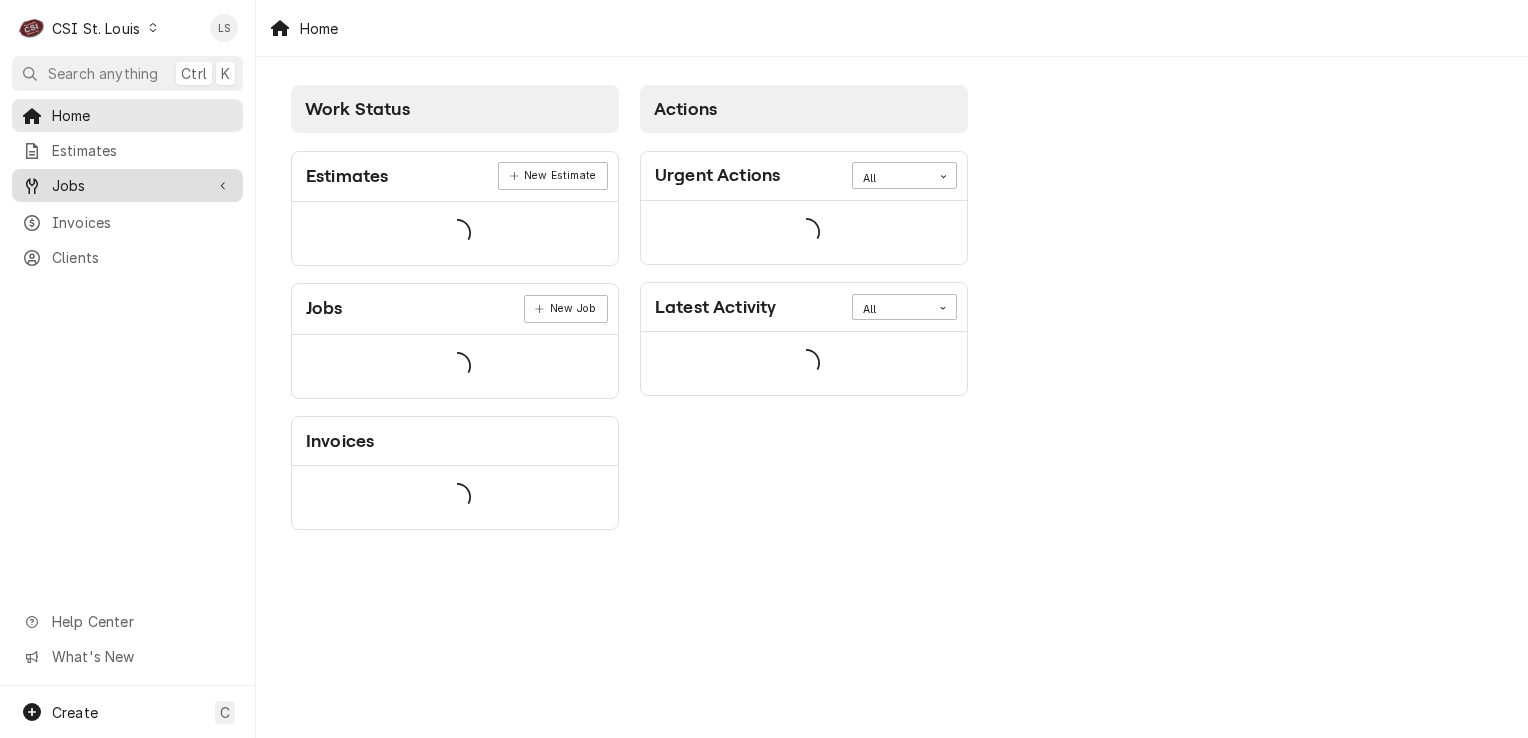 click on "Jobs" at bounding box center [127, 185] 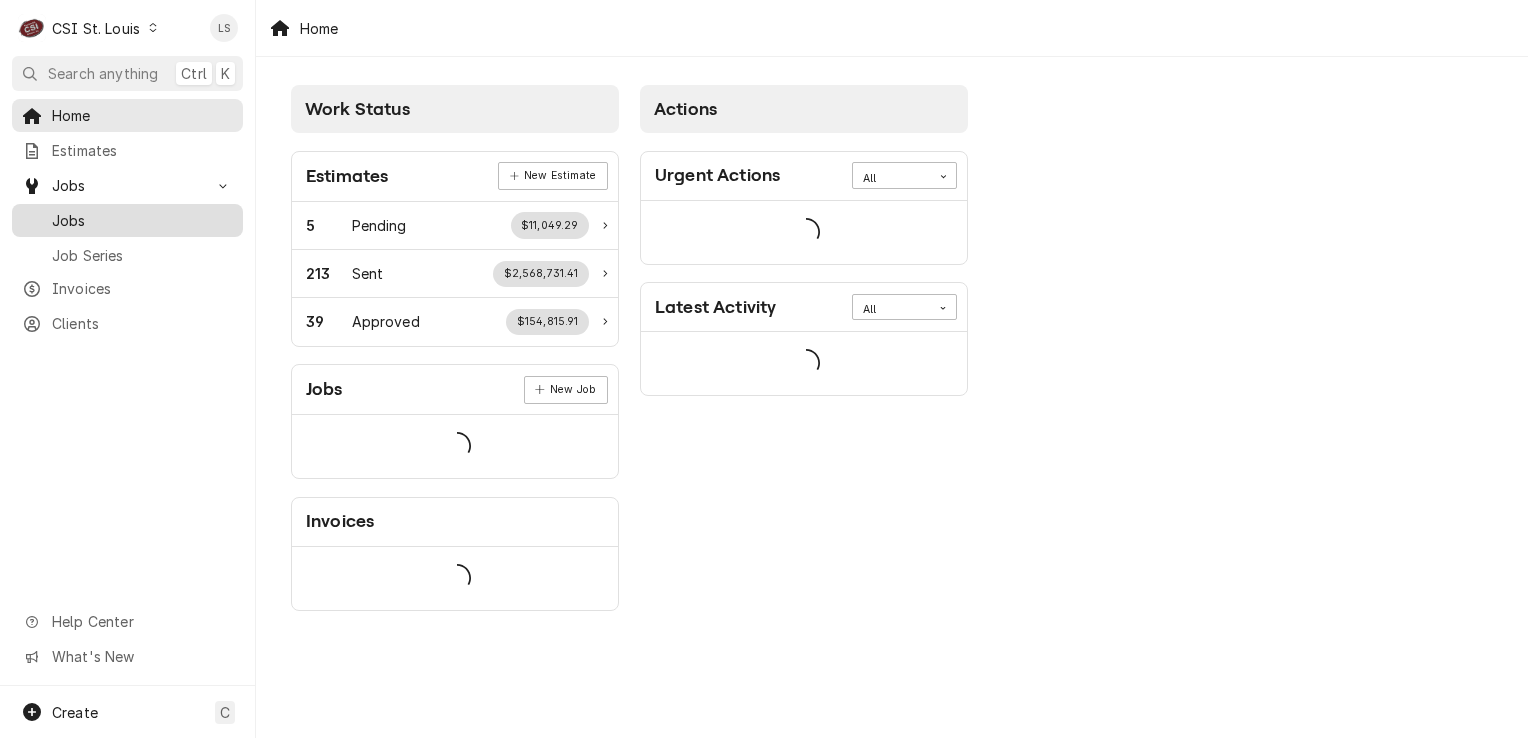 click on "Jobs" at bounding box center (127, 220) 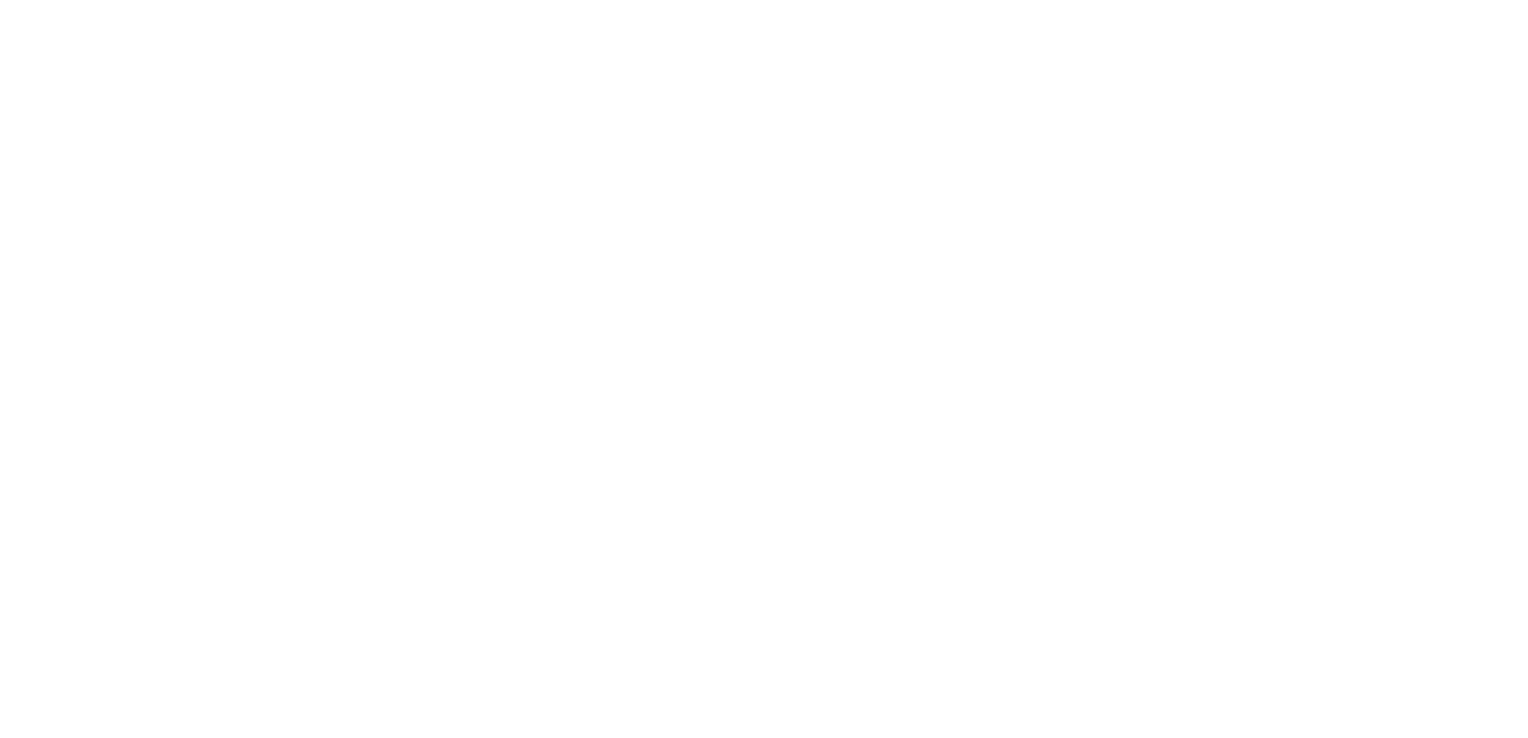 scroll, scrollTop: 0, scrollLeft: 0, axis: both 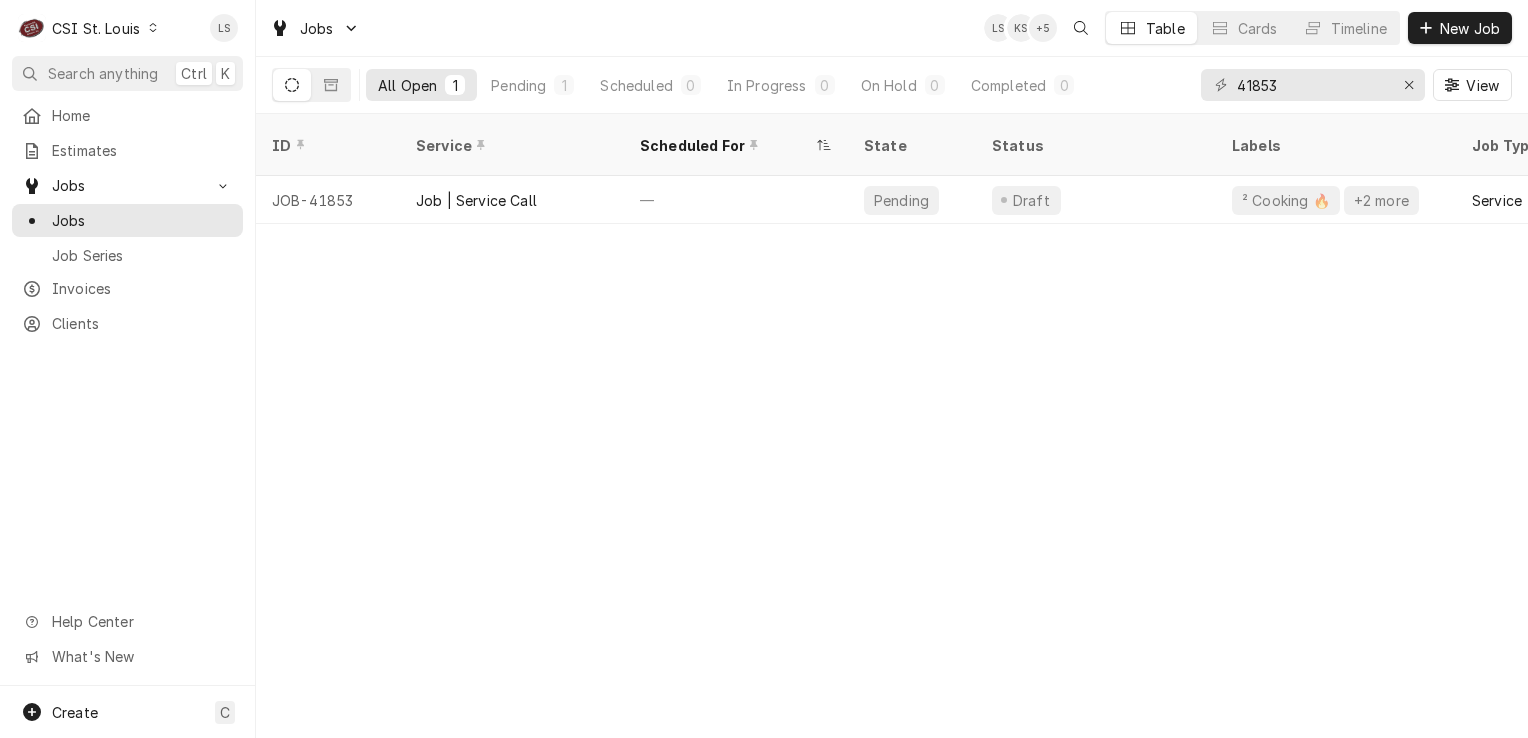 click on "Jobs   LS KS + 5 Table Cards Timeline New Job" at bounding box center (892, 28) 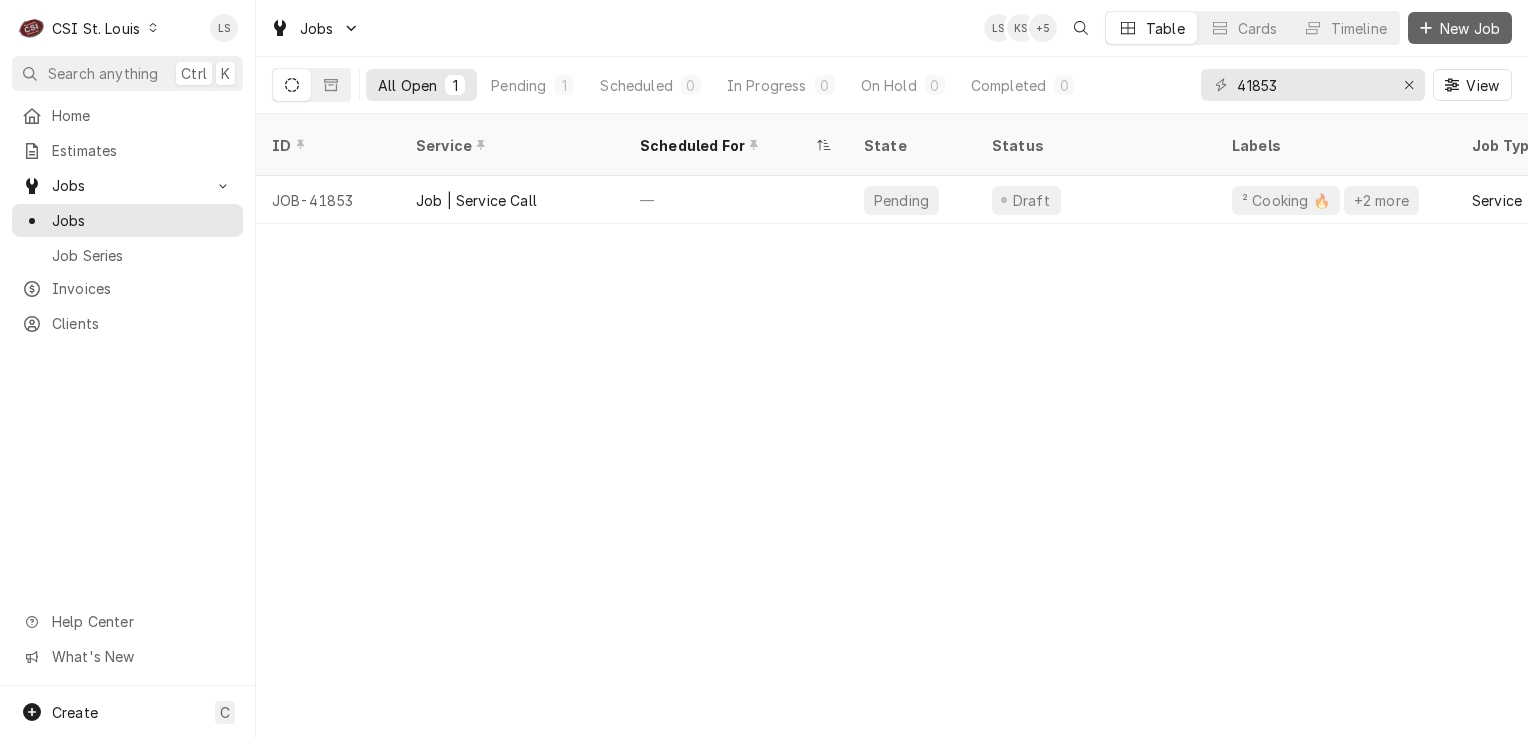 click on "New Job" at bounding box center (1460, 28) 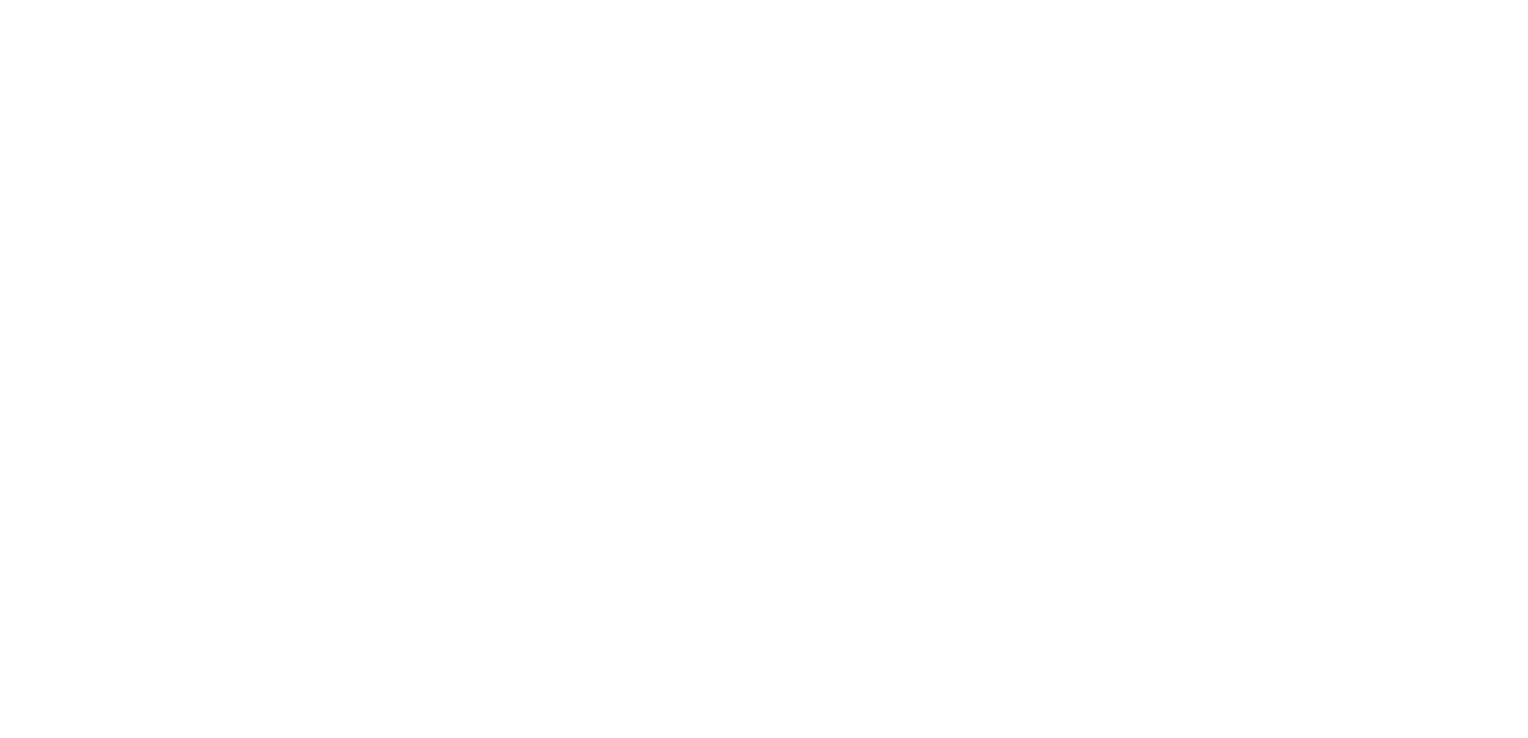 scroll, scrollTop: 0, scrollLeft: 0, axis: both 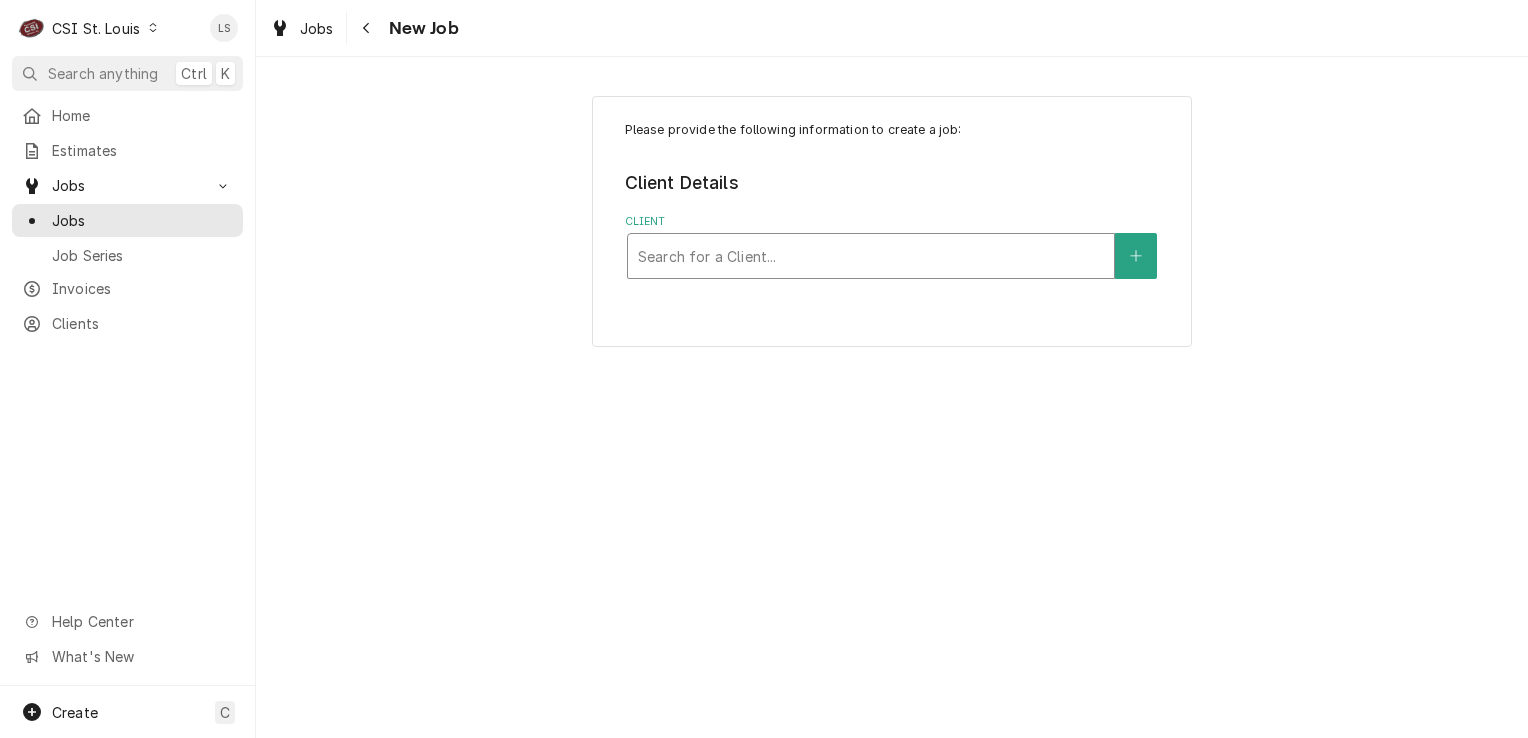 click at bounding box center (871, 256) 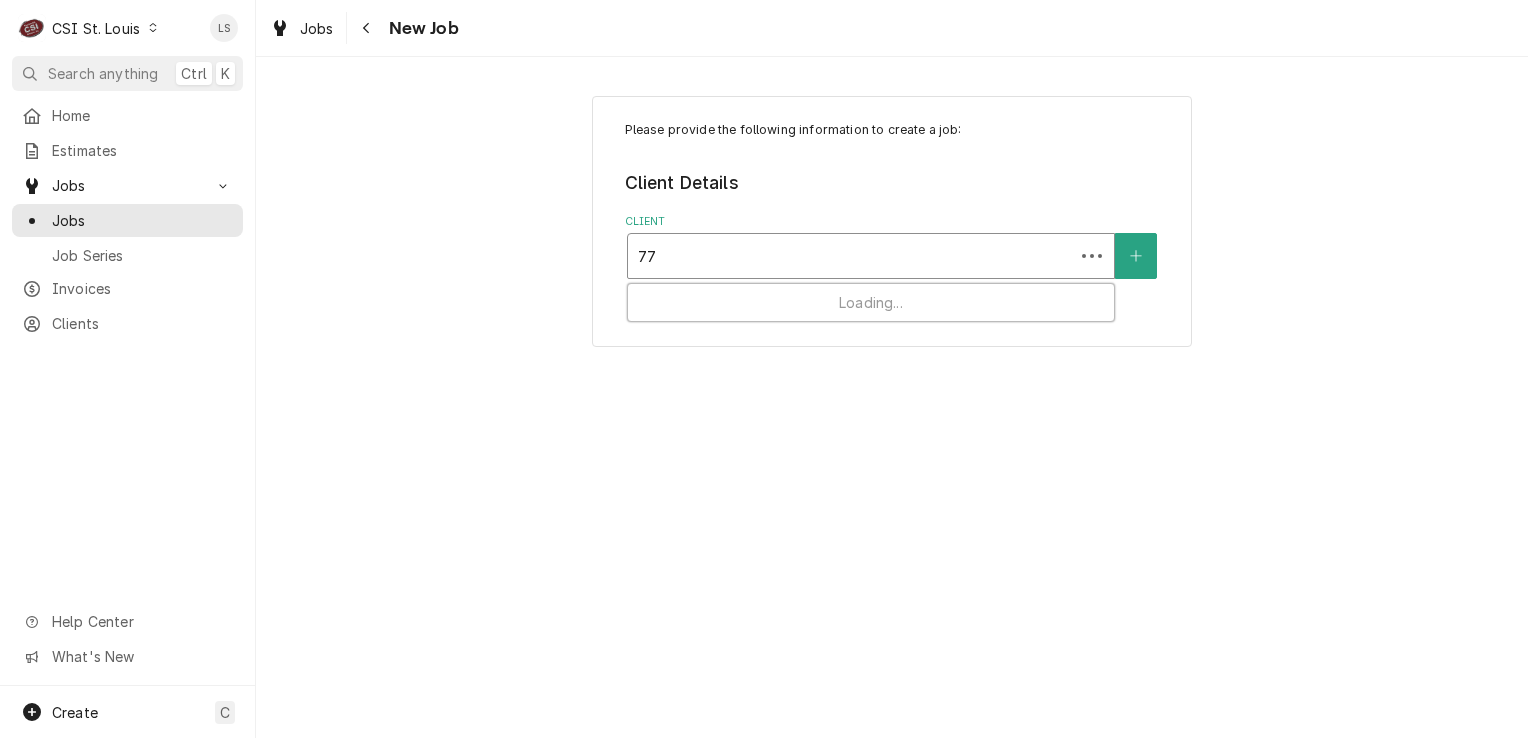 type on "7" 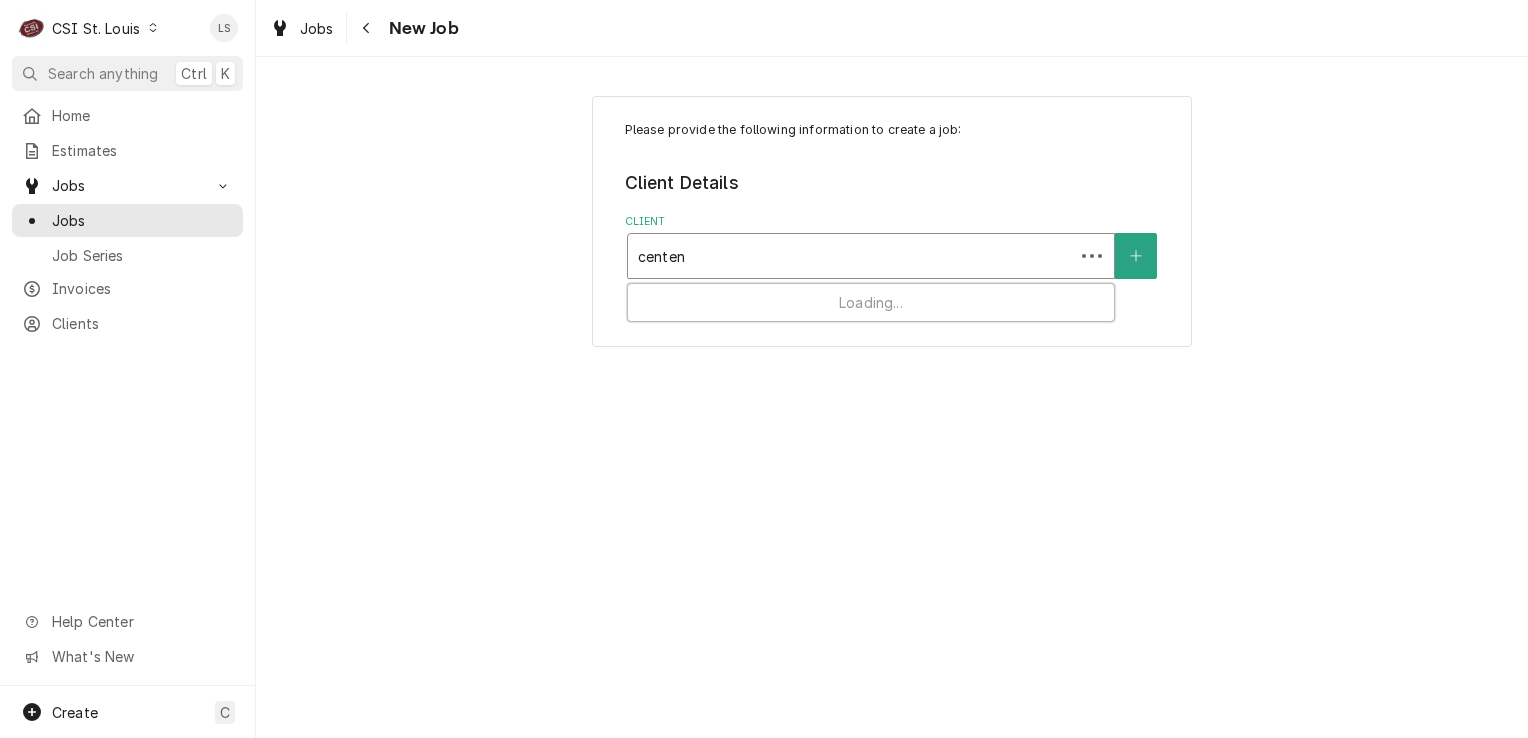 type on "centene" 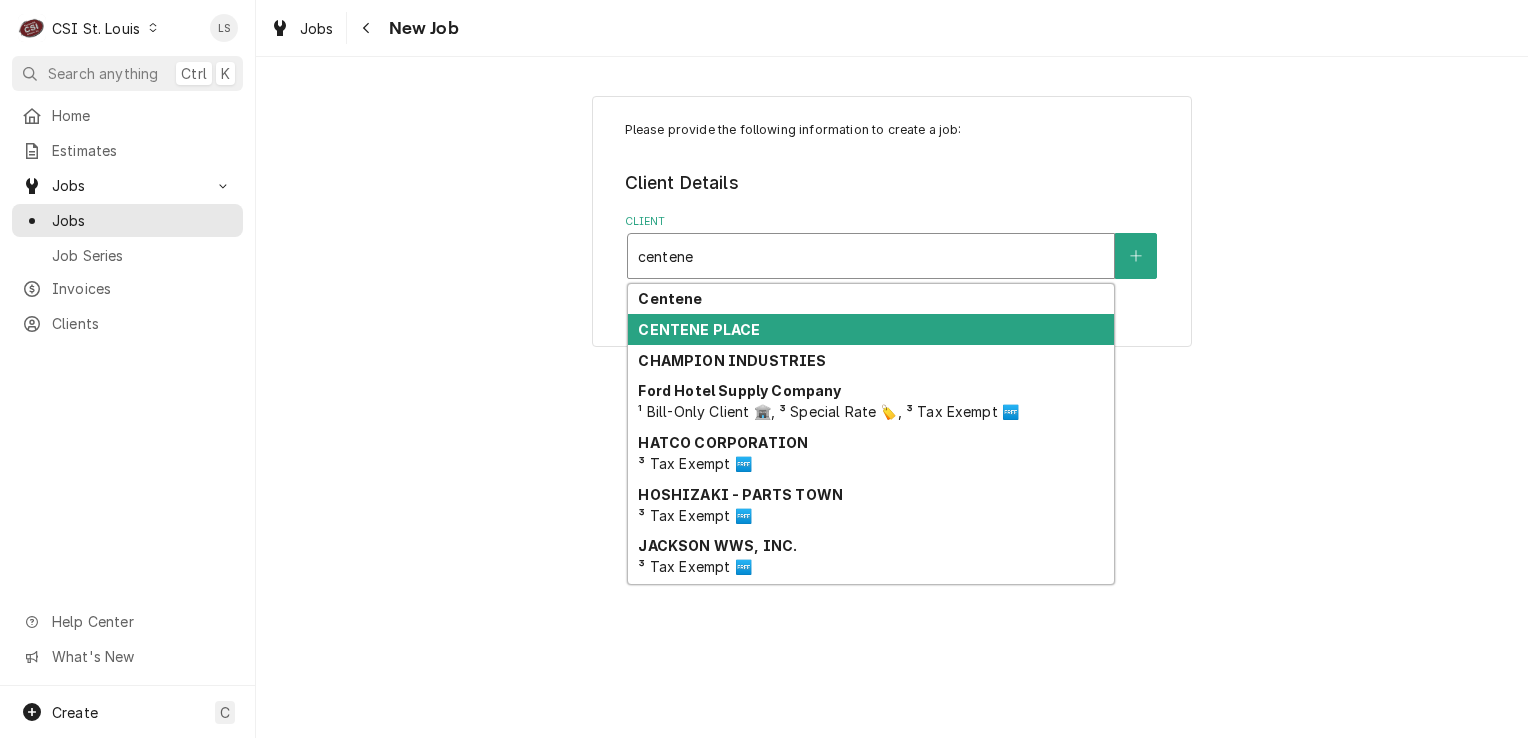 click on "CENTENE PLACE" at bounding box center (699, 329) 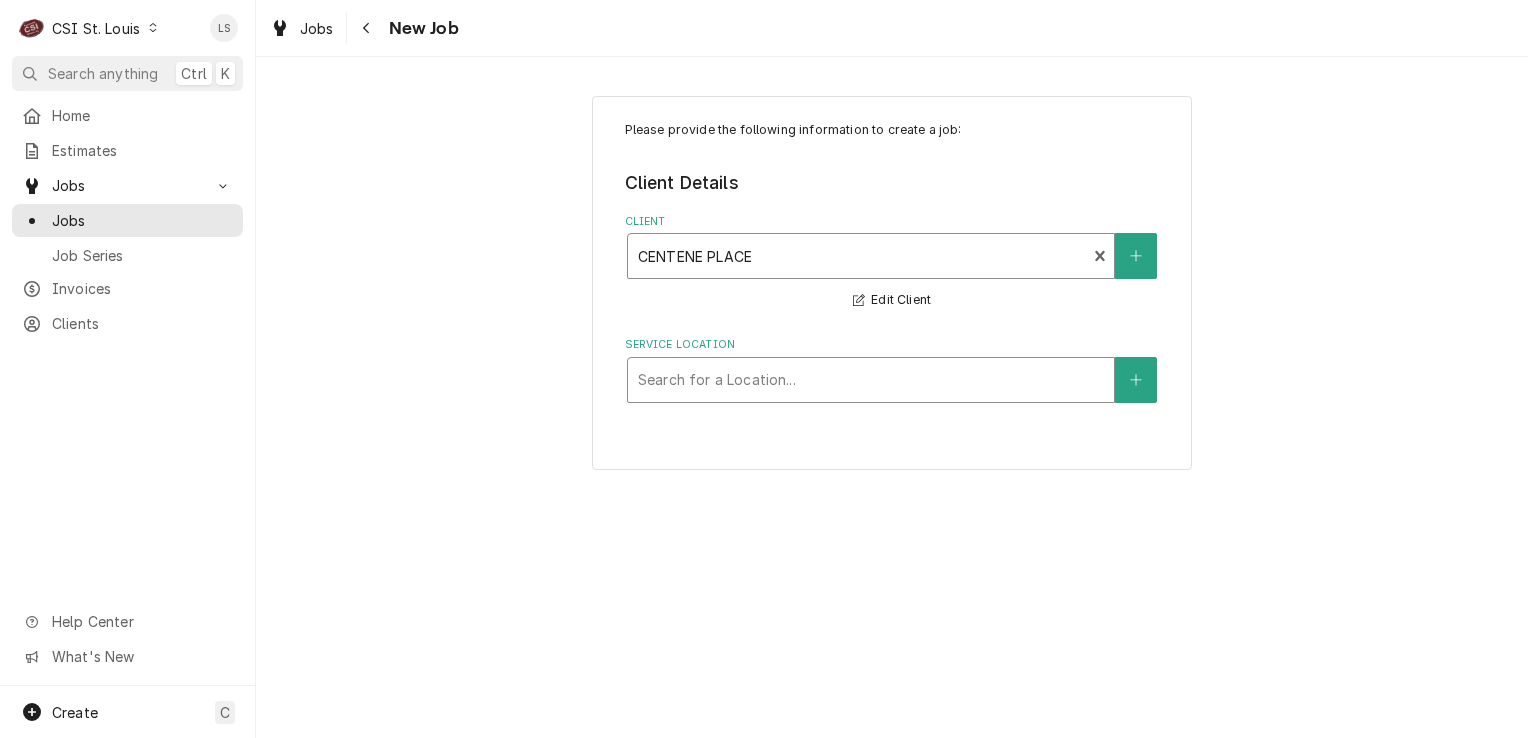 click at bounding box center (871, 380) 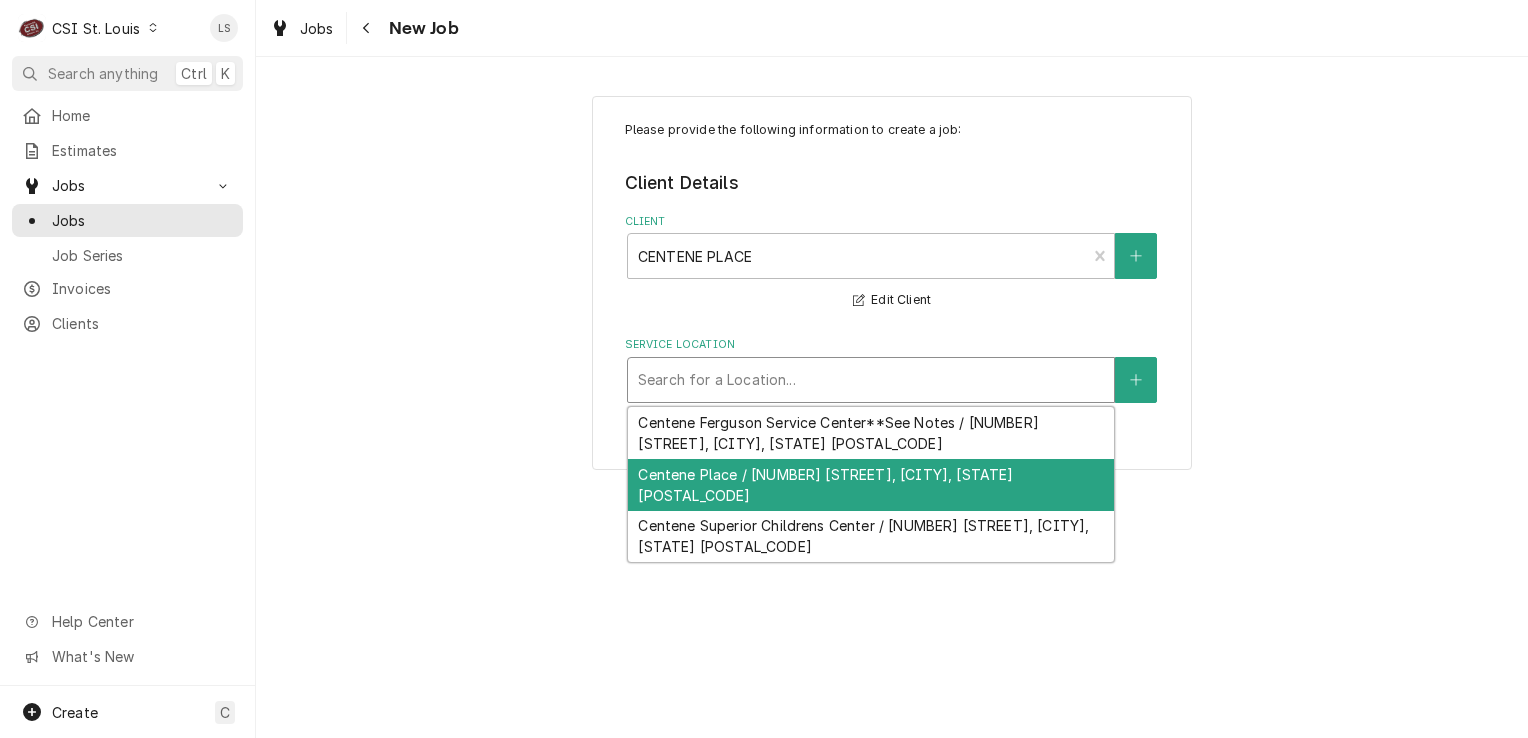click on "Centene Place / 7711 Carondelet Avenue, Clayton, MO 63105" at bounding box center (871, 485) 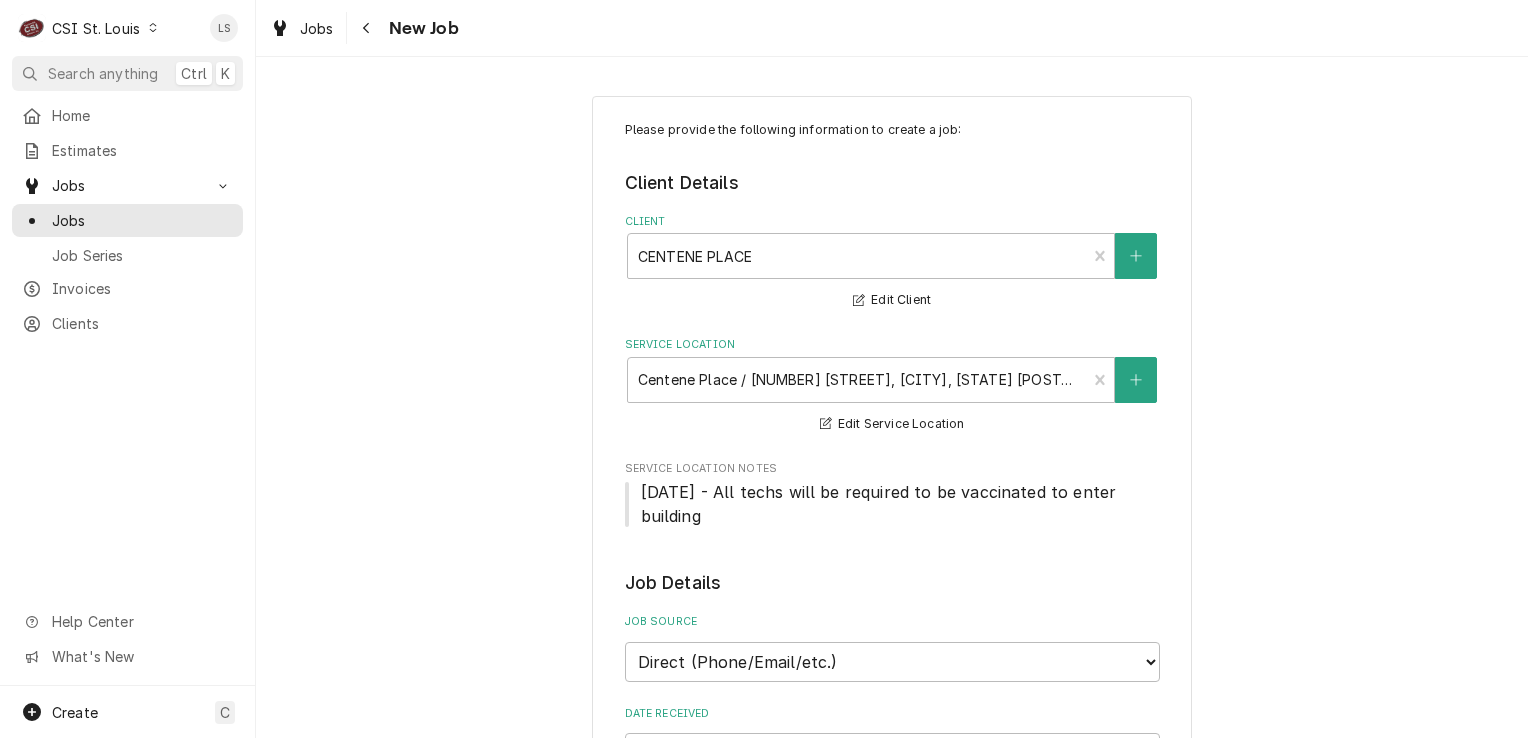 drag, startPoint x: 696, startPoint y: 531, endPoint x: 709, endPoint y: 504, distance: 29.966648 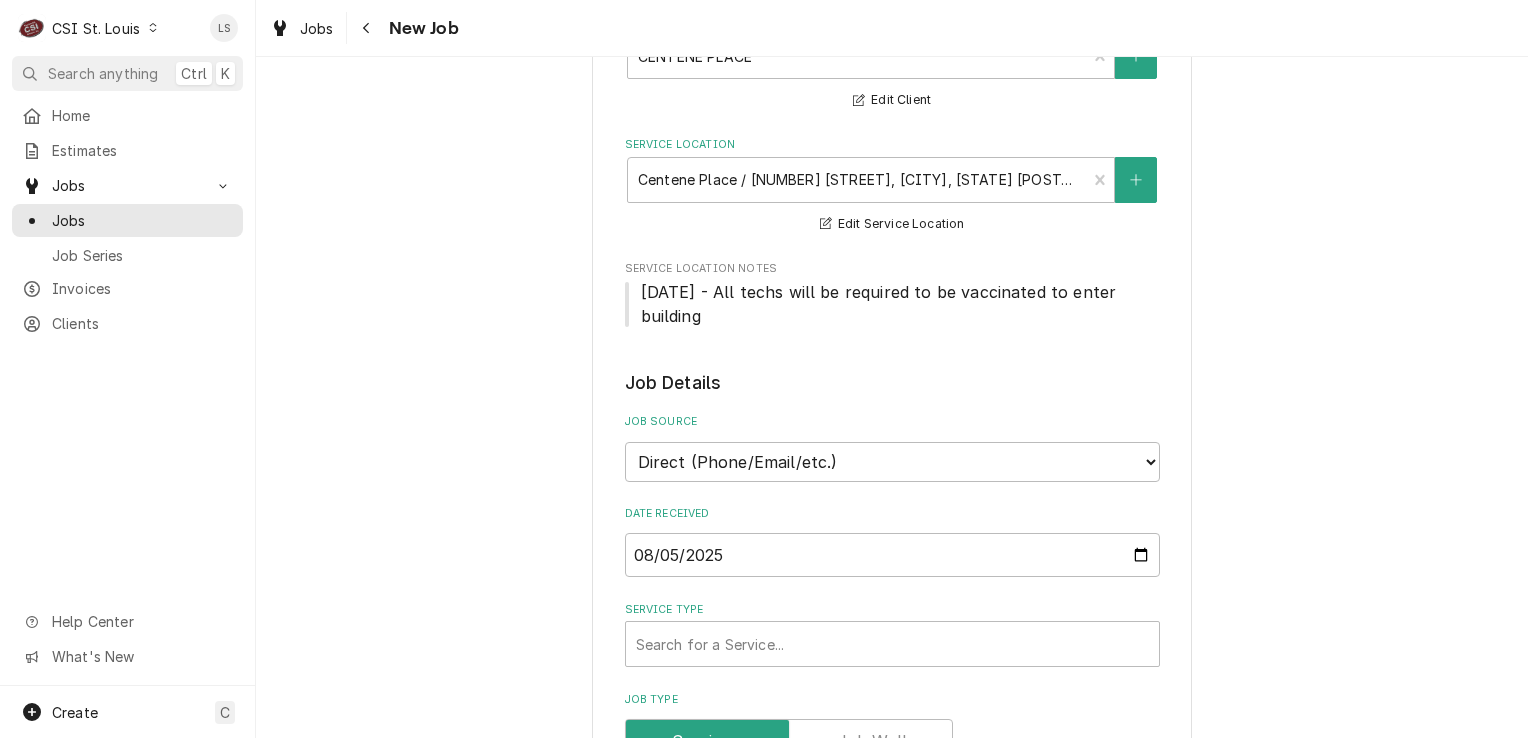 scroll, scrollTop: 500, scrollLeft: 0, axis: vertical 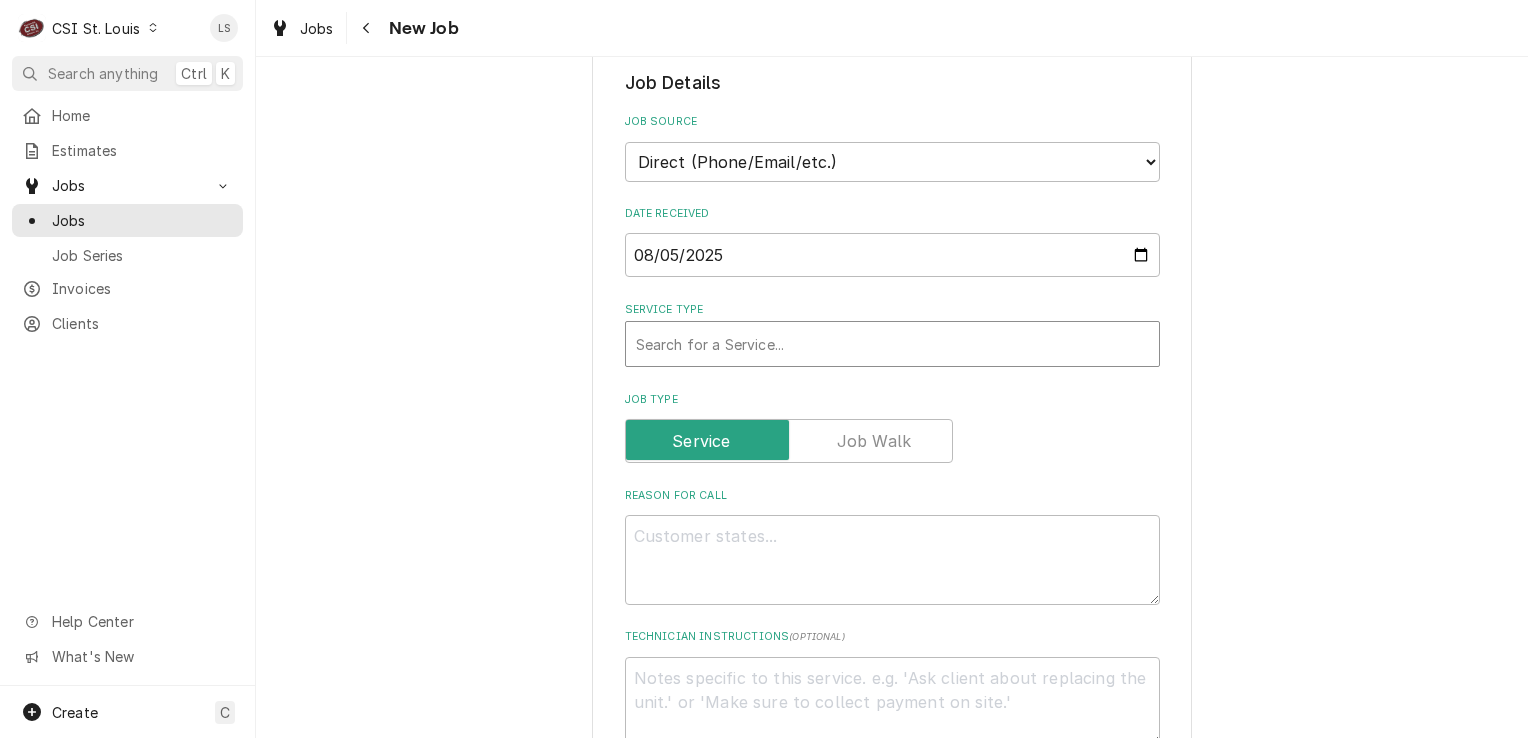 click at bounding box center (892, 344) 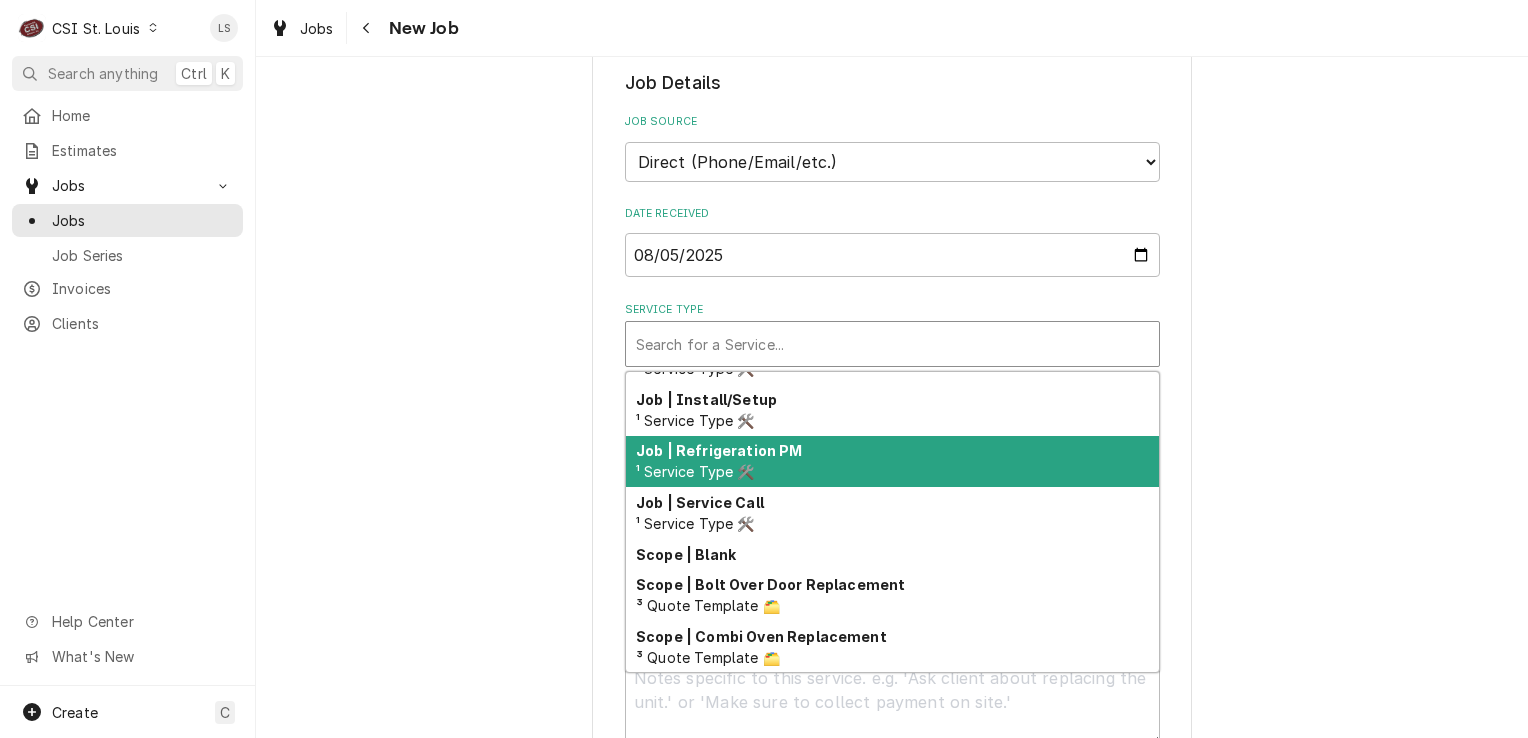scroll, scrollTop: 1144, scrollLeft: 0, axis: vertical 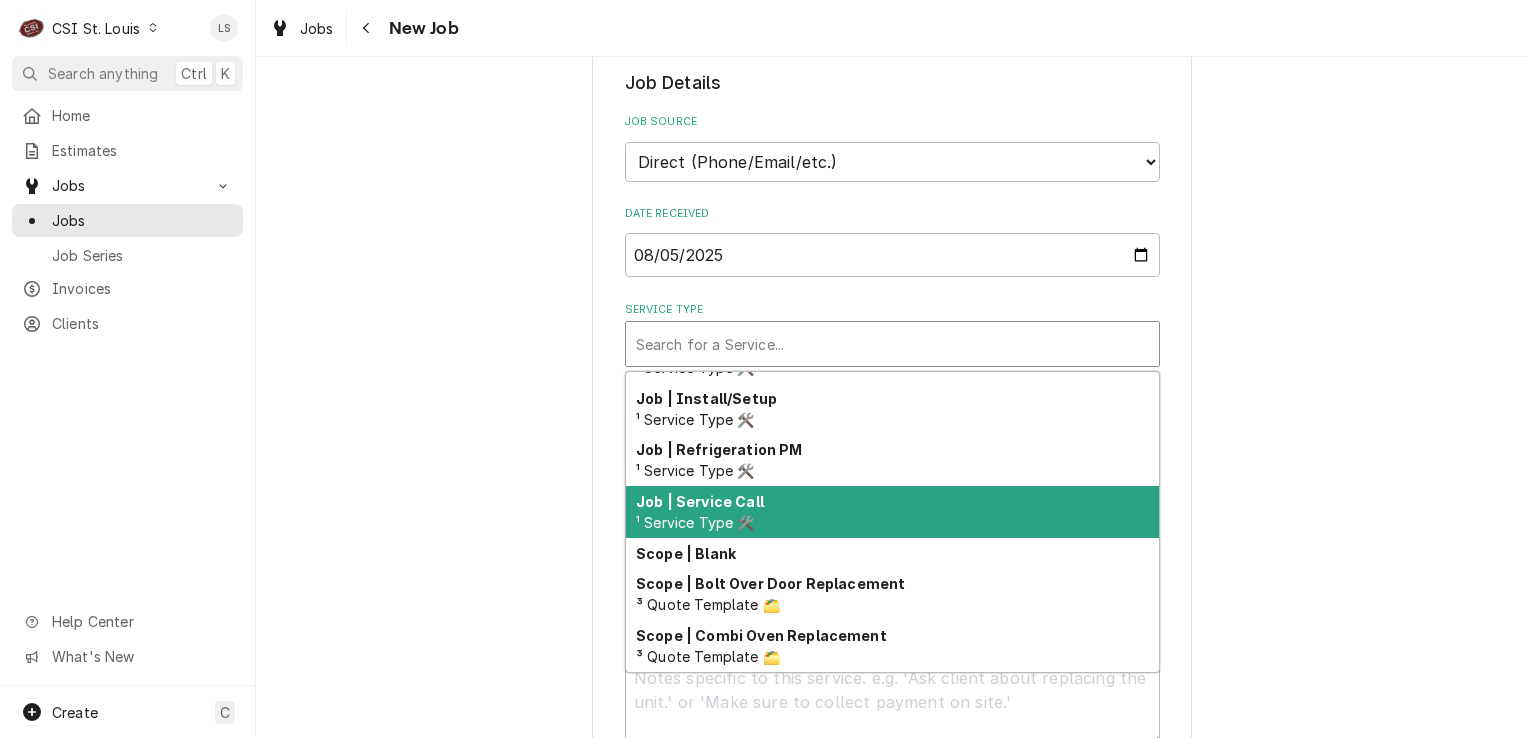 click on "Job | Service Call" at bounding box center (700, 501) 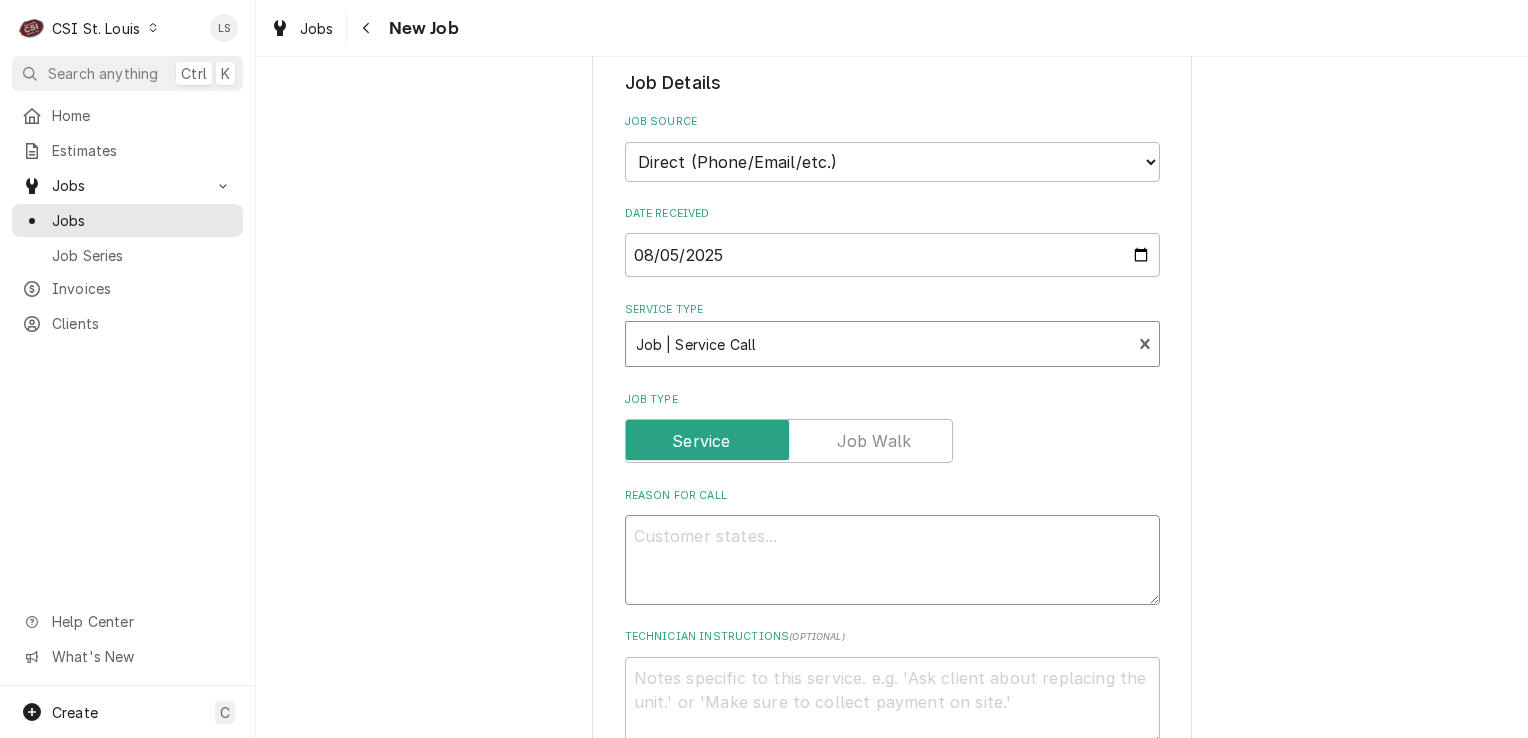drag, startPoint x: 758, startPoint y: 515, endPoint x: 758, endPoint y: 550, distance: 35 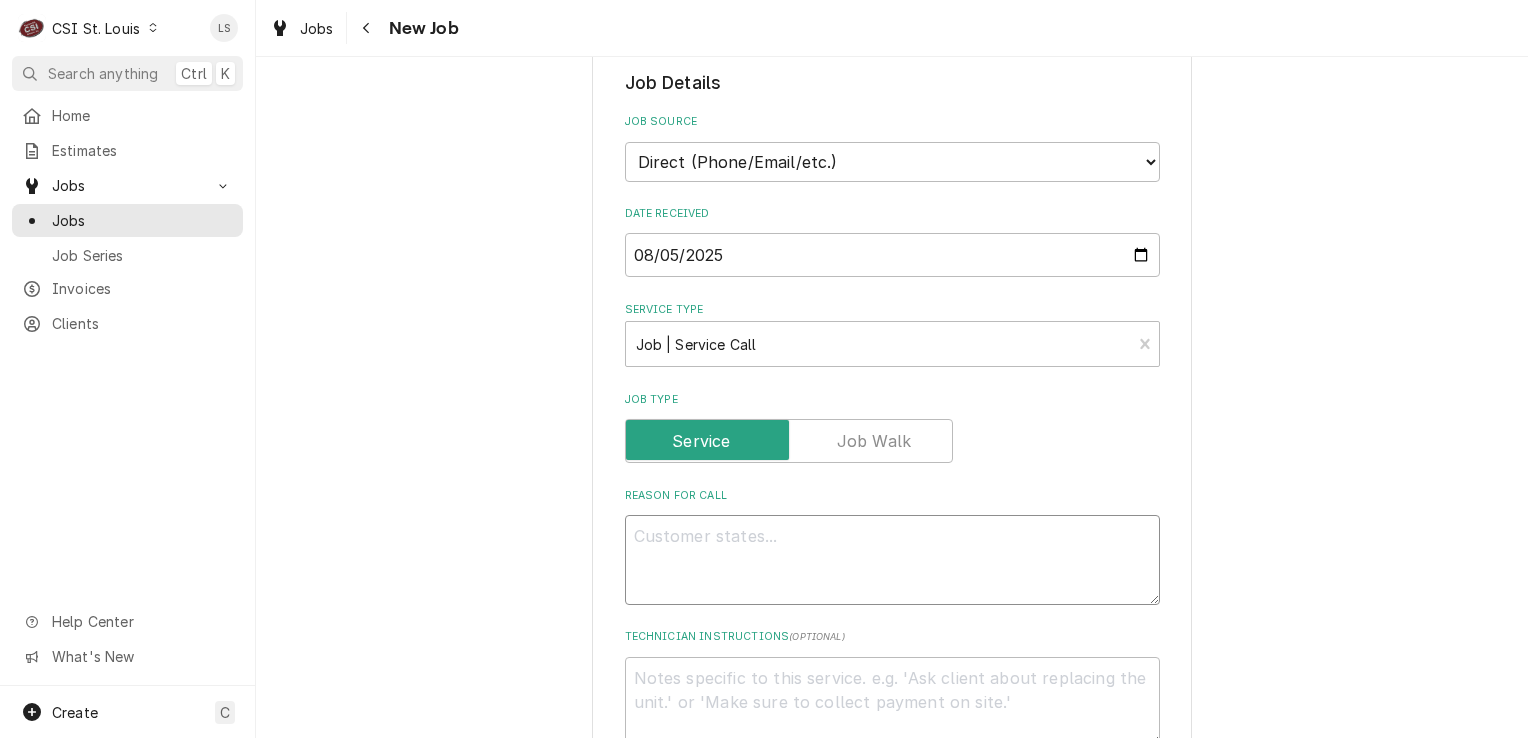 type on "x" 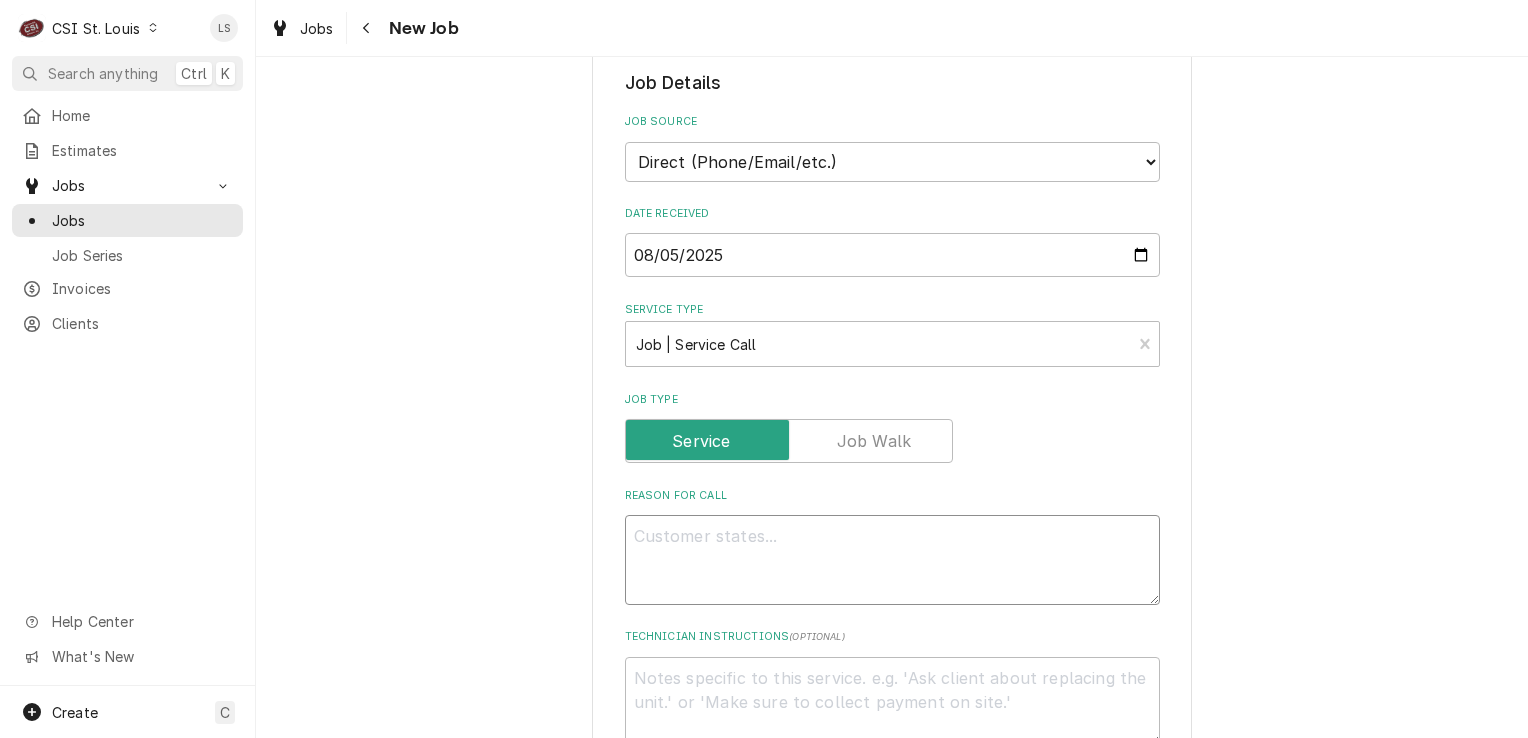 type on "T" 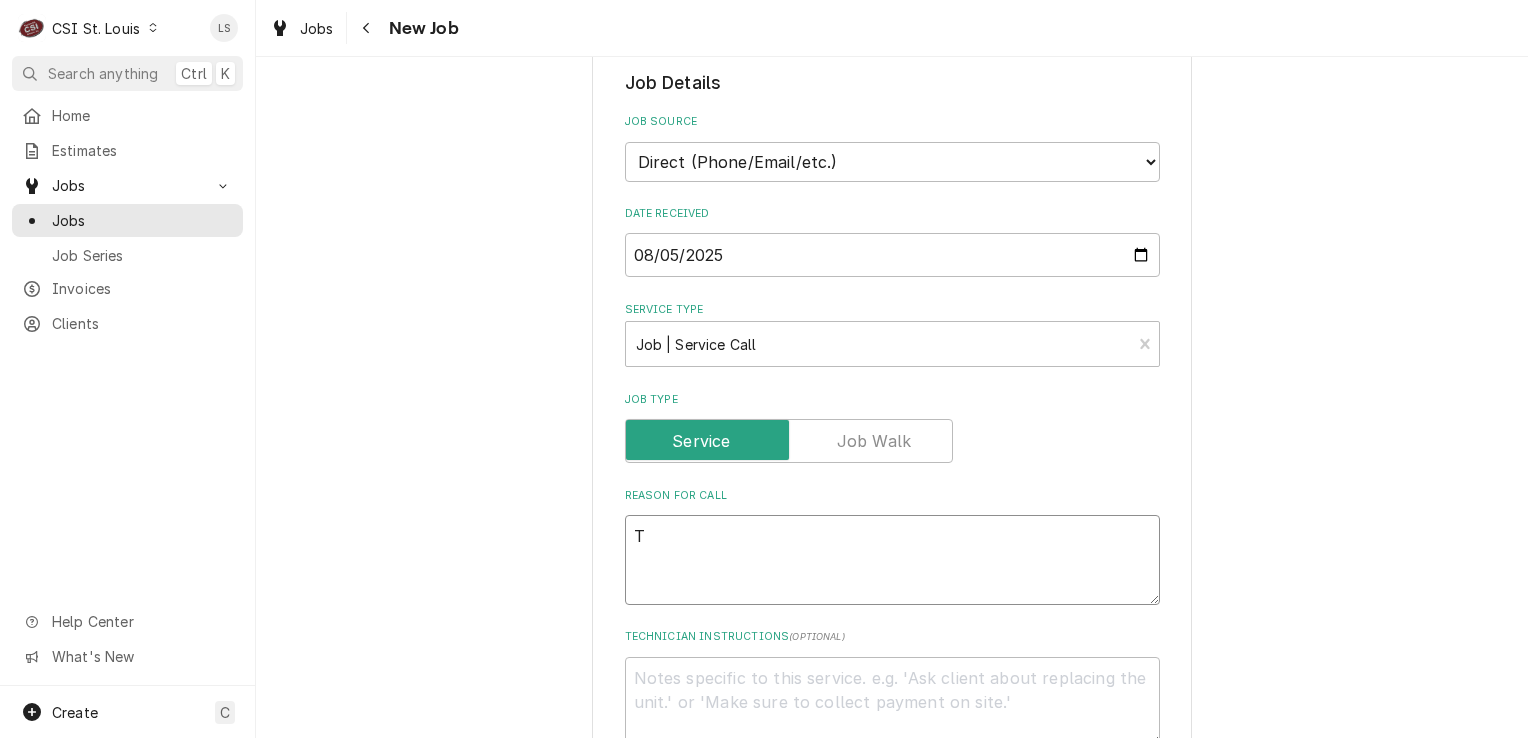 type on "x" 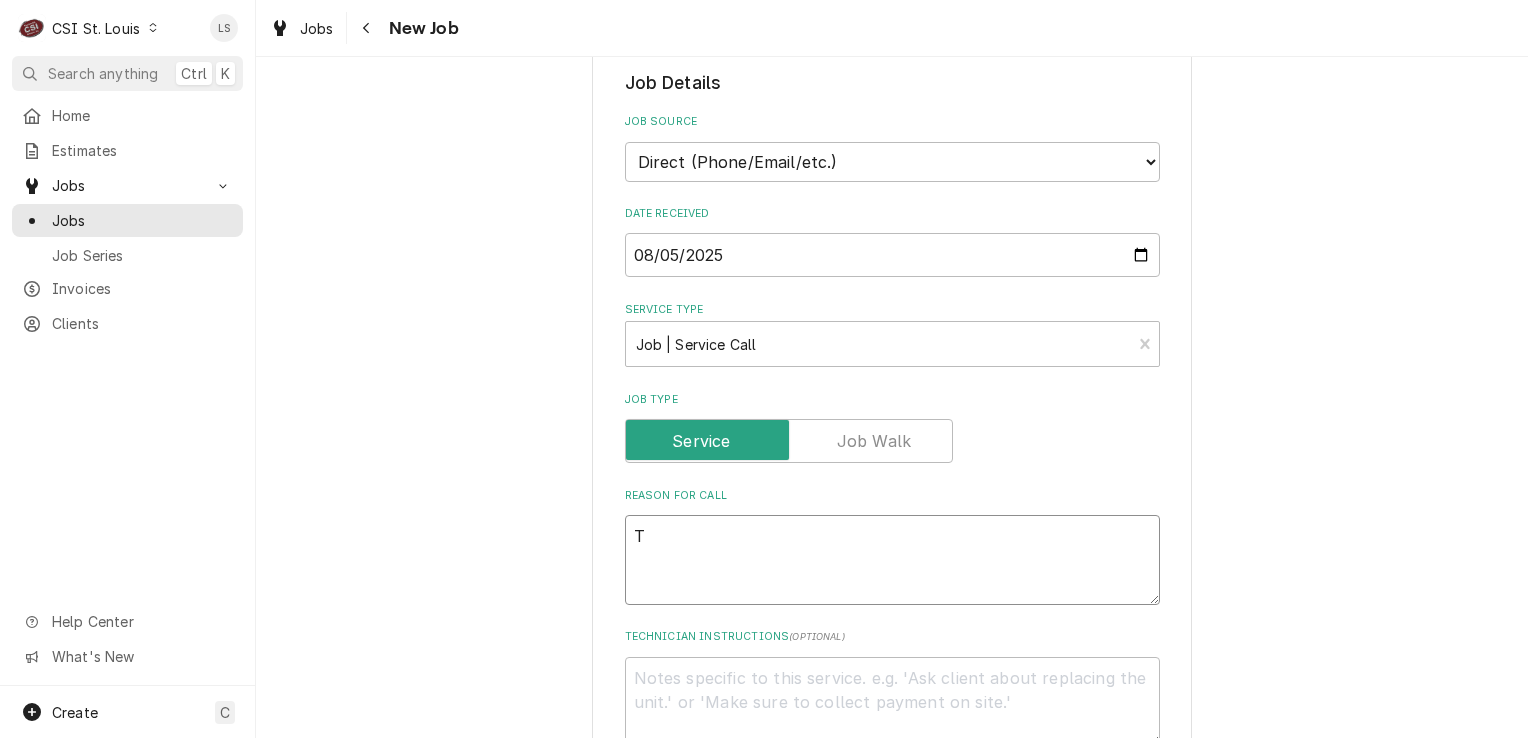 type on "Tw" 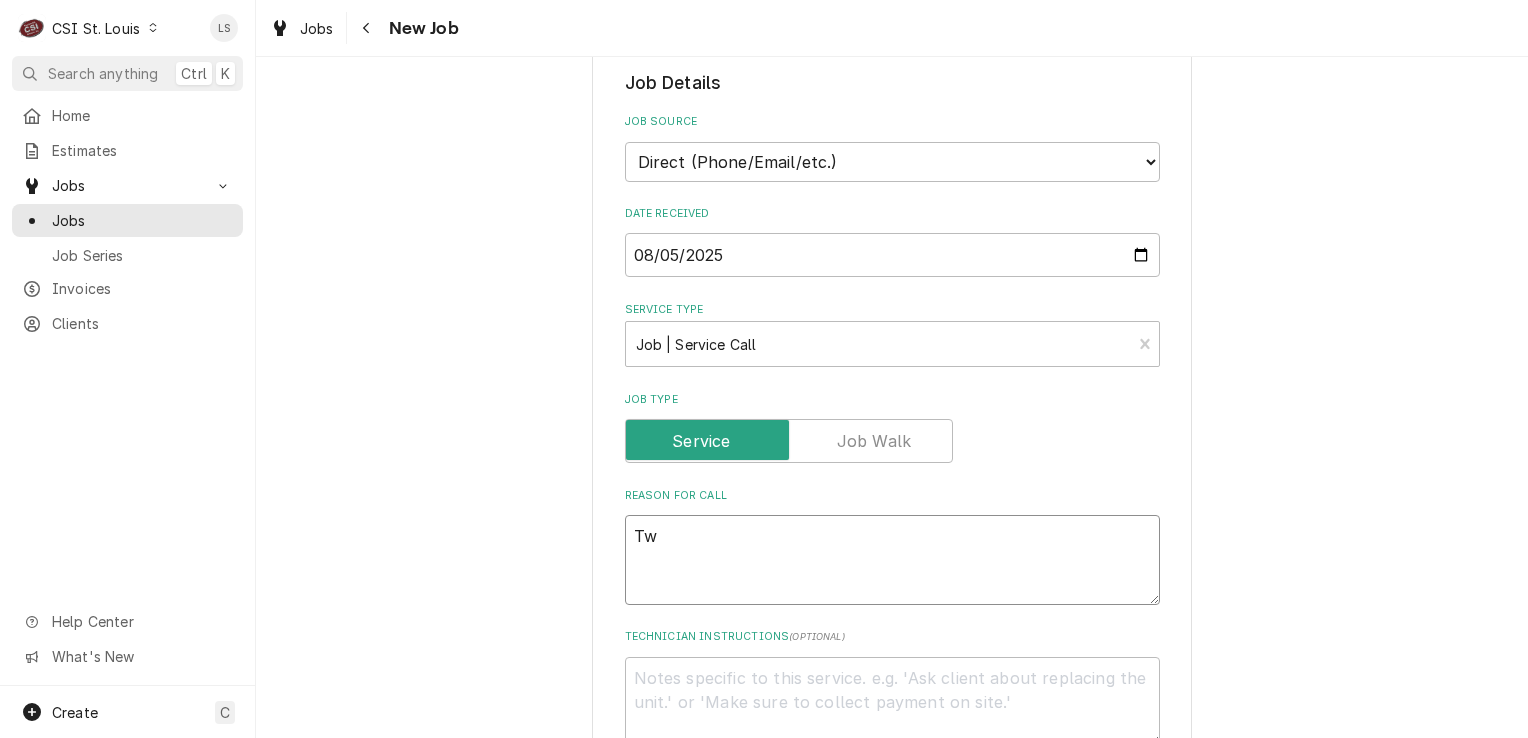 type on "x" 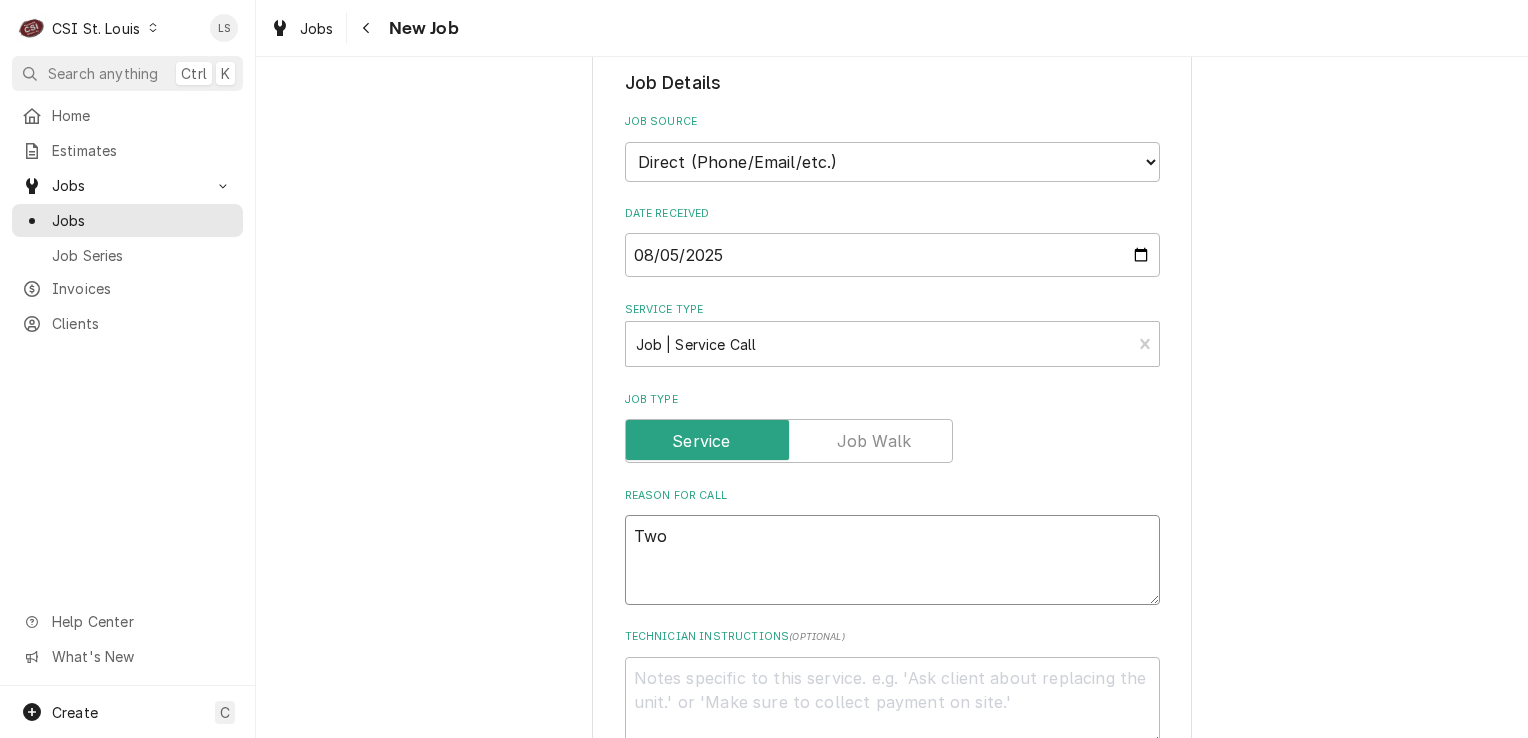 type on "x" 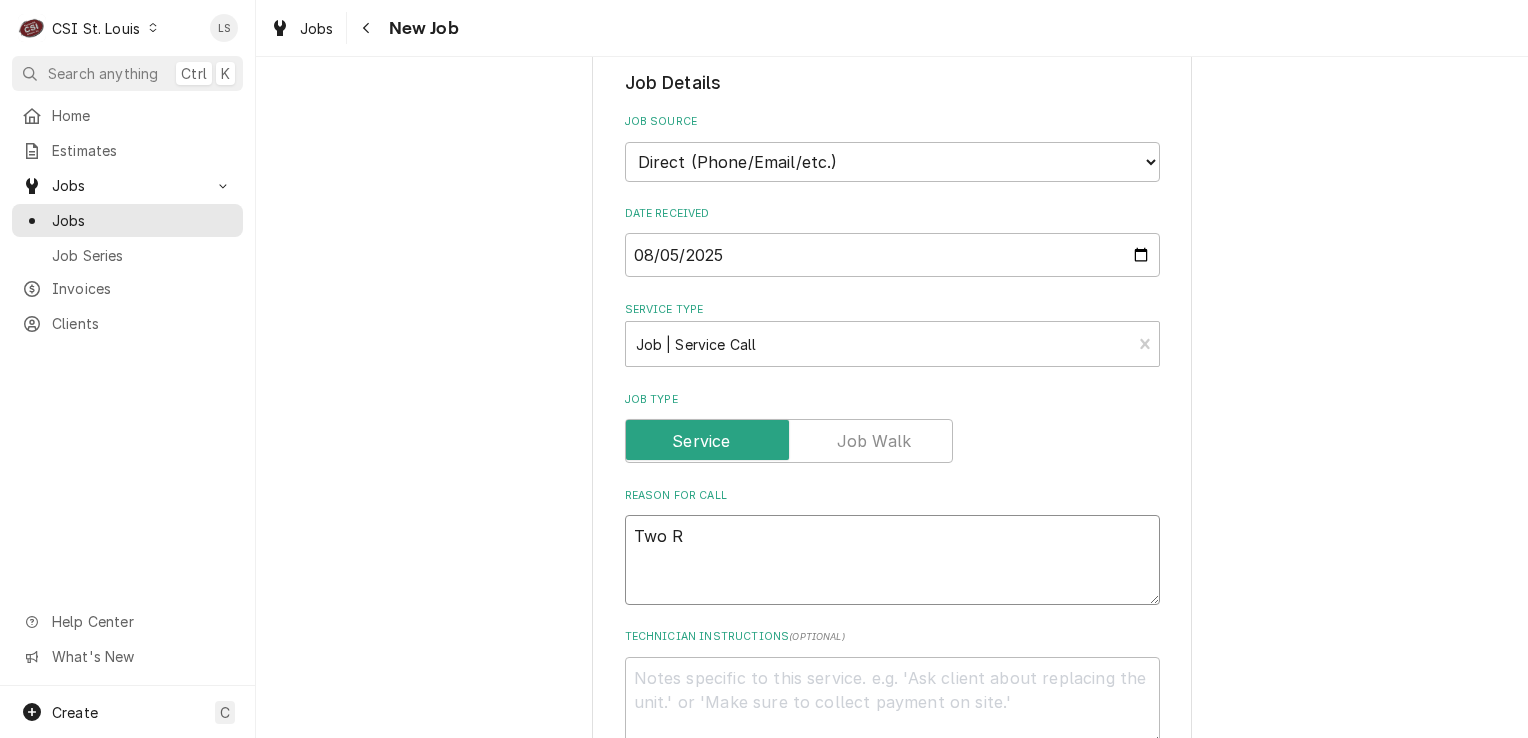 type on "x" 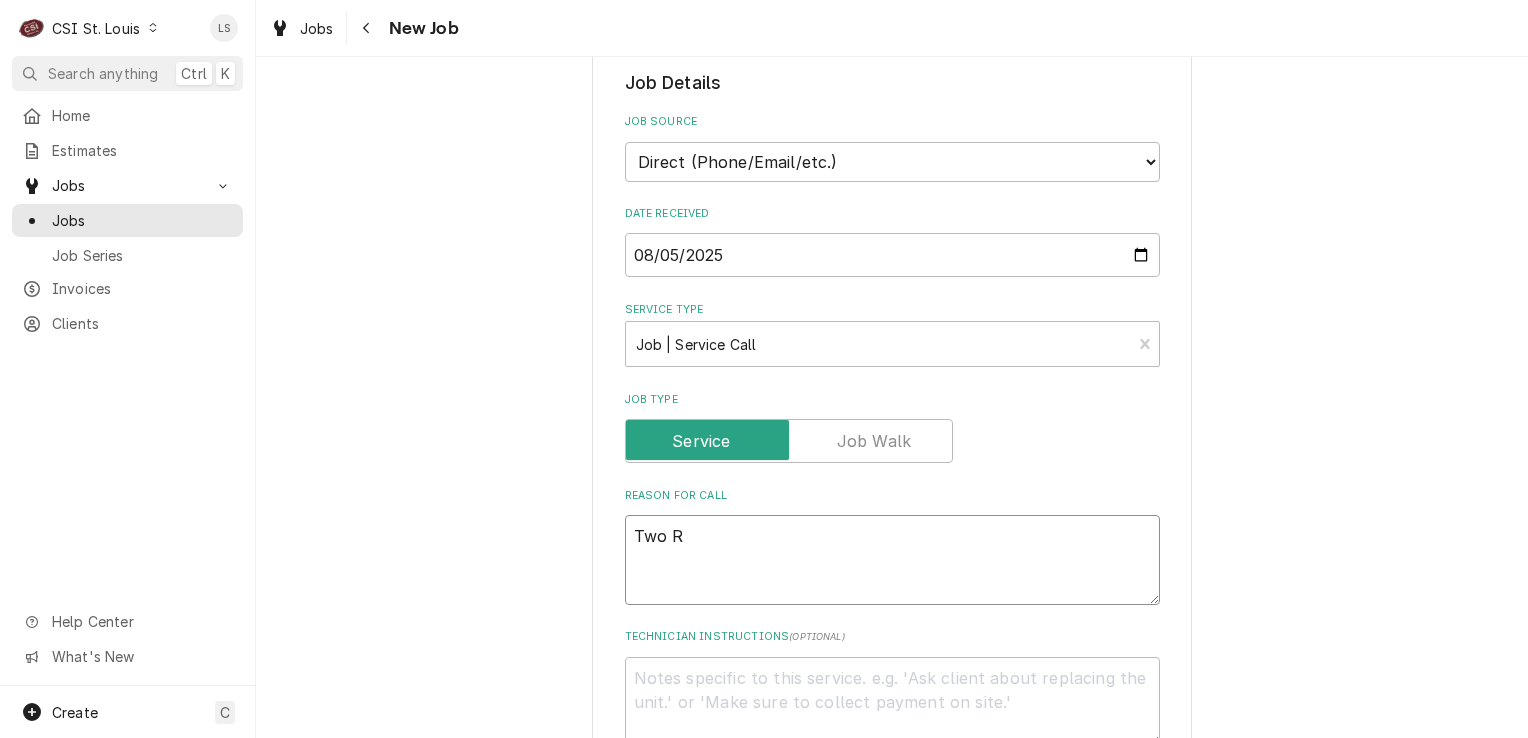 type on "Two Ri" 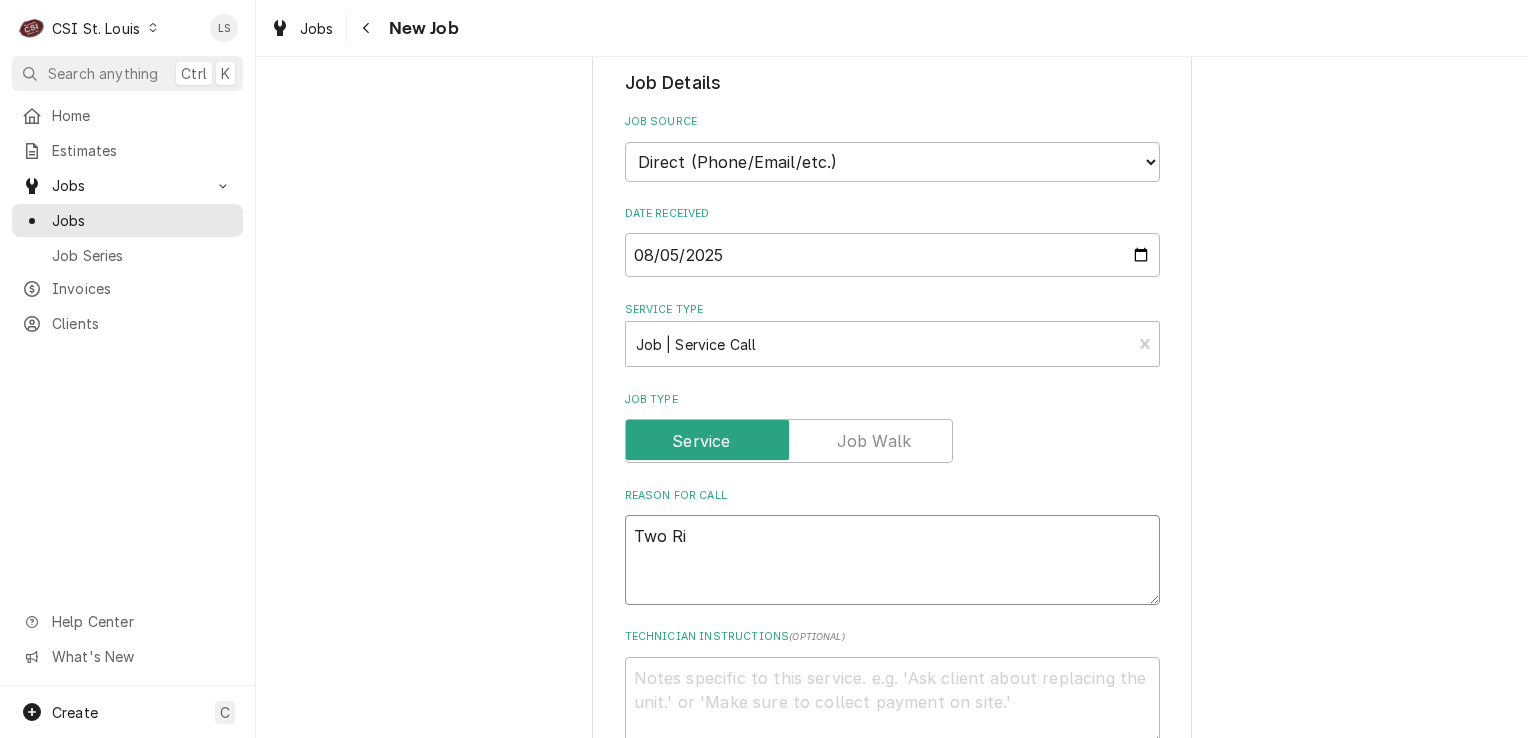 type on "x" 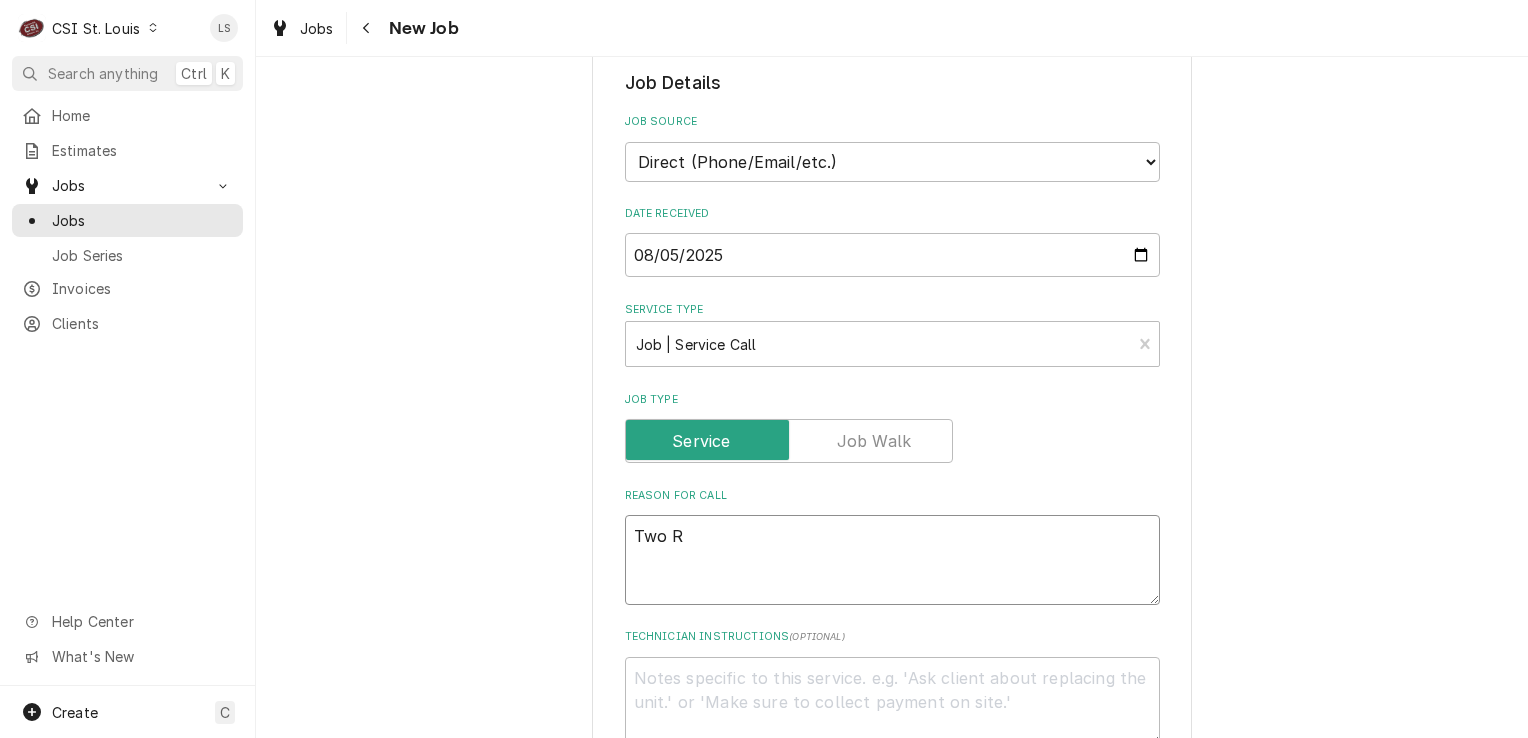 type on "x" 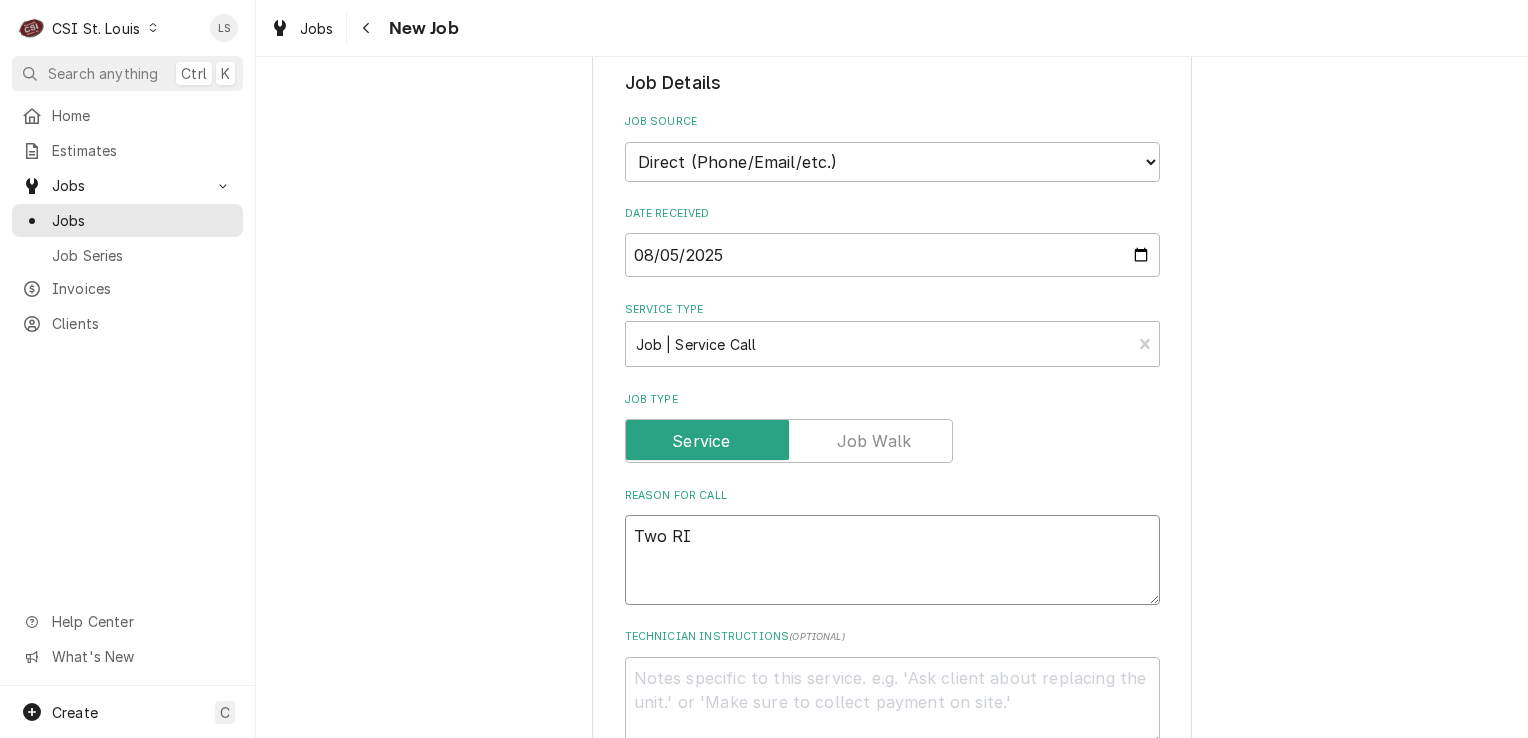 type on "x" 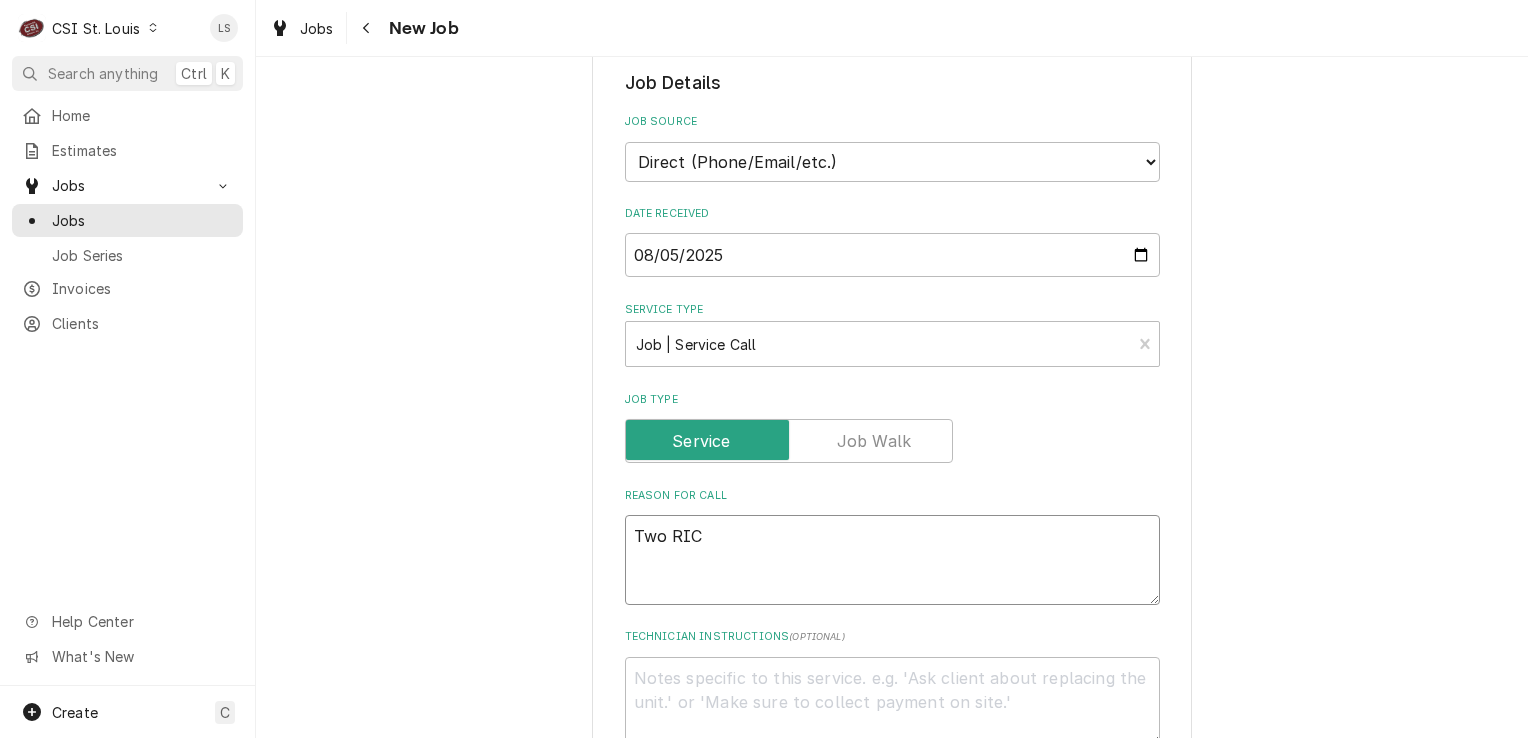type on "x" 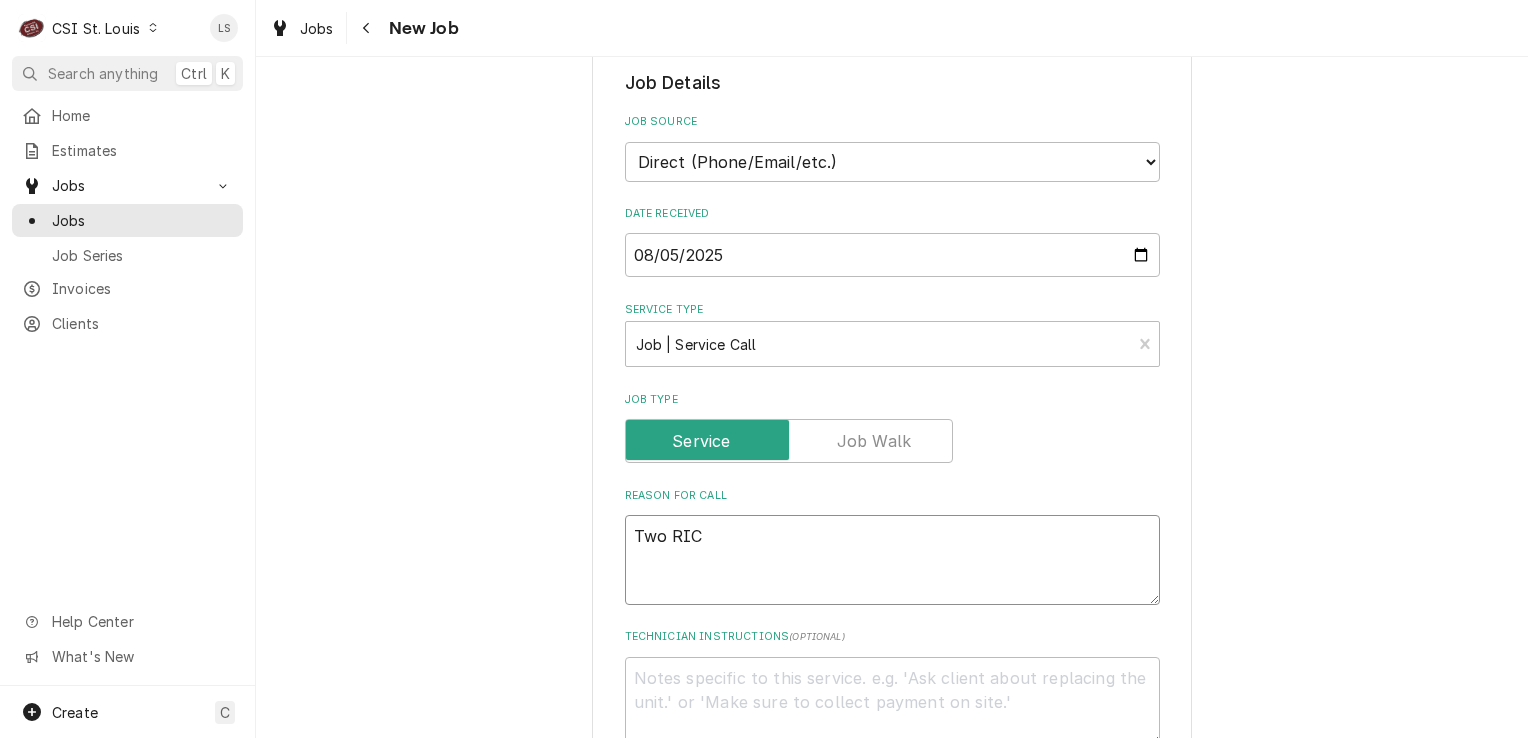 type on "Two RIC'" 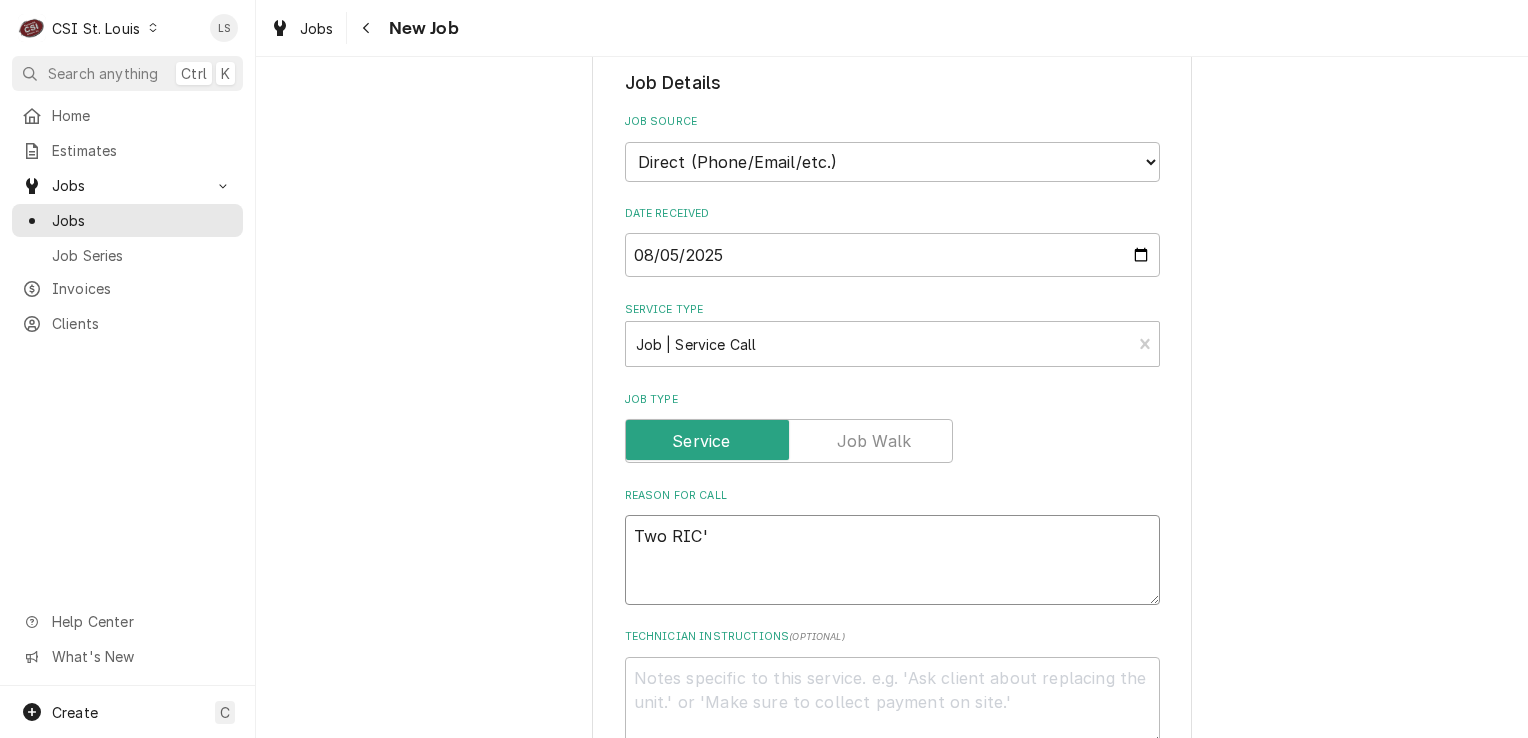 type on "x" 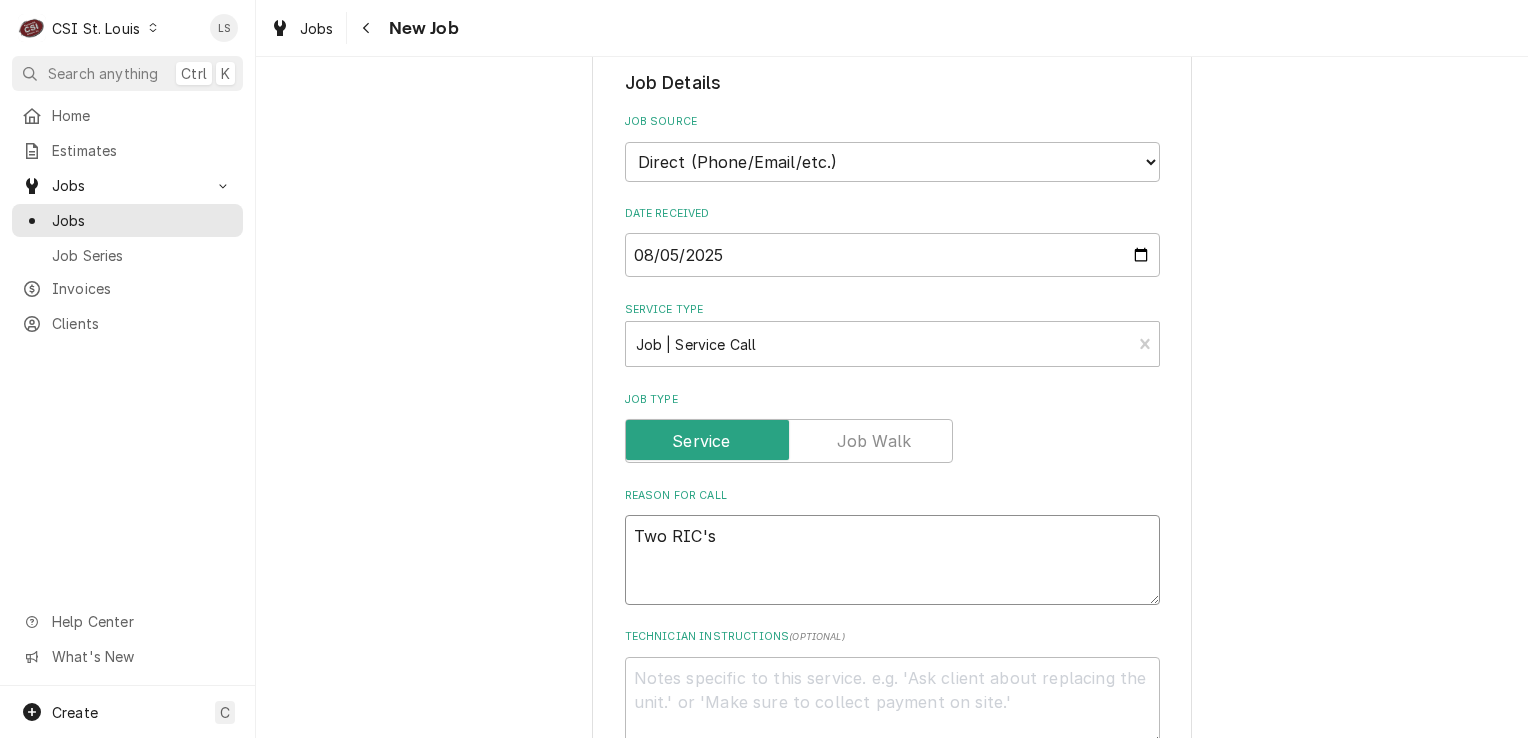 type on "x" 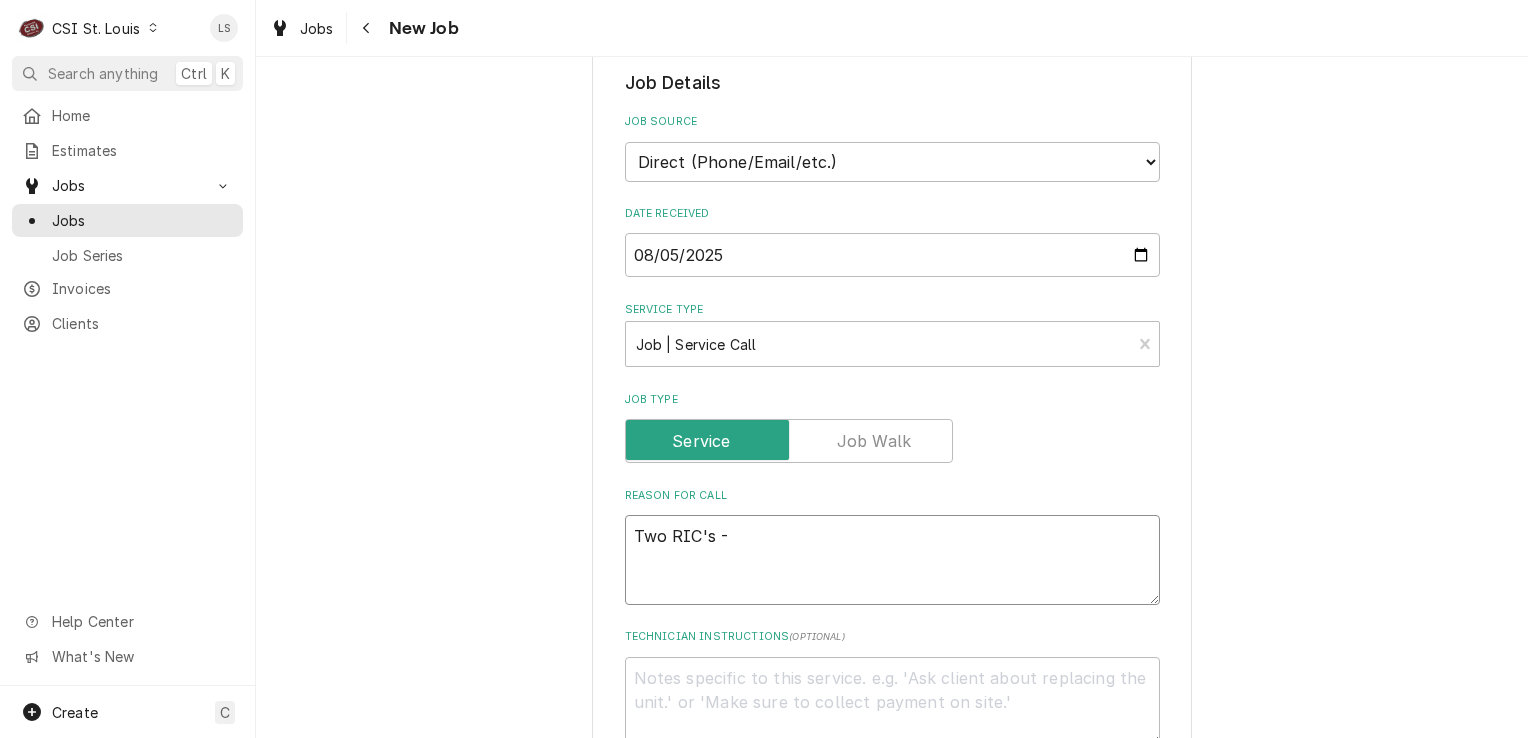type on "x" 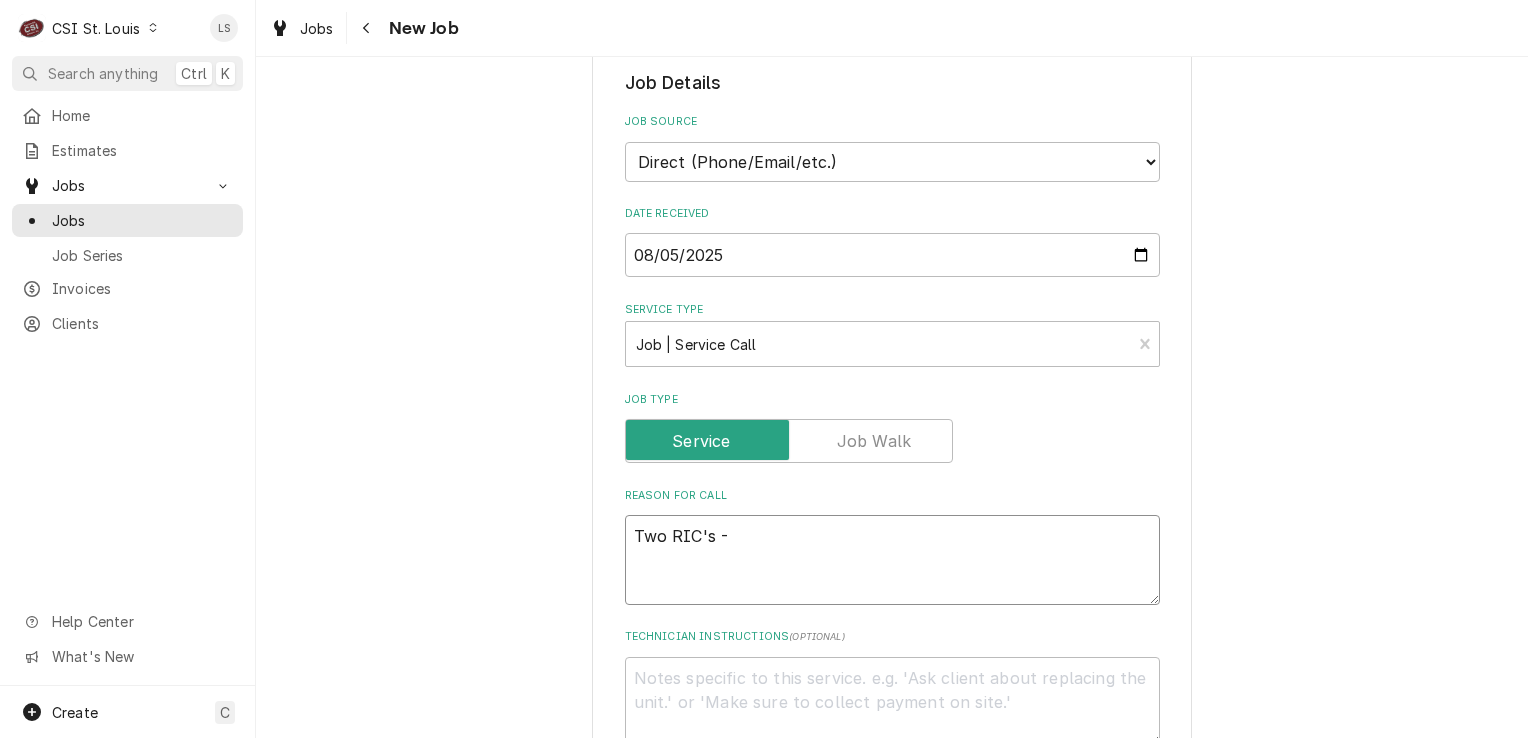 type on "x" 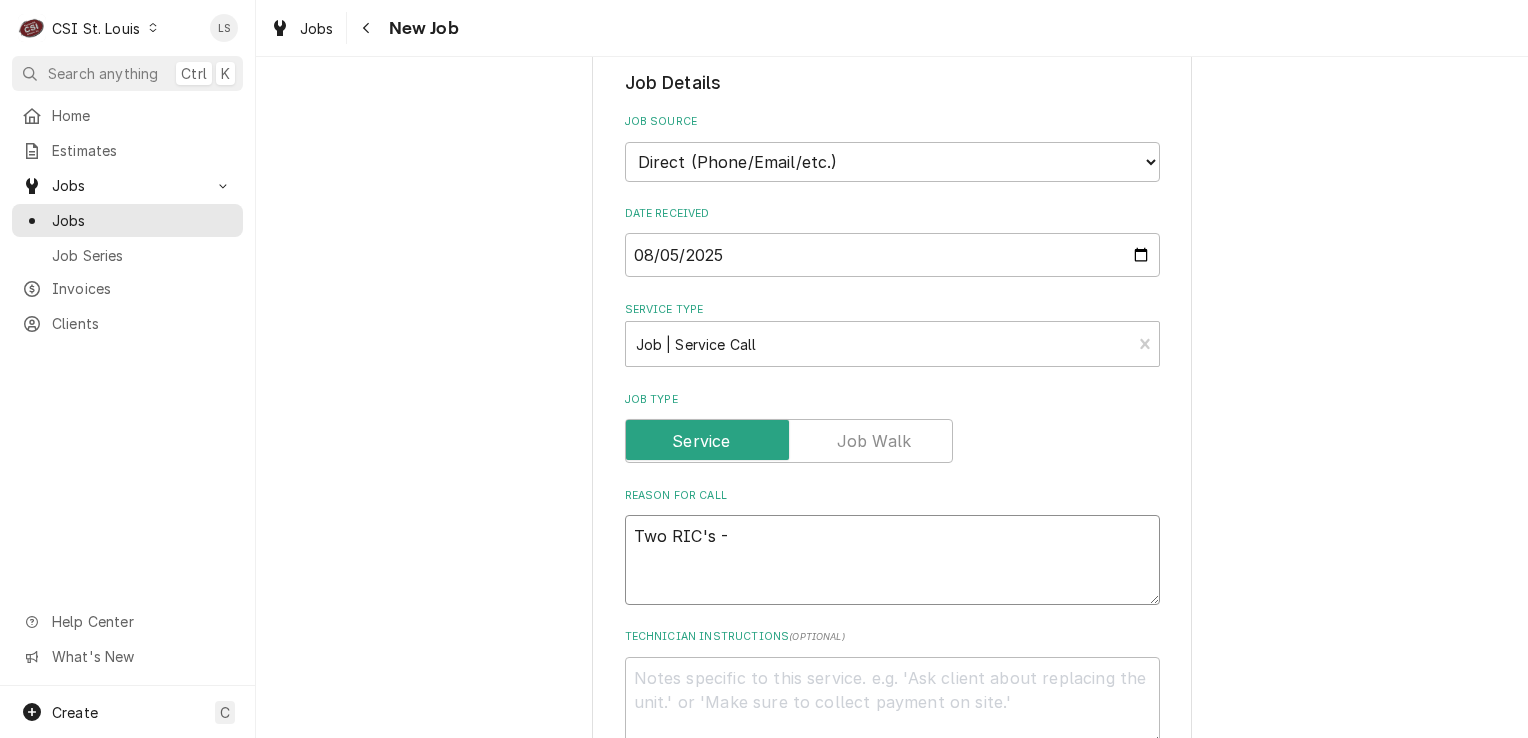 type on "Two RIC's - 6" 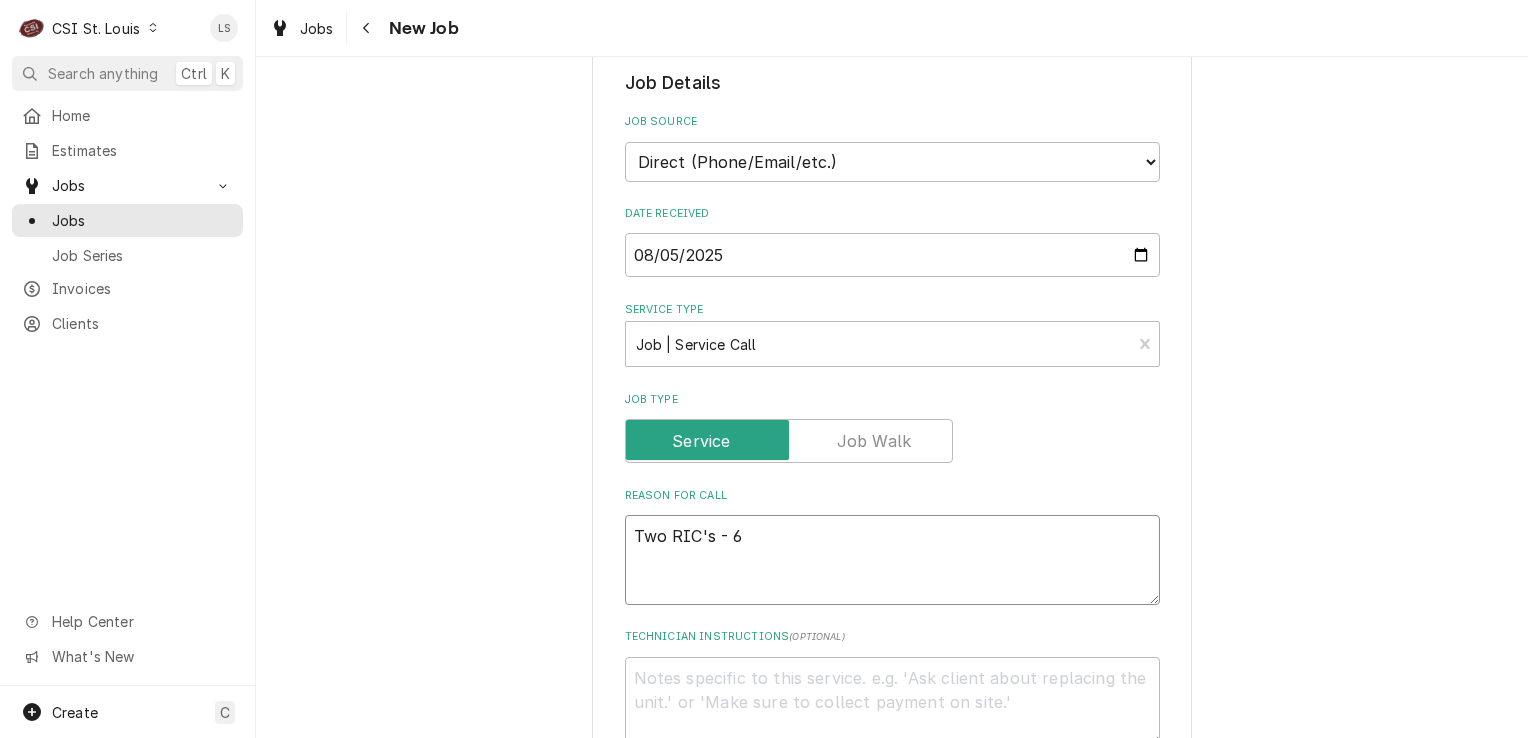 type on "x" 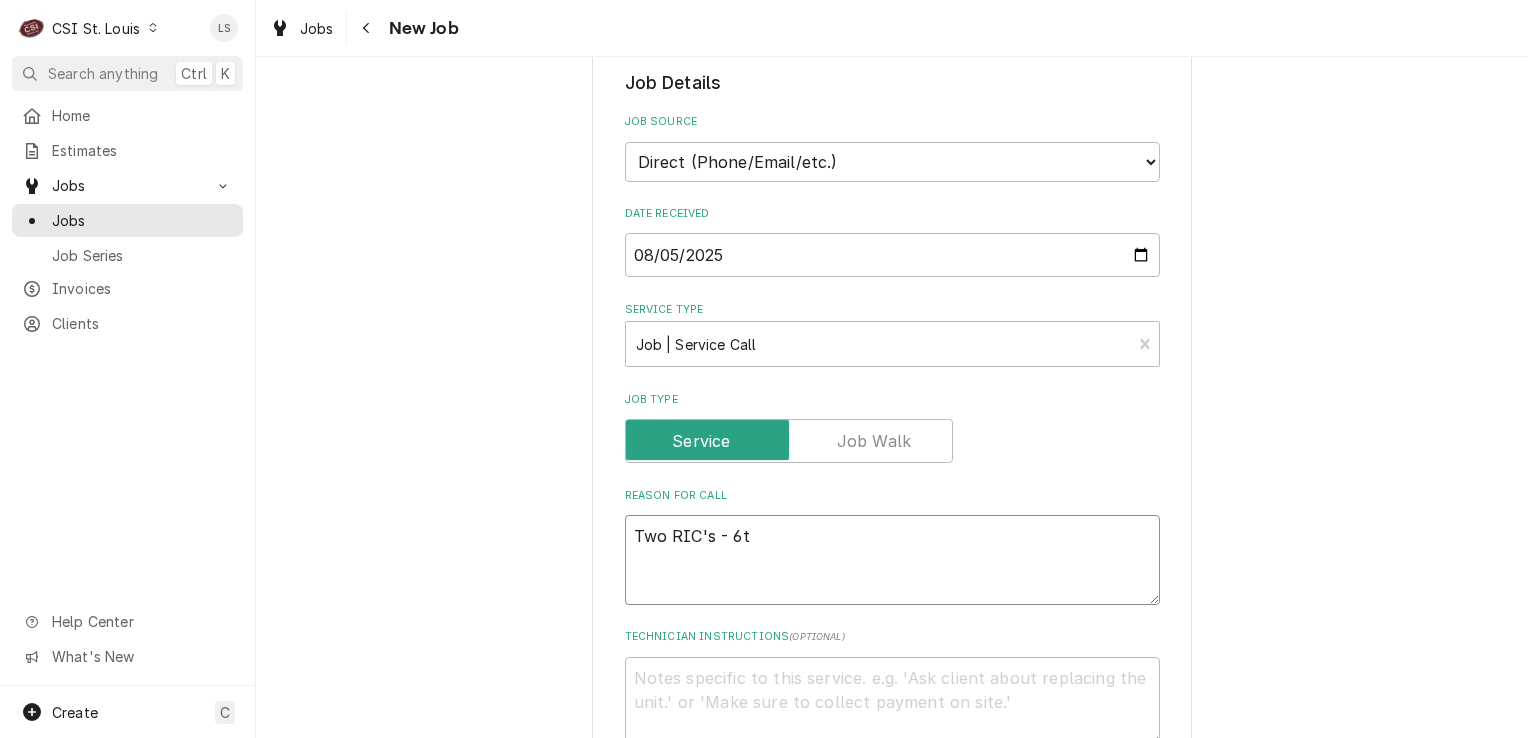 type on "x" 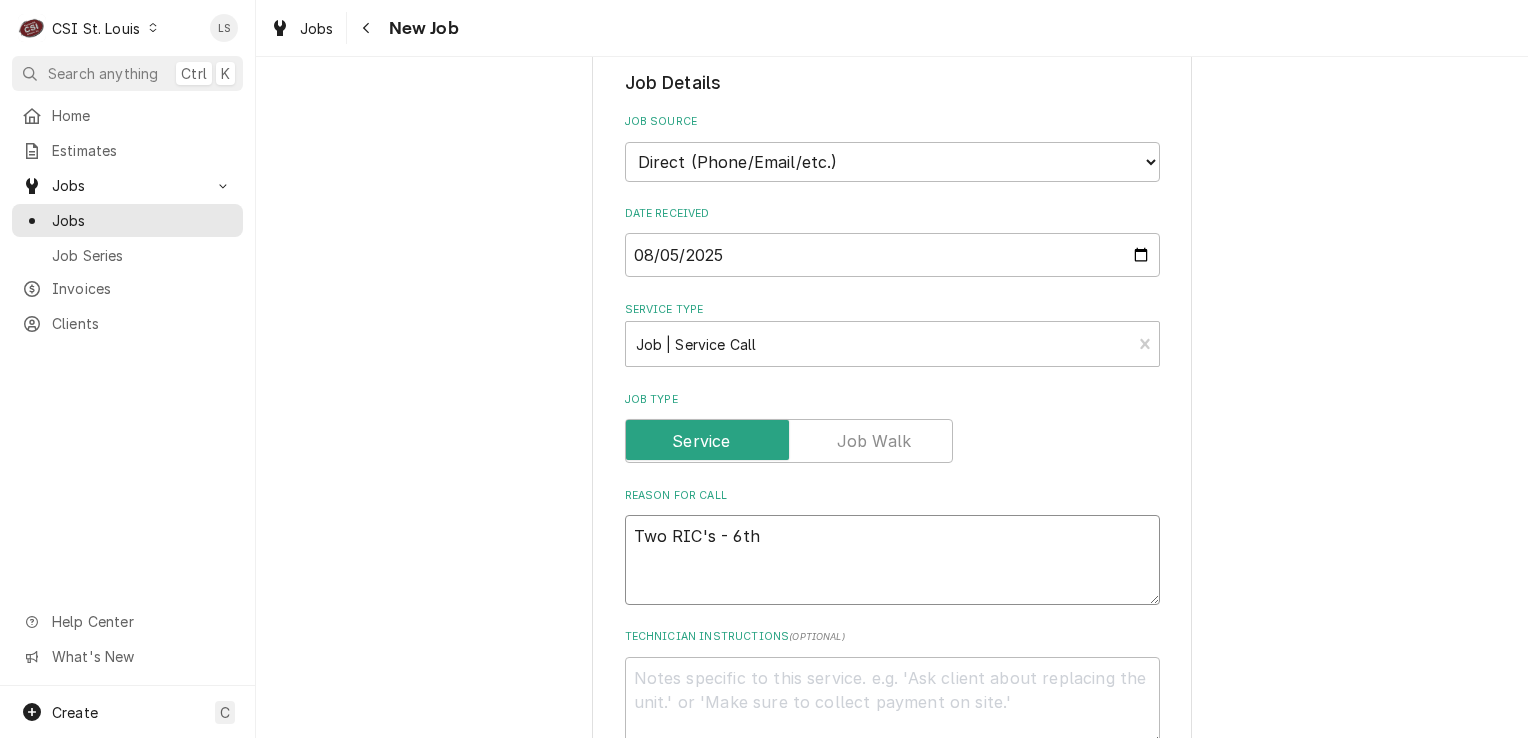 type on "x" 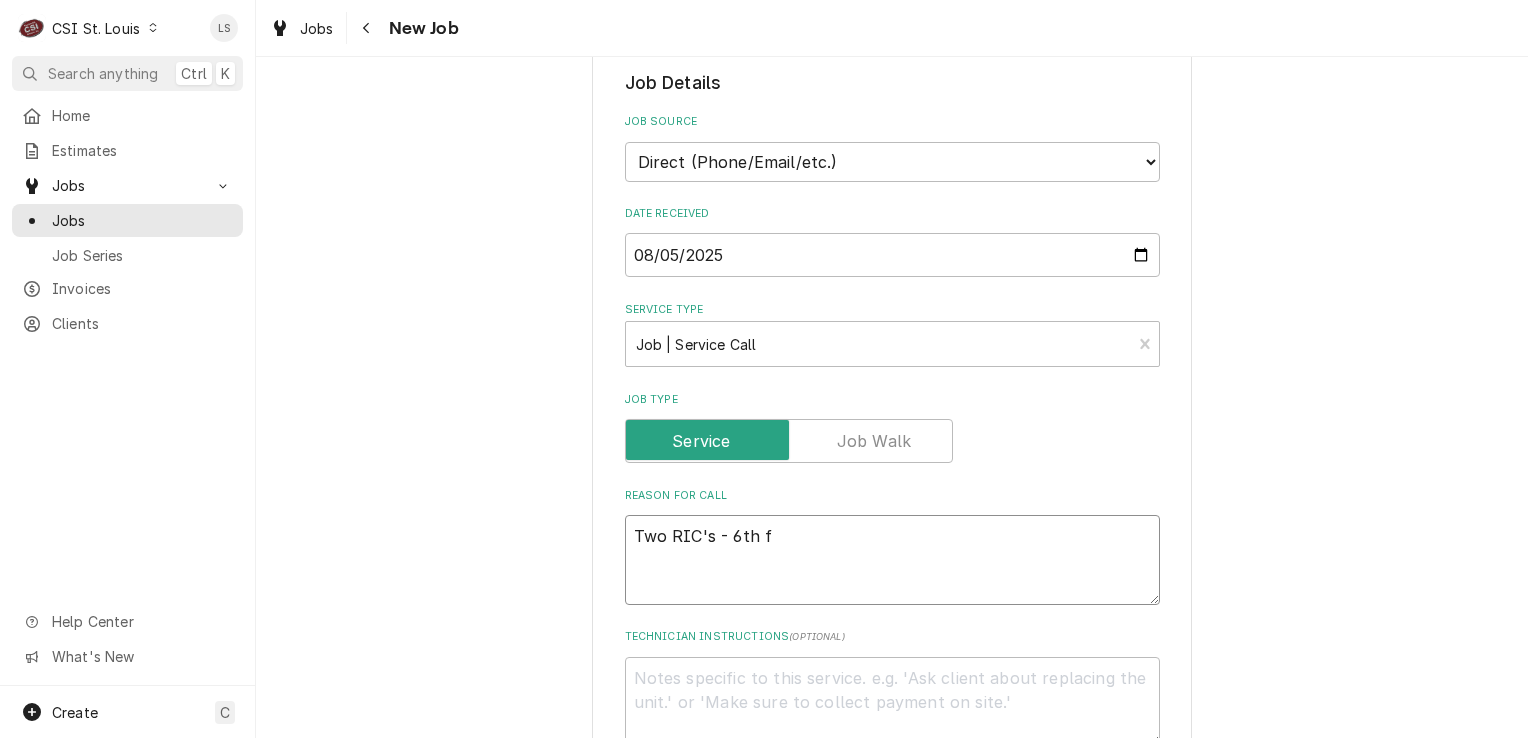 type on "x" 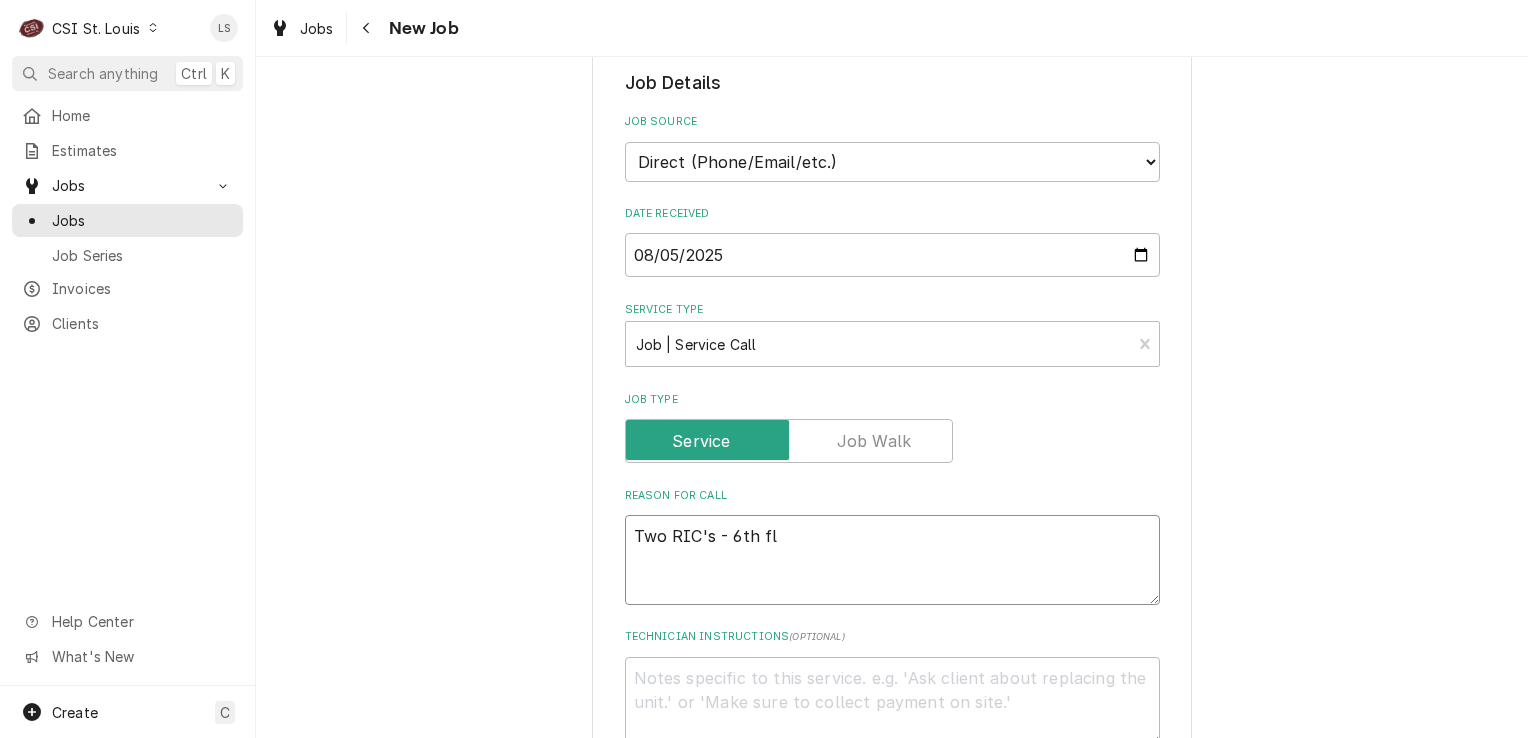 type on "x" 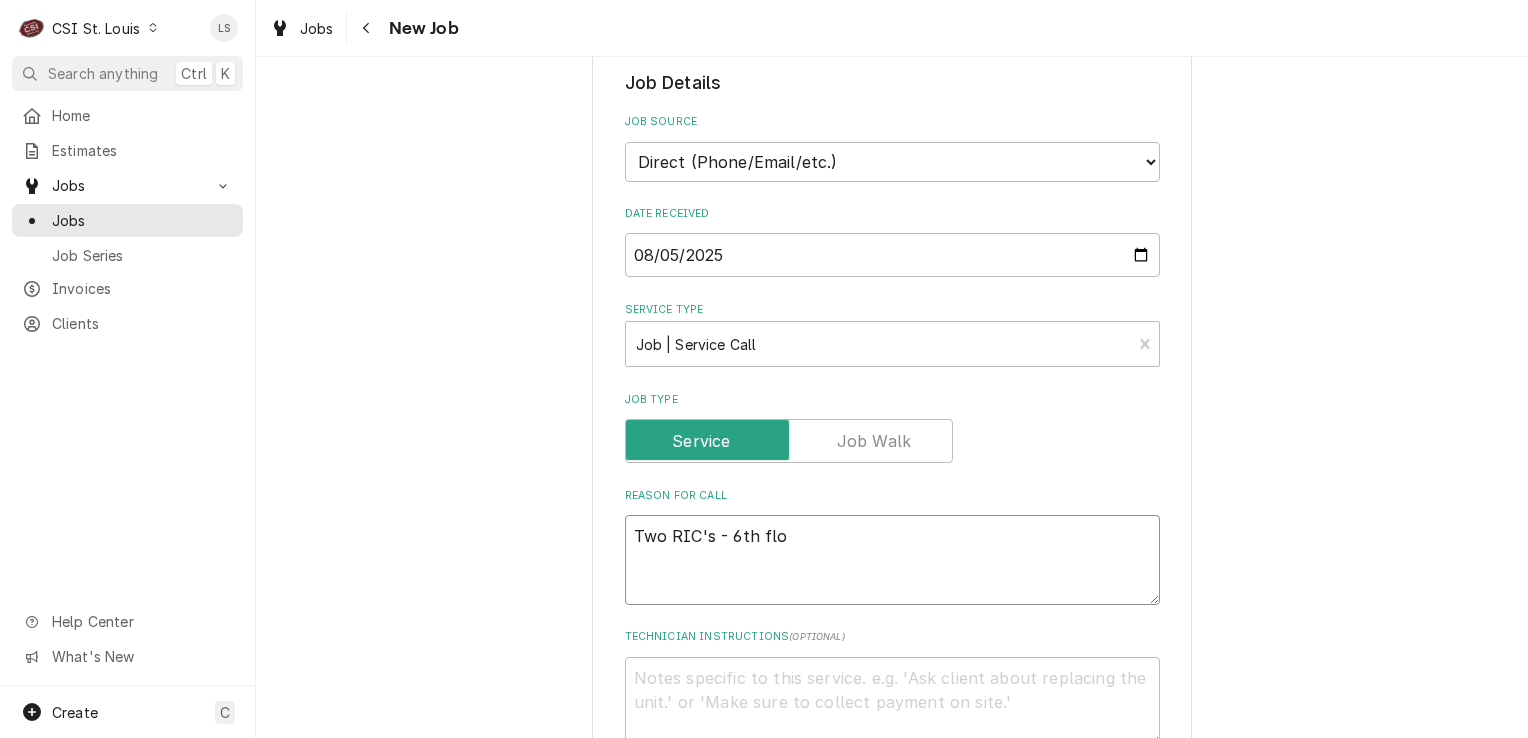 type on "x" 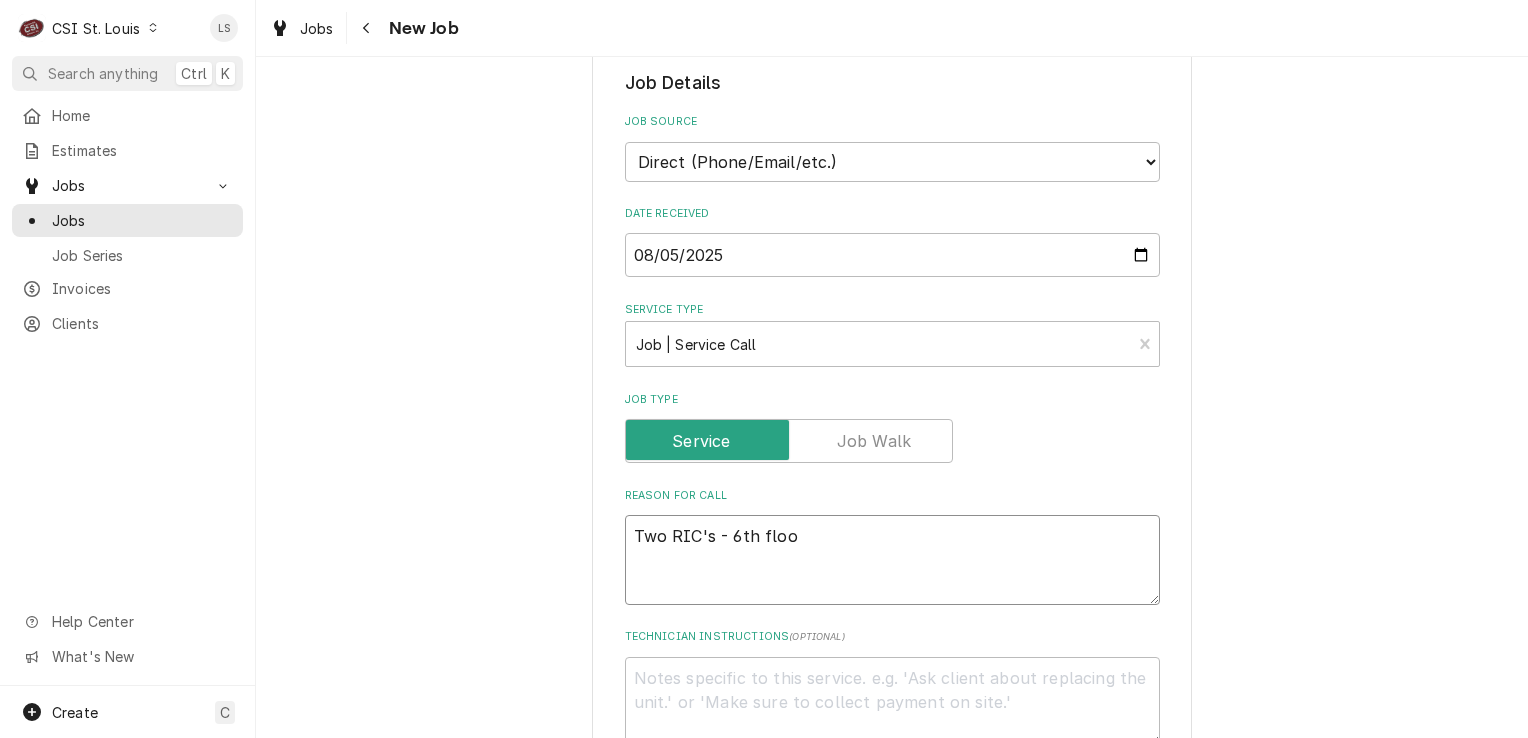 type on "x" 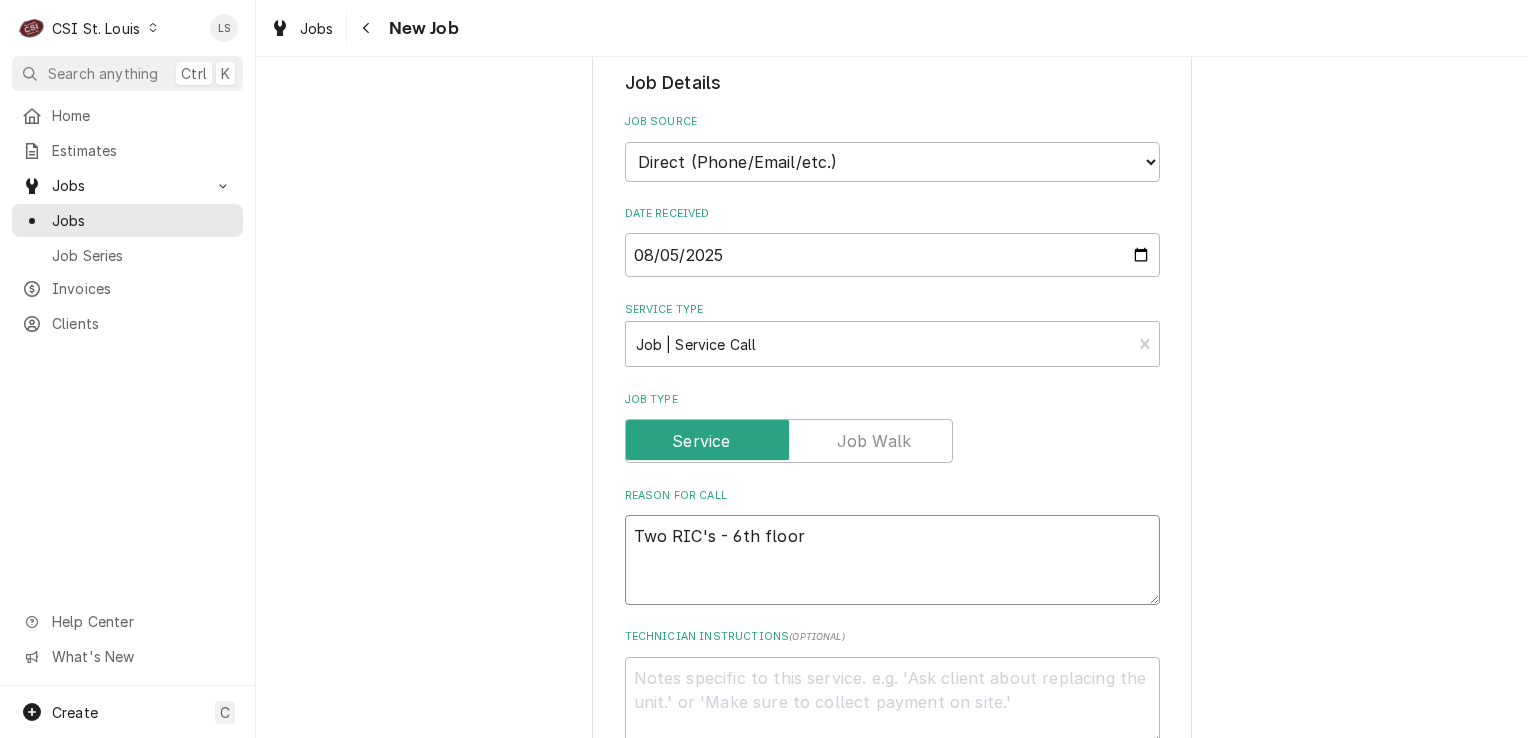 type on "x" 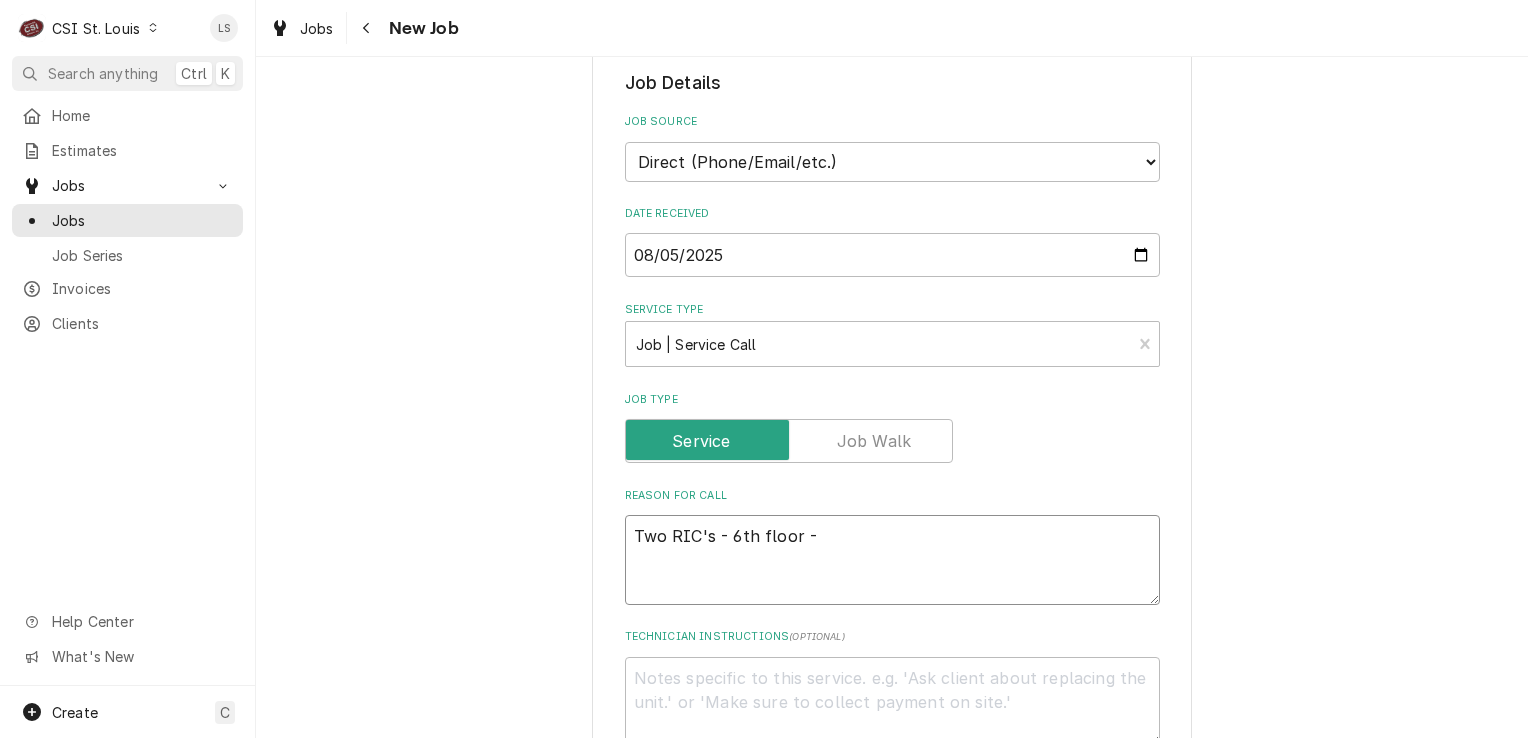 type on "x" 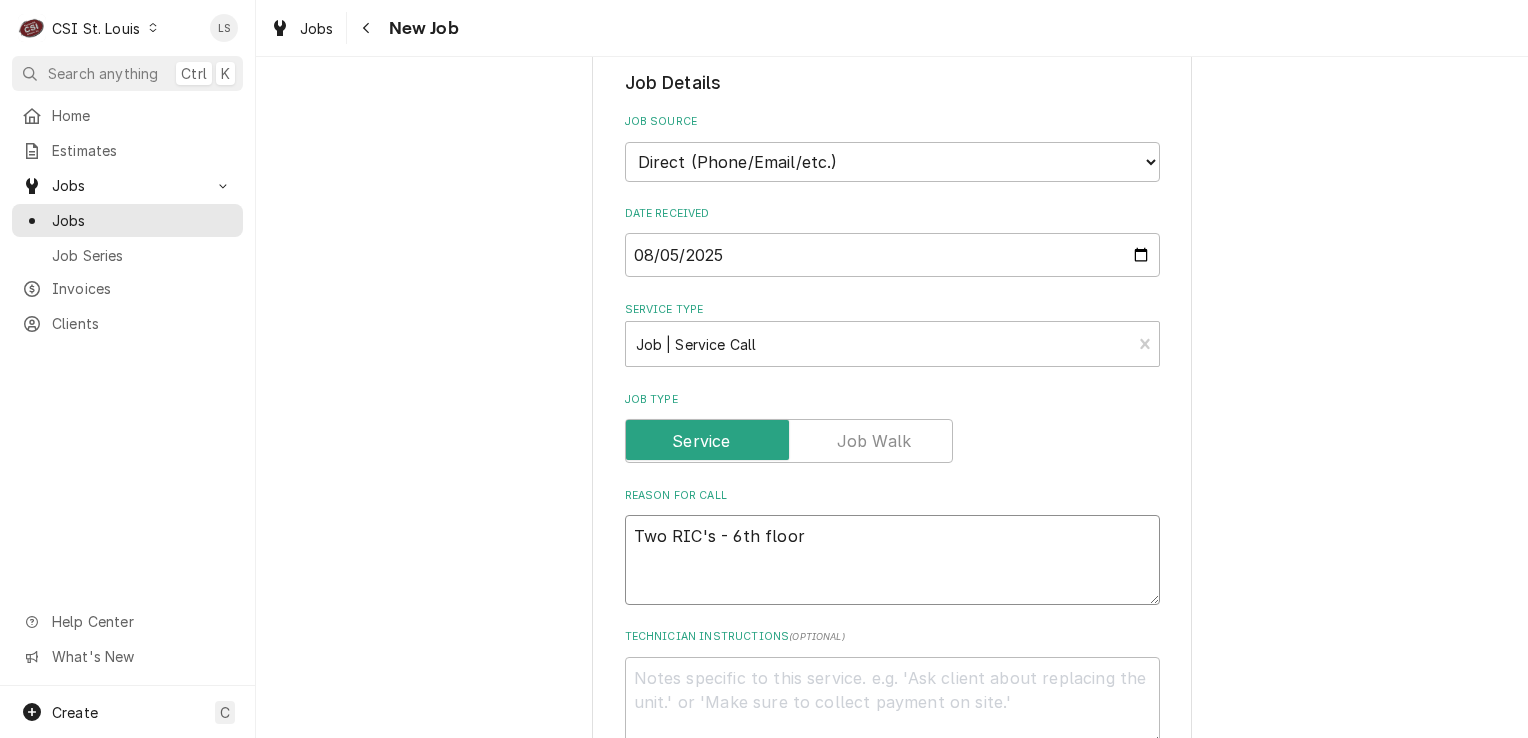 type on "x" 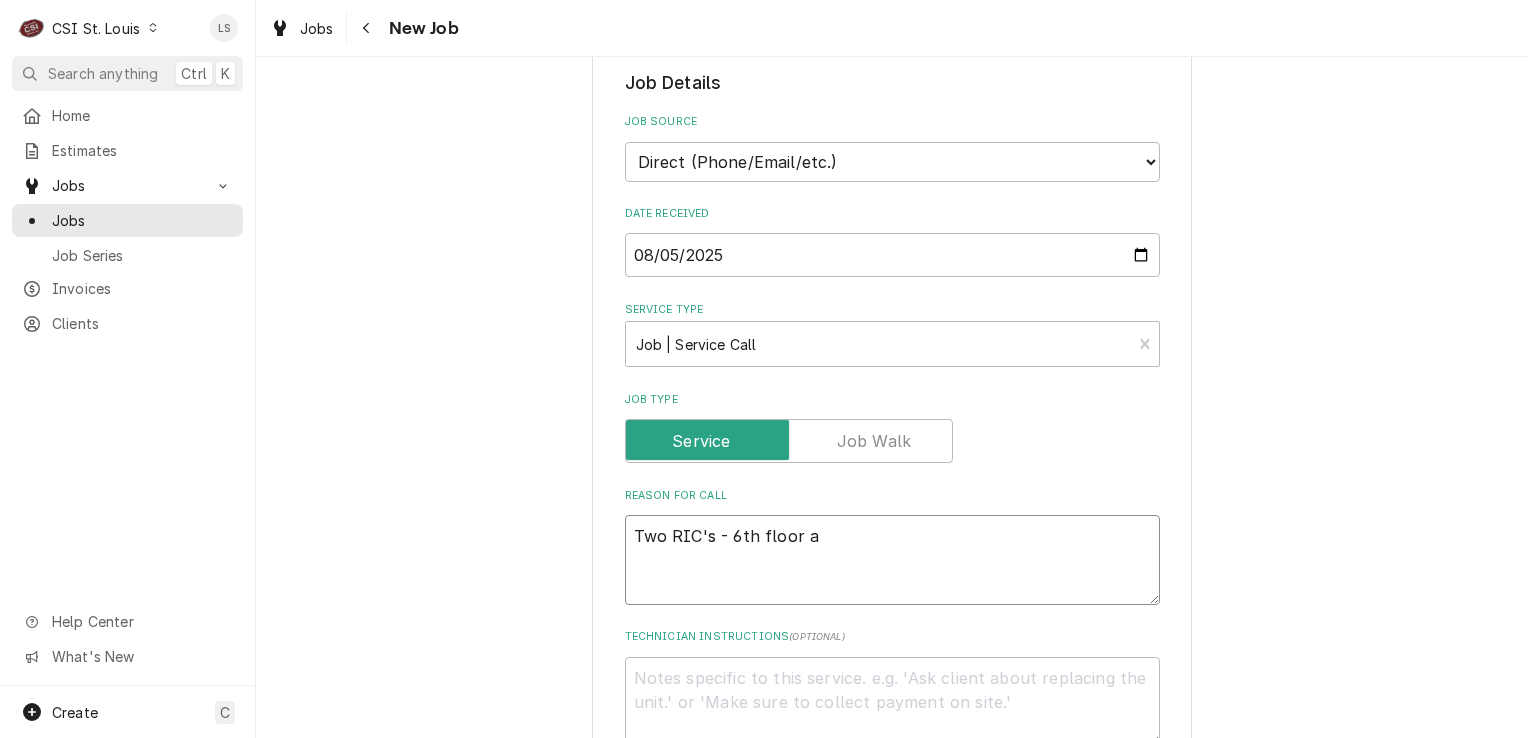 type on "x" 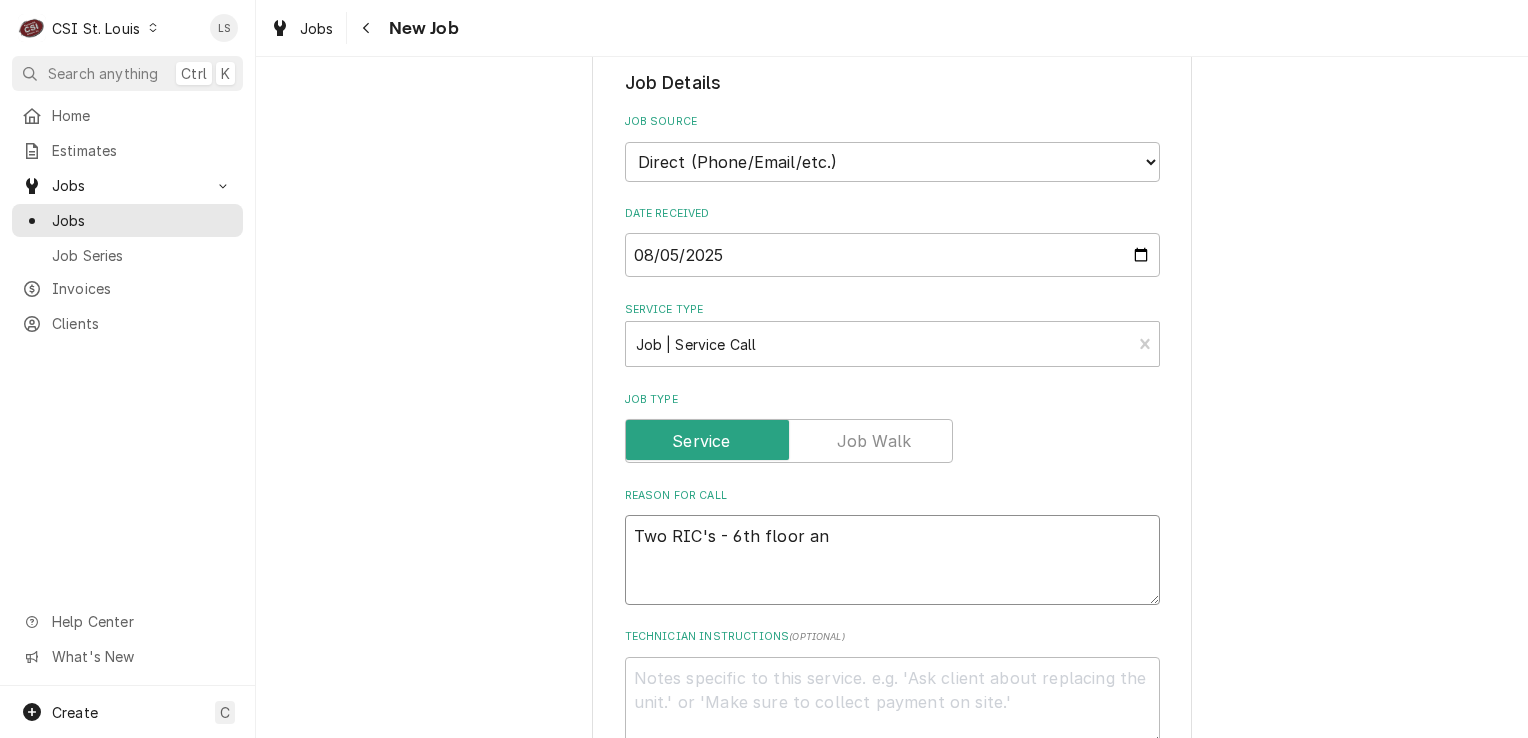 type on "x" 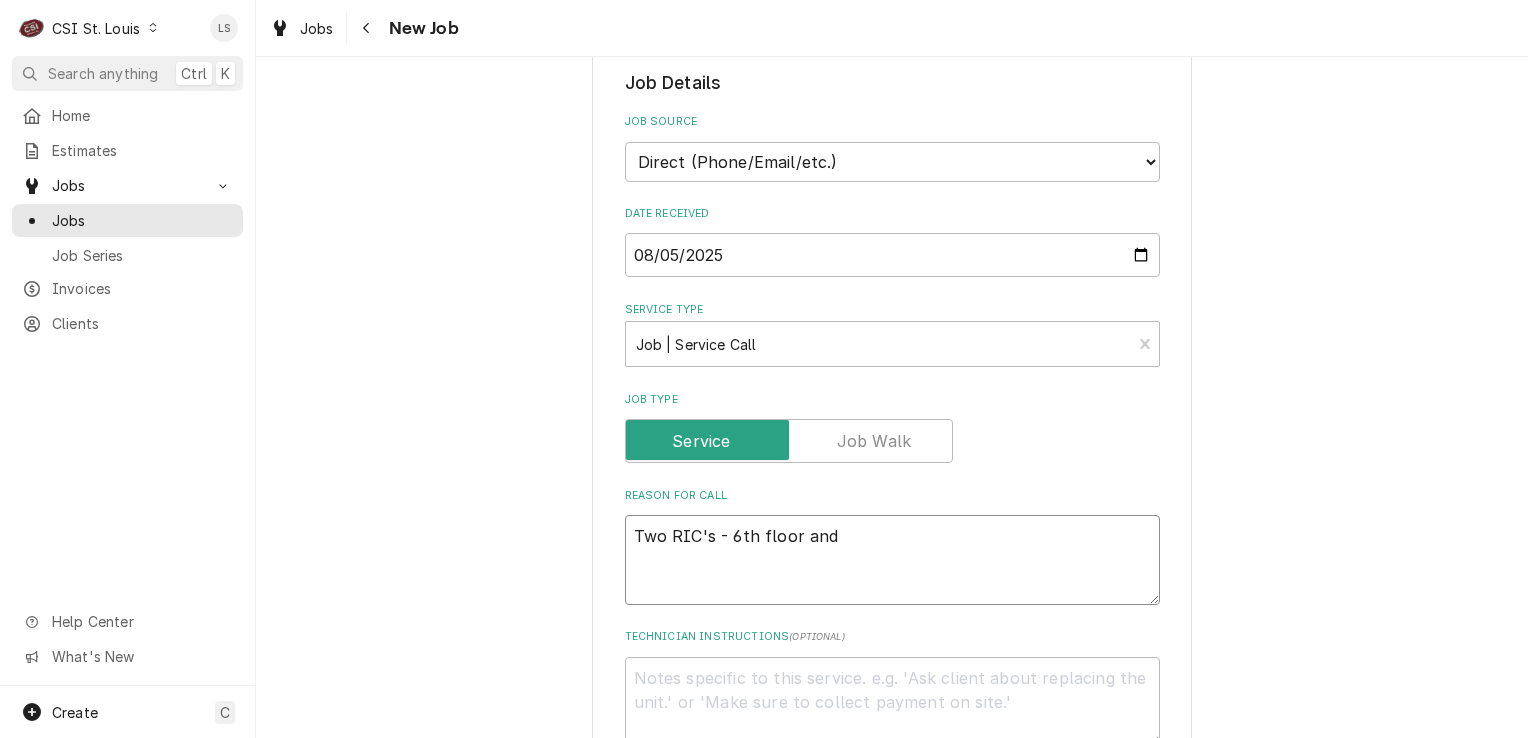 type on "x" 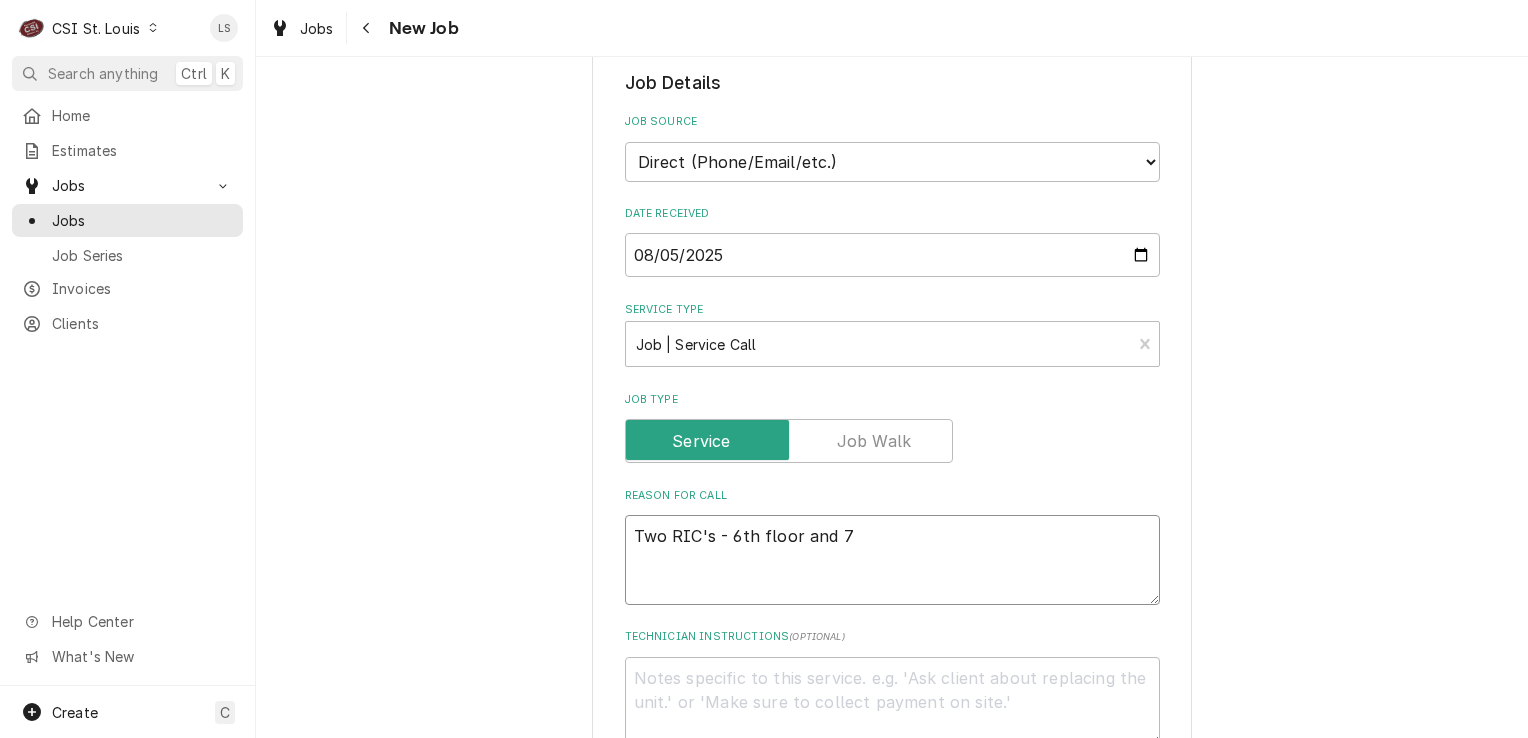 type on "x" 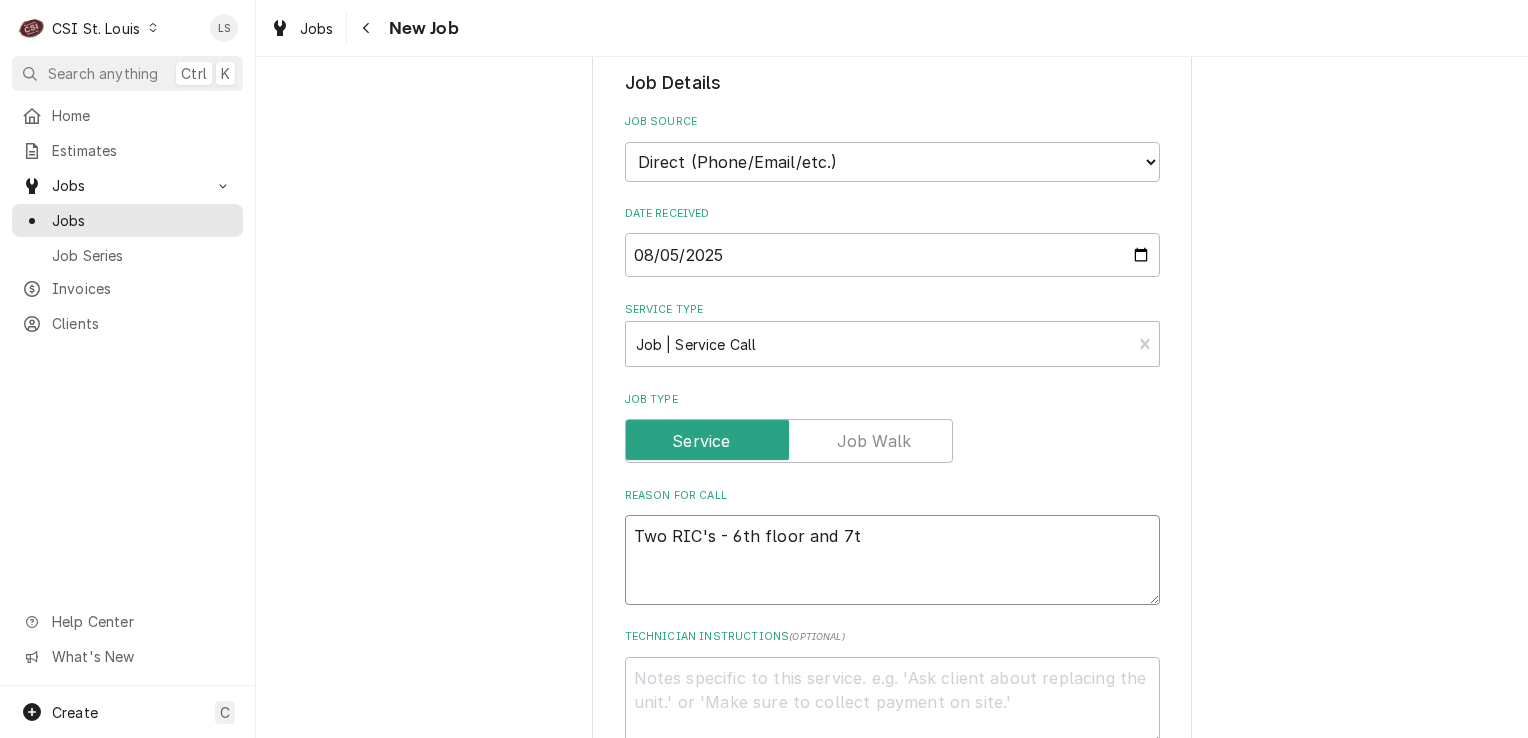 type on "x" 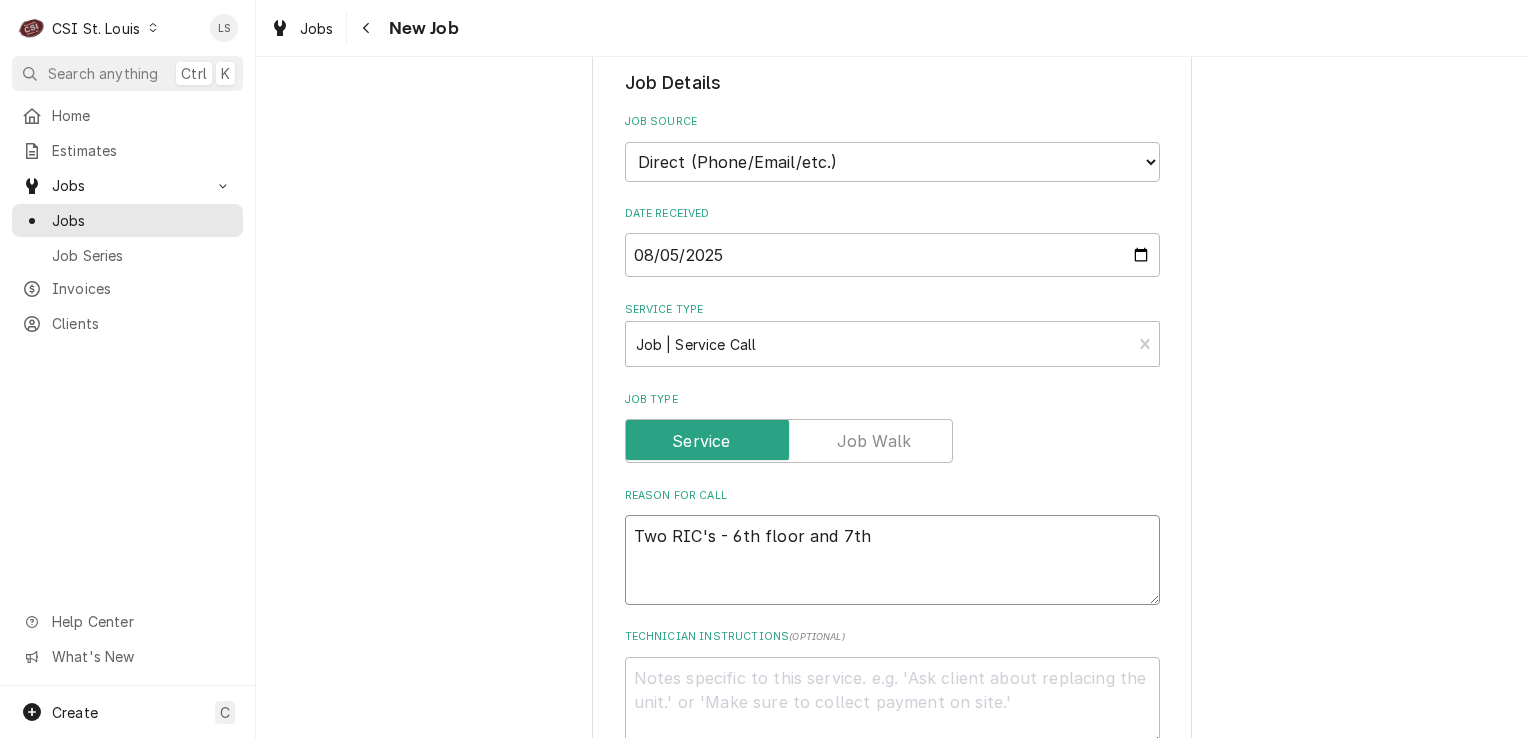 type on "x" 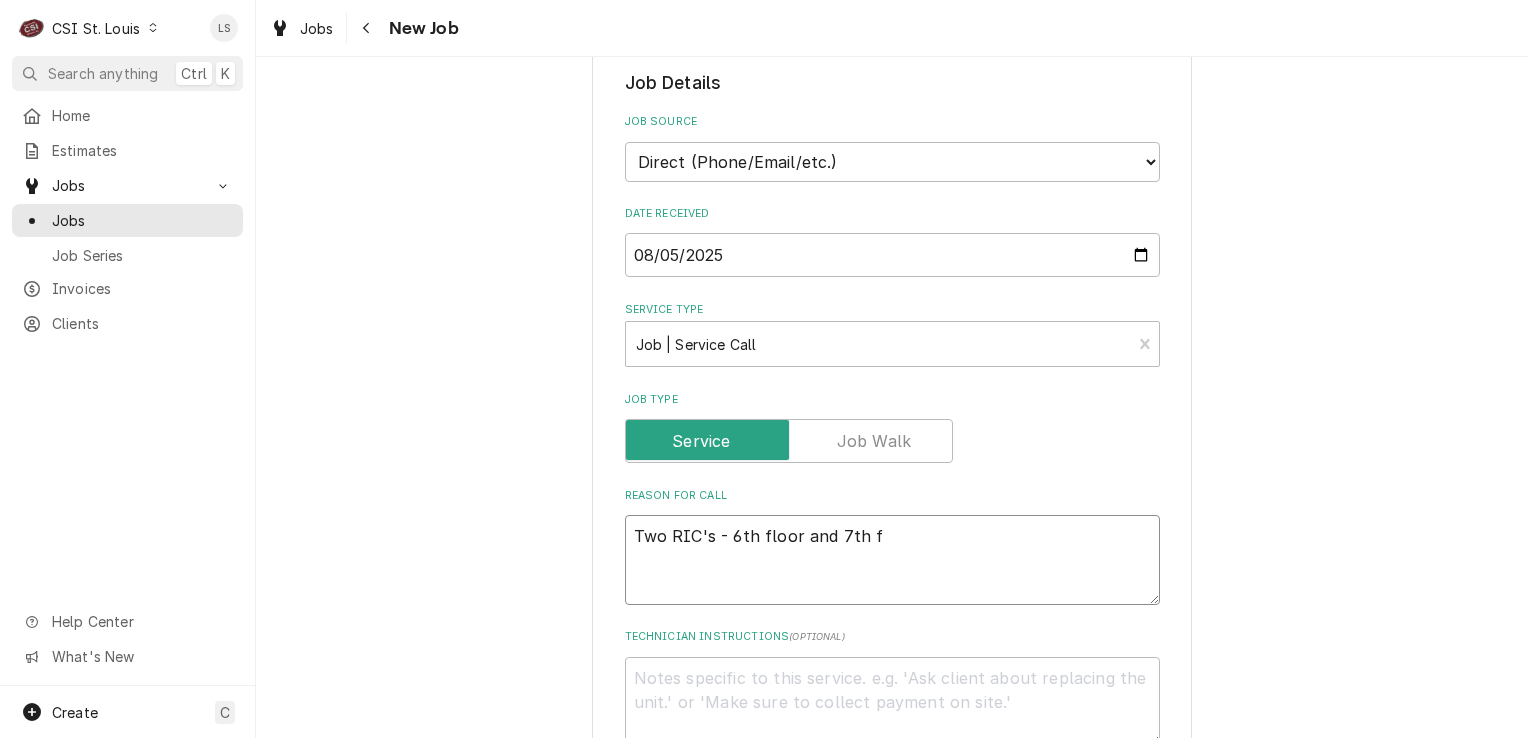 type on "Two RIC's - 6th floor and 7th fl" 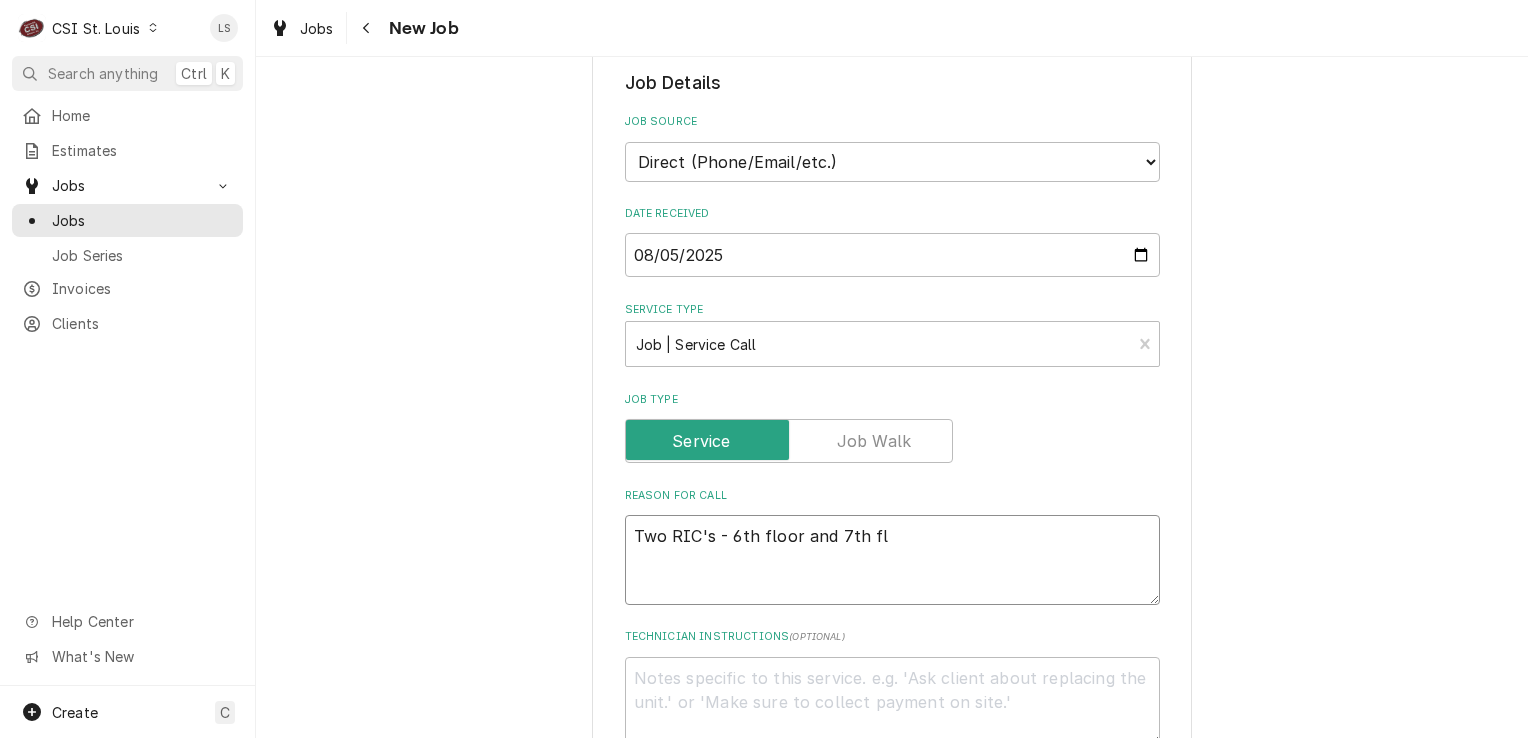 type on "x" 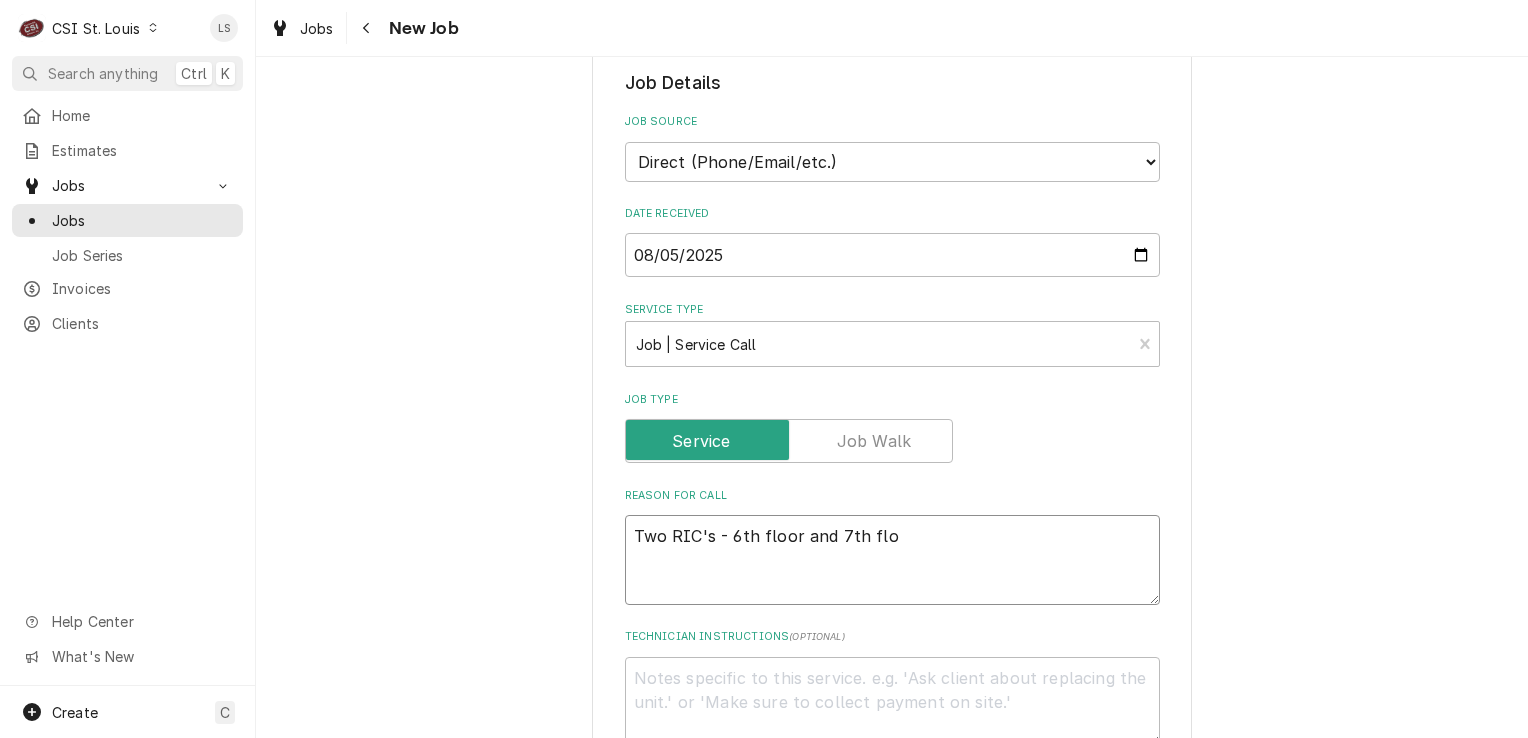 type on "x" 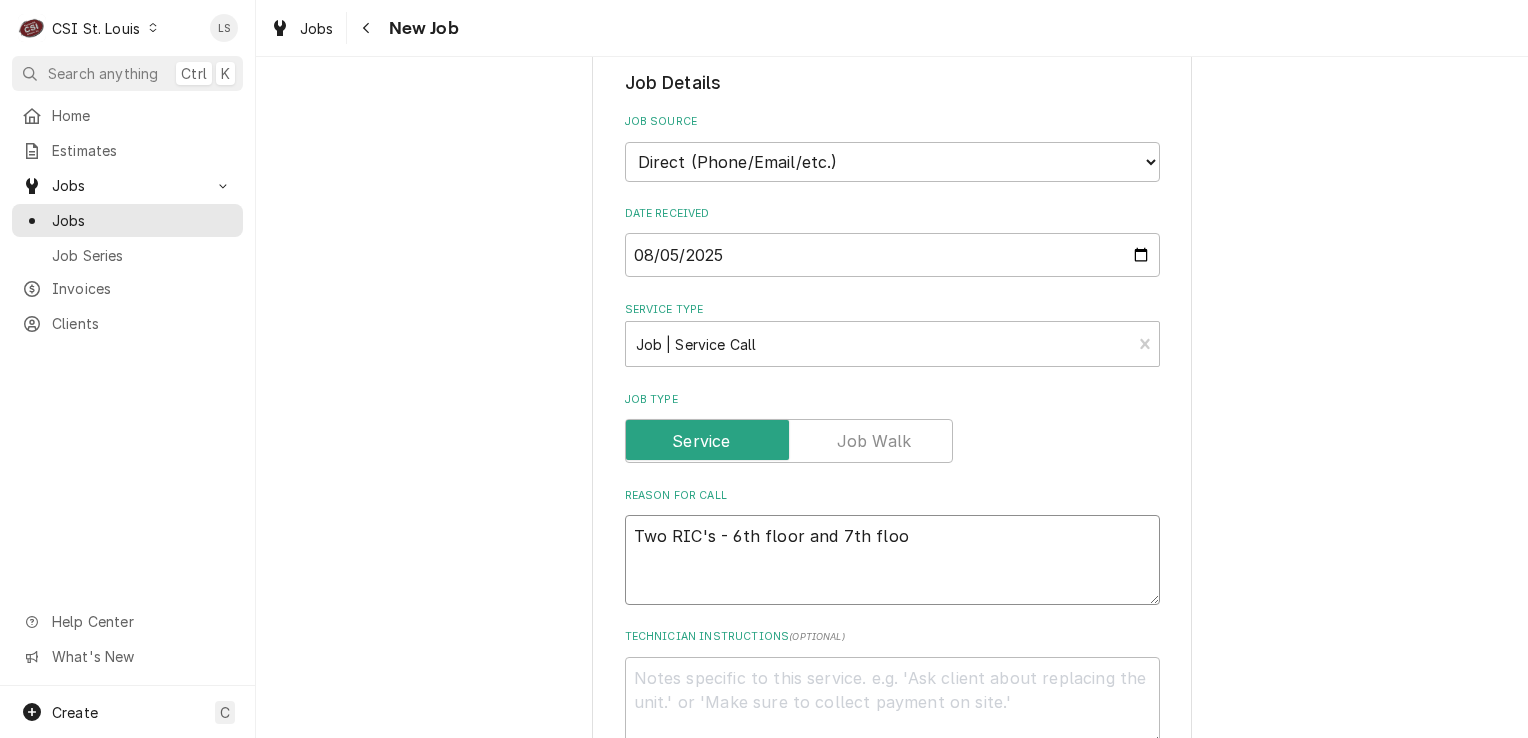 type on "Two RIC's - 6th floor and 7th floor" 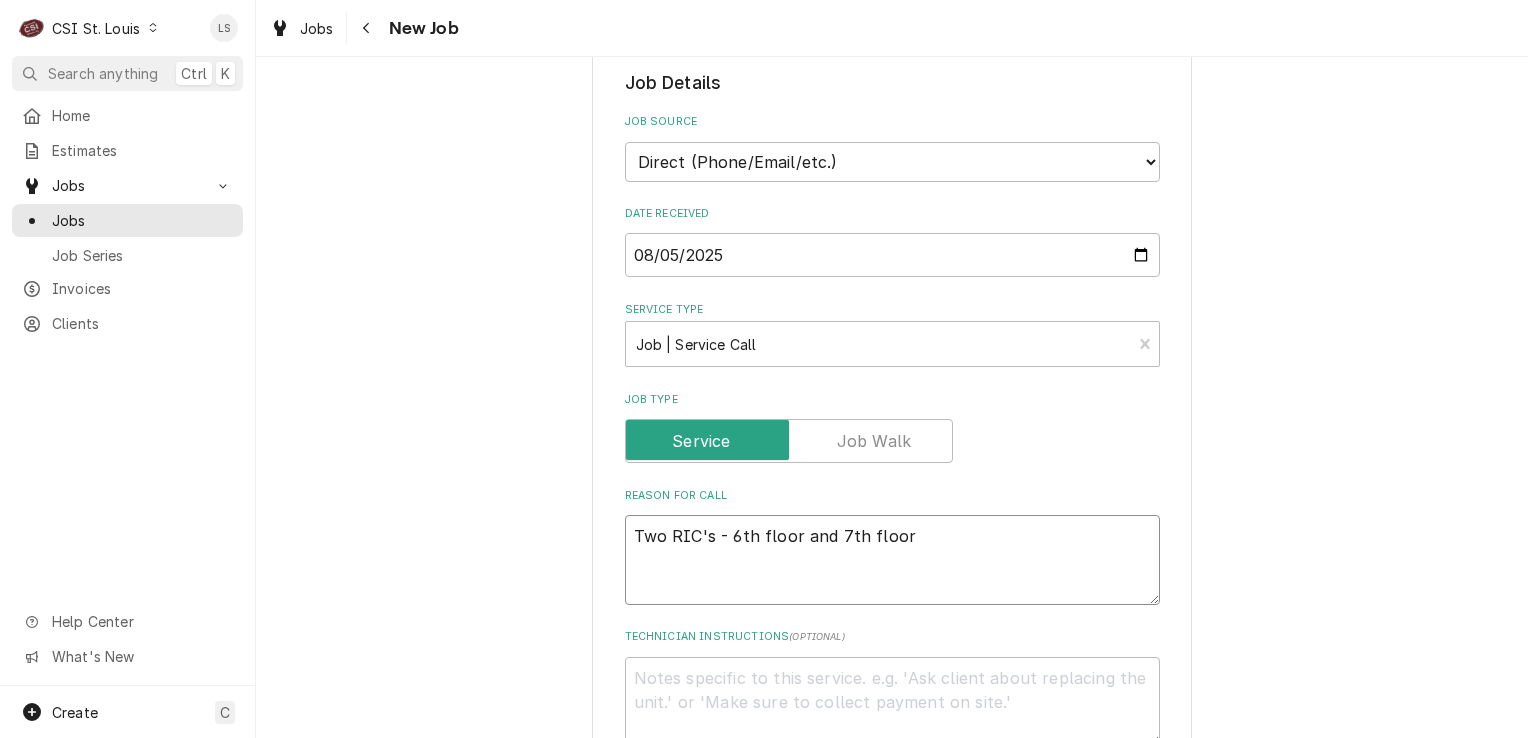 type on "x" 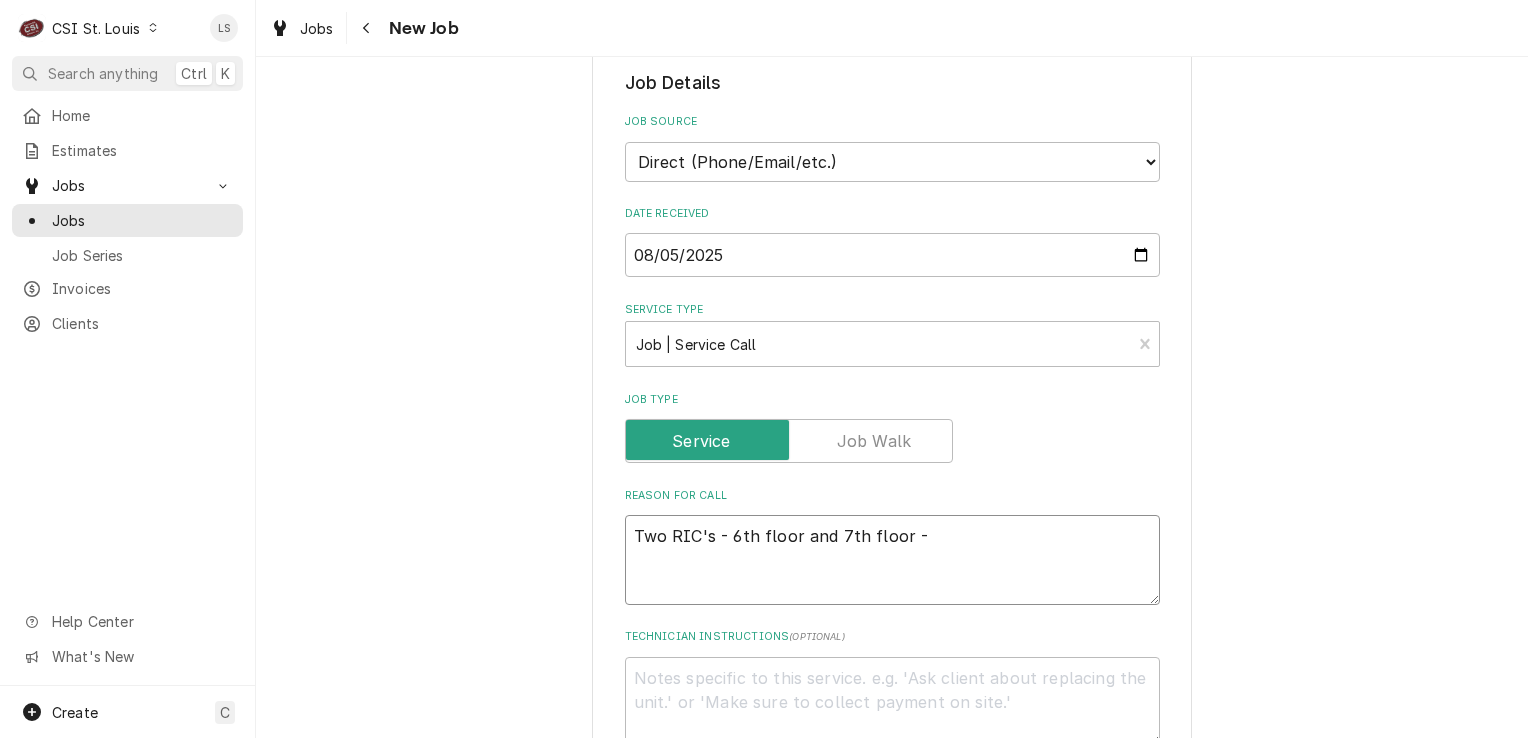 type on "x" 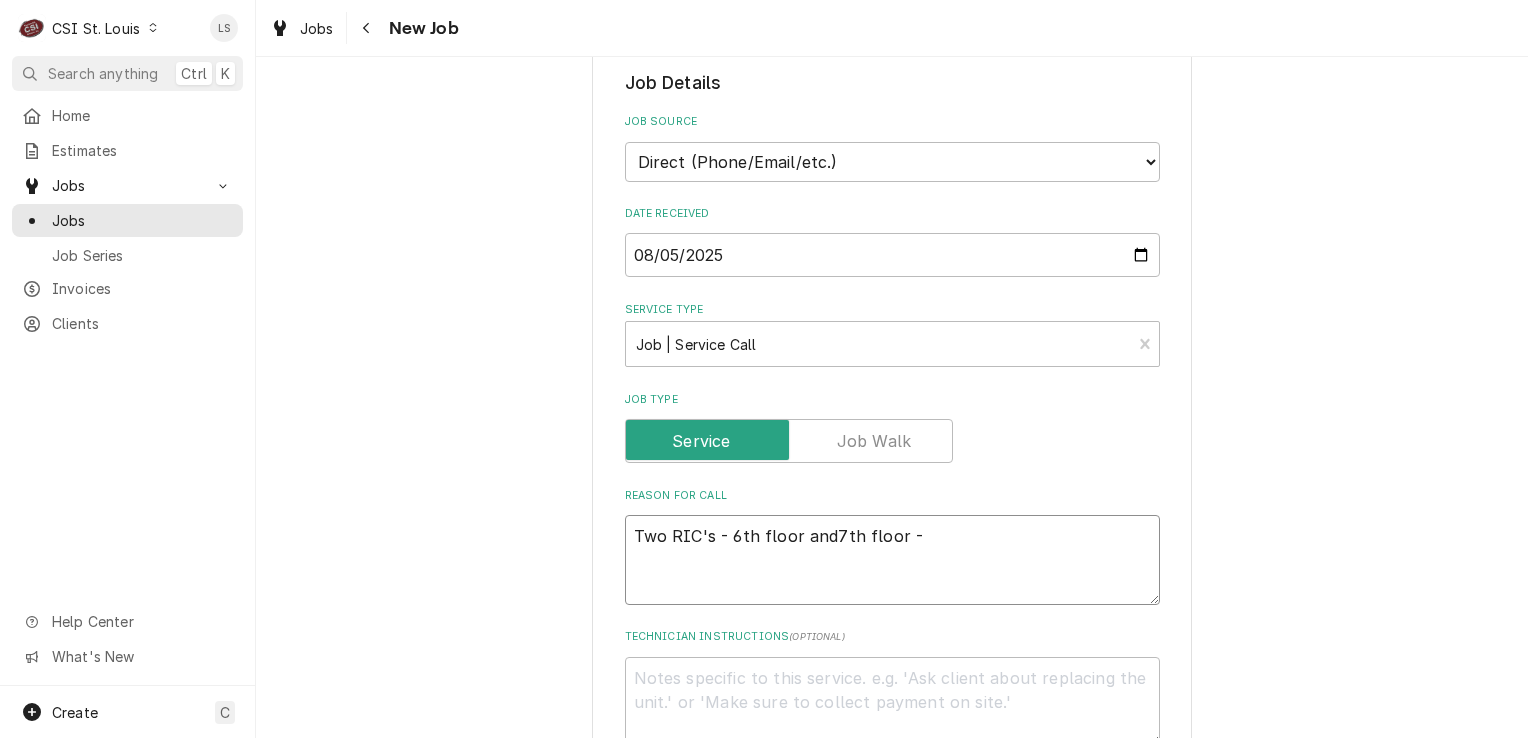 type on "x" 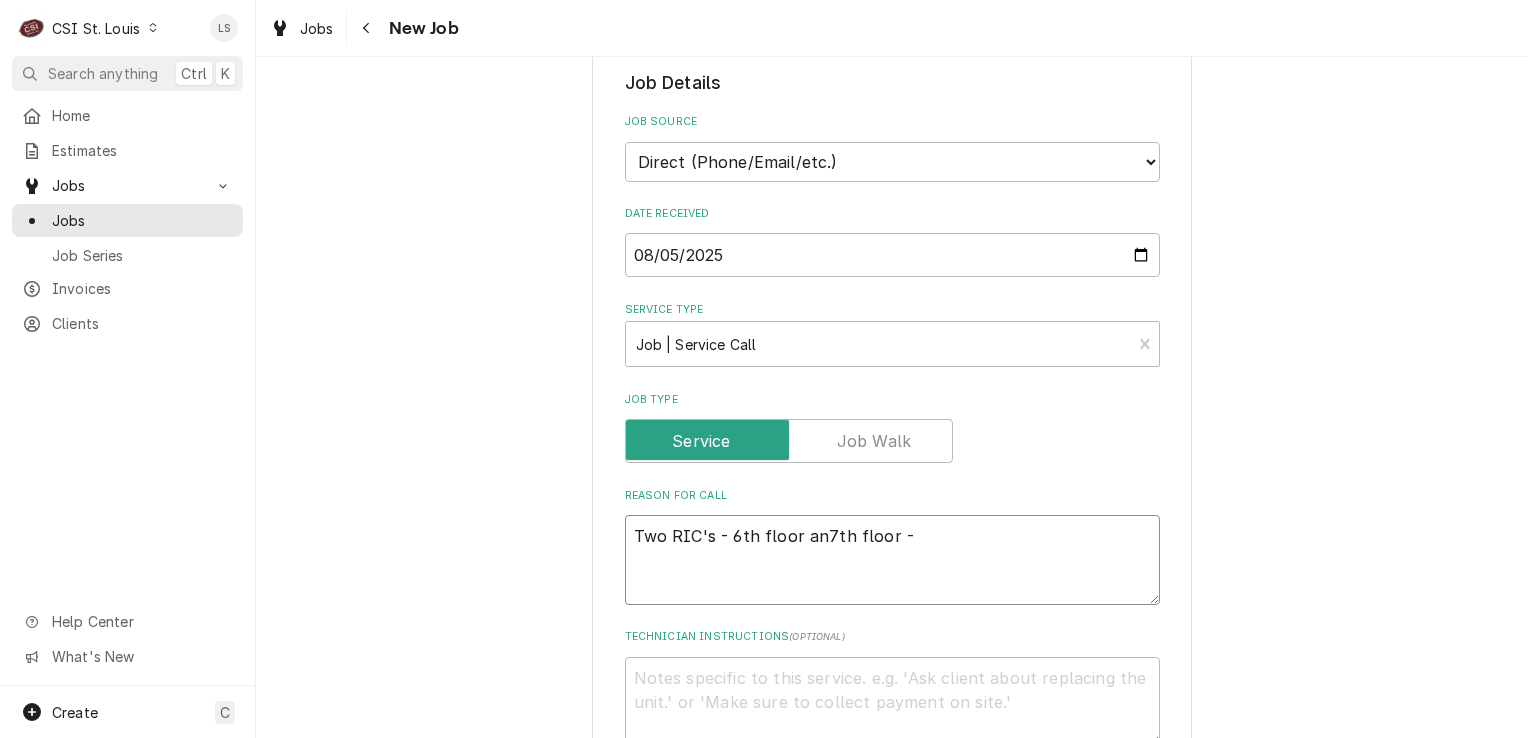 type on "x" 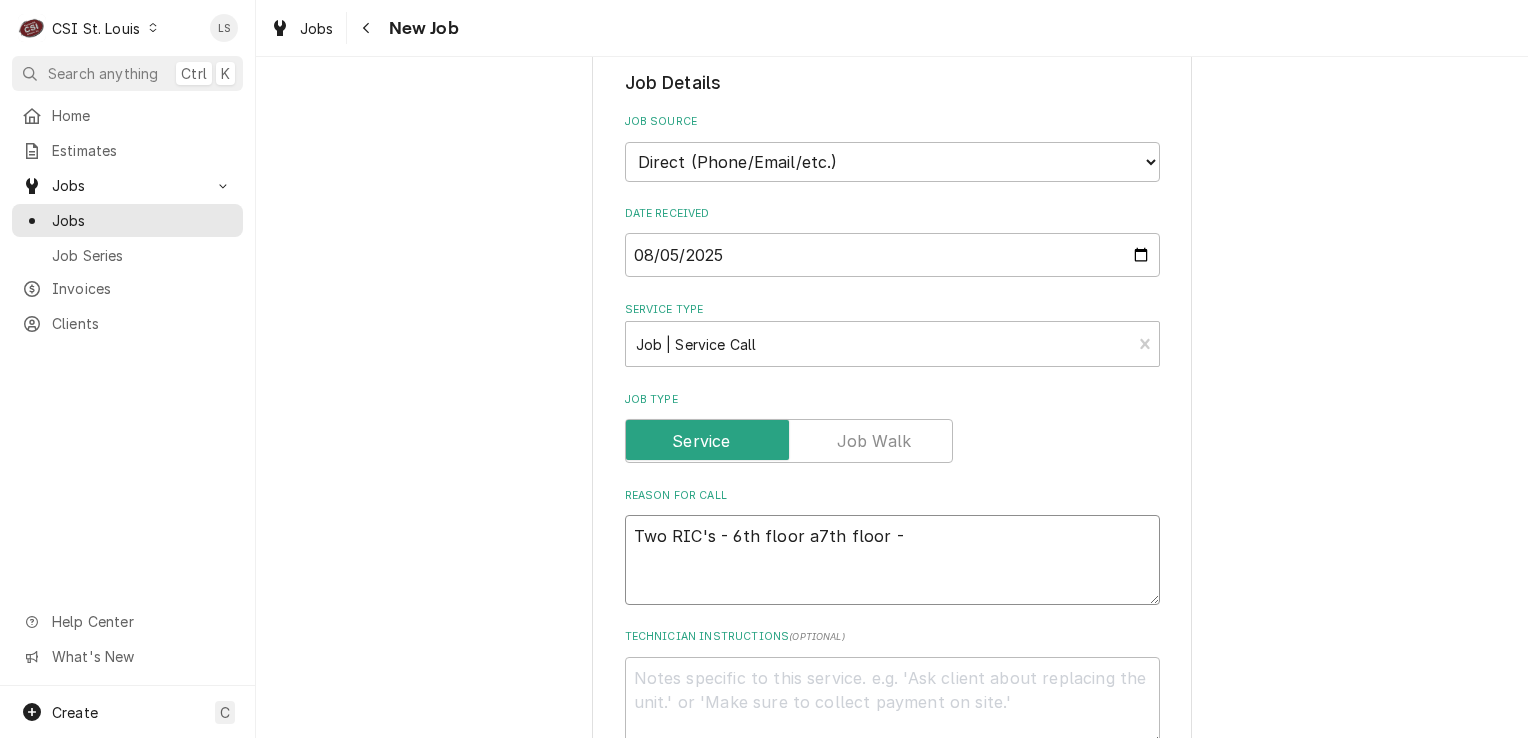 type on "x" 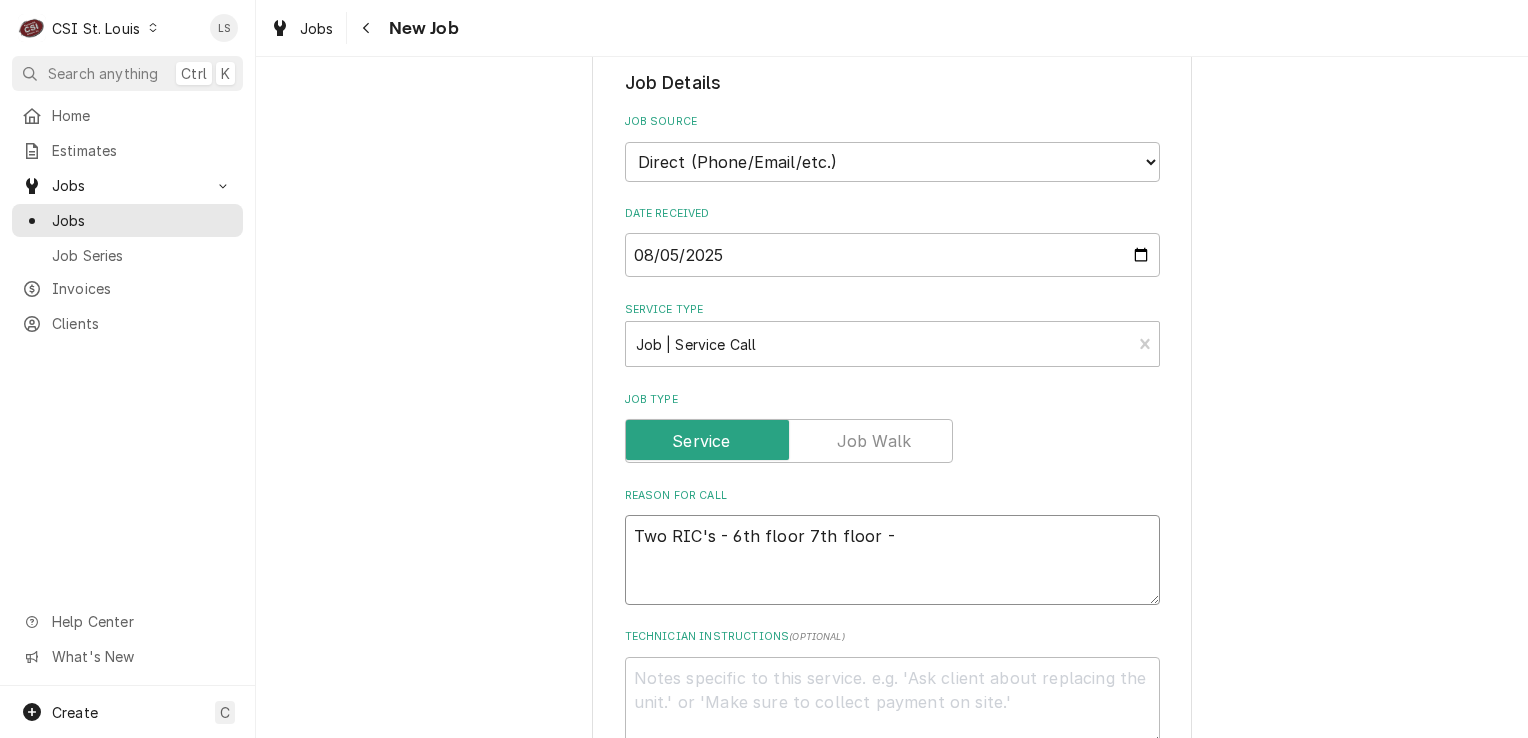 type on "x" 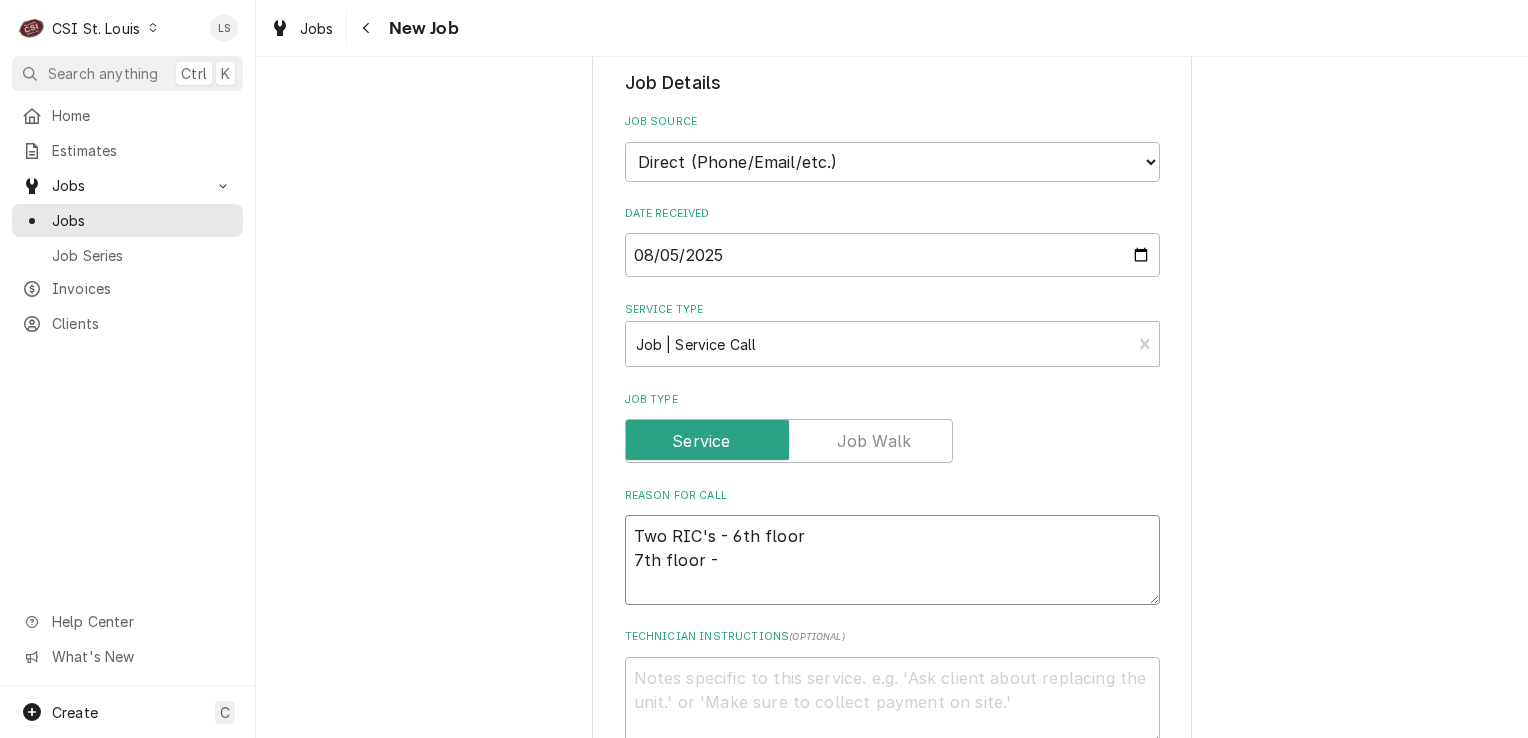 drag, startPoint x: 662, startPoint y: 530, endPoint x: 576, endPoint y: 530, distance: 86 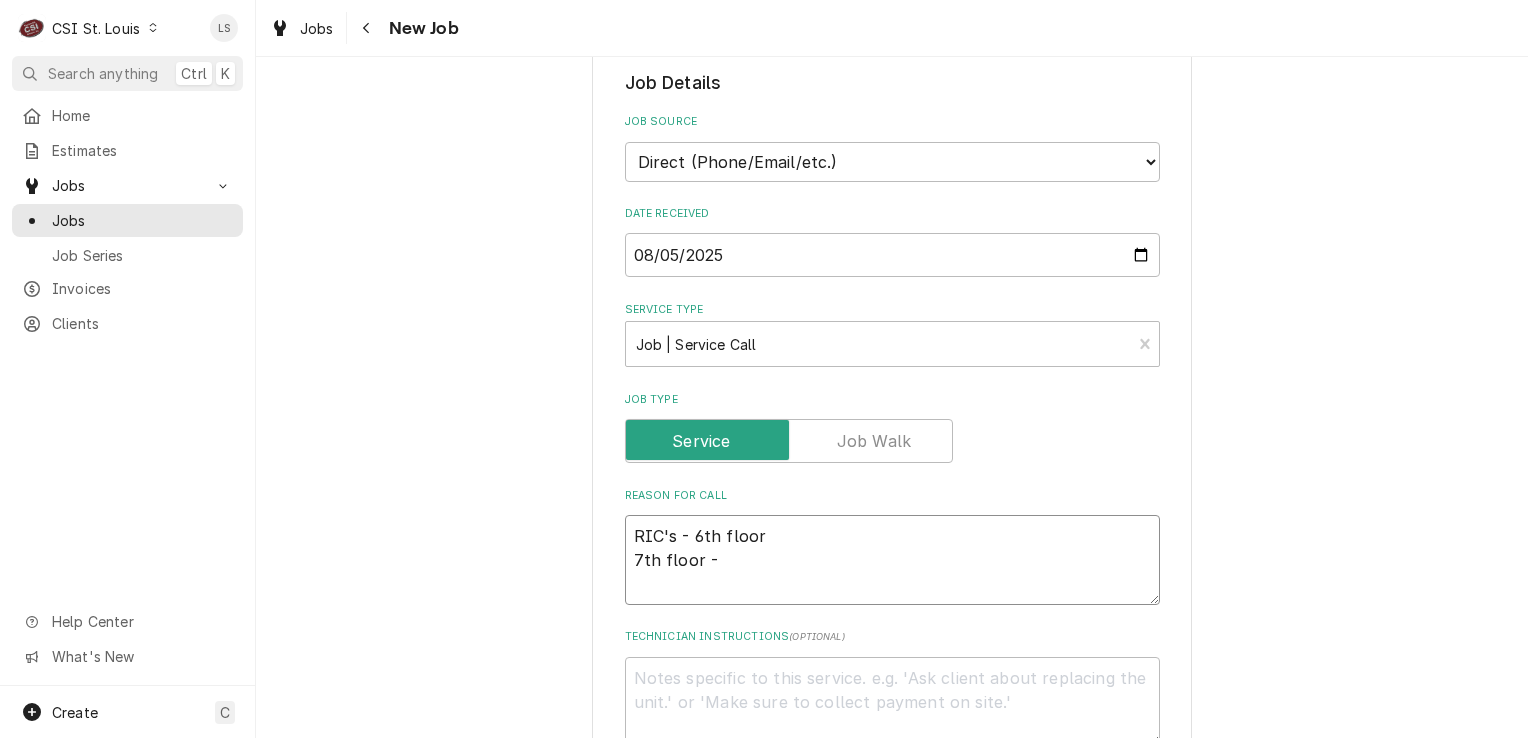 type on "x" 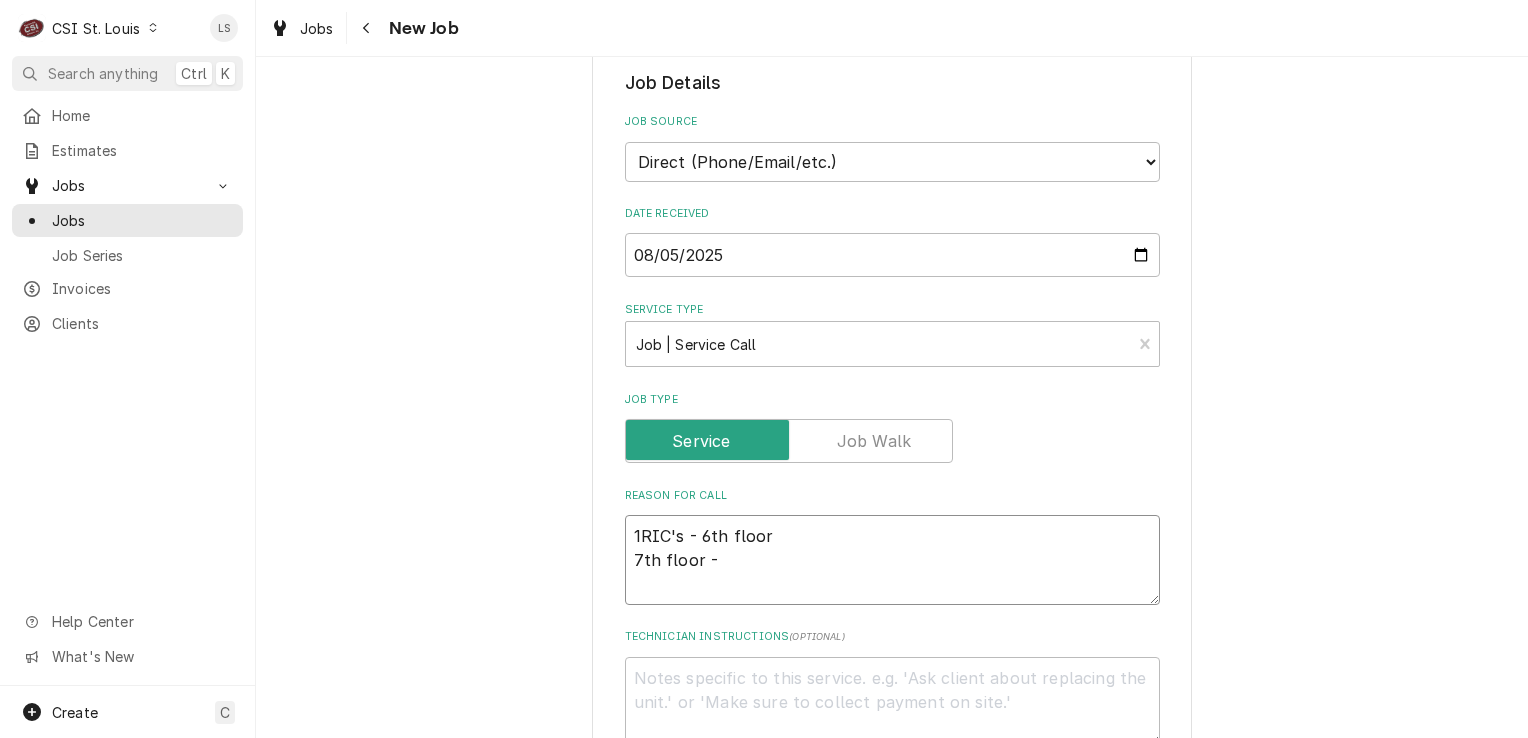 type on "x" 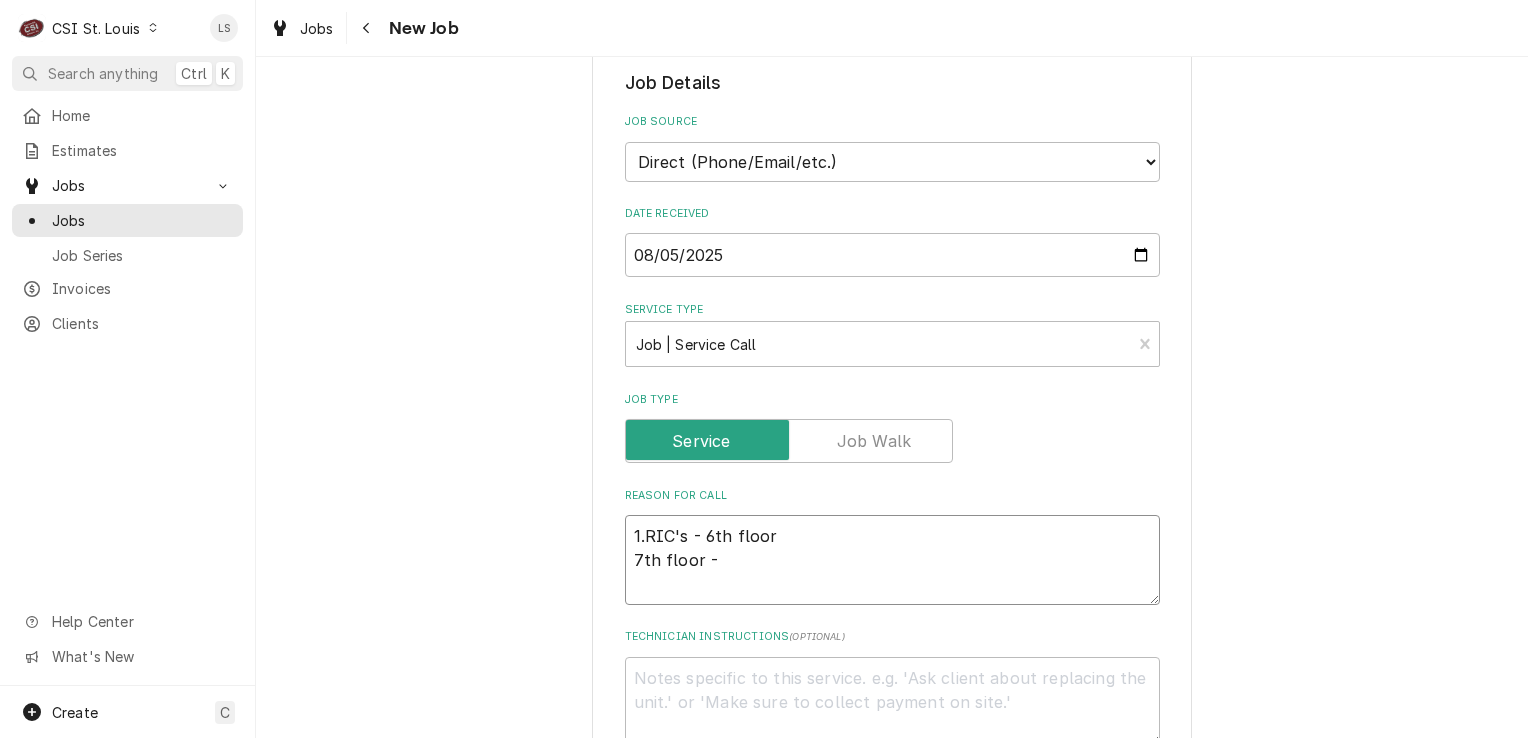 type on "x" 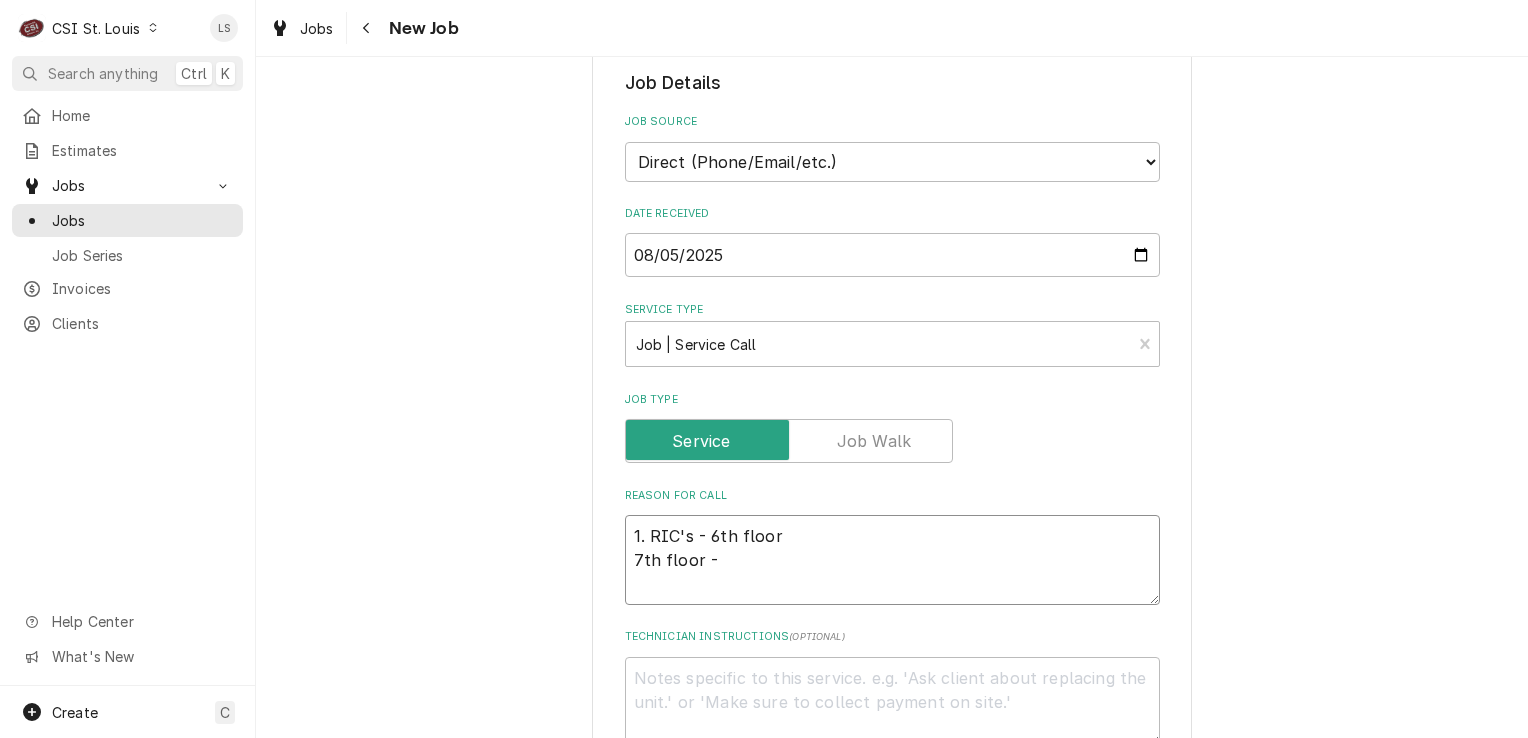 click on "1. RIC's - 6th floor
7th floor -" at bounding box center [892, 560] 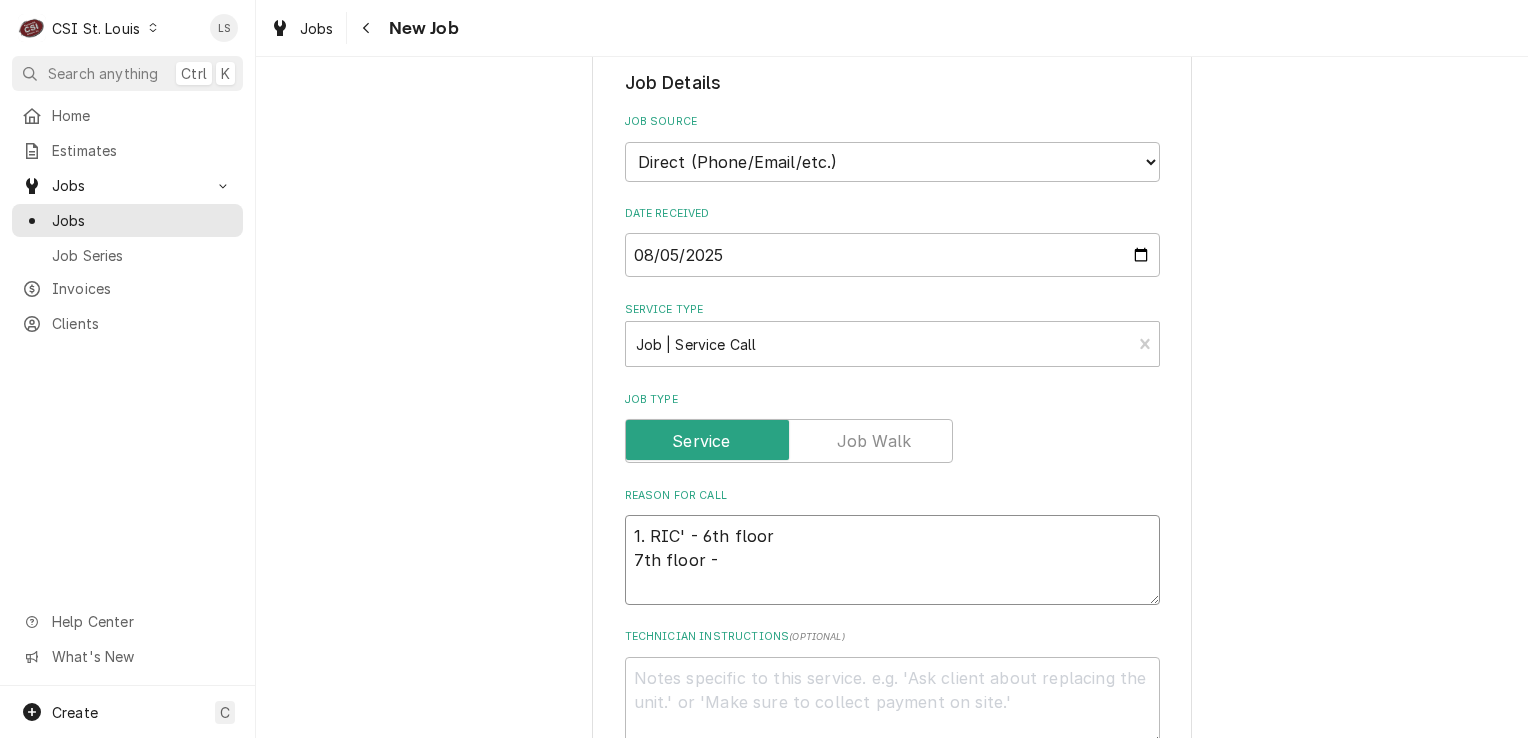 type on "x" 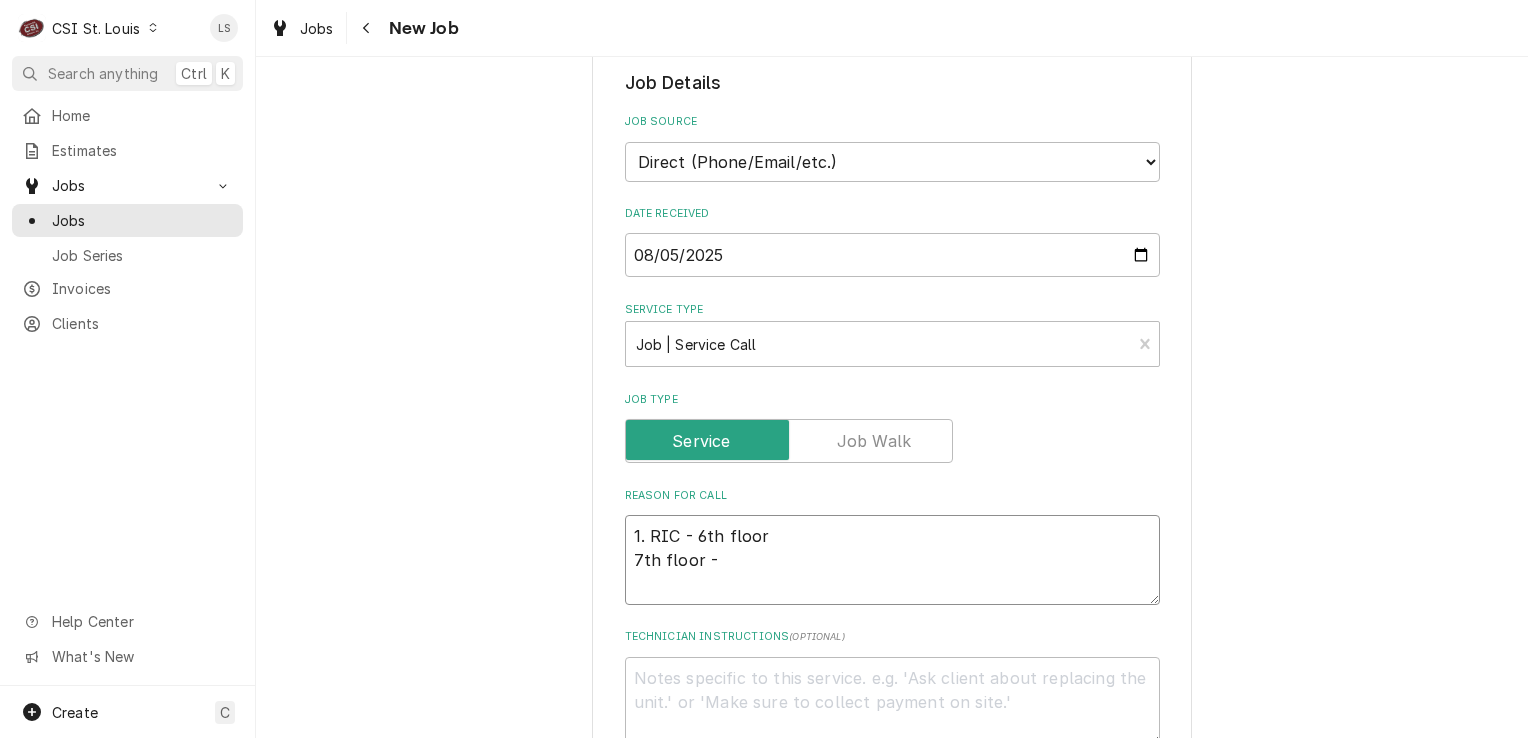 click on "1. RIC - 6th floor
7th floor -" at bounding box center [892, 560] 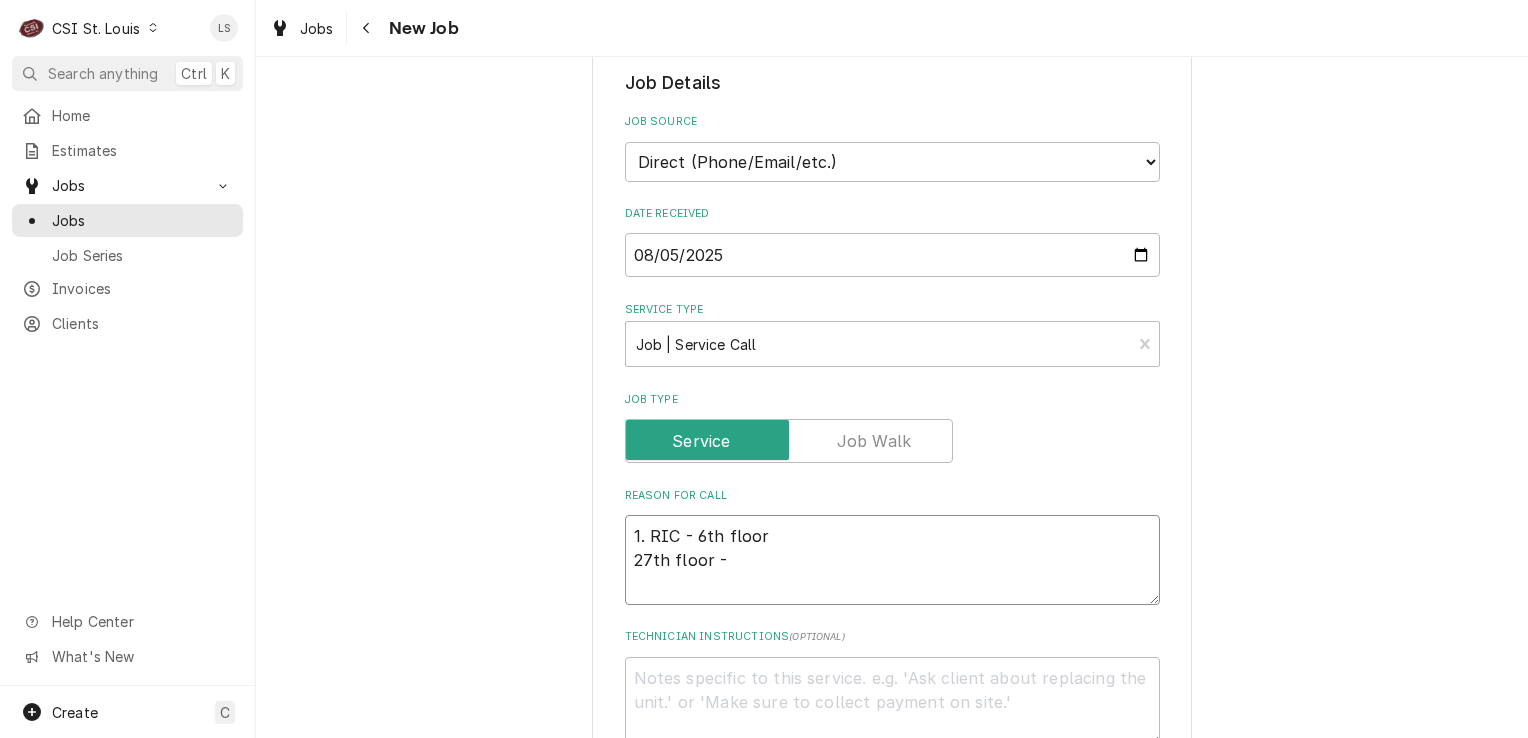 type on "x" 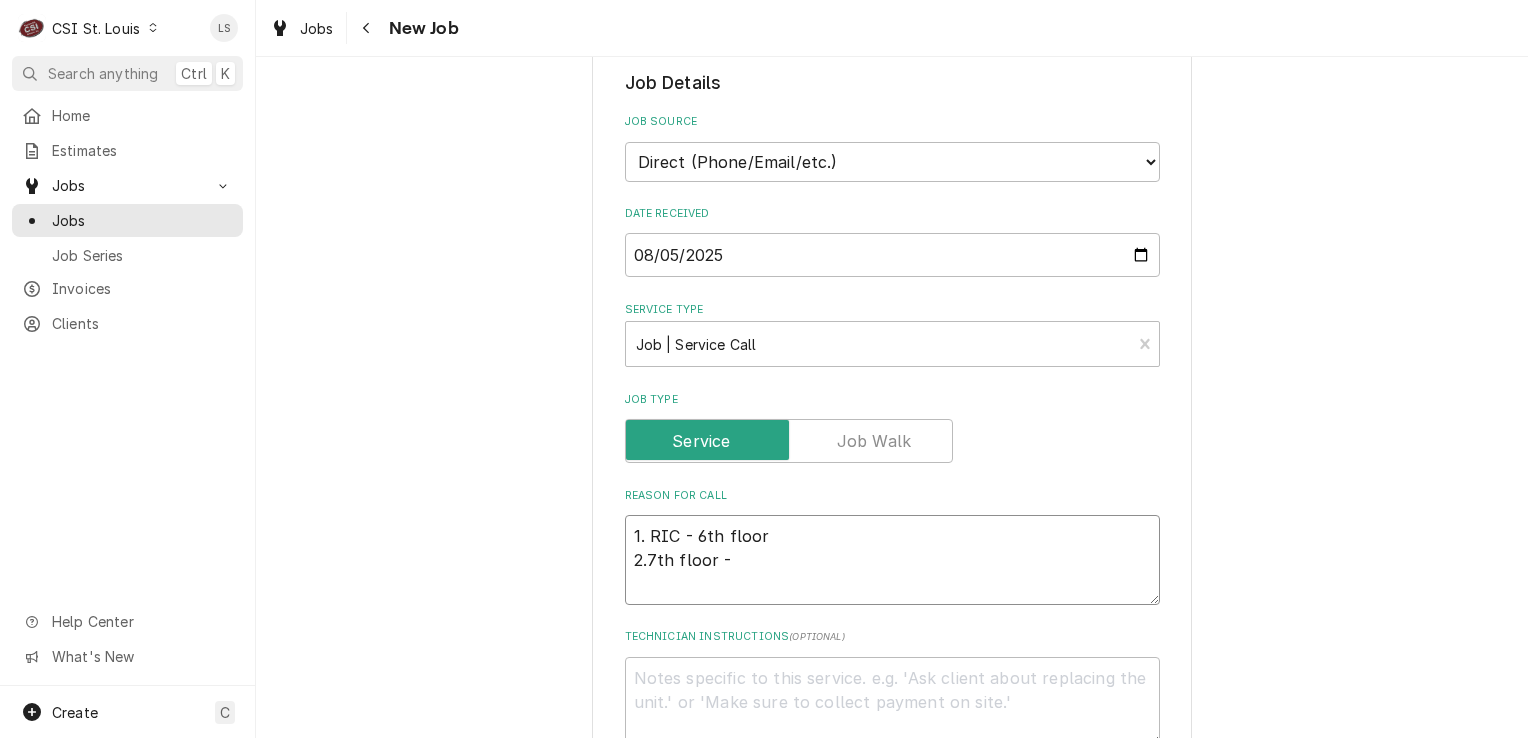 type on "x" 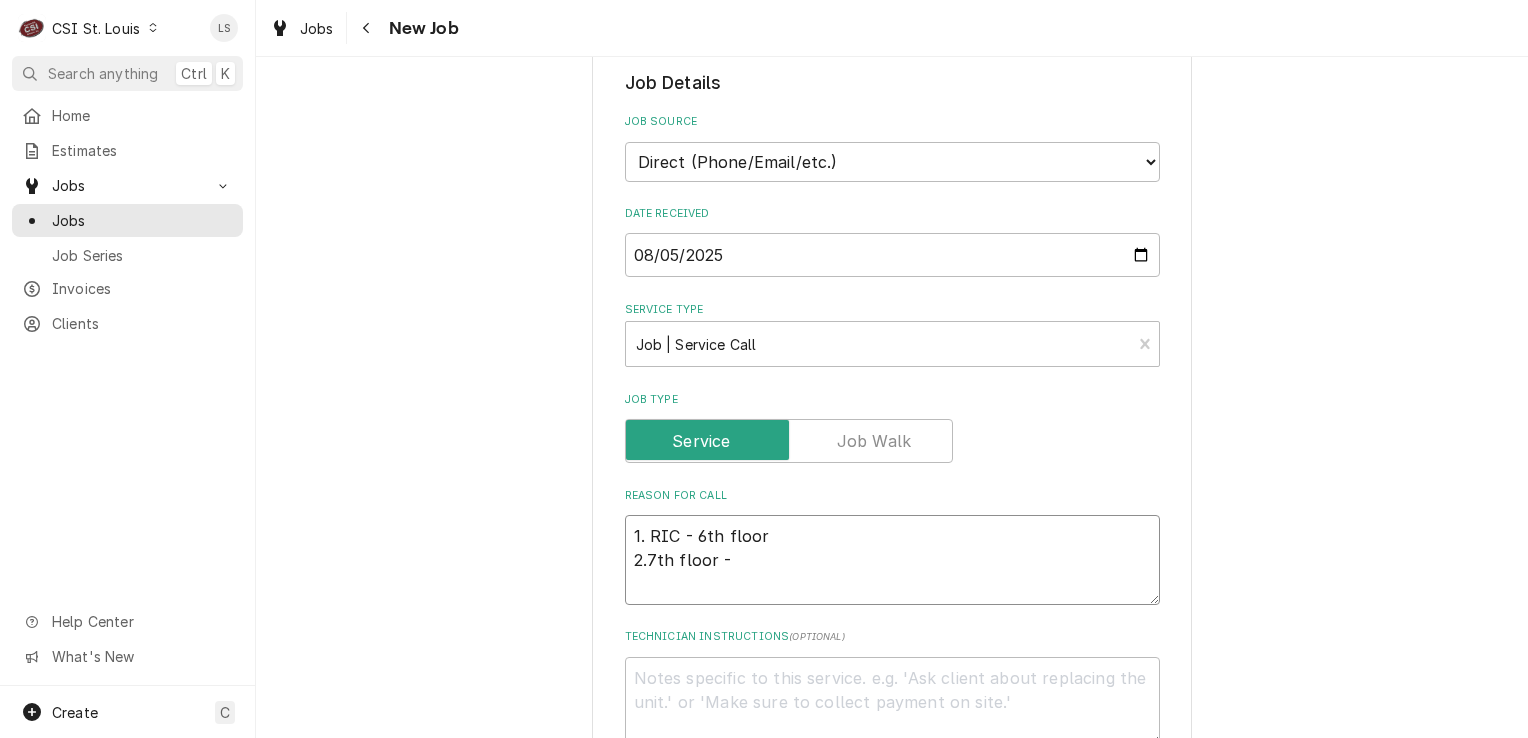 type on "1. RIC - 6th floor
2. 7th floor -" 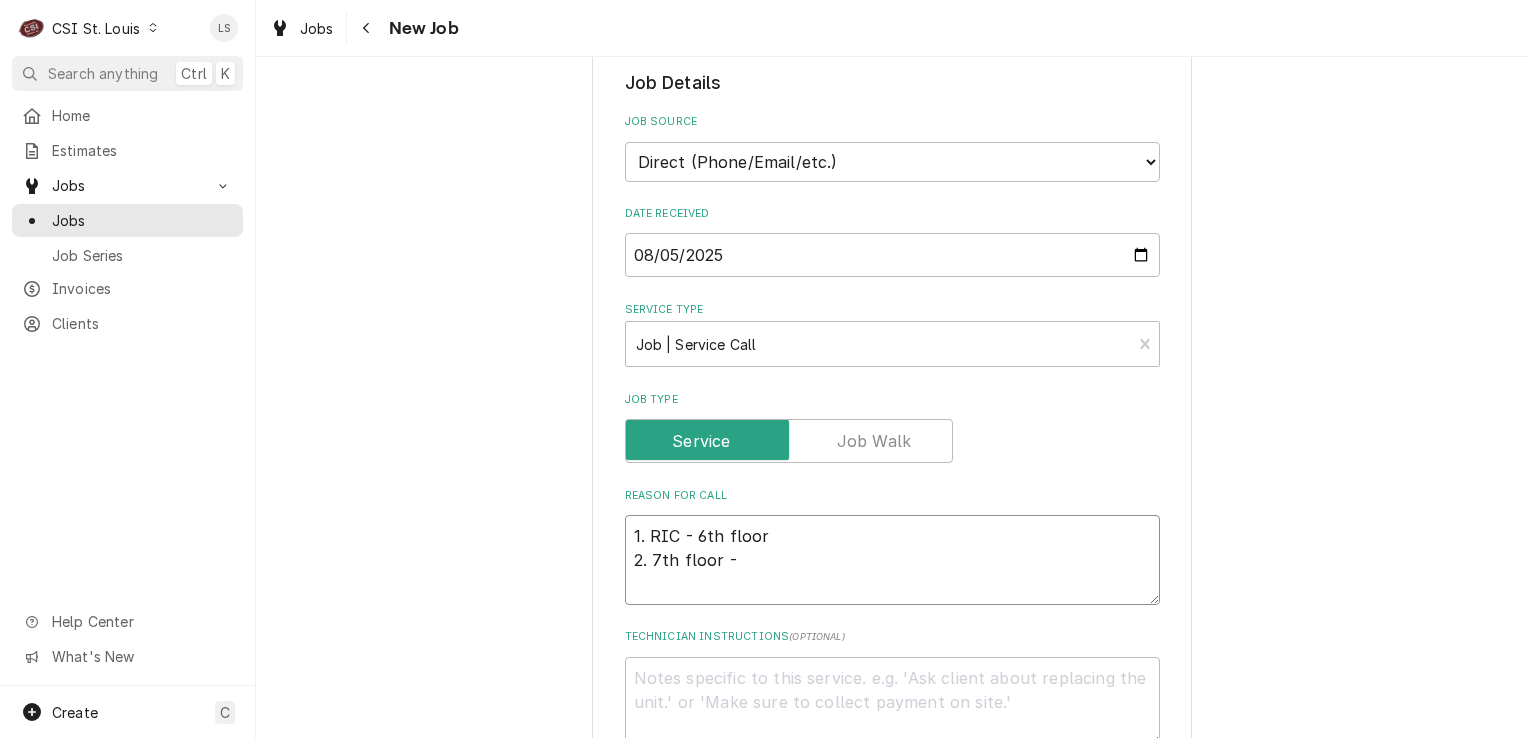 type on "x" 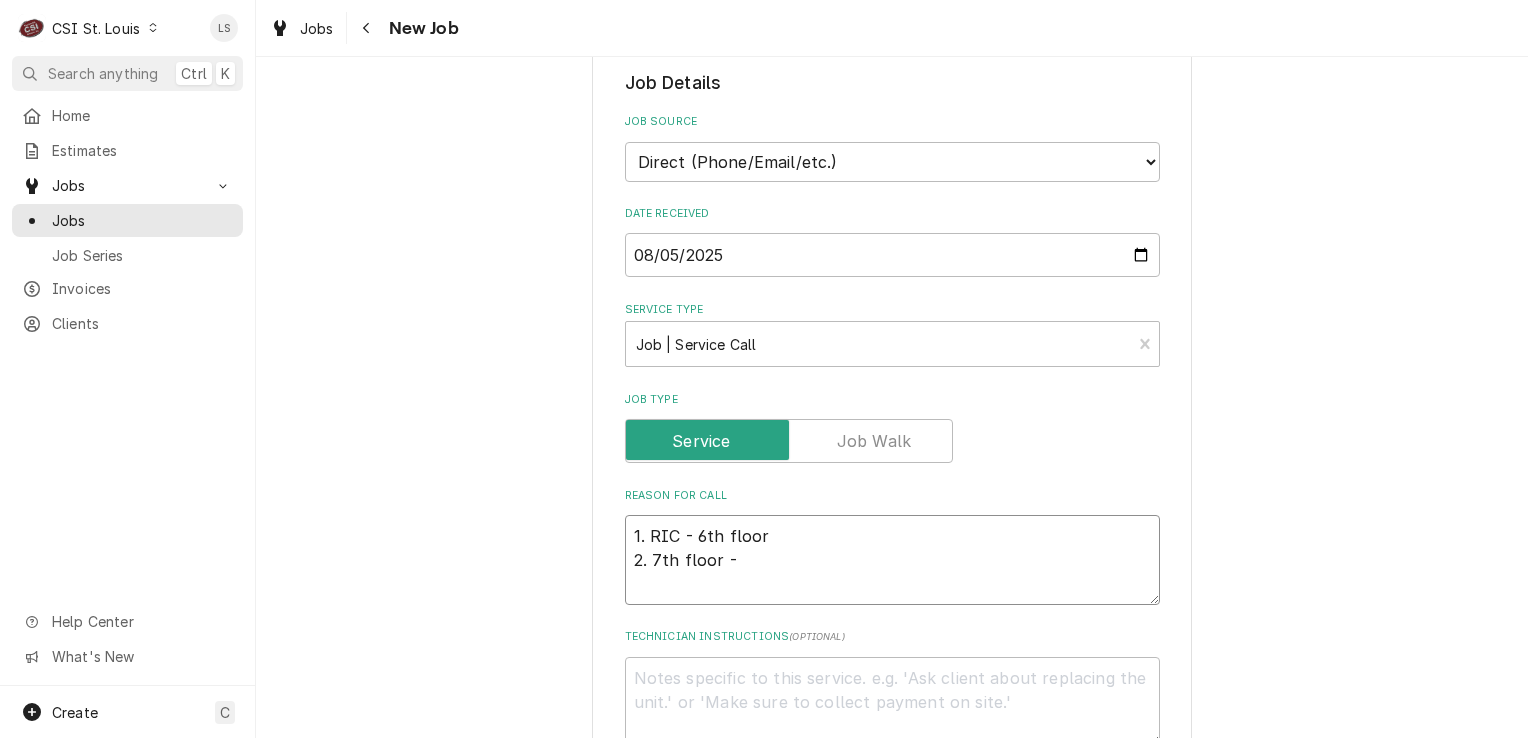 type on "1. RIC - 6th floor
2. R7th floor -" 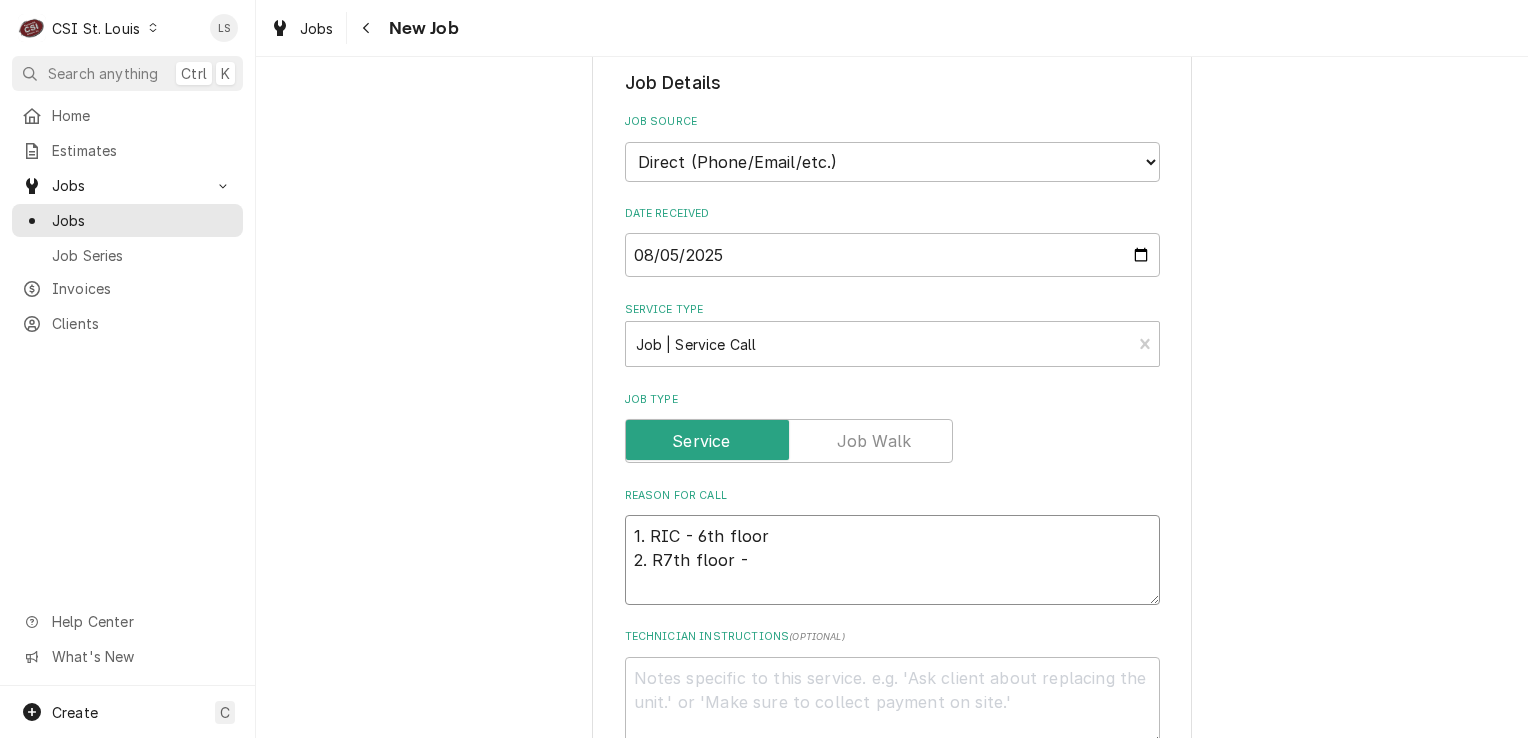 type on "x" 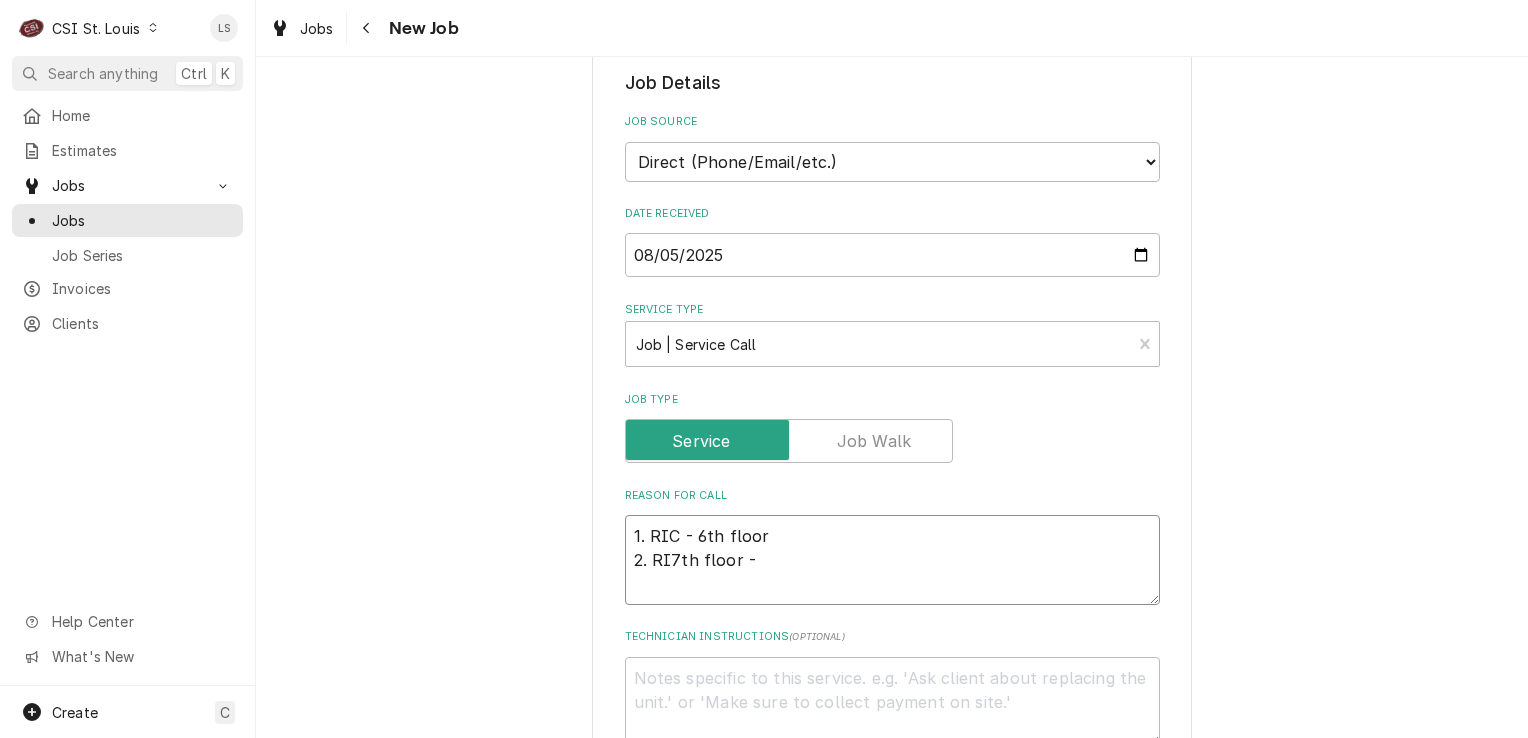 type on "x" 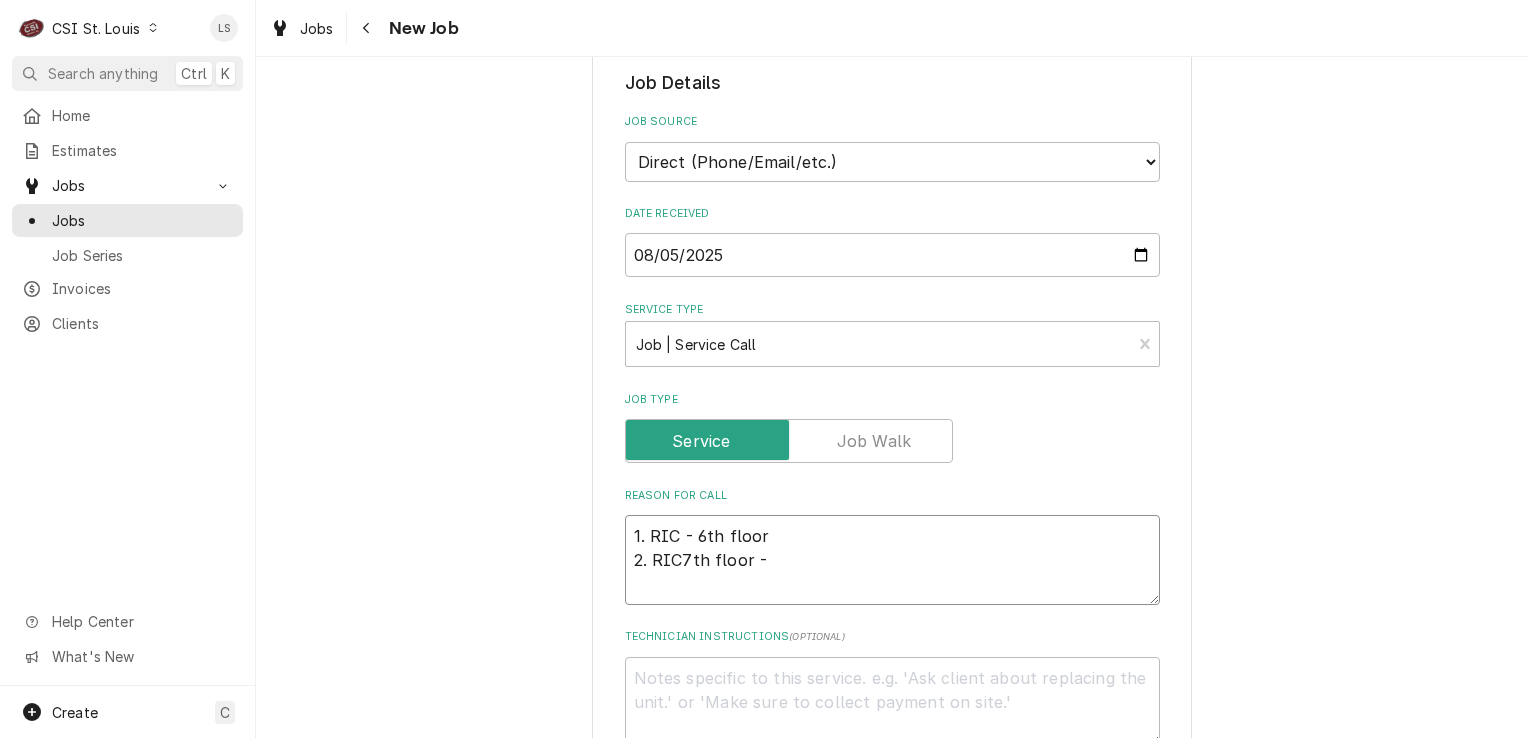 type on "1. RIC - 6th floor
2. RIC 7th floor -" 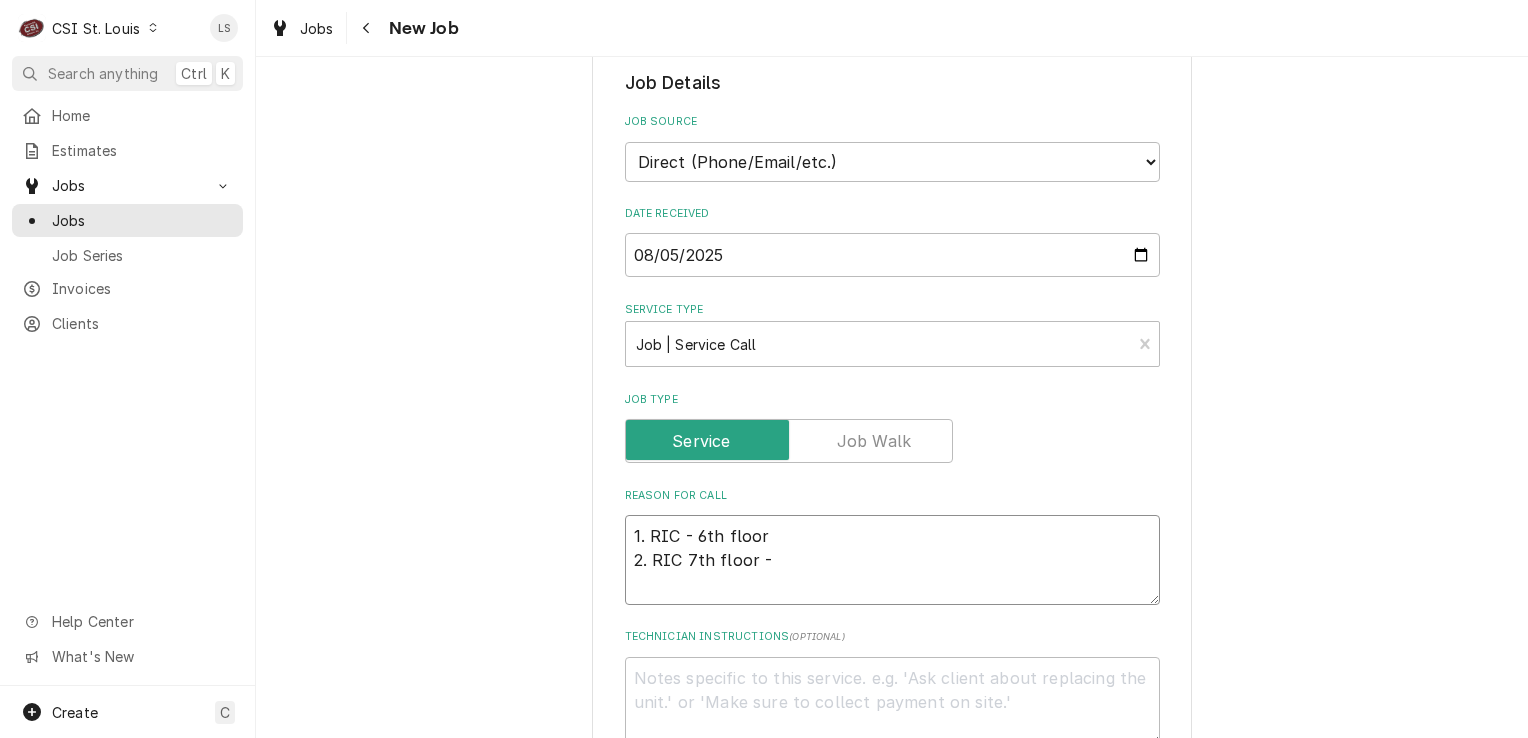 type on "x" 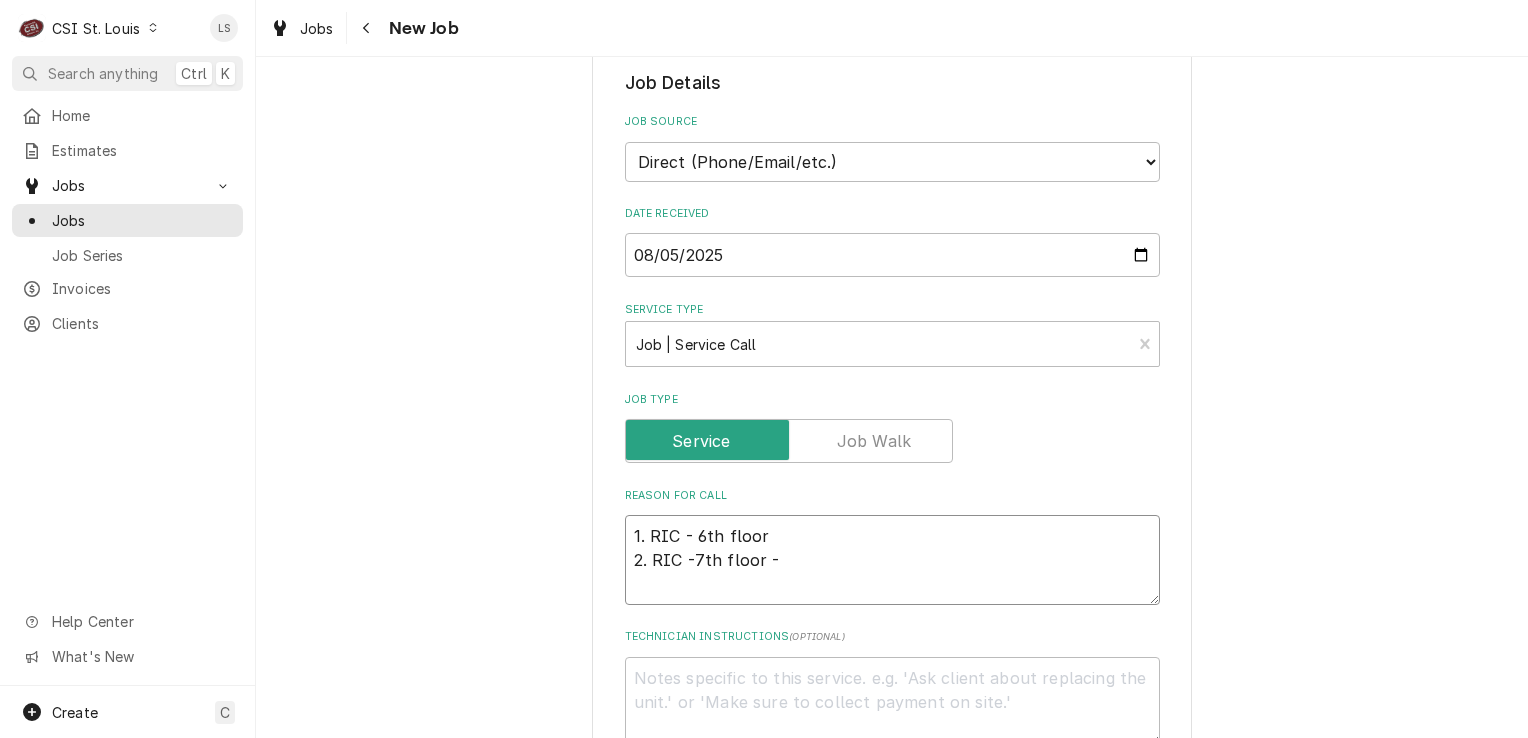 type on "x" 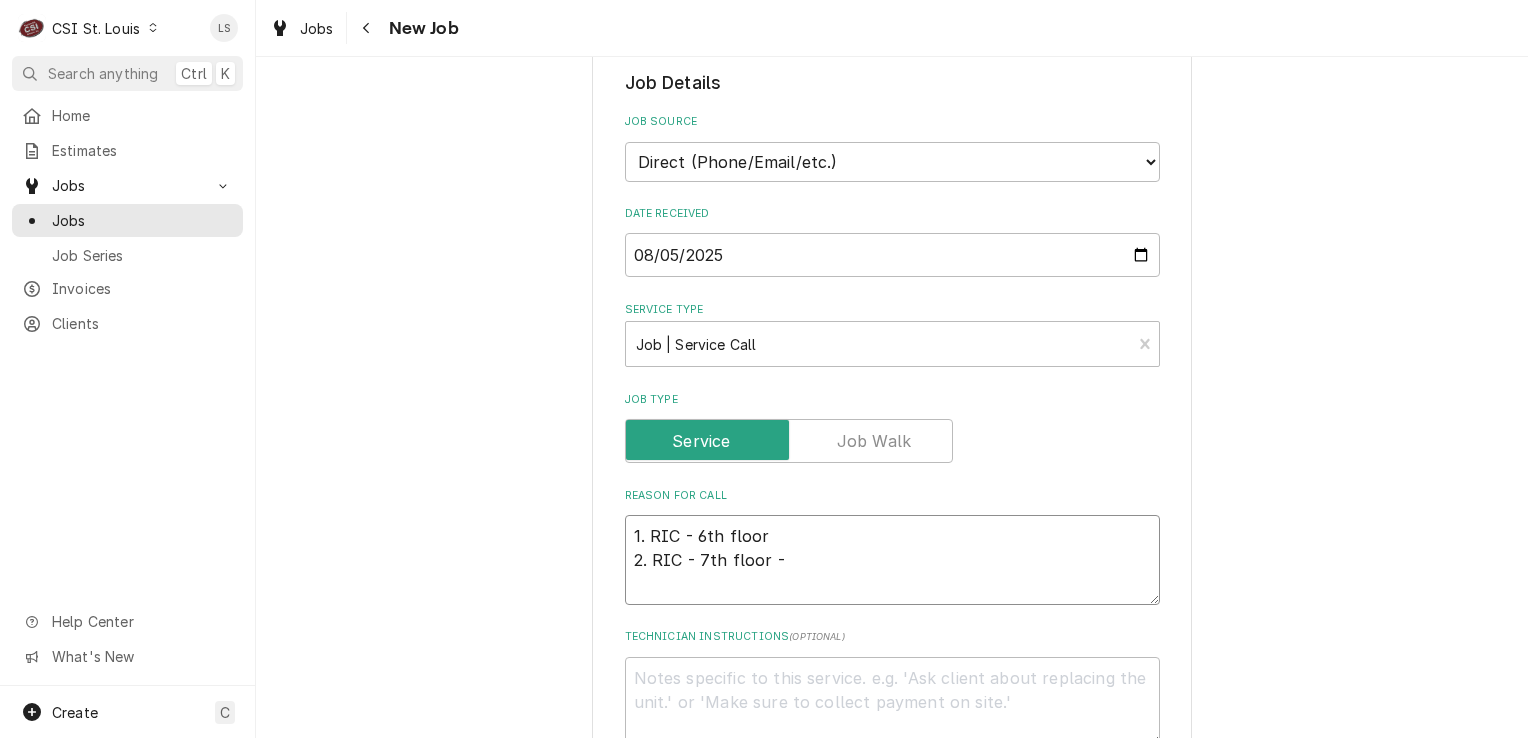 click on "1. RIC - 6th floor
2. RIC - 7th floor -" at bounding box center [892, 560] 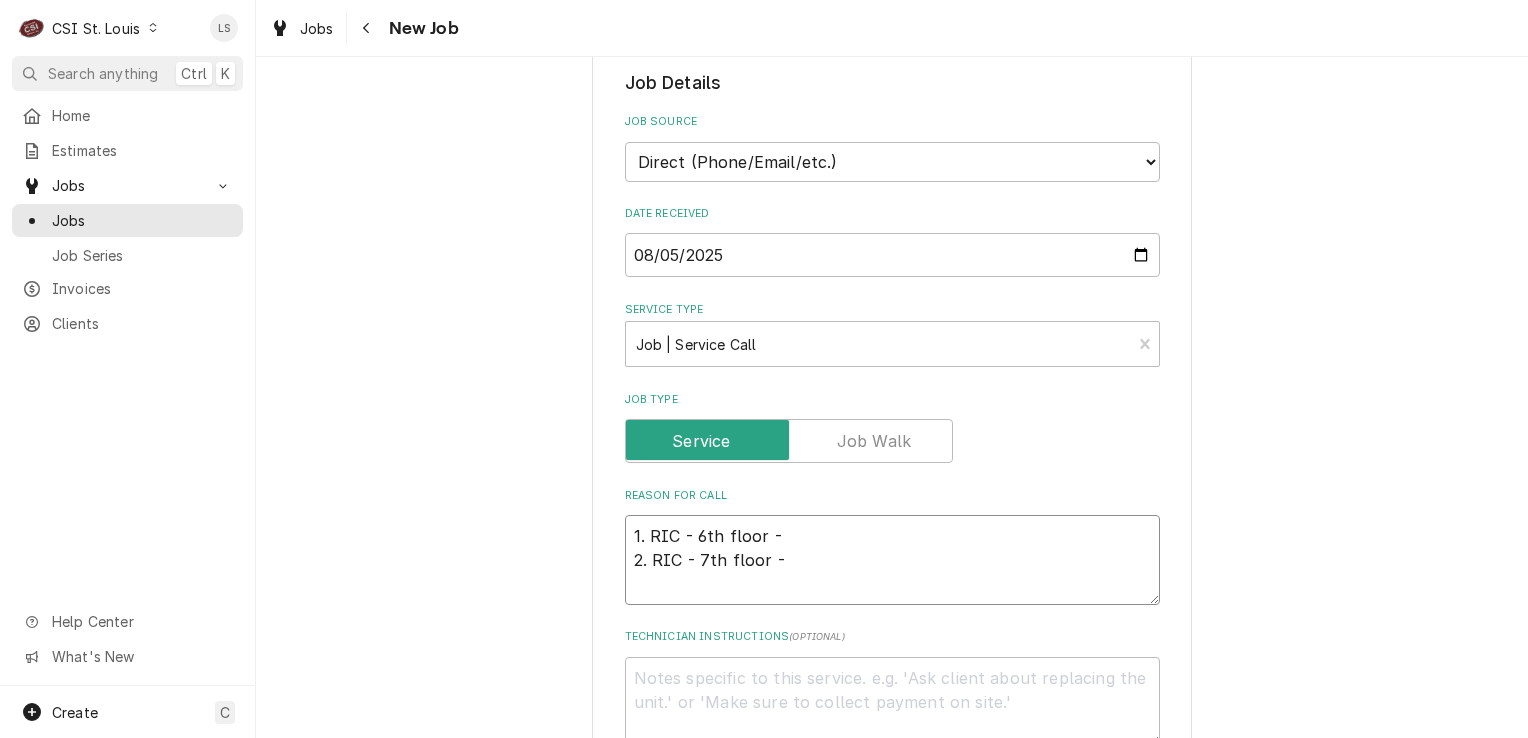 type on "x" 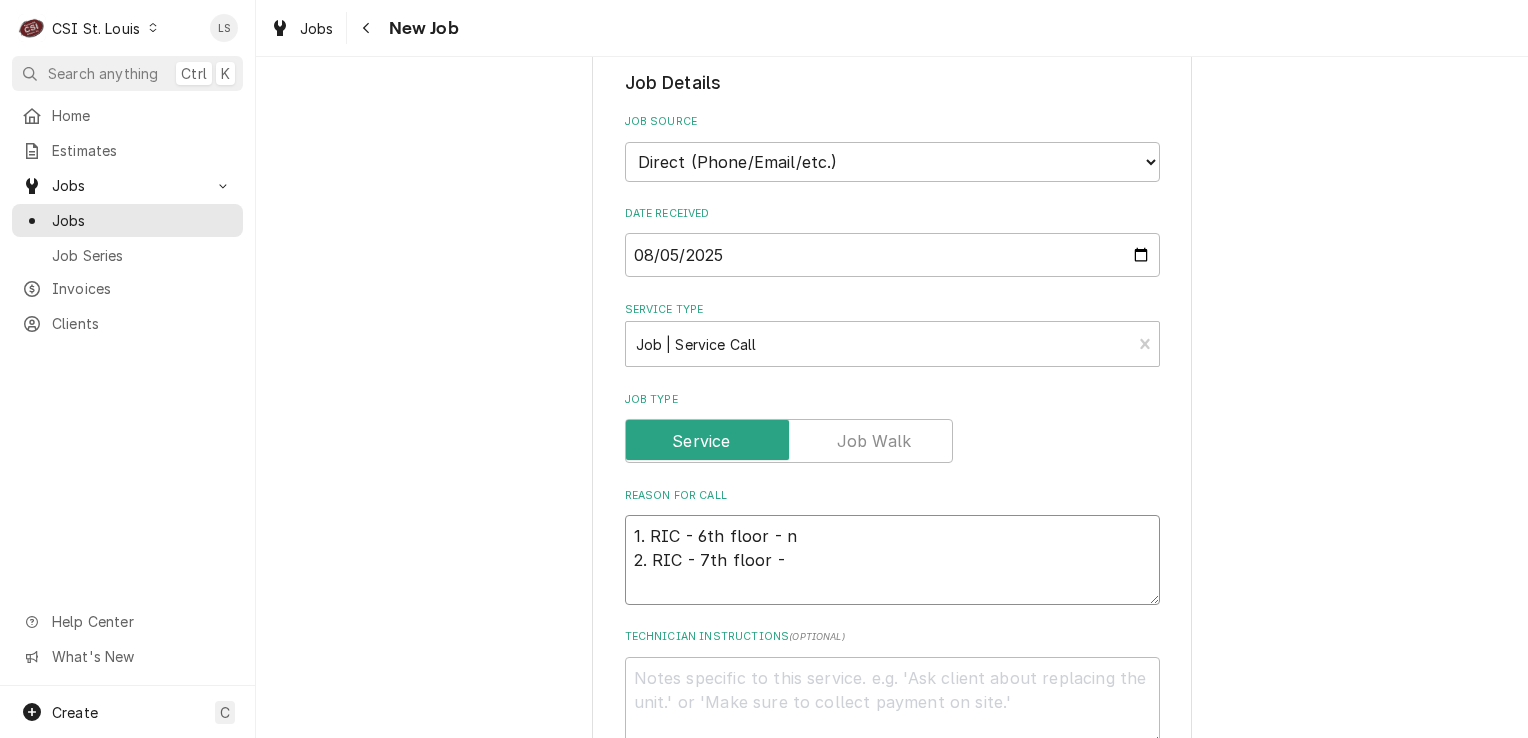 type on "x" 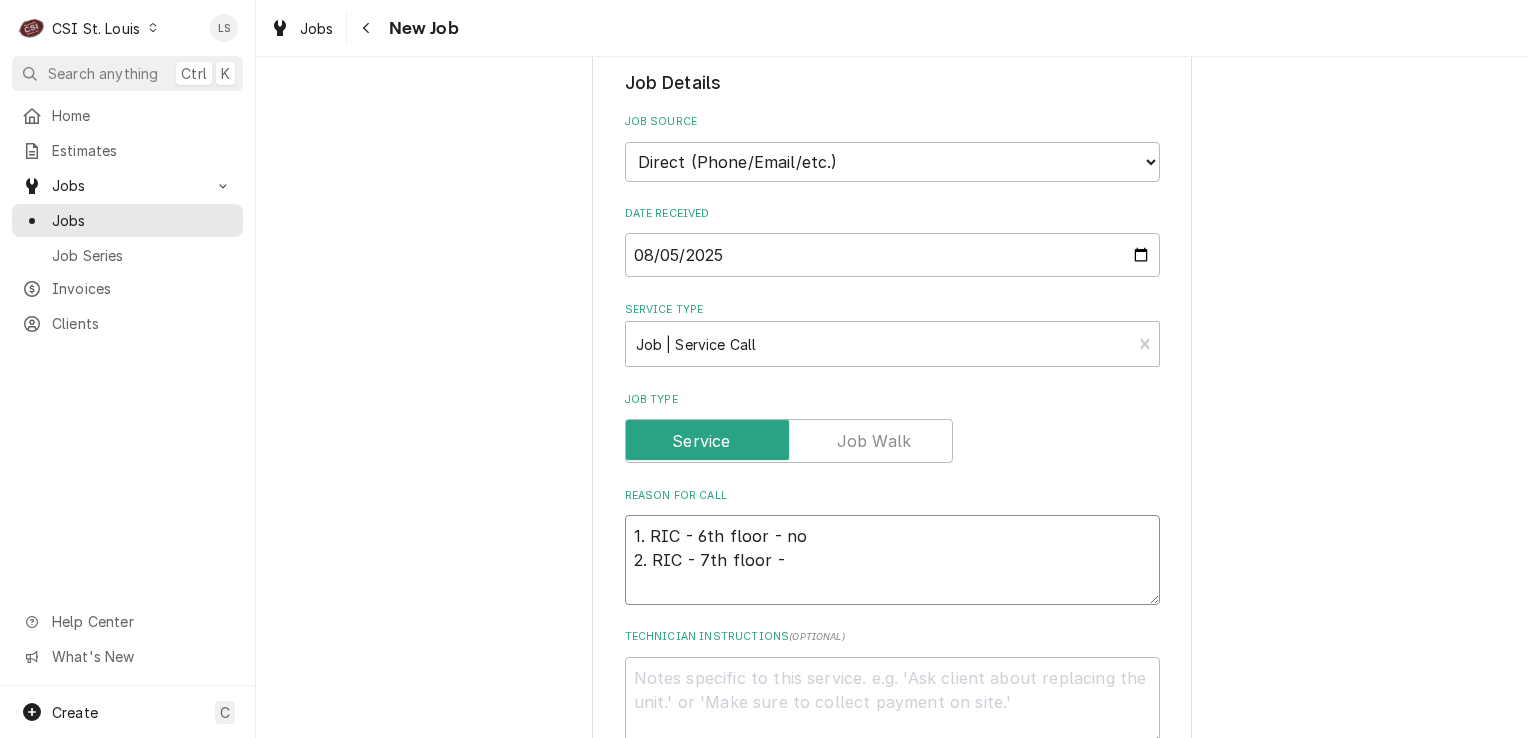 type on "x" 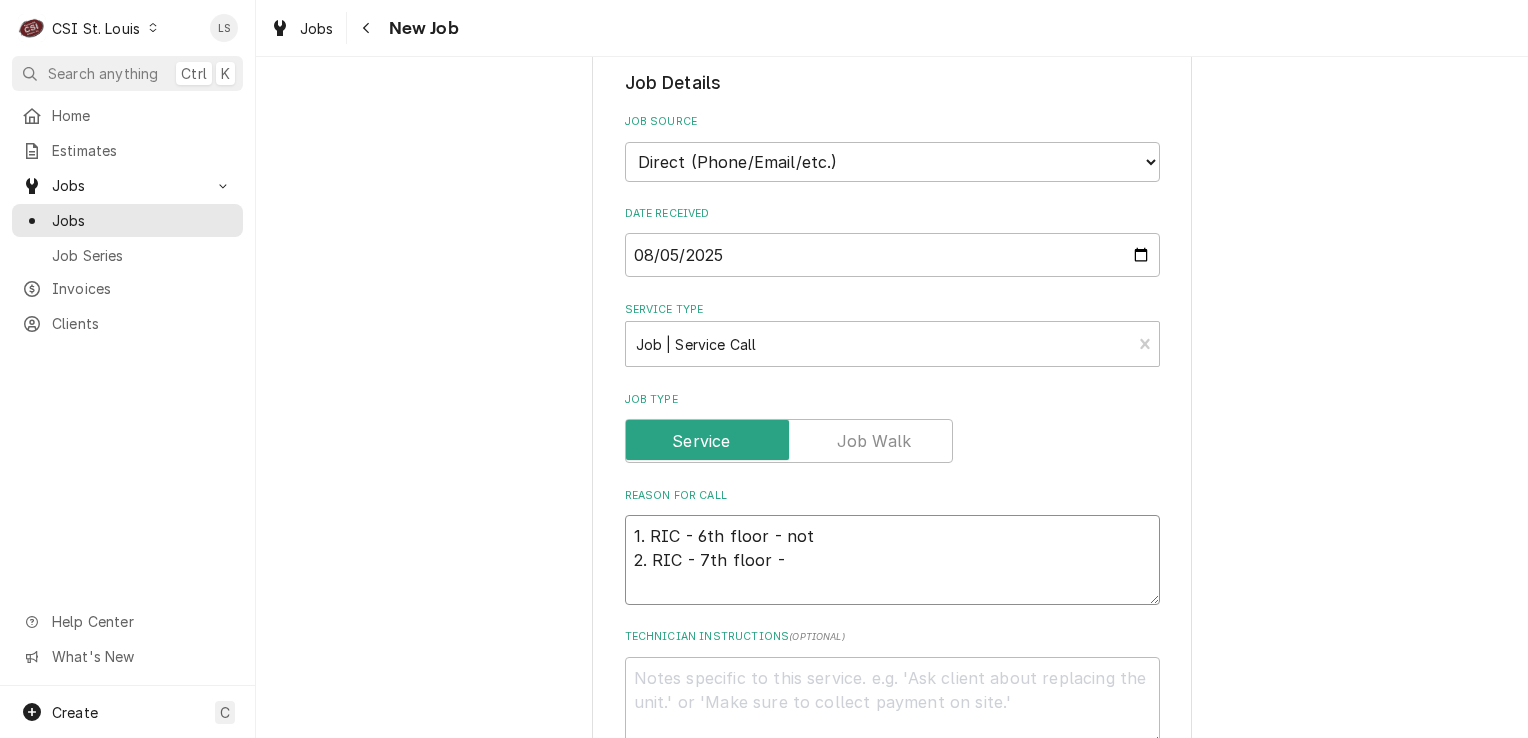 type on "x" 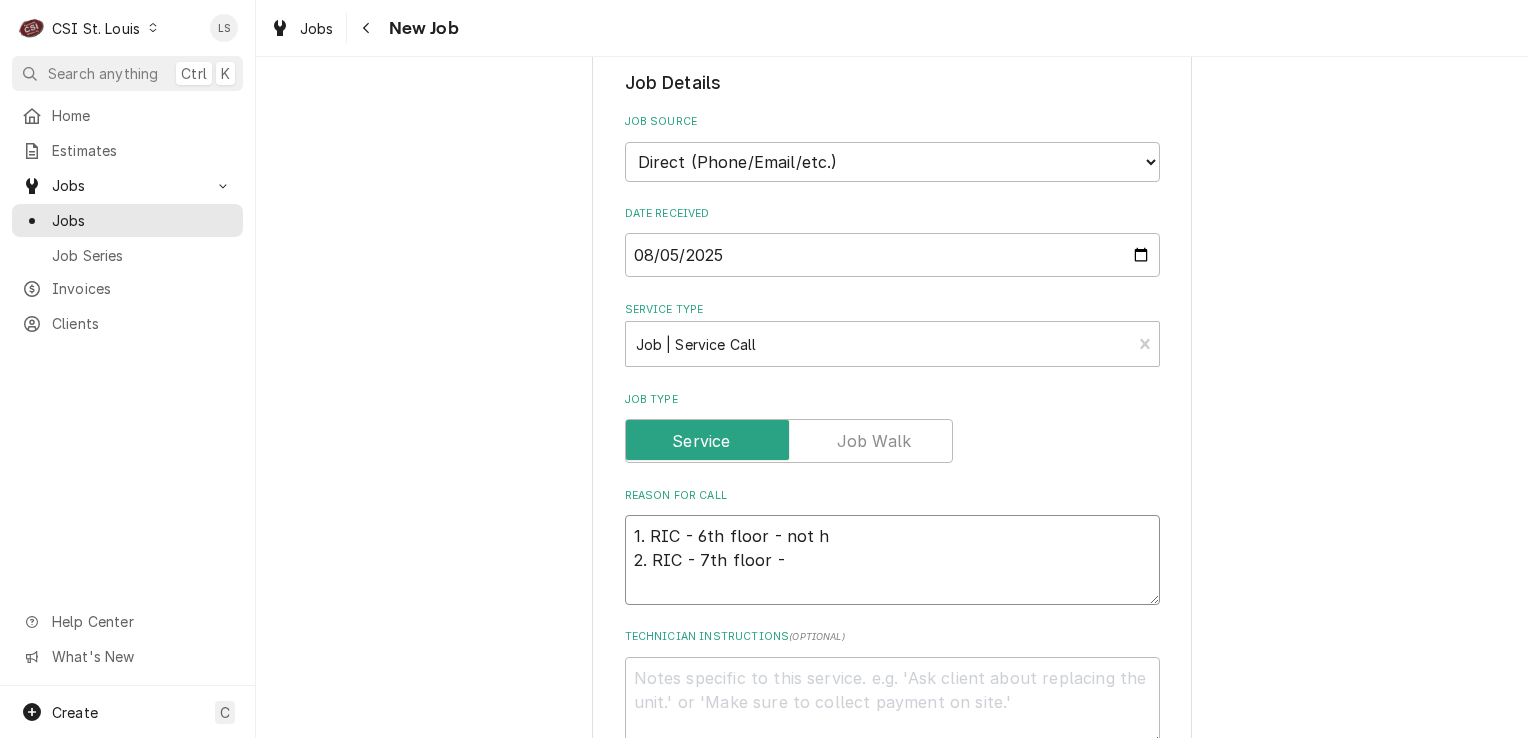 type on "x" 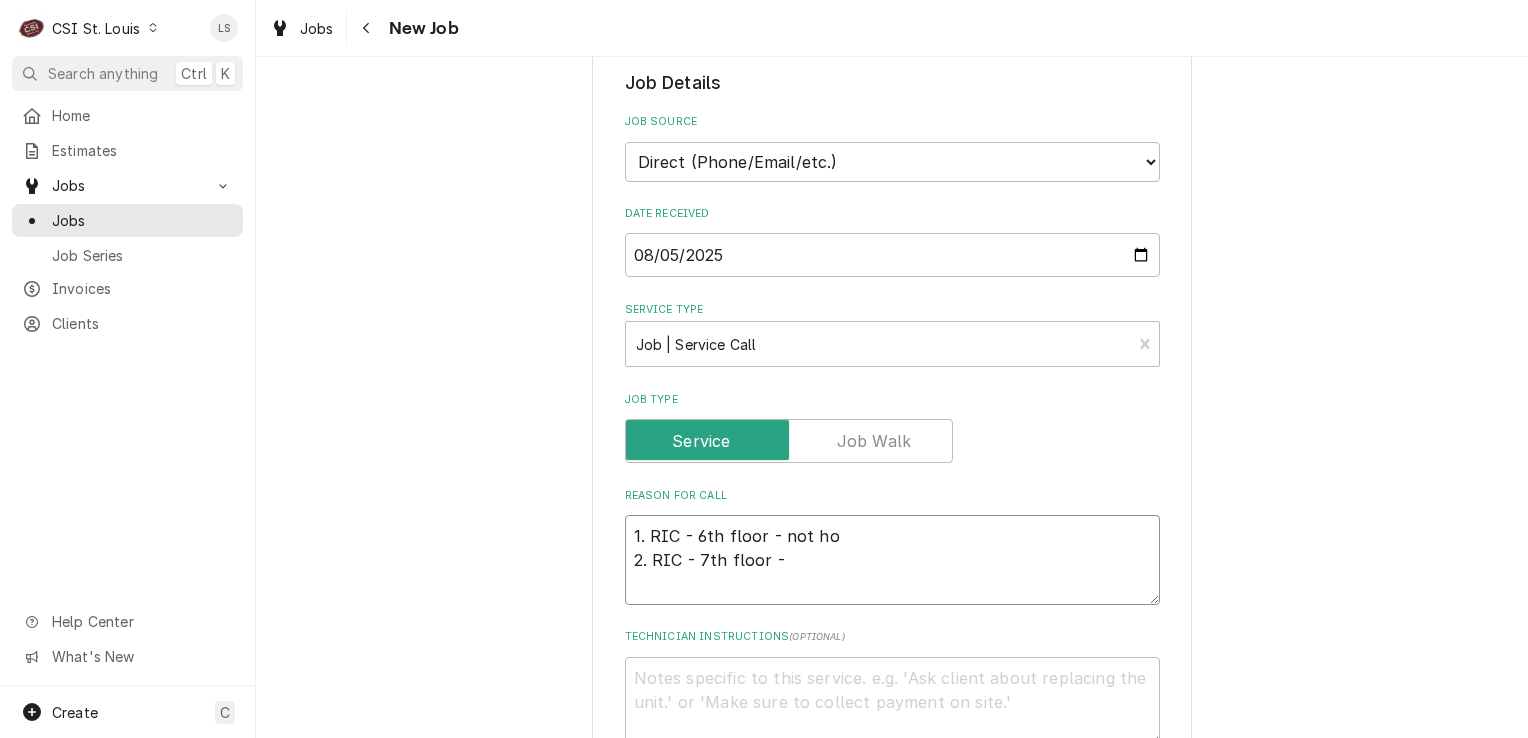 type on "x" 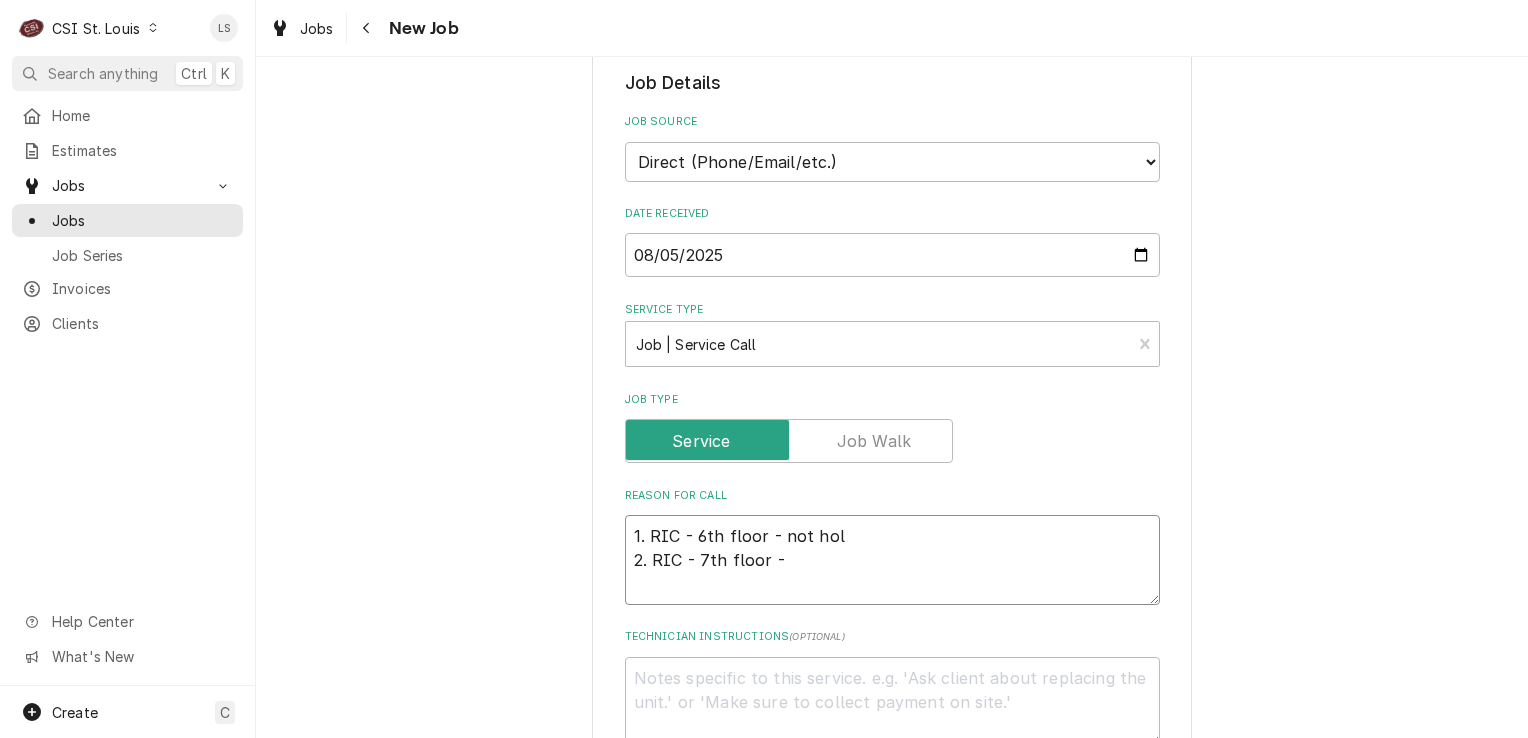 type on "x" 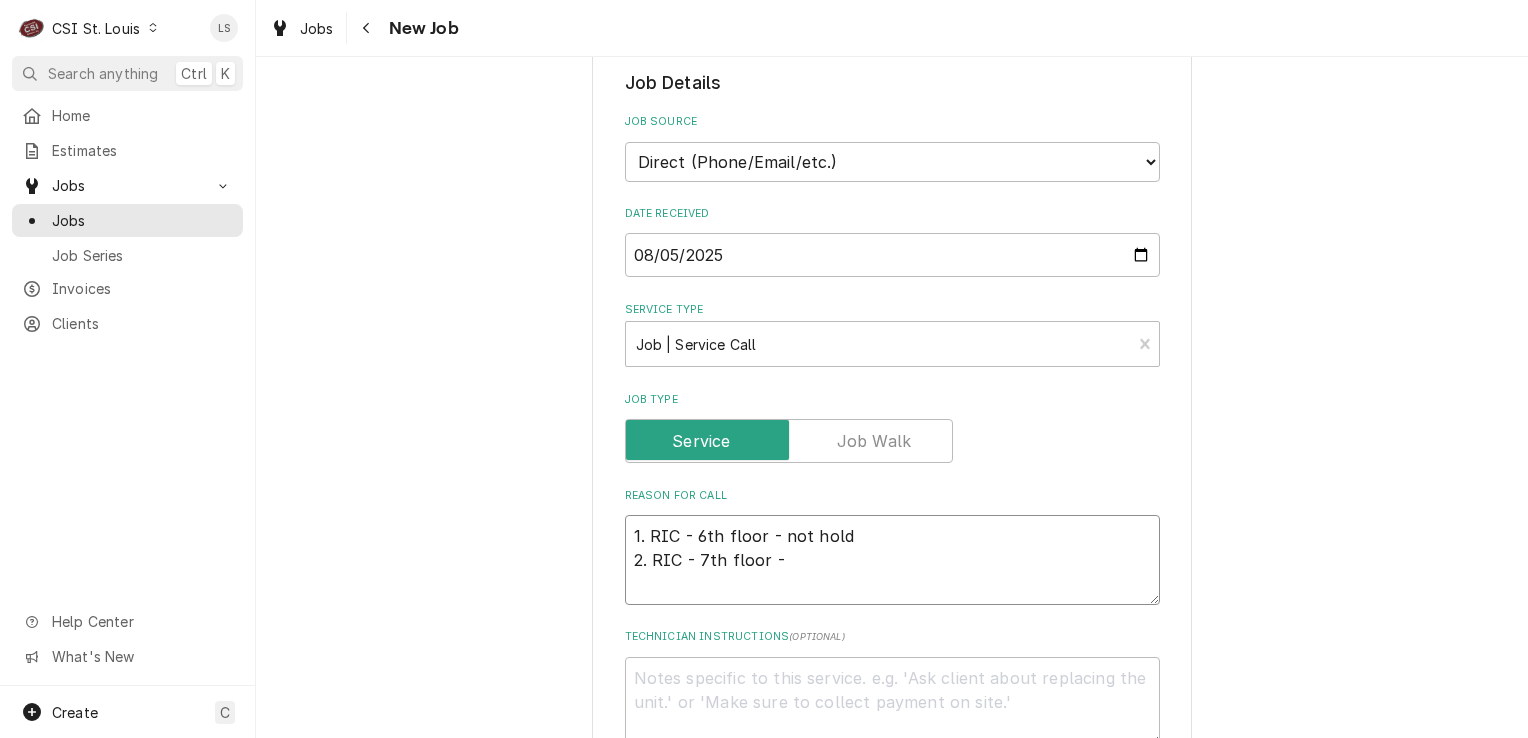 type on "x" 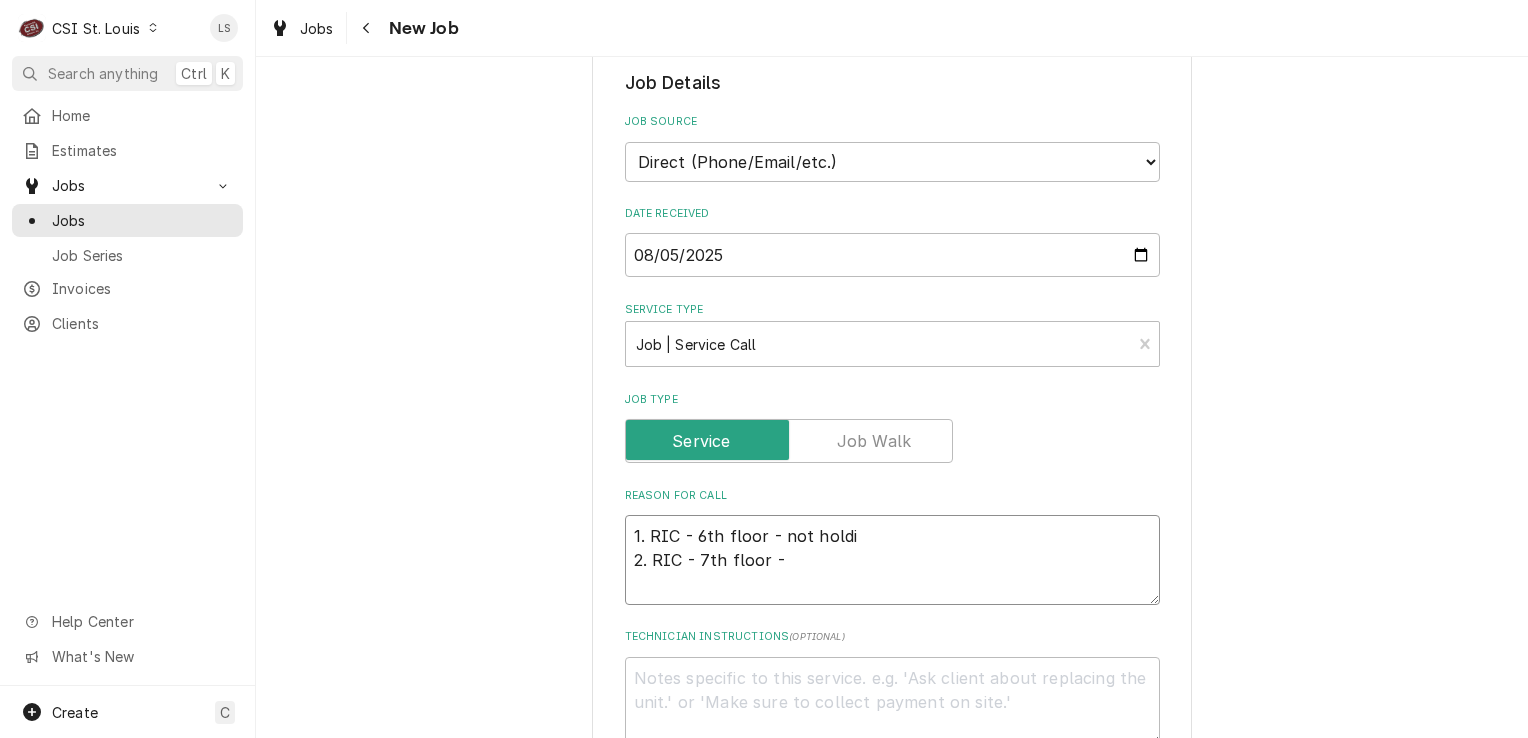 type on "x" 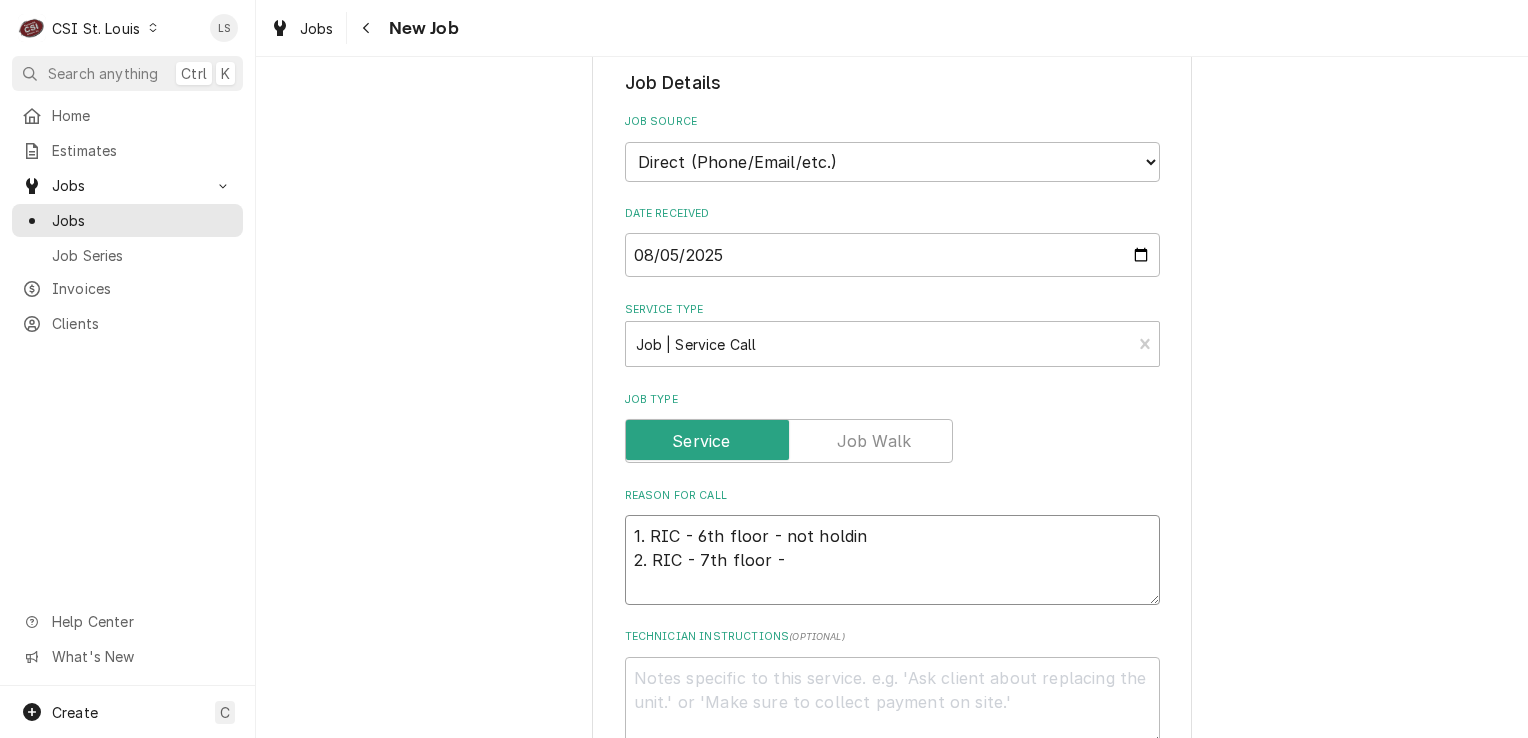 type on "x" 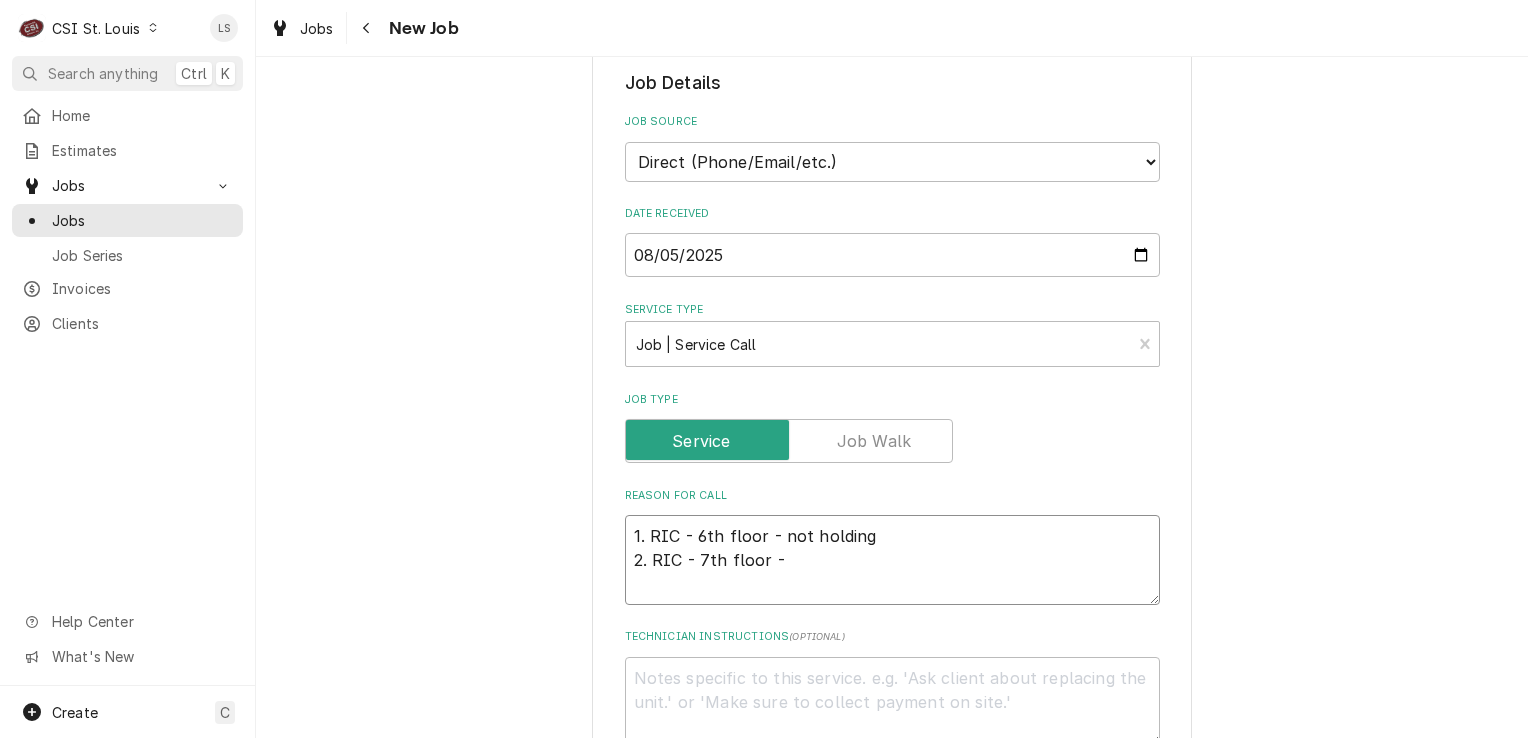 type on "x" 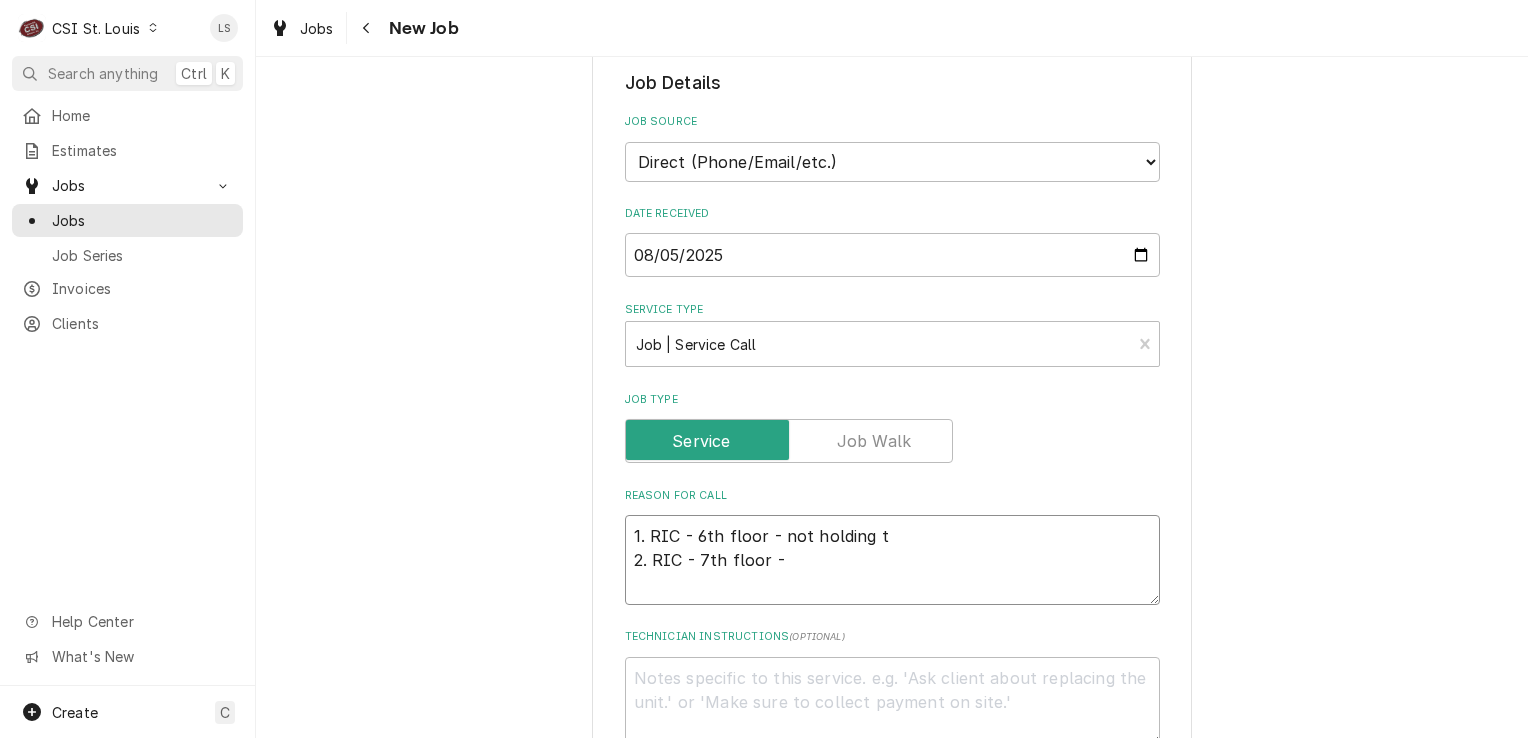 type on "x" 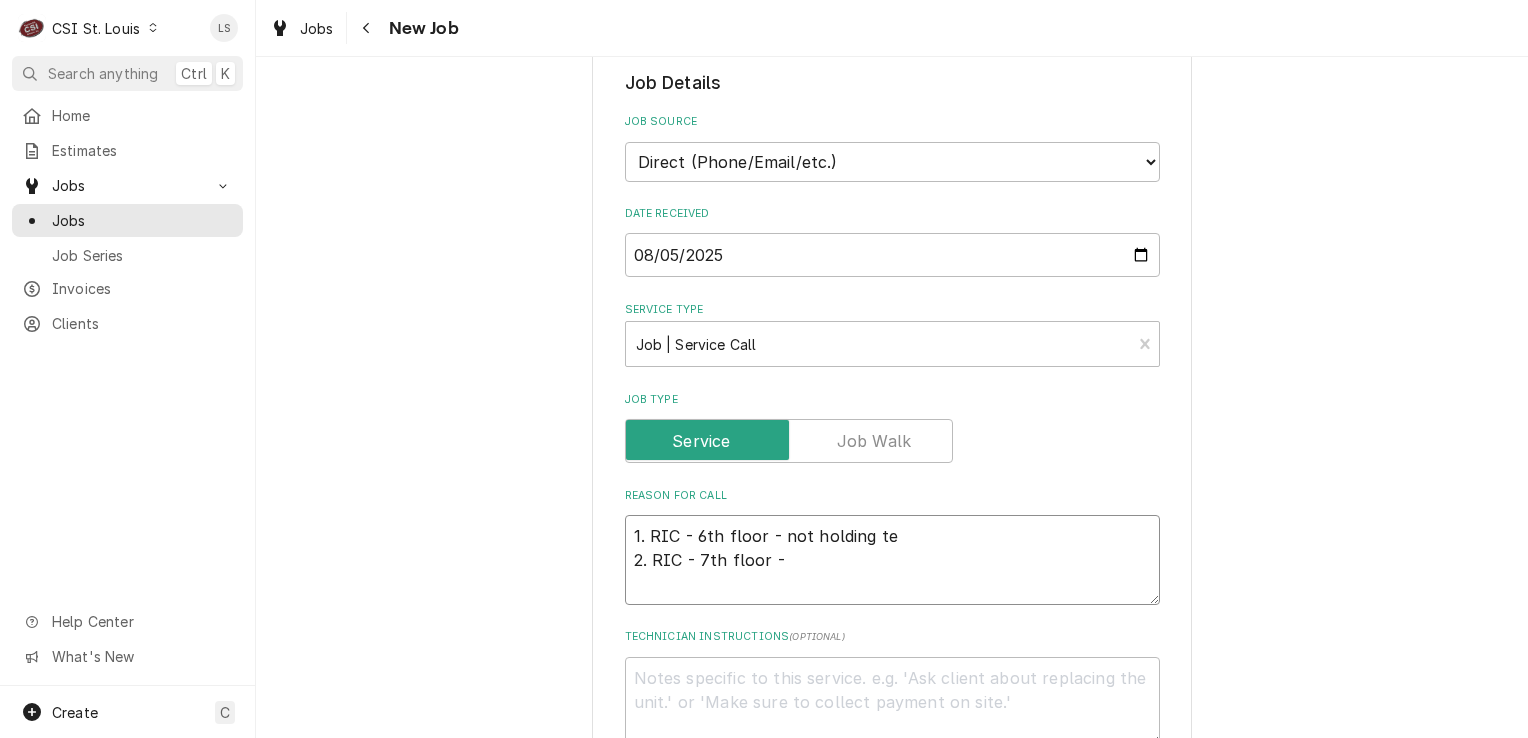 type on "1. RIC - 6th floor - not holding tem
2. RIC - 7th floor -" 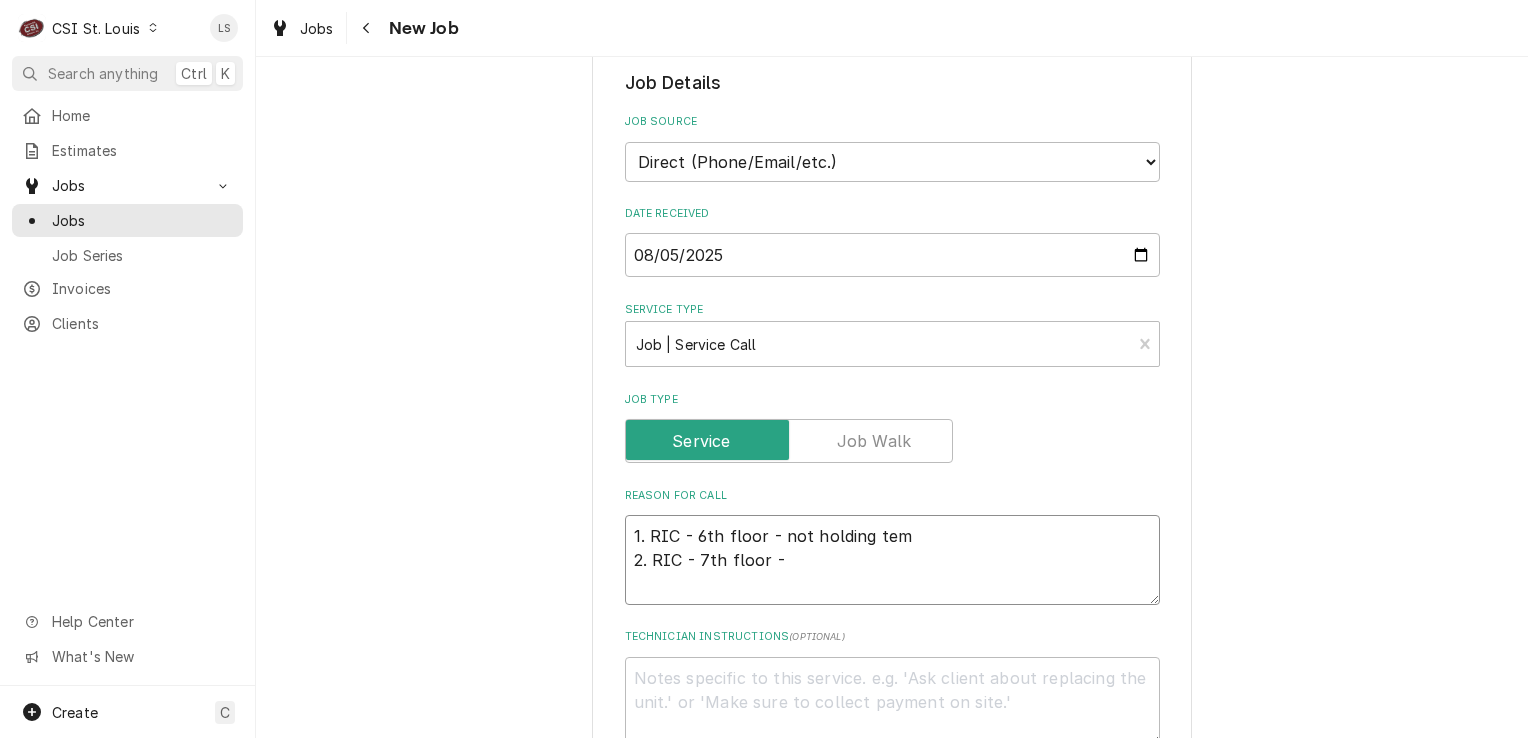 type on "x" 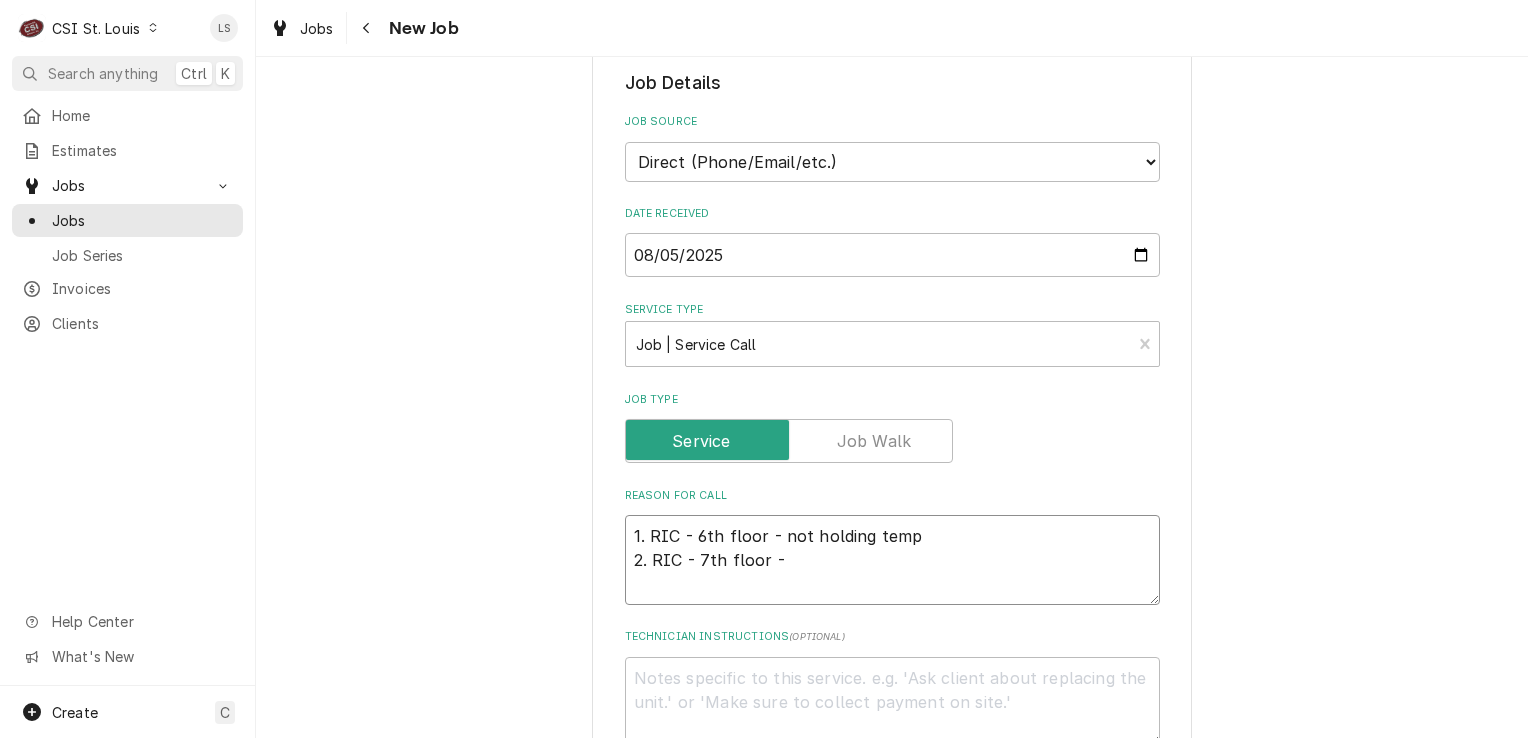 click on "1. RIC - 6th floor - not holding temp
2. RIC - 7th floor -" at bounding box center [892, 560] 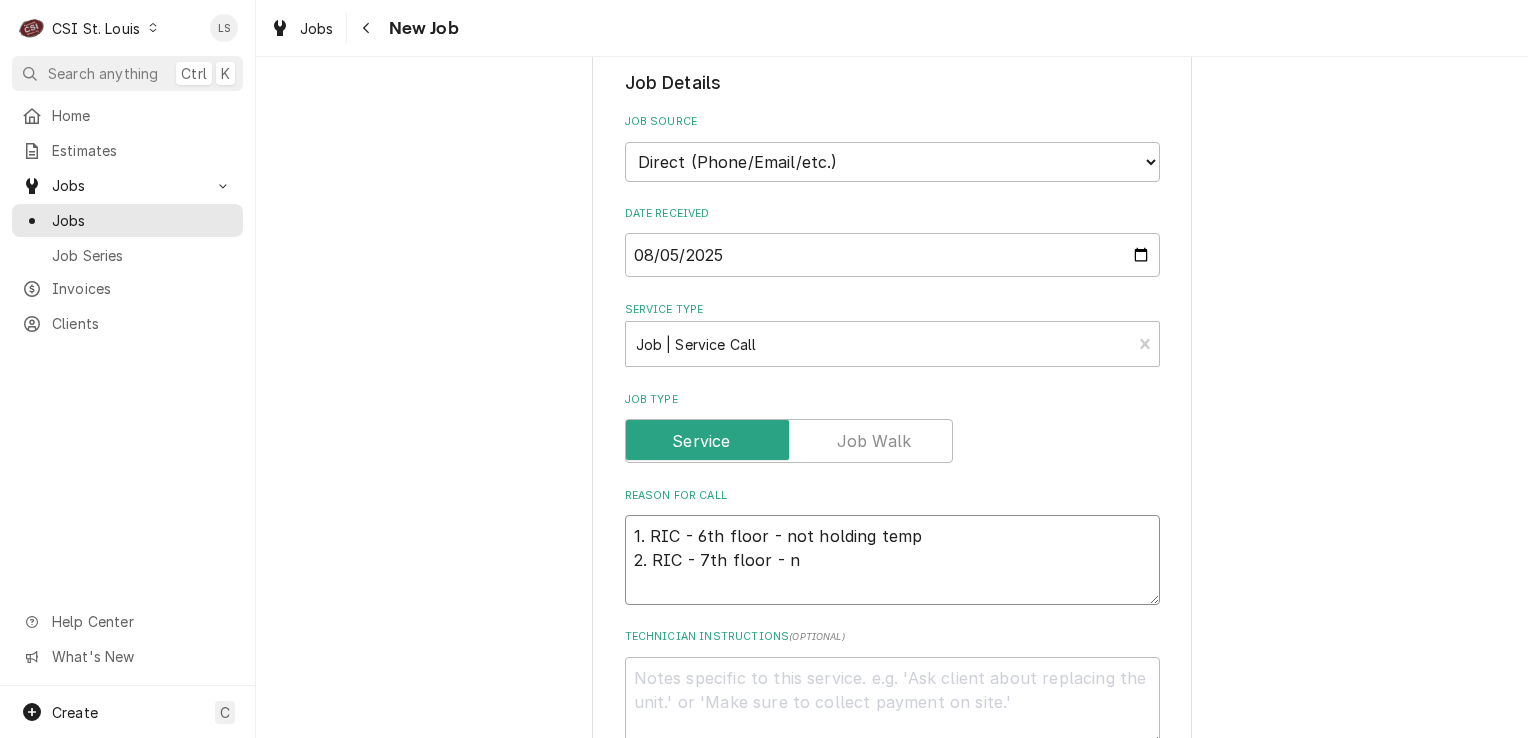 type on "x" 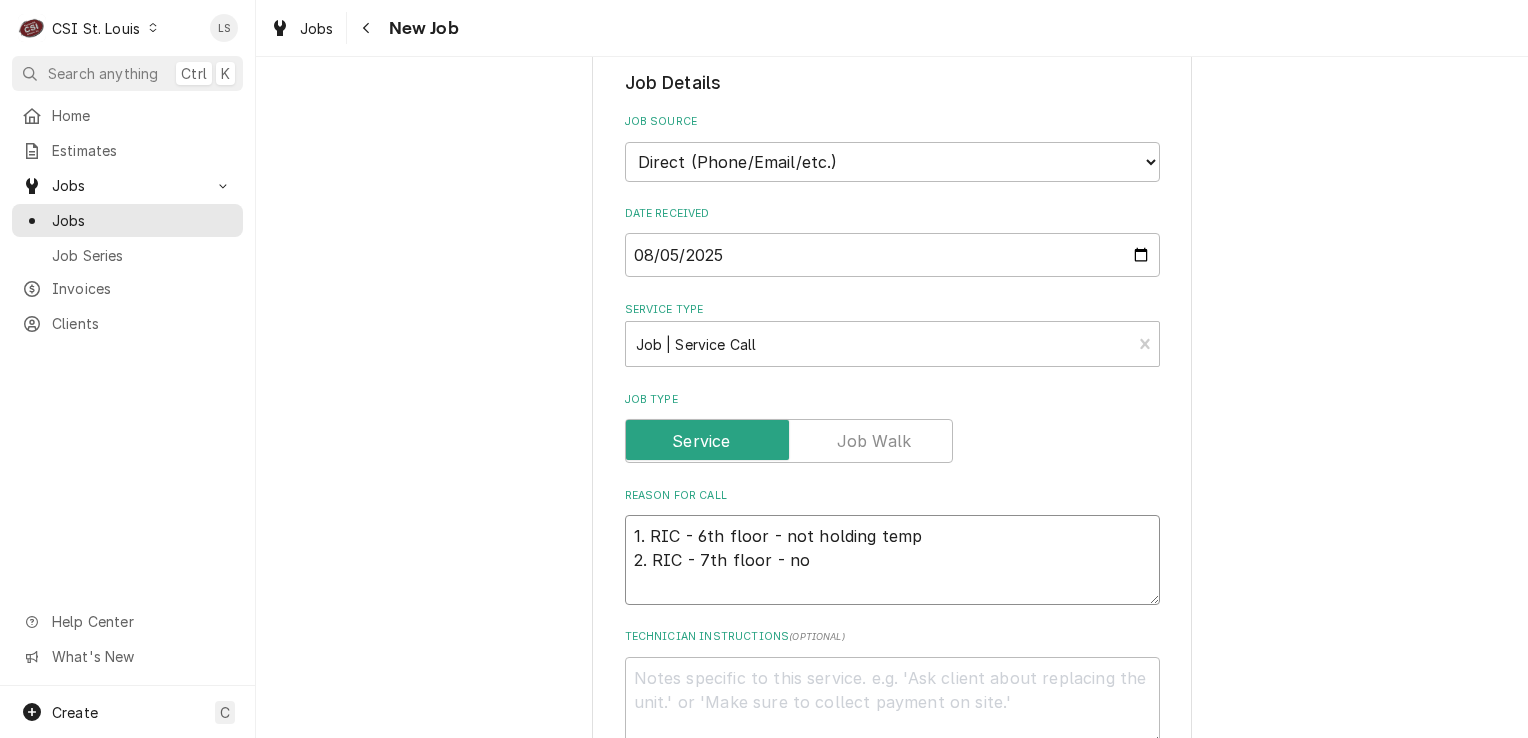type on "1. RIC - 6th floor - not holding temp
2. RIC - 7th floor - not" 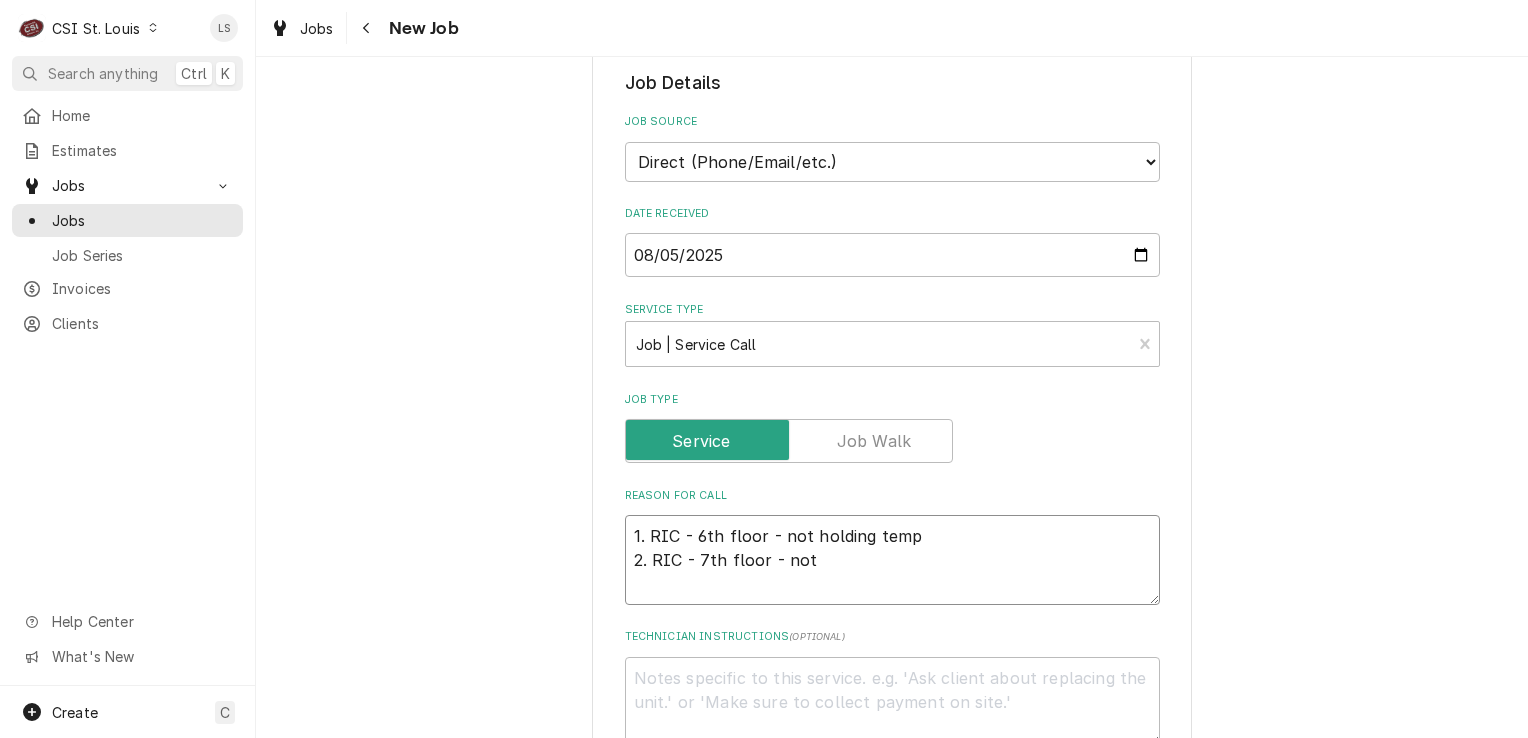 type on "x" 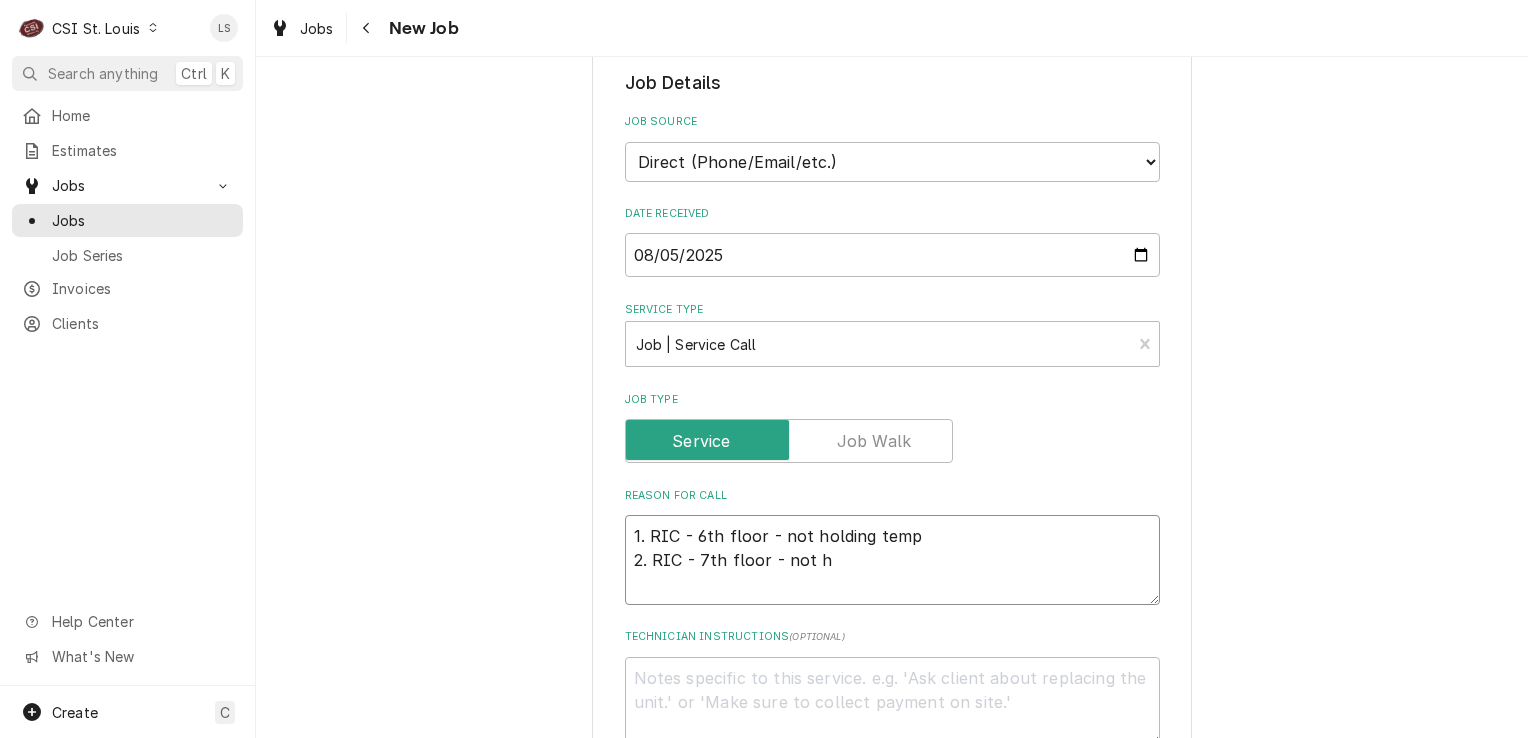 type on "x" 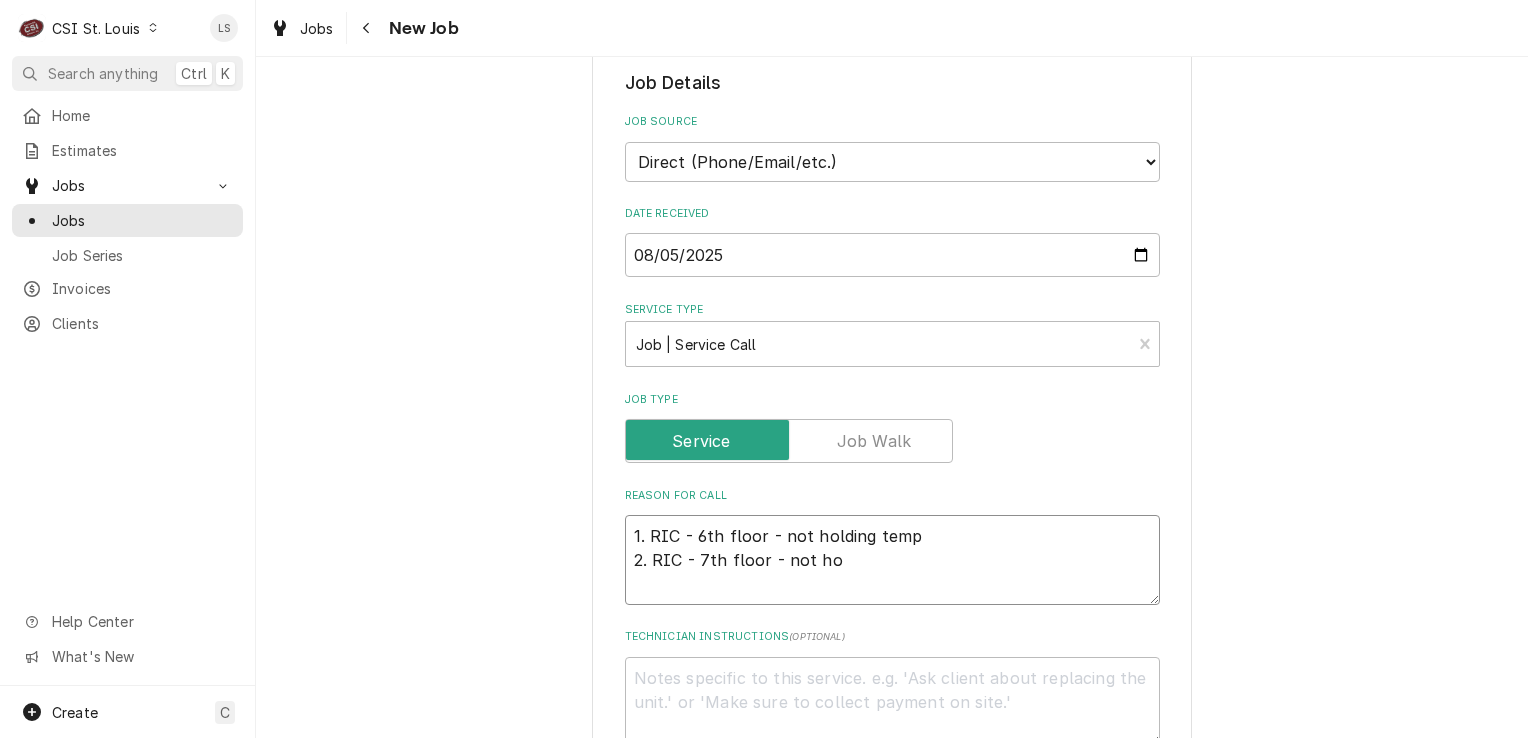 type on "x" 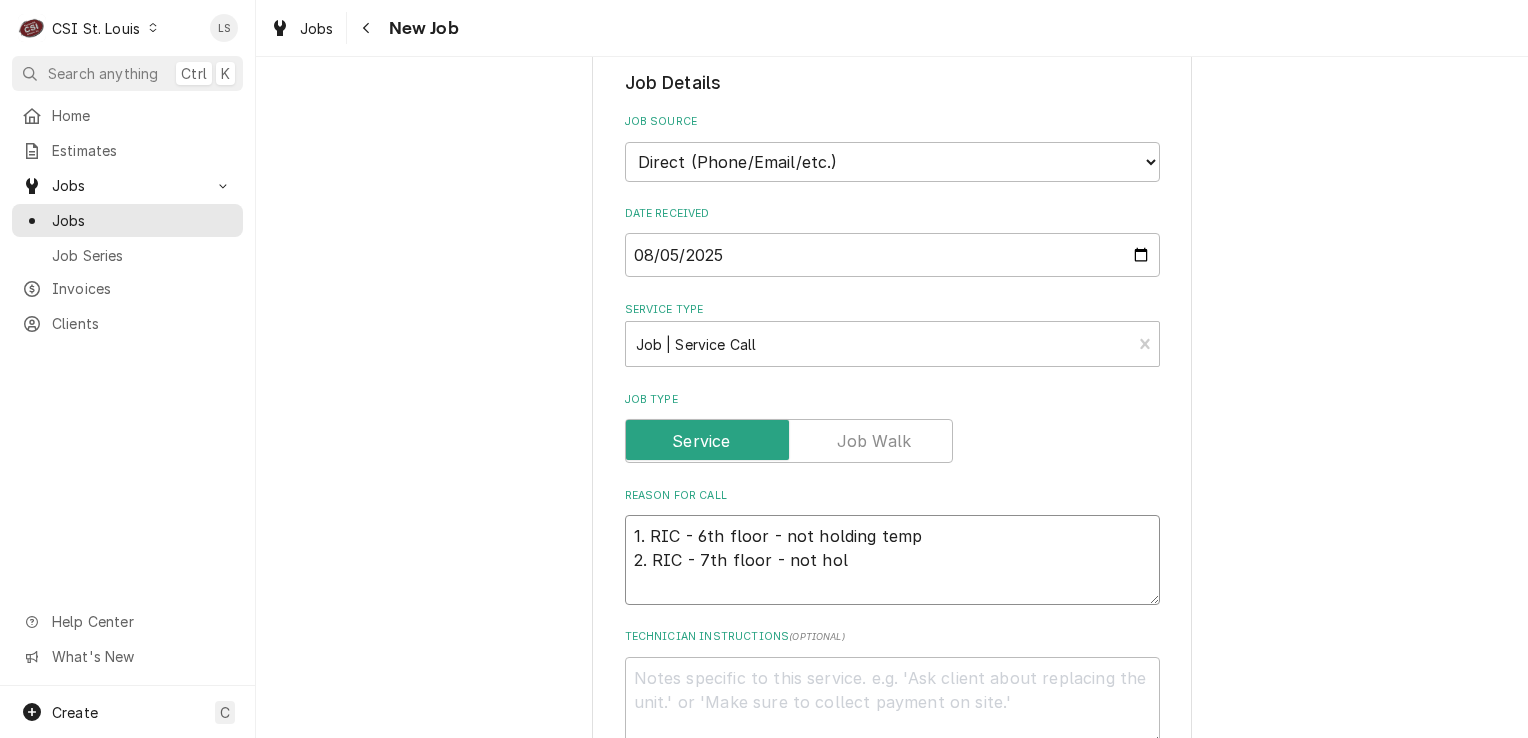 type on "1. RIC - 6th floor - not holding temp
2. RIC - 7th floor - not hold" 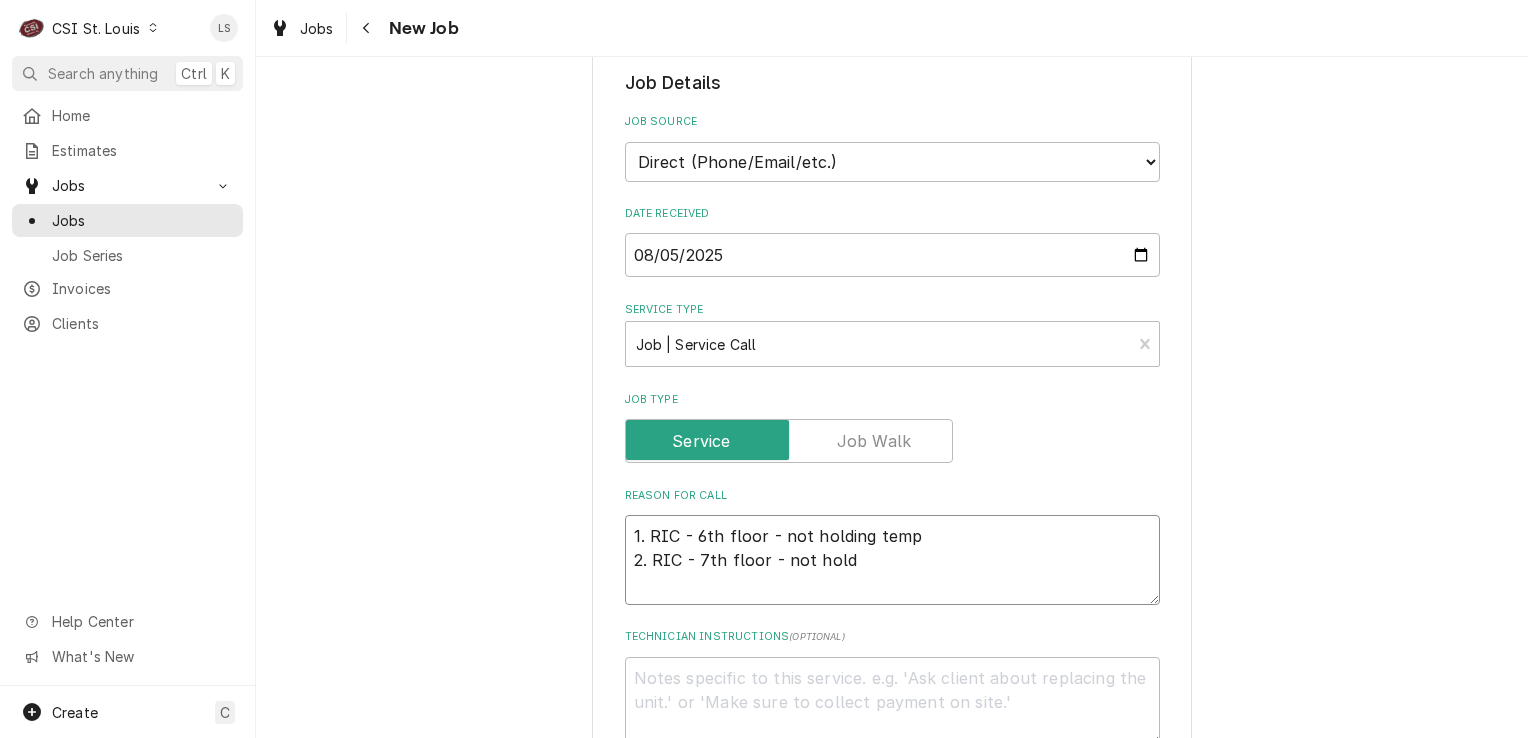 type on "x" 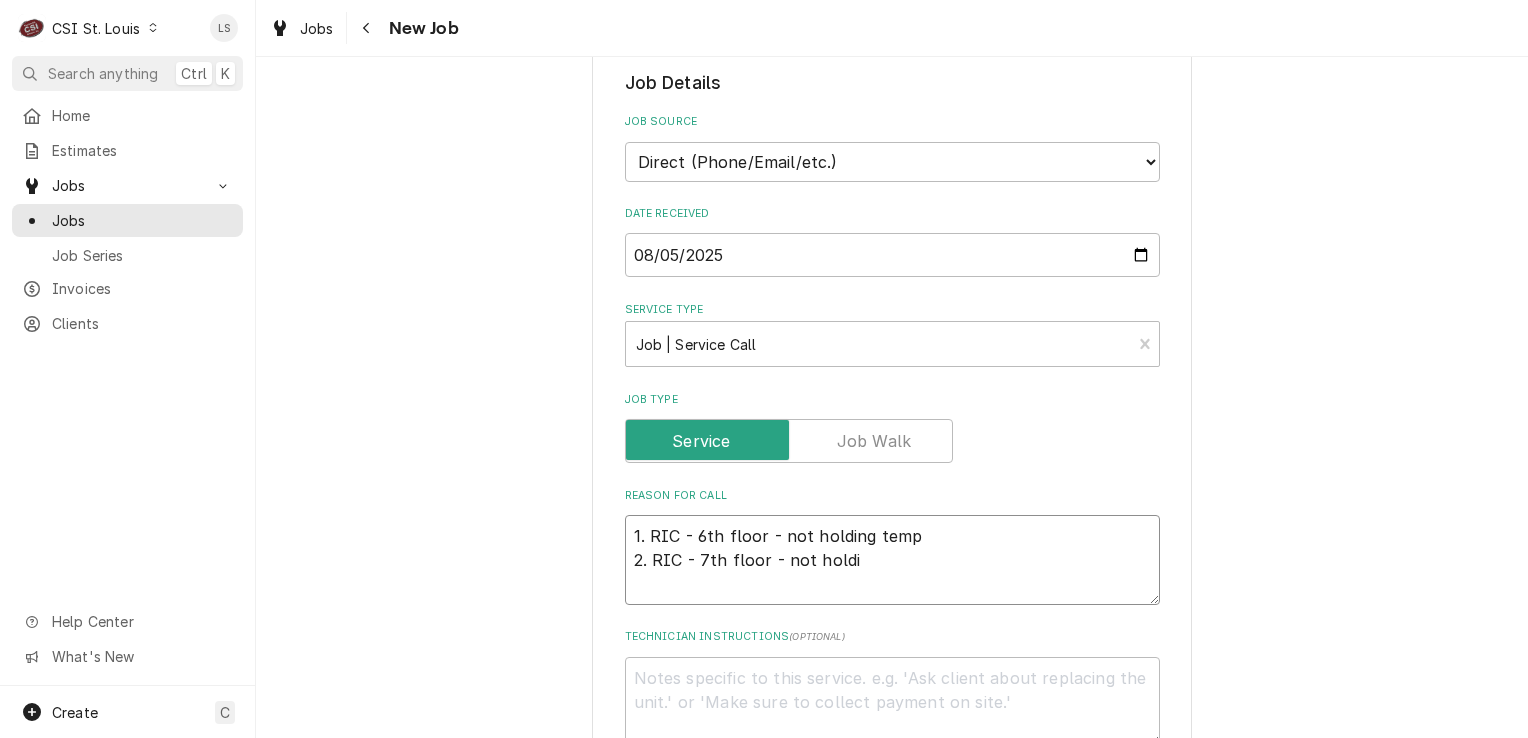 type on "x" 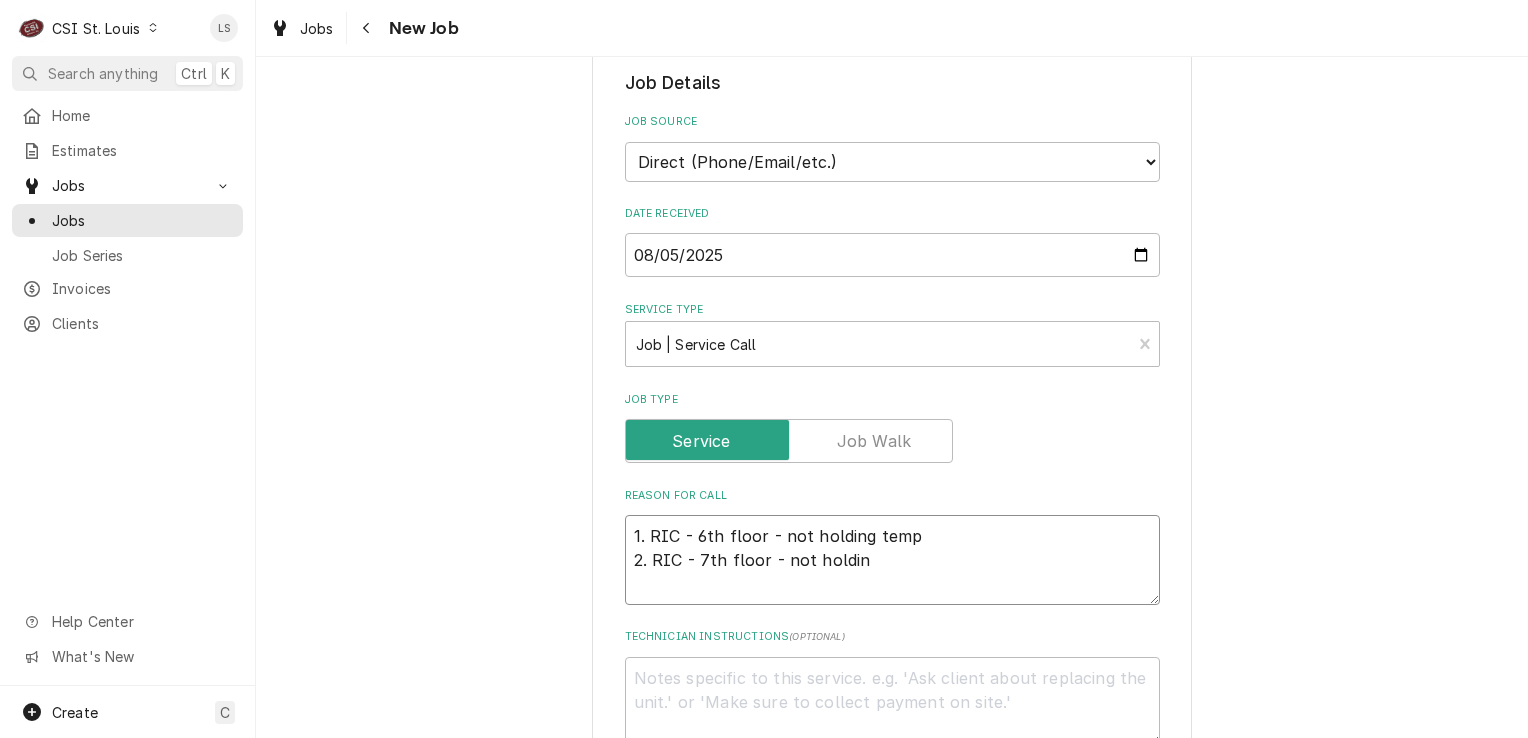 type on "x" 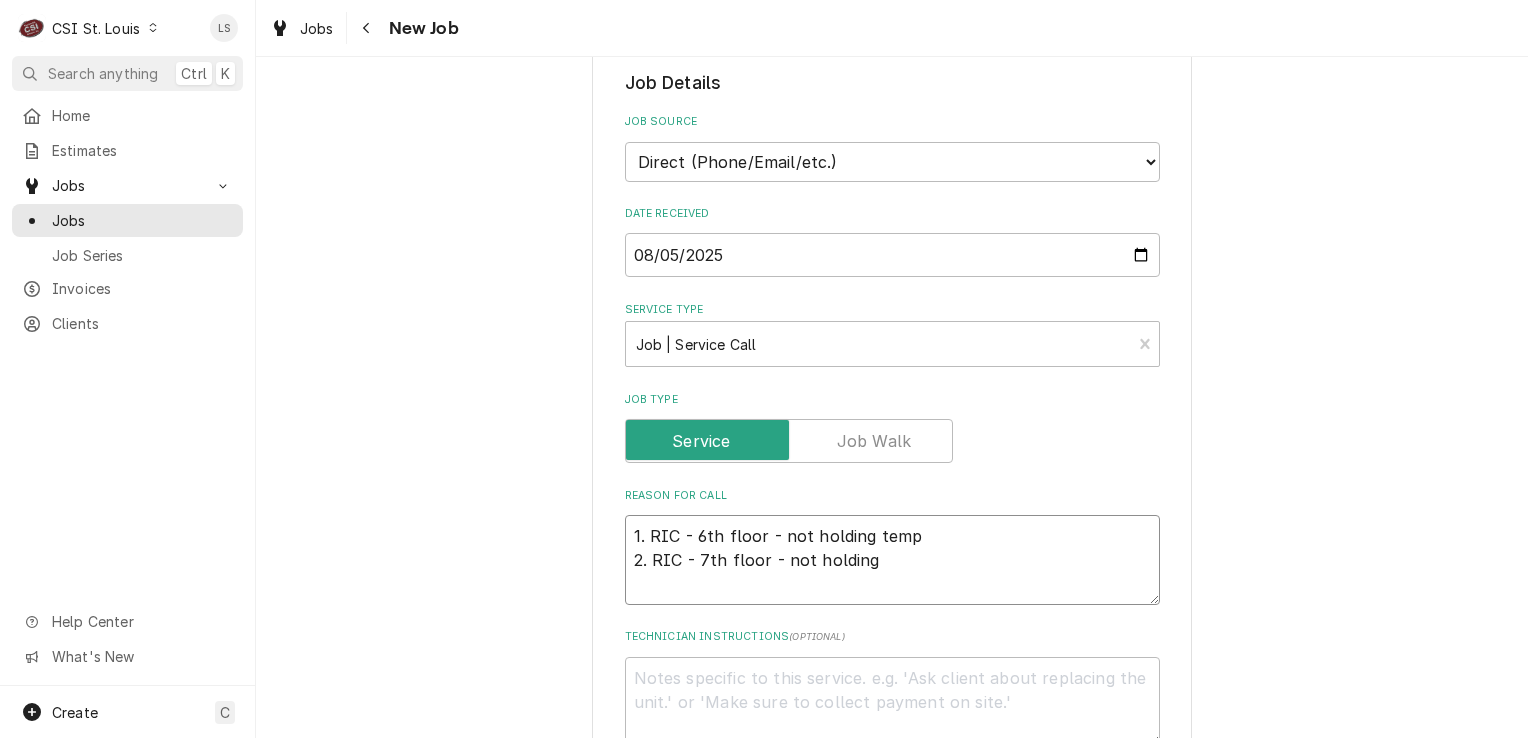 type on "x" 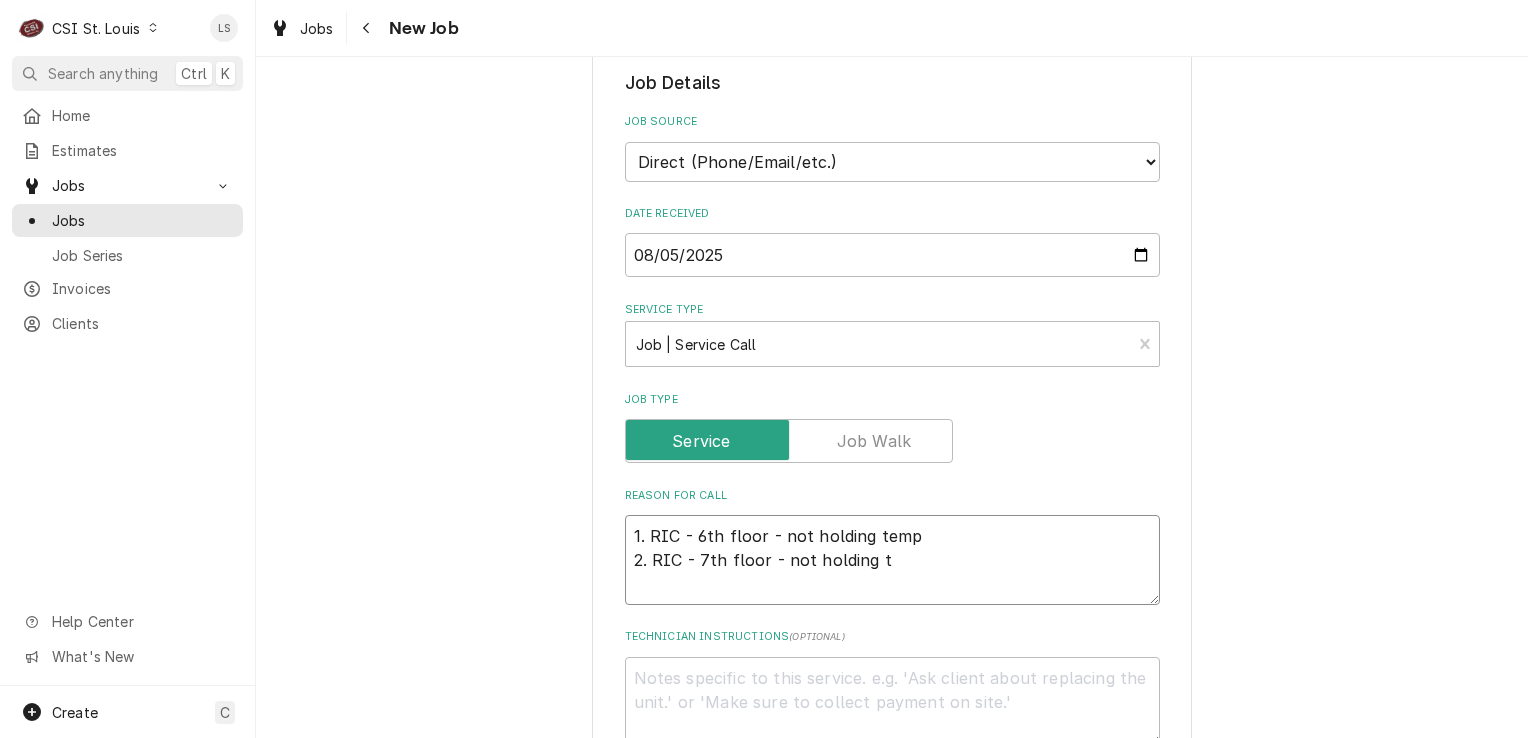 type on "x" 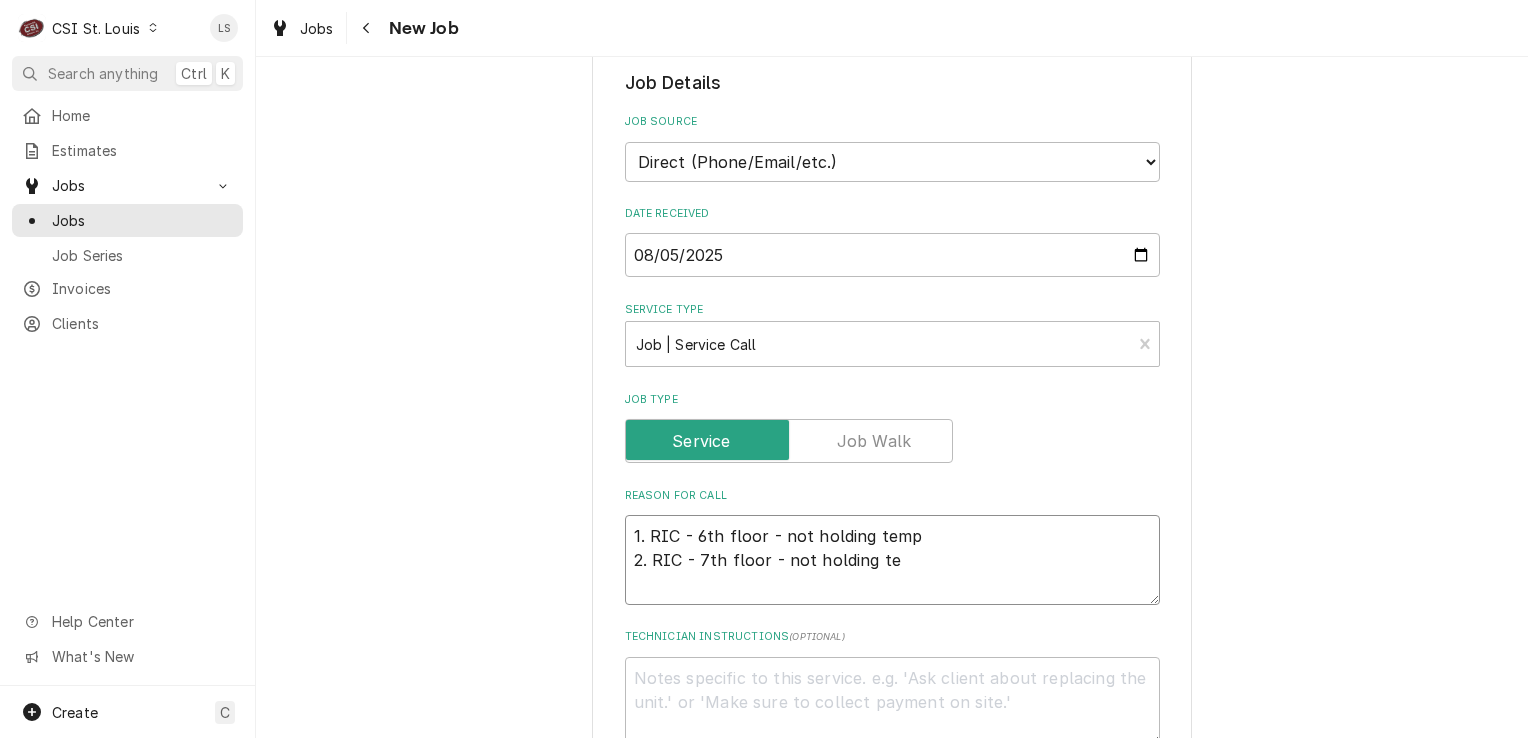 type on "x" 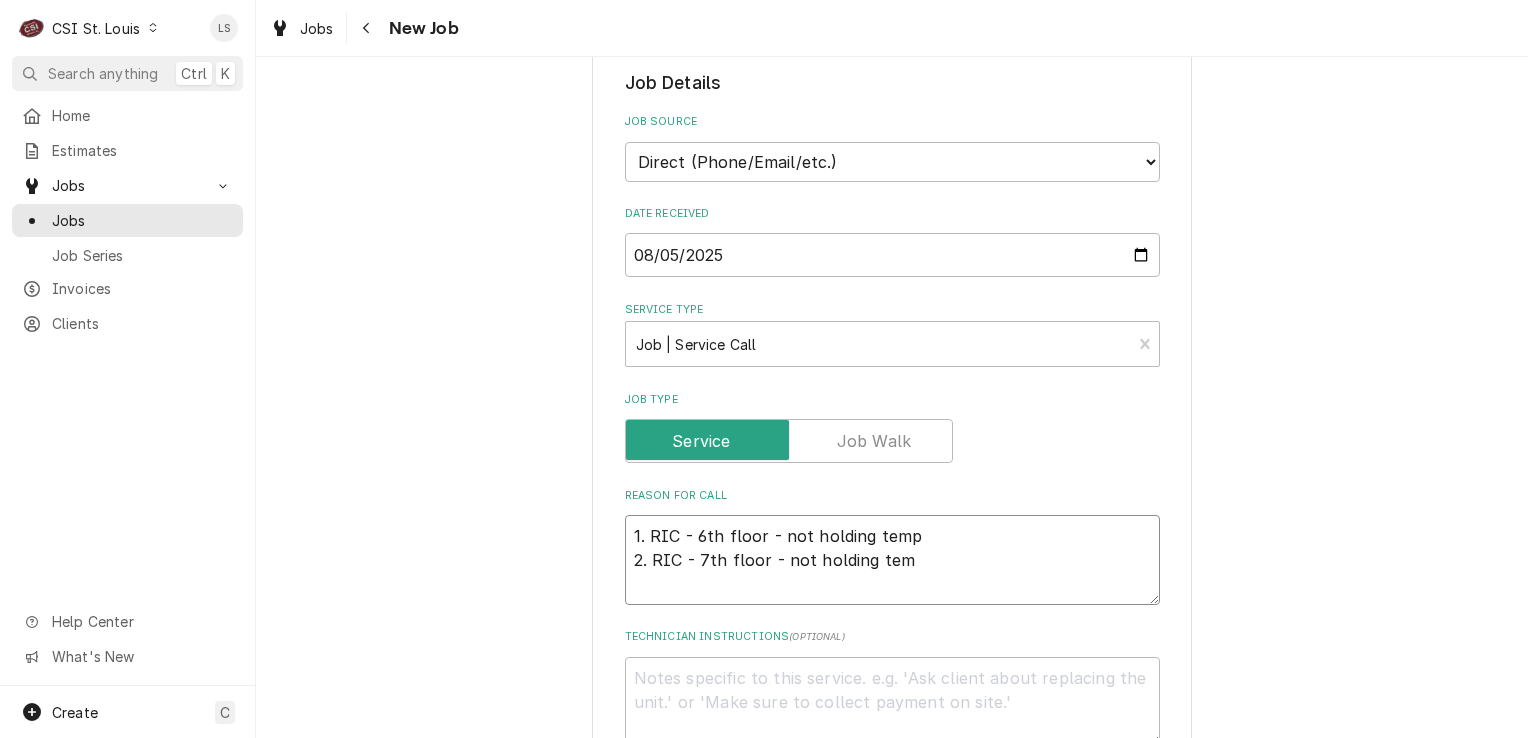 type on "x" 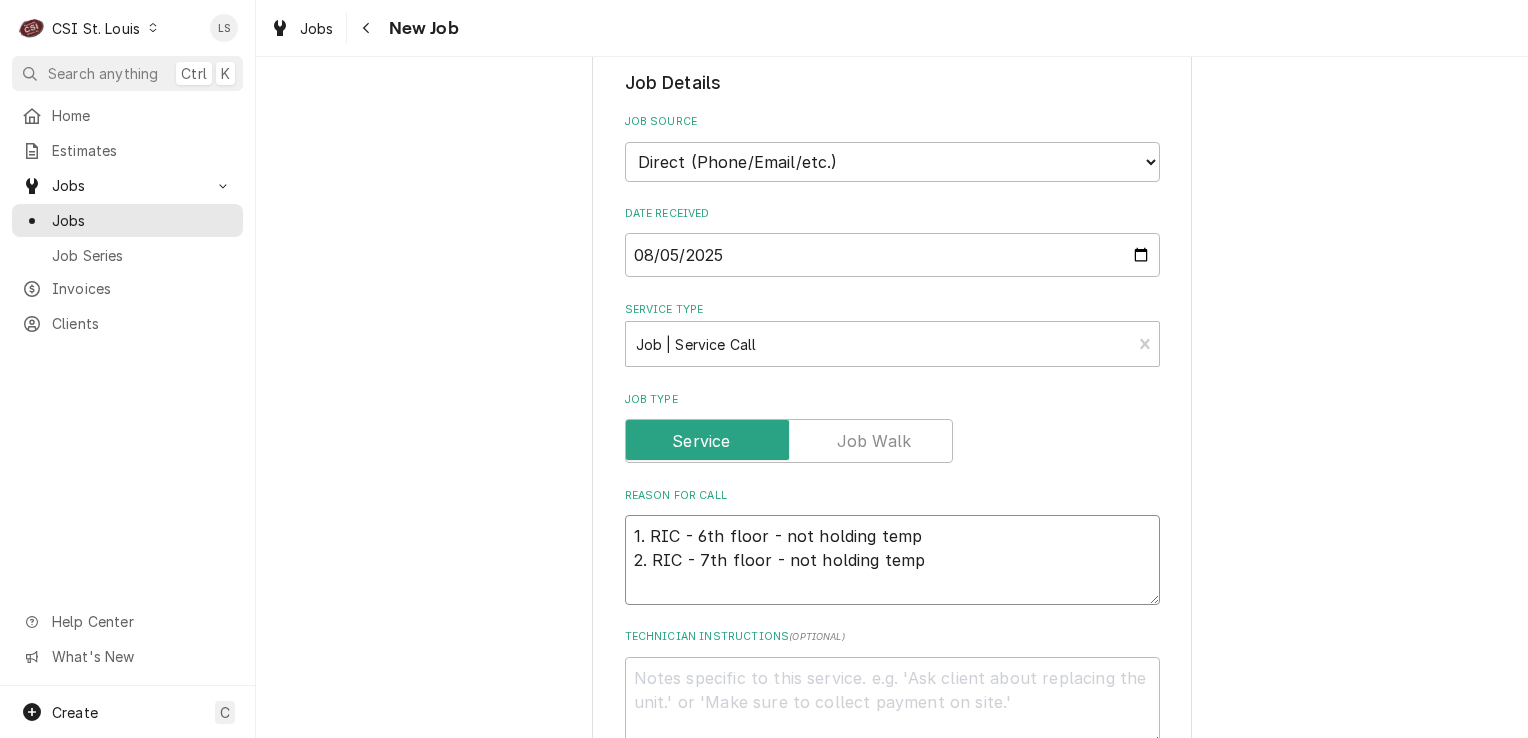 type on "x" 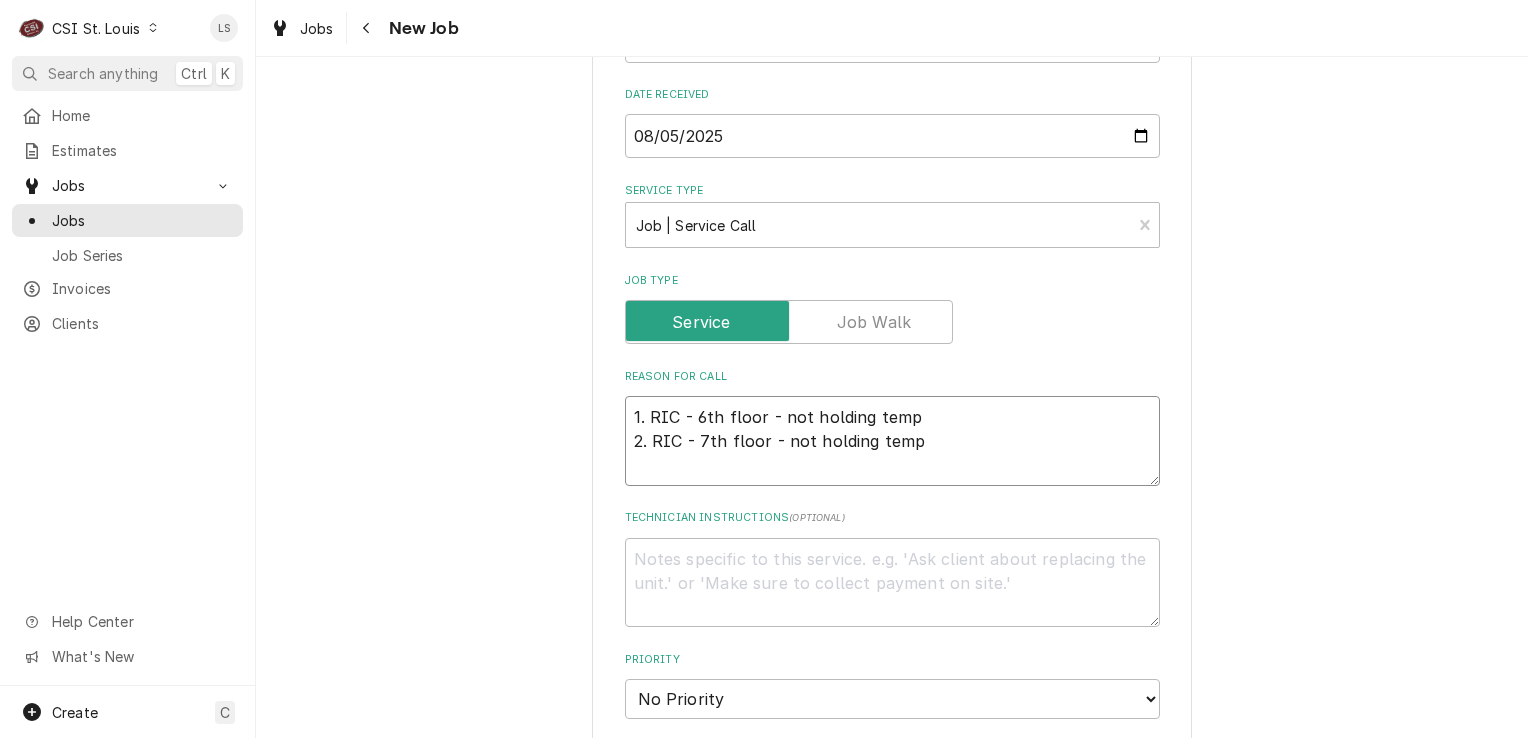 scroll, scrollTop: 800, scrollLeft: 0, axis: vertical 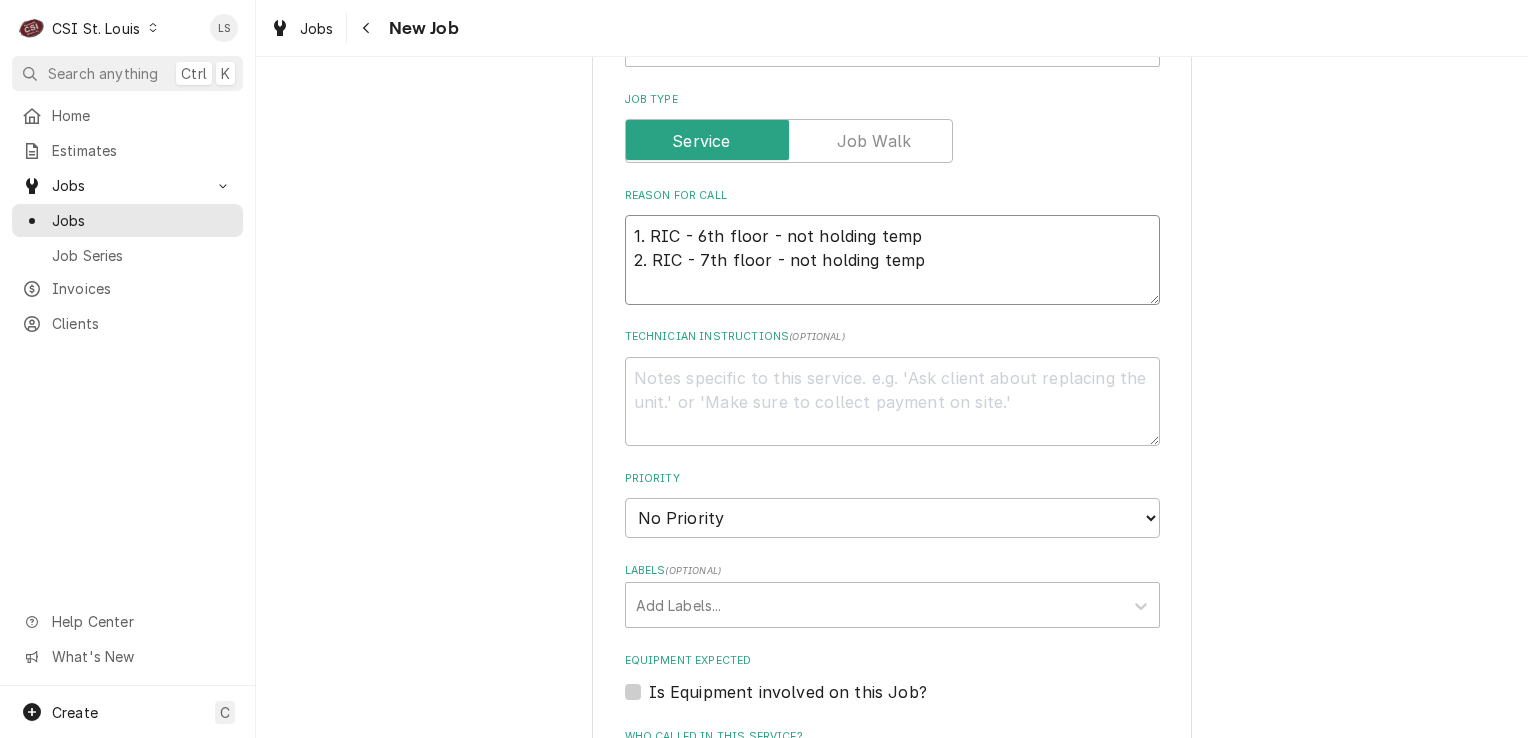 type on "1. RIC - 6th floor - not holding temp
2. RIC - 7th floor - not holding temp" 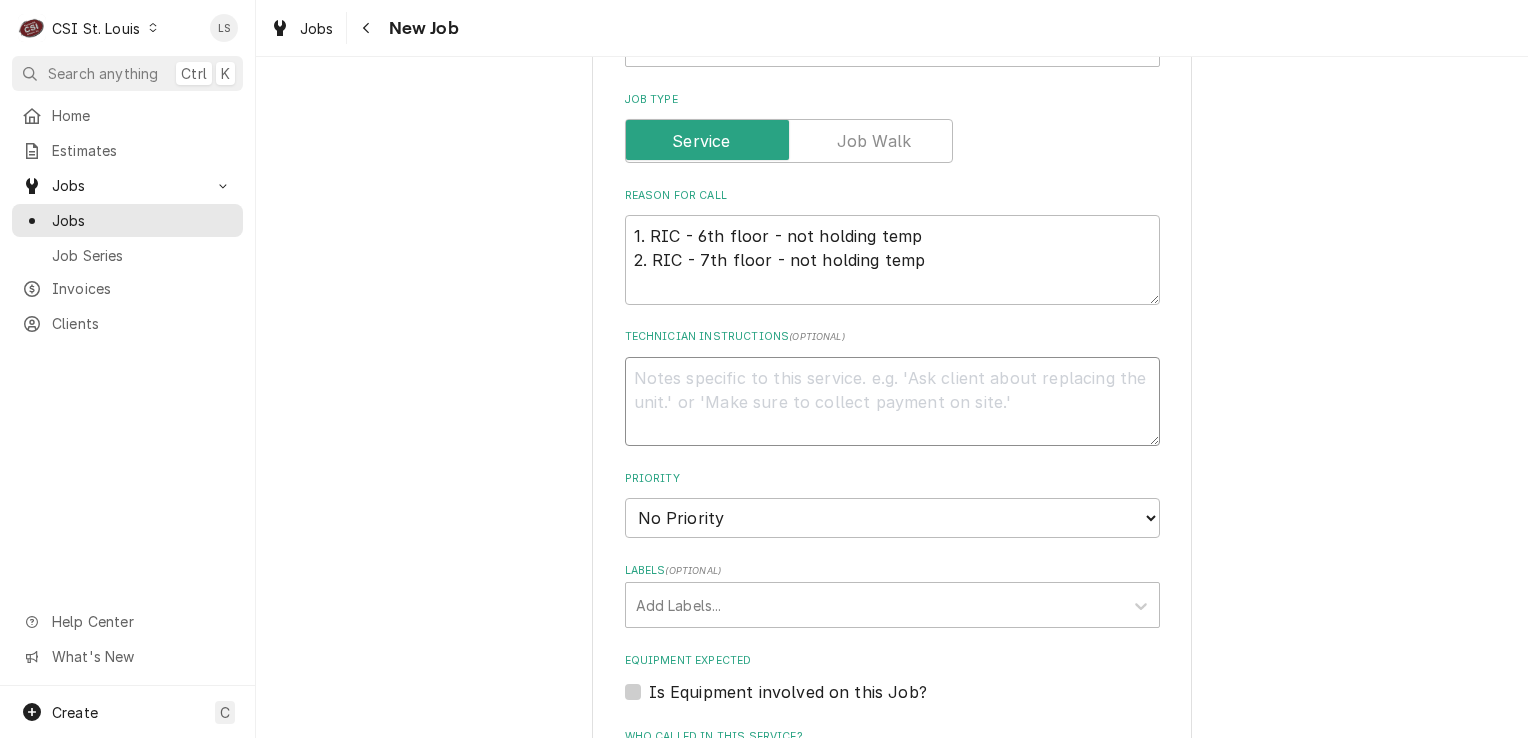 click on "Technician Instructions  ( optional )" at bounding box center [892, 402] 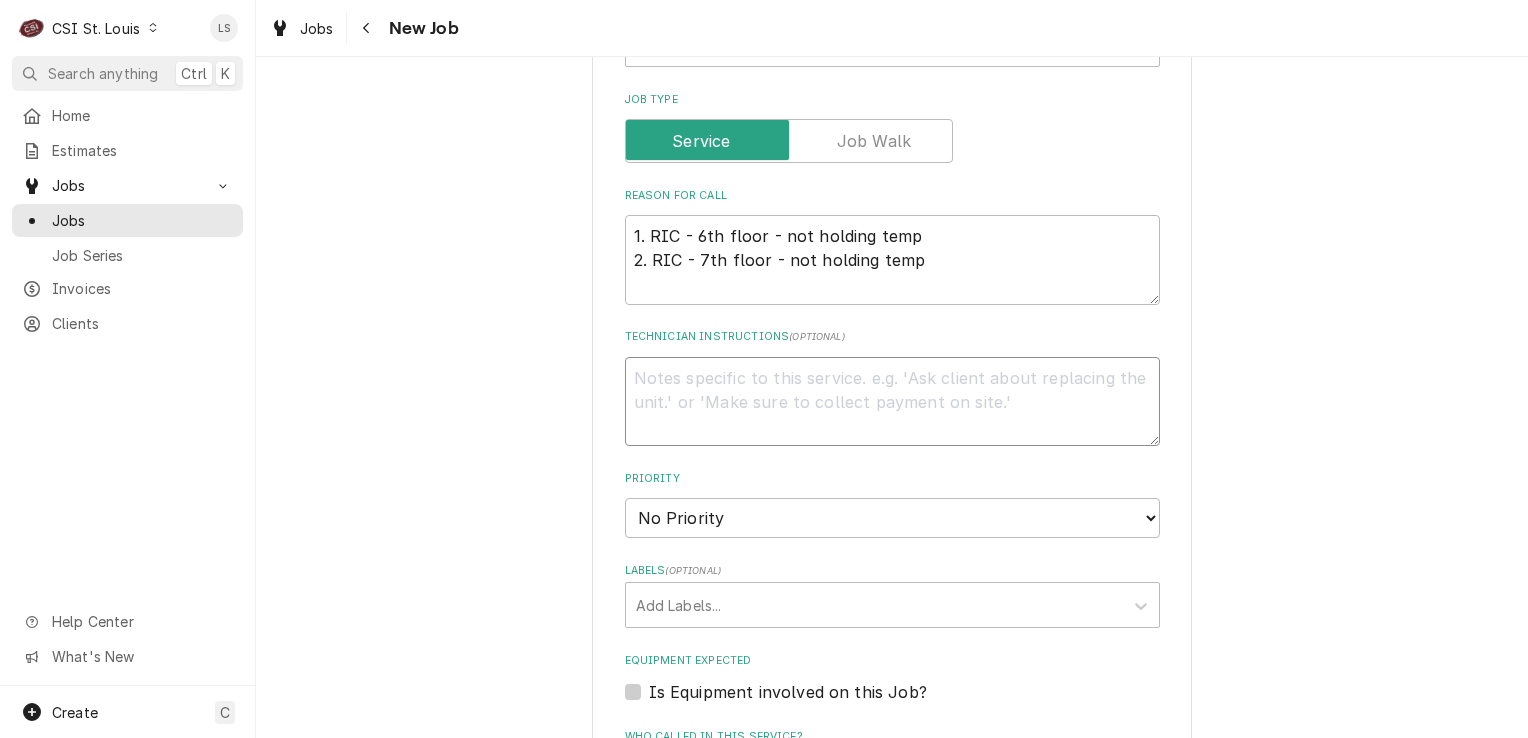 type on "x" 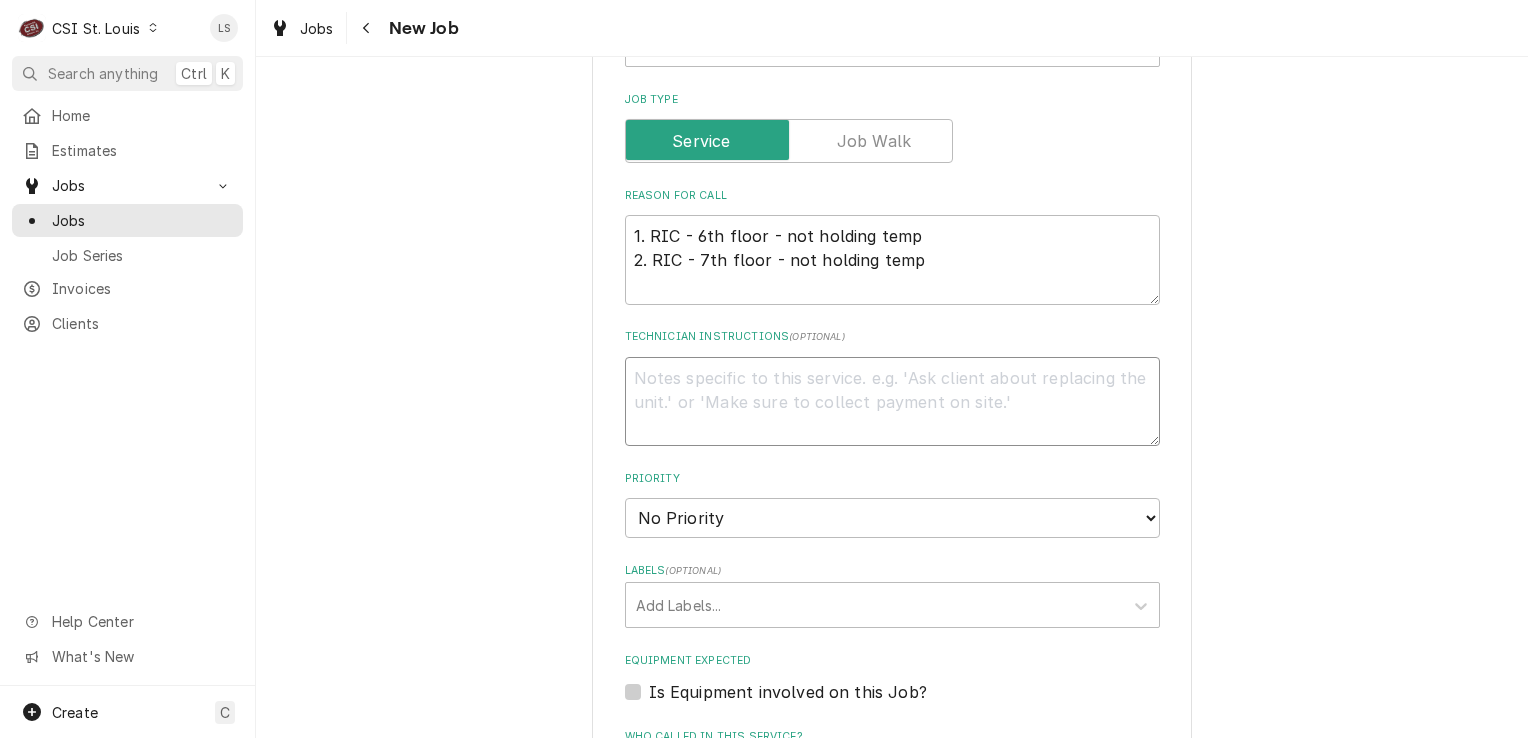 type on "M" 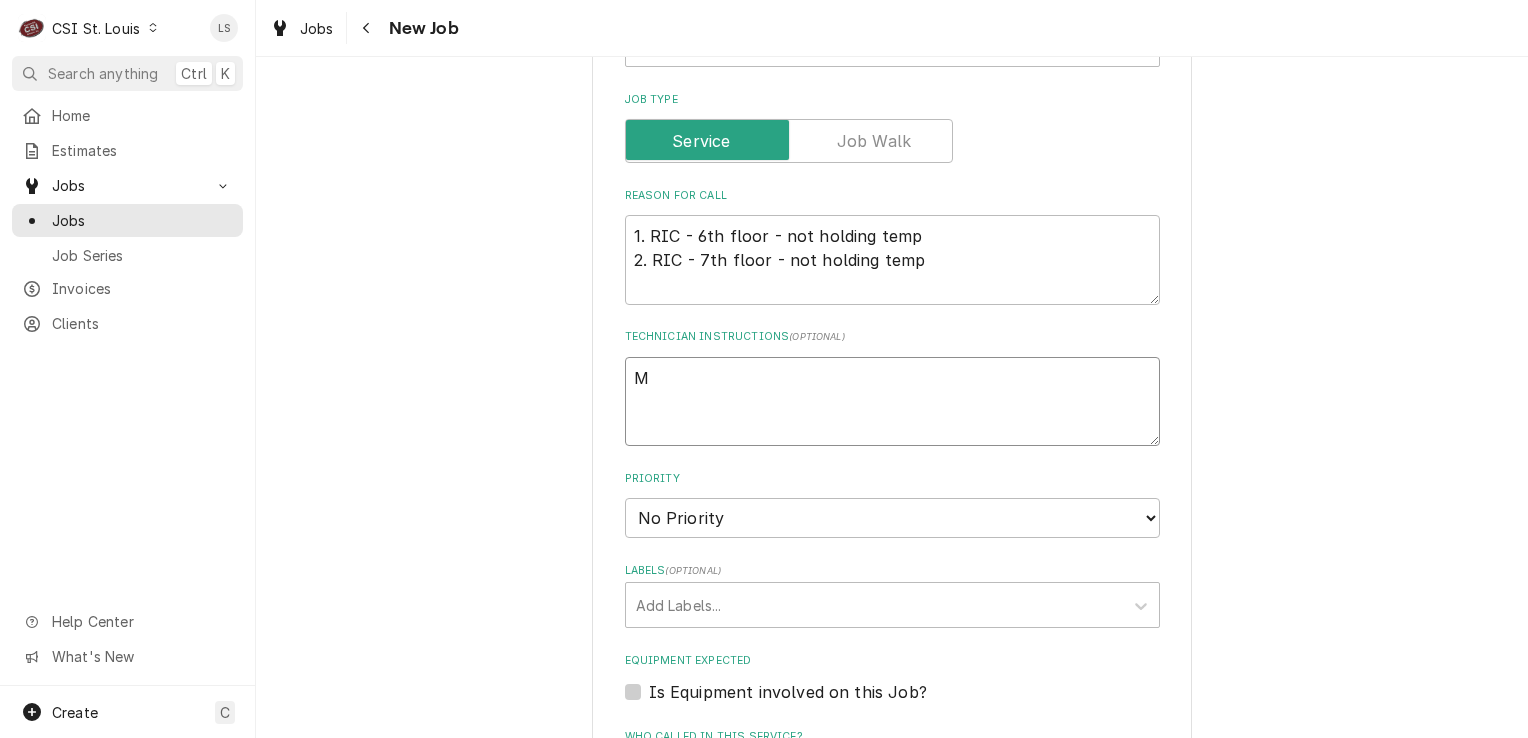 type on "x" 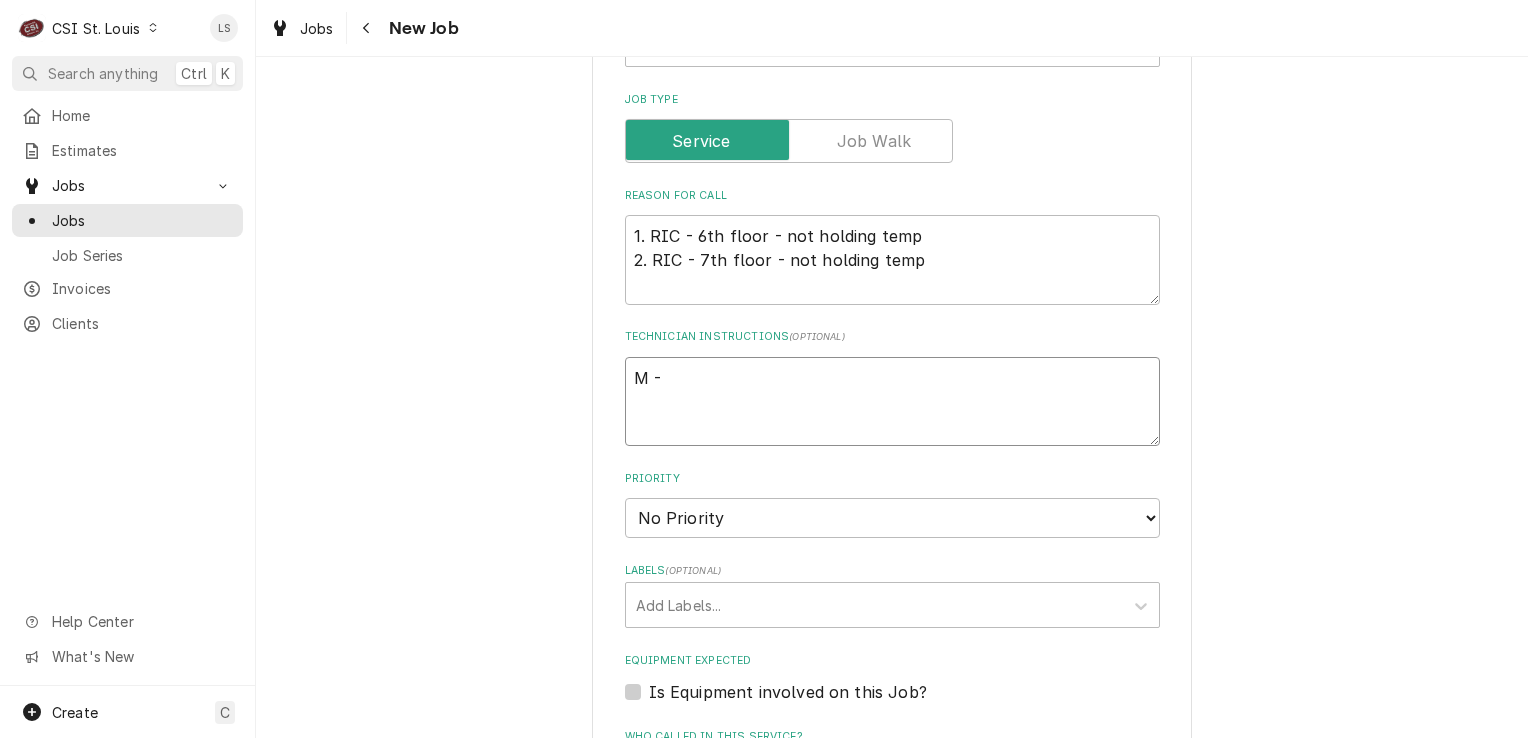 type on "x" 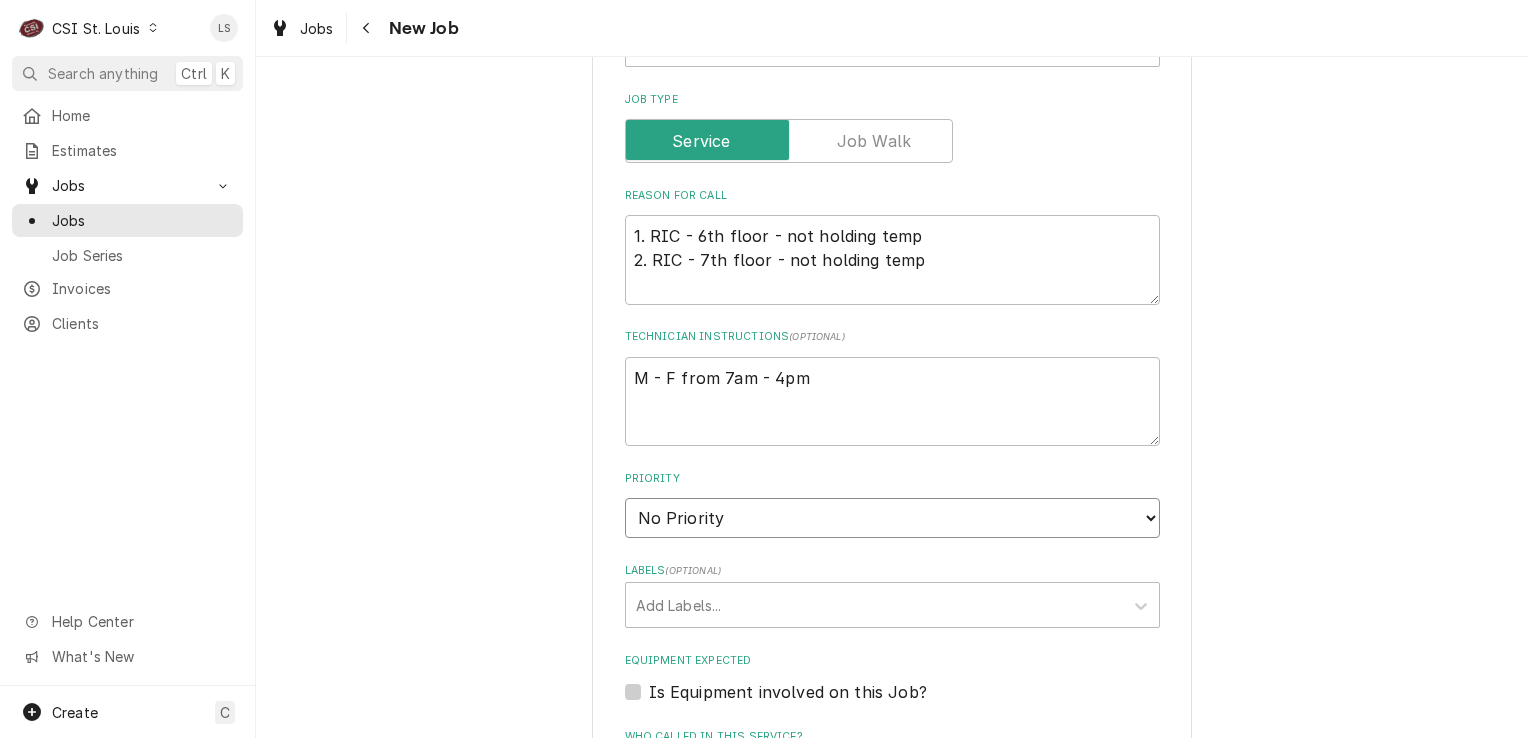 drag, startPoint x: 664, startPoint y: 513, endPoint x: 663, endPoint y: 524, distance: 11.045361 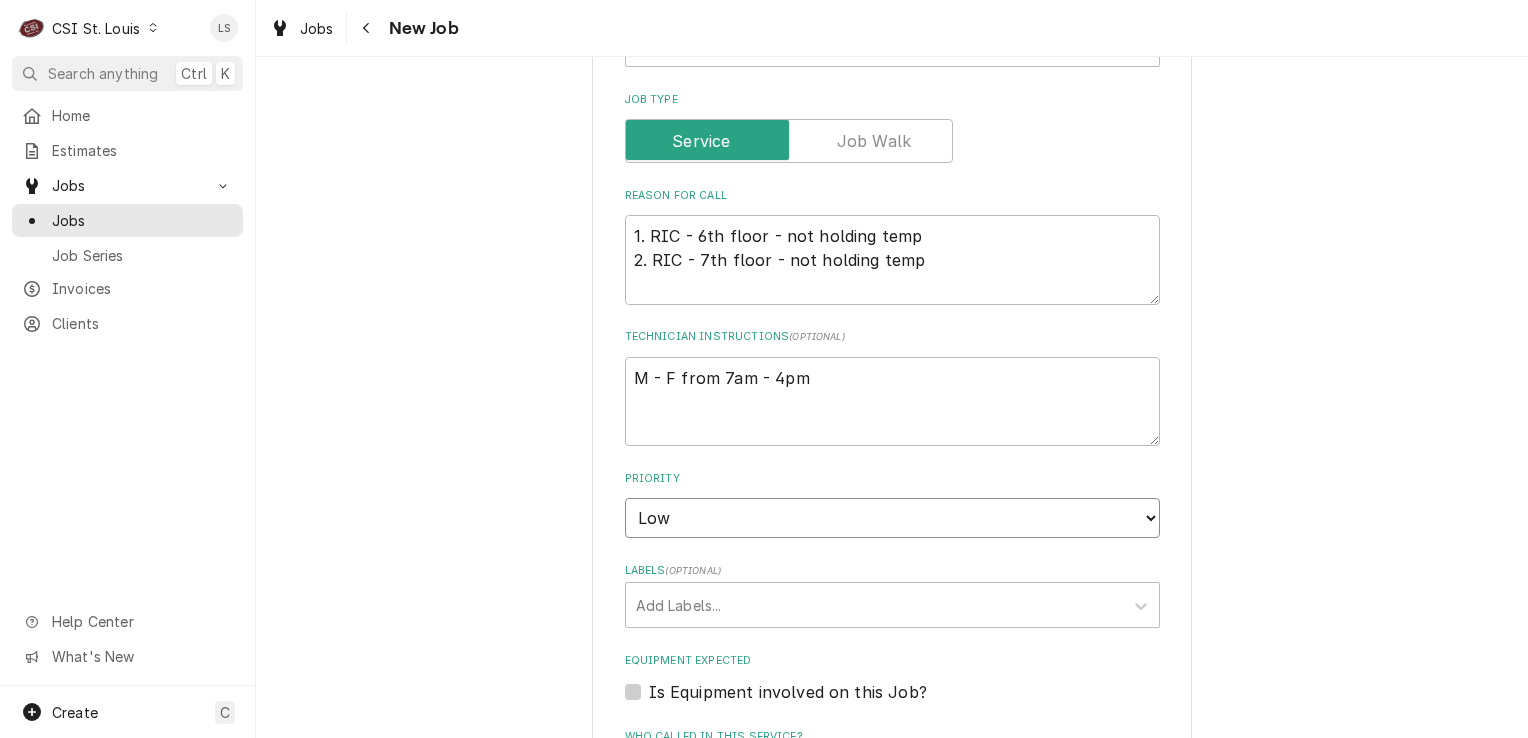 click on "No Priority Urgent High Medium Low" at bounding box center [892, 518] 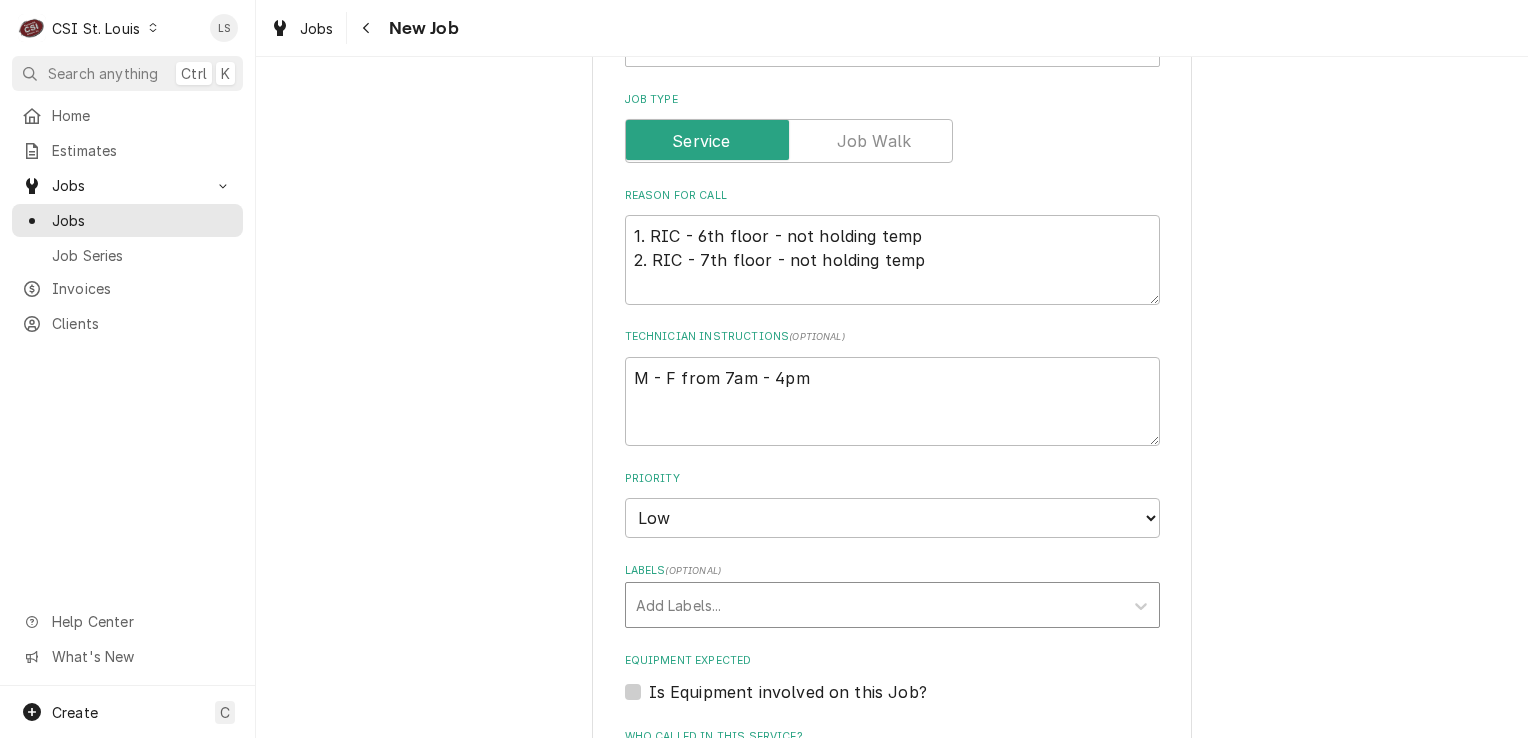 click at bounding box center (874, 605) 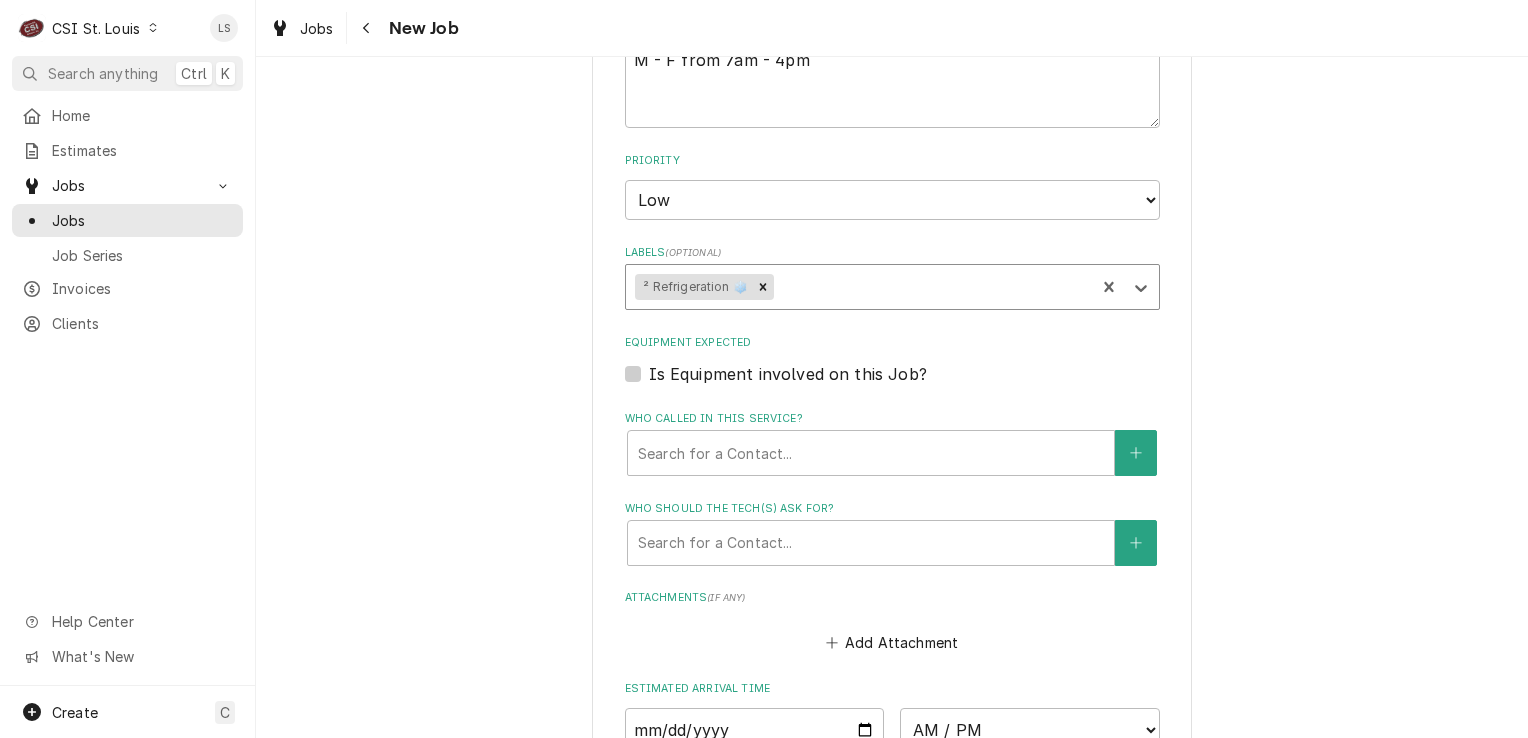 scroll, scrollTop: 1300, scrollLeft: 0, axis: vertical 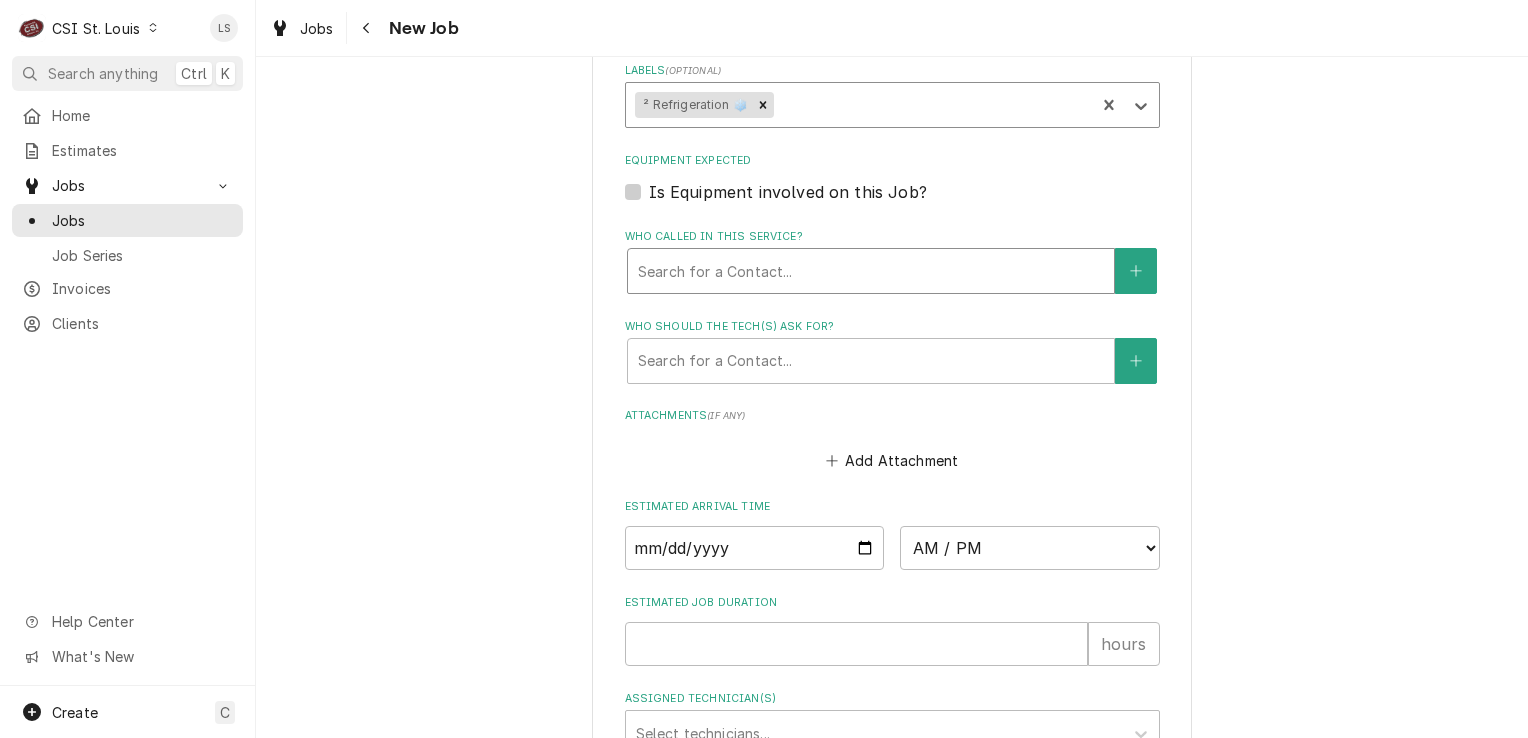 click at bounding box center (871, 271) 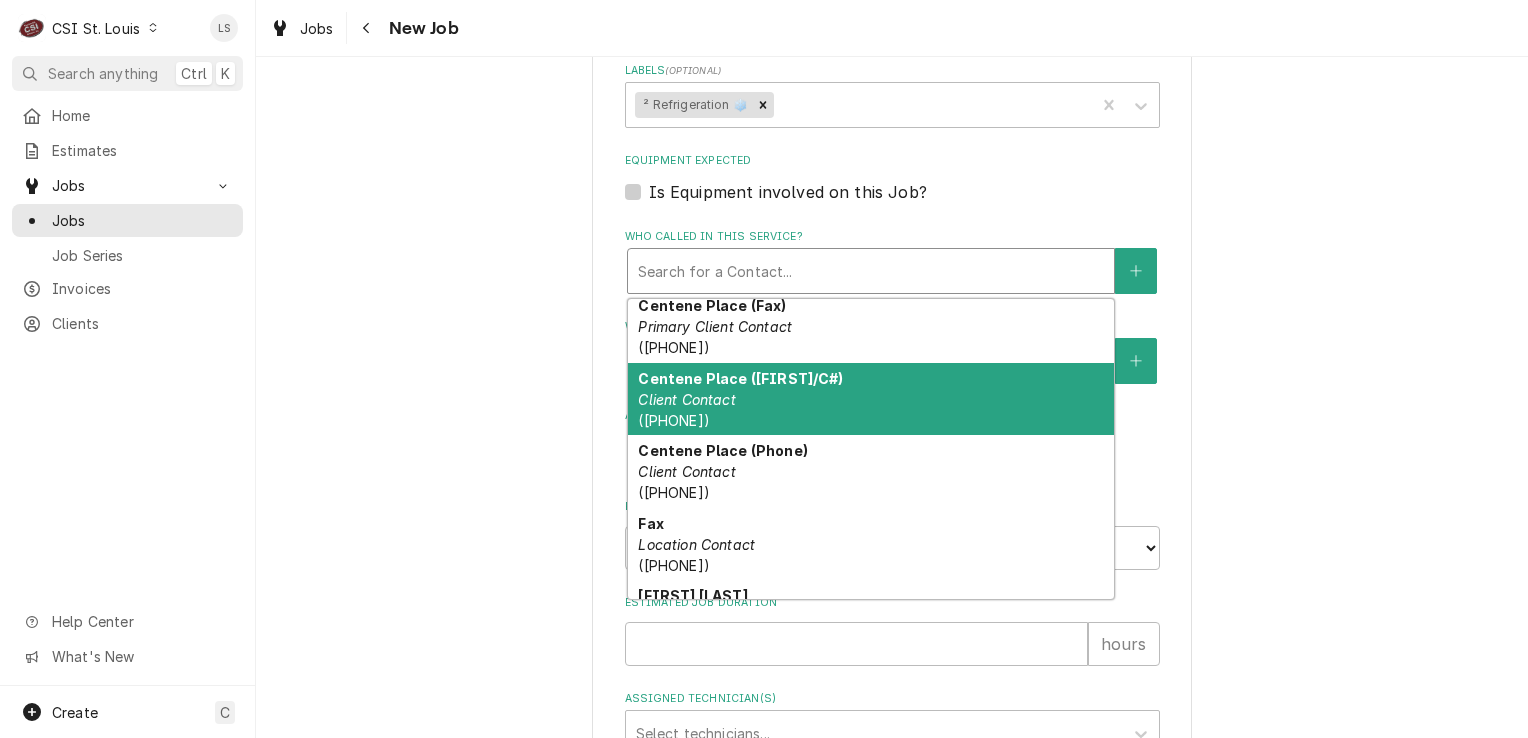 scroll, scrollTop: 0, scrollLeft: 0, axis: both 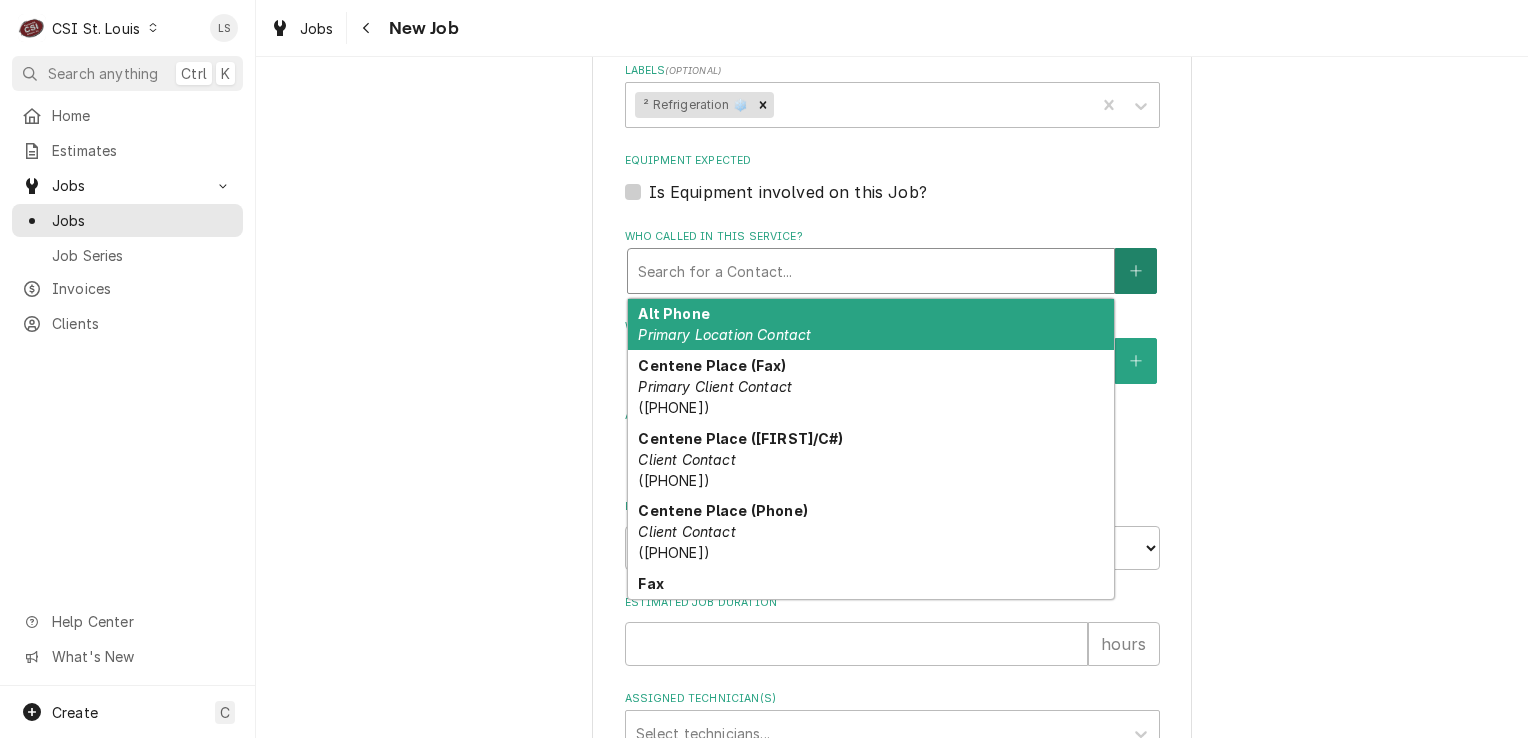 click at bounding box center [1136, 271] 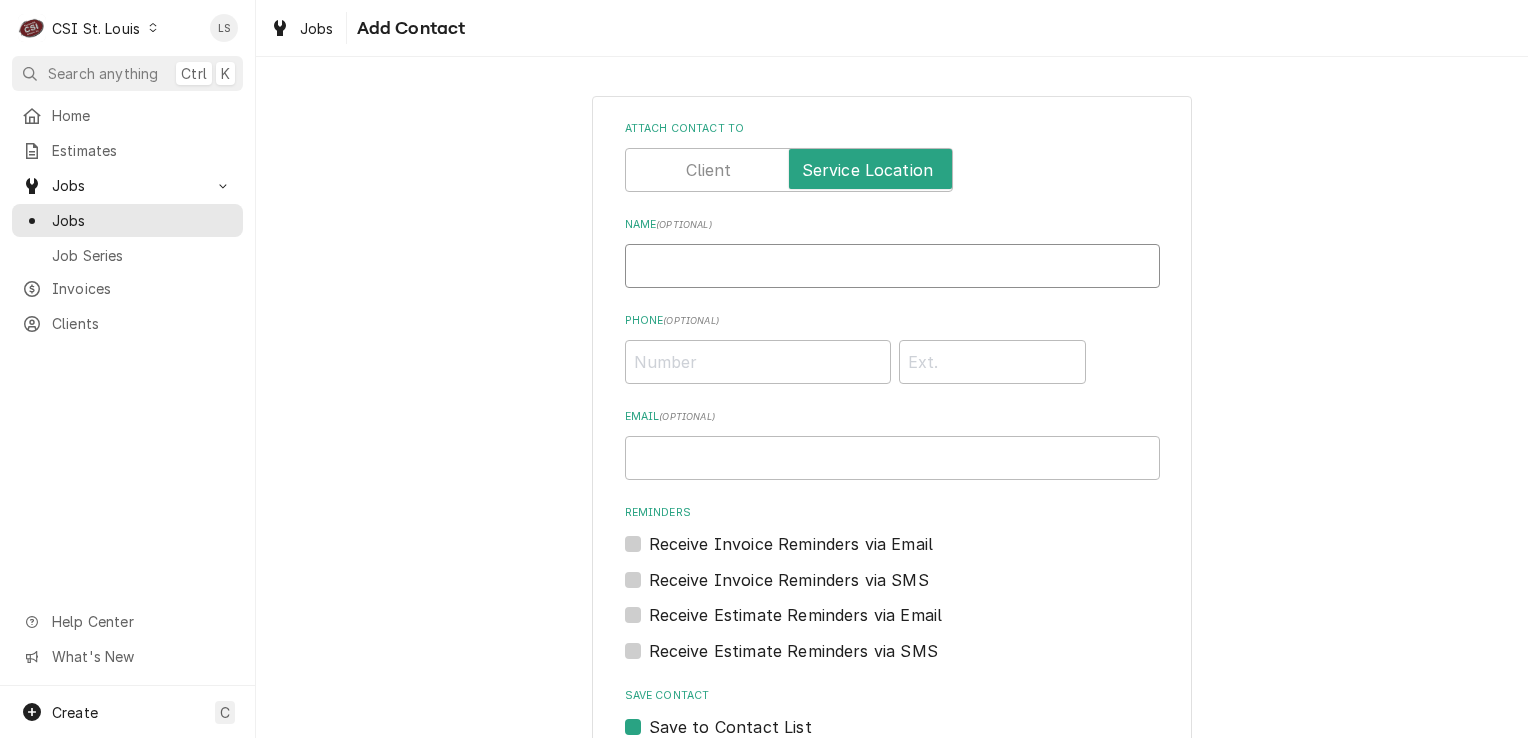 click on "Name  ( optional )" at bounding box center [892, 266] 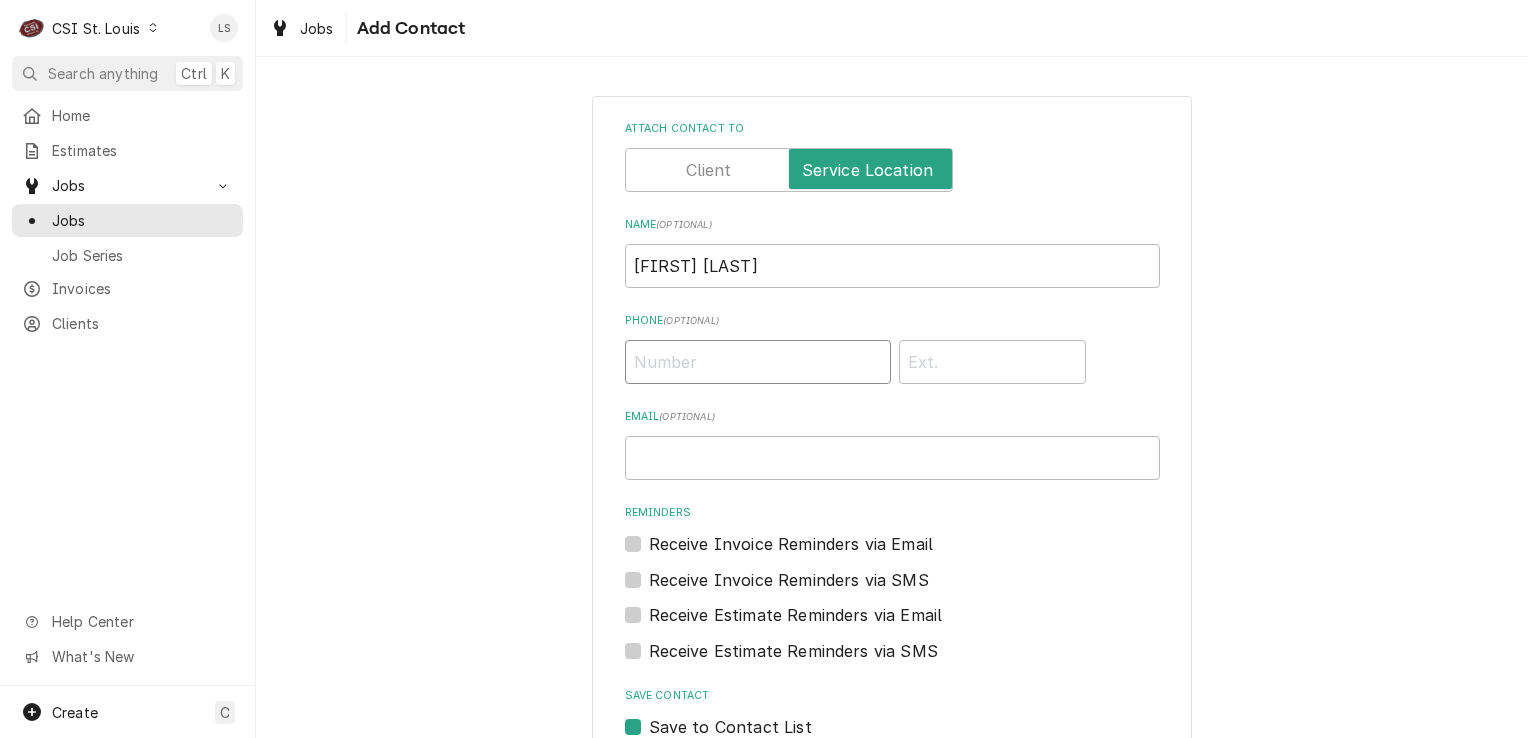 click on "Phone  ( optional )" at bounding box center (758, 362) 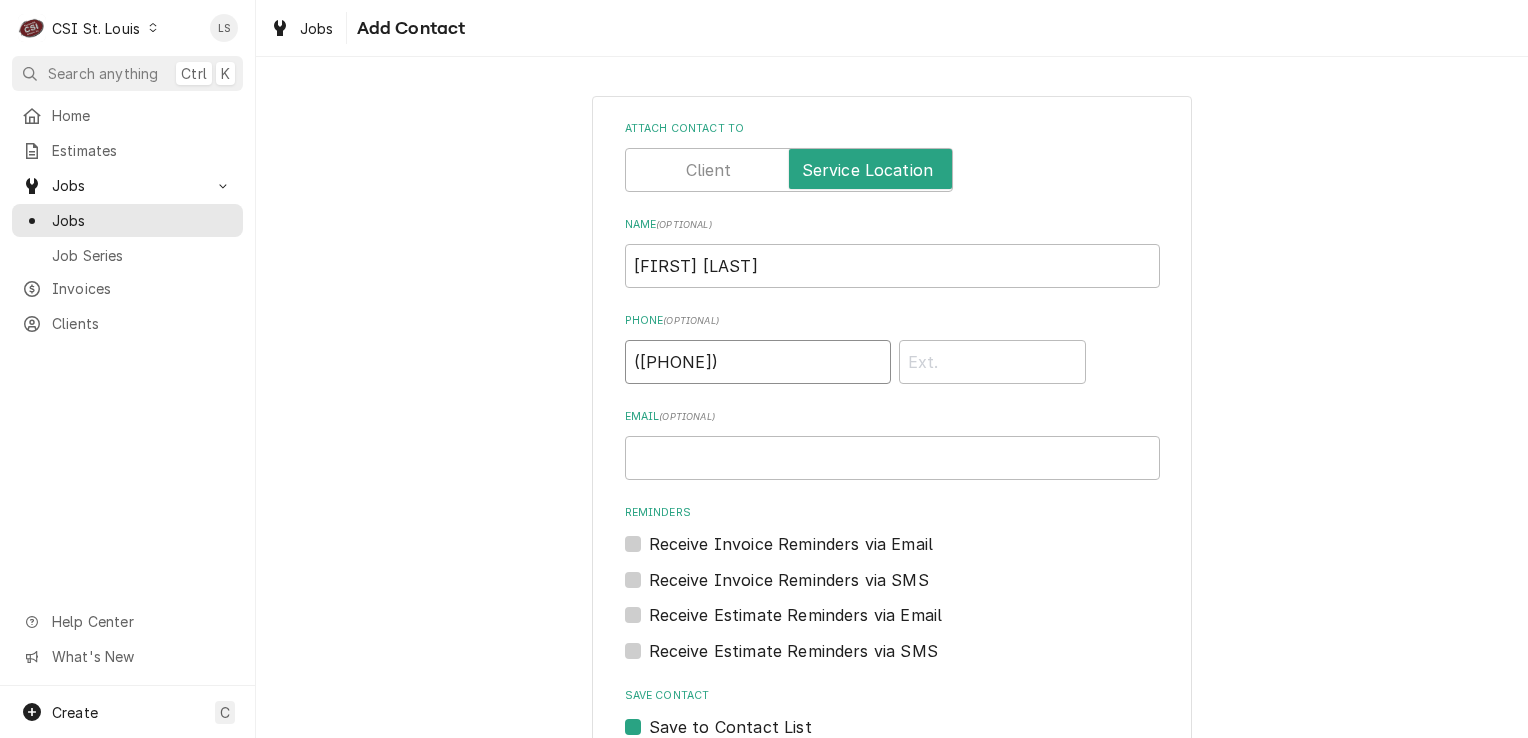 scroll, scrollTop: 121, scrollLeft: 0, axis: vertical 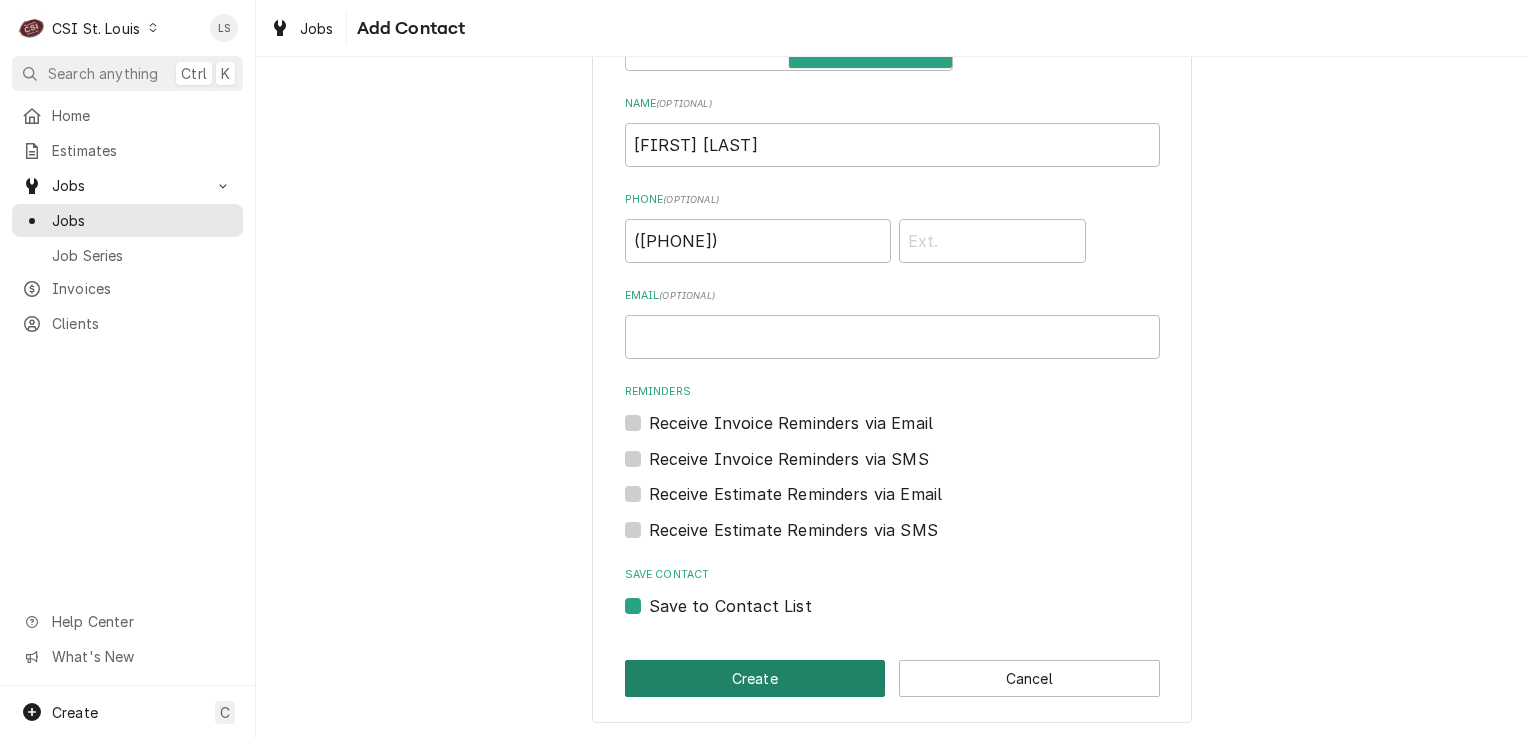 click on "Create" at bounding box center (755, 678) 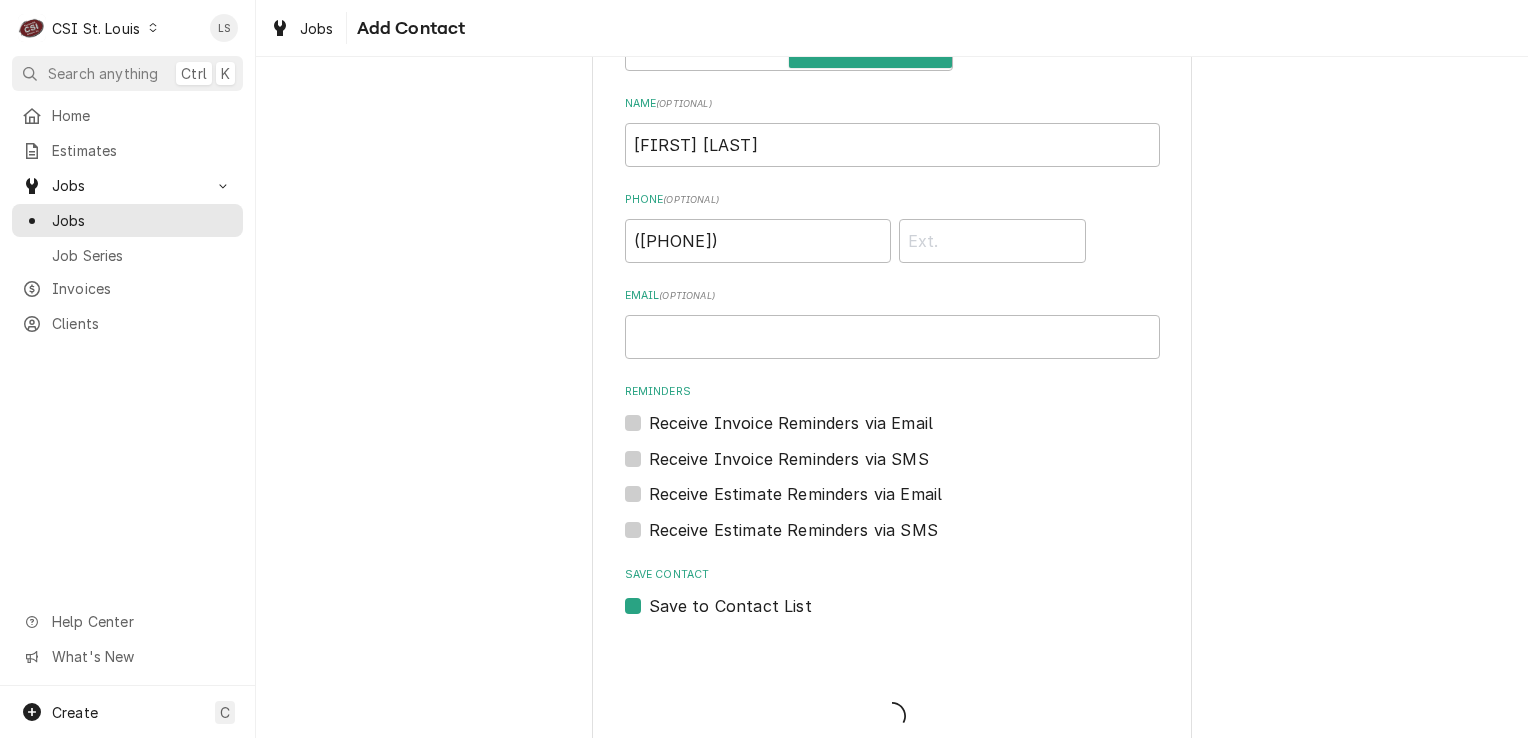 scroll, scrollTop: 1300, scrollLeft: 0, axis: vertical 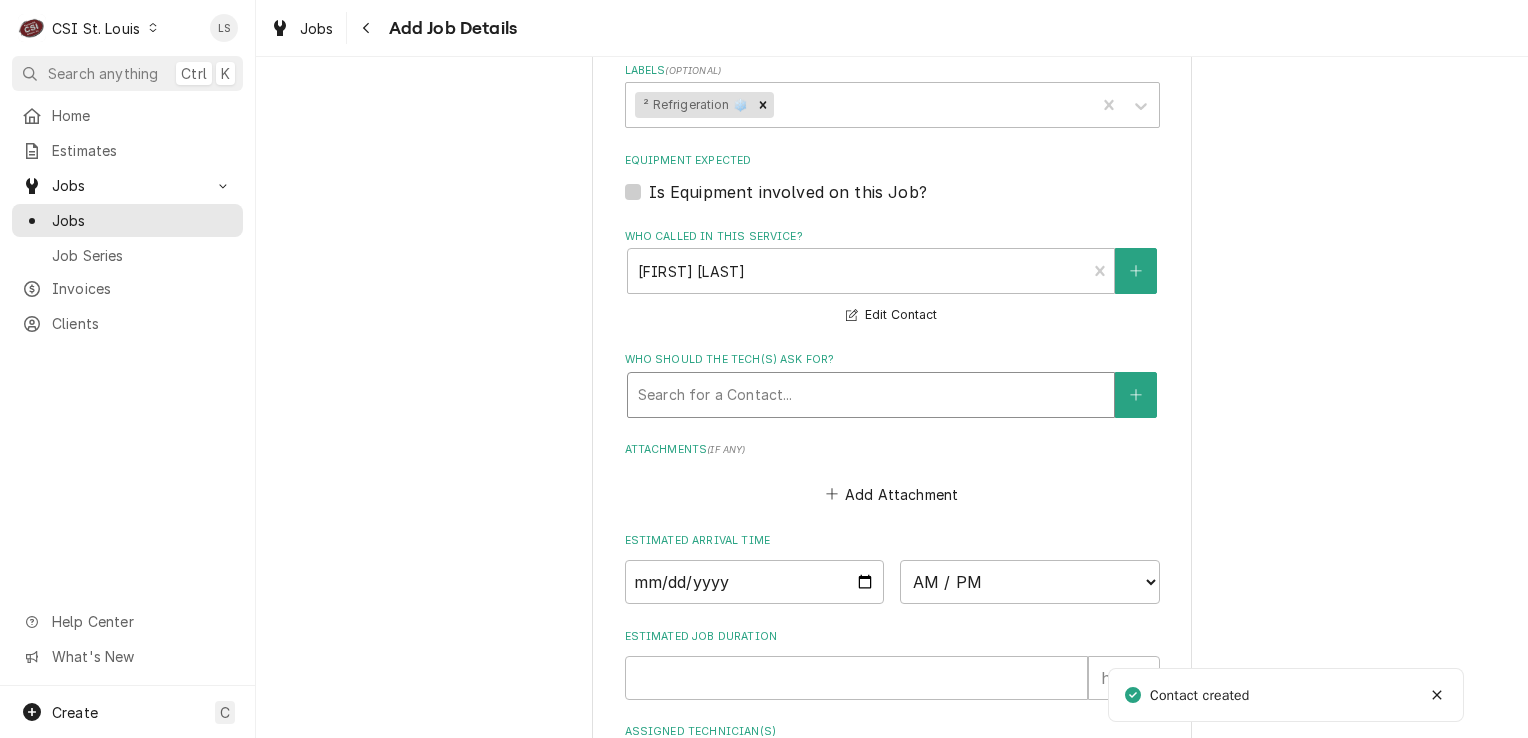click at bounding box center [871, 395] 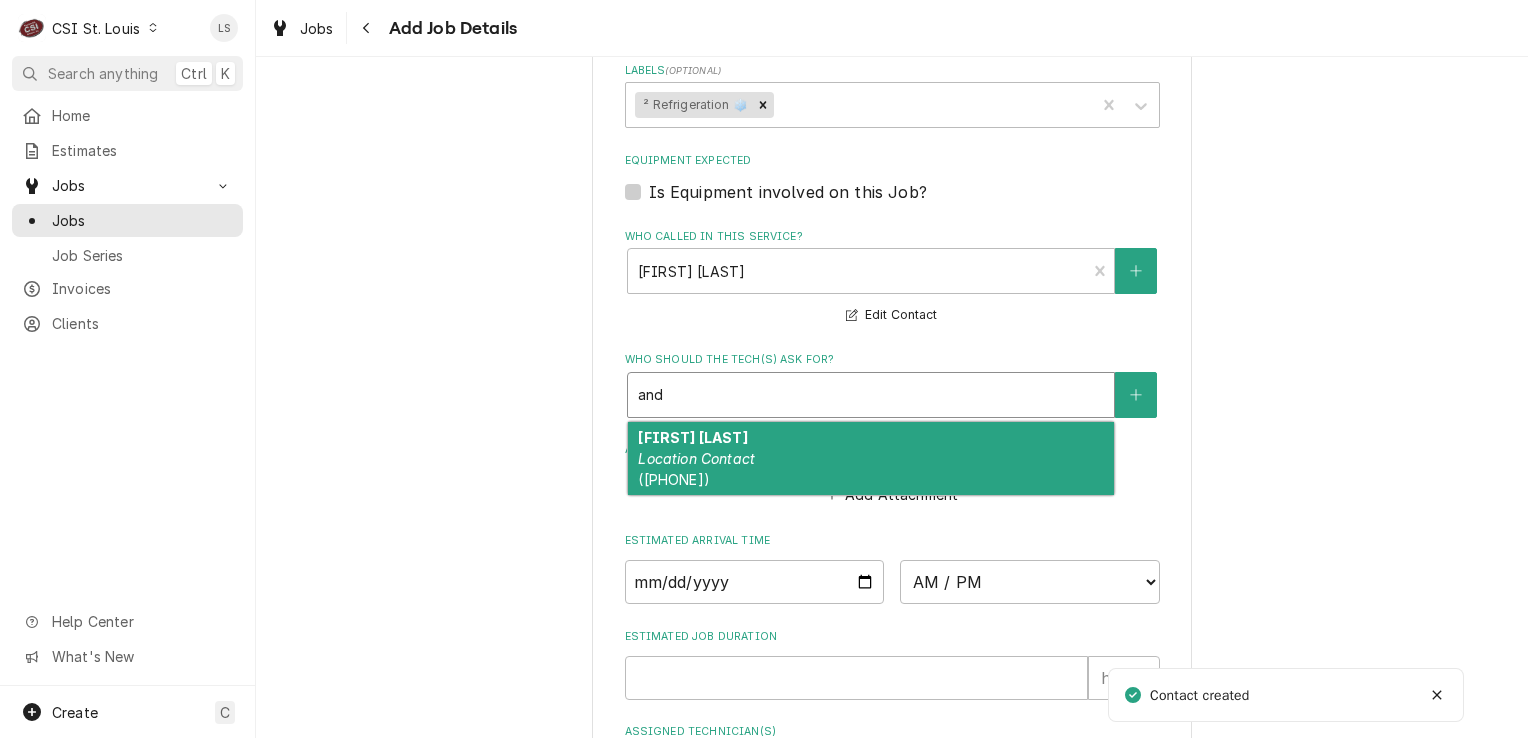 click on "Andy Johnson Location Contact (314) 365-6963" at bounding box center [871, 458] 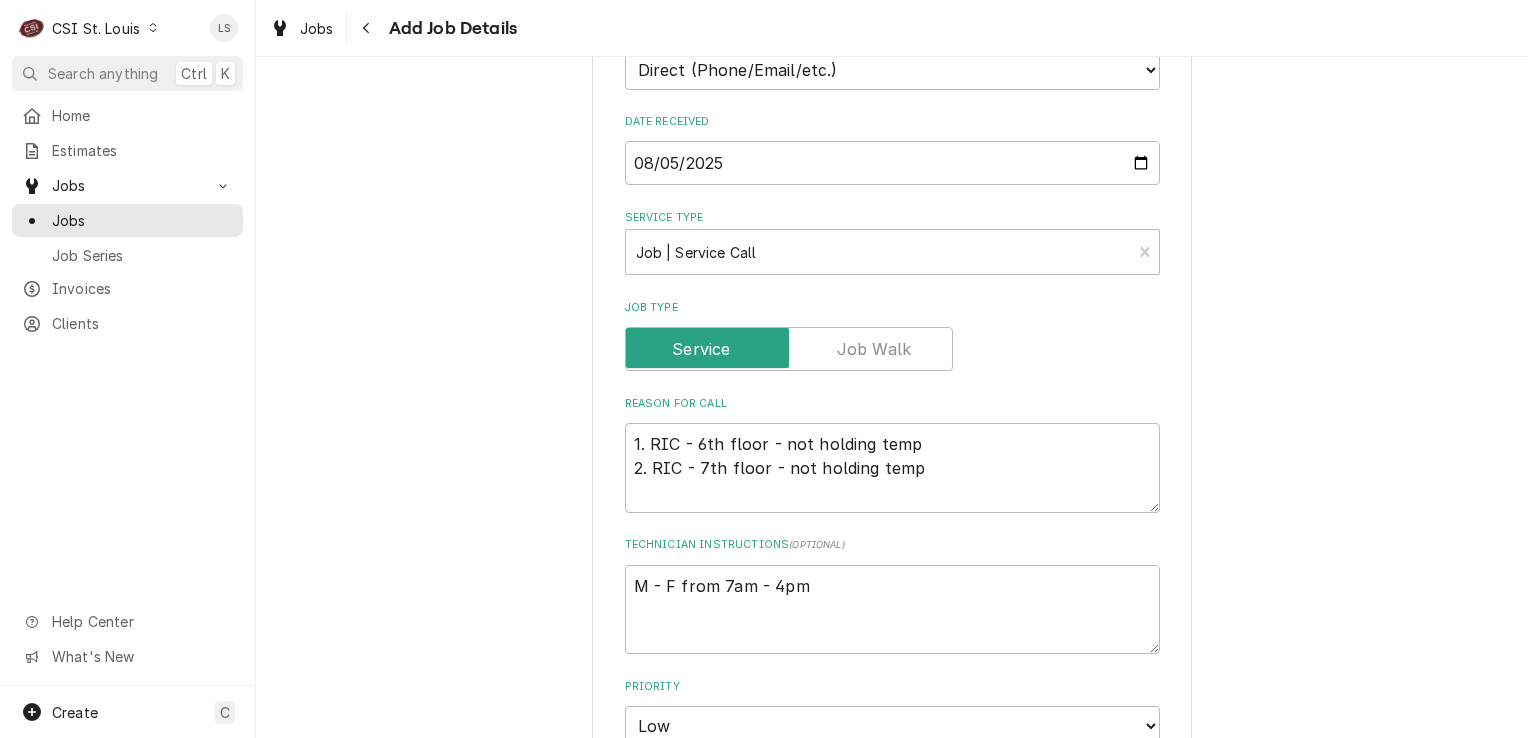 scroll, scrollTop: 700, scrollLeft: 0, axis: vertical 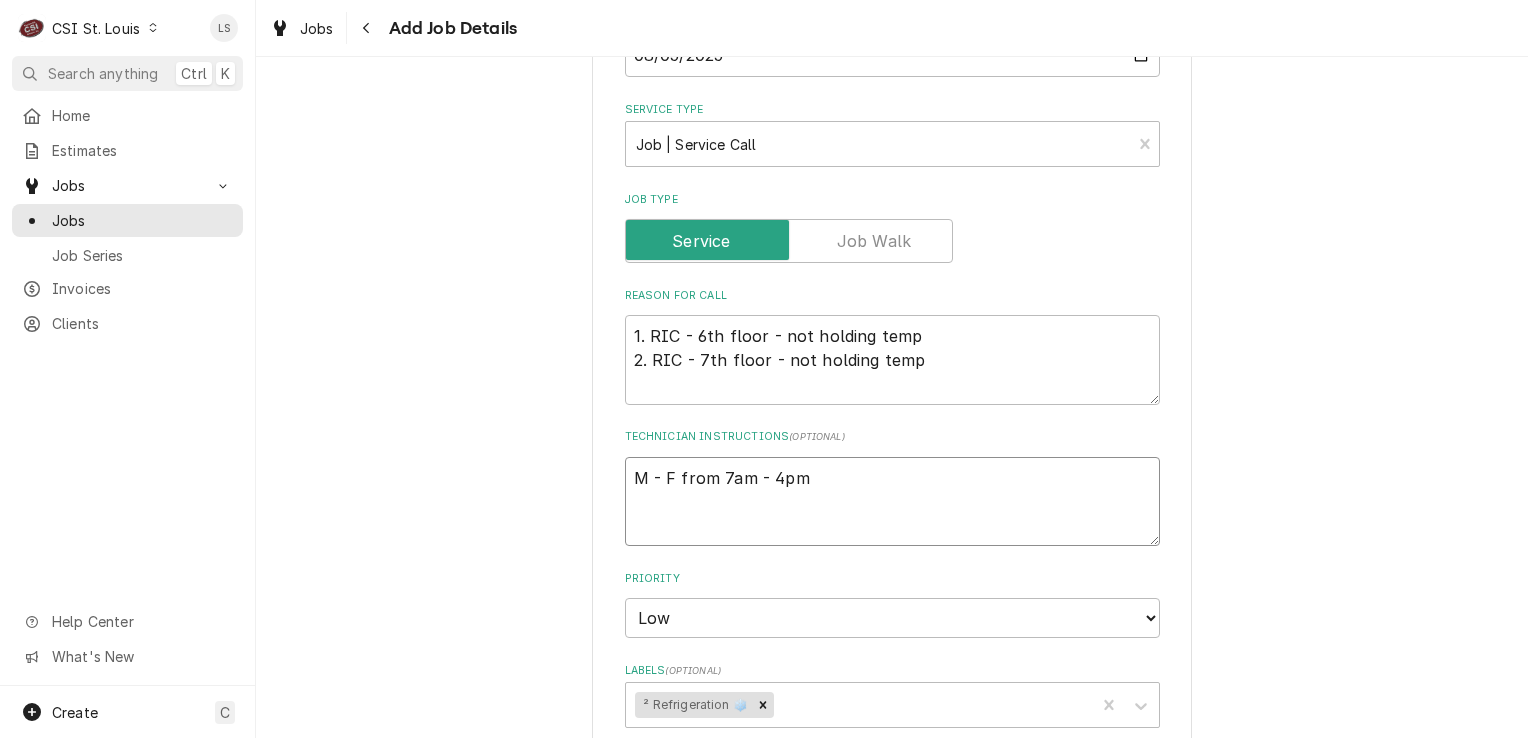 click on "M - F from 7am - 4pm" at bounding box center [892, 502] 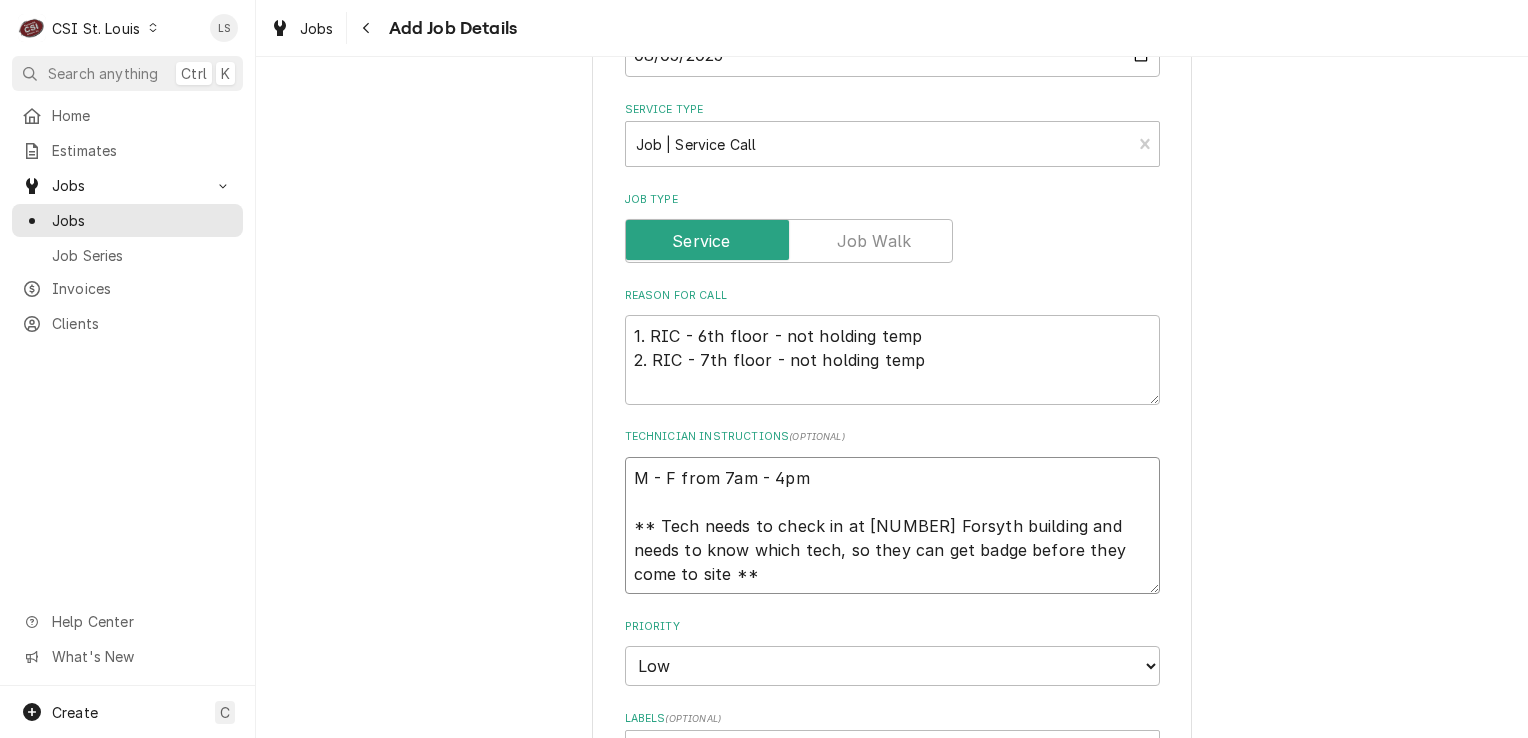 click on "M - F from 7am - 4pm
** Tech needs to check in at 7700 Forsyth building and needs to know which tech, so they can get badge before they come to site **" at bounding box center (892, 526) 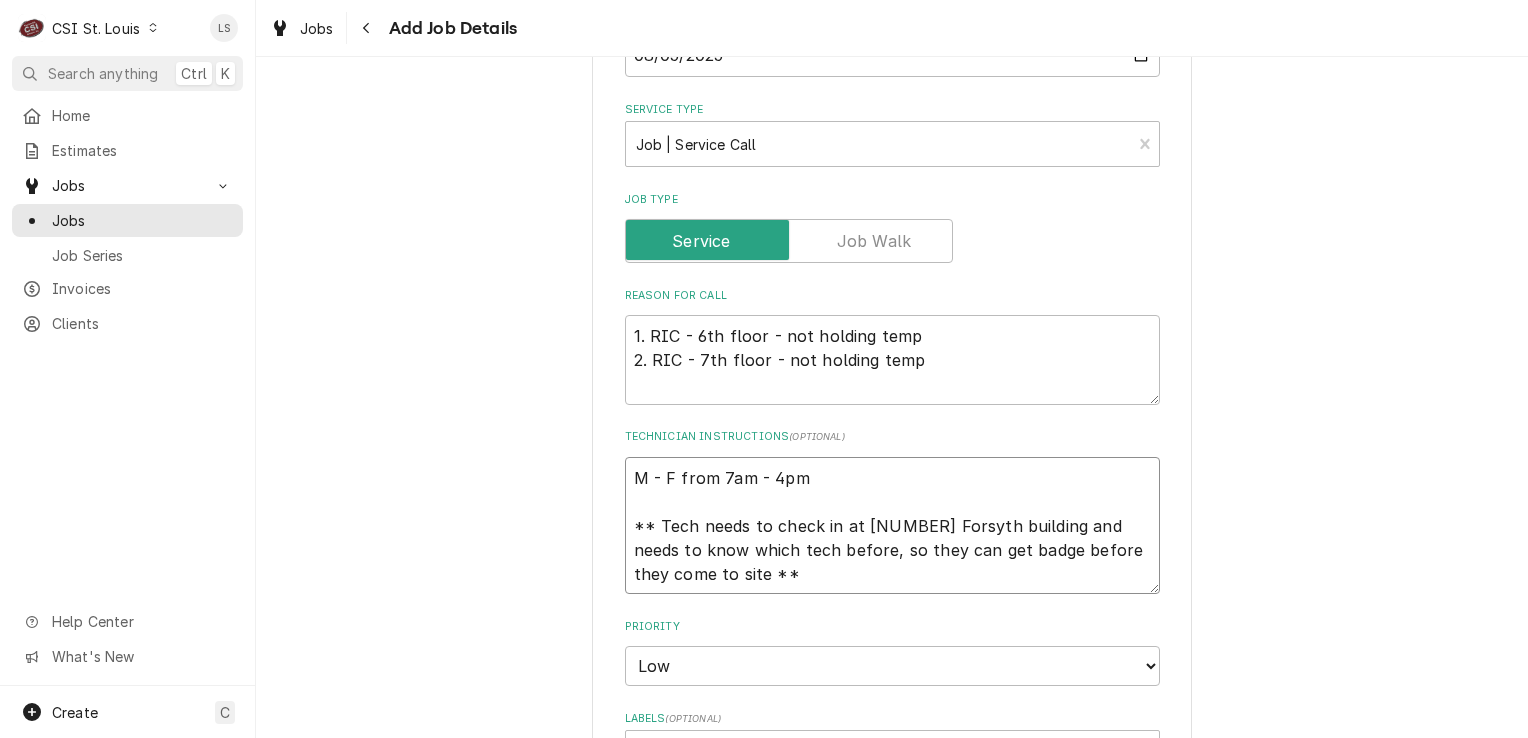 click on "M - F from 7am - 4pm
** Tech needs to check in at 7700 Forsyth building and needs to know which tech before, so they can get badge before they come to site **" at bounding box center (892, 526) 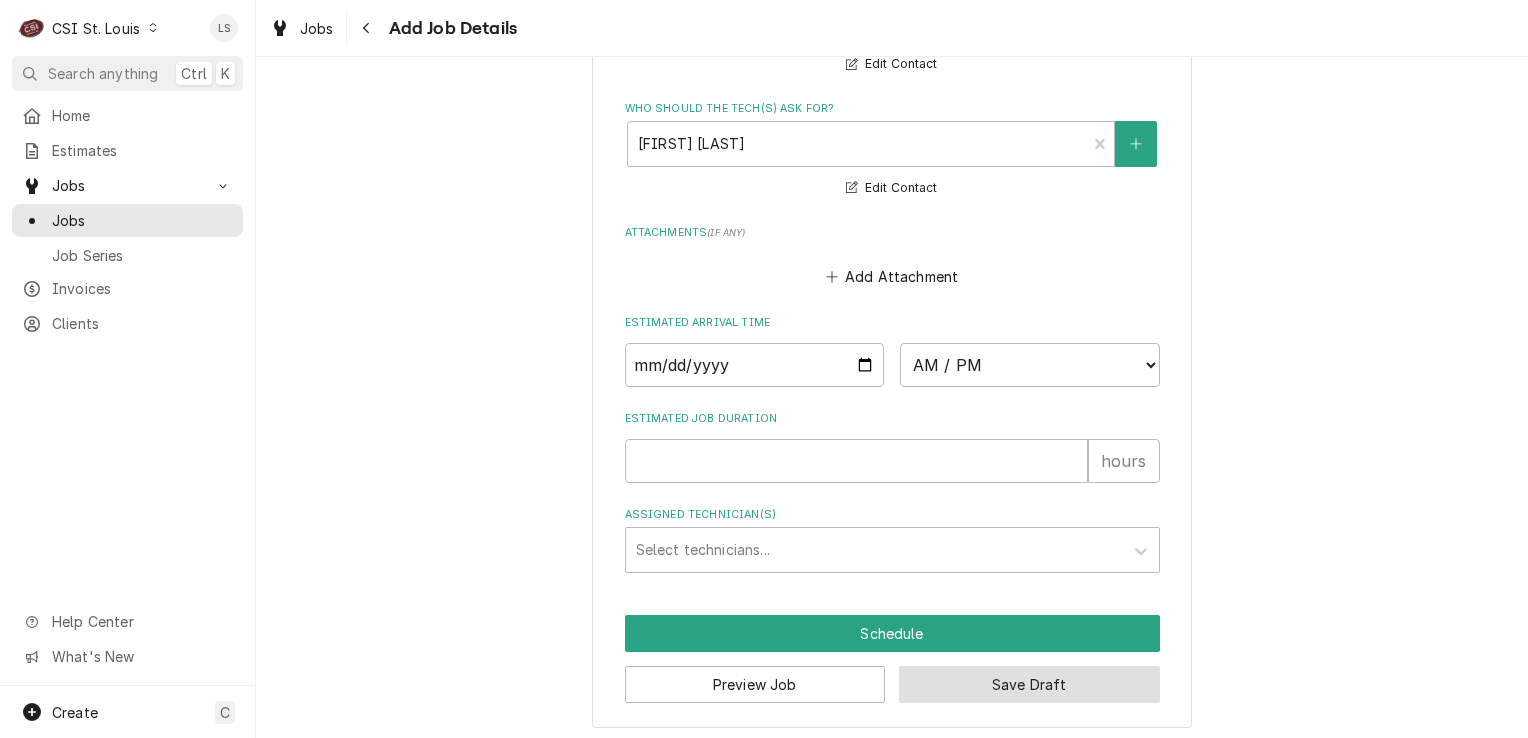 click on "Save Draft" at bounding box center (1029, 684) 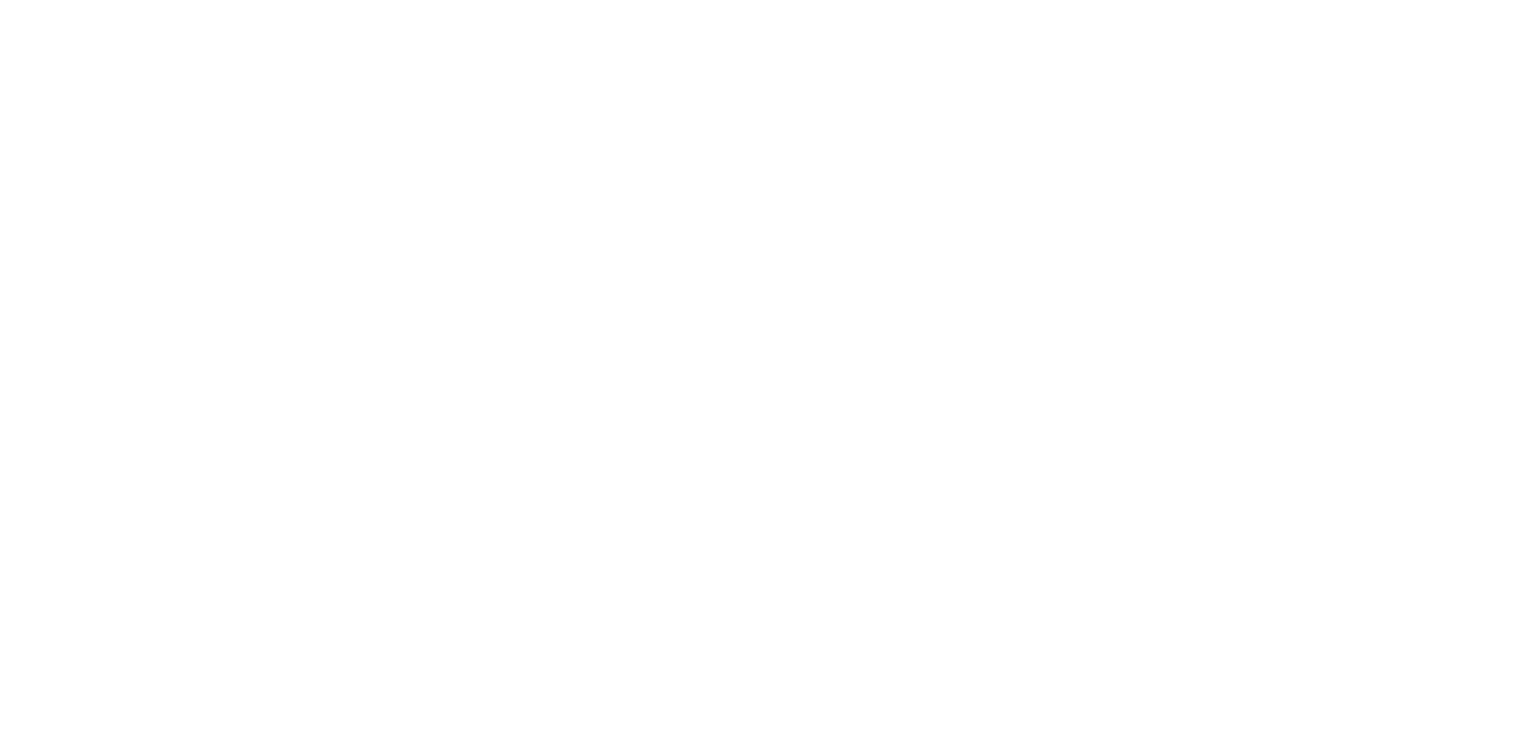 scroll, scrollTop: 0, scrollLeft: 0, axis: both 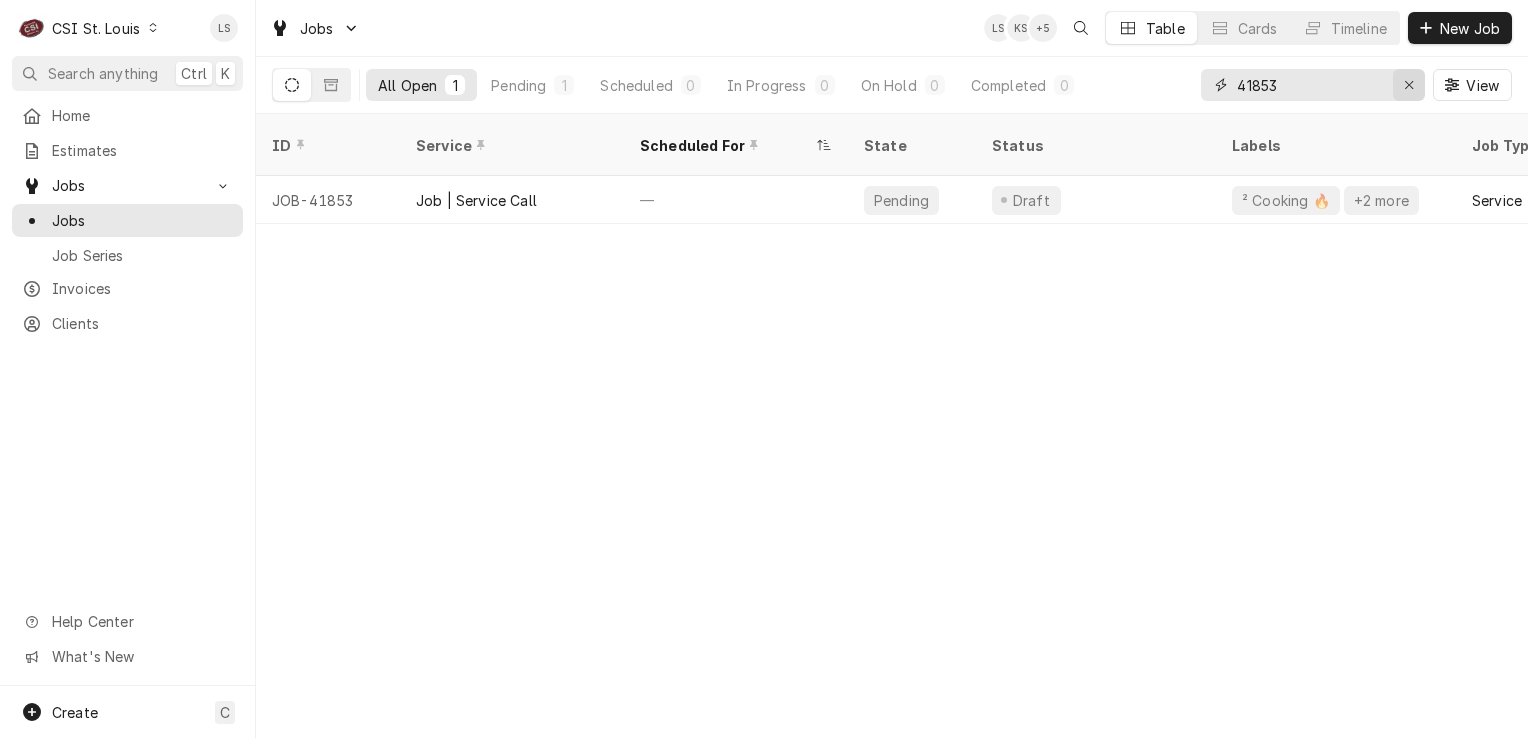 click 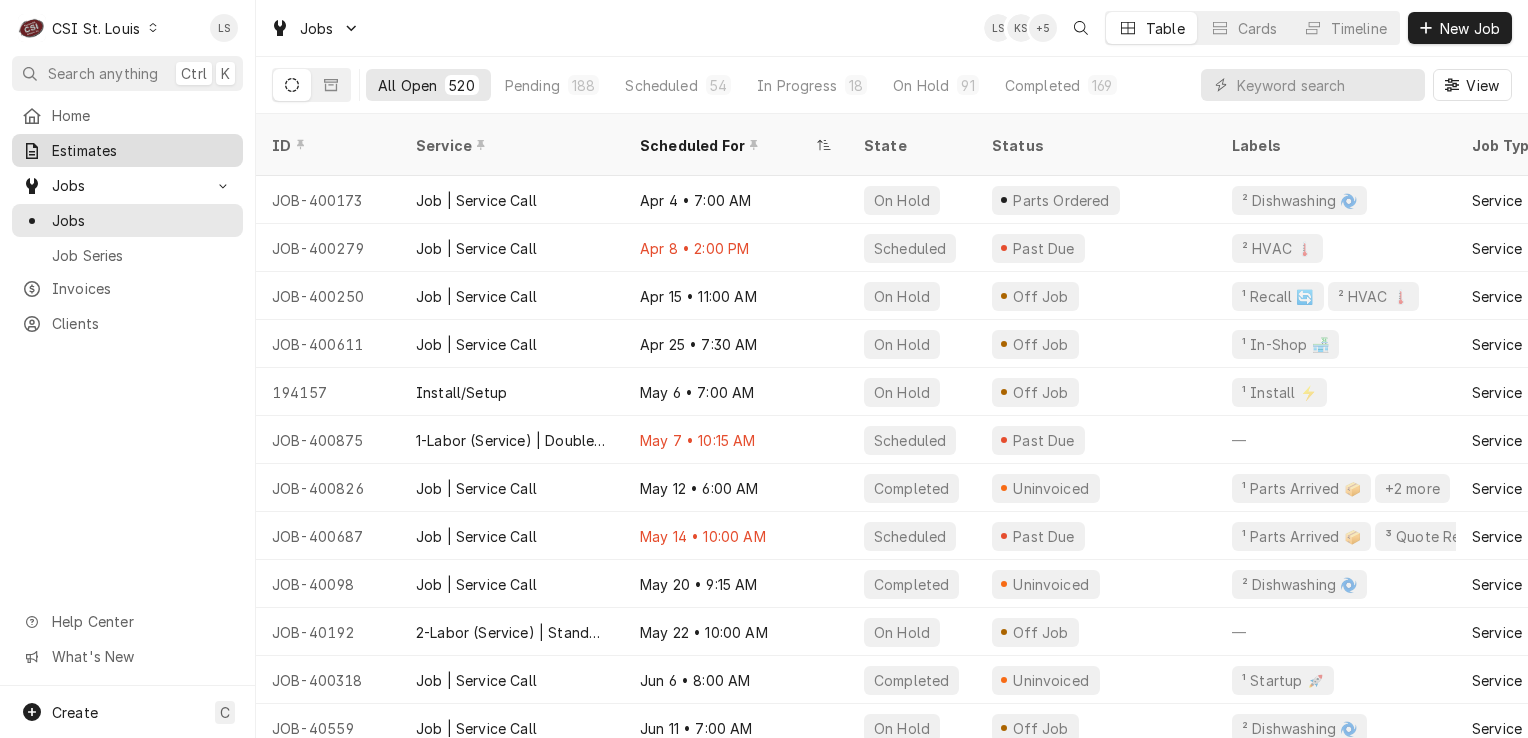 click on "Estimates" at bounding box center [142, 150] 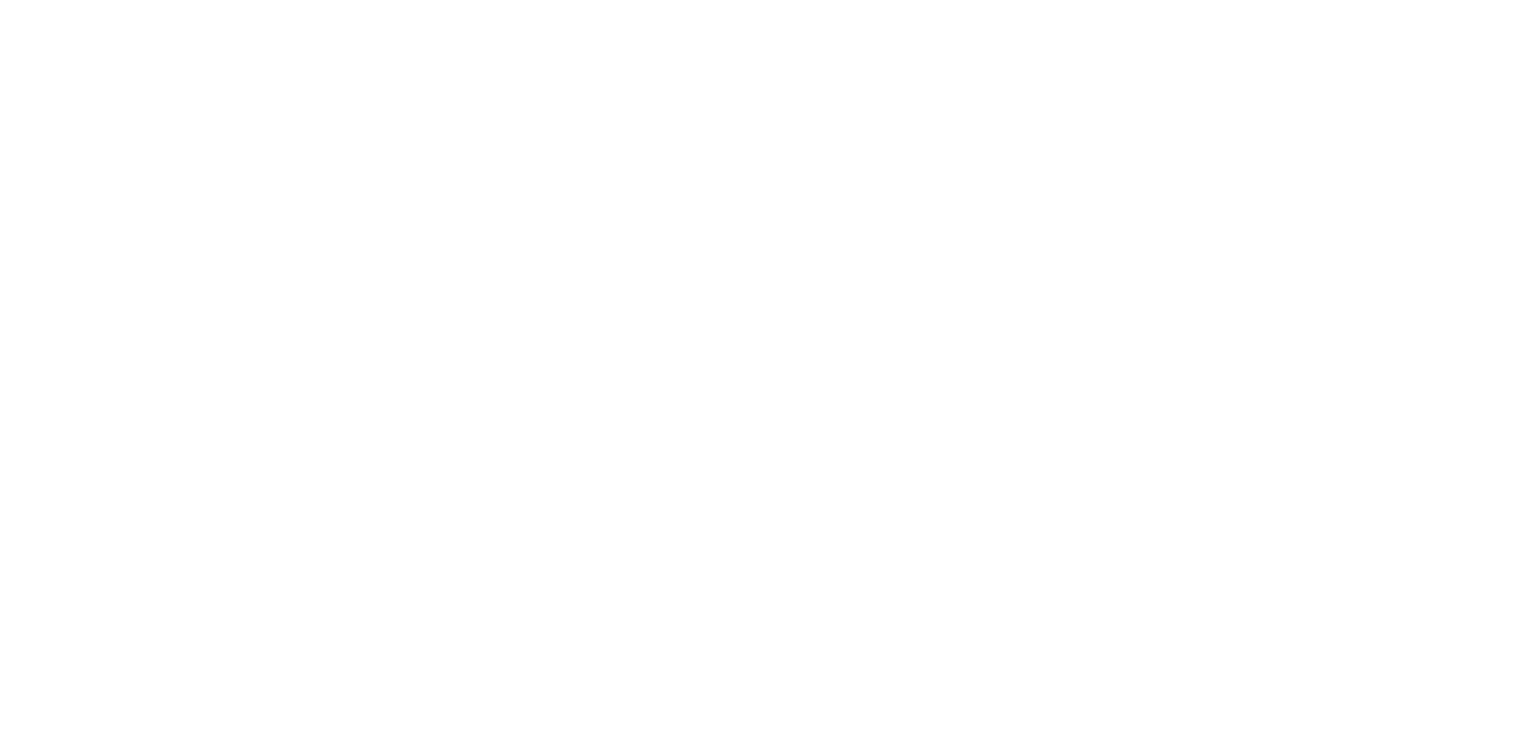 scroll, scrollTop: 0, scrollLeft: 0, axis: both 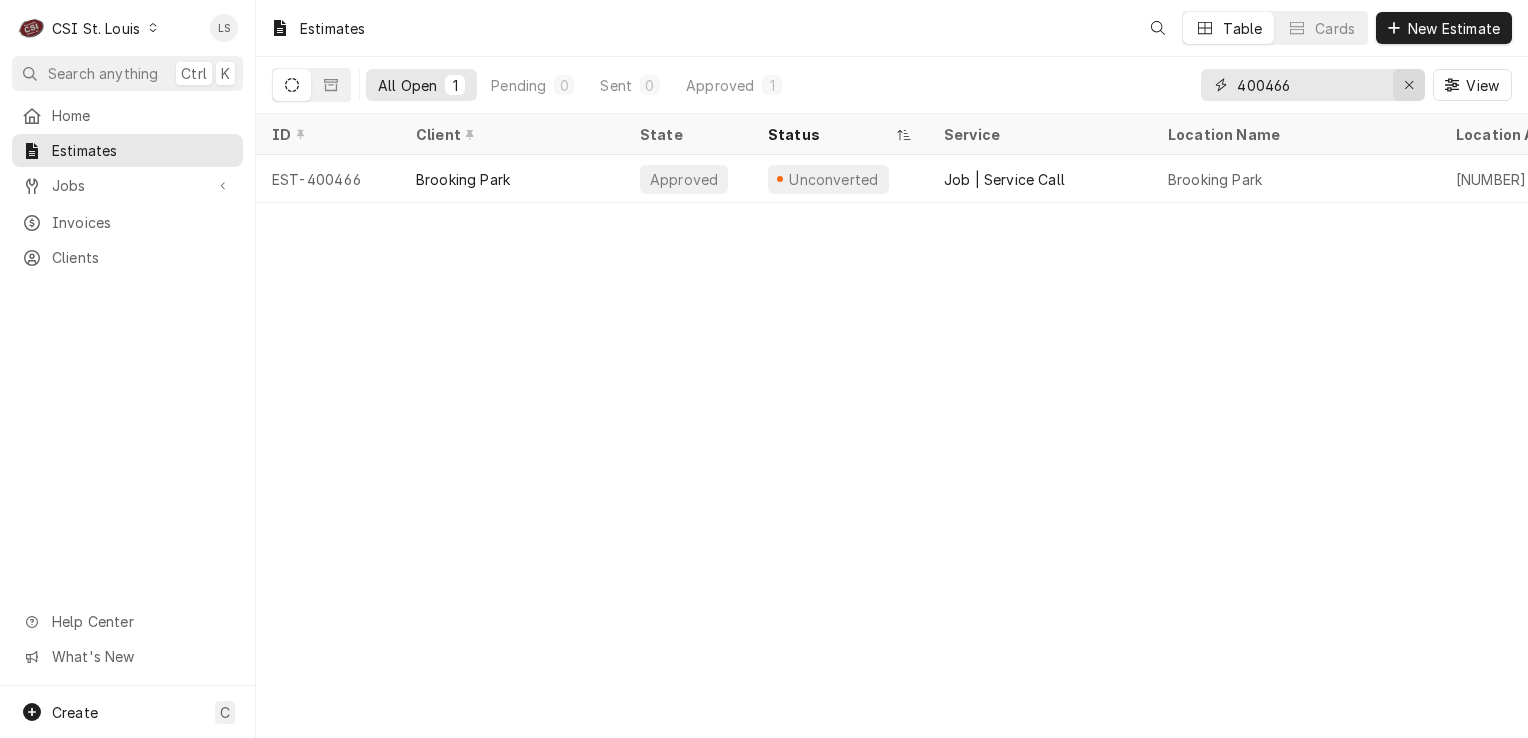 click at bounding box center [1409, 85] 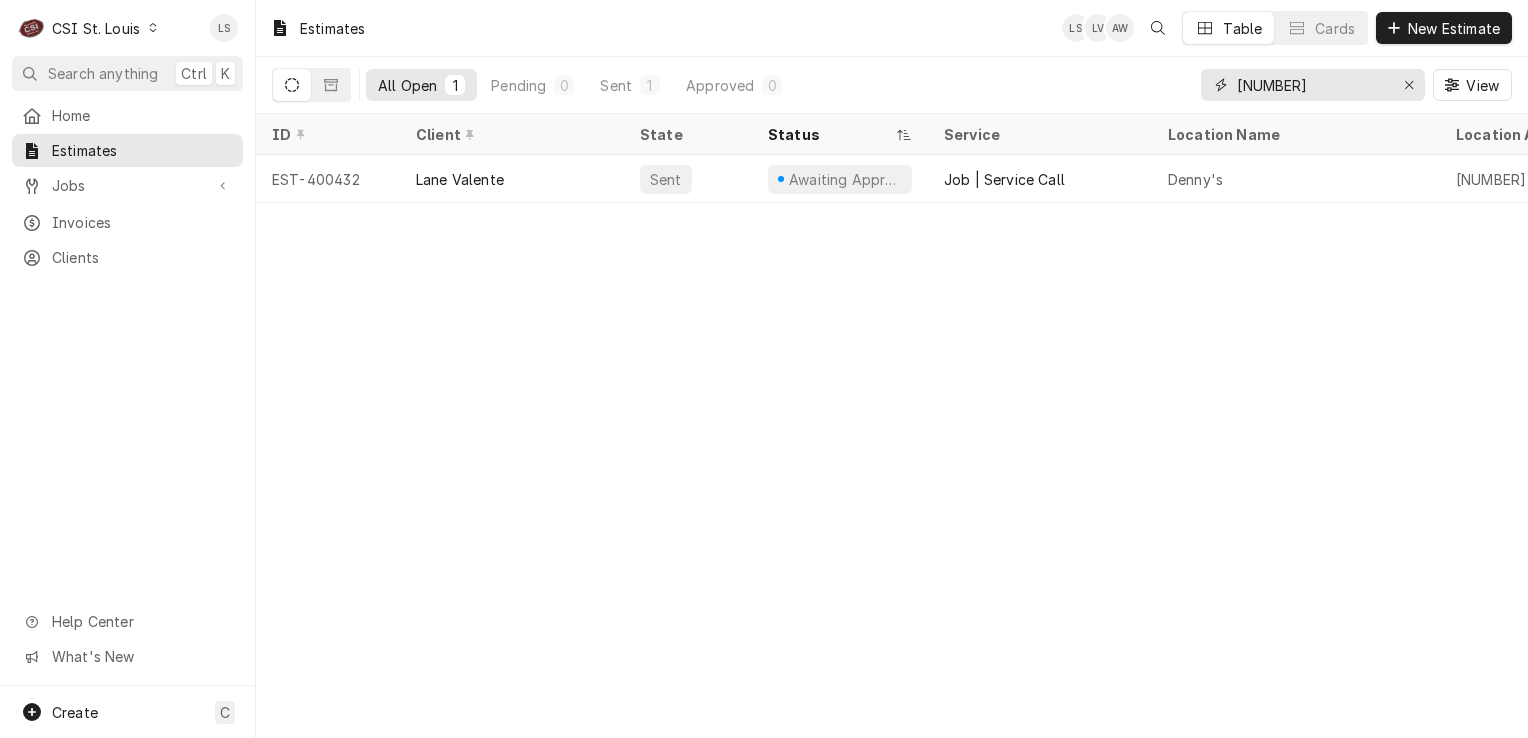 type on "[NUMBER]" 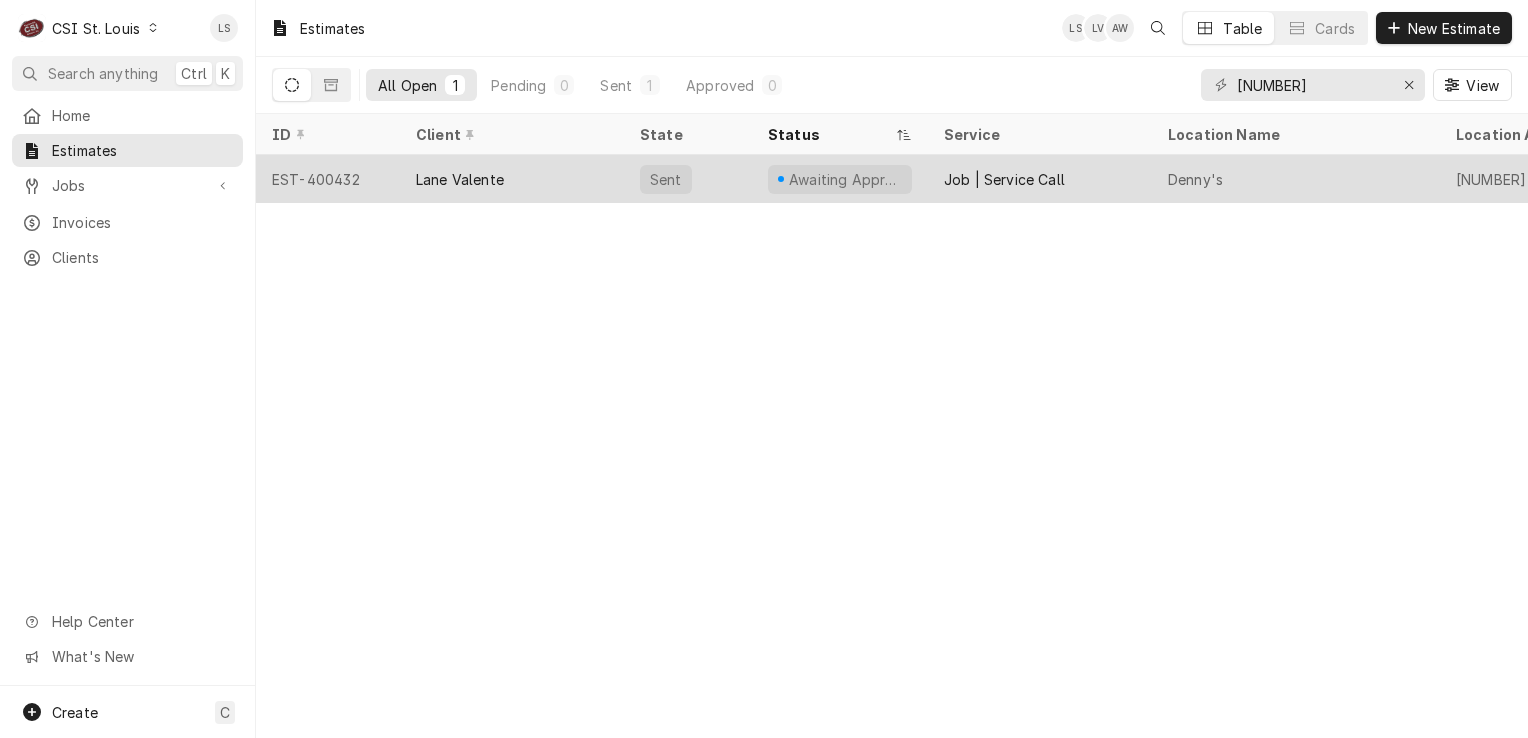 click on "EST-400432" at bounding box center [328, 179] 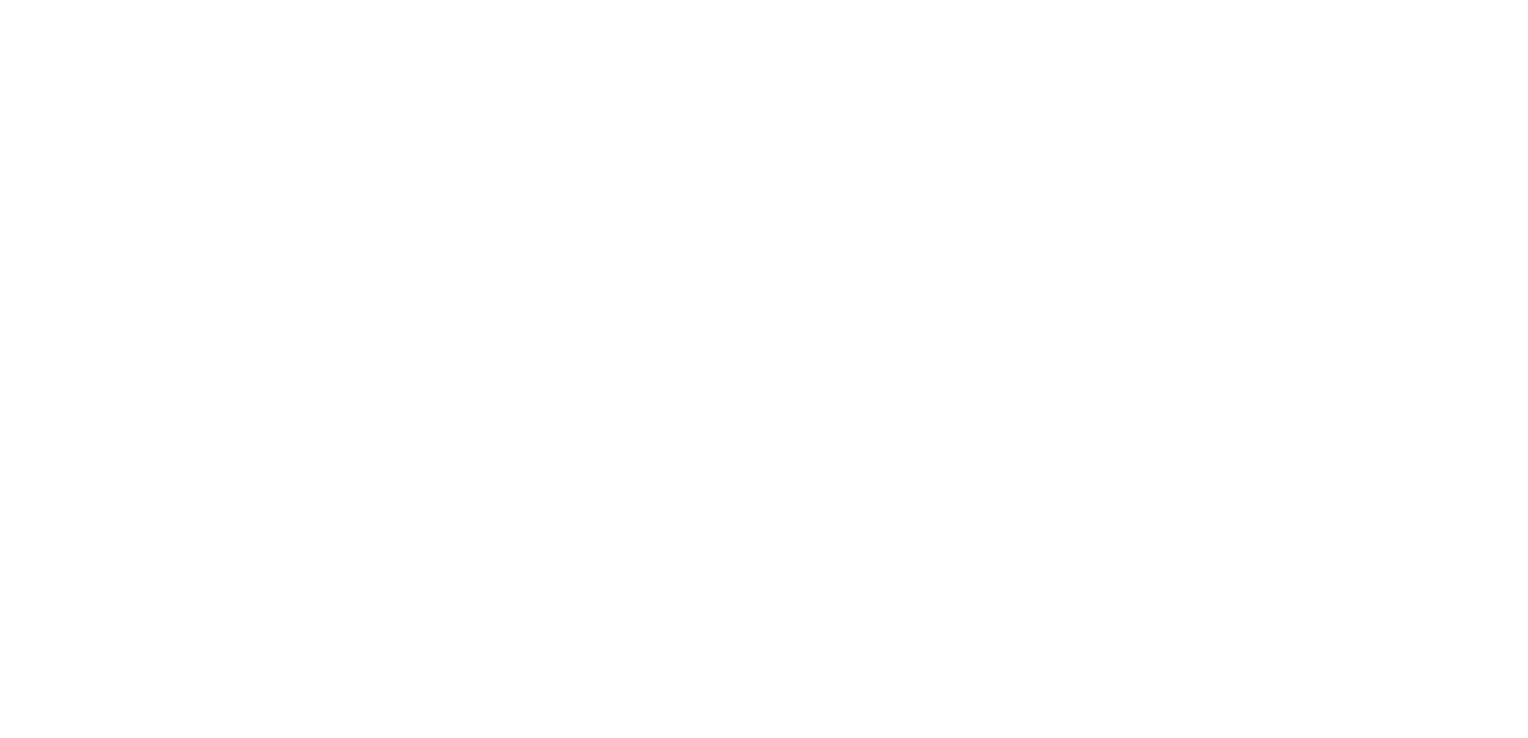 scroll, scrollTop: 0, scrollLeft: 0, axis: both 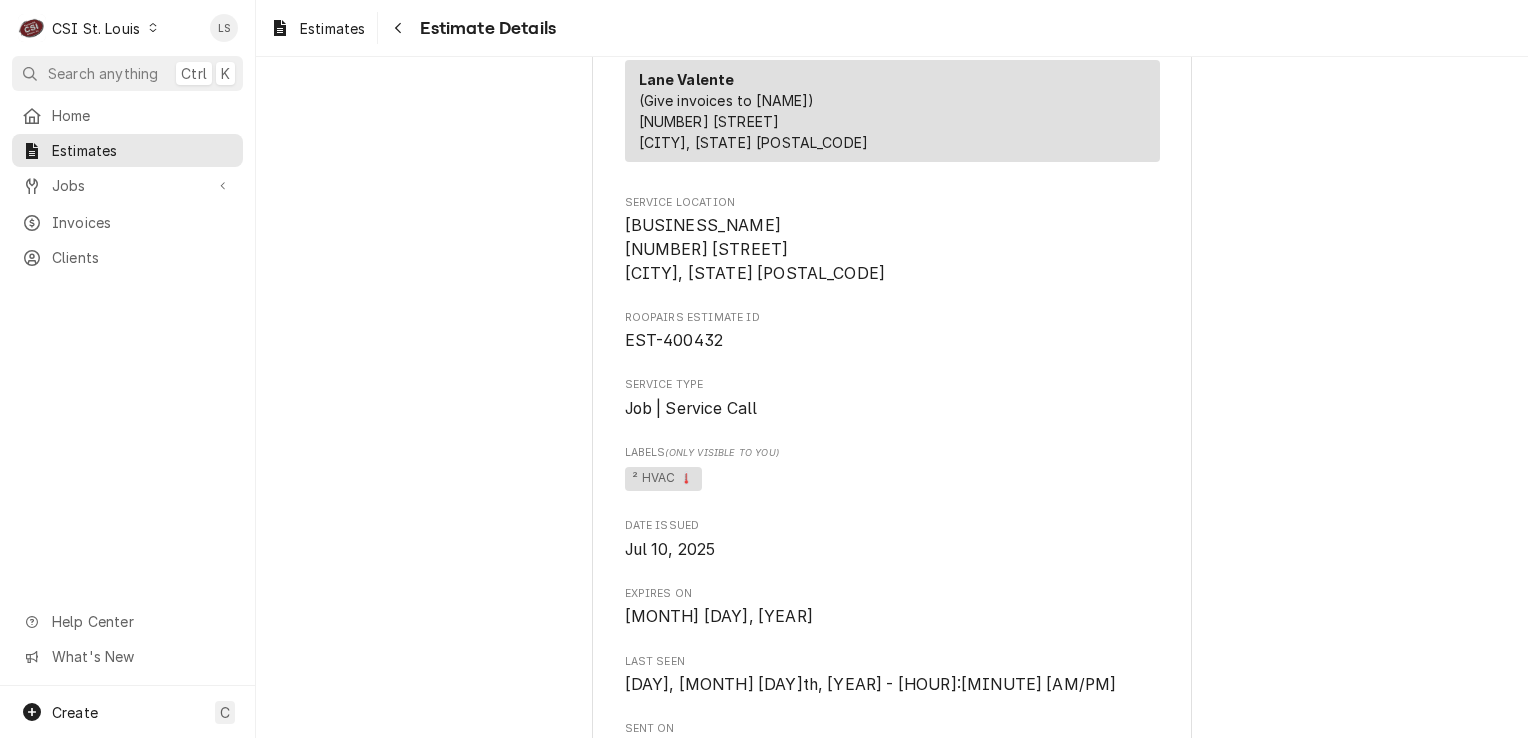 click at bounding box center [153, 28] 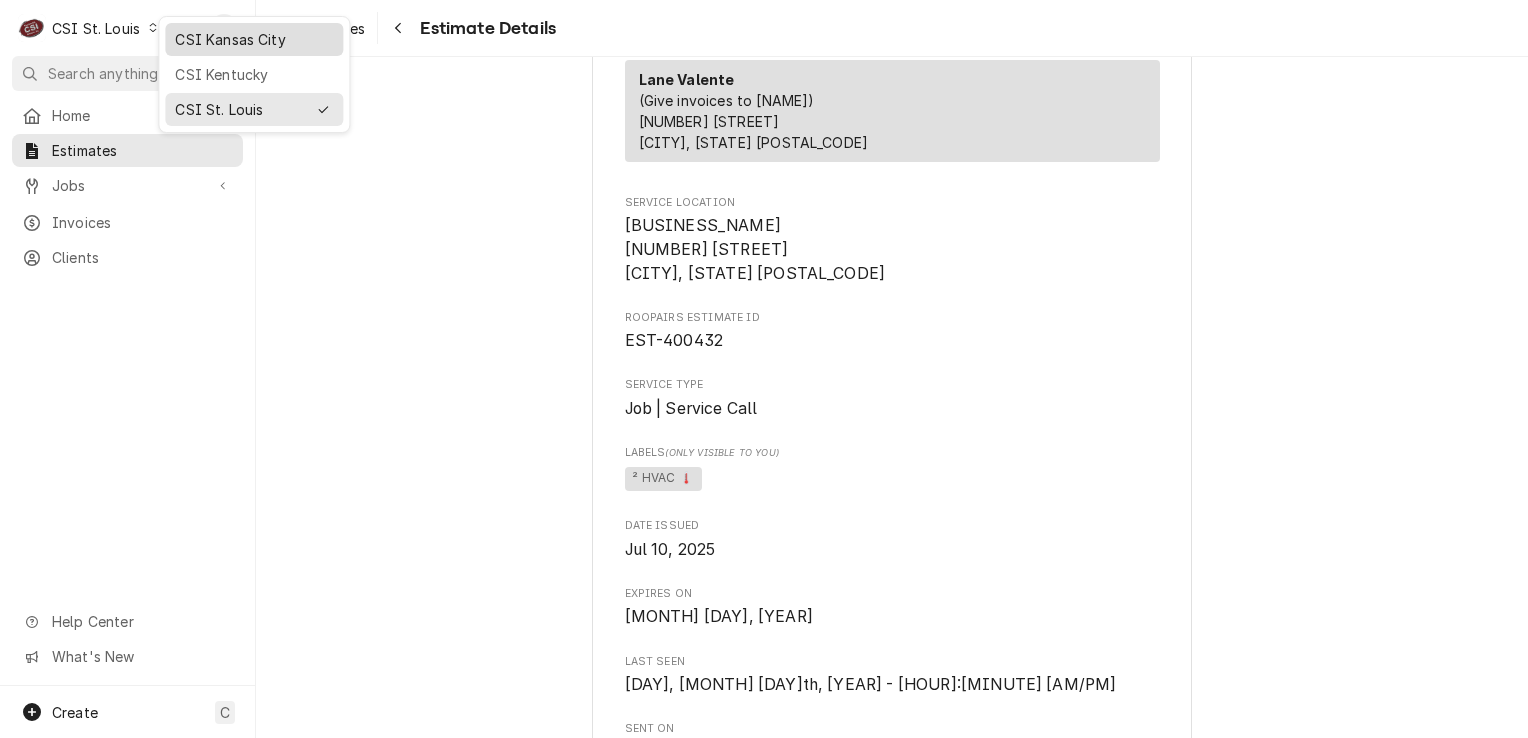 click on "CSI Kansas City" at bounding box center [254, 39] 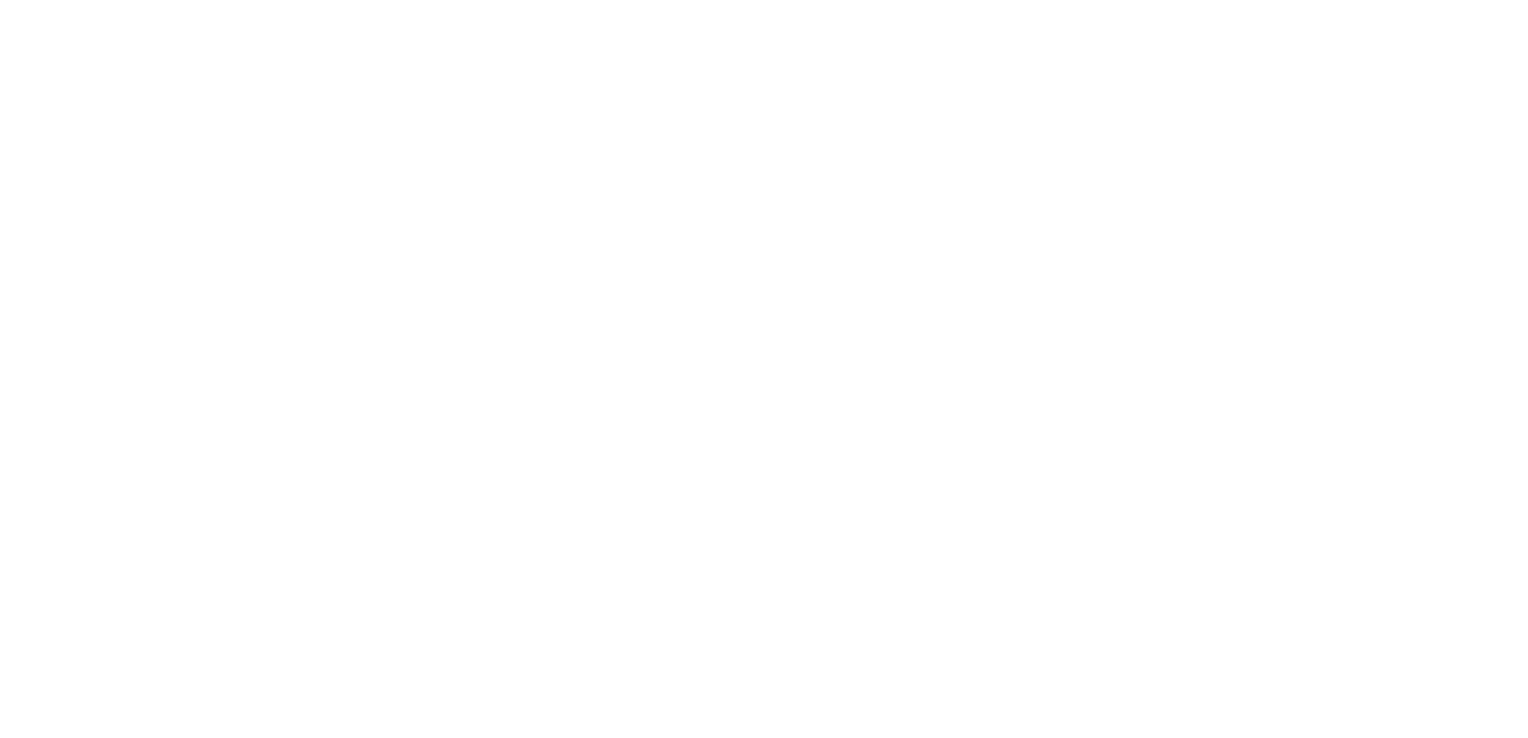 scroll, scrollTop: 0, scrollLeft: 0, axis: both 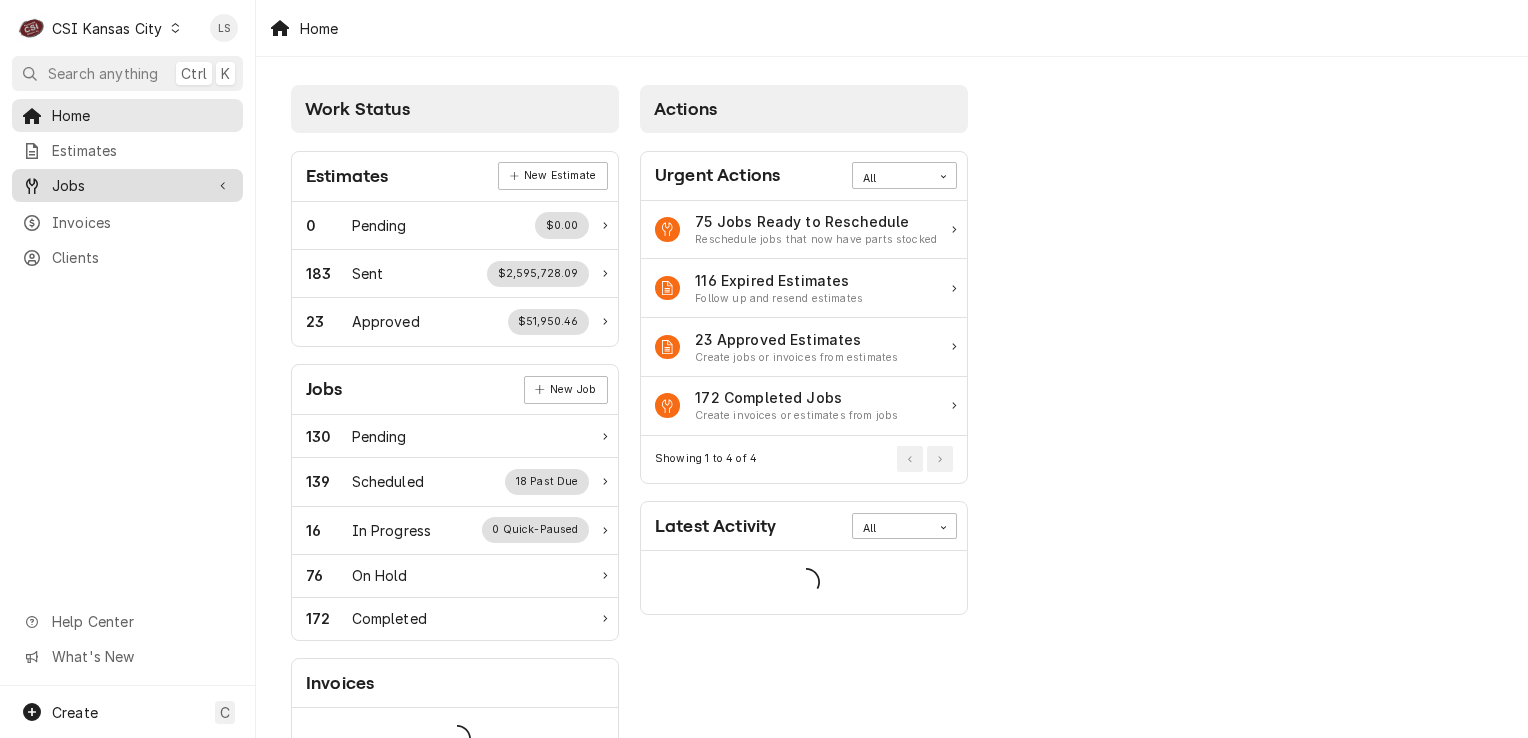 click on "Jobs" at bounding box center [127, 185] 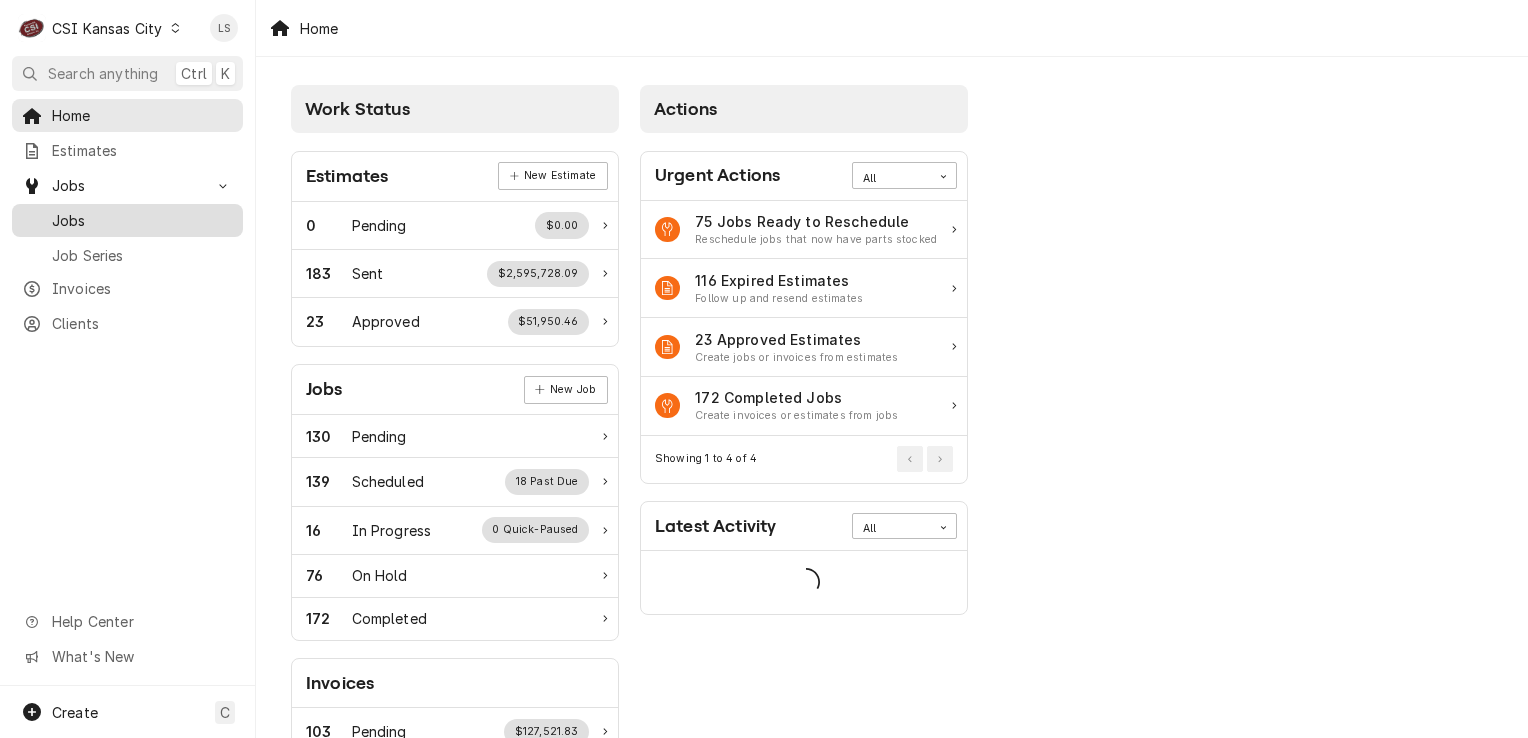 click on "Jobs" at bounding box center [142, 220] 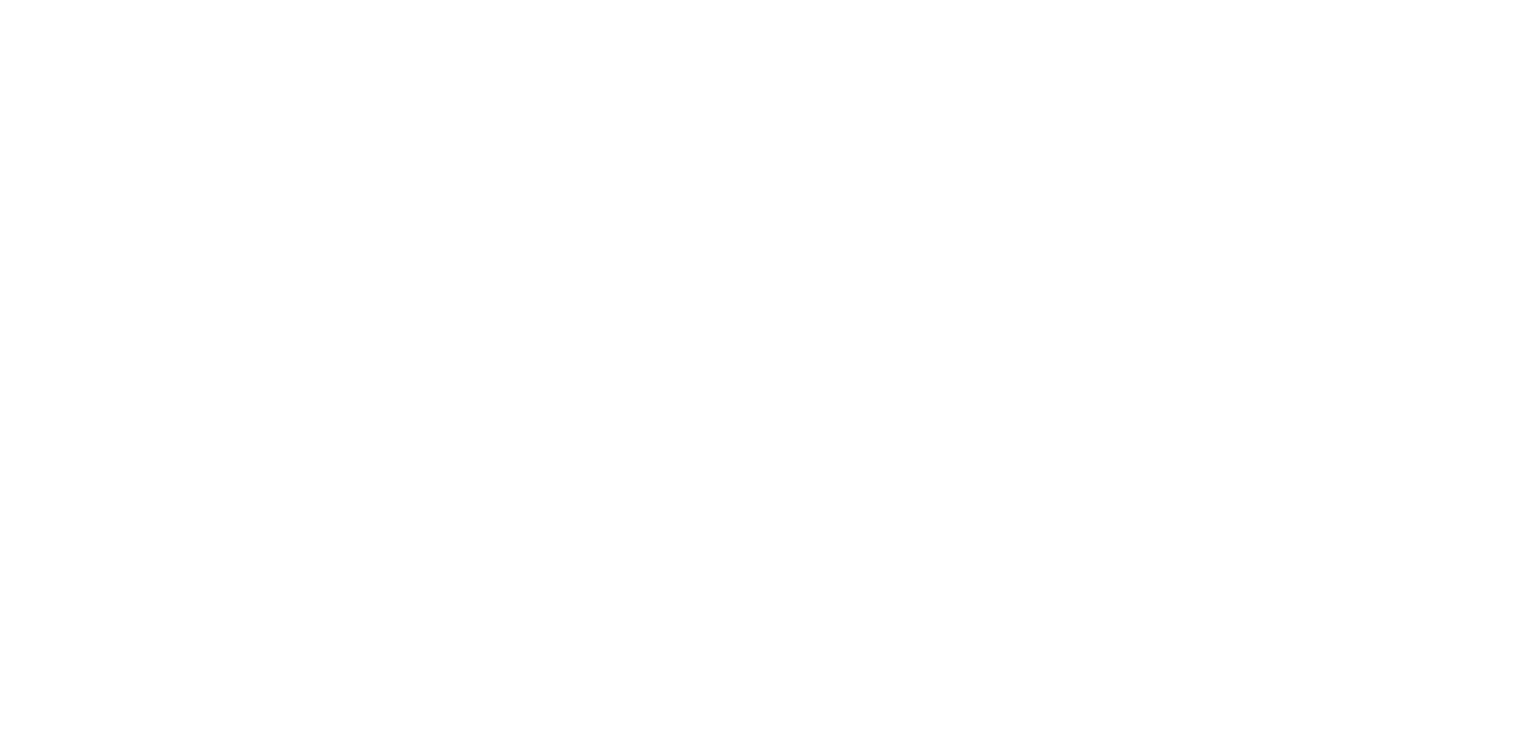 scroll, scrollTop: 0, scrollLeft: 0, axis: both 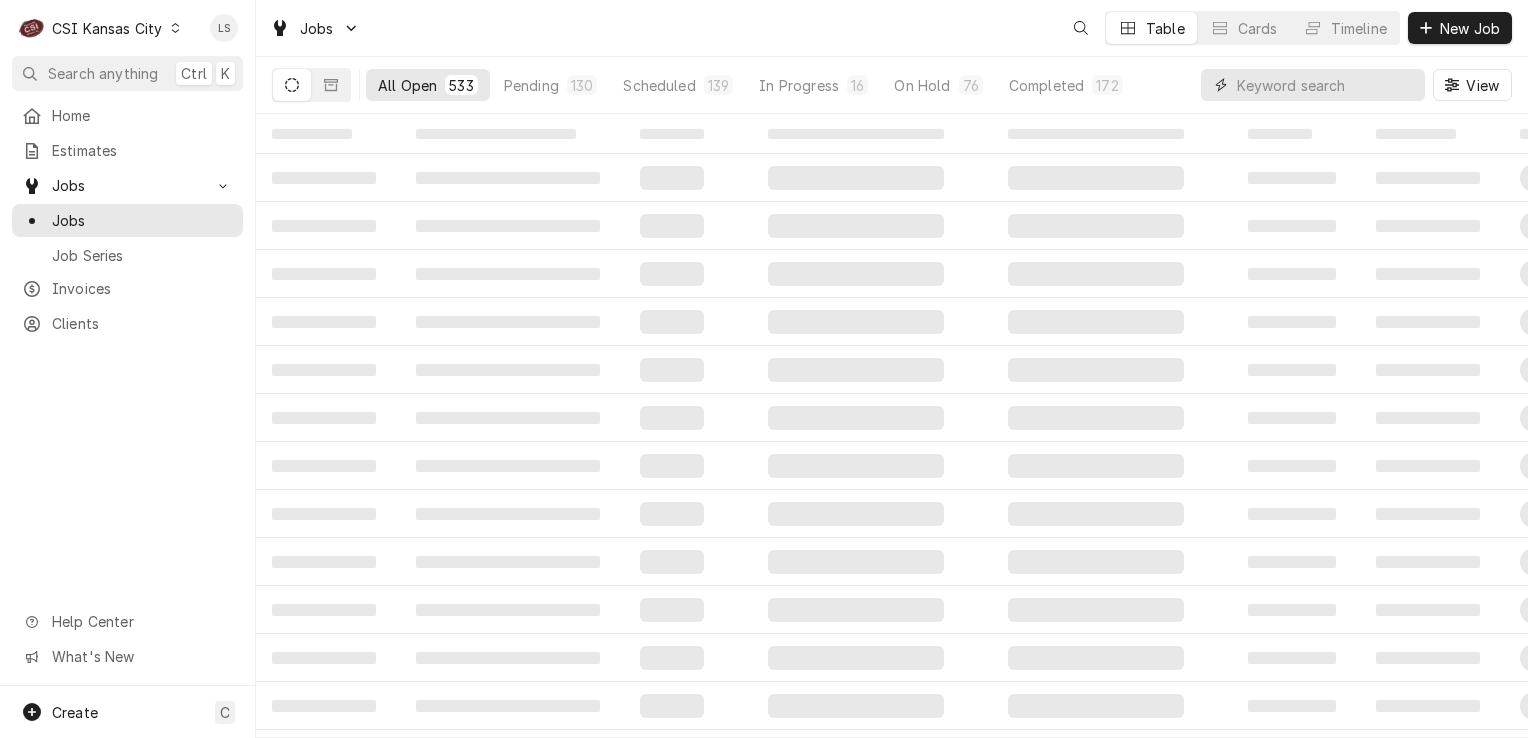 click at bounding box center [1326, 85] 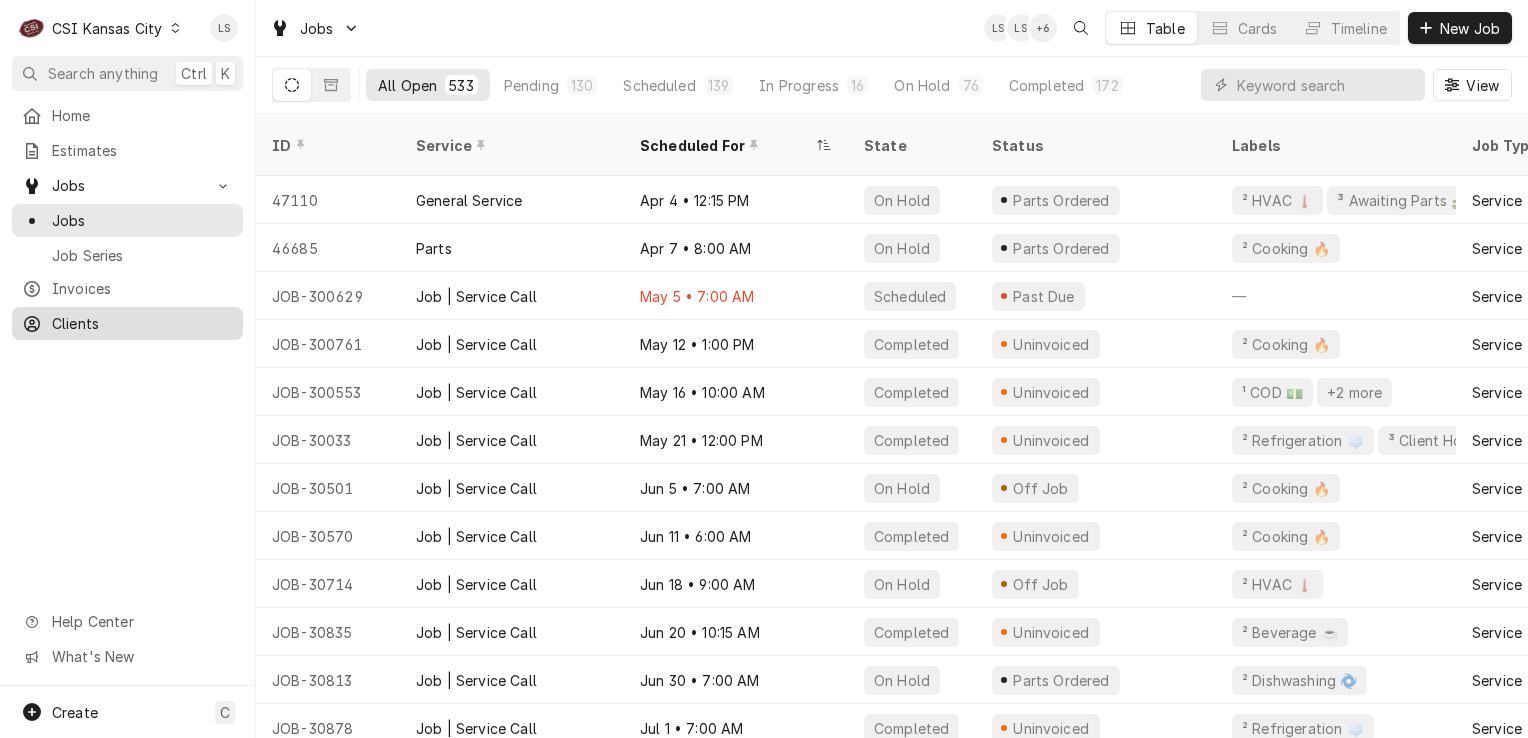 click on "Clients" at bounding box center [127, 323] 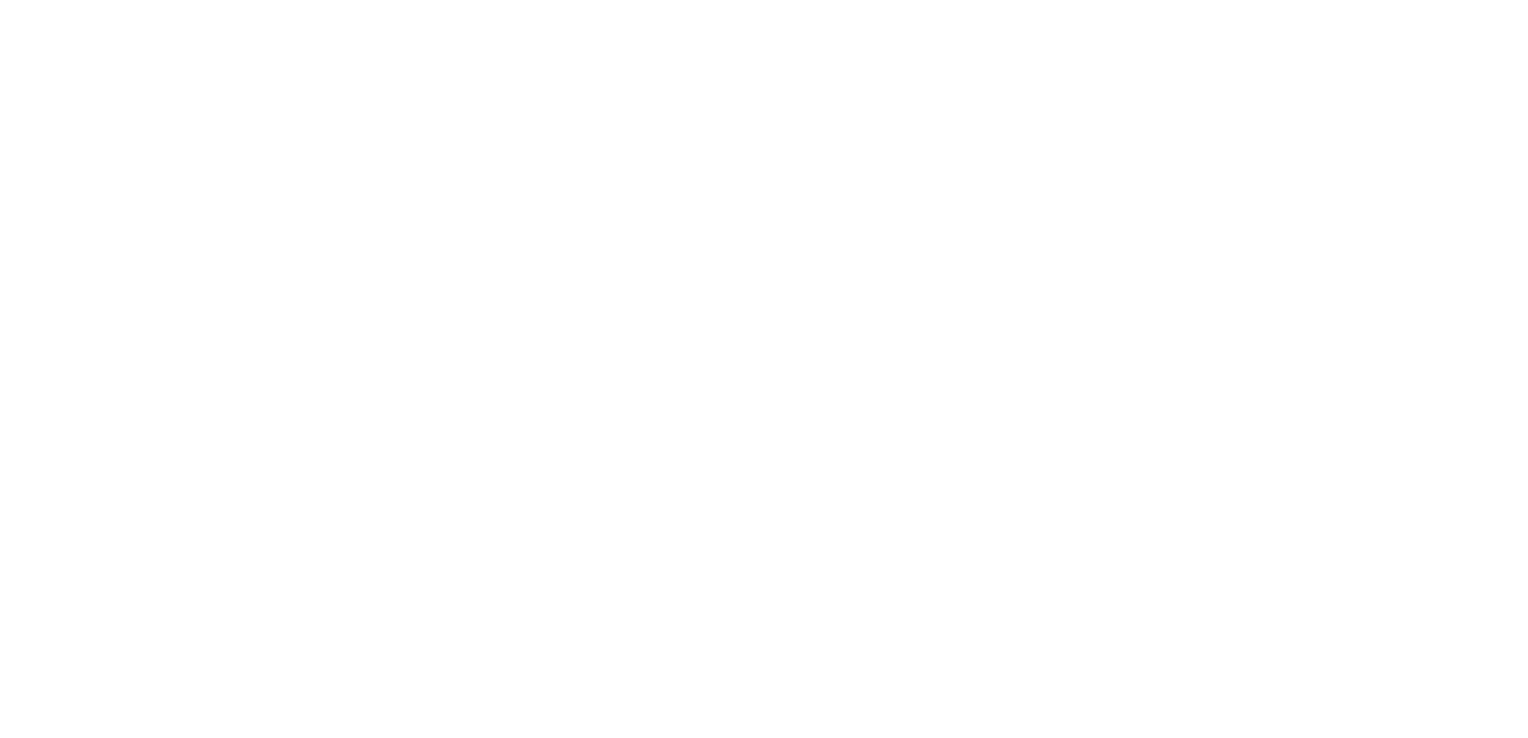 scroll, scrollTop: 0, scrollLeft: 0, axis: both 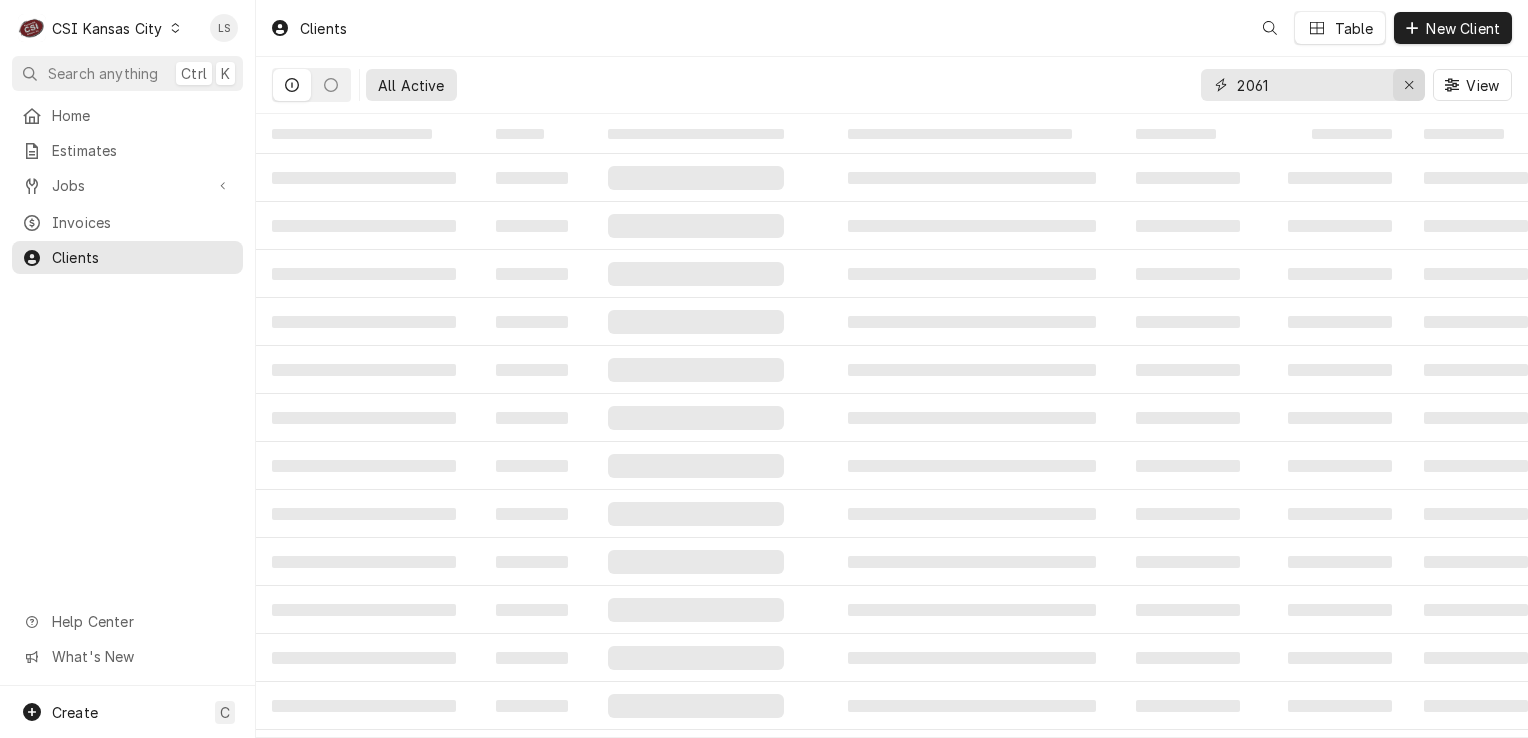 click at bounding box center [1409, 85] 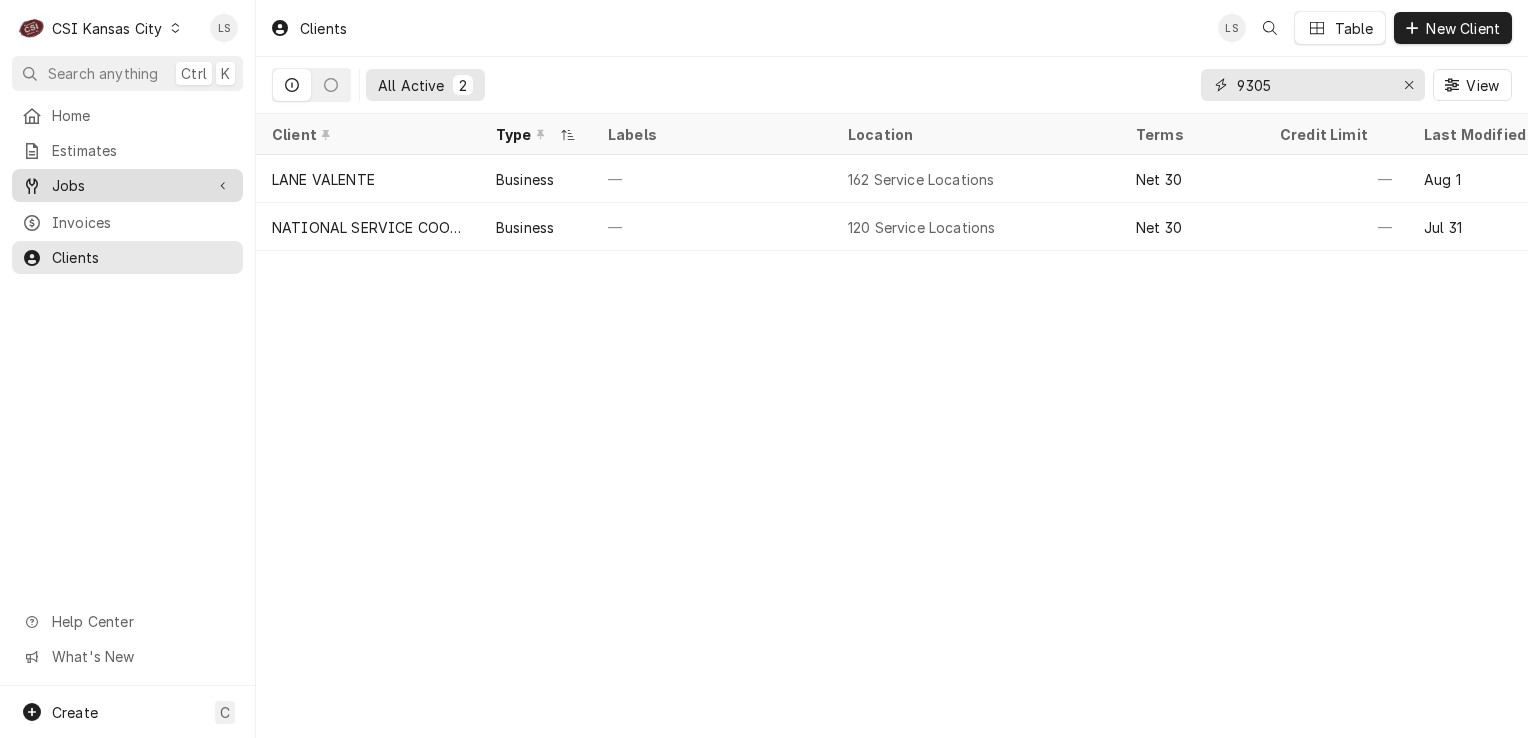 type on "9305" 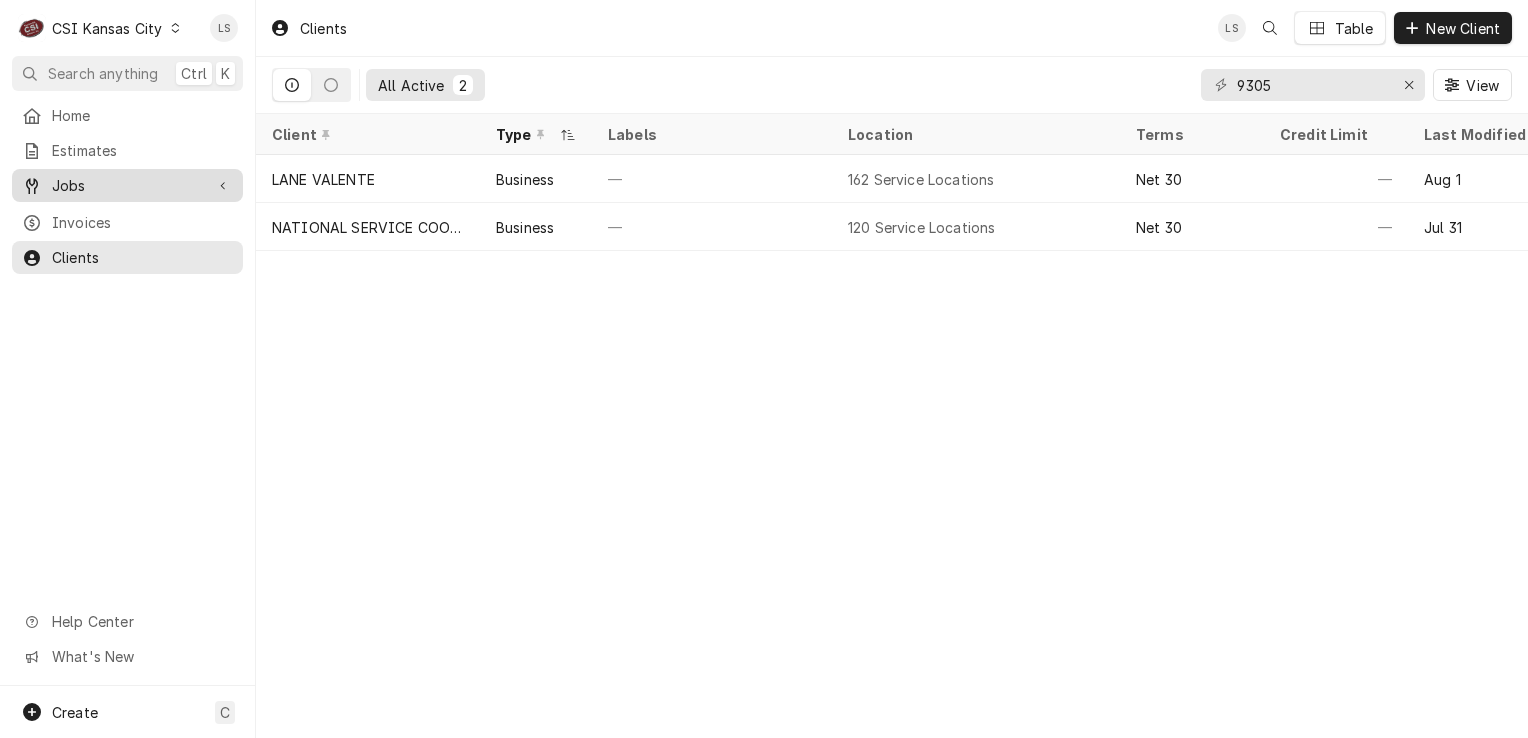 click on "Jobs" at bounding box center [127, 185] 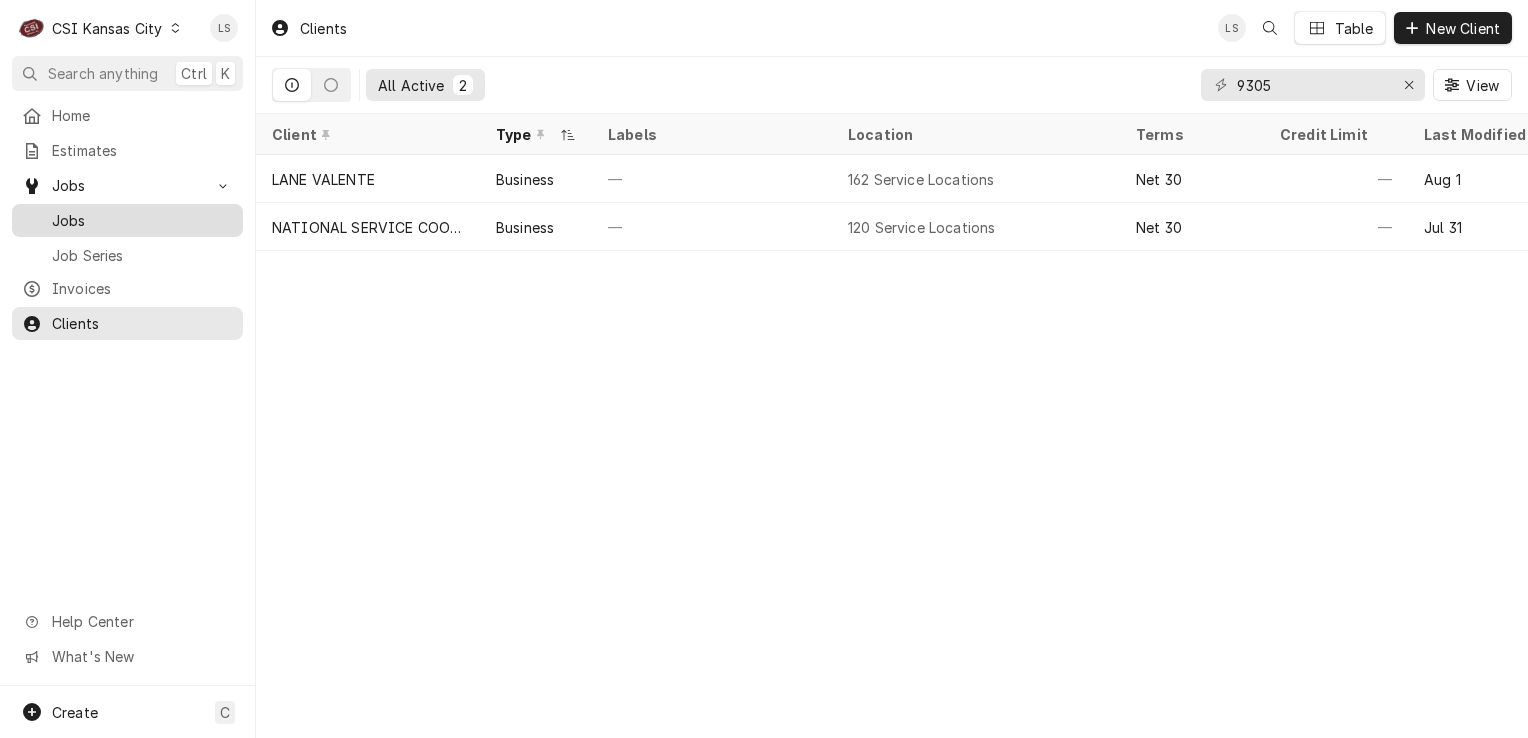click on "Jobs" at bounding box center (142, 220) 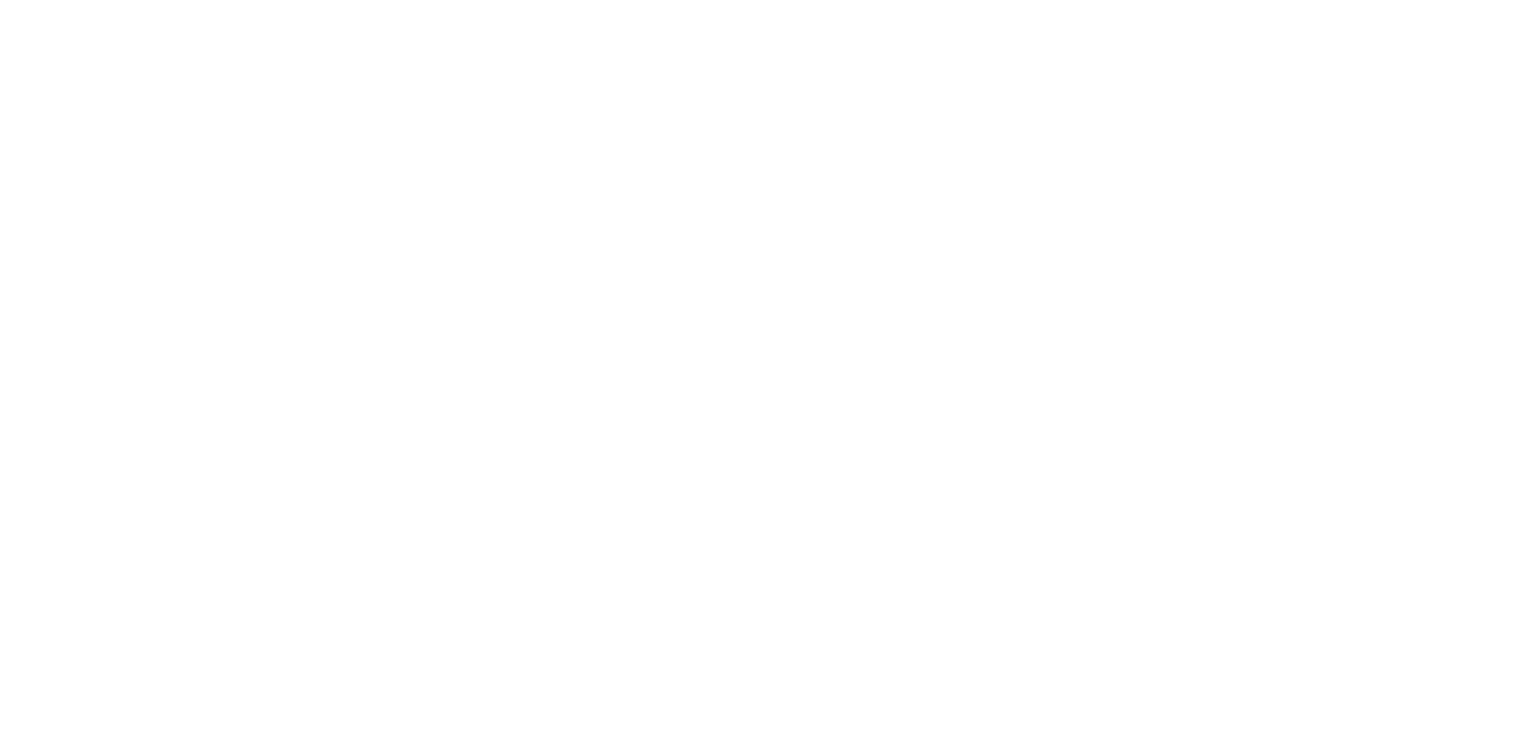 scroll, scrollTop: 0, scrollLeft: 0, axis: both 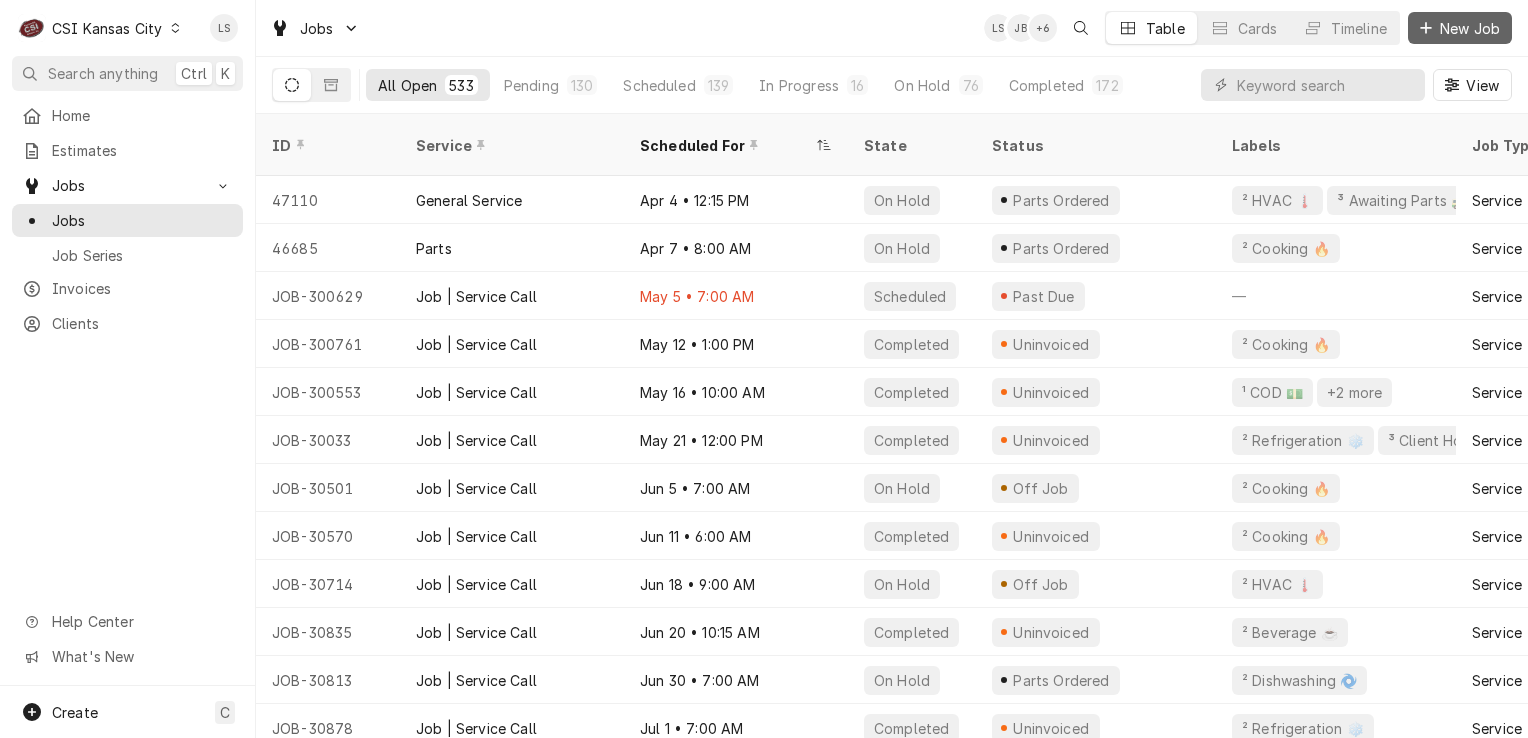 click on "New Job" at bounding box center [1460, 28] 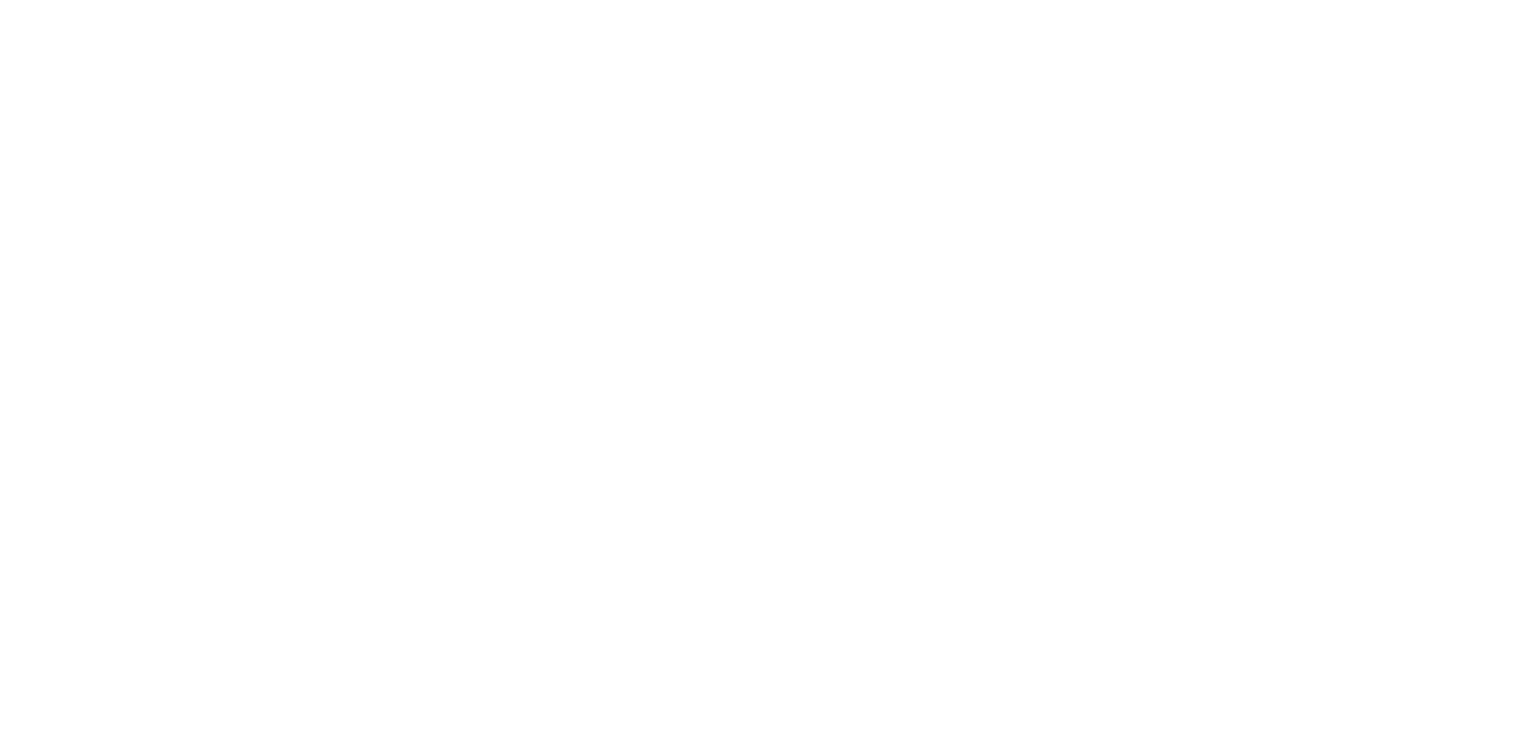 scroll, scrollTop: 0, scrollLeft: 0, axis: both 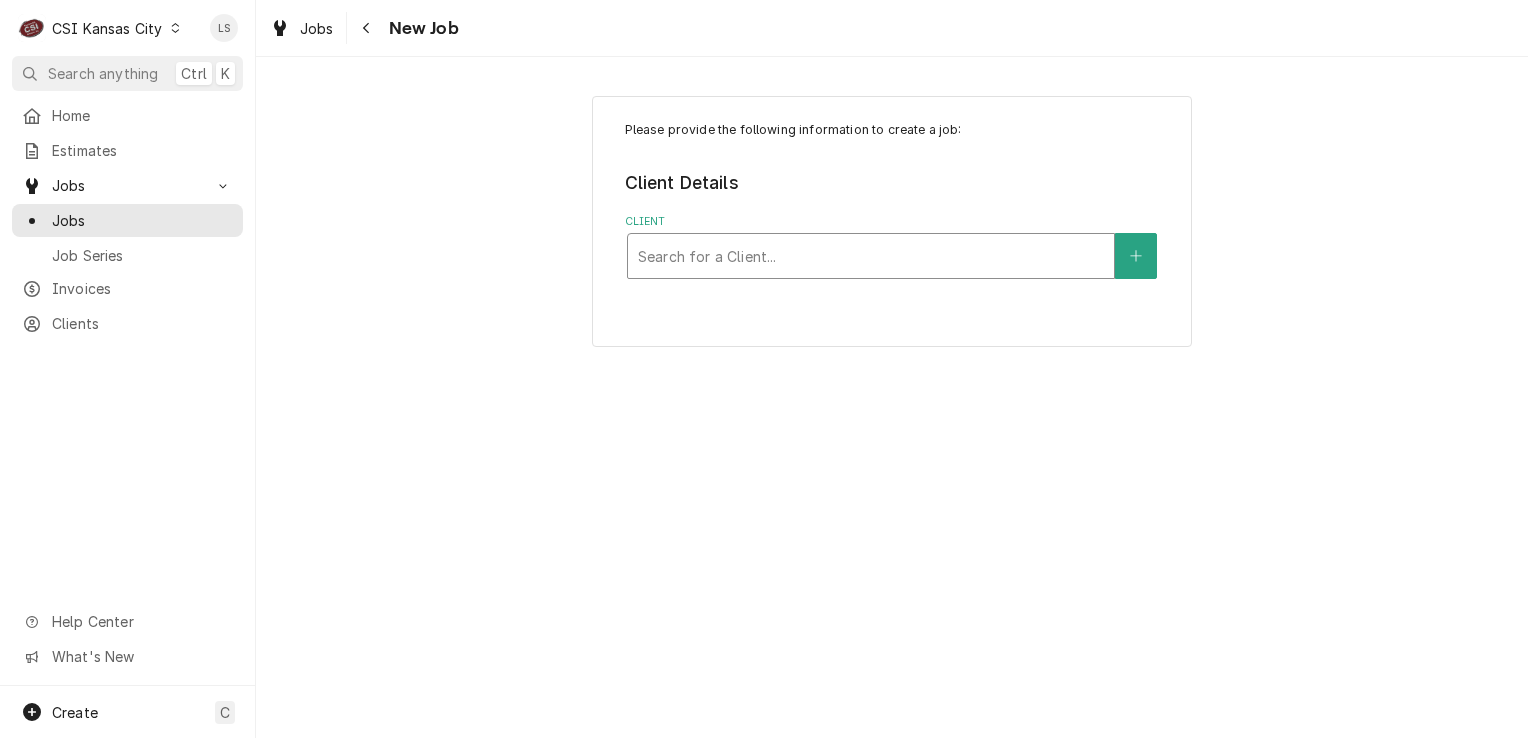 click at bounding box center (871, 256) 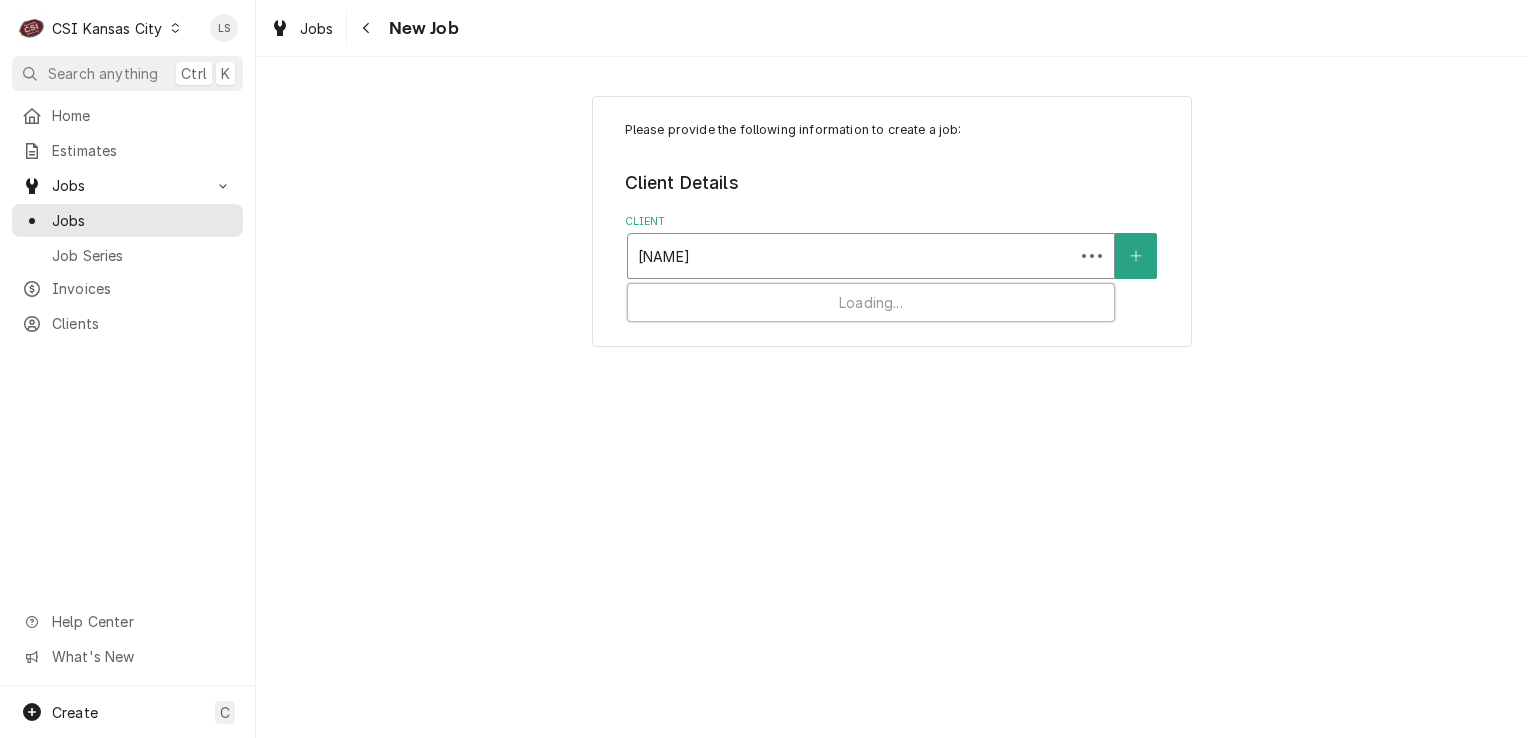 type on "[NAME]" 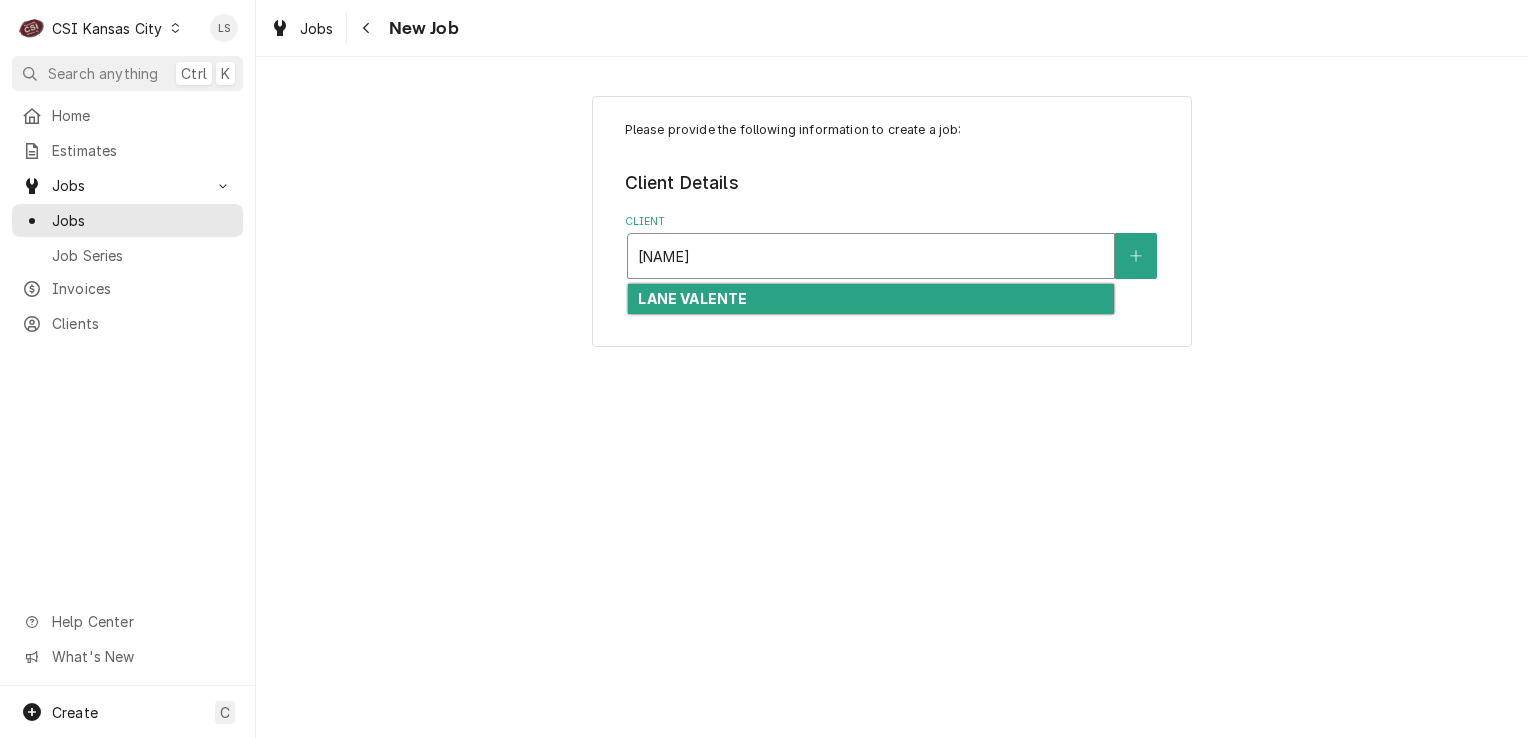 click on "LANE VALENTE" at bounding box center [871, 299] 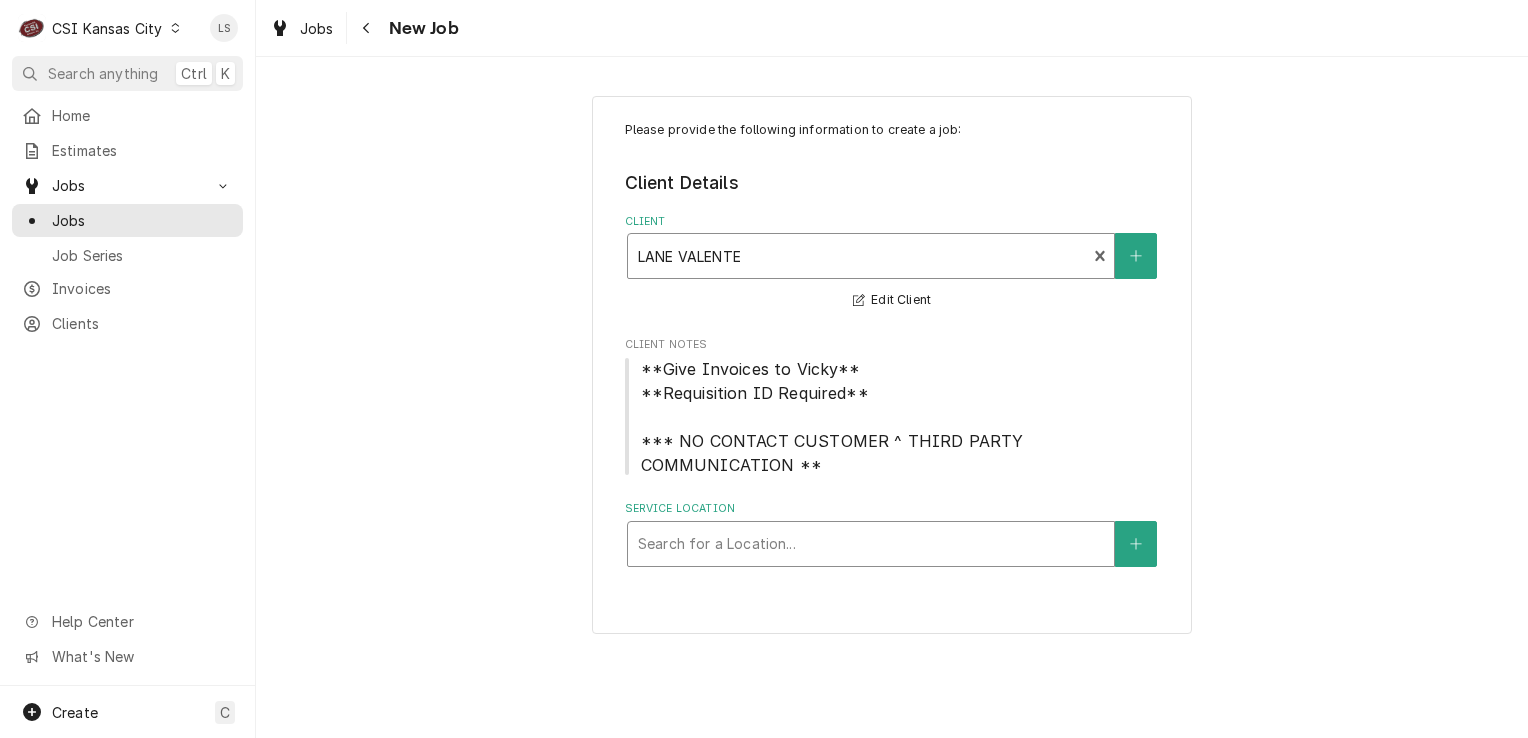 click at bounding box center (871, 544) 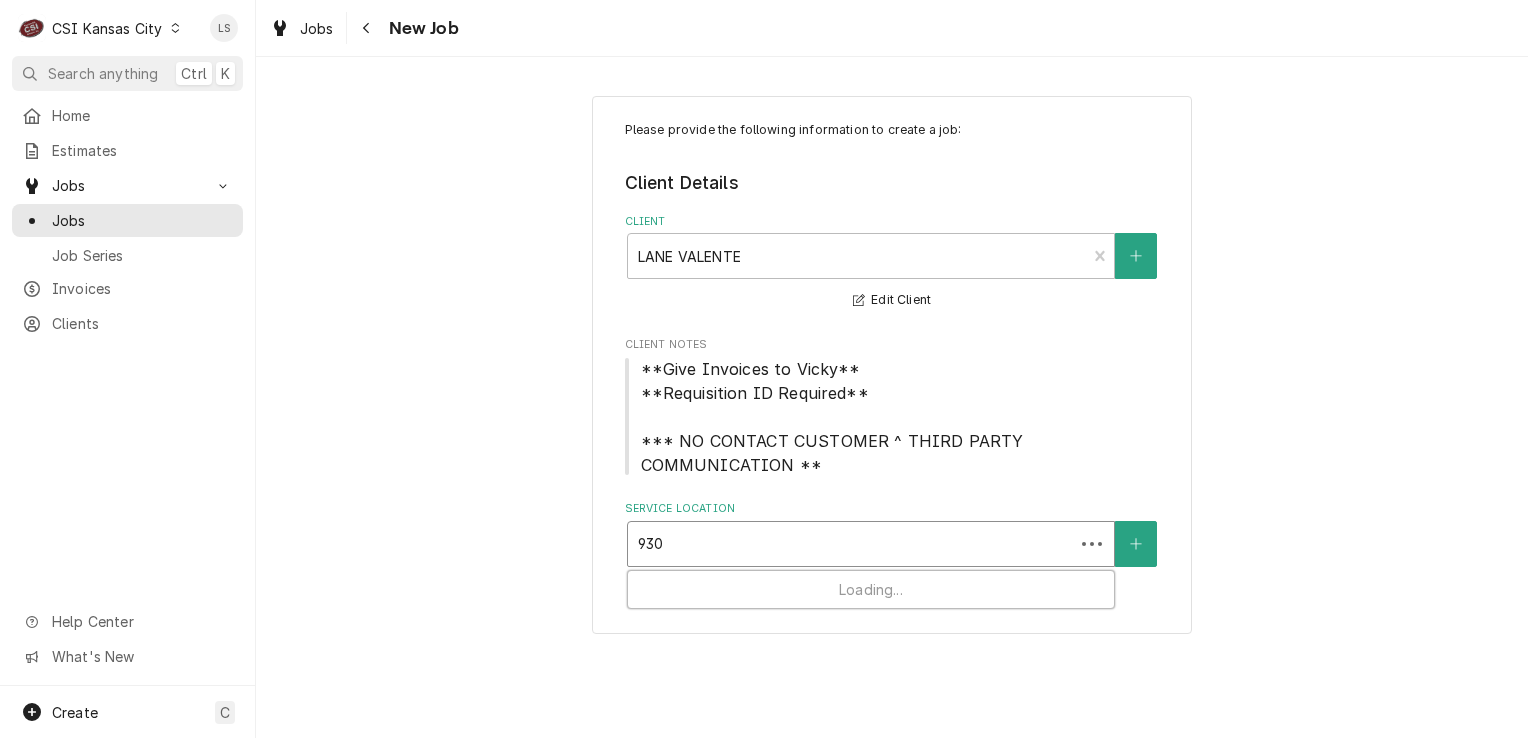 type on "9305" 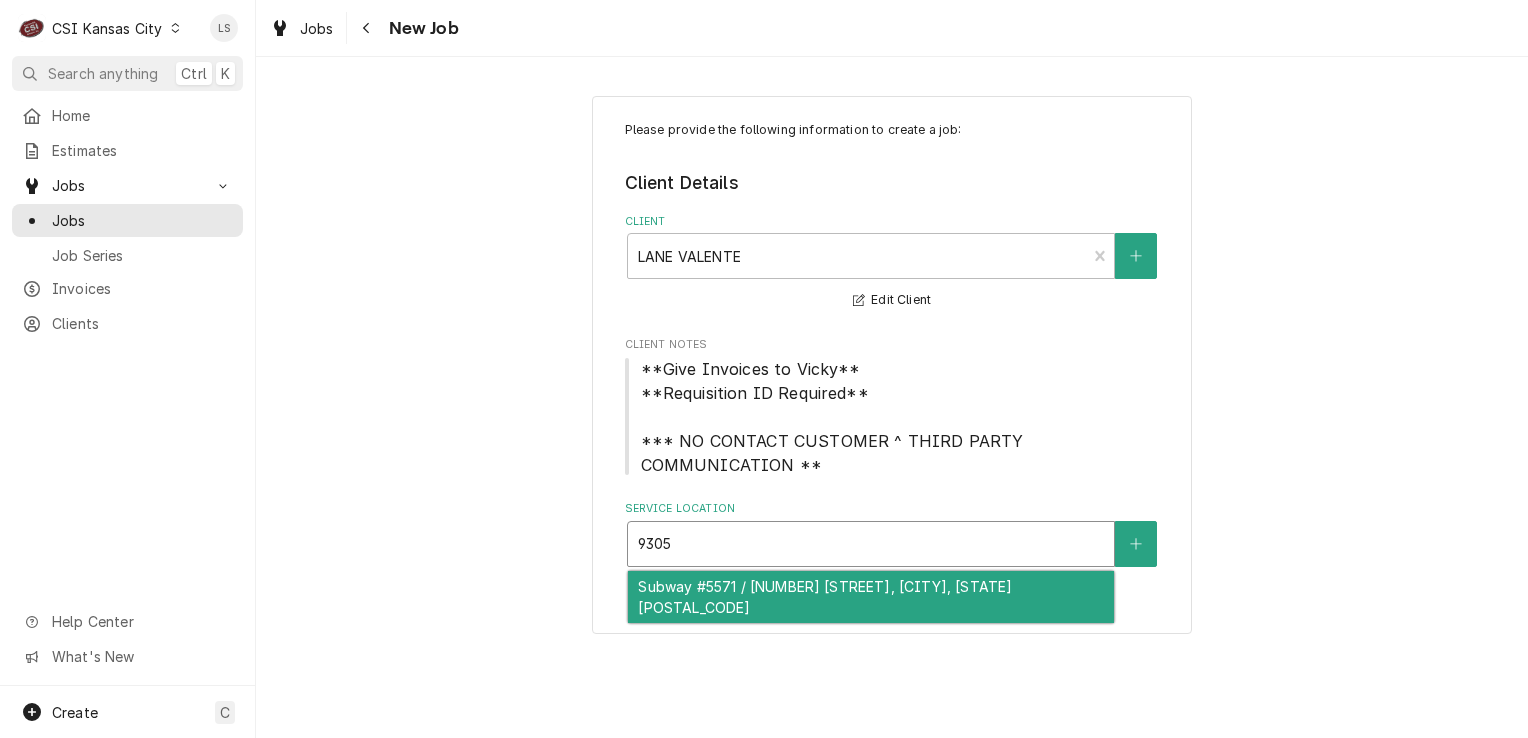 click on "Subway #5571 / 9305 E Gregory Blvd, Raytown, MO 64133" at bounding box center [871, 597] 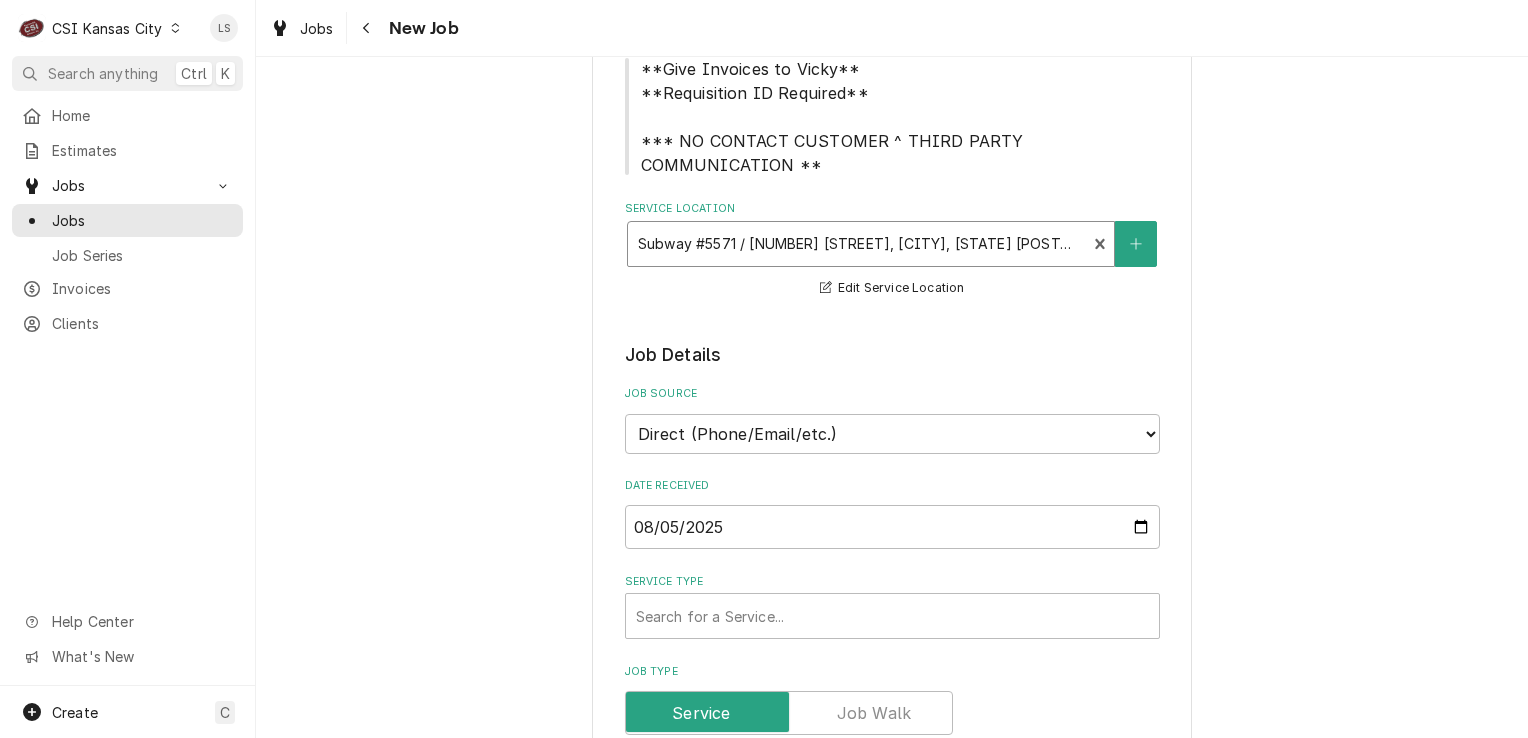 scroll, scrollTop: 400, scrollLeft: 0, axis: vertical 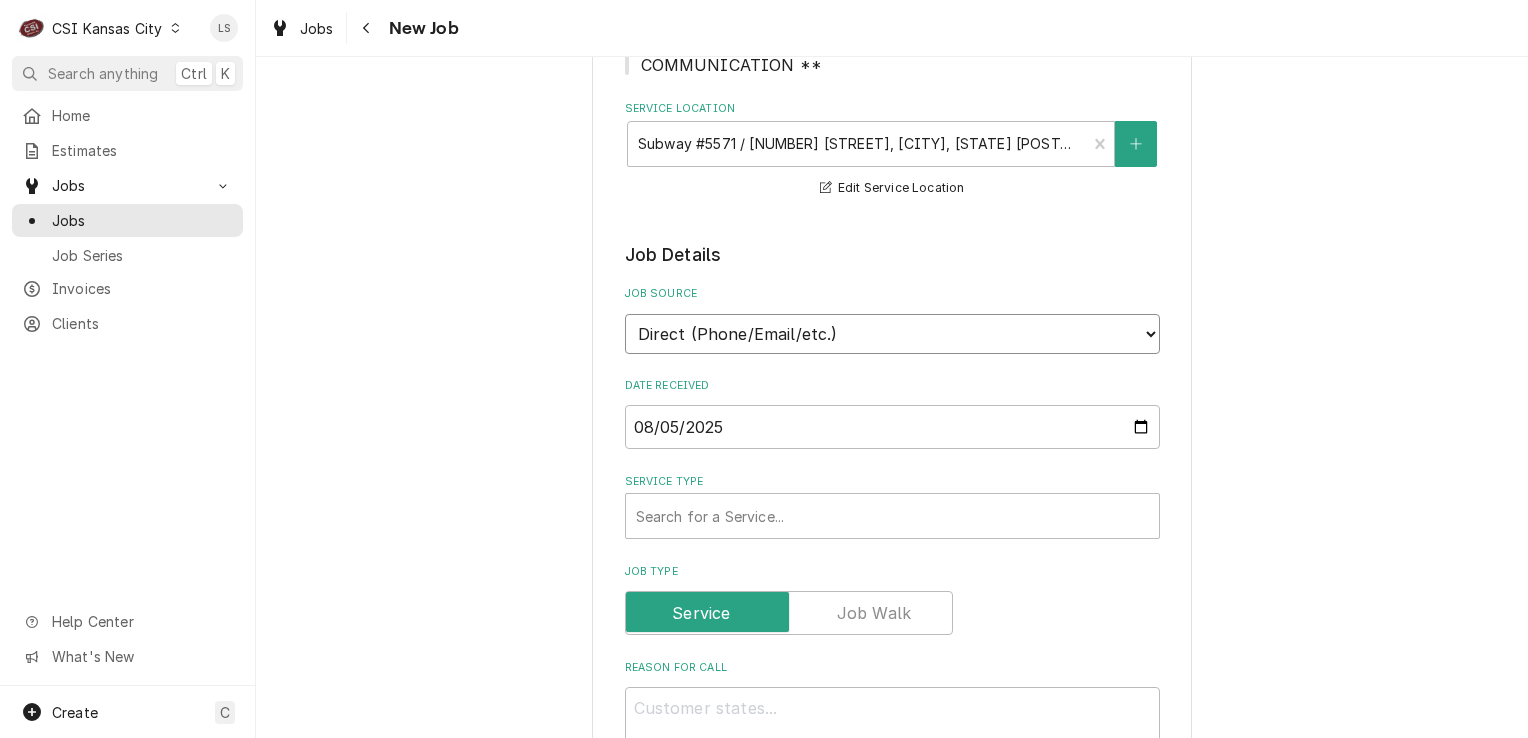 drag, startPoint x: 663, startPoint y: 330, endPoint x: 673, endPoint y: 353, distance: 25.079872 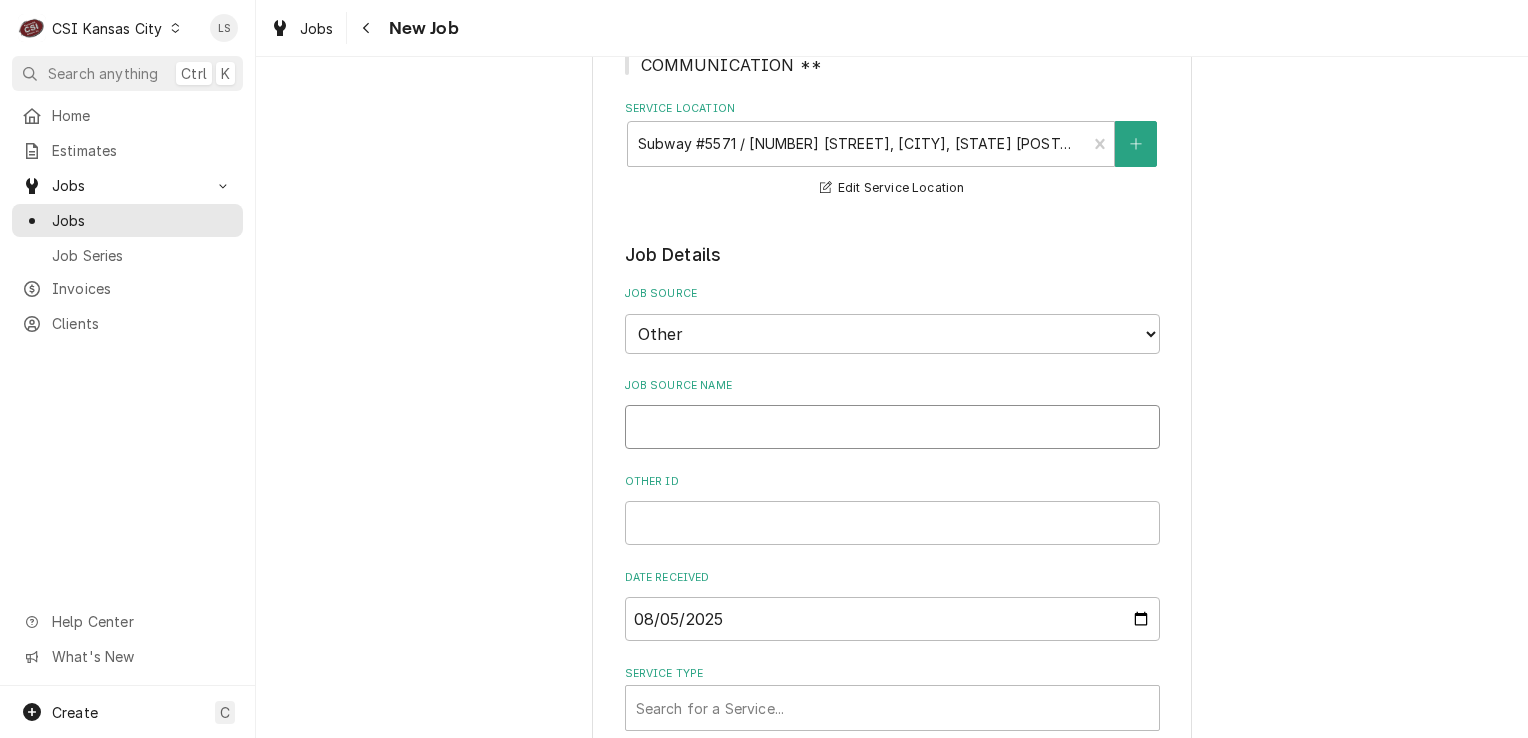 click on "Job Source Name" at bounding box center [892, 427] 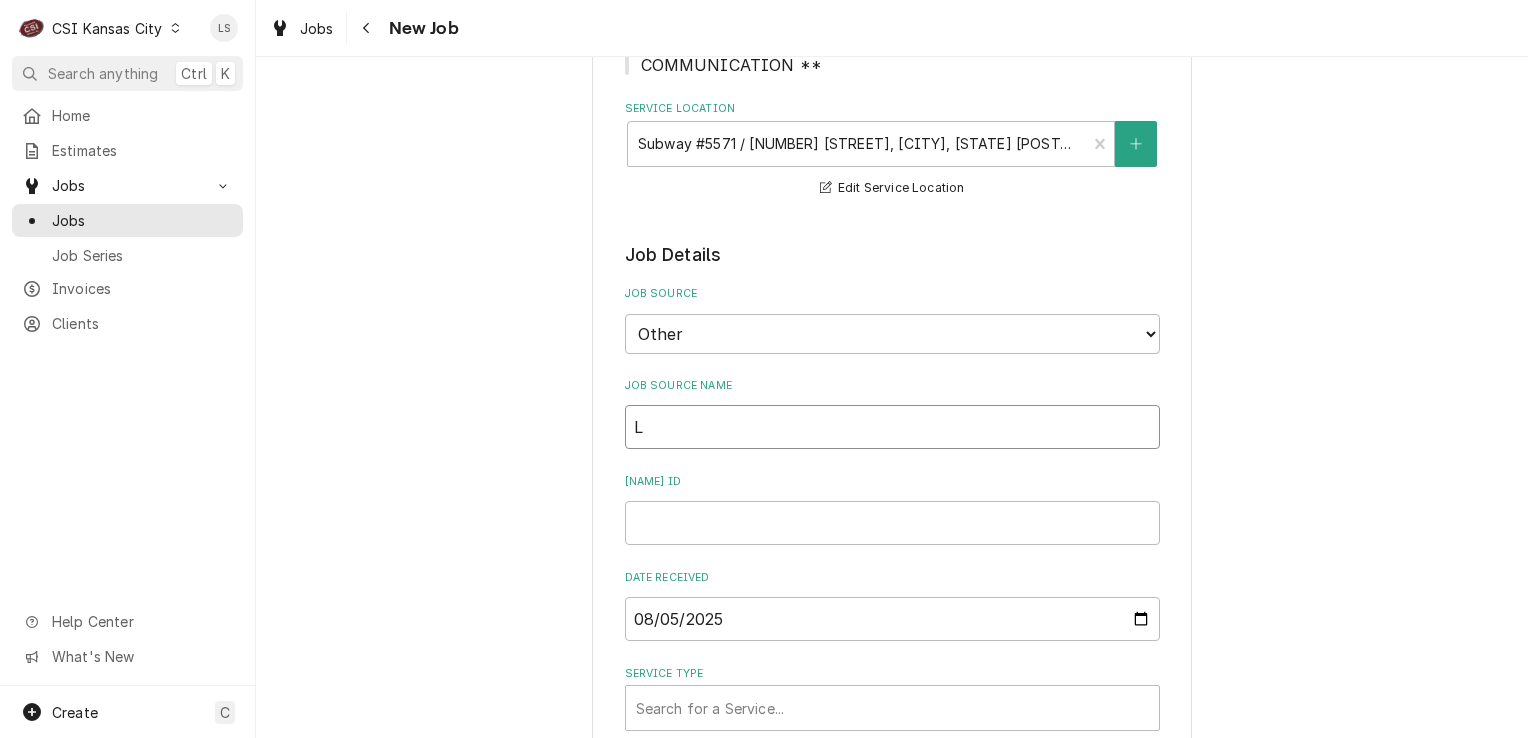 type on "x" 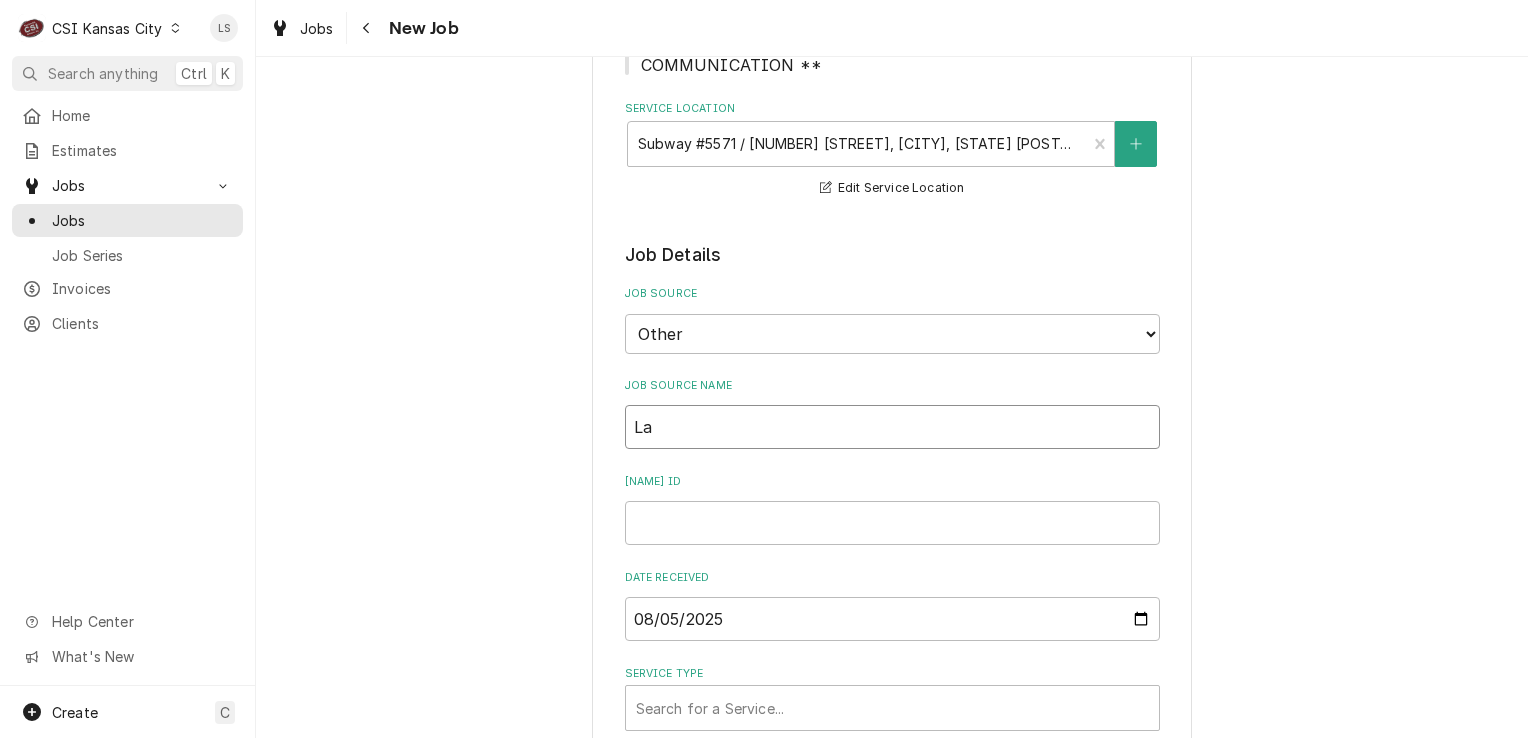 type on "x" 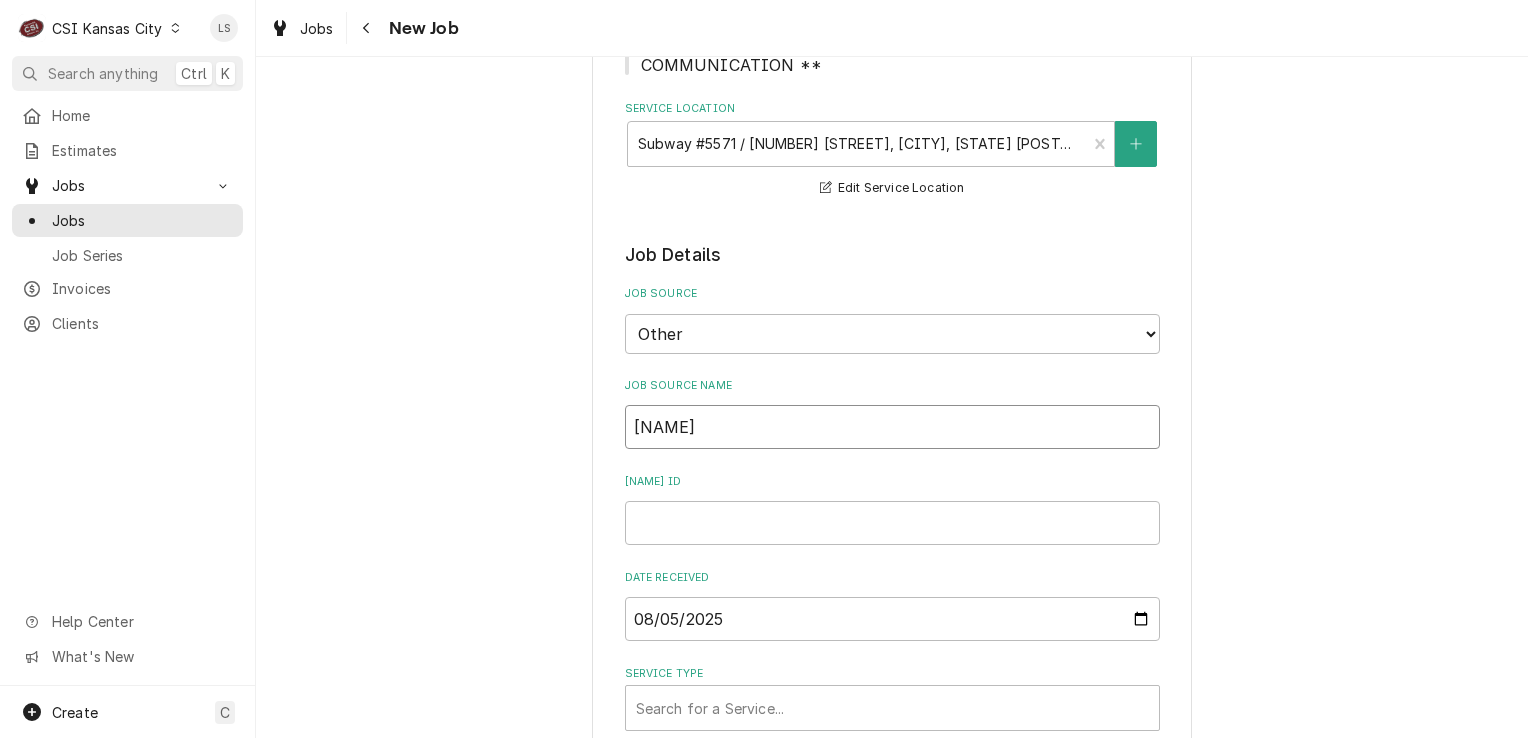type on "x" 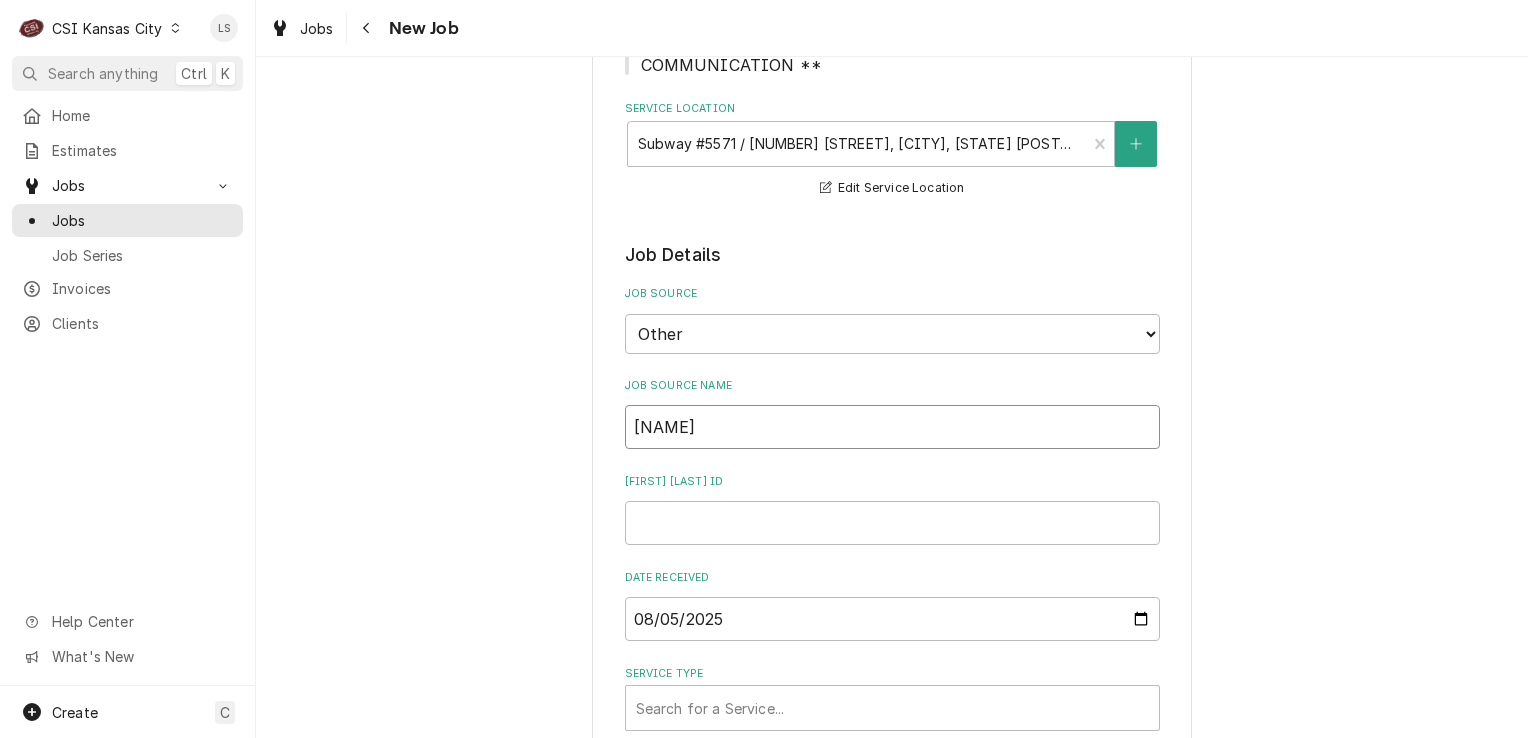type on "x" 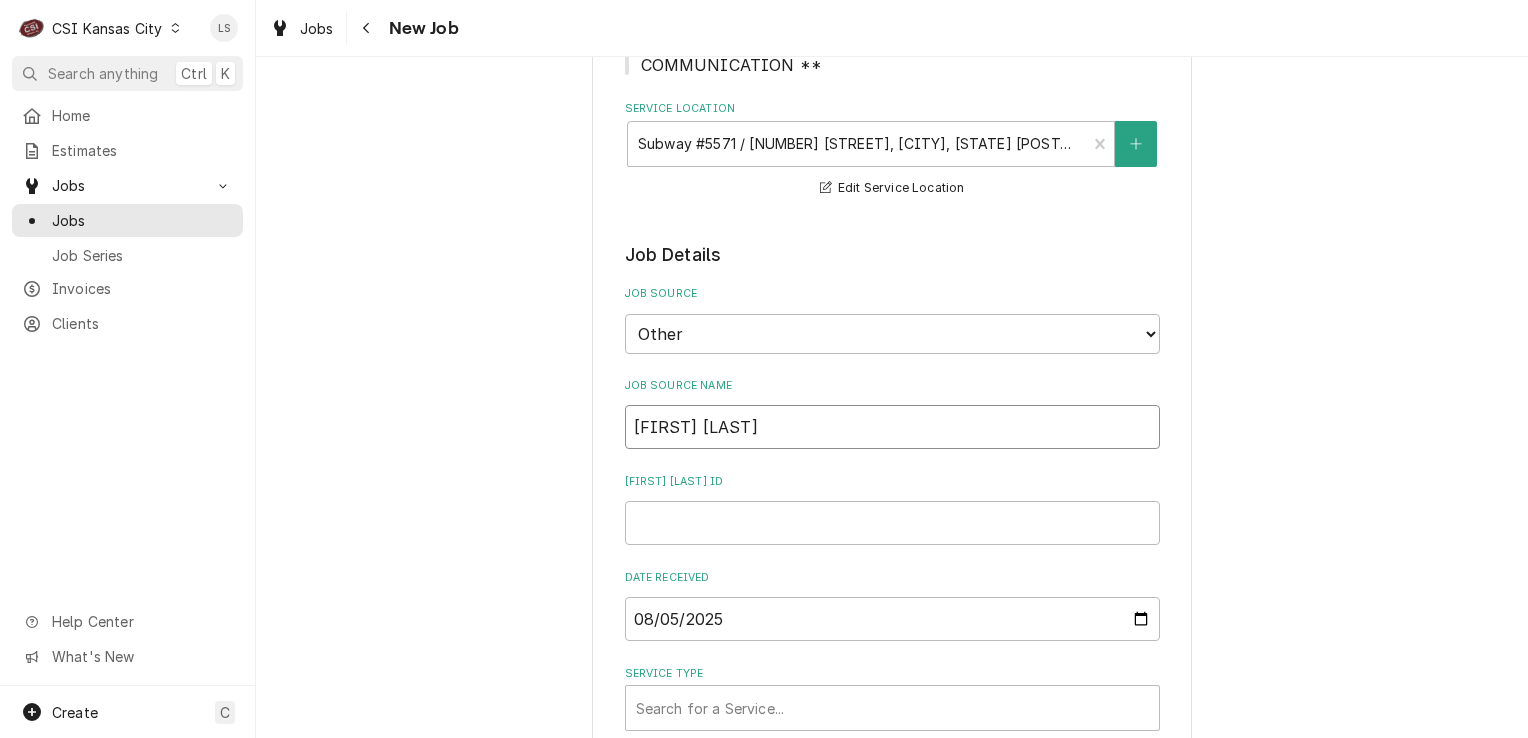 type on "x" 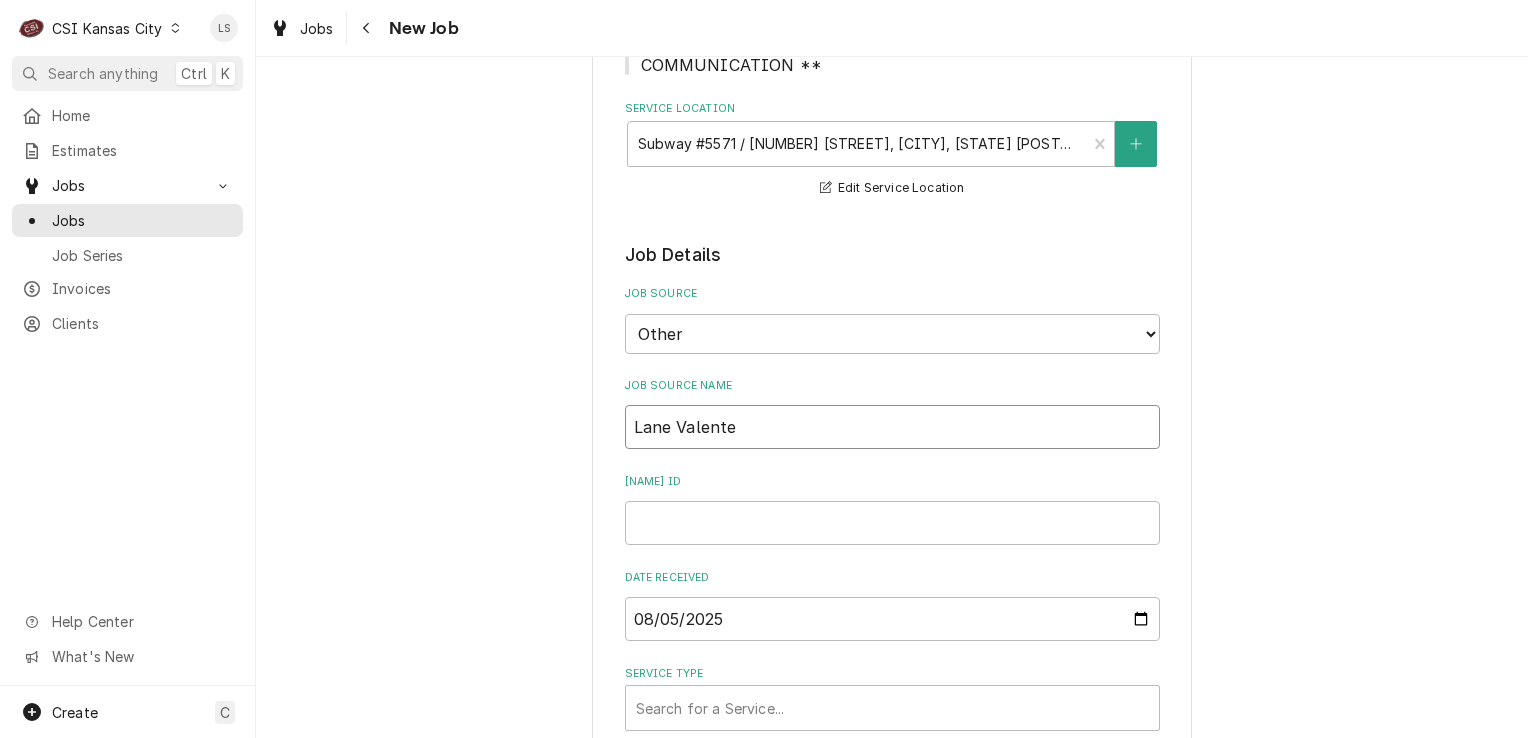 type on "x" 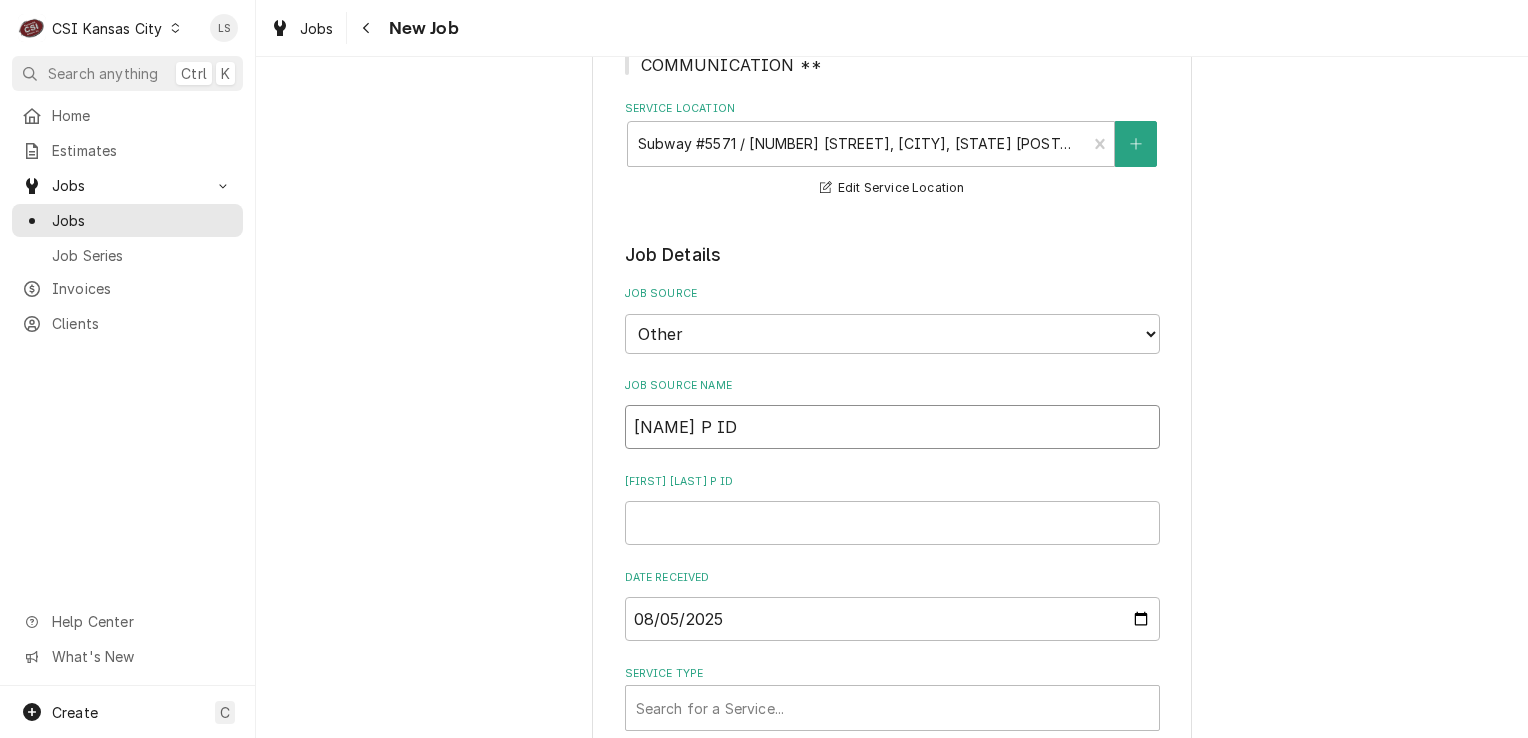 type on "x" 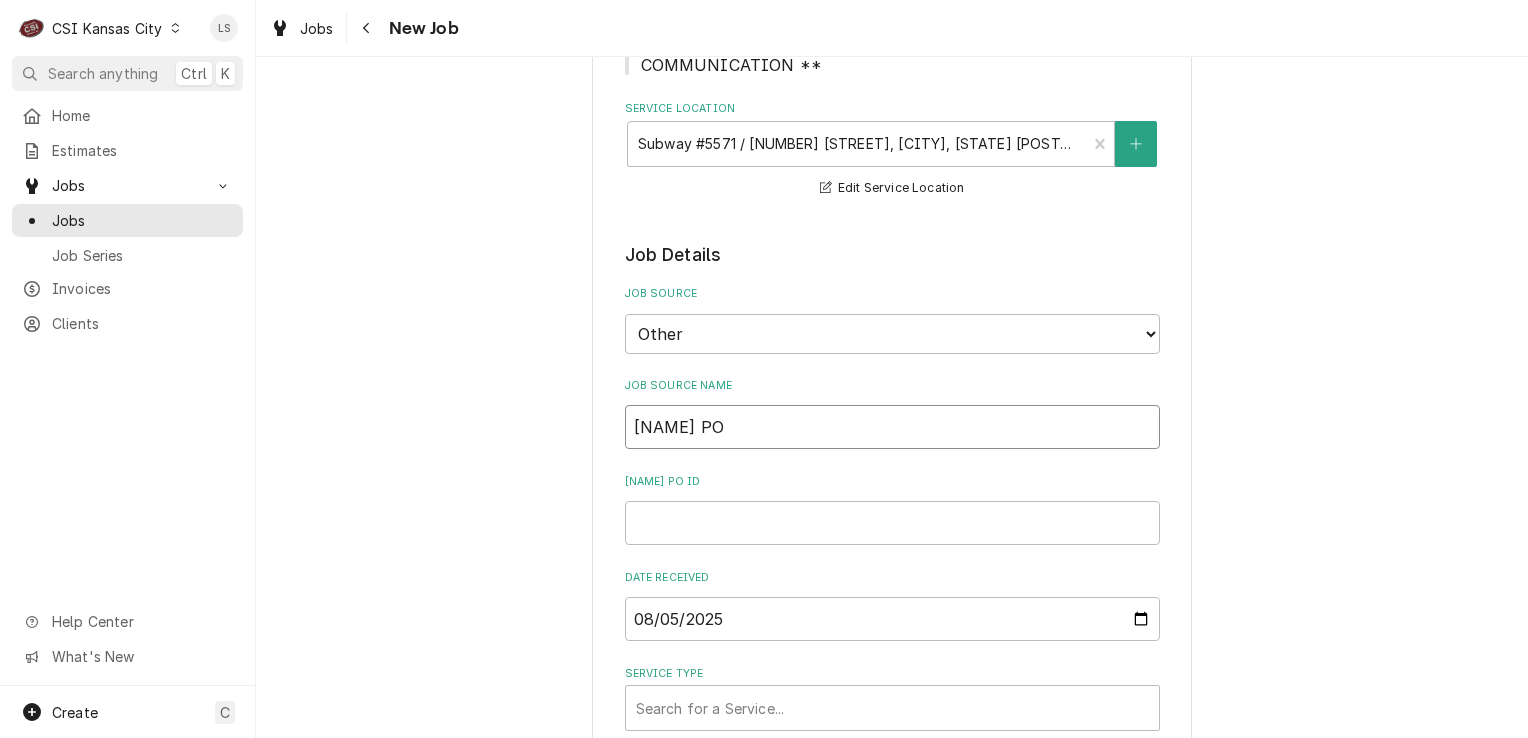 type on "x" 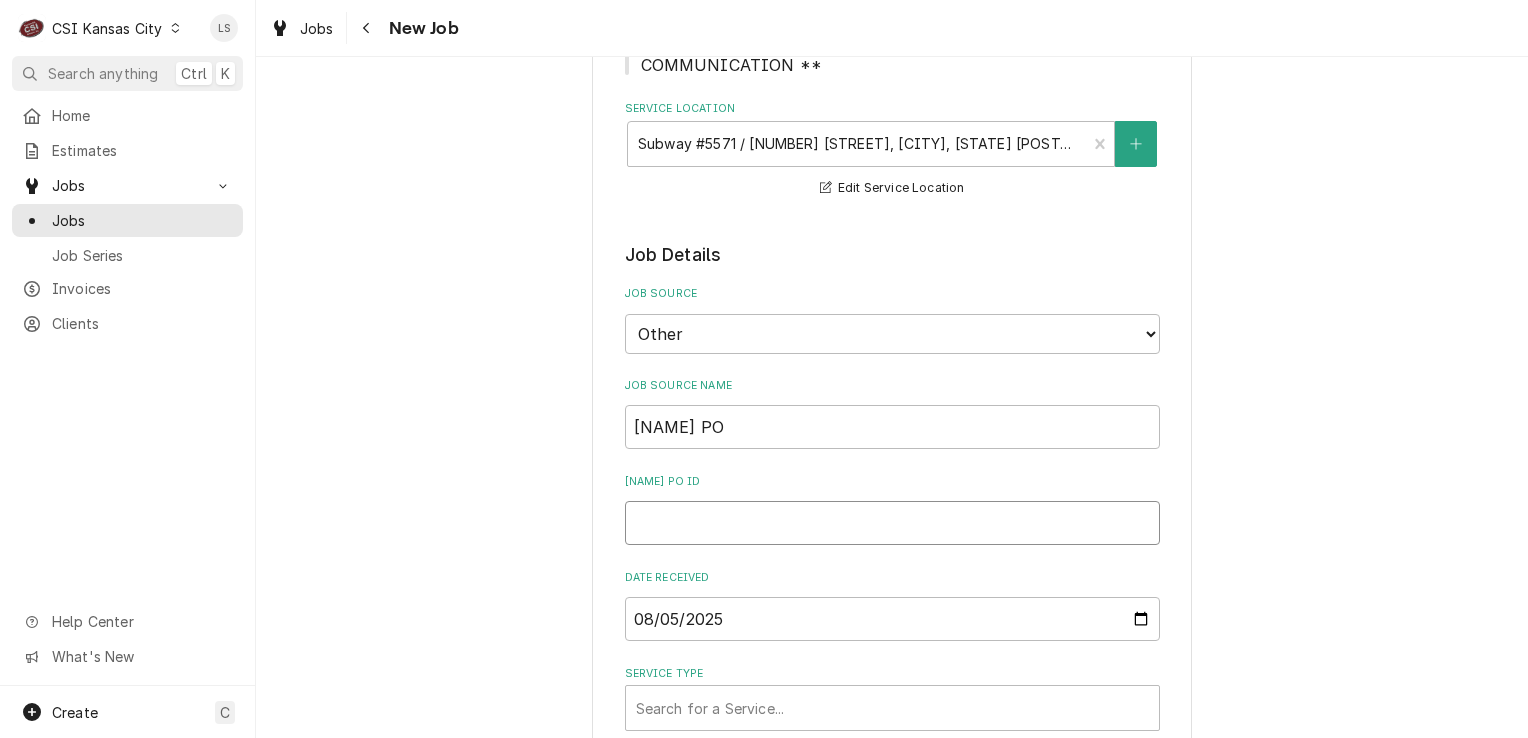 paste on "2353114" 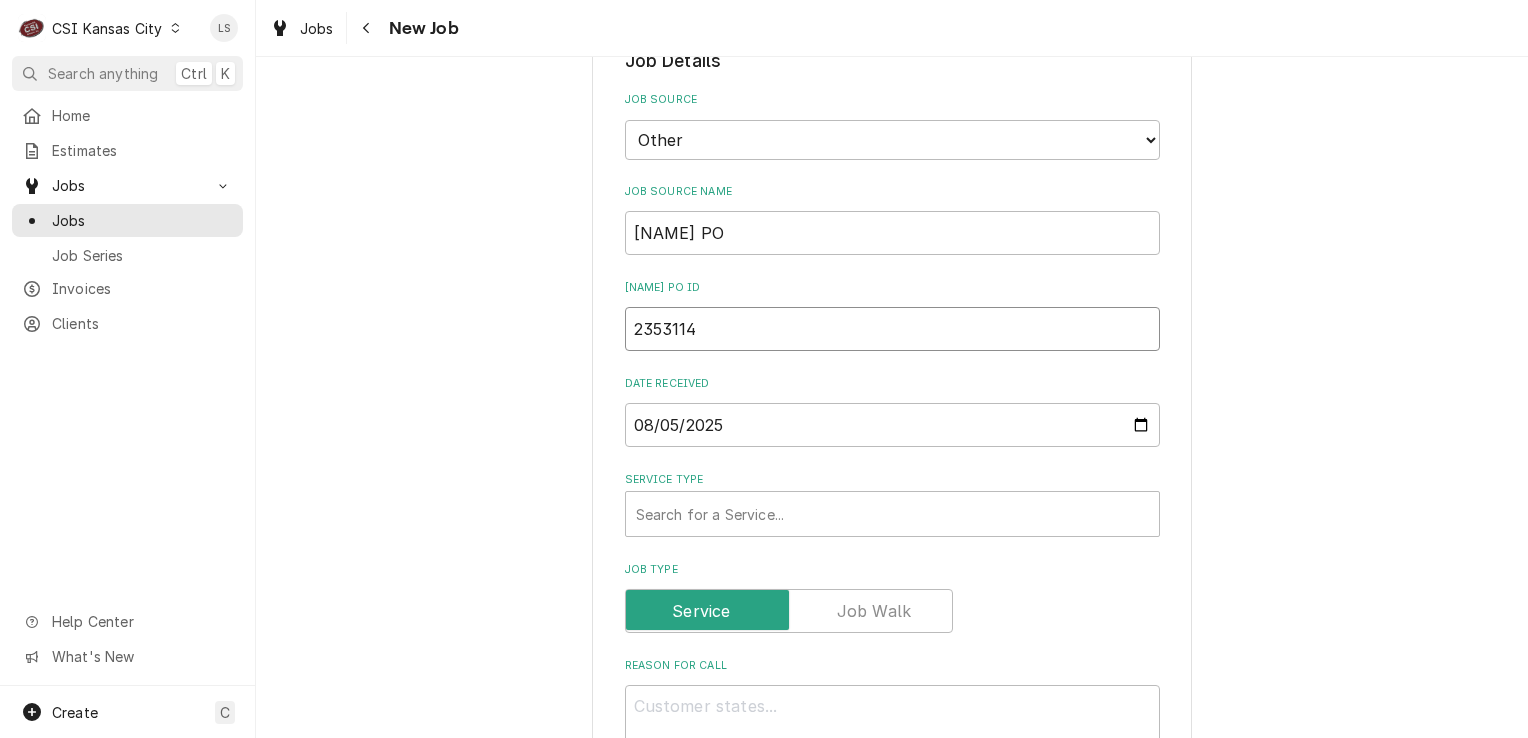 scroll, scrollTop: 900, scrollLeft: 0, axis: vertical 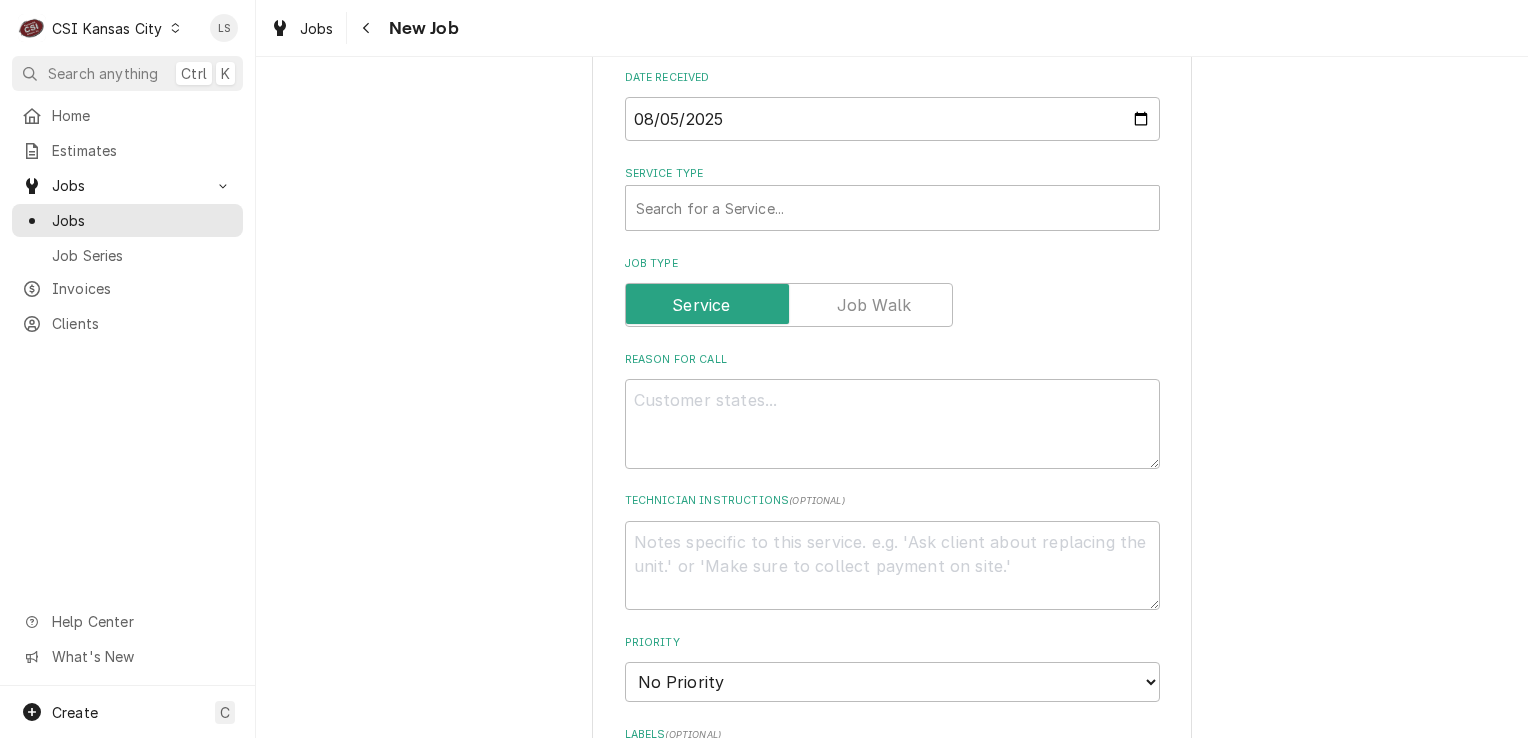 type on "x" 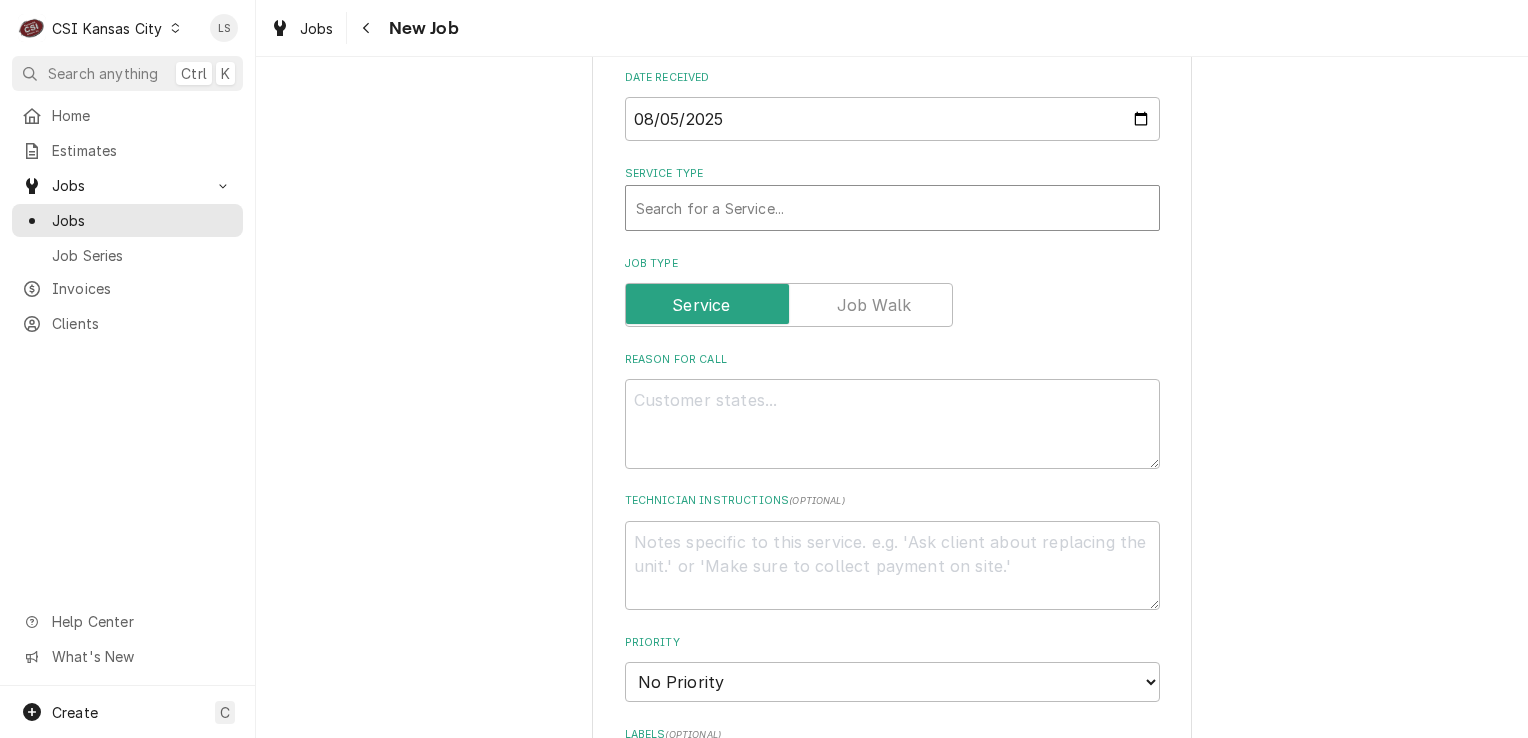 type on "2353114" 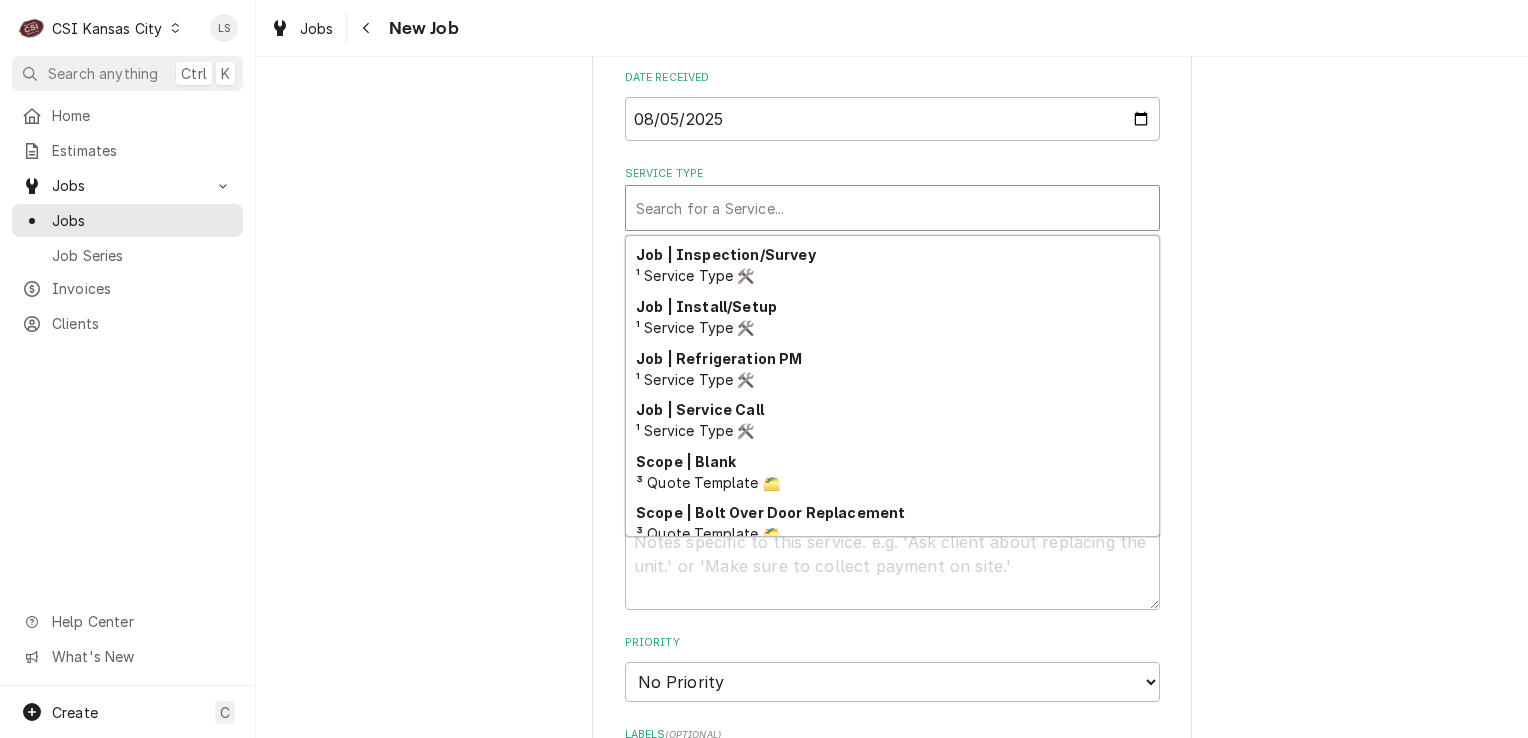 scroll, scrollTop: 1132, scrollLeft: 0, axis: vertical 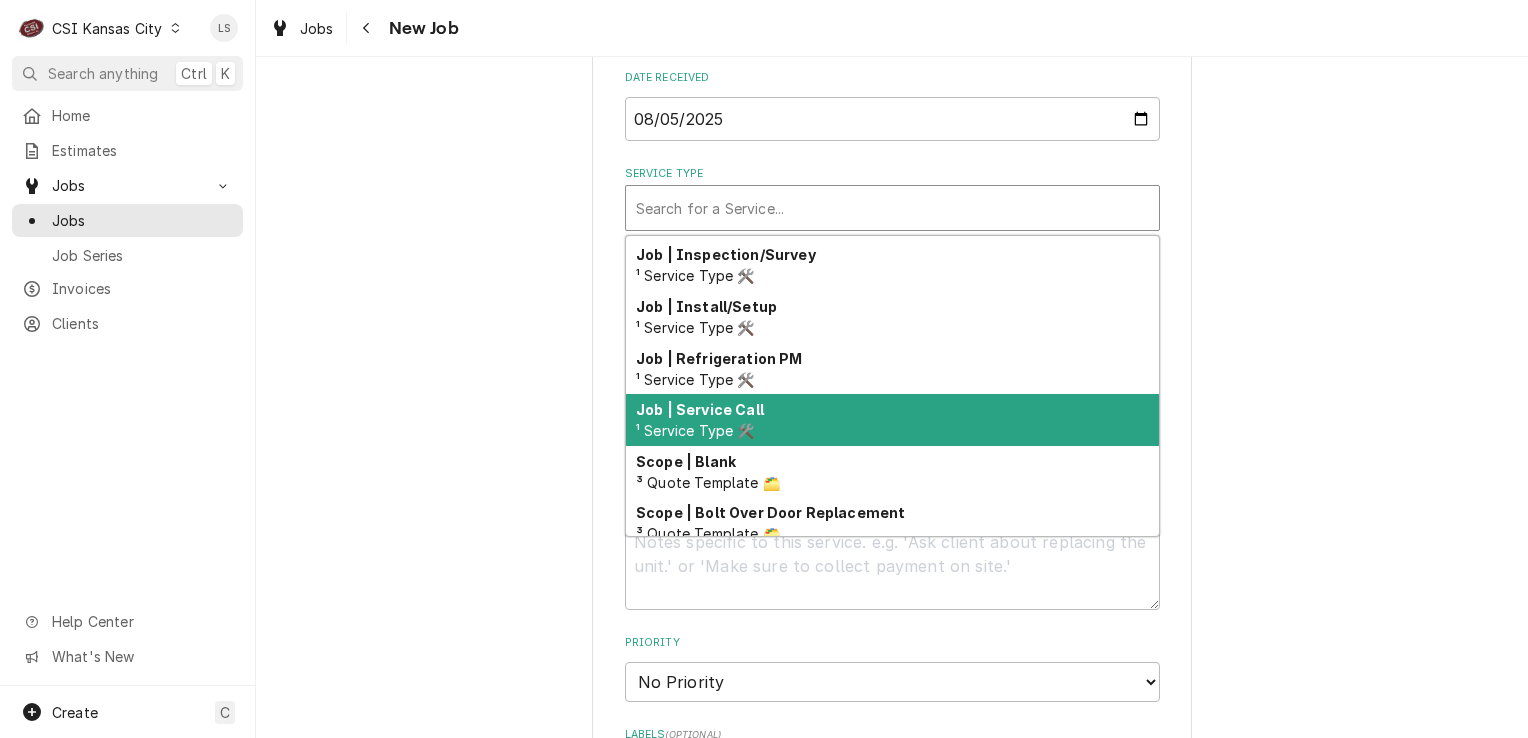 click on "Job | Service Call" at bounding box center (700, 409) 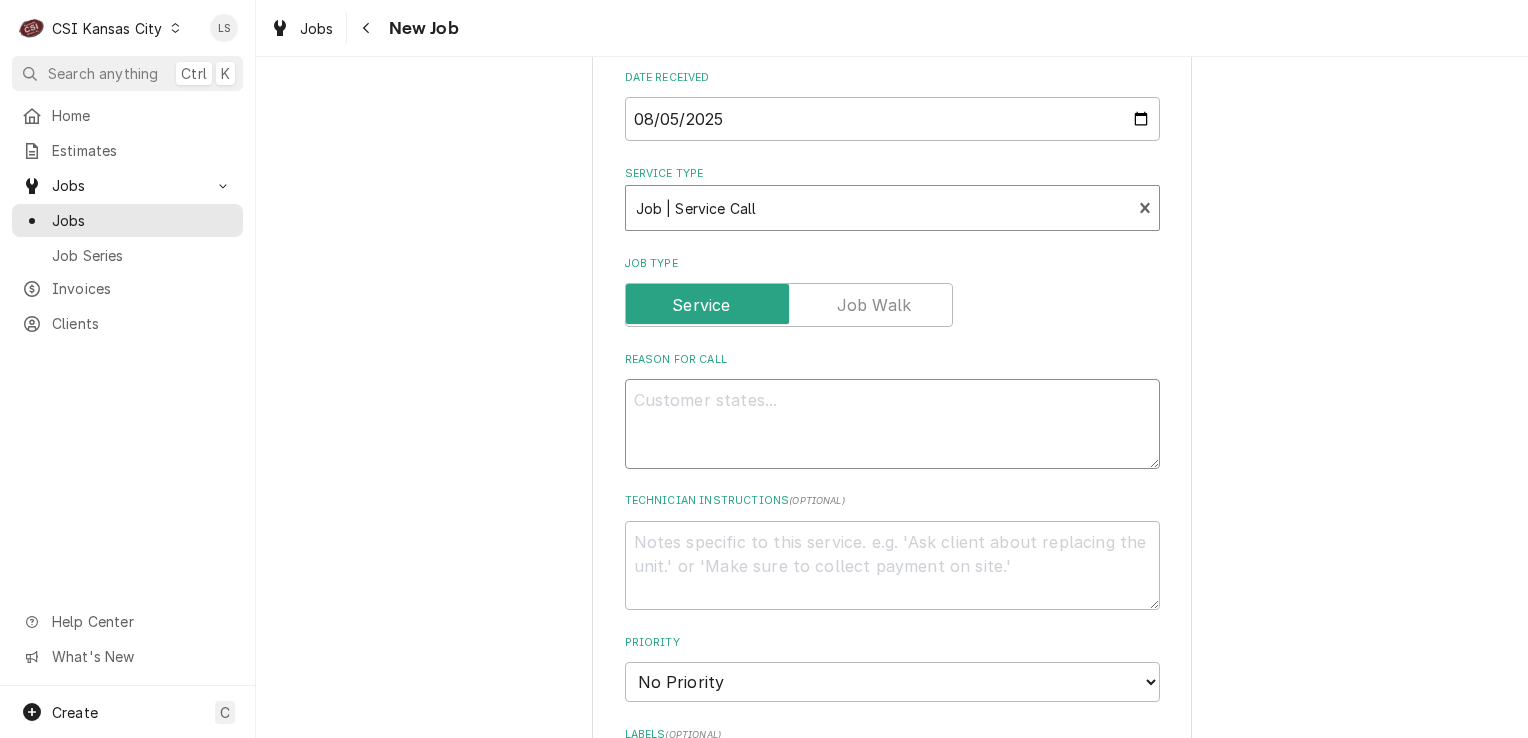 click on "Reason For Call" at bounding box center (892, 424) 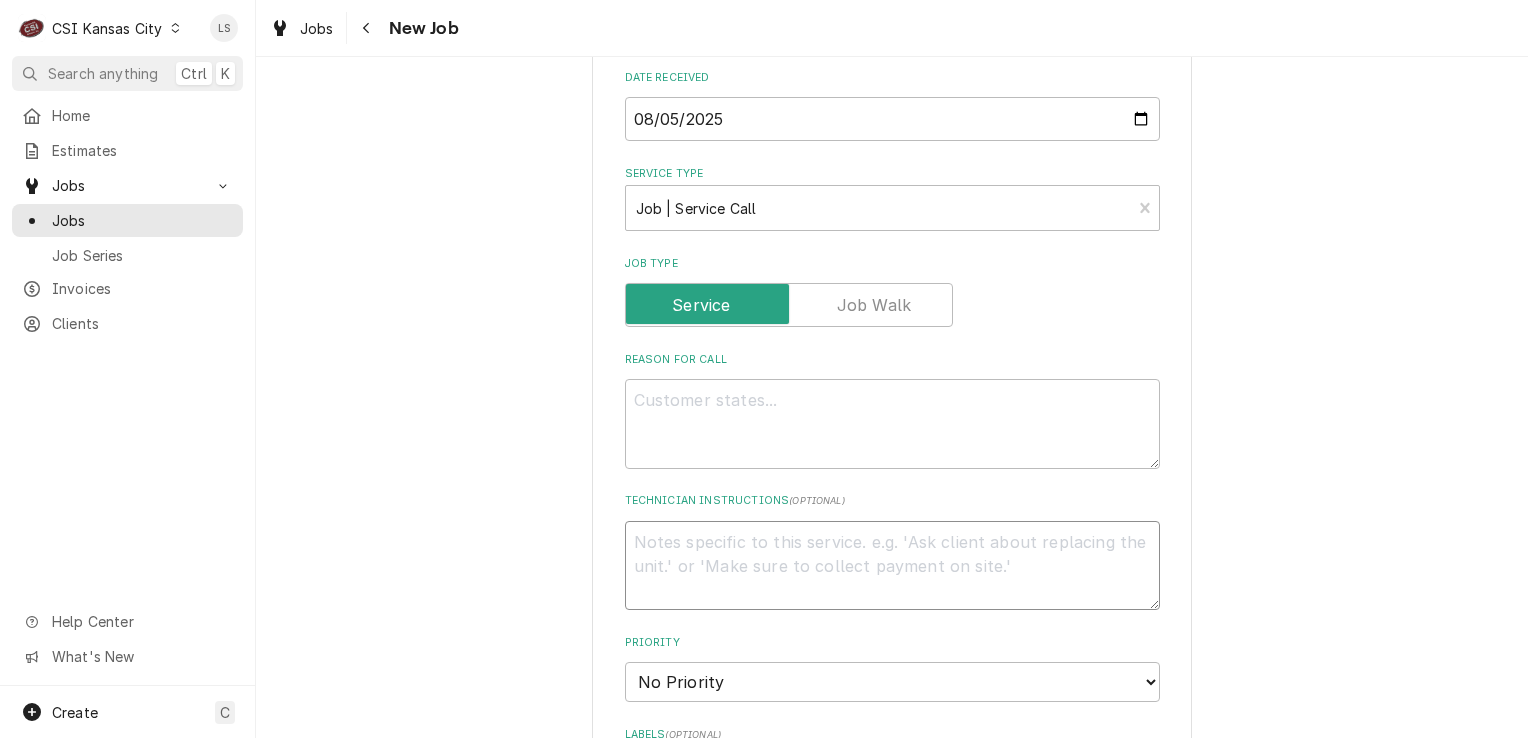 click on "Technician Instructions  ( optional )" at bounding box center [892, 566] 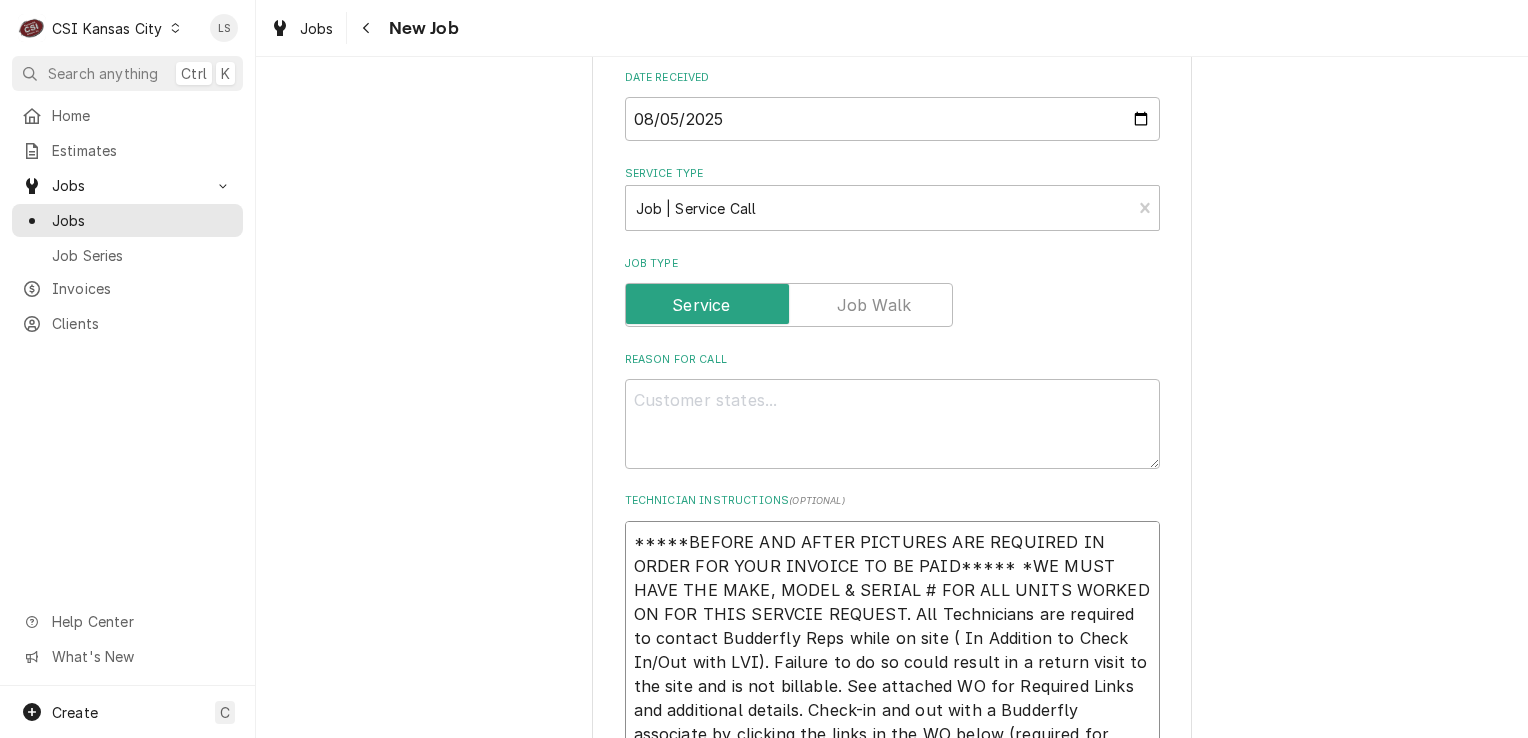 scroll, scrollTop: 973, scrollLeft: 0, axis: vertical 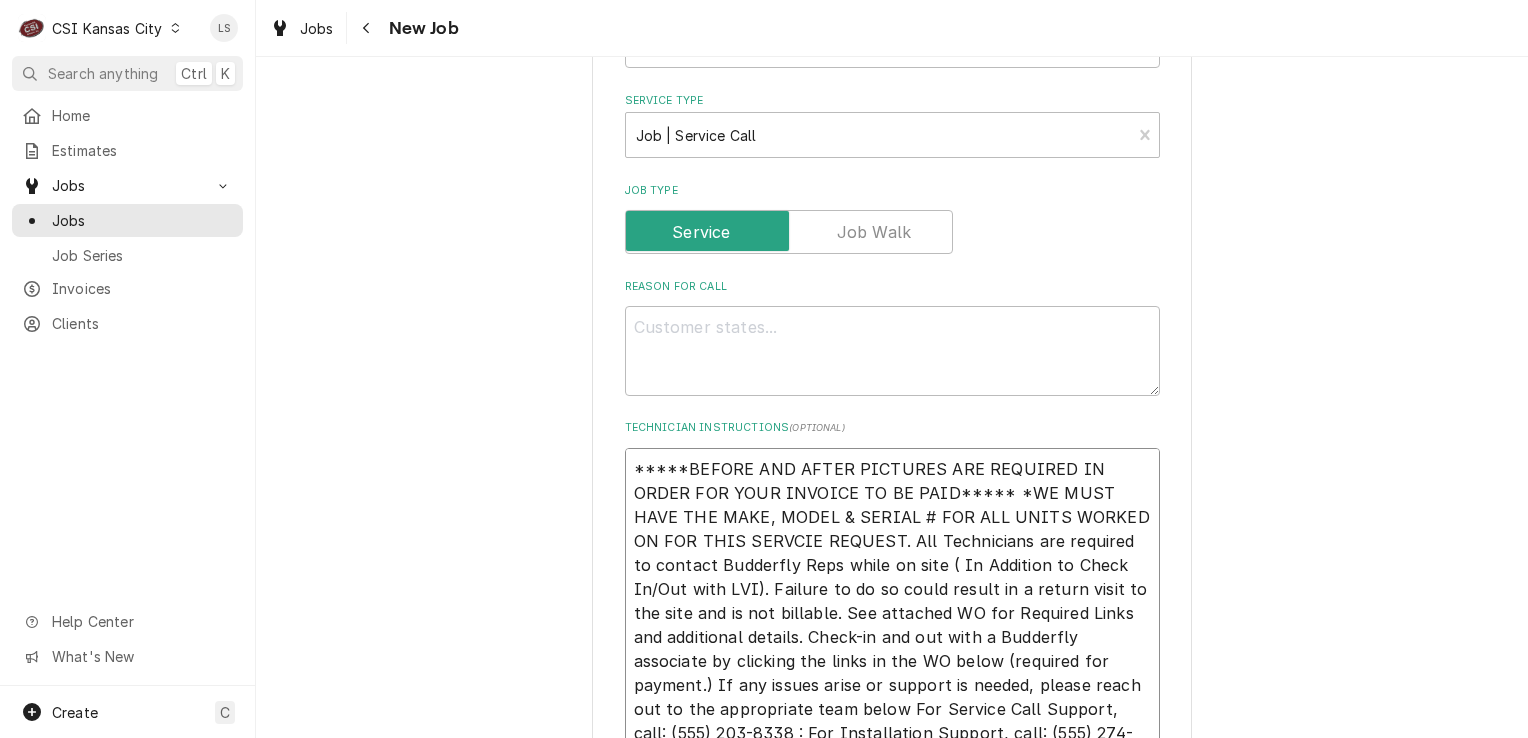 type on "x" 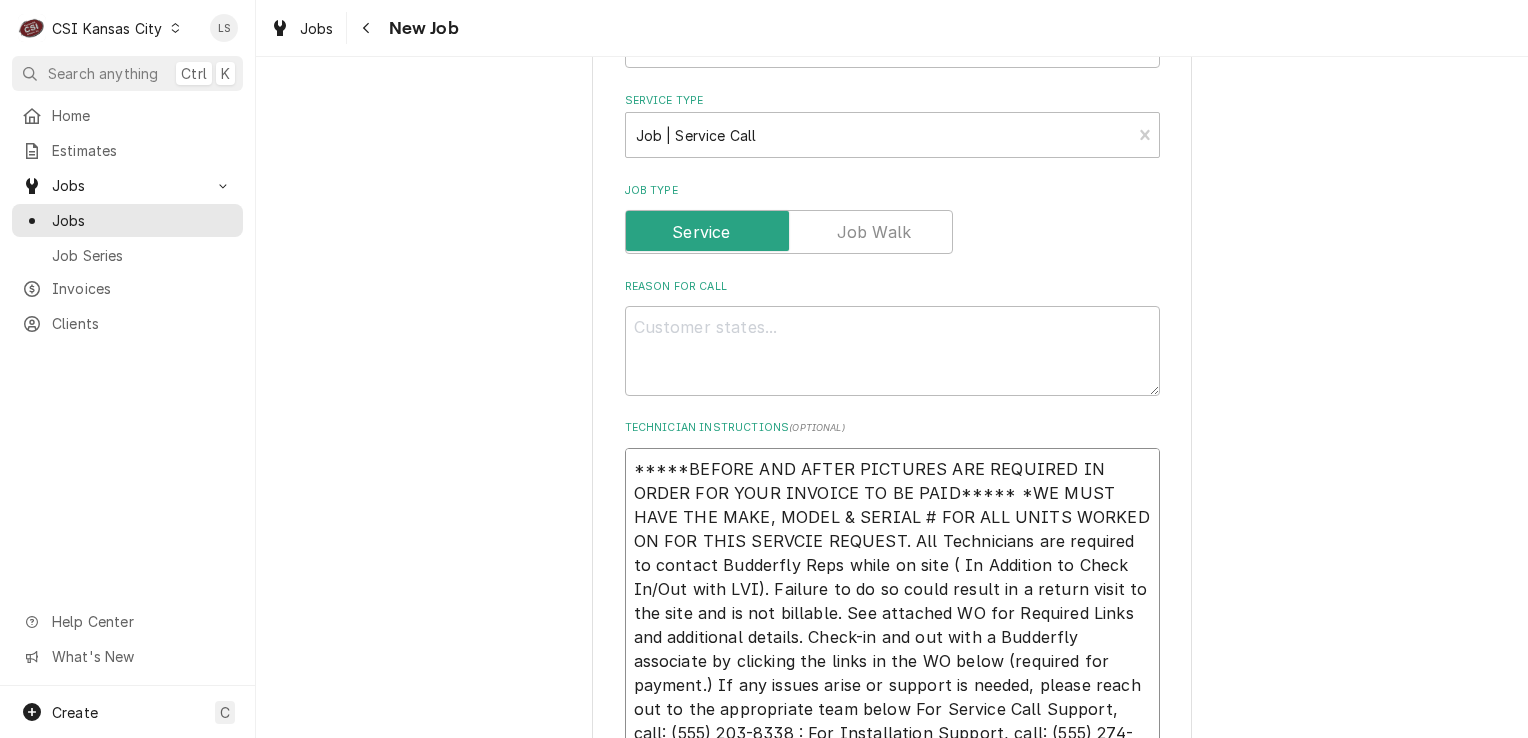 type on "*****BEFORE AND AFTER PICTURES ARE REQUIRED IN ORDER FOR YOUR INVOICE TO BE PAID***** *WE MUST HAVE THE MAKE, MODEL & SERIAL # FOR ALL UNITS WORKED ON FOR THIS SERVCIE REQUEST. All Technicians are required to contact Budderfly Reps while on site ( In Addition to Check In/Out with LVI). Failure to do so could result in a return visit to the site and is not billable. See attached WO for Required Links and additional details. Check-in and out with a Budderfly associate by clicking the links in the WO below (required for payment.) If any issues arise or support is needed, please reach out to the appropriate team below For Service Call Support, call: (475) 203-8338 : For Installation Support, call: (475) 274-3695" 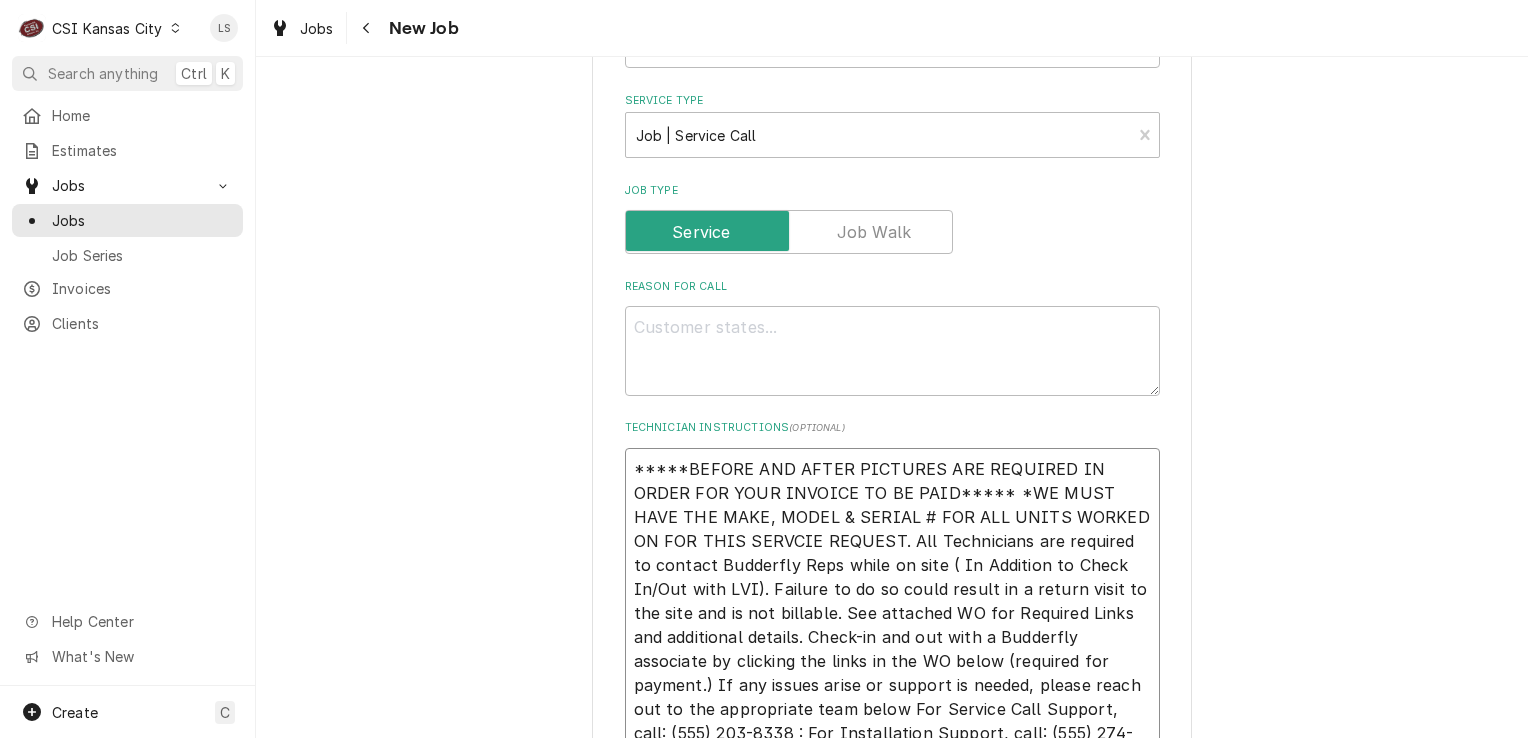 type on "x" 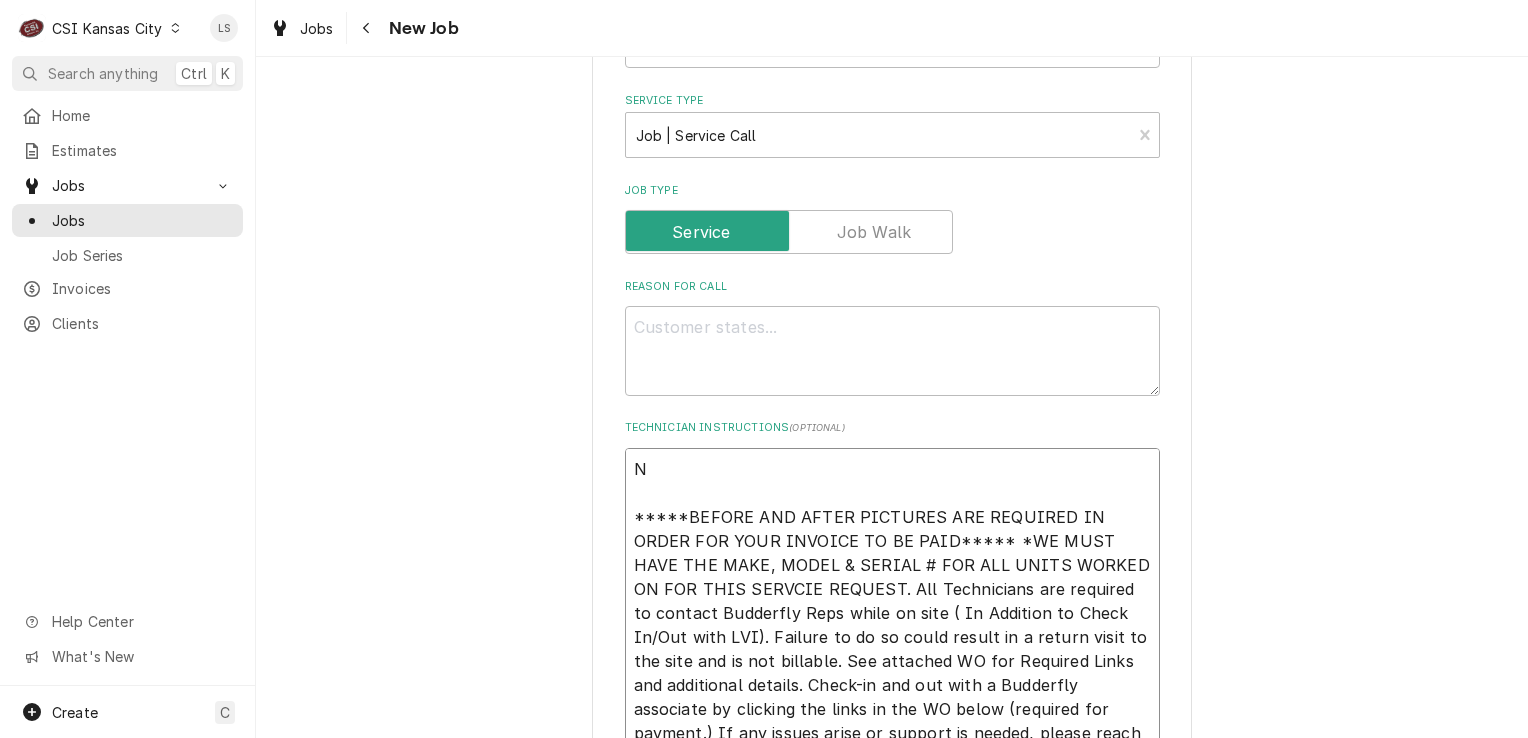 type on "x" 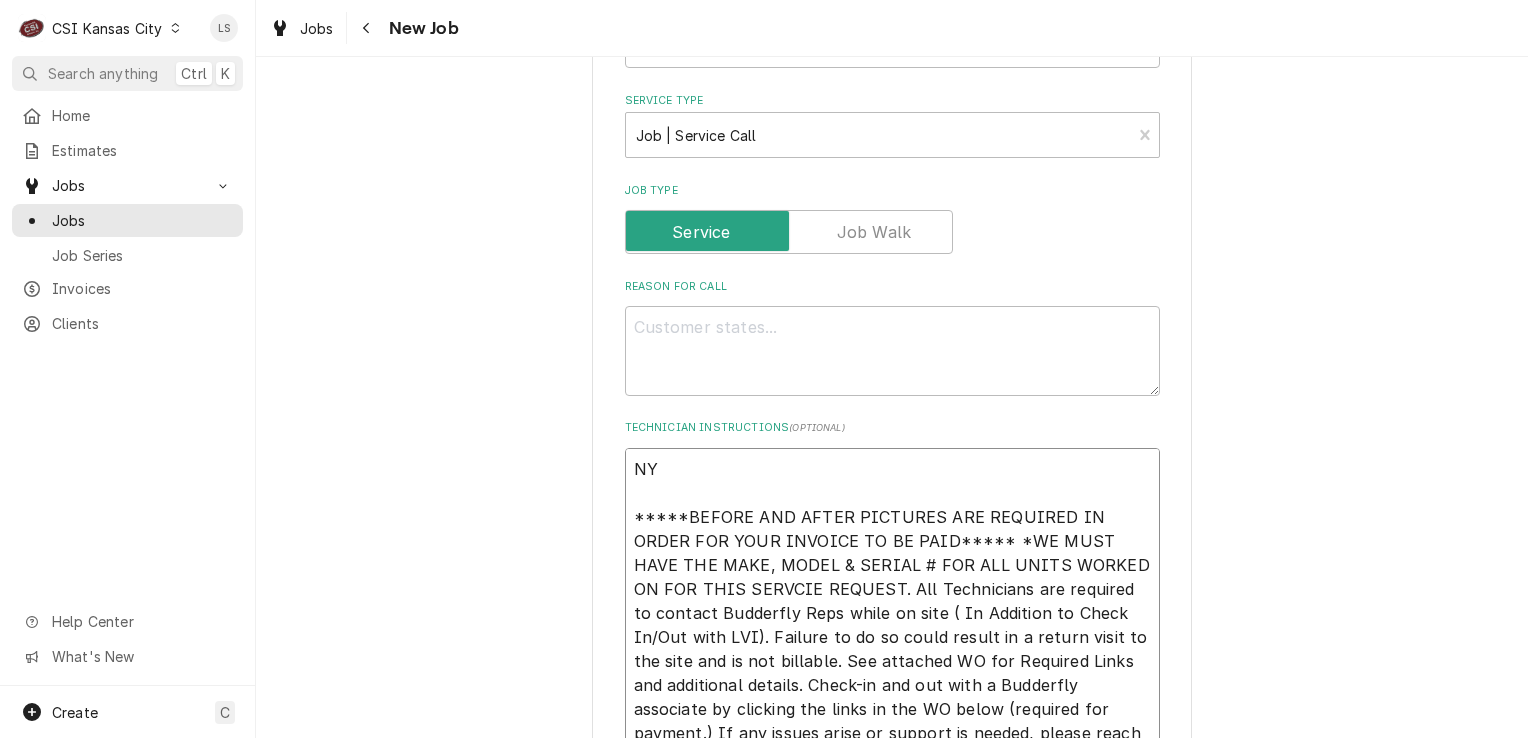 type on "x" 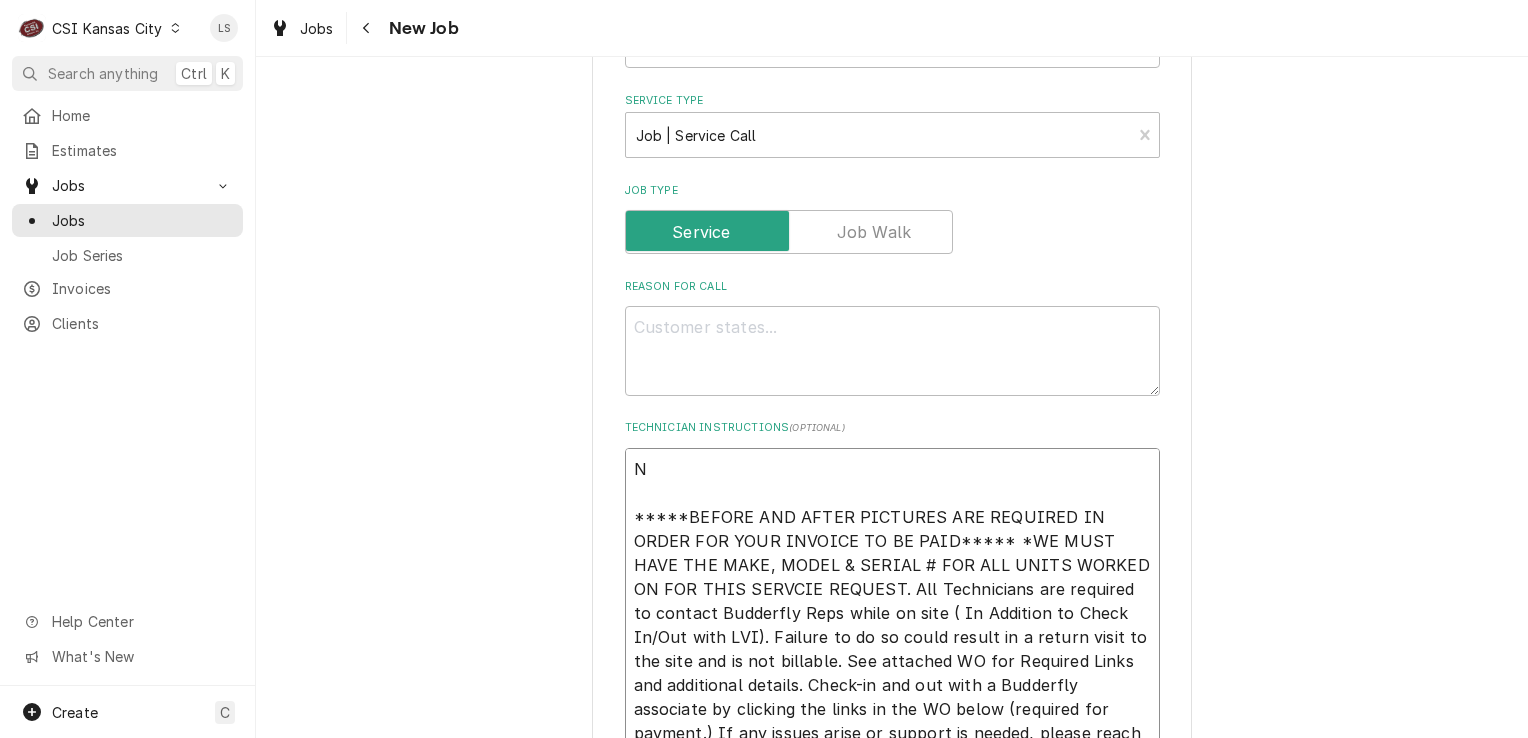 type on "x" 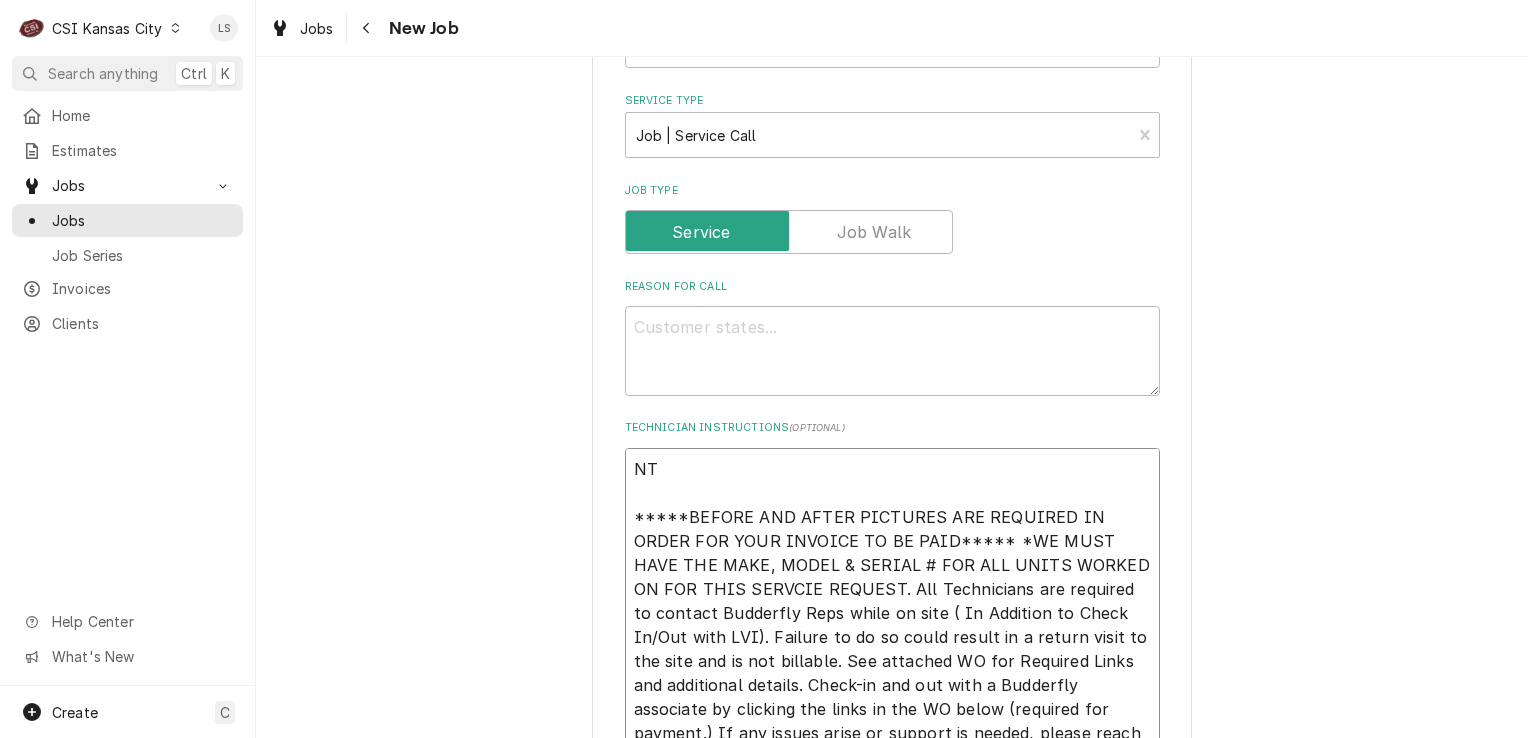type on "x" 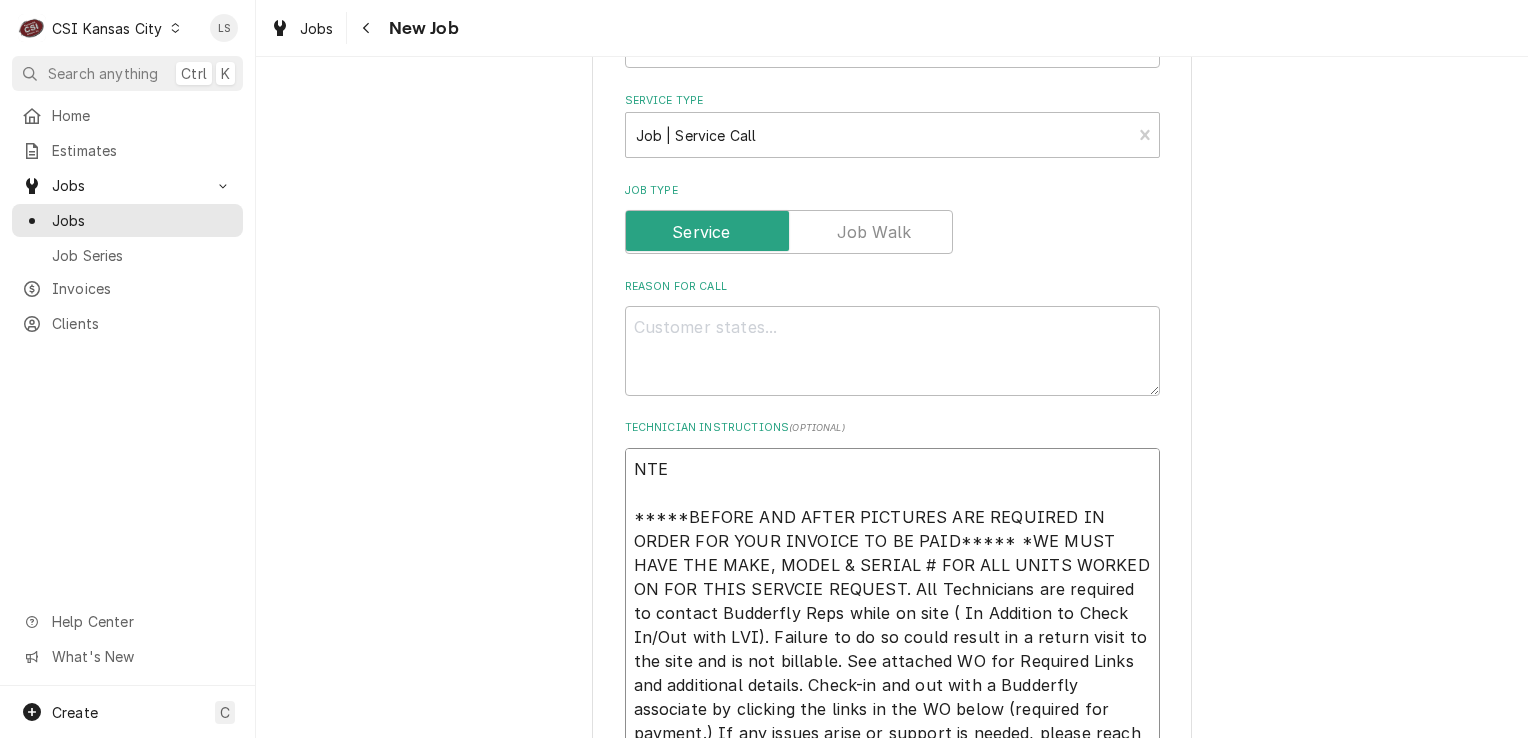type on "x" 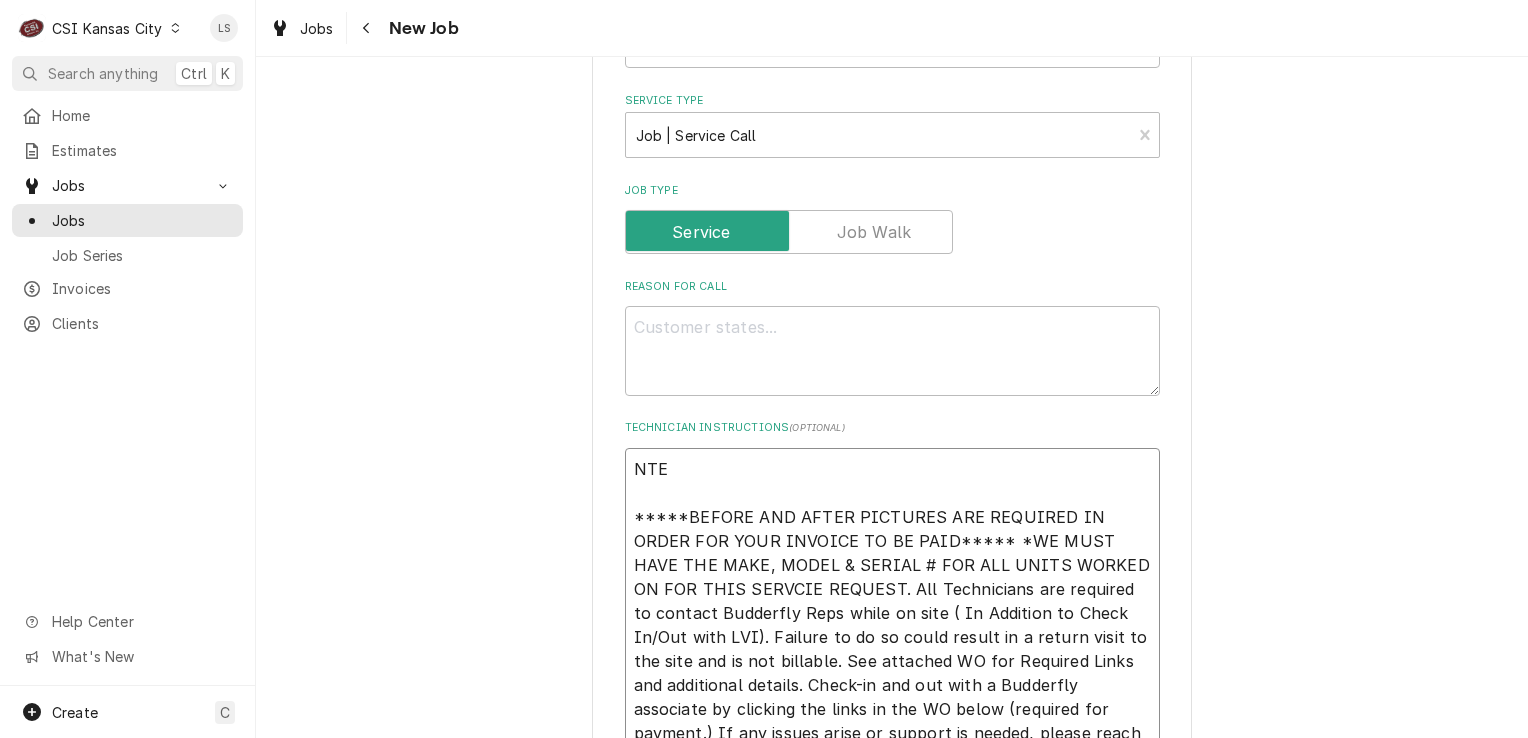 type on "x" 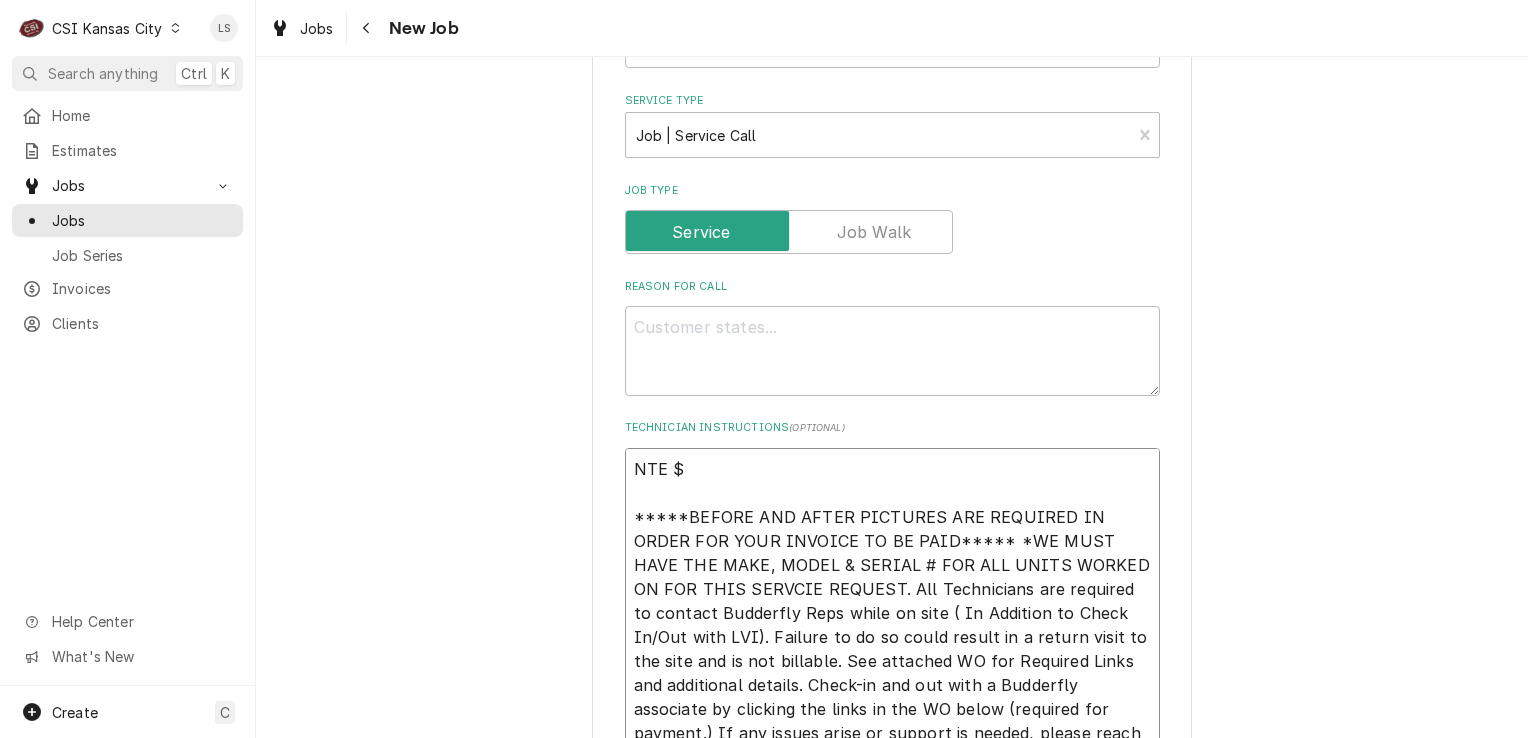 type on "x" 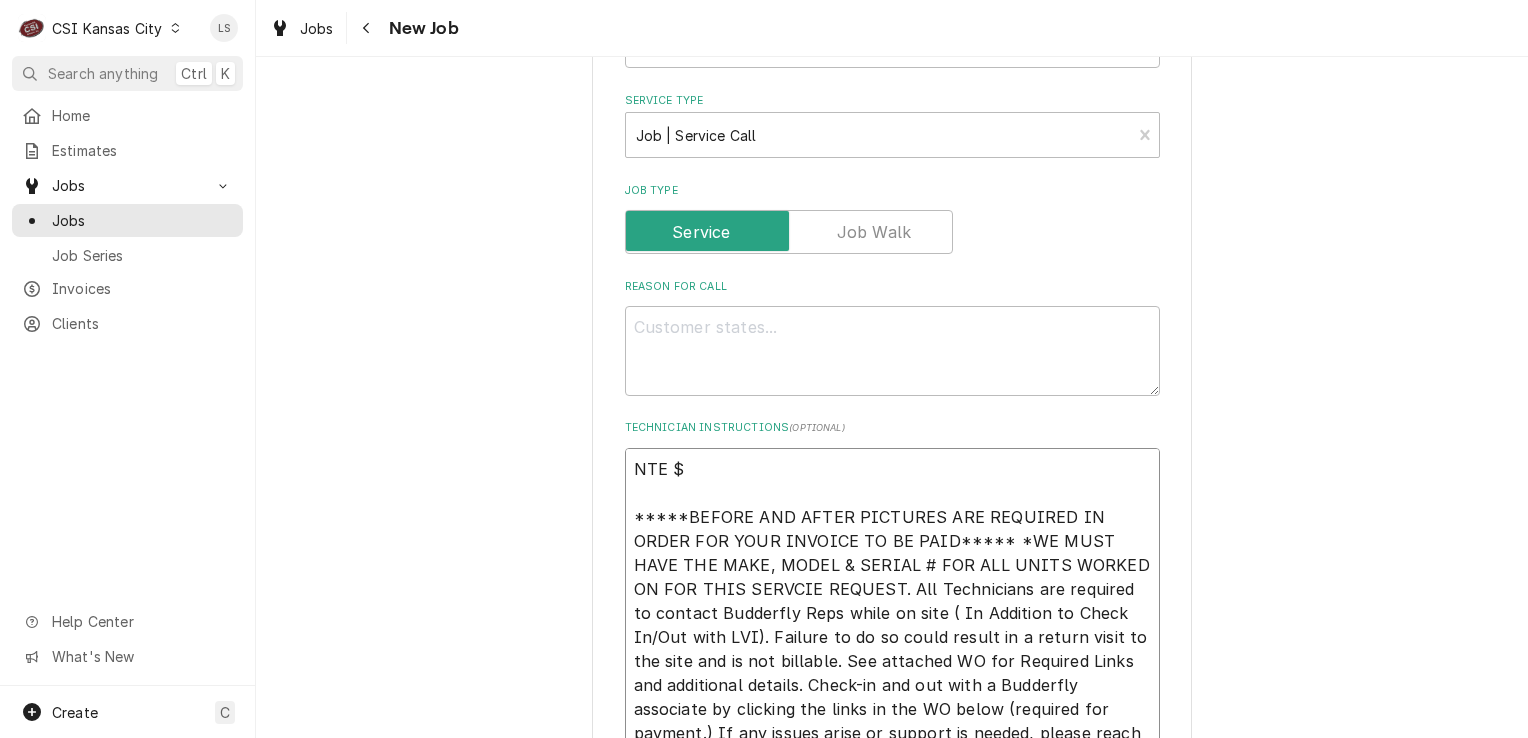 type on "NTE $6
*****BEFORE AND AFTER PICTURES ARE REQUIRED IN ORDER FOR YOUR INVOICE TO BE PAID***** *WE MUST HAVE THE MAKE, MODEL & SERIAL # FOR ALL UNITS WORKED ON FOR THIS SERVCIE REQUEST. All Technicians are required to contact Budderfly Reps while on site ( In Addition to Check In/Out with LVI). Failure to do so could result in a return visit to the site and is not billable. See attached WO for Required Links and additional details. Check-in and out with a Budderfly associate by clicking the links in the WO below (required for payment.) If any issues arise or support is needed, please reach out to the appropriate team below For Service Call Support, call: (475) 203-8338 : For Installation Support, call: (475) 274-3695" 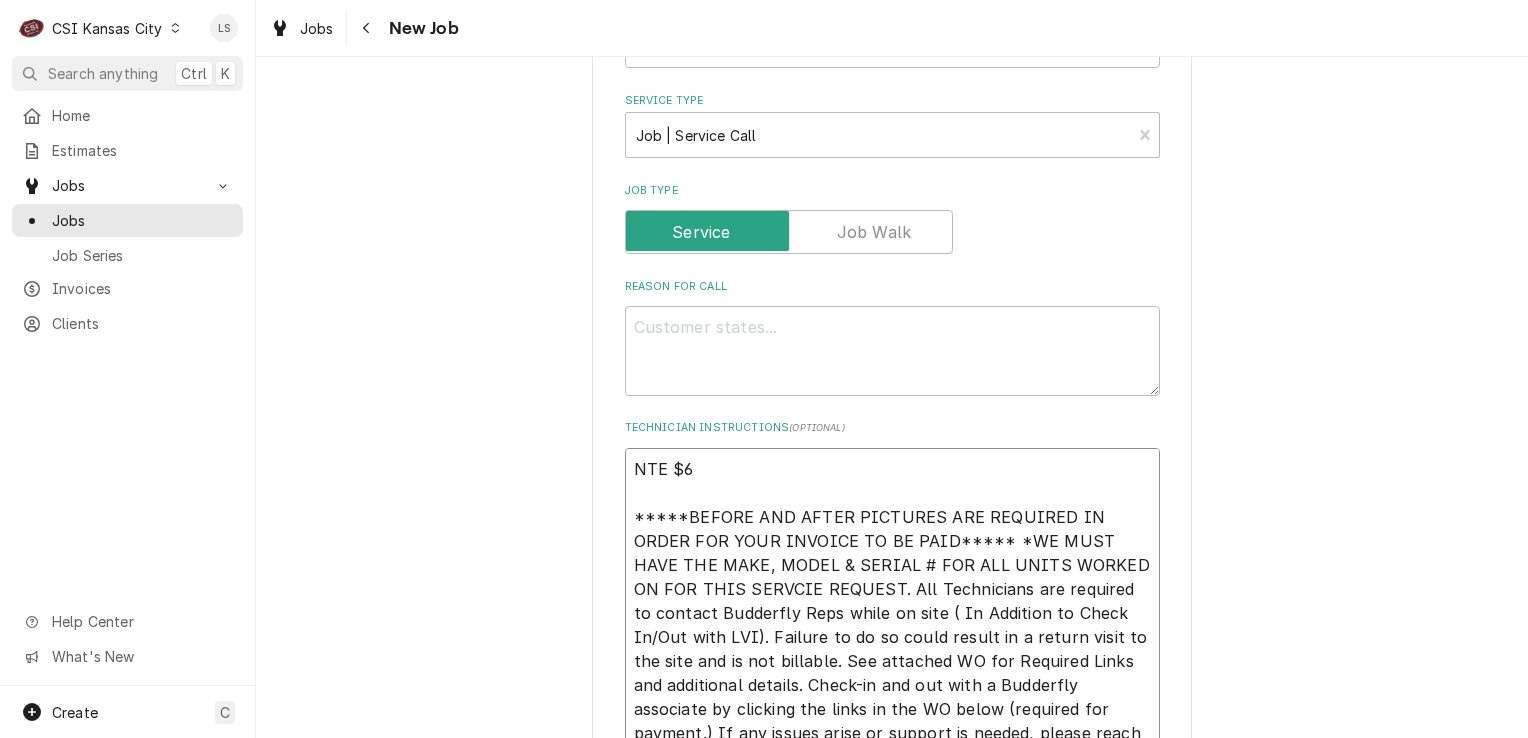 type on "x" 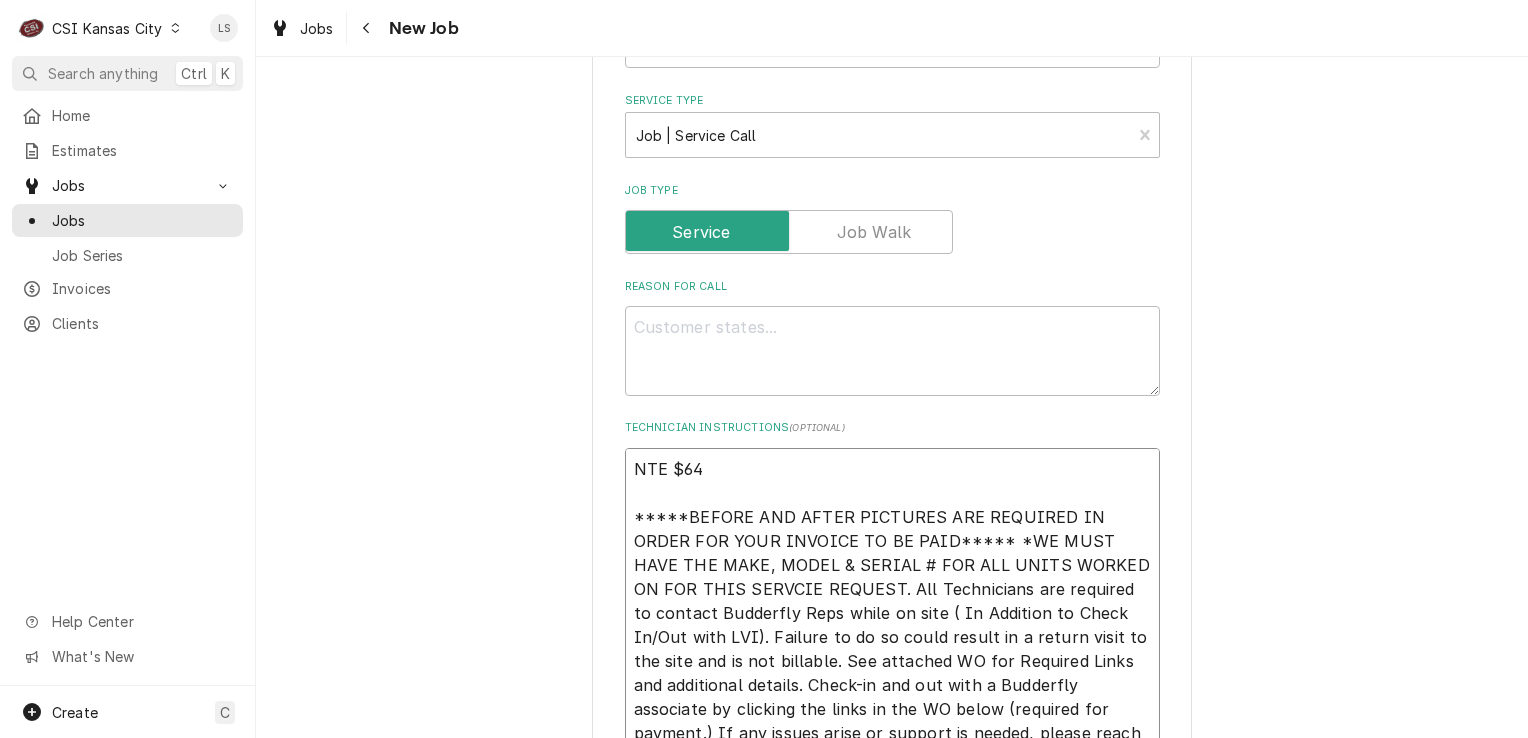 type on "NTE $640
*****BEFORE AND AFTER PICTURES ARE REQUIRED IN ORDER FOR YOUR INVOICE TO BE PAID***** *WE MUST HAVE THE MAKE, MODEL & SERIAL # FOR ALL UNITS WORKED ON FOR THIS SERVCIE REQUEST. All Technicians are required to contact Budderfly Reps while on site ( In Addition to Check In/Out with LVI). Failure to do so could result in a return visit to the site and is not billable. See attached WO for Required Links and additional details. Check-in and out with a Budderfly associate by clicking the links in the WO below (required for payment.) If any issues arise or support is needed, please reach out to the appropriate team below For Service Call Support, call: (475) 203-8338 : For Installation Support, call: (475) 274-3695" 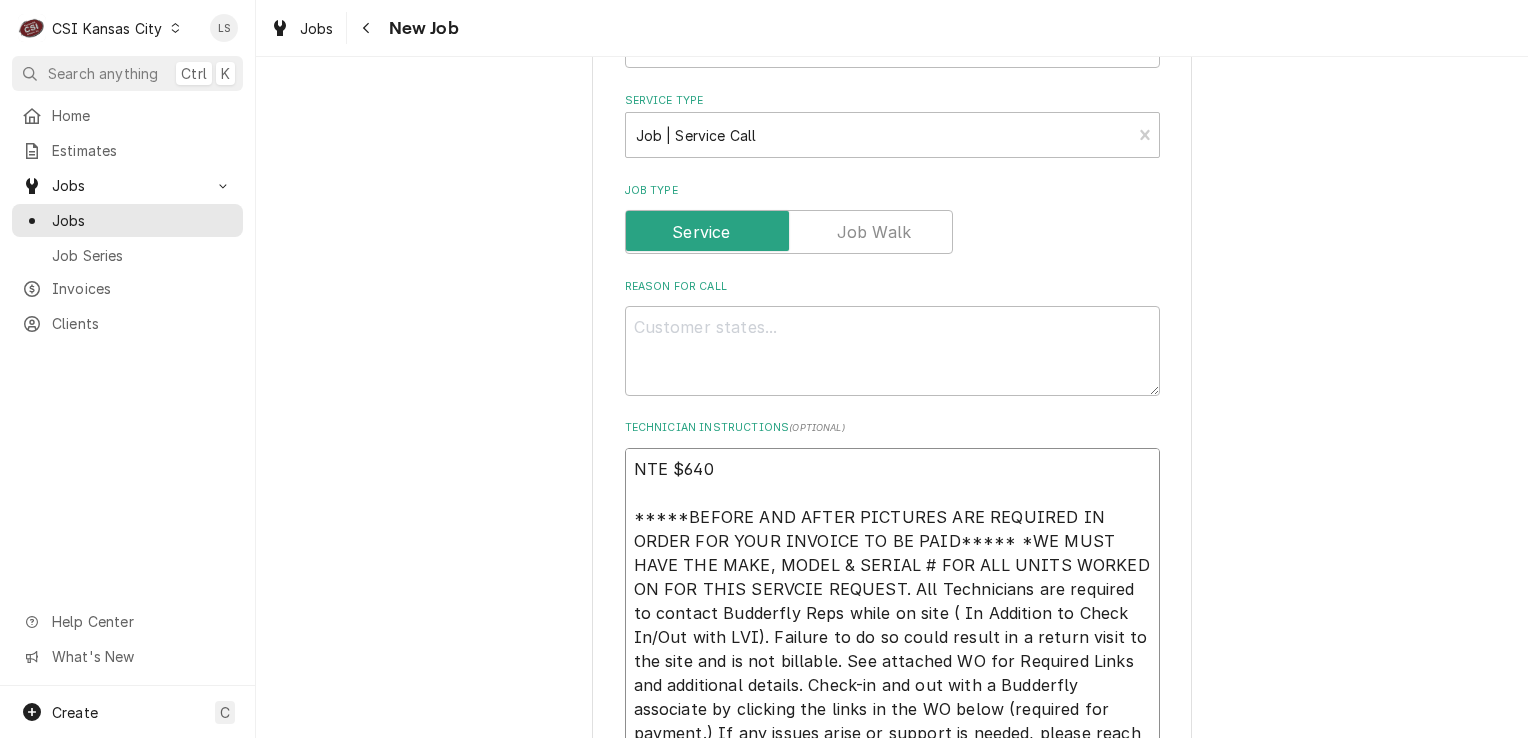type on "x" 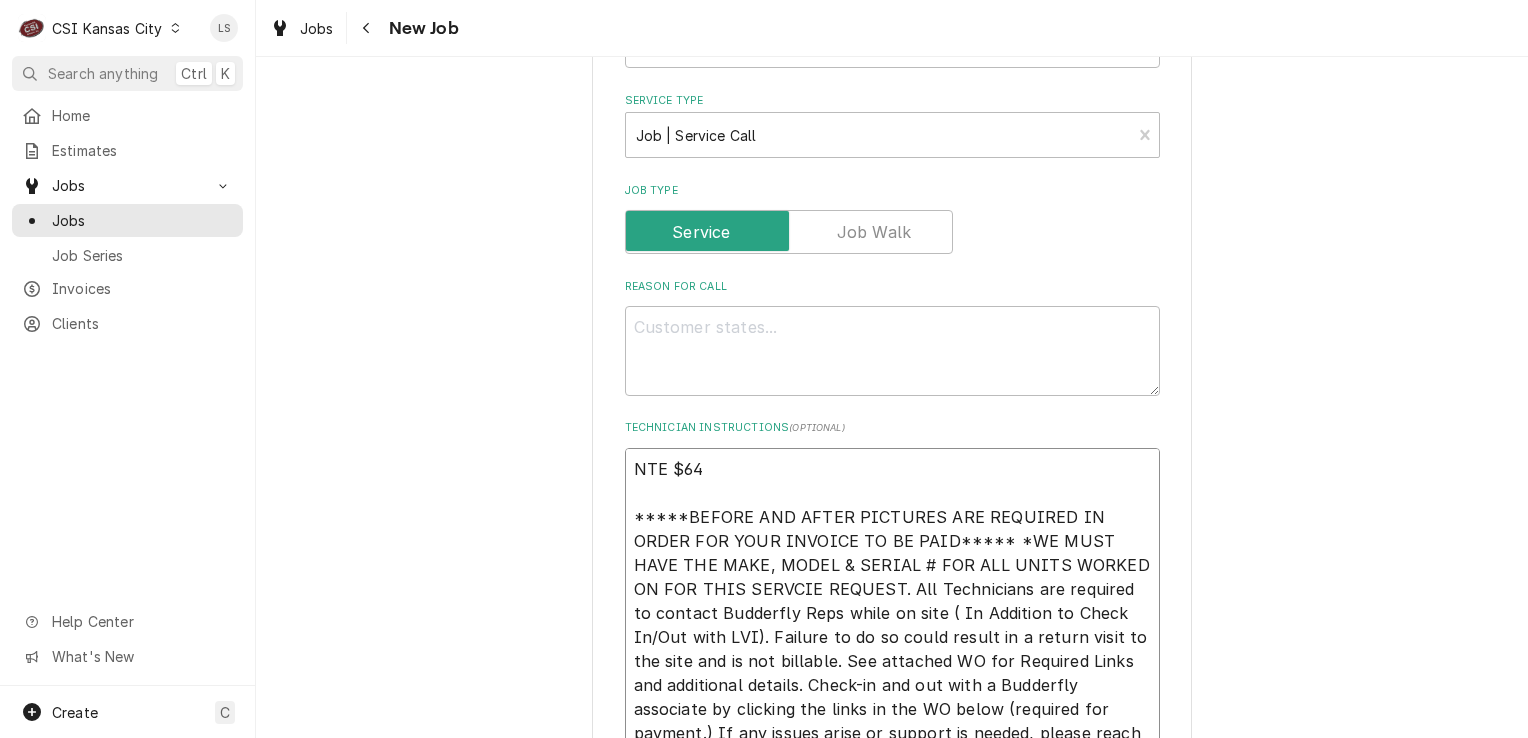 type on "x" 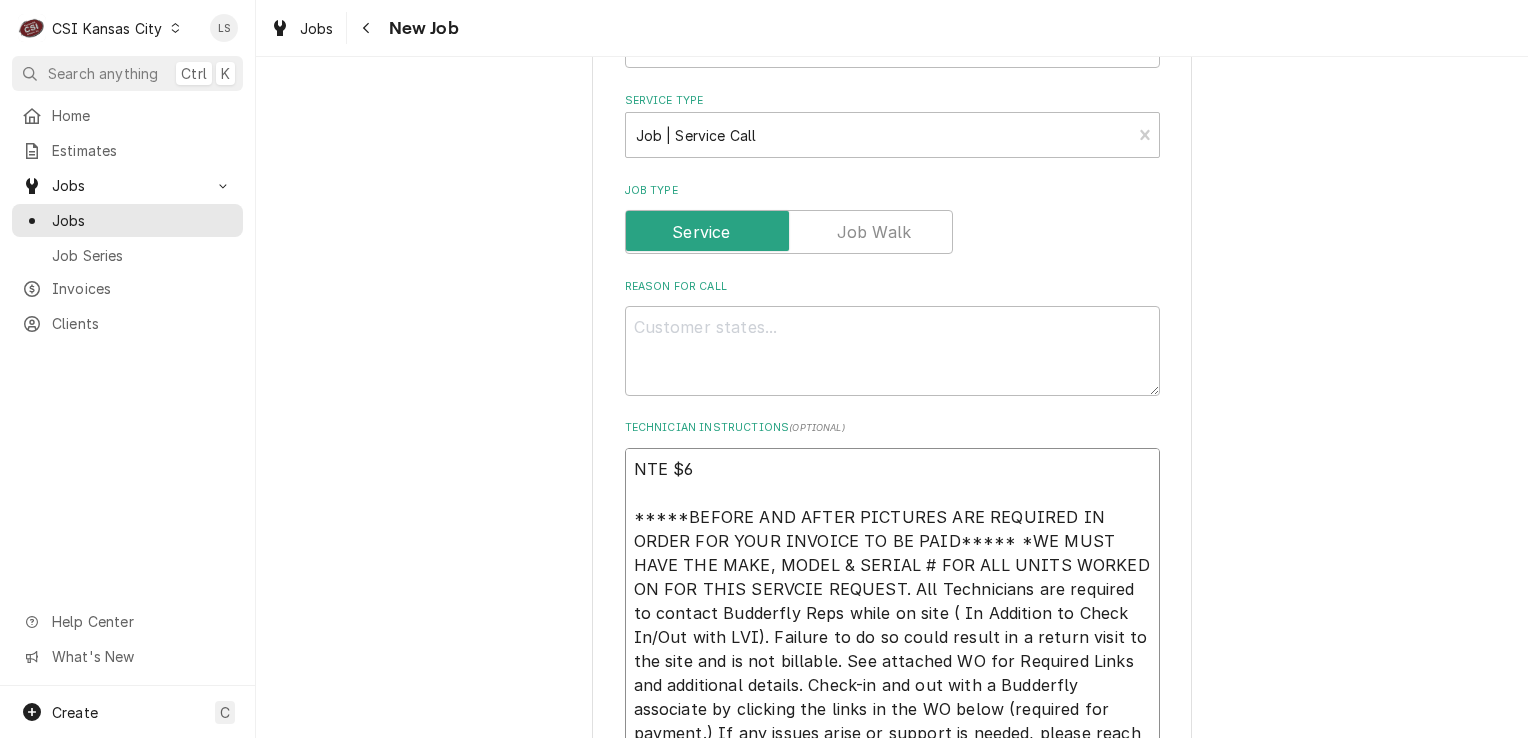 type on "x" 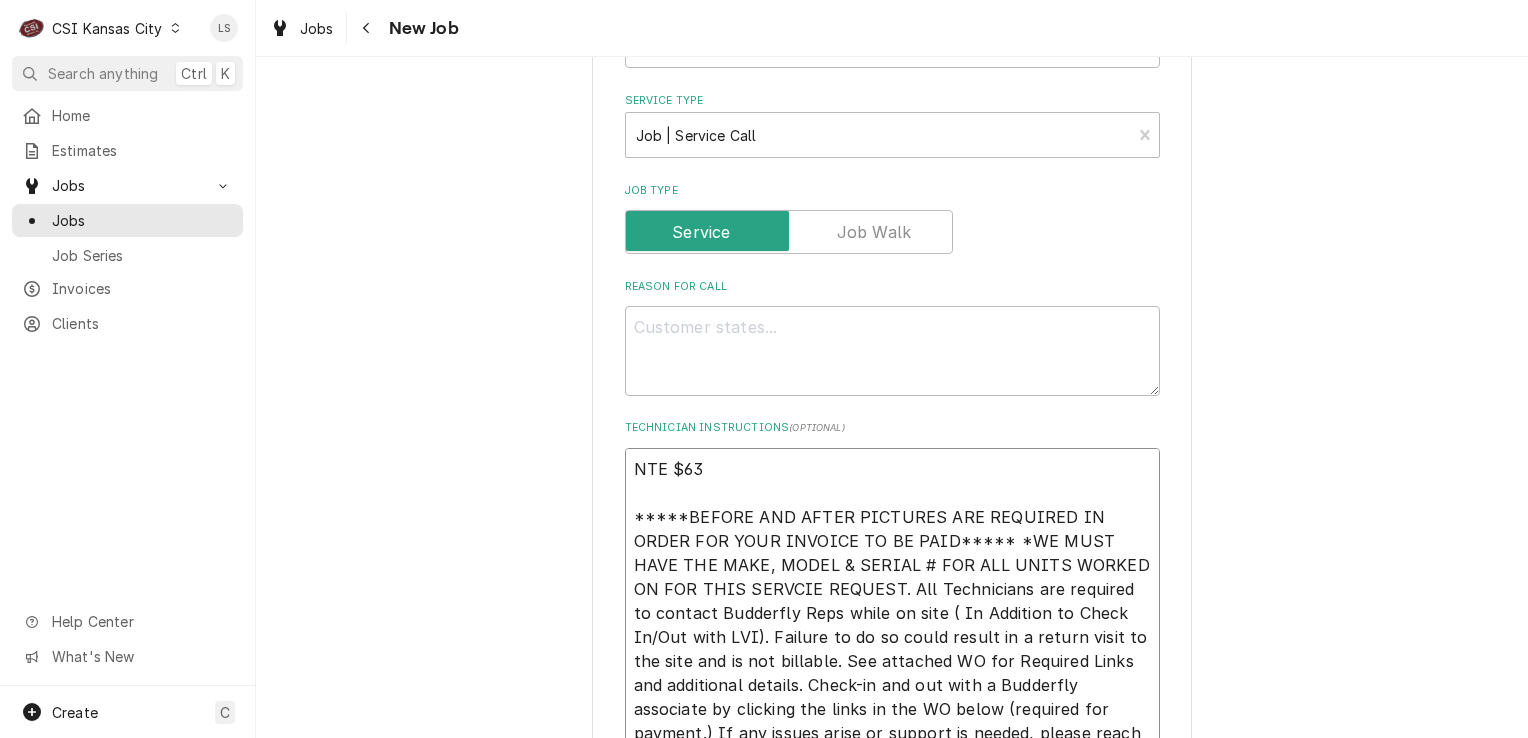 type on "NTE $630
*****BEFORE AND AFTER PICTURES ARE REQUIRED IN ORDER FOR YOUR INVOICE TO BE PAID***** *WE MUST HAVE THE MAKE, MODEL & SERIAL # FOR ALL UNITS WORKED ON FOR THIS SERVCIE REQUEST. All Technicians are required to contact Budderfly Reps while on site ( In Addition to Check In/Out with LVI). Failure to do so could result in a return visit to the site and is not billable. See attached WO for Required Links and additional details. Check-in and out with a Budderfly associate by clicking the links in the WO below (required for payment.) If any issues arise or support is needed, please reach out to the appropriate team below For Service Call Support, call: (475) 203-8338 : For Installation Support, call: (475) 274-3695" 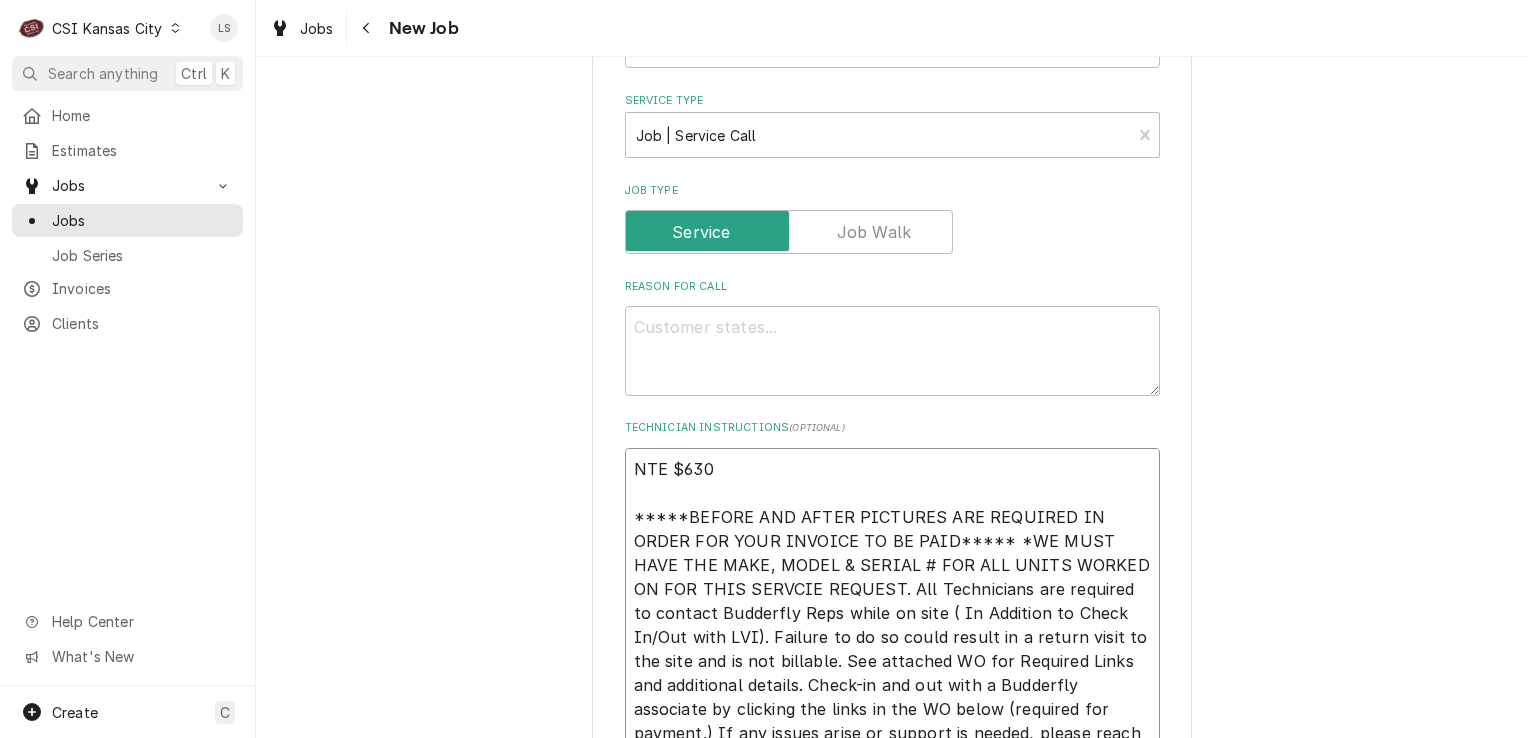 type on "x" 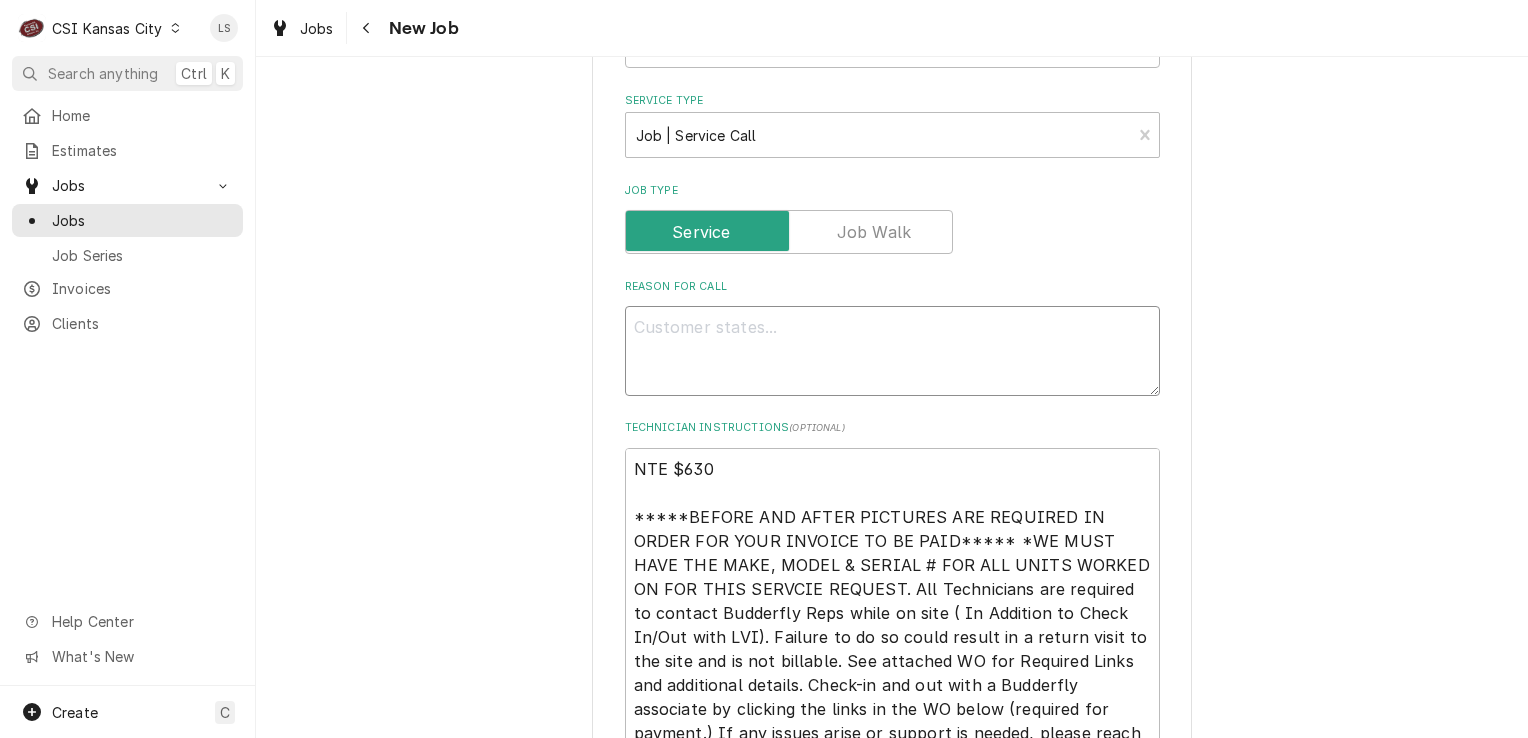 click on "Reason For Call" at bounding box center (892, 351) 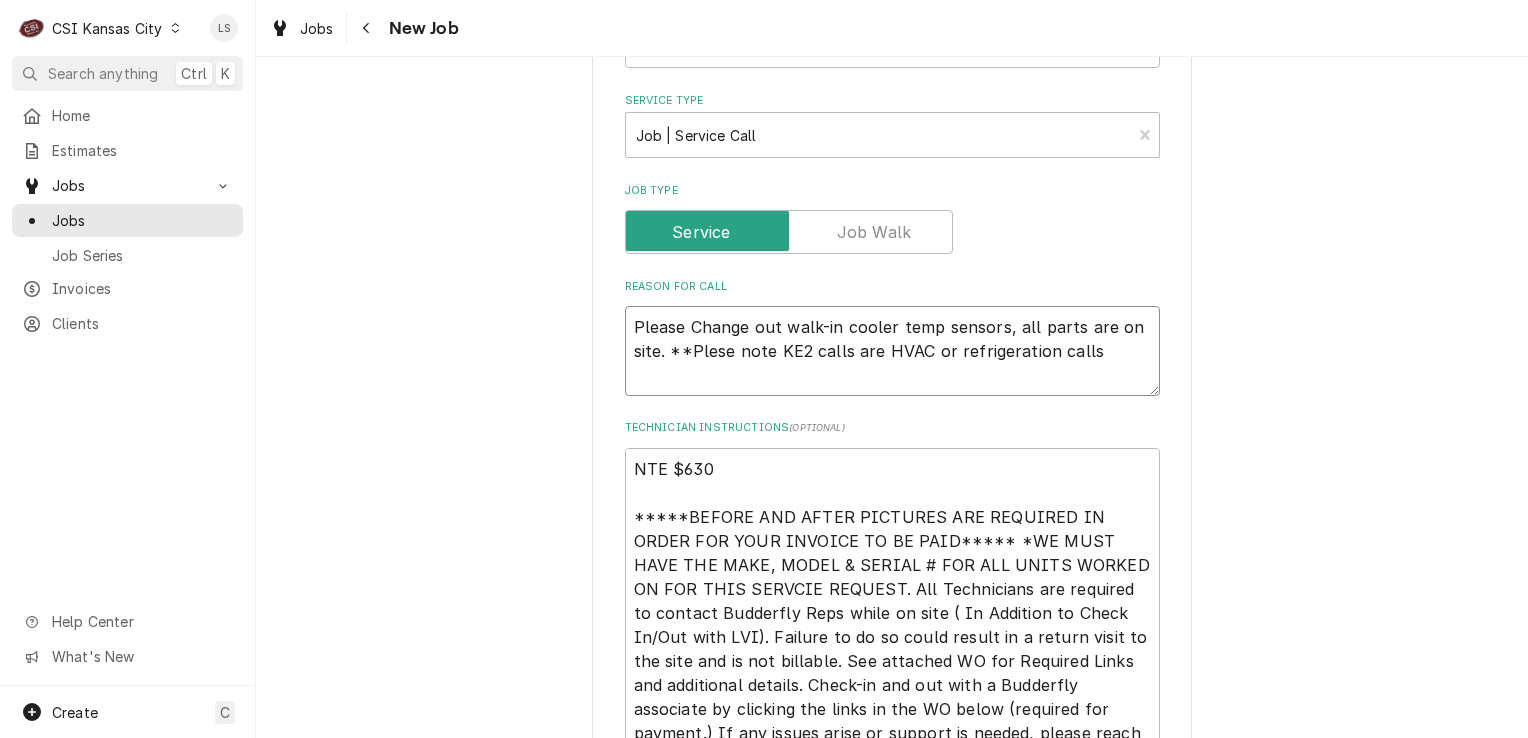 drag, startPoint x: 1086, startPoint y: 346, endPoint x: 663, endPoint y: 350, distance: 423.01892 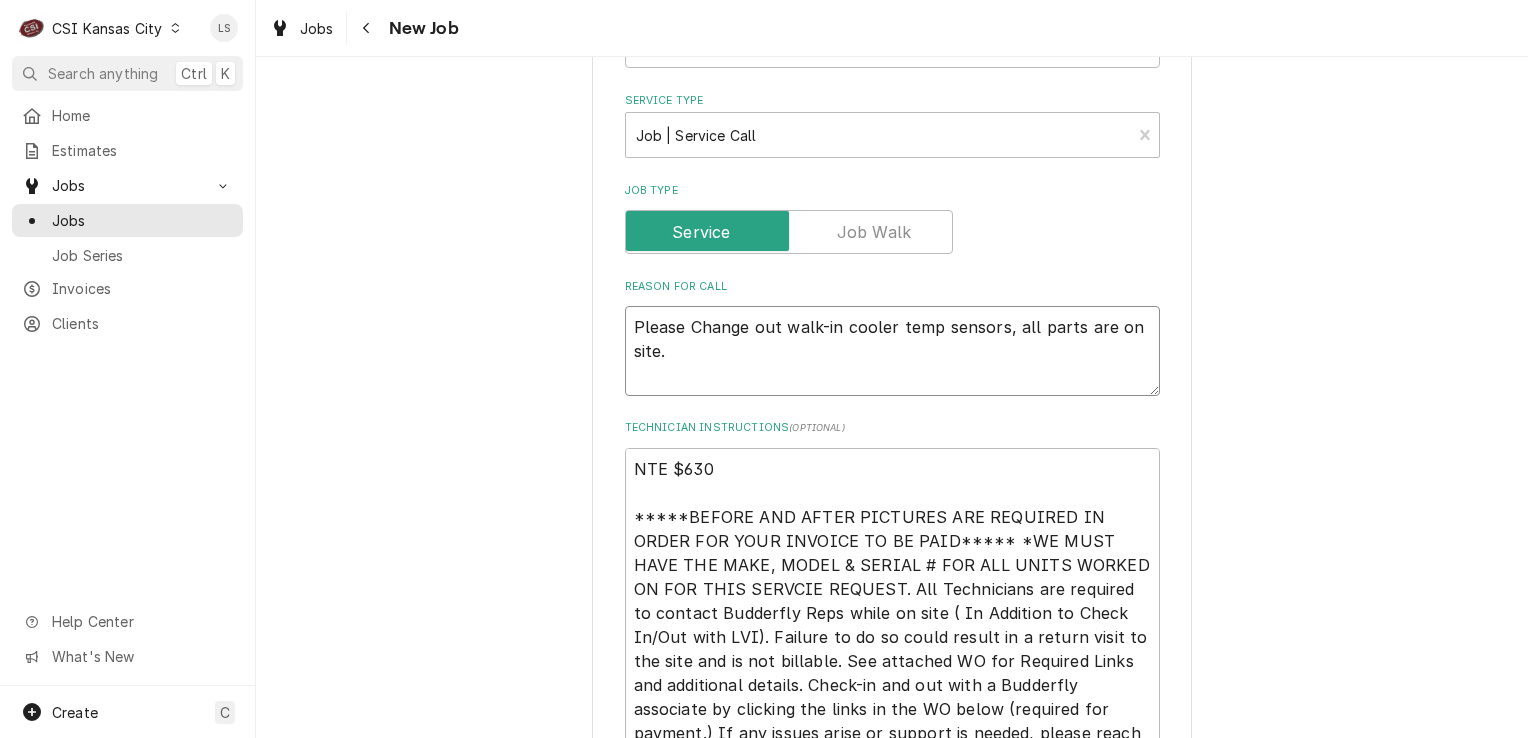 type on "x" 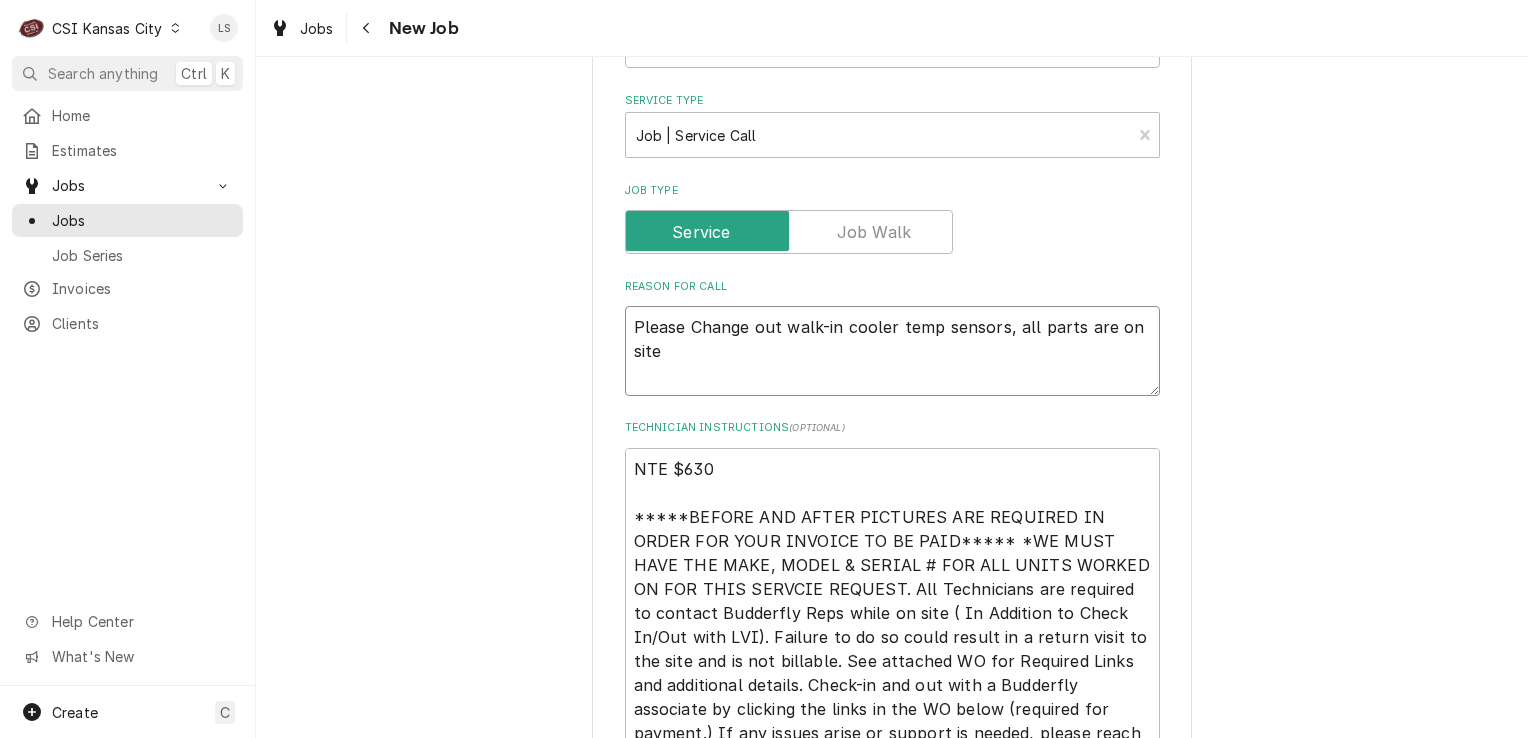 type on "x" 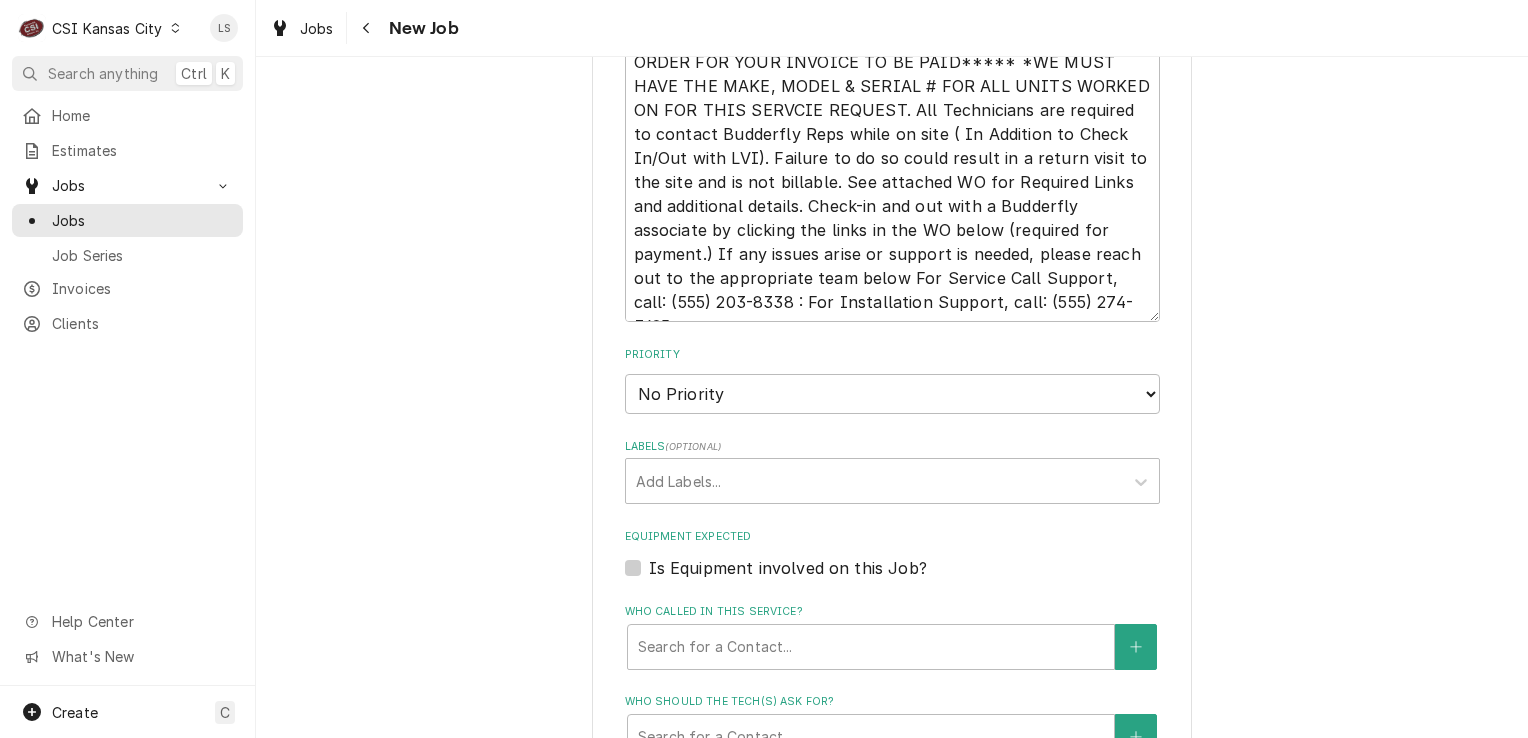 scroll, scrollTop: 1573, scrollLeft: 0, axis: vertical 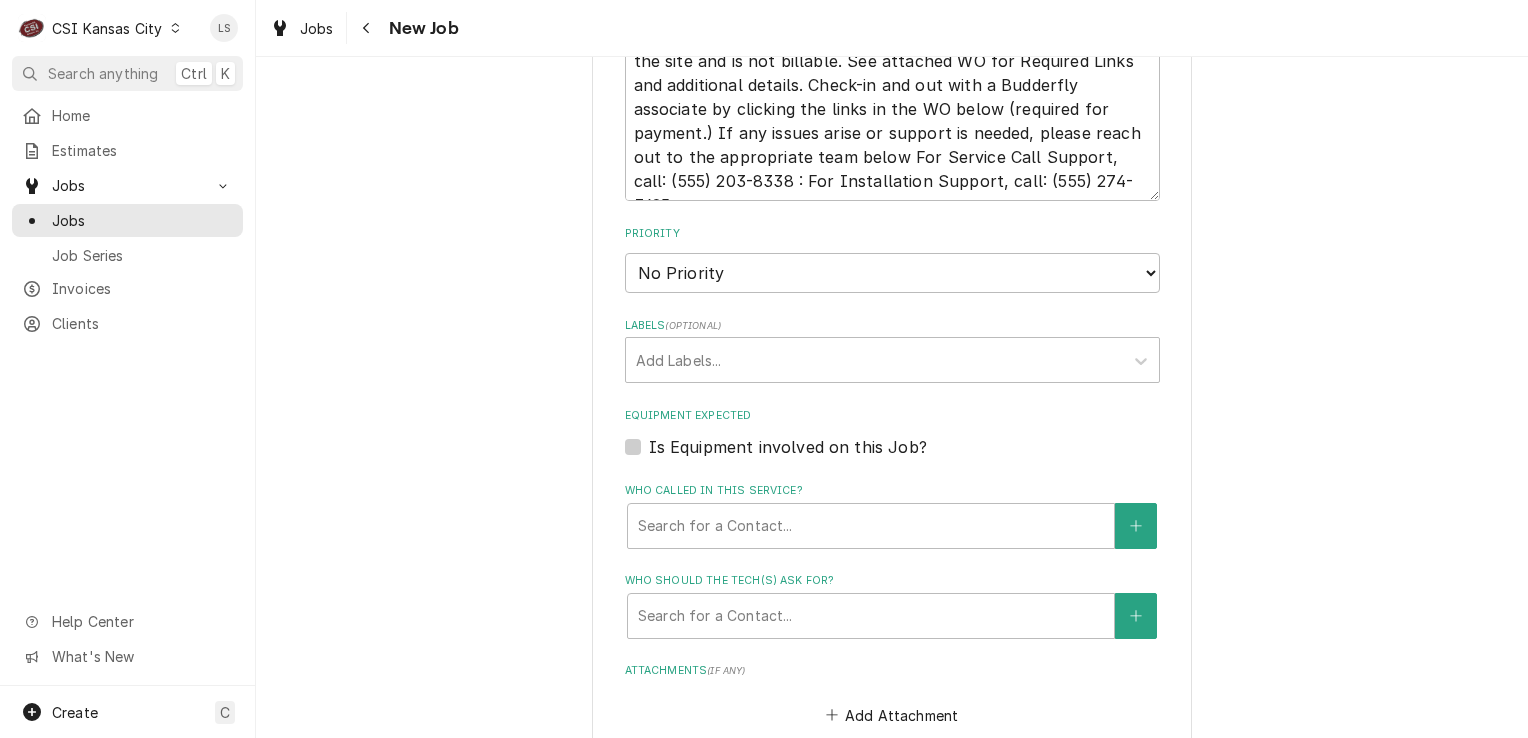 type on "Please Change out walk-in cooler temp sensors, all parts are on site" 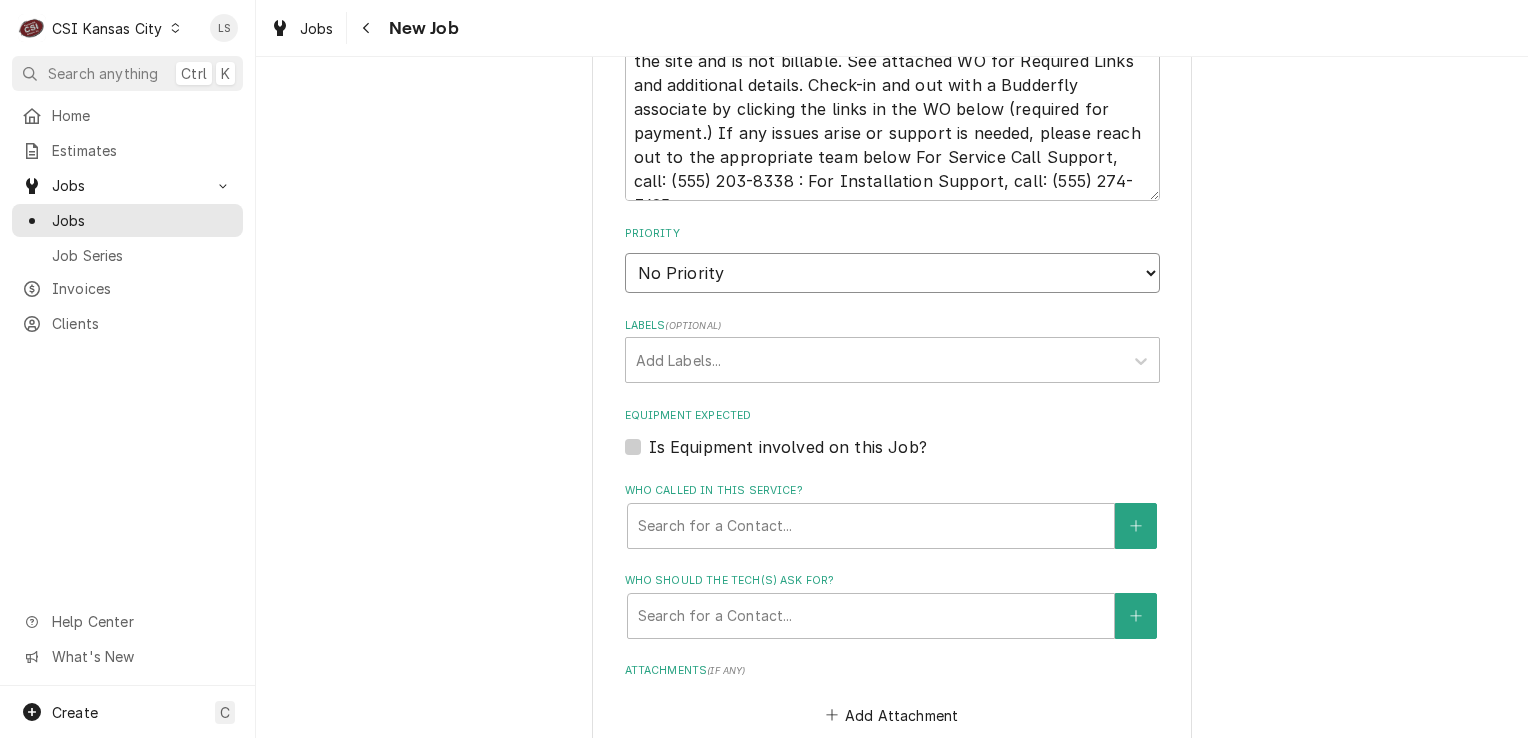 click on "No Priority Urgent High Medium Low" at bounding box center (892, 273) 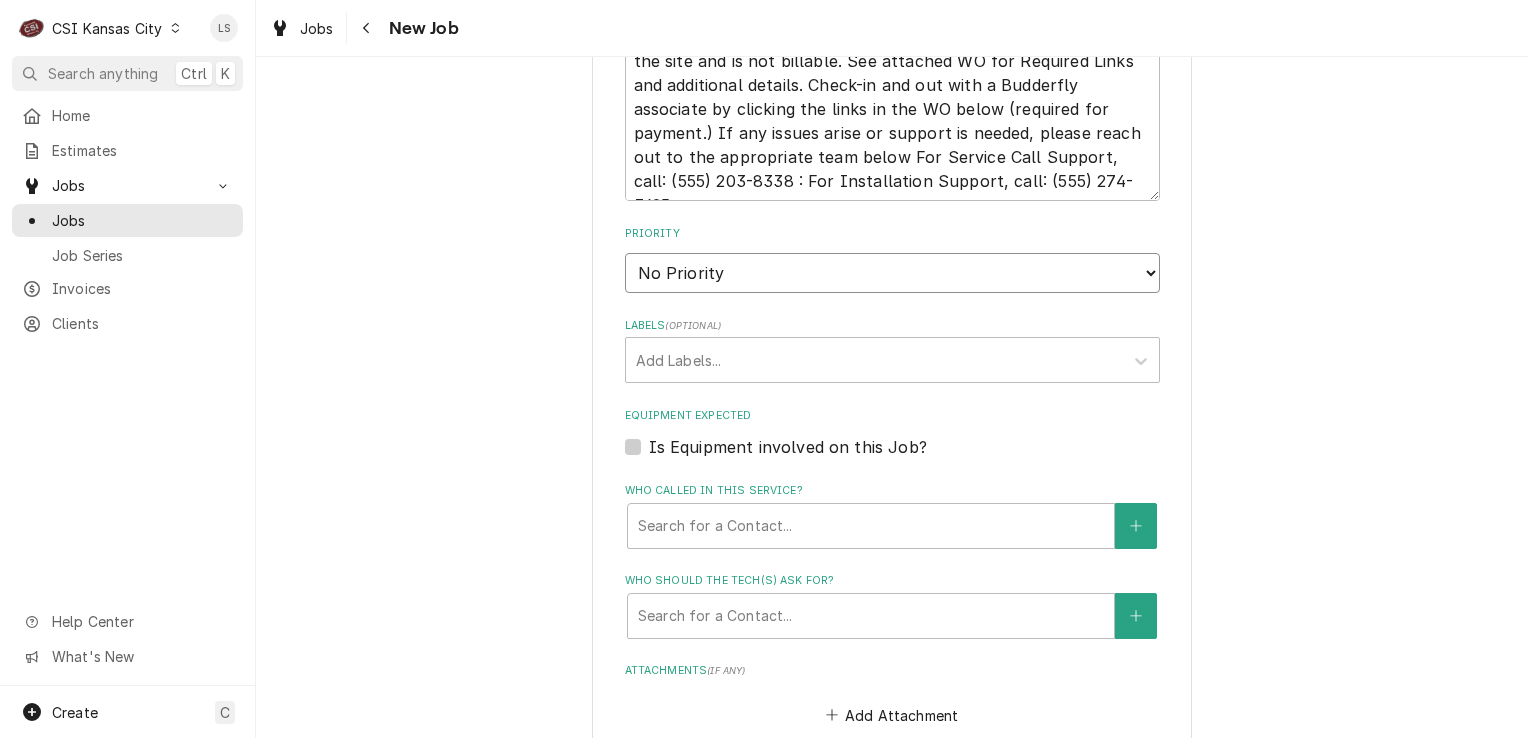 select on "4" 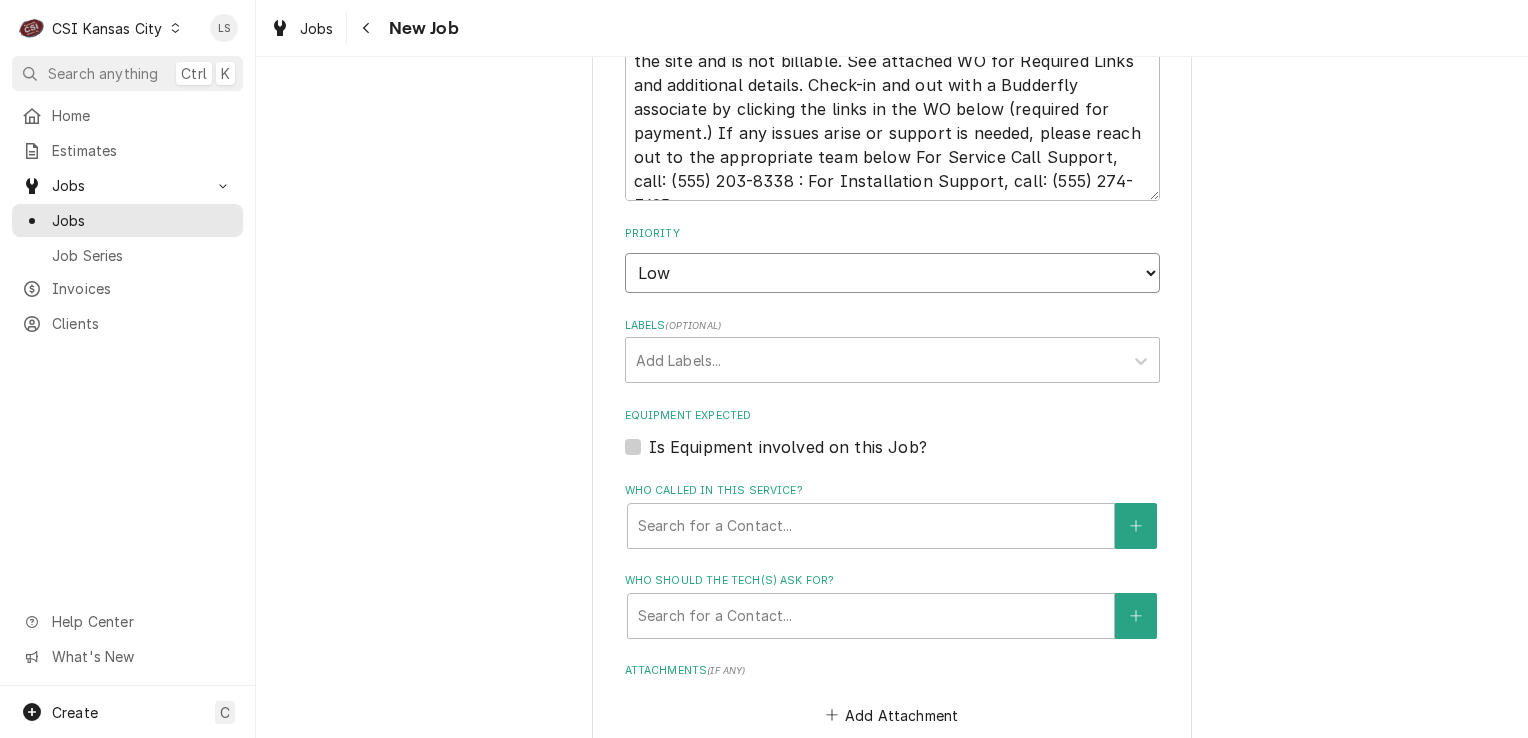 click on "No Priority Urgent High Medium Low" at bounding box center [892, 273] 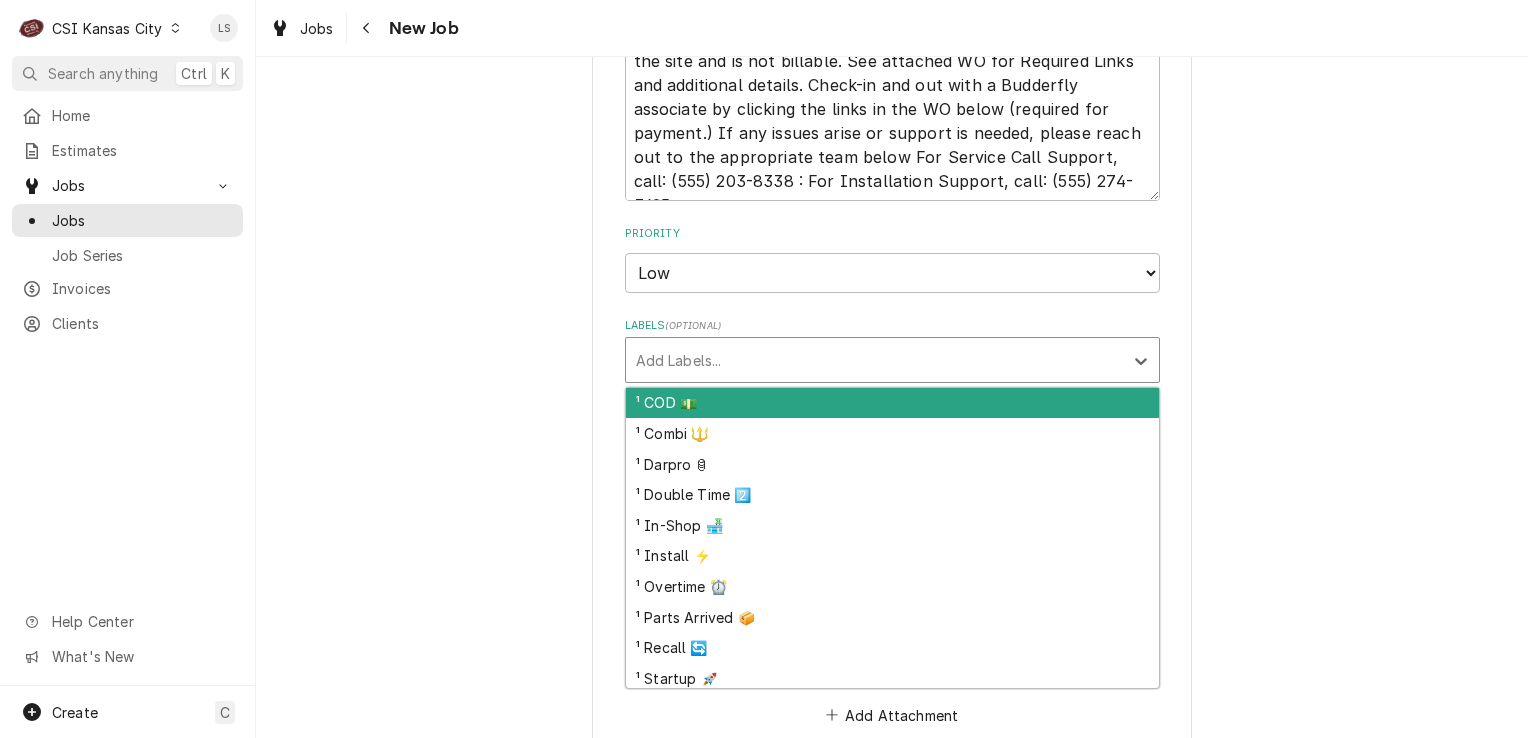 click at bounding box center (874, 360) 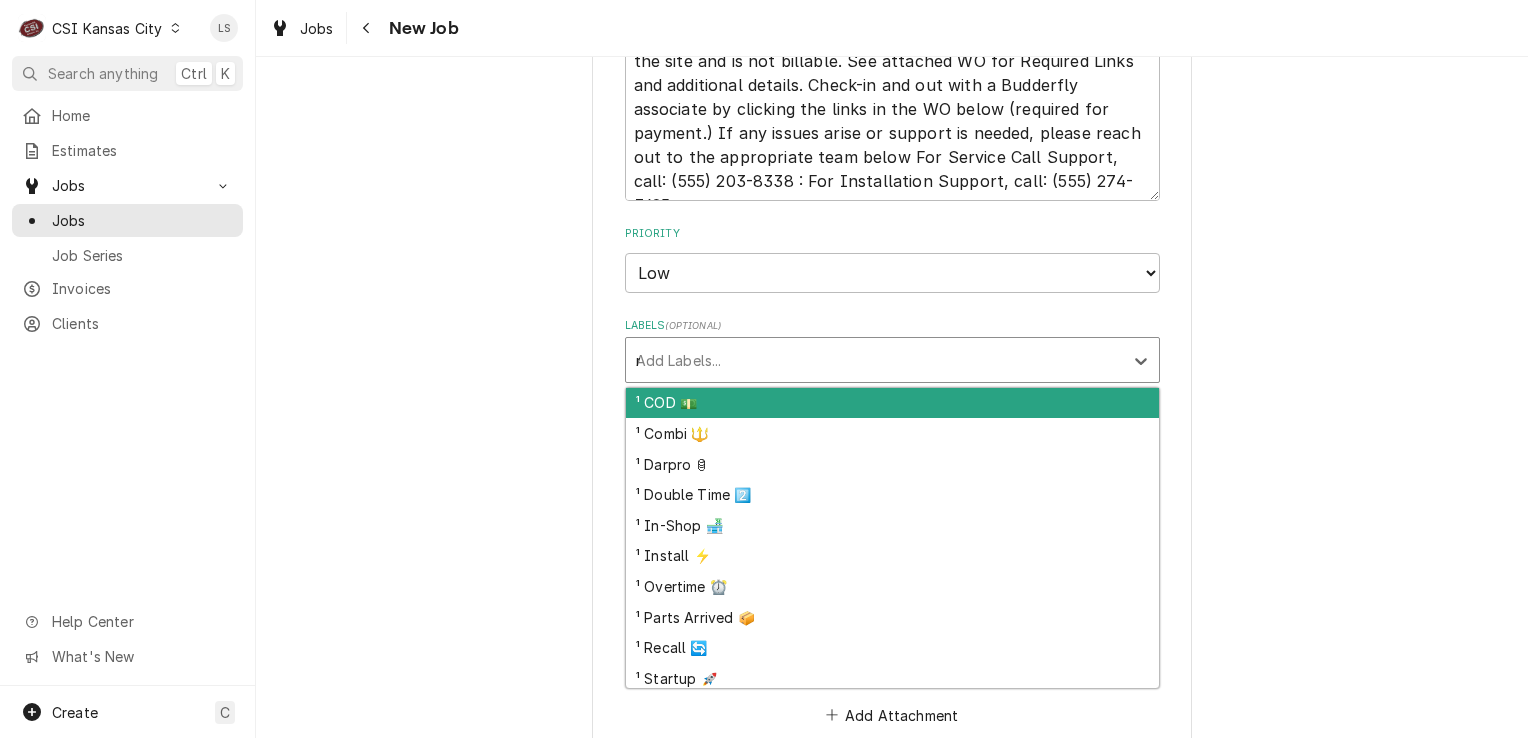 type on "x" 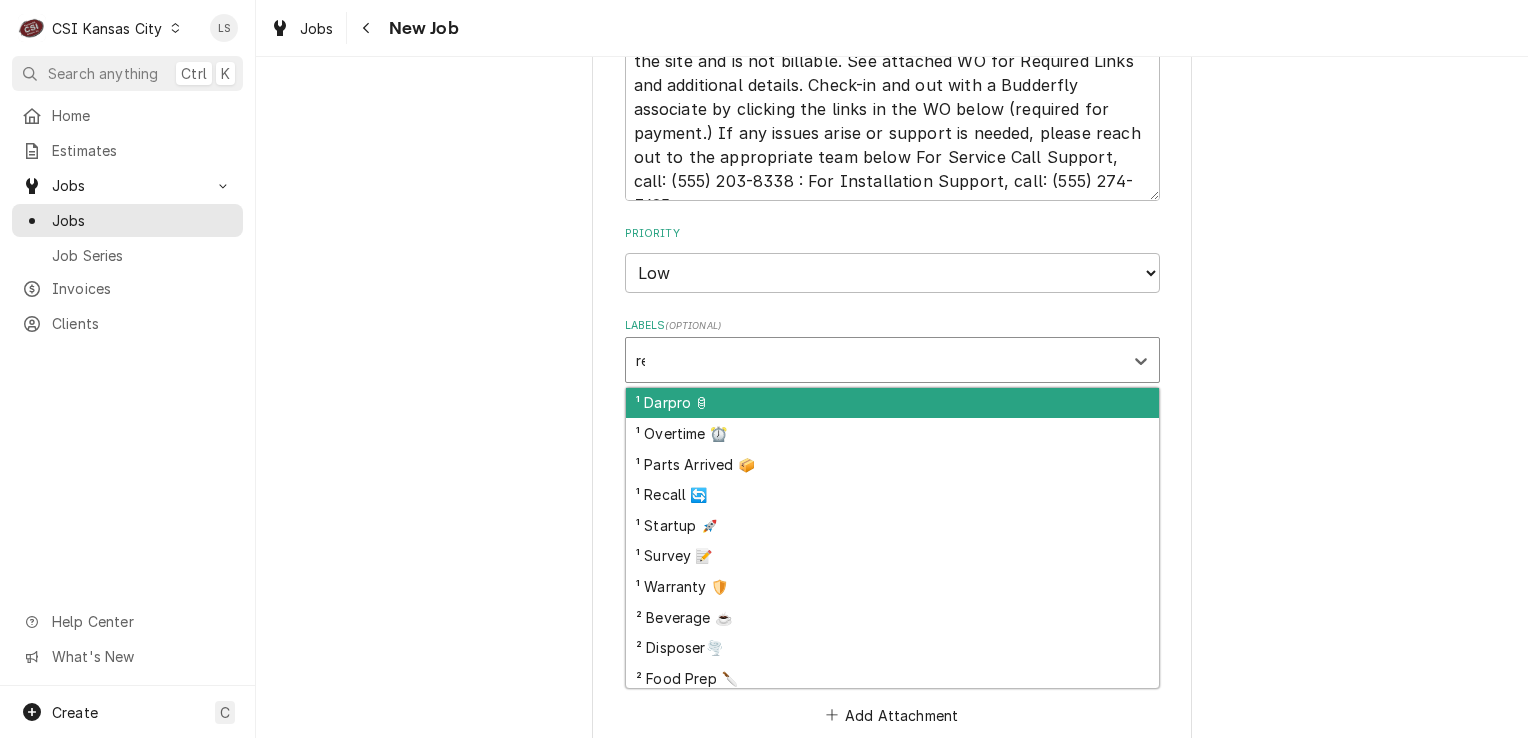type on "ref" 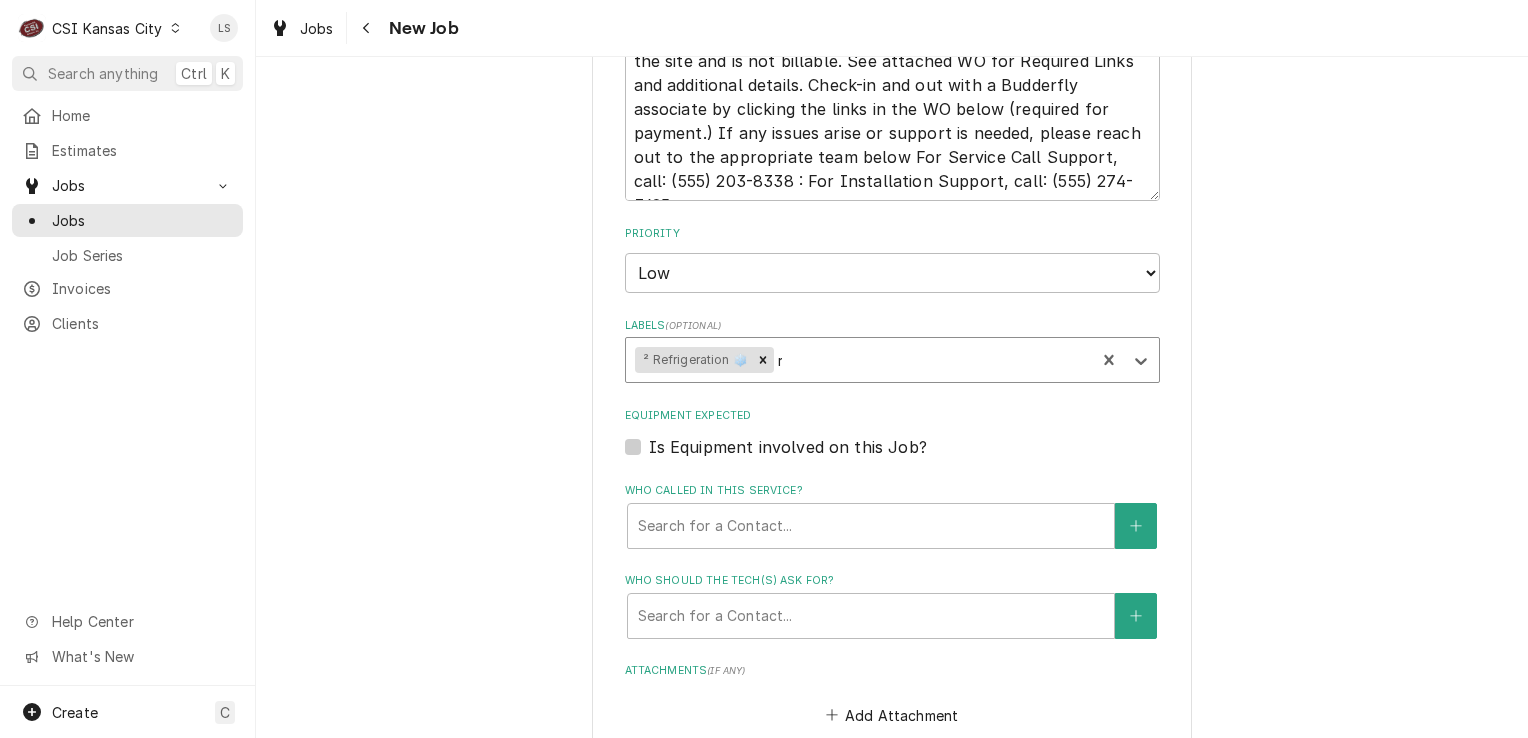 type on "x" 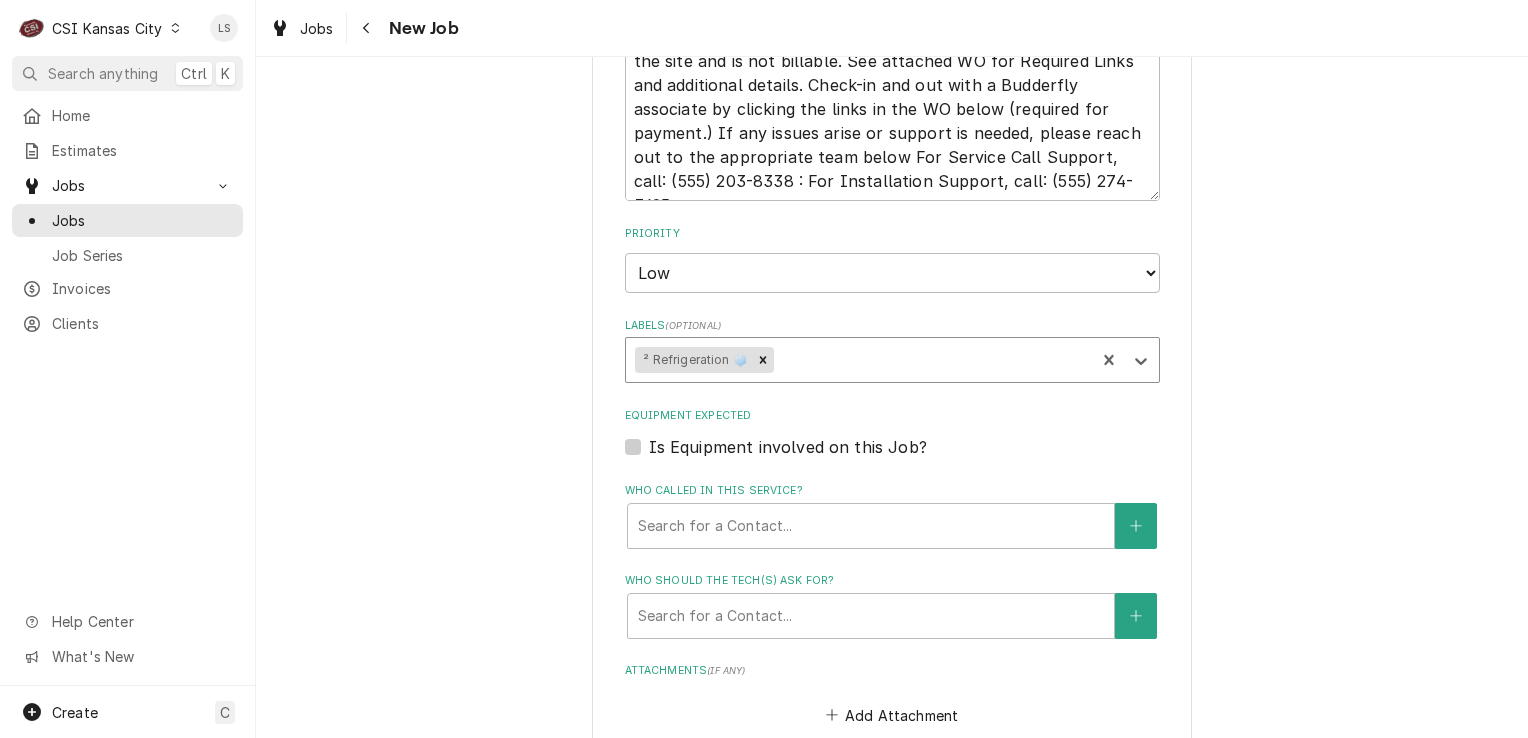 type on "x" 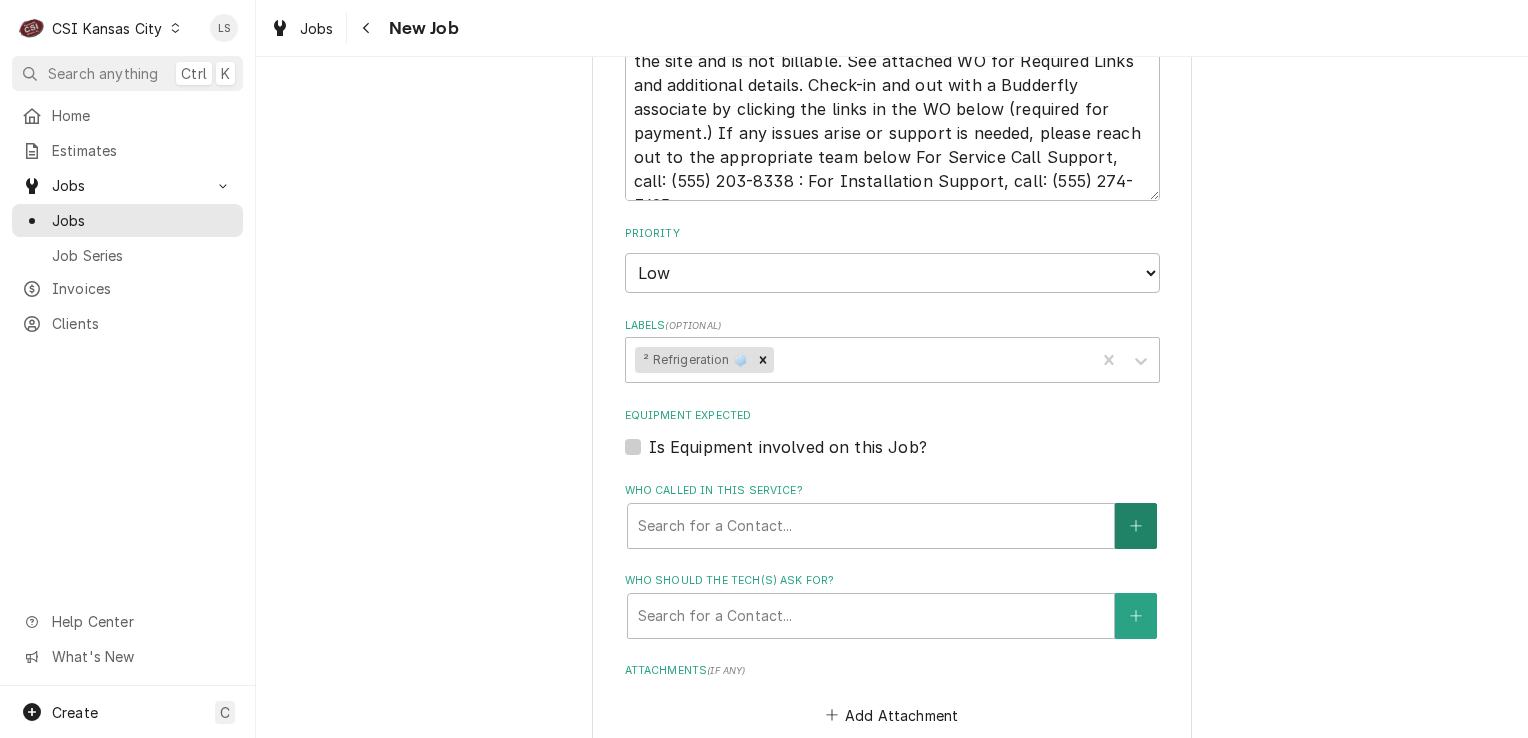 click at bounding box center (1136, 526) 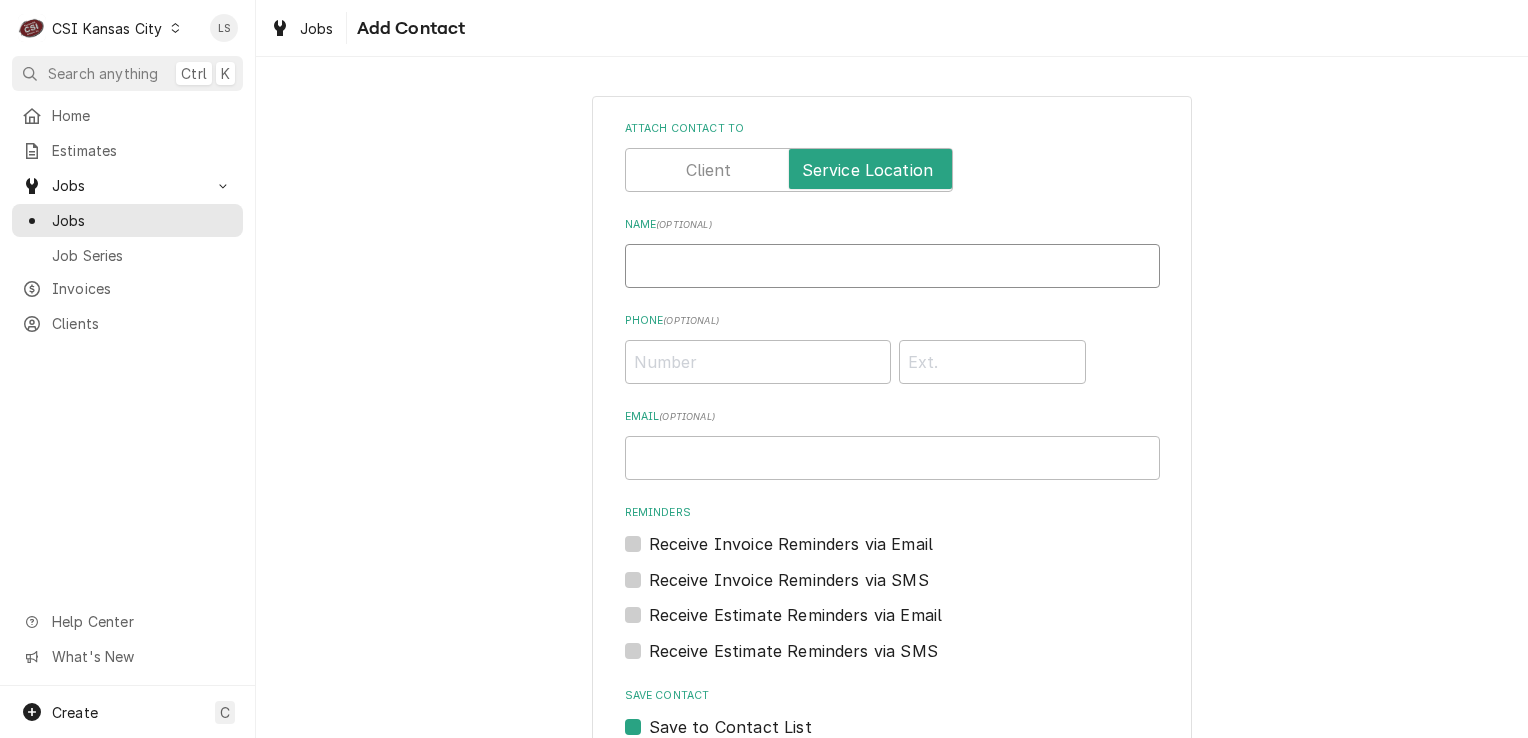 click on "Name  ( optional )" at bounding box center (892, 266) 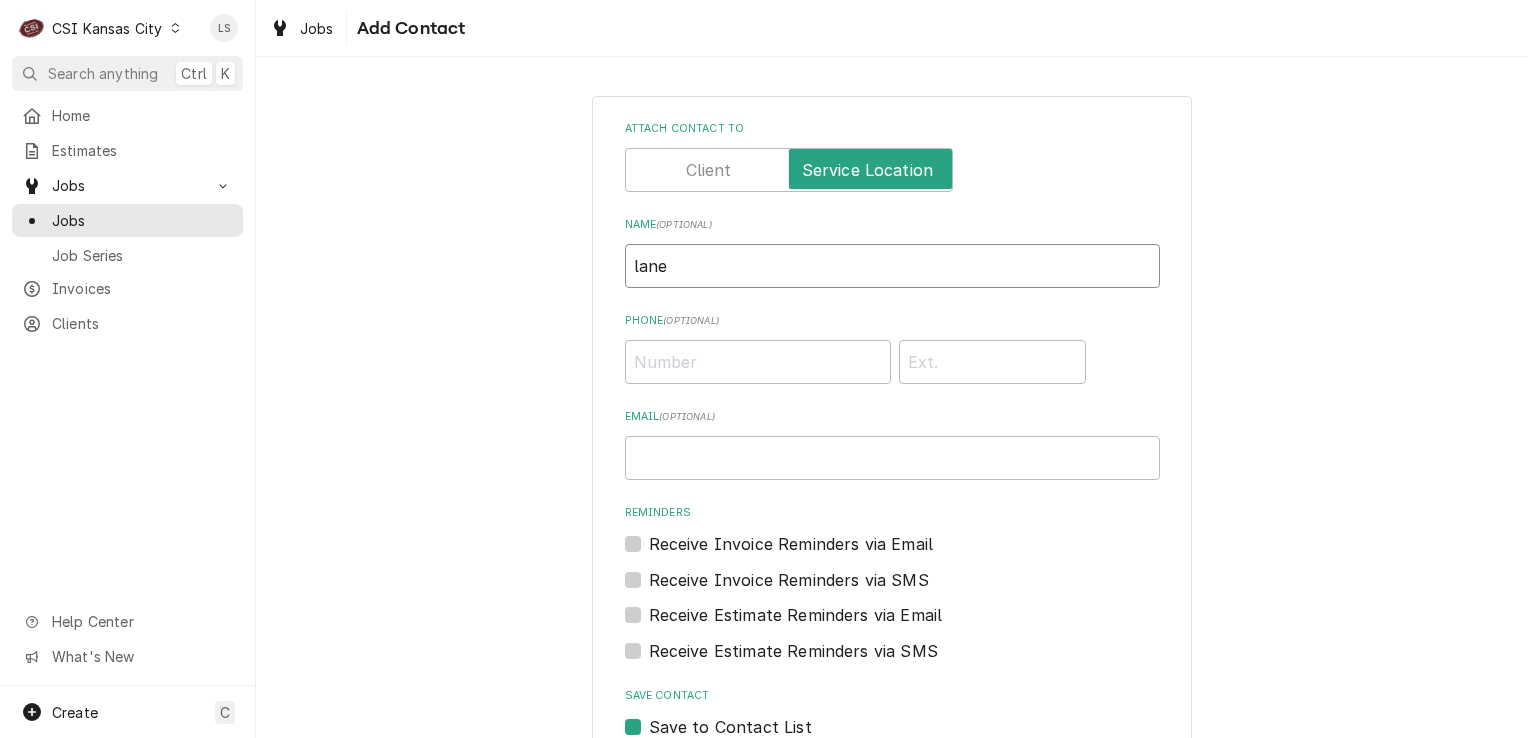 type on "Lane Valente email" 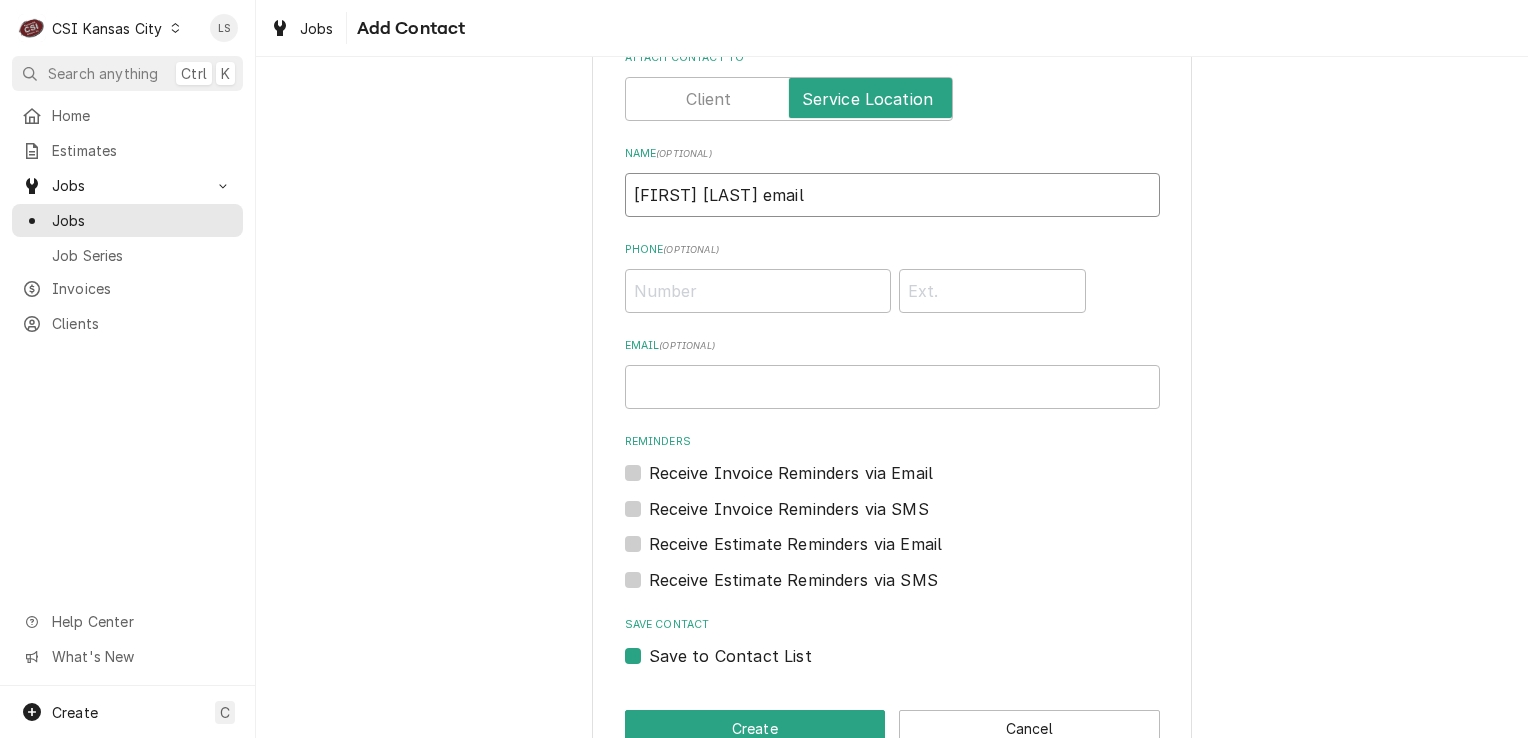 scroll, scrollTop: 121, scrollLeft: 0, axis: vertical 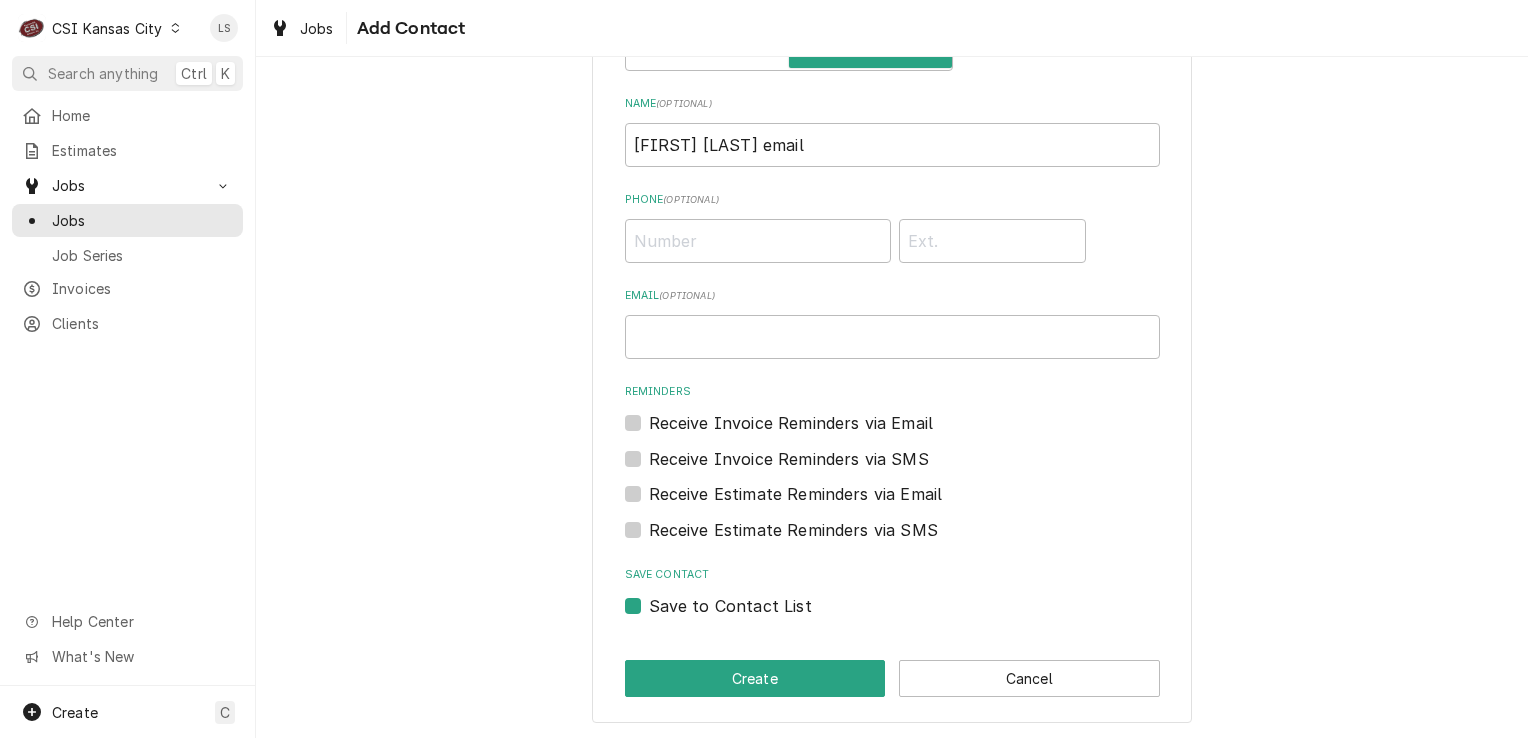 click on "Save to Contact List" at bounding box center [730, 606] 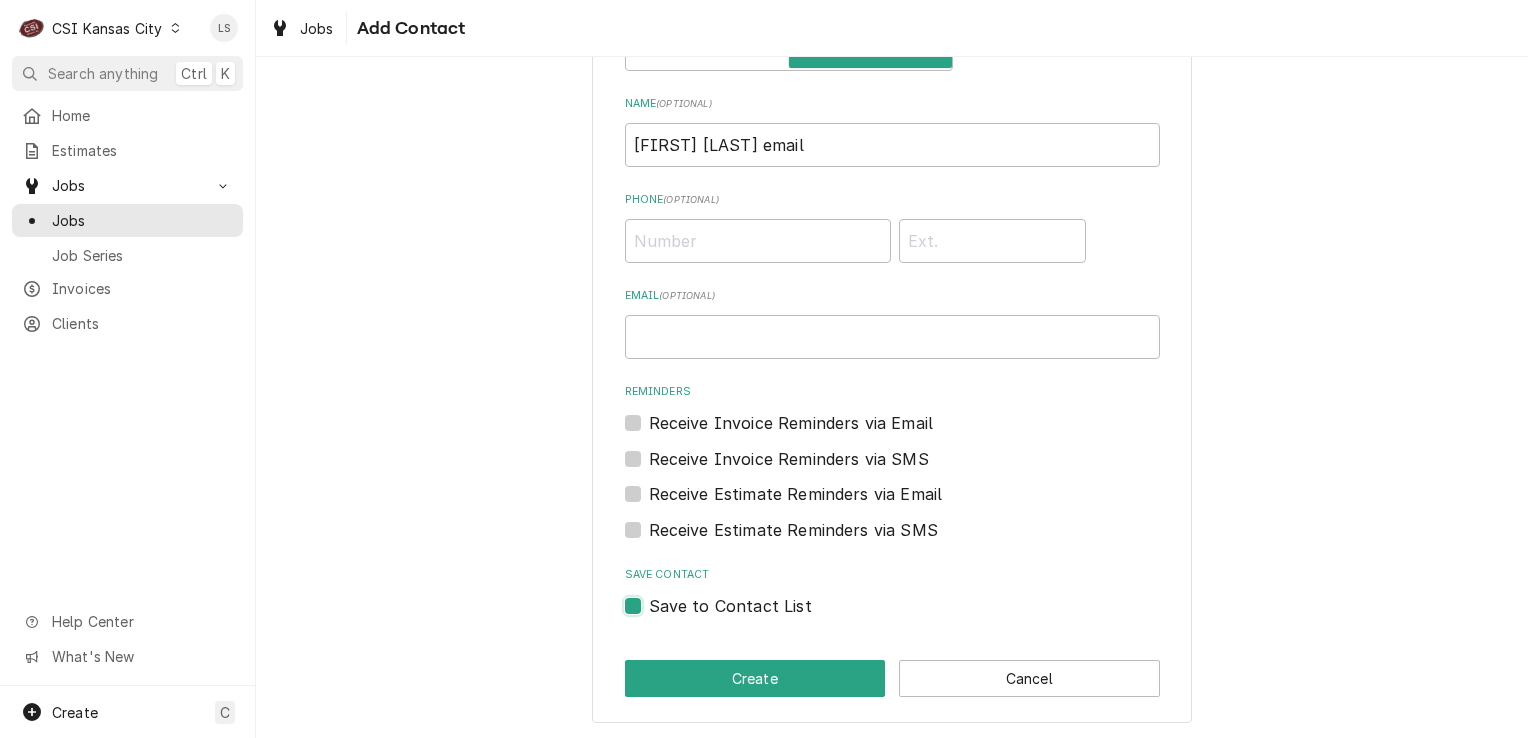 checkbox on "false" 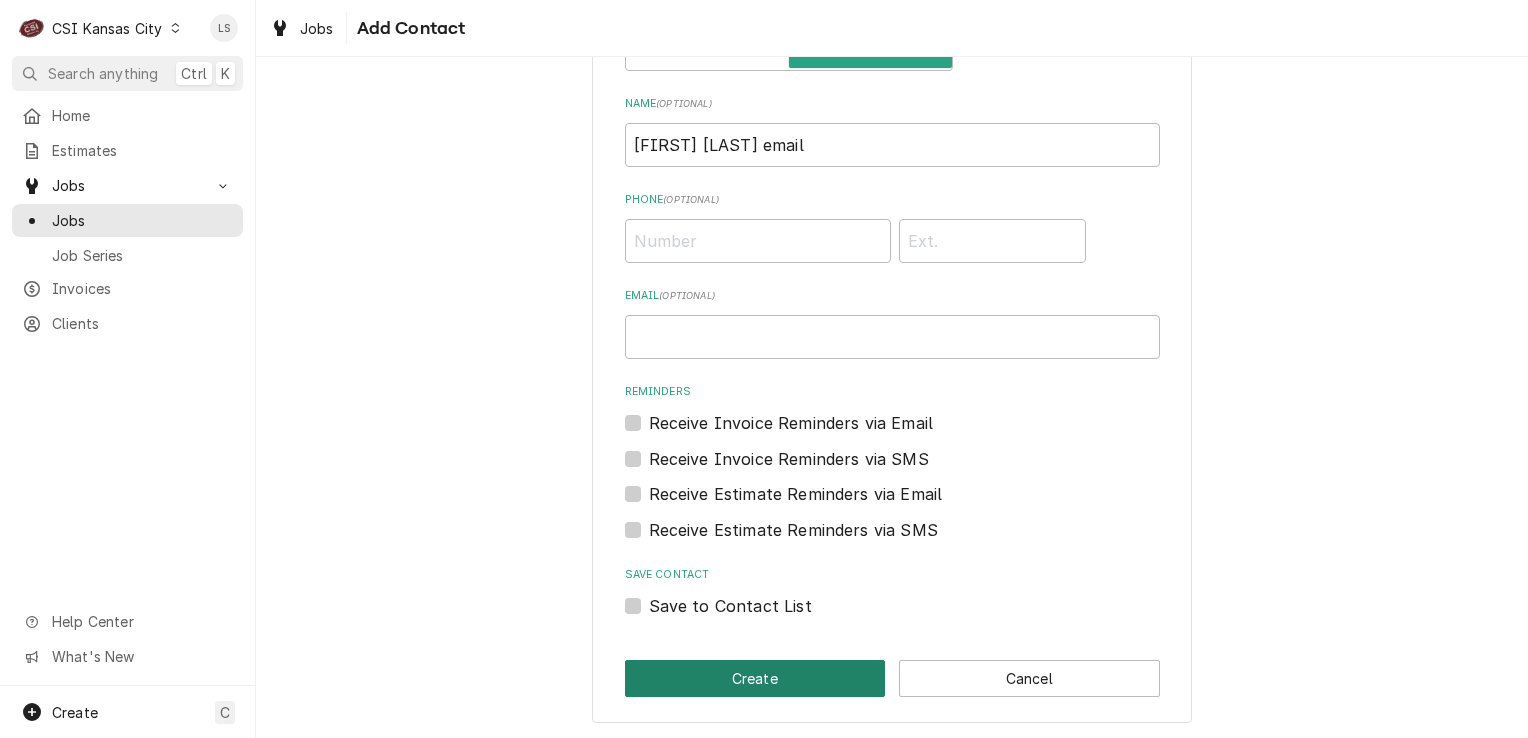click on "Create" at bounding box center [755, 678] 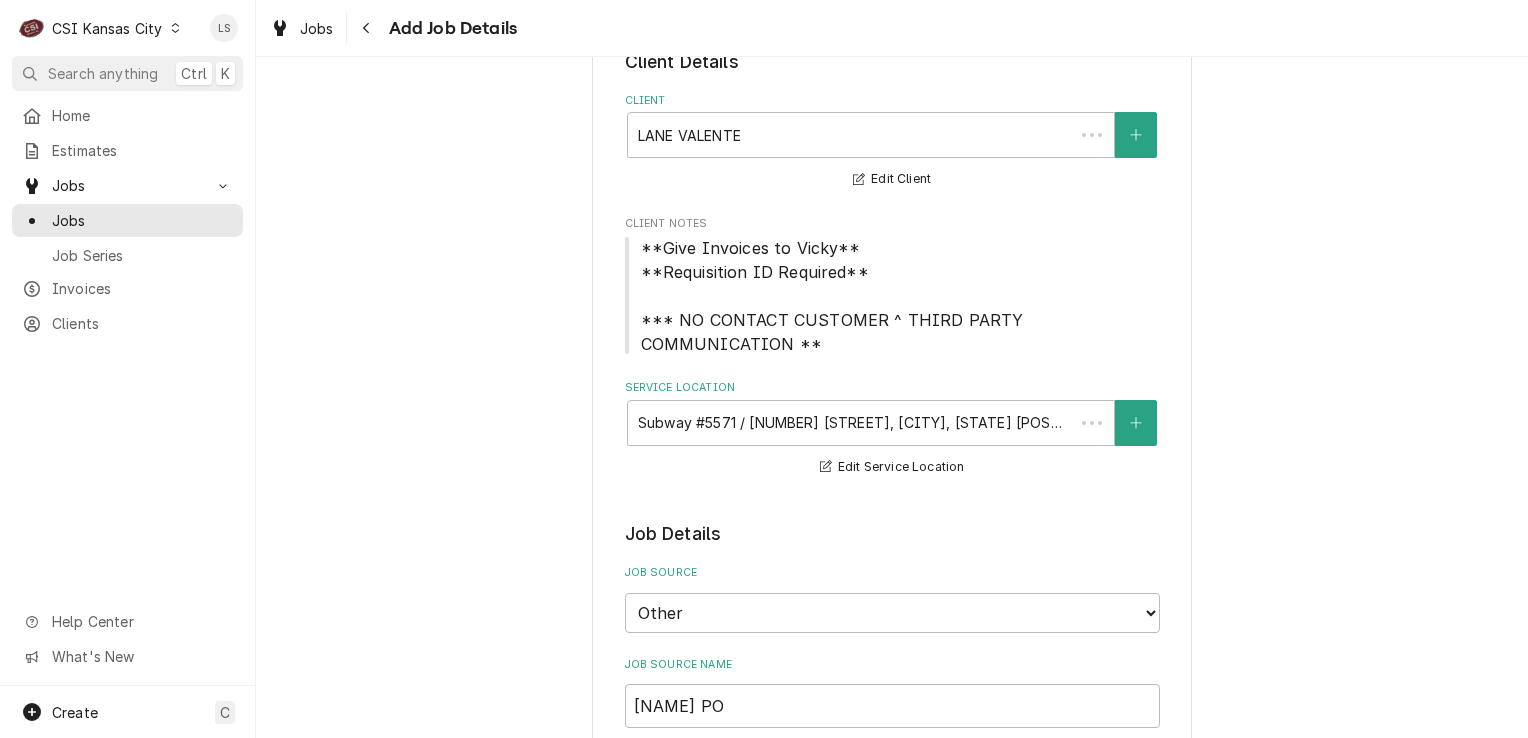 scroll, scrollTop: 1573, scrollLeft: 0, axis: vertical 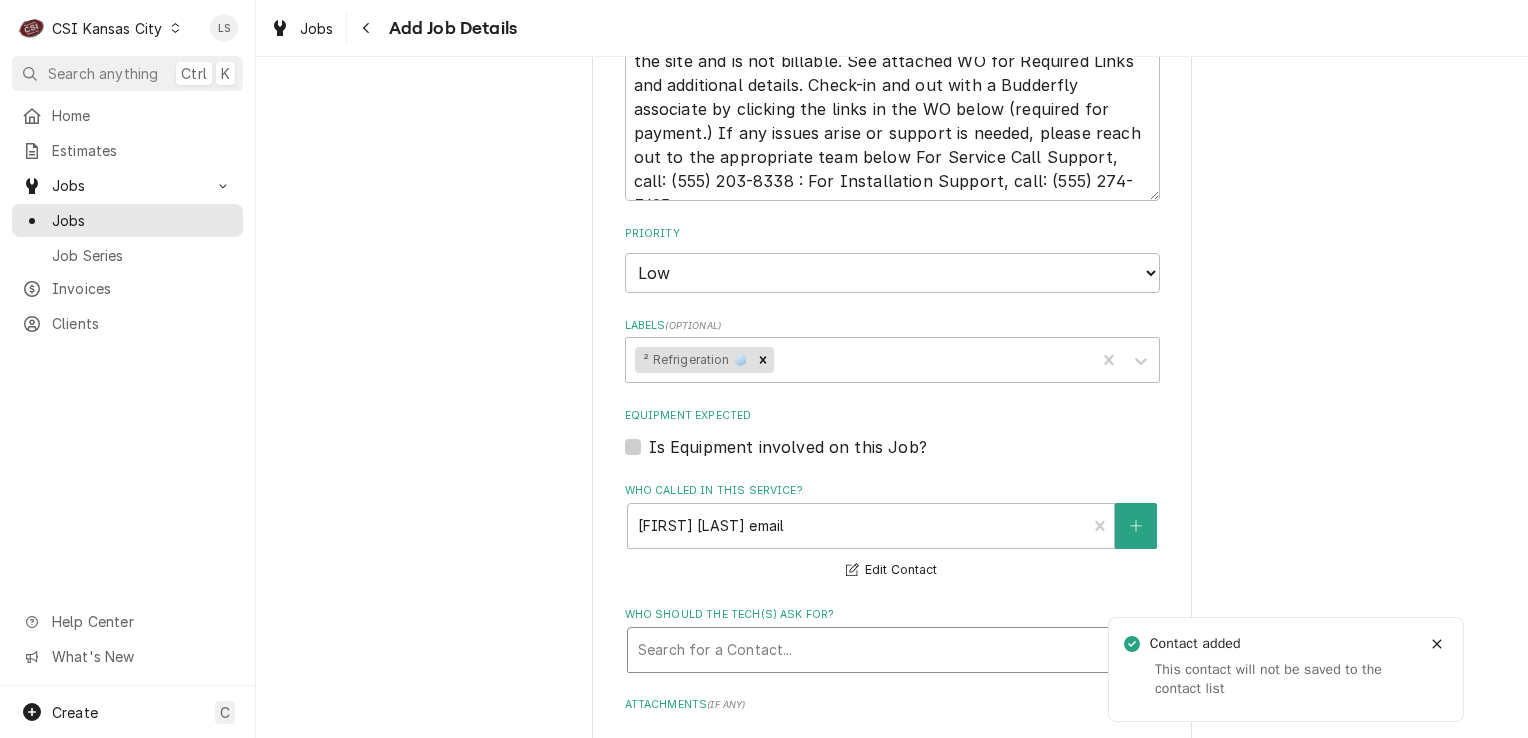 click at bounding box center (871, 650) 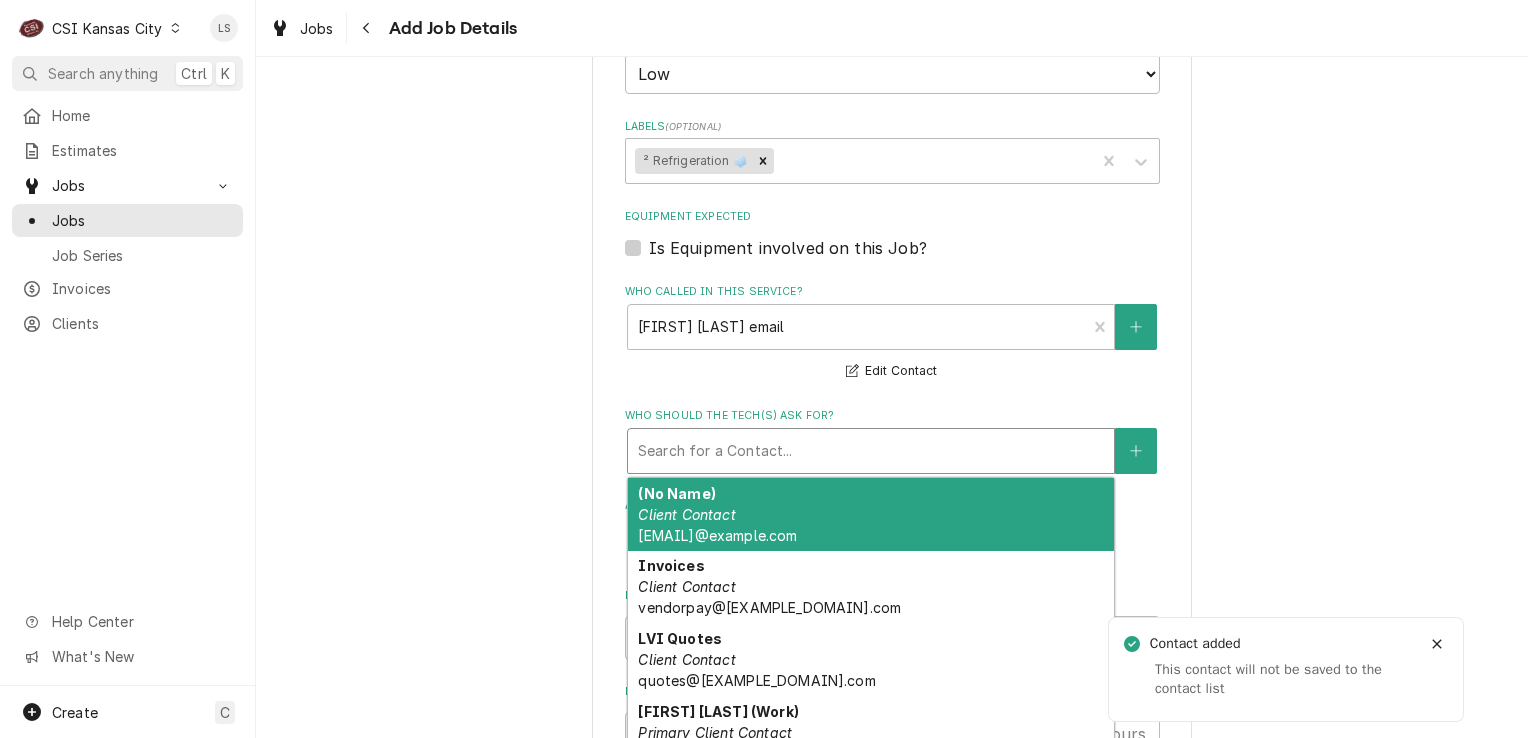 scroll, scrollTop: 1773, scrollLeft: 0, axis: vertical 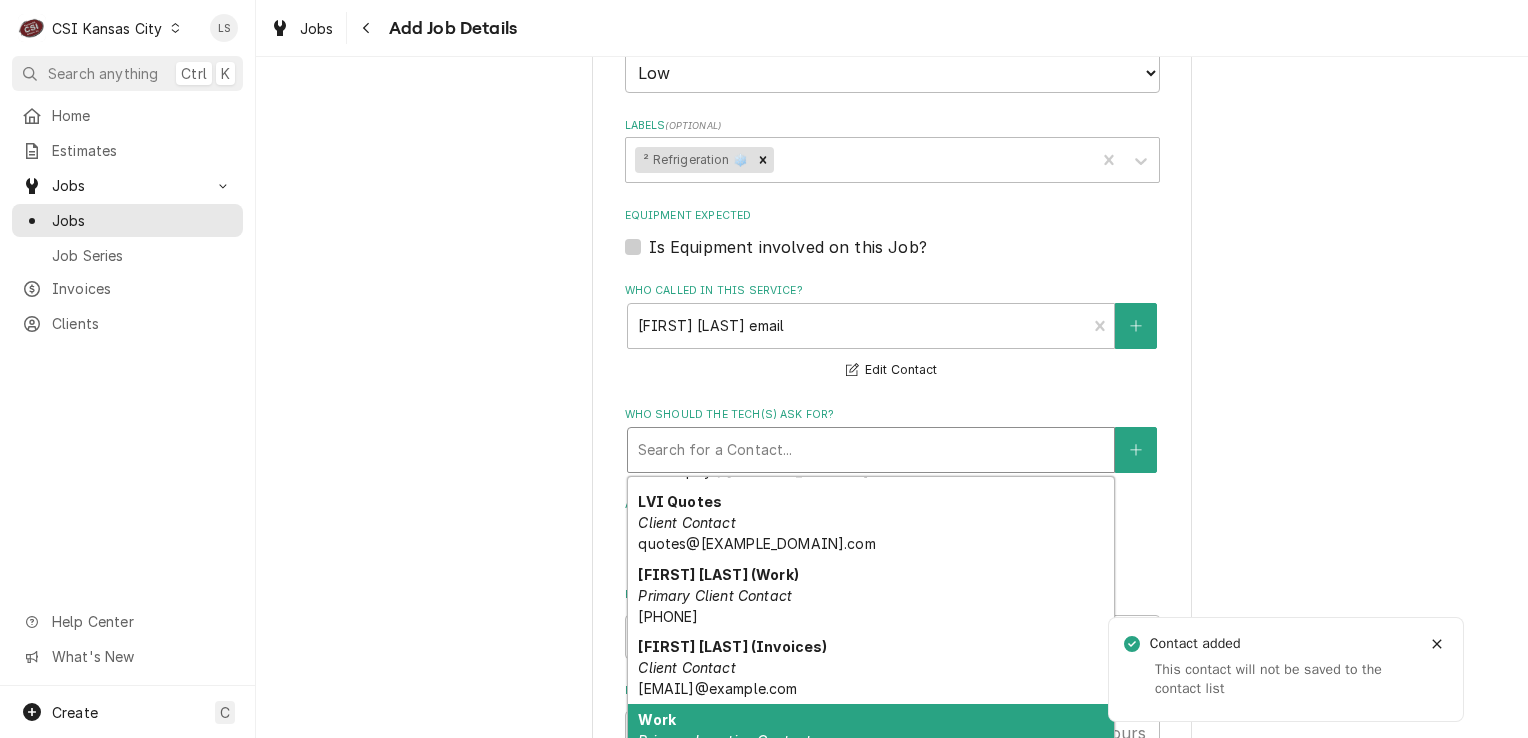 click on "Work Primary Location Contact (816) 353-4930" at bounding box center [871, 740] 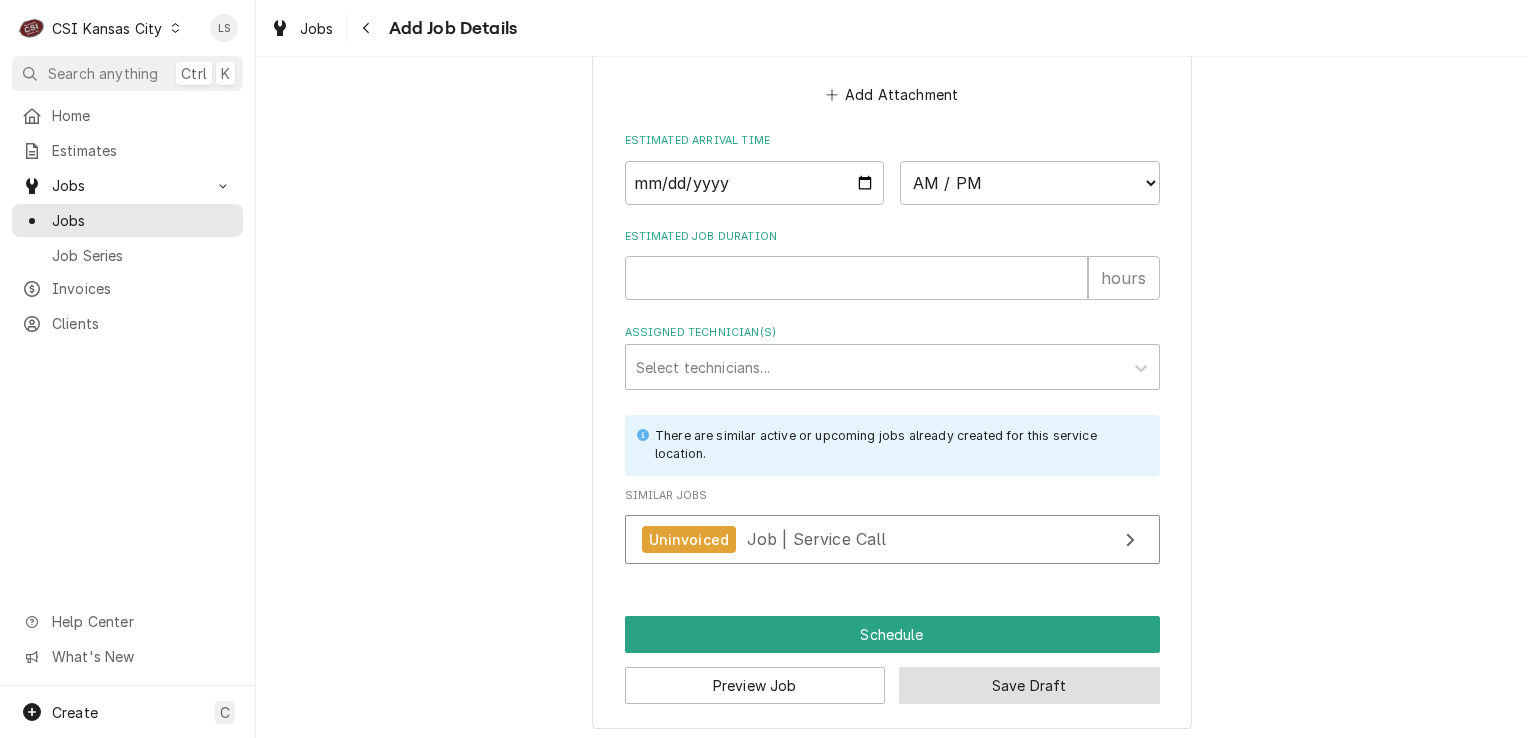 click on "Save Draft" at bounding box center [1029, 685] 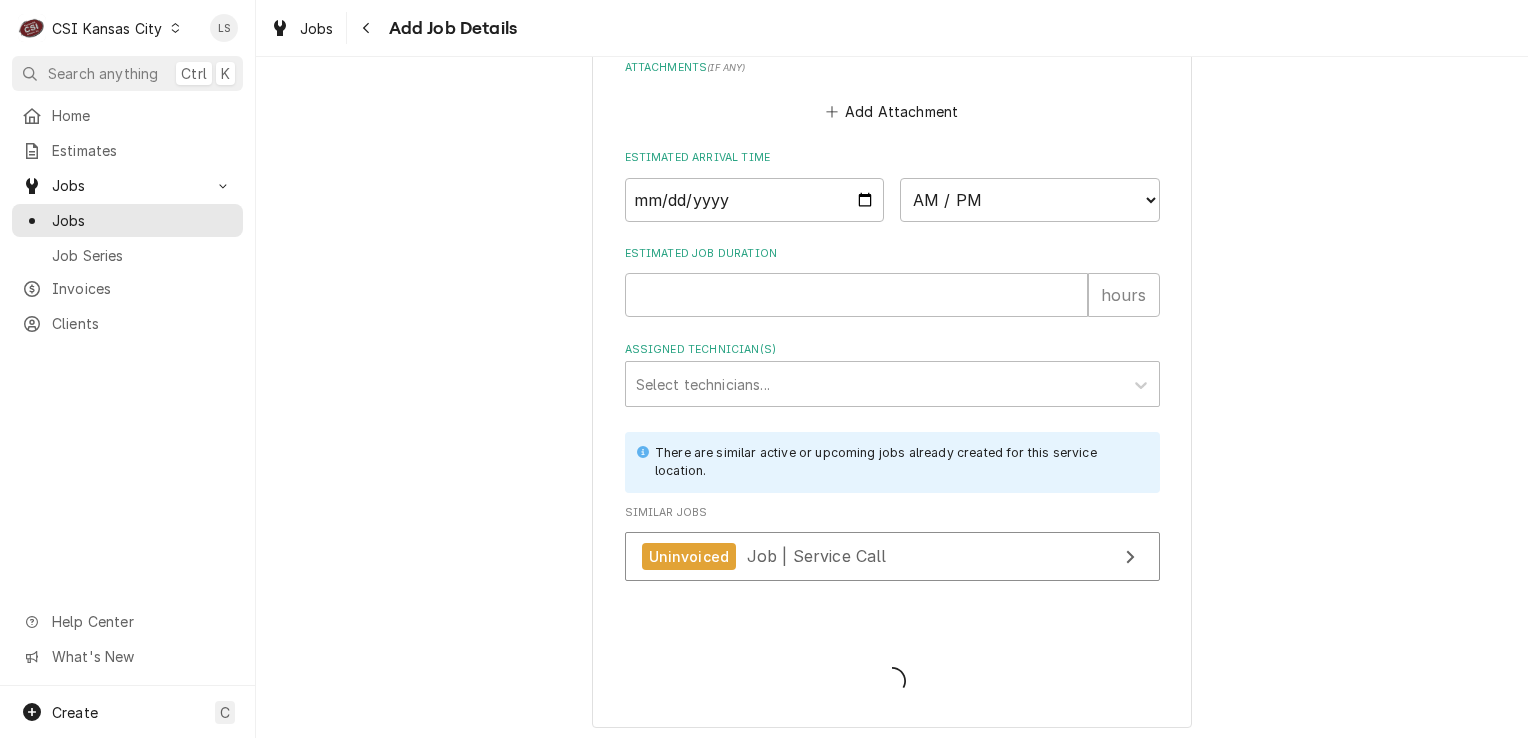type on "x" 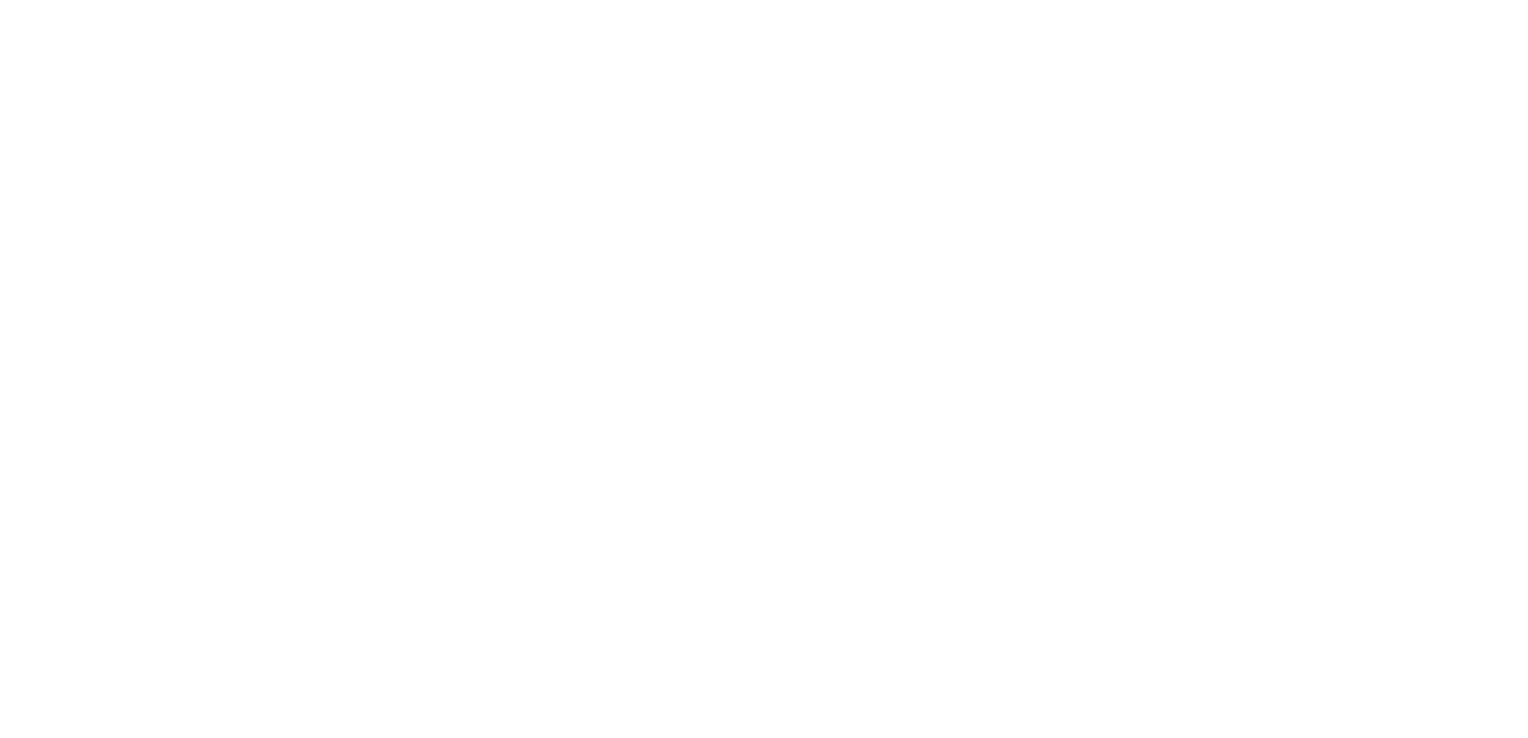 scroll, scrollTop: 0, scrollLeft: 0, axis: both 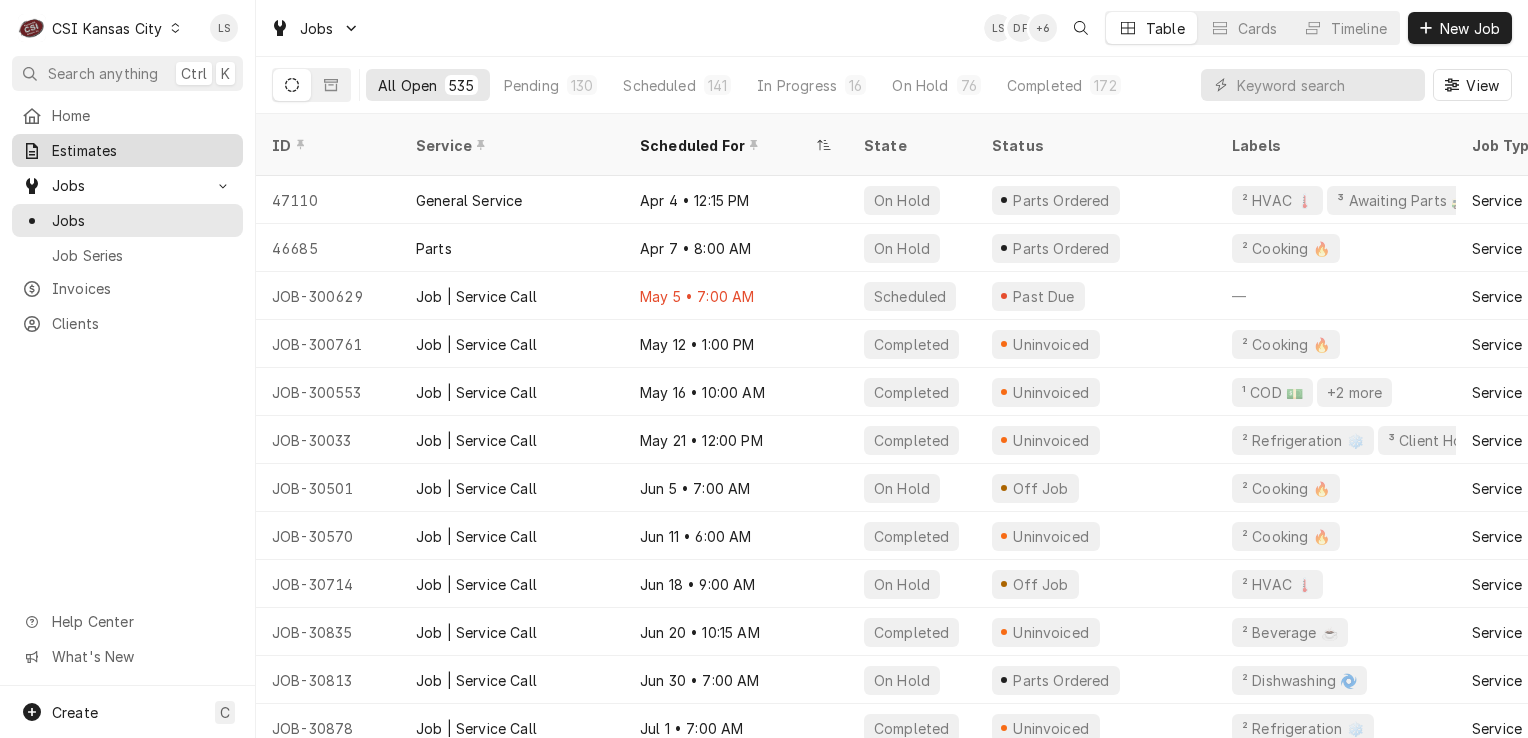 click on "Estimates" at bounding box center (142, 150) 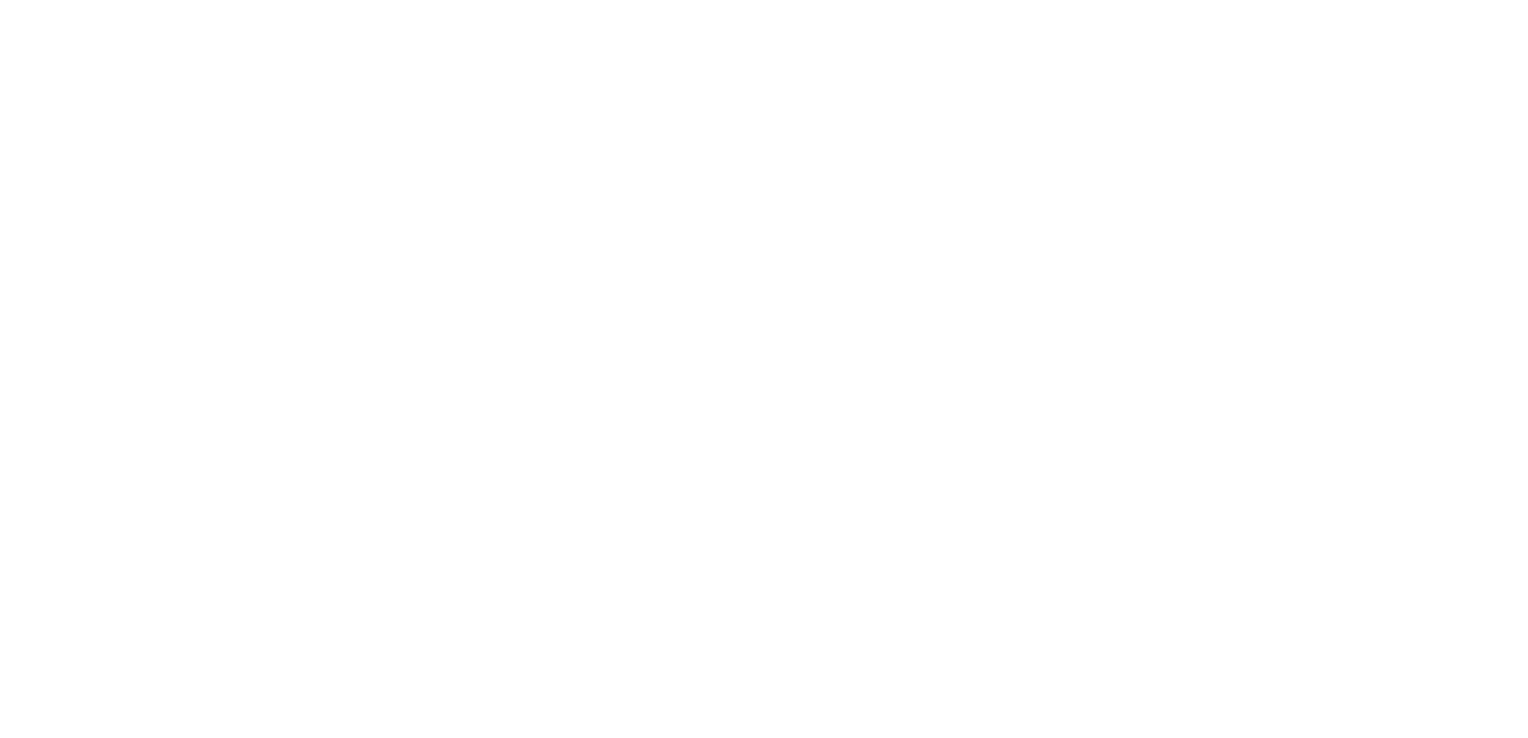 scroll, scrollTop: 0, scrollLeft: 0, axis: both 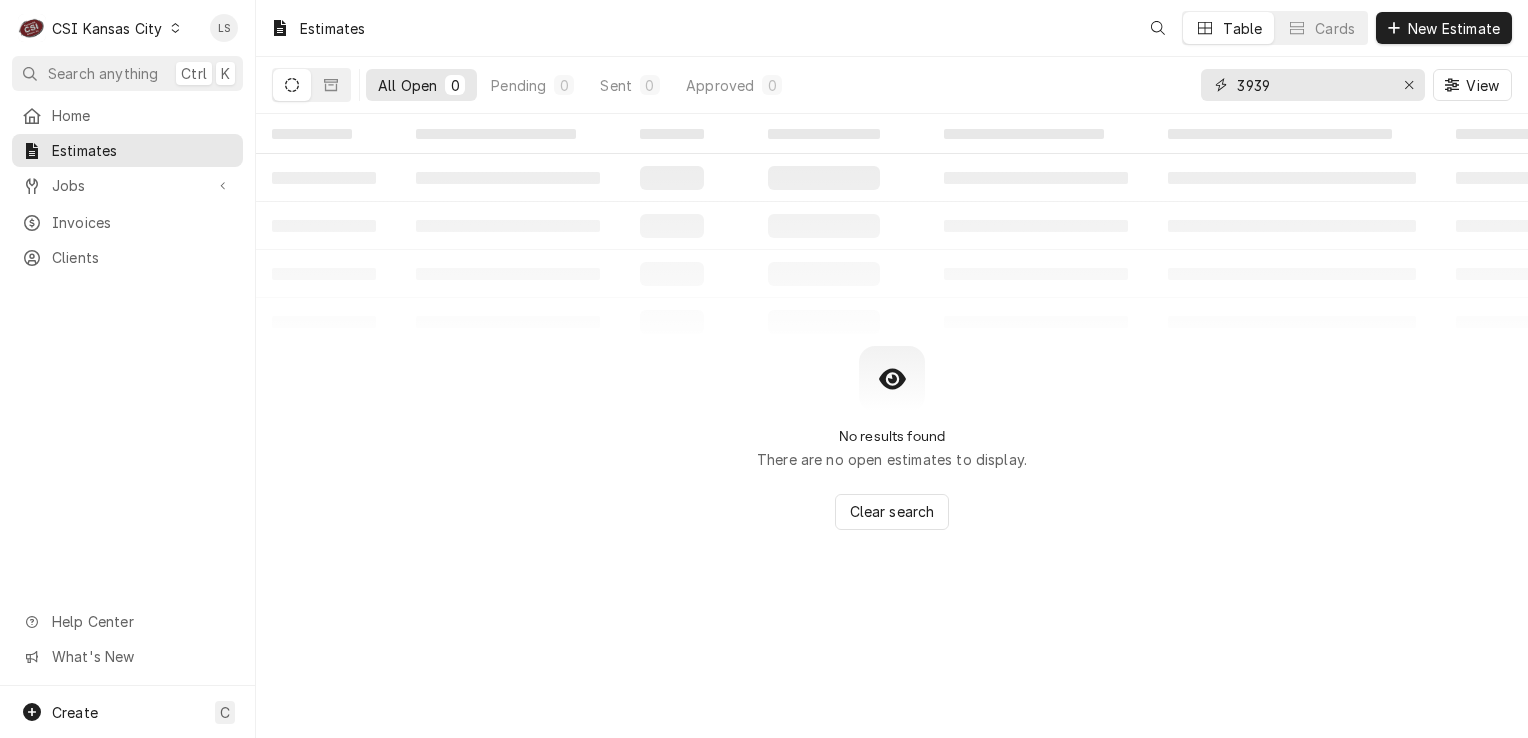 drag, startPoint x: 1414, startPoint y: 89, endPoint x: 1376, endPoint y: 87, distance: 38.052597 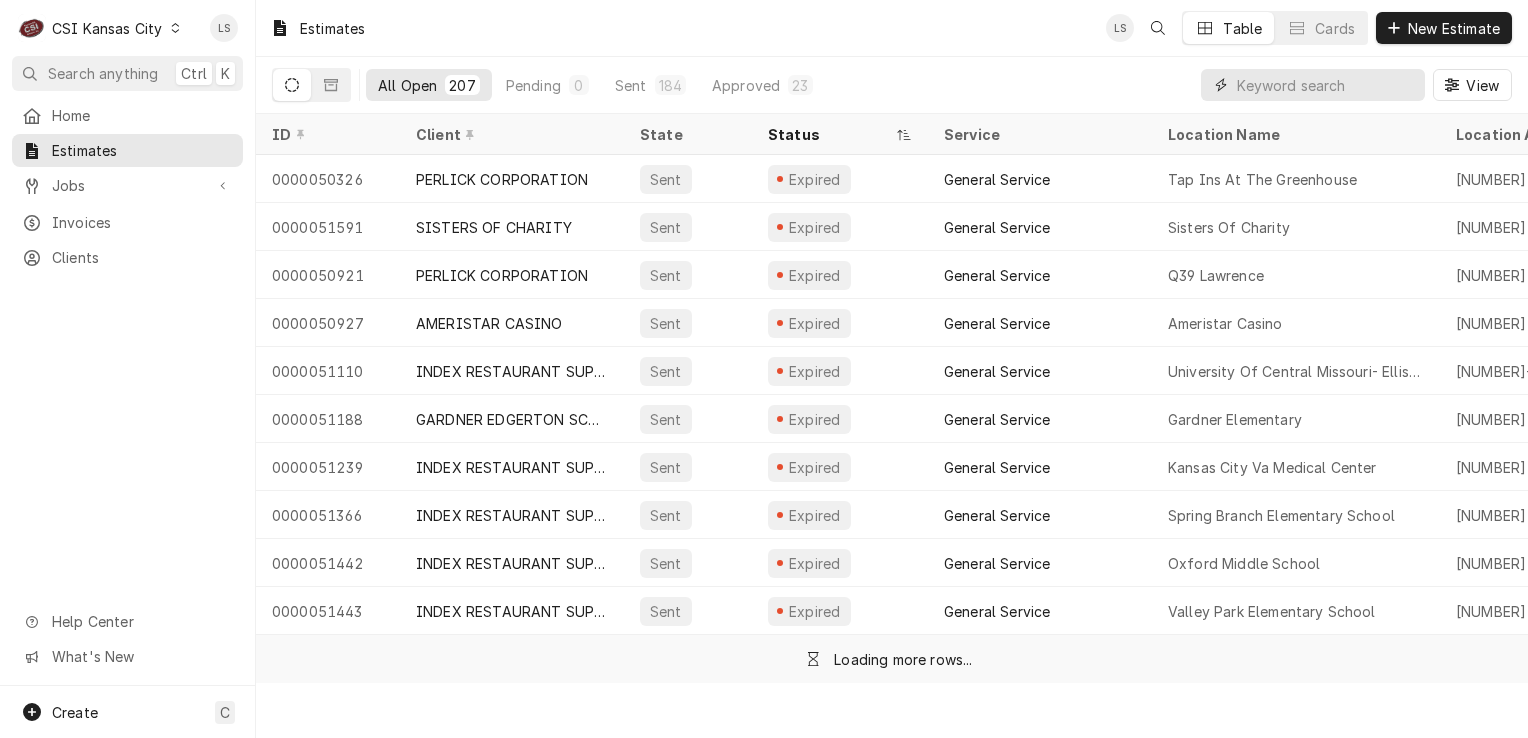 paste on "300542" 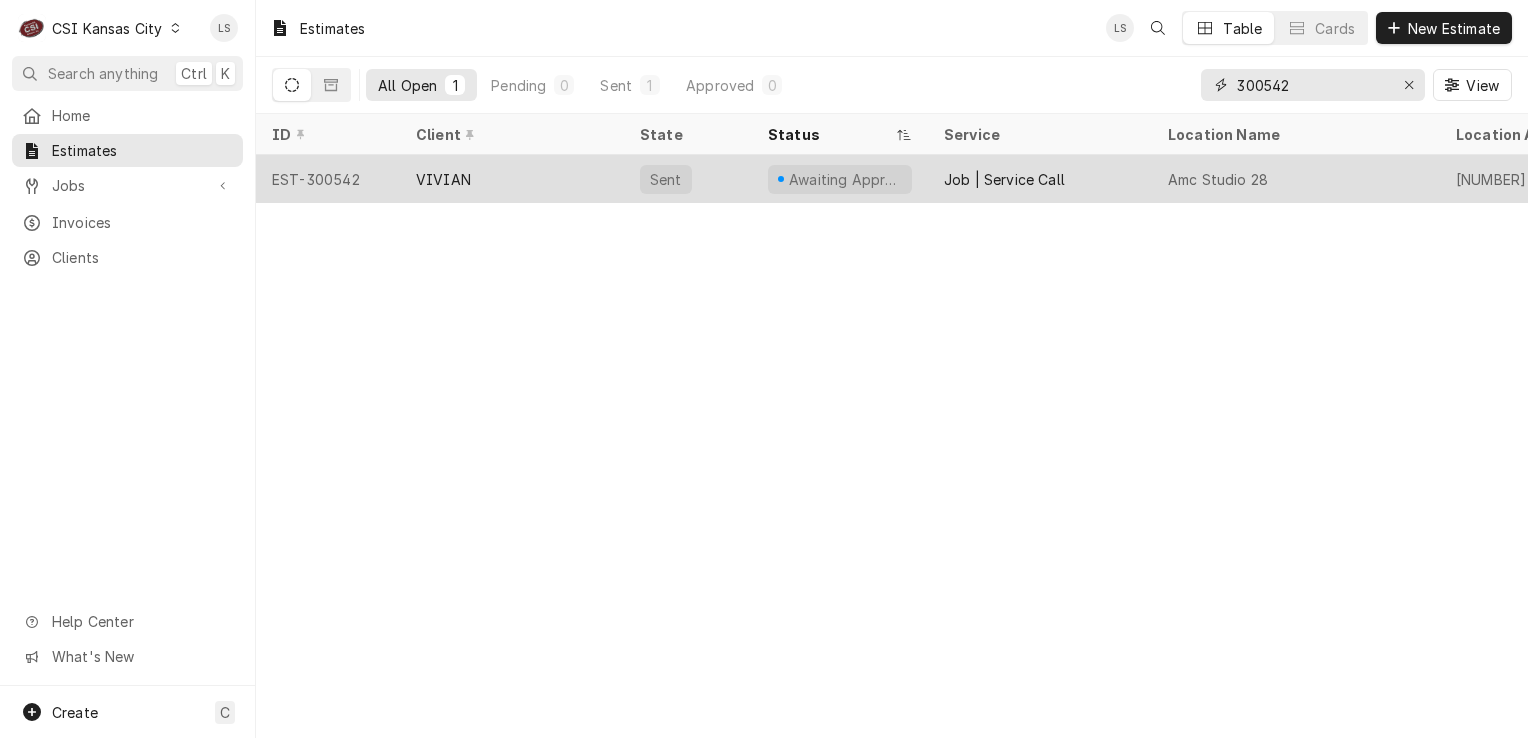 type on "300542" 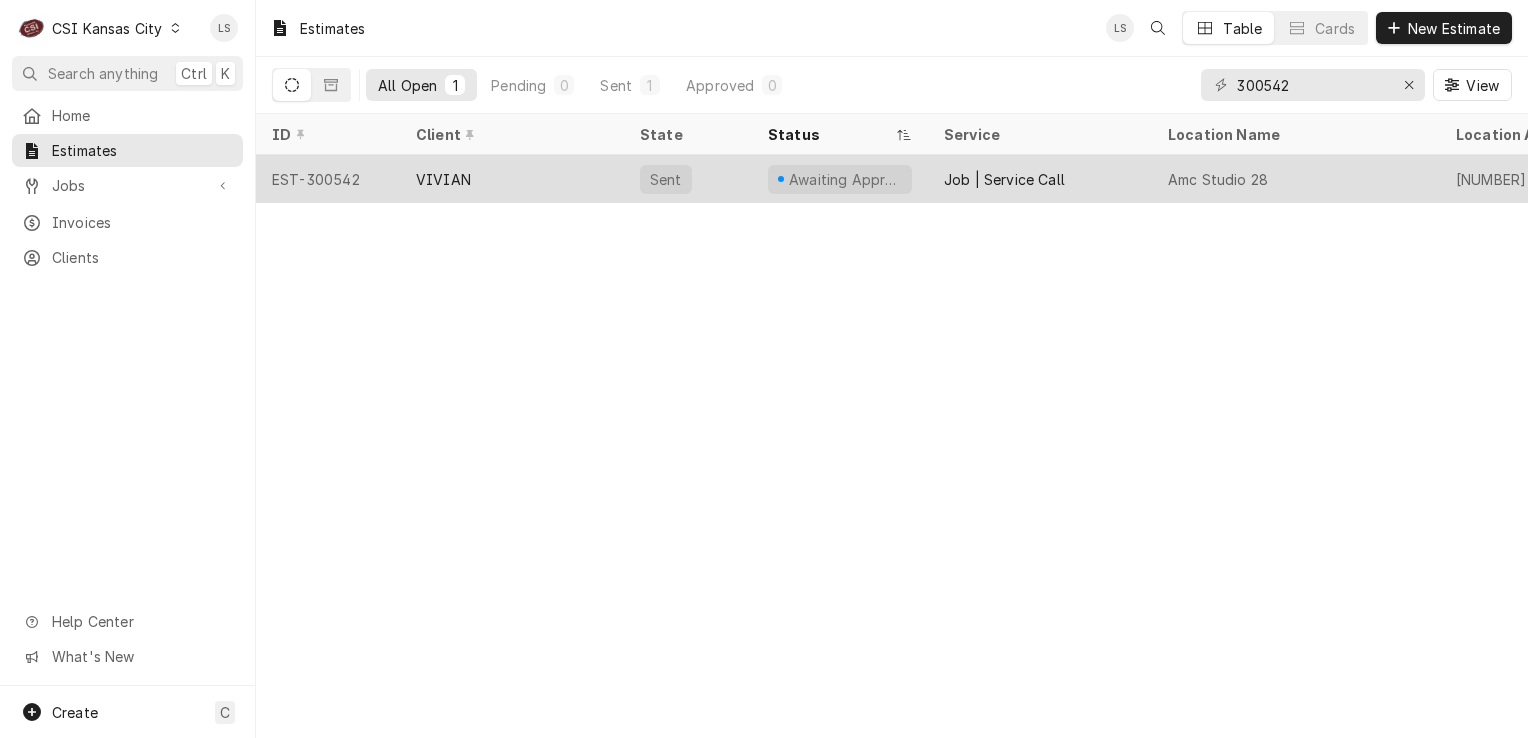 click on "EST-300542" at bounding box center (328, 179) 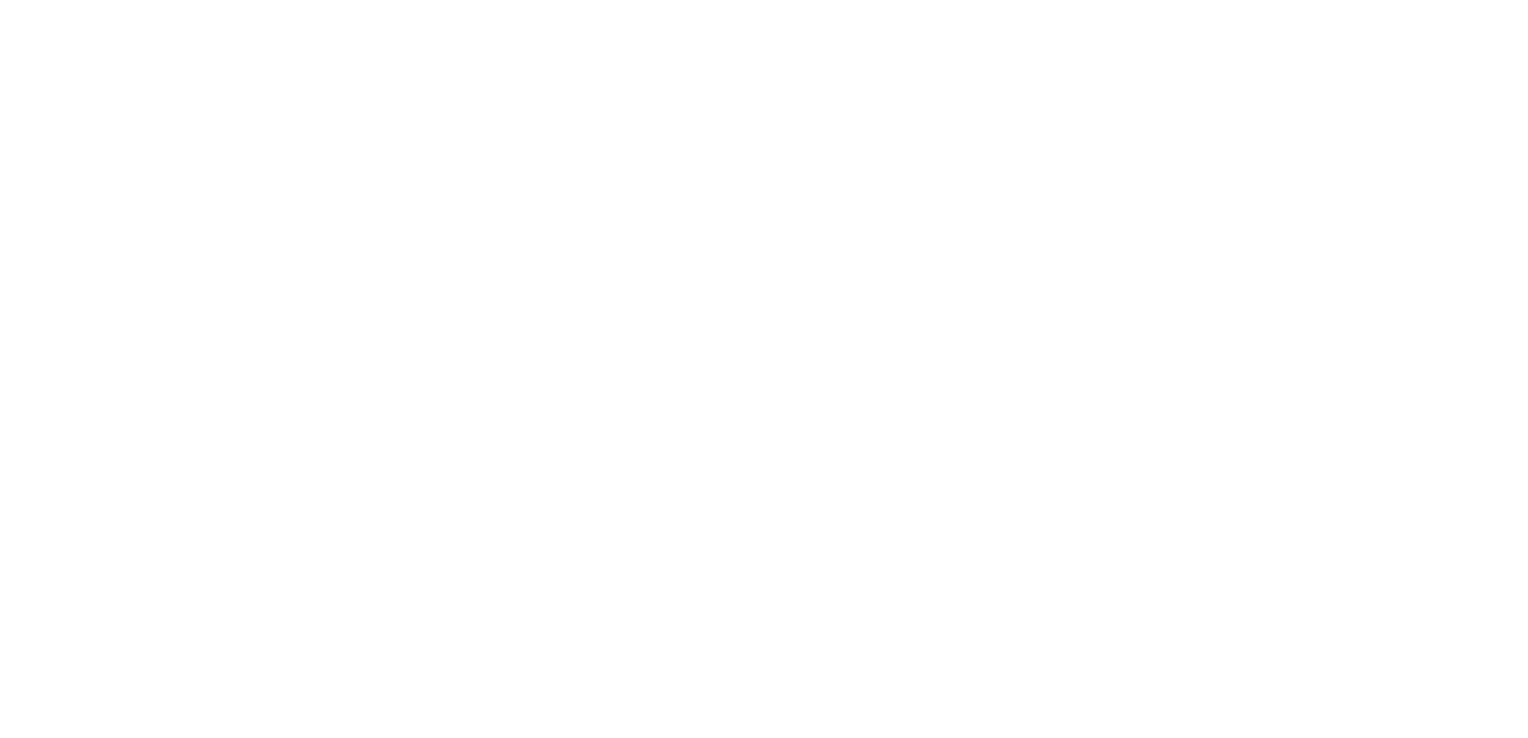 scroll, scrollTop: 0, scrollLeft: 0, axis: both 